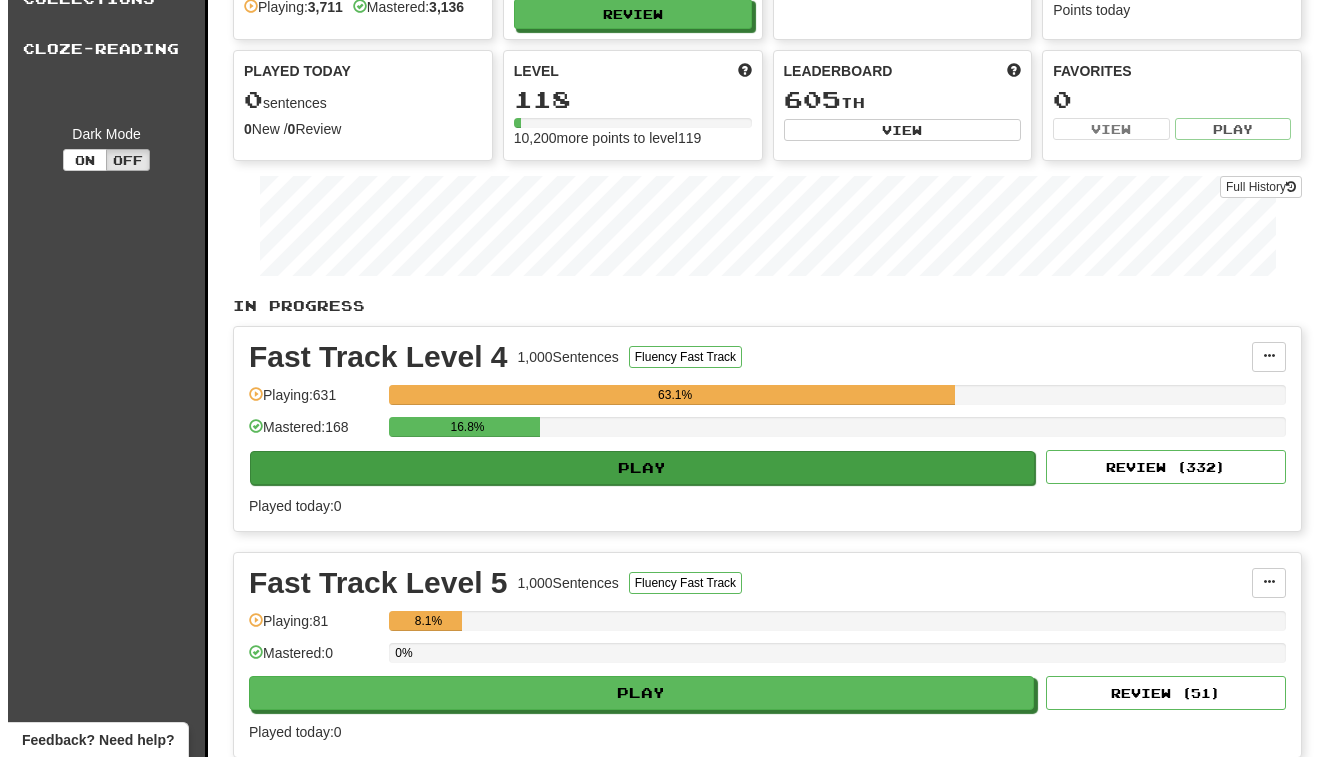 scroll, scrollTop: 139, scrollLeft: 0, axis: vertical 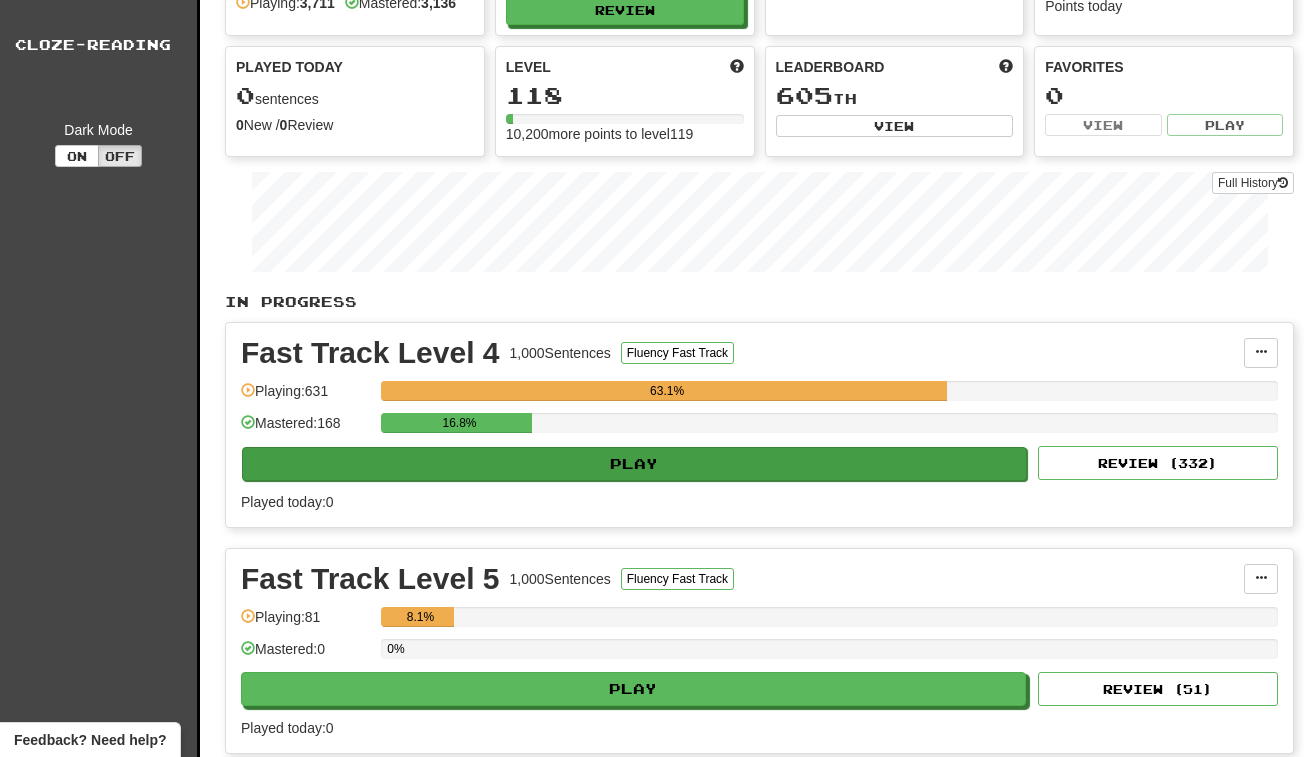 click on "Play" at bounding box center [634, 464] 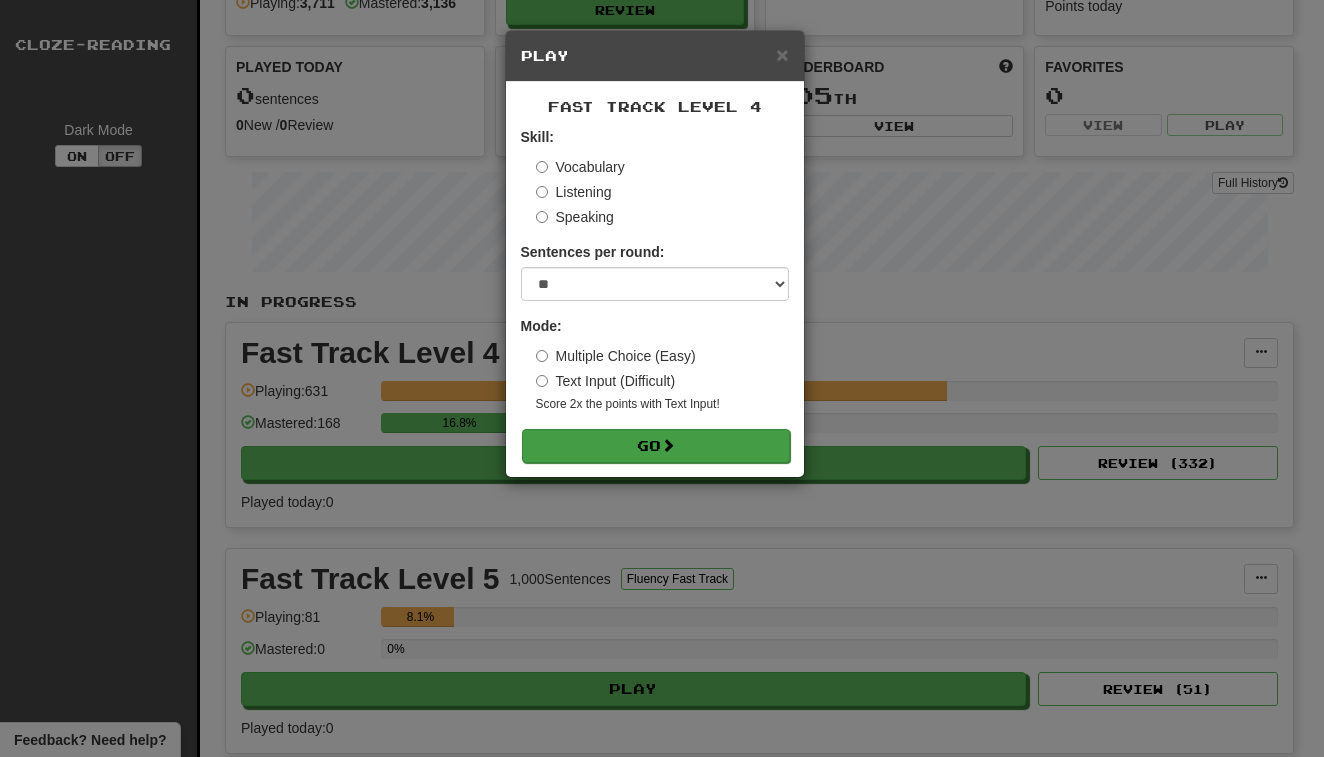click at bounding box center (668, 445) 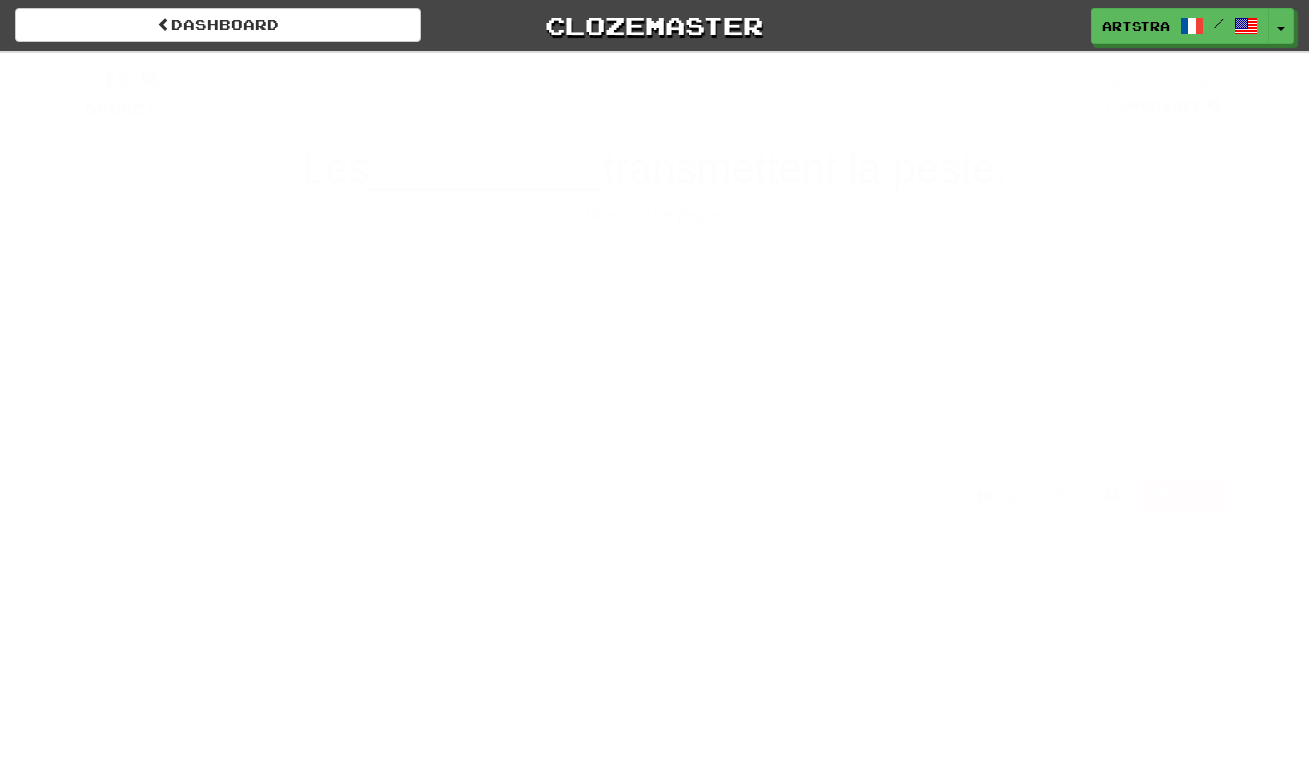 scroll, scrollTop: 0, scrollLeft: 0, axis: both 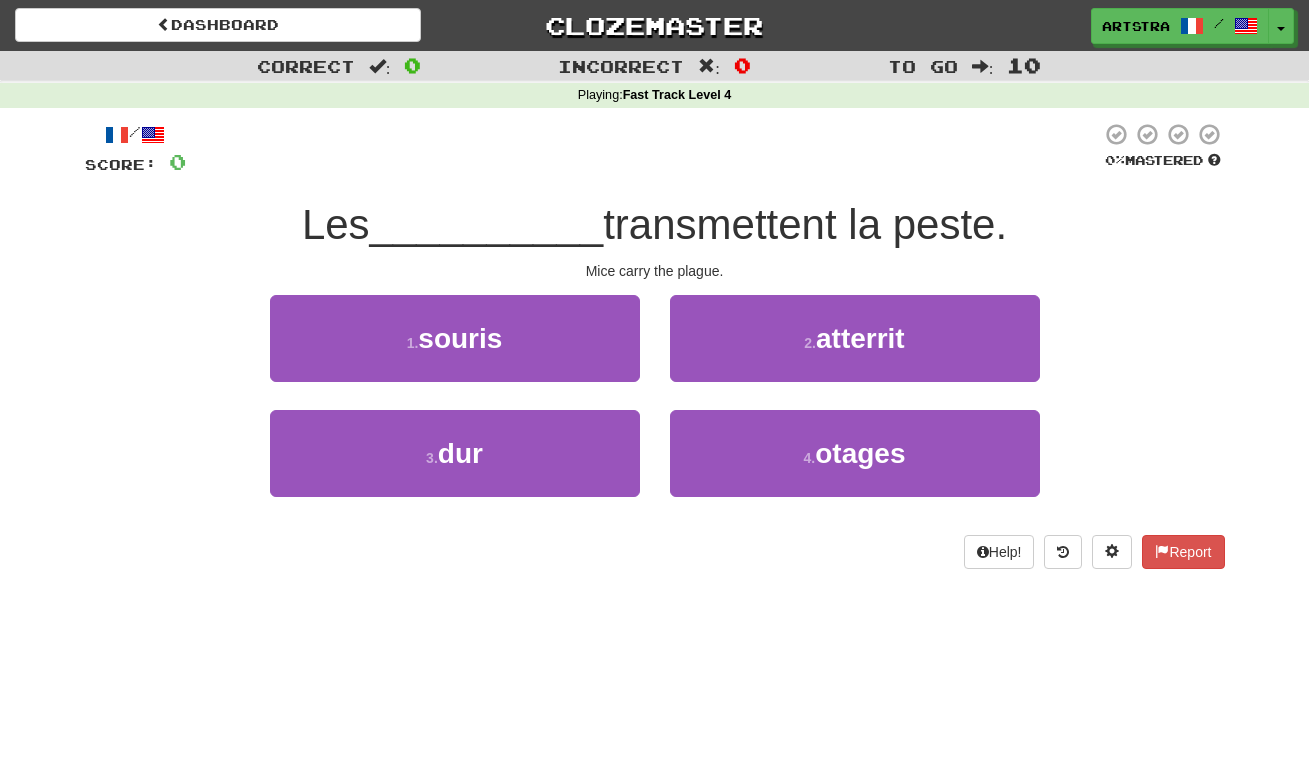 click on "transmettent la peste." at bounding box center (805, 224) 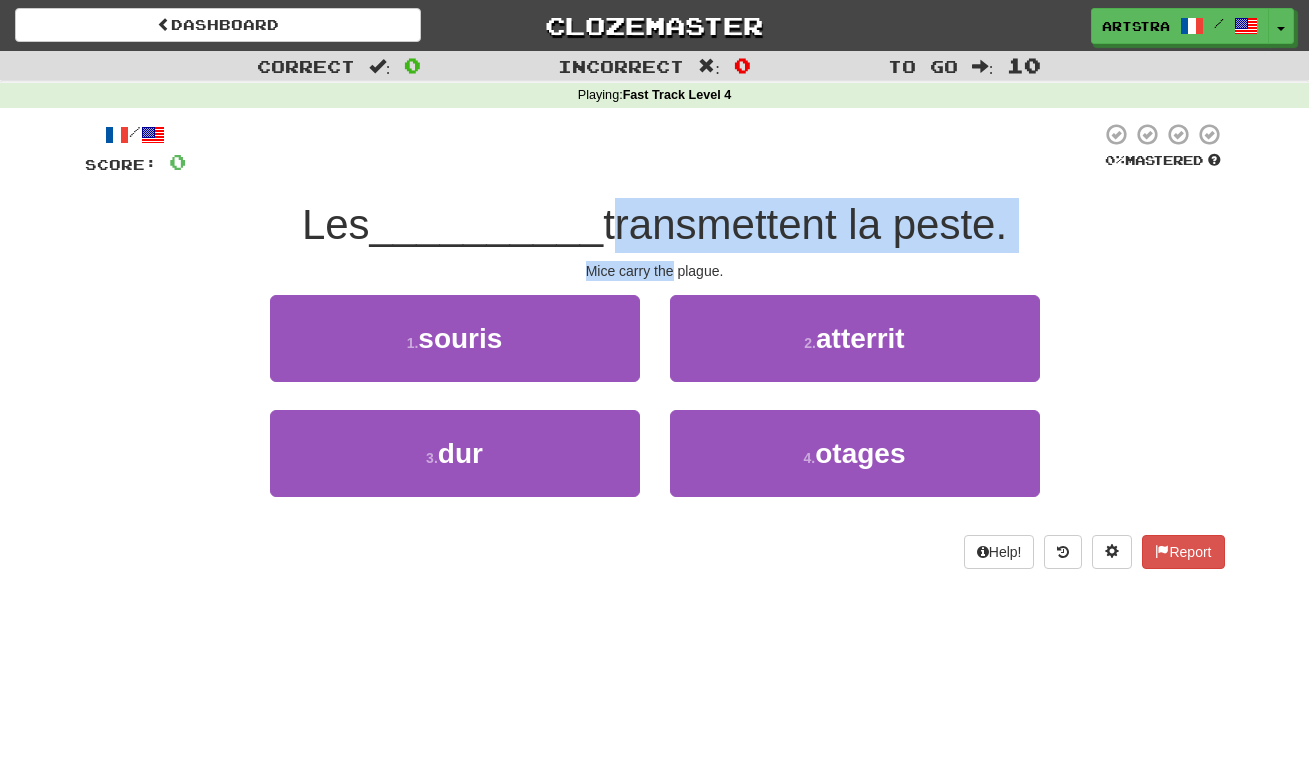 drag, startPoint x: 650, startPoint y: 215, endPoint x: 660, endPoint y: 271, distance: 56.88585 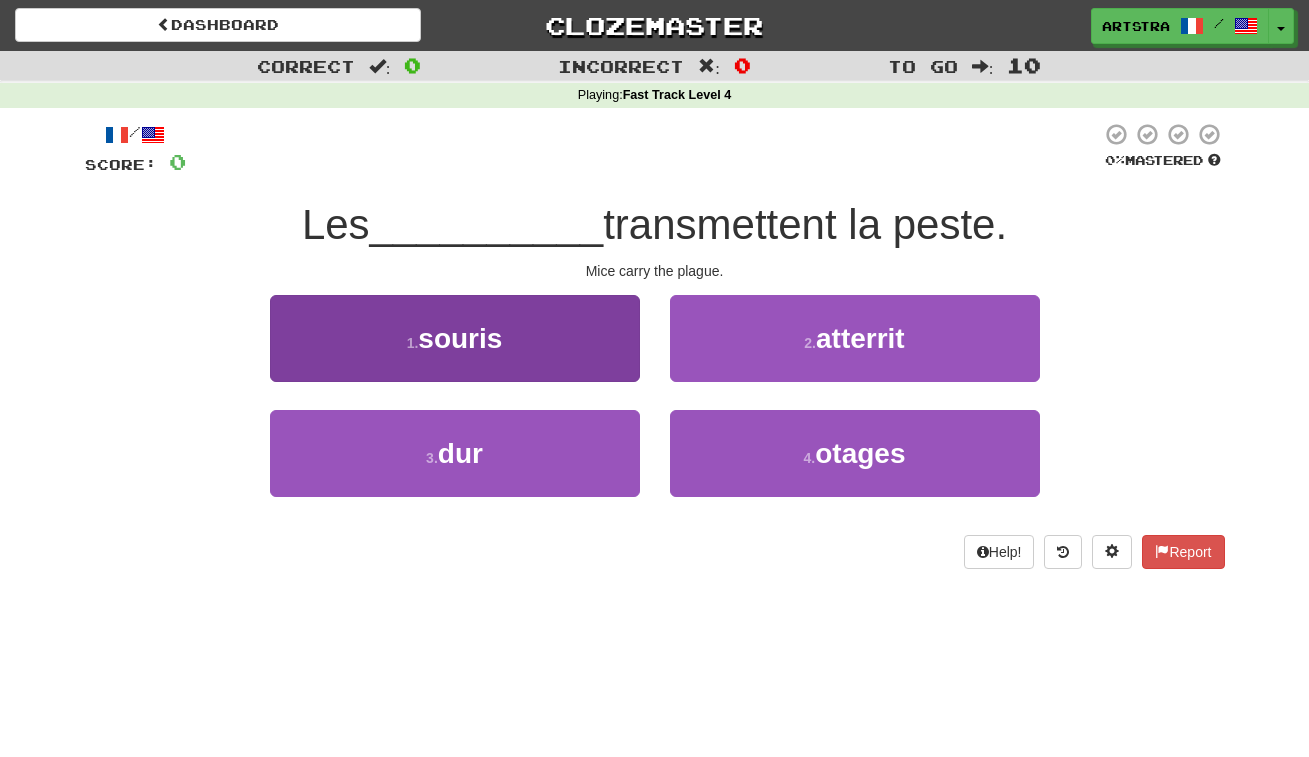 click on "1 .  souris" at bounding box center (455, 338) 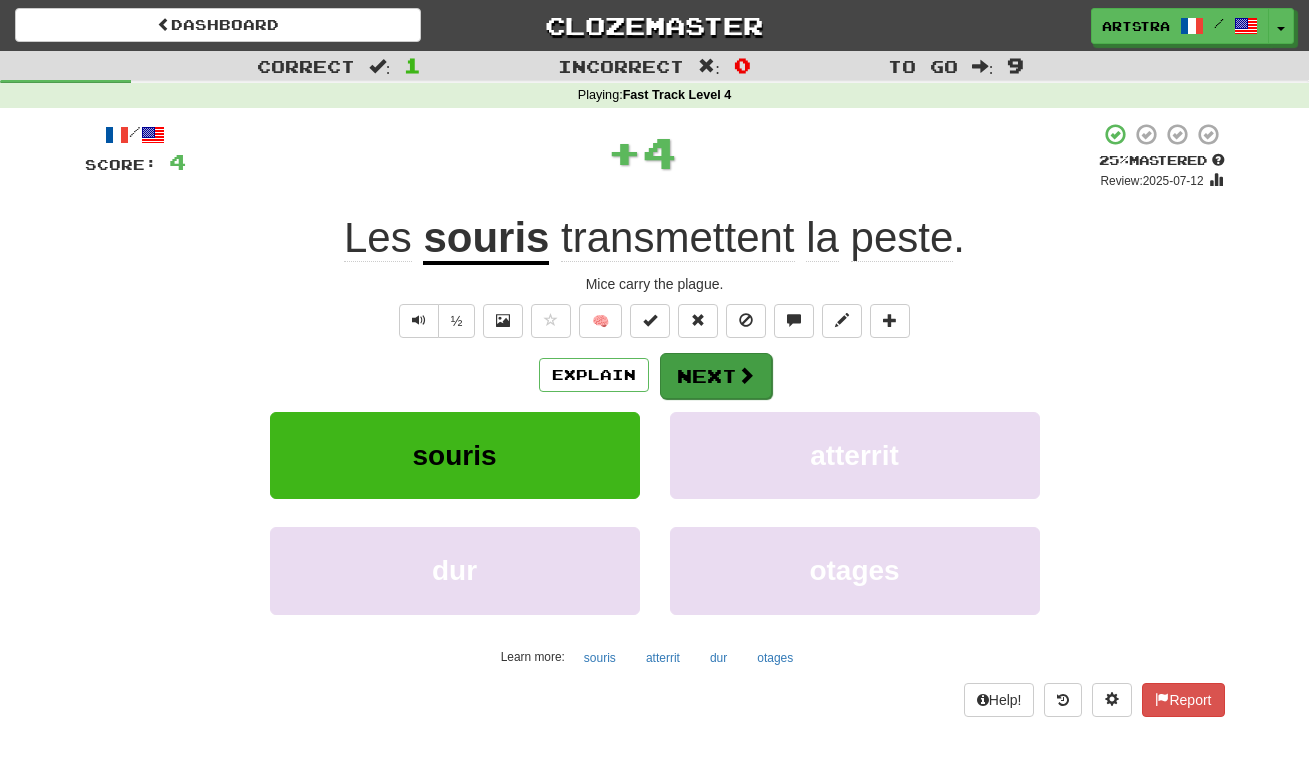 click on "Next" at bounding box center (716, 376) 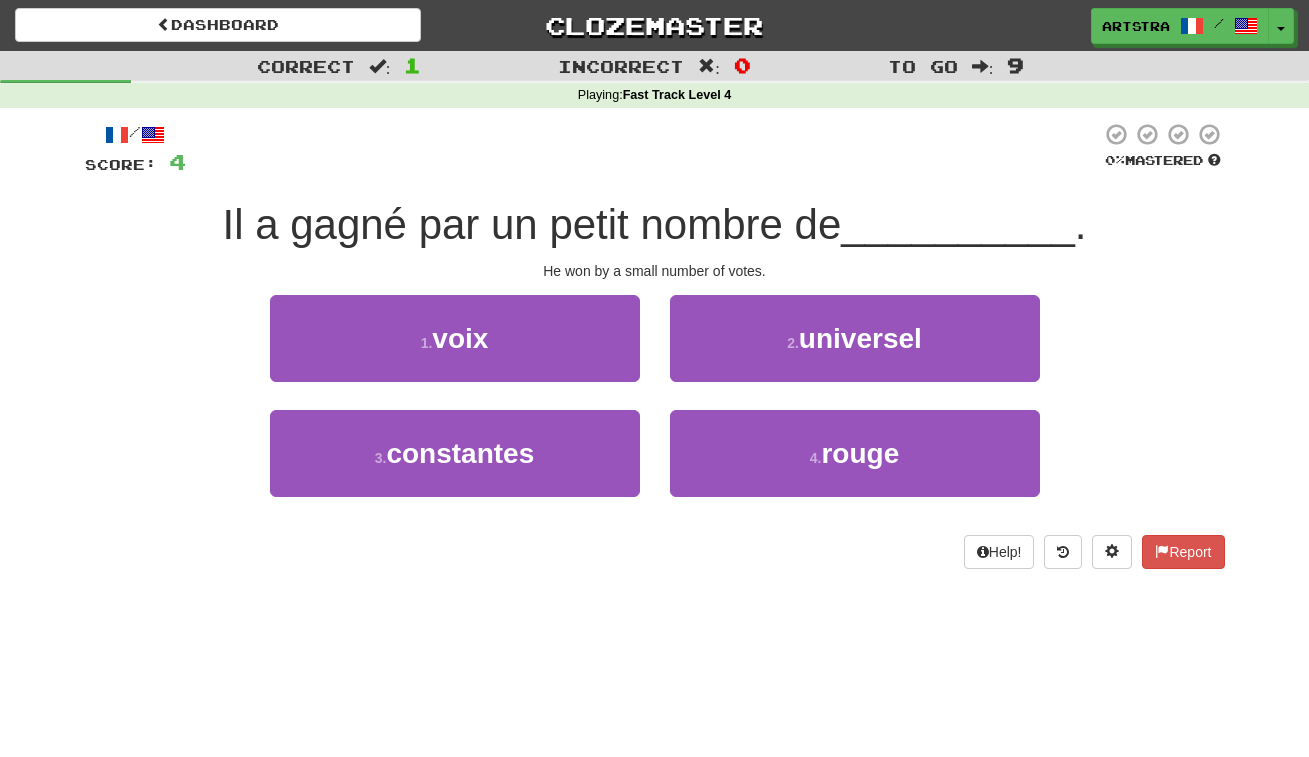 click on "Il a gagné par un petit nombre de" at bounding box center (531, 224) 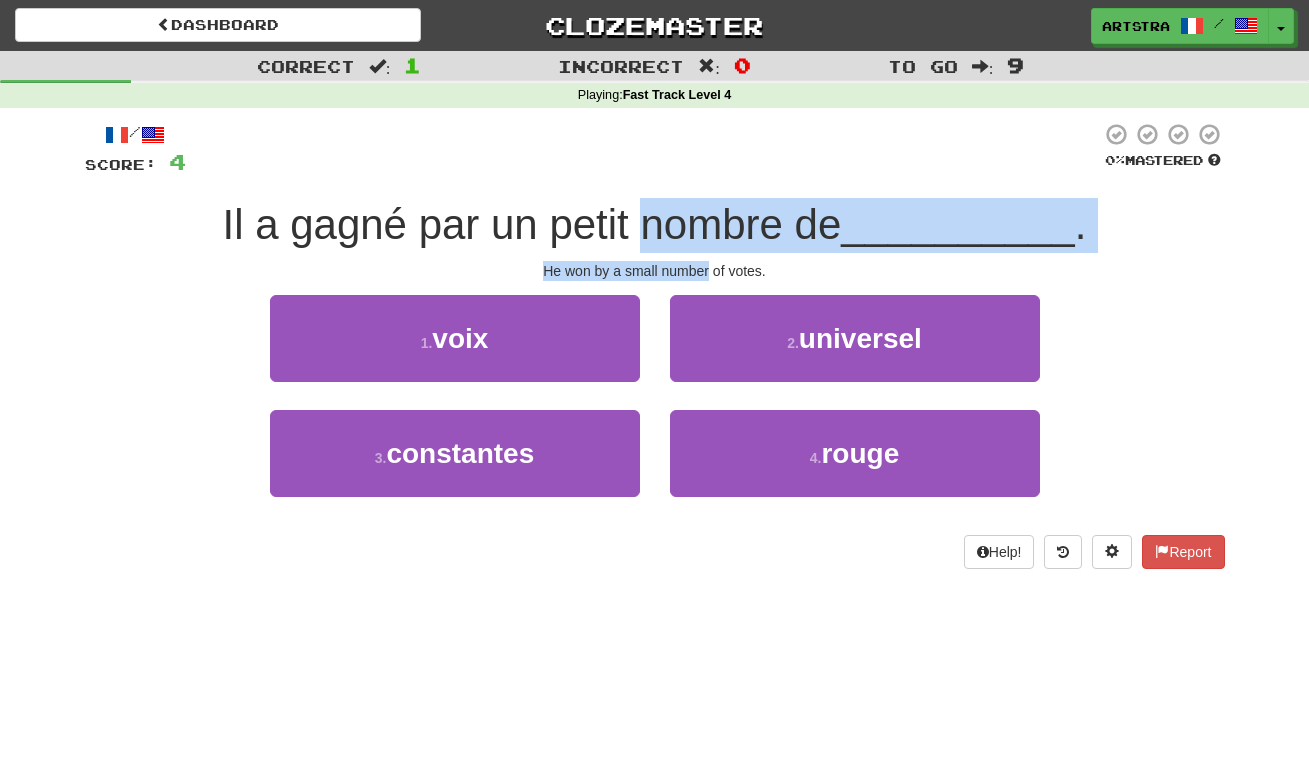 drag, startPoint x: 668, startPoint y: 227, endPoint x: 688, endPoint y: 274, distance: 51.078373 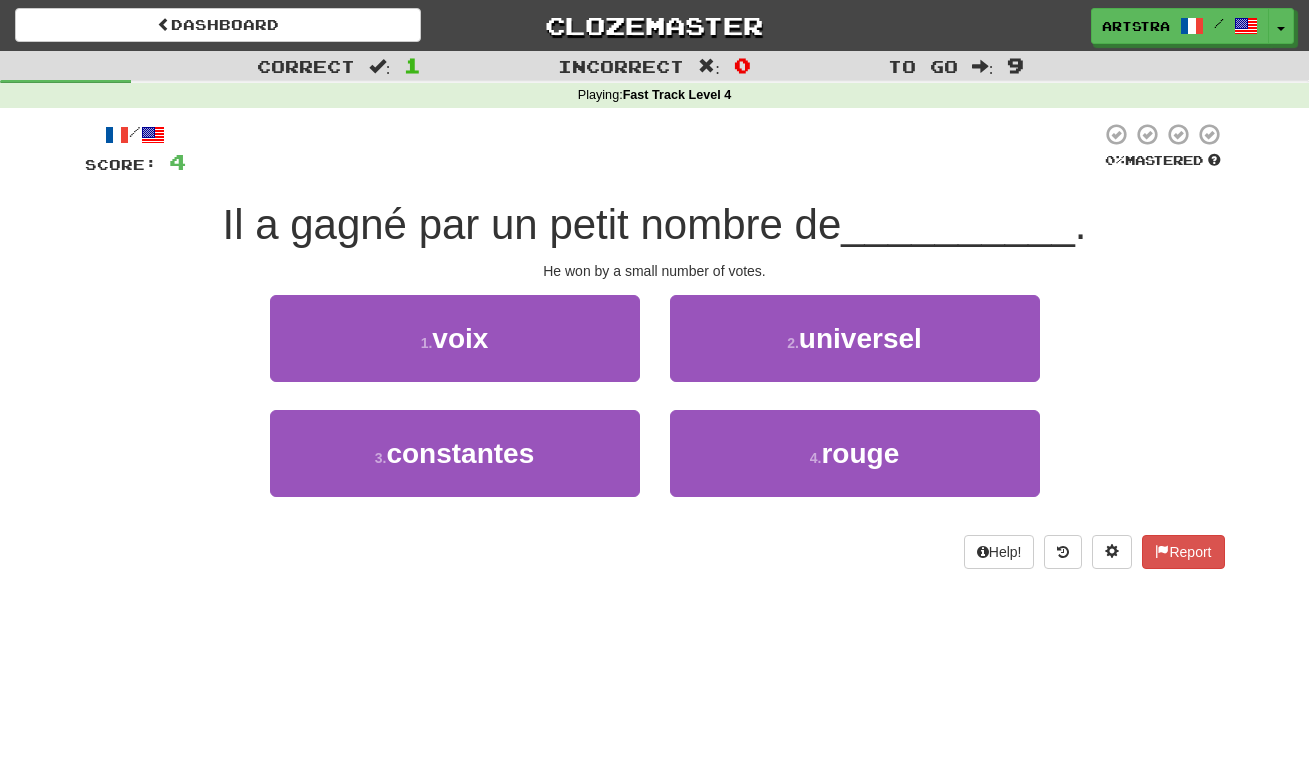 click on "1 .  voix" at bounding box center (455, 338) 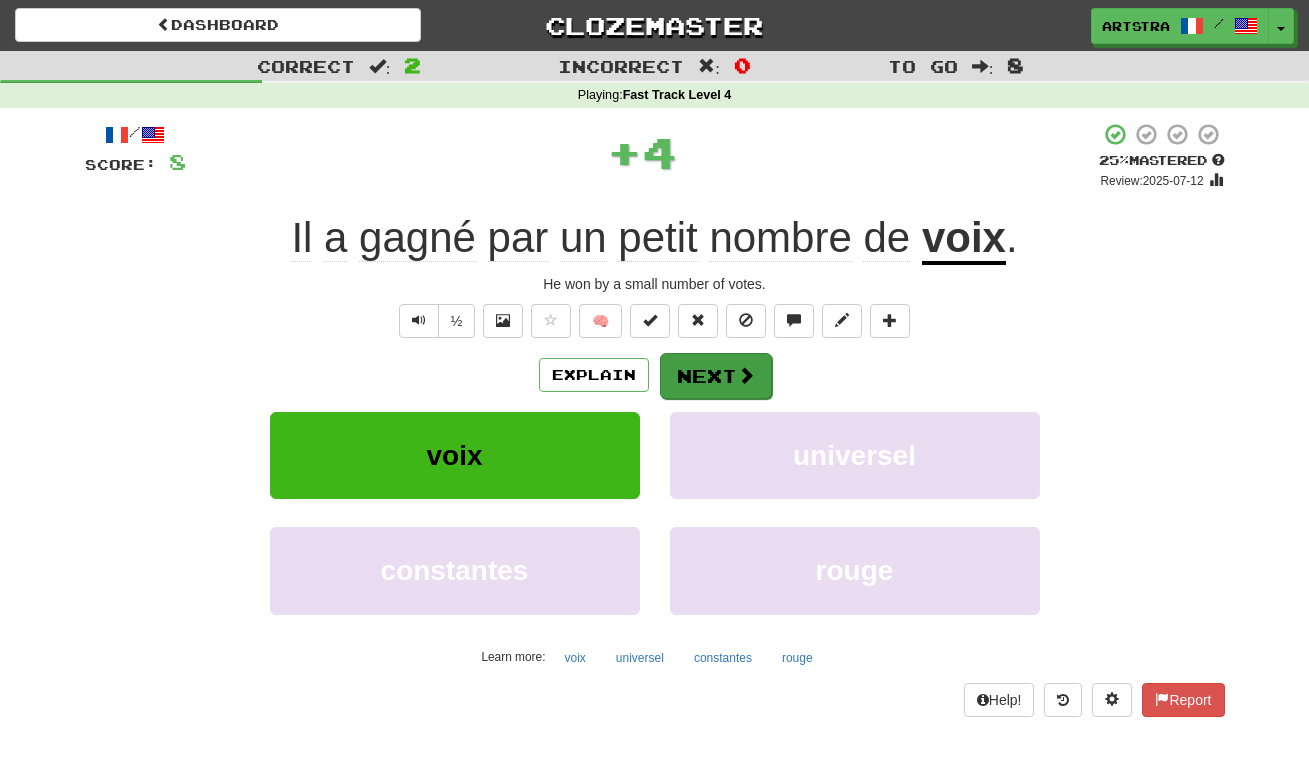 click on "Next" at bounding box center (716, 376) 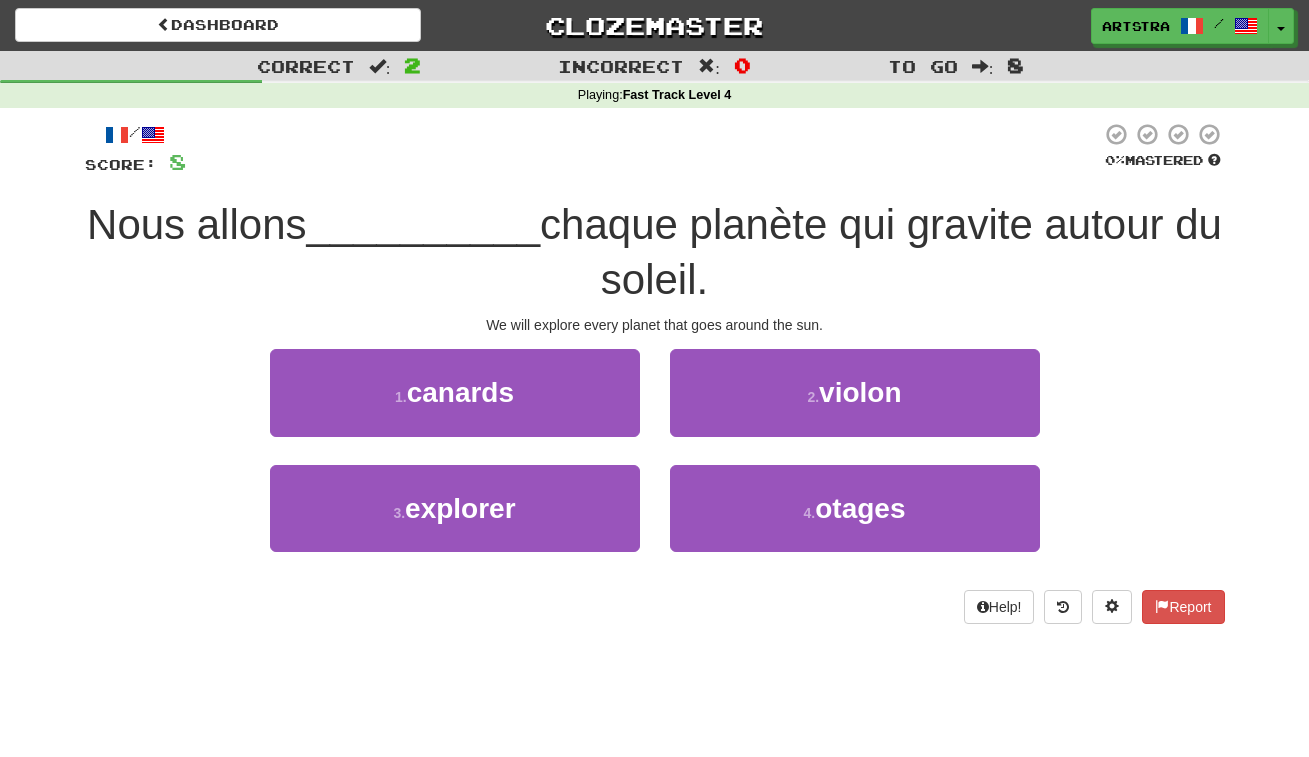 click on "chaque planète qui gravite autour du soleil." at bounding box center [881, 252] 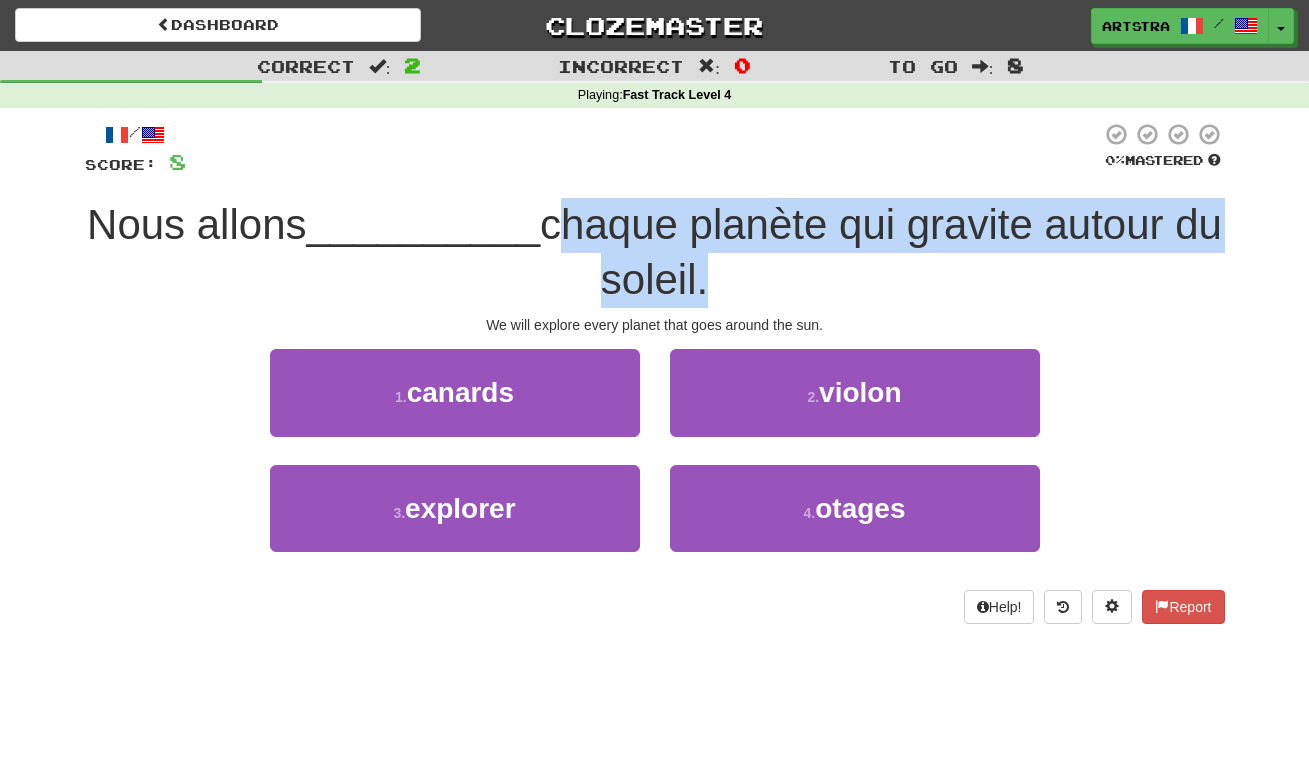 drag, startPoint x: 661, startPoint y: 202, endPoint x: 656, endPoint y: 285, distance: 83.15047 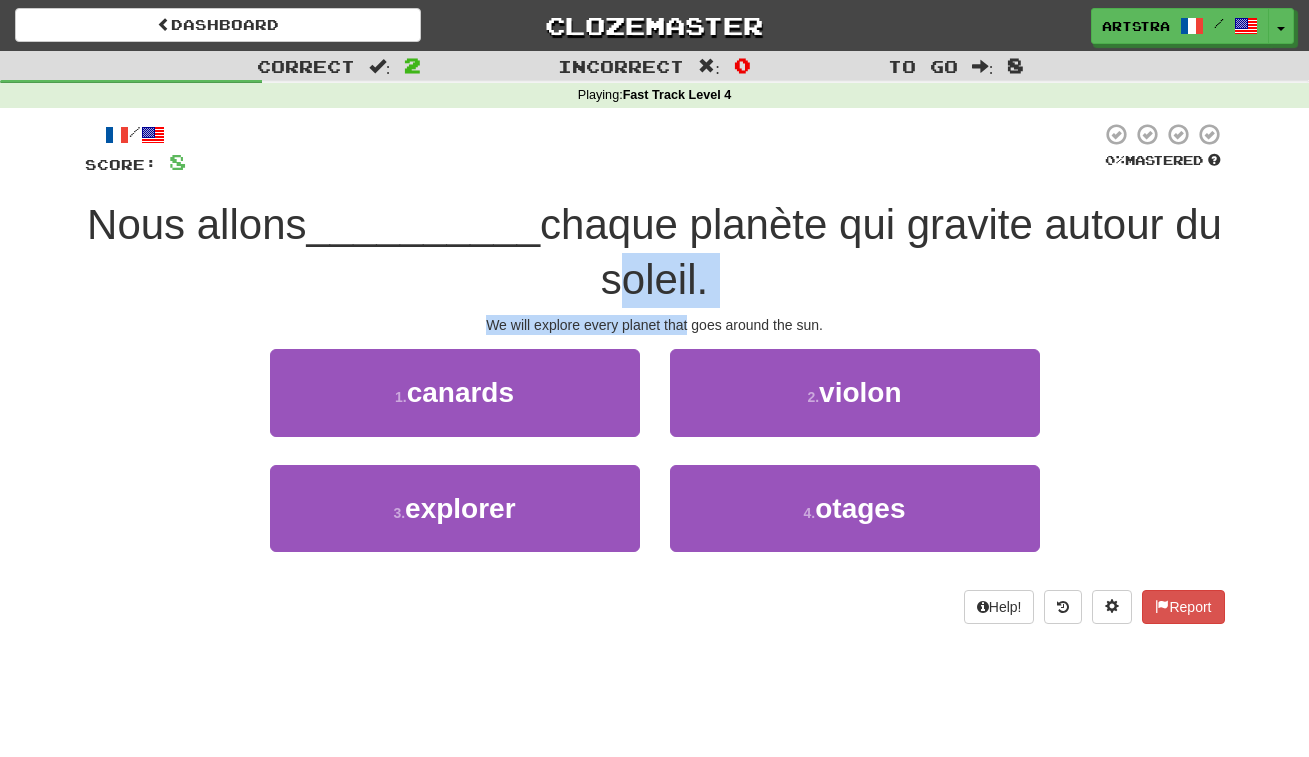 drag, startPoint x: 656, startPoint y: 285, endPoint x: 676, endPoint y: 315, distance: 36.05551 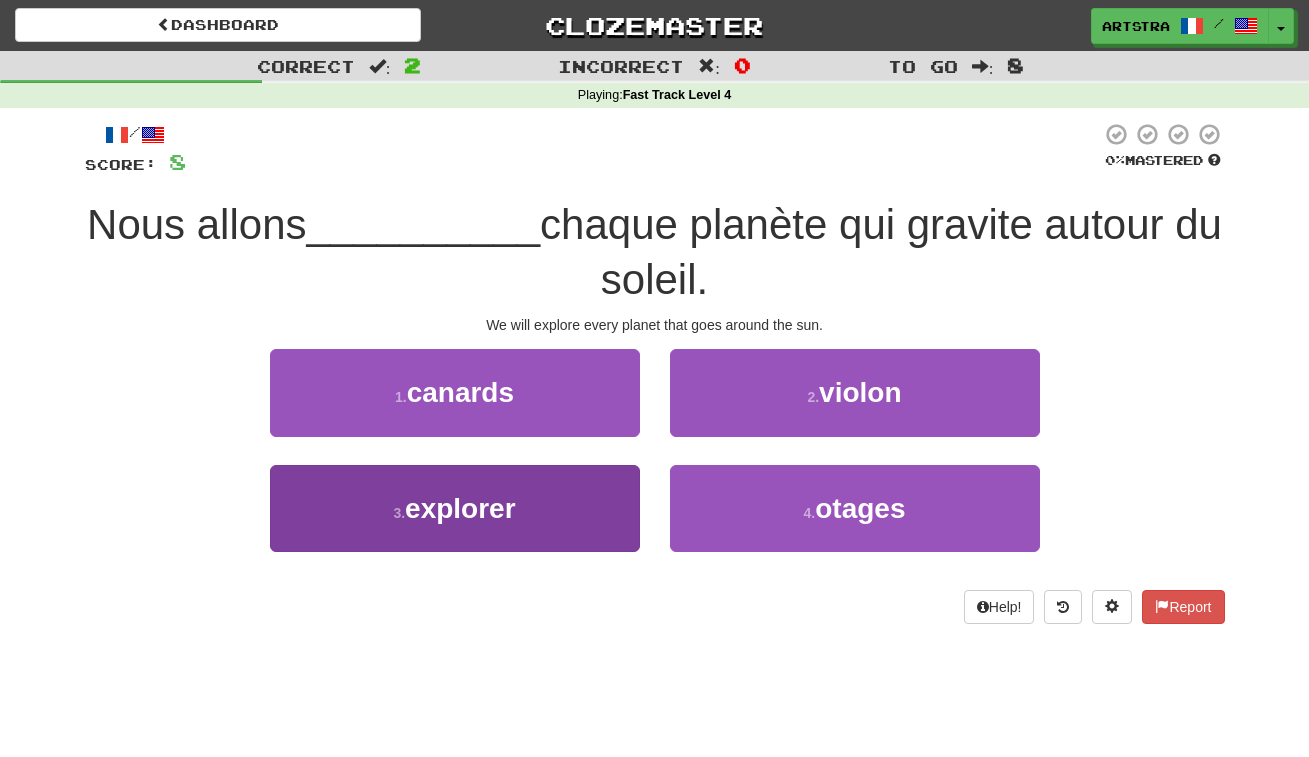 click on "3 .  explorer" at bounding box center [455, 508] 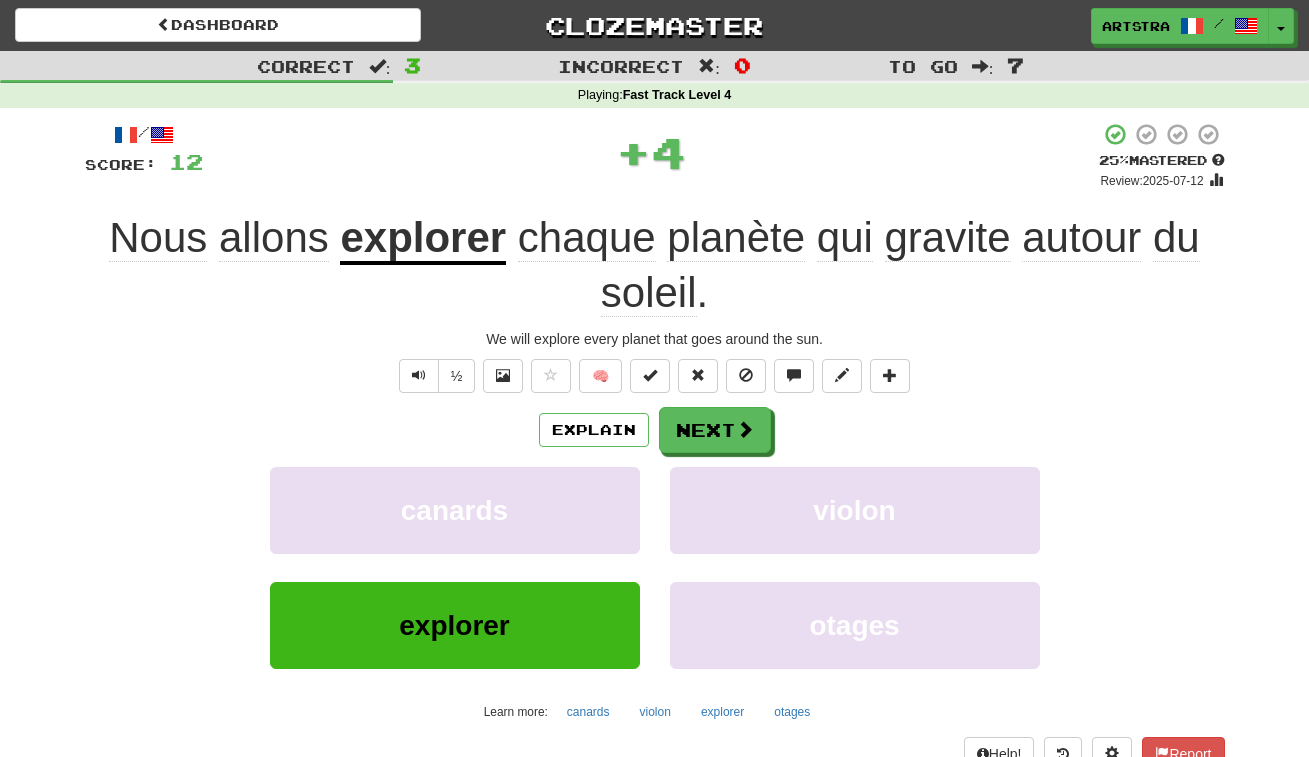 click on "Nous   allons   explorer   chaque   planète   qui   gravite   autour   du   soleil ." at bounding box center (655, 265) 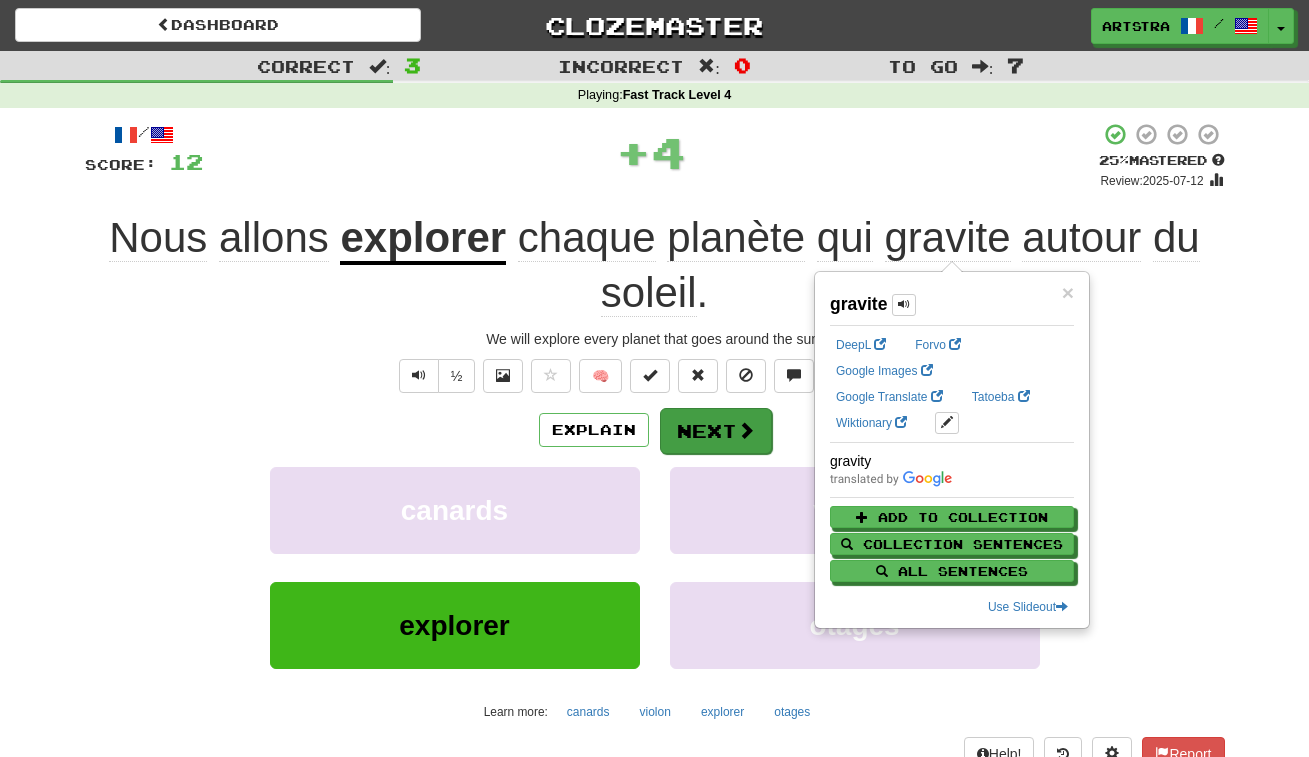 click on "Next" at bounding box center (716, 431) 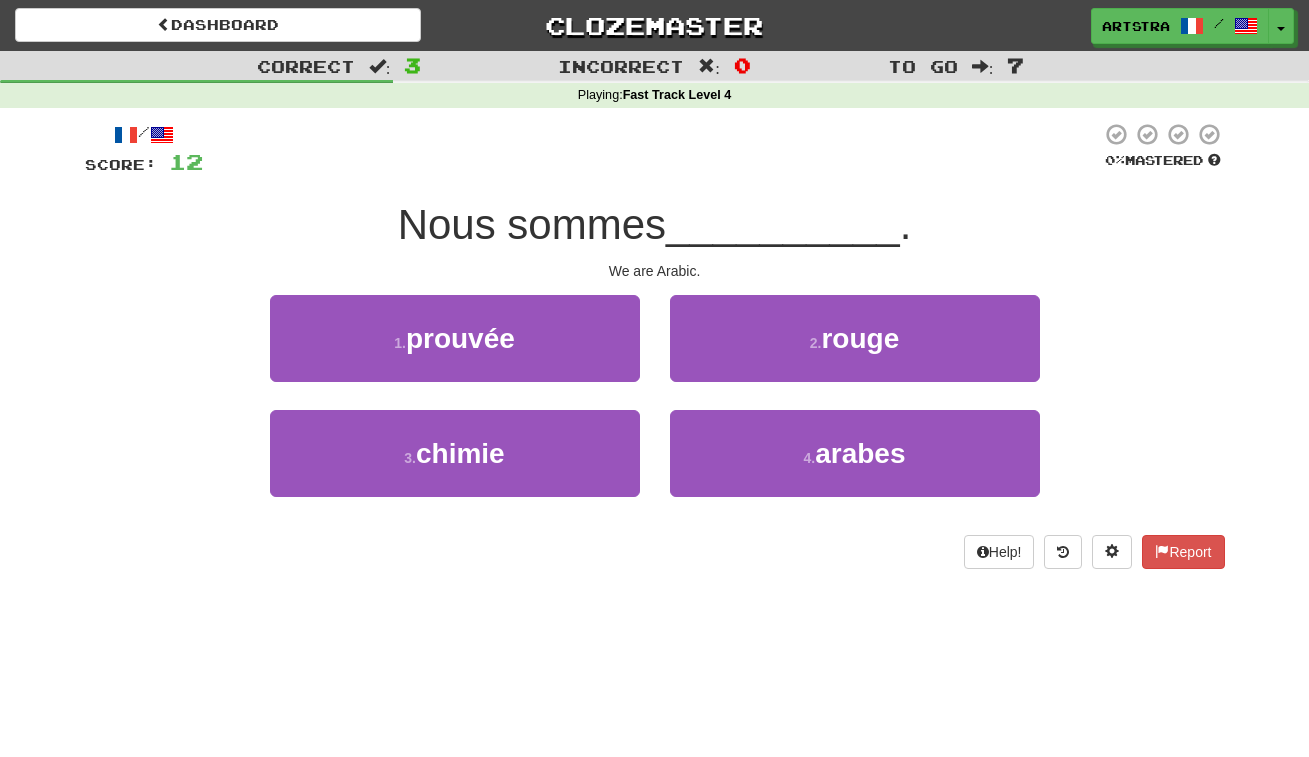 click on "Nous sommes" at bounding box center (532, 224) 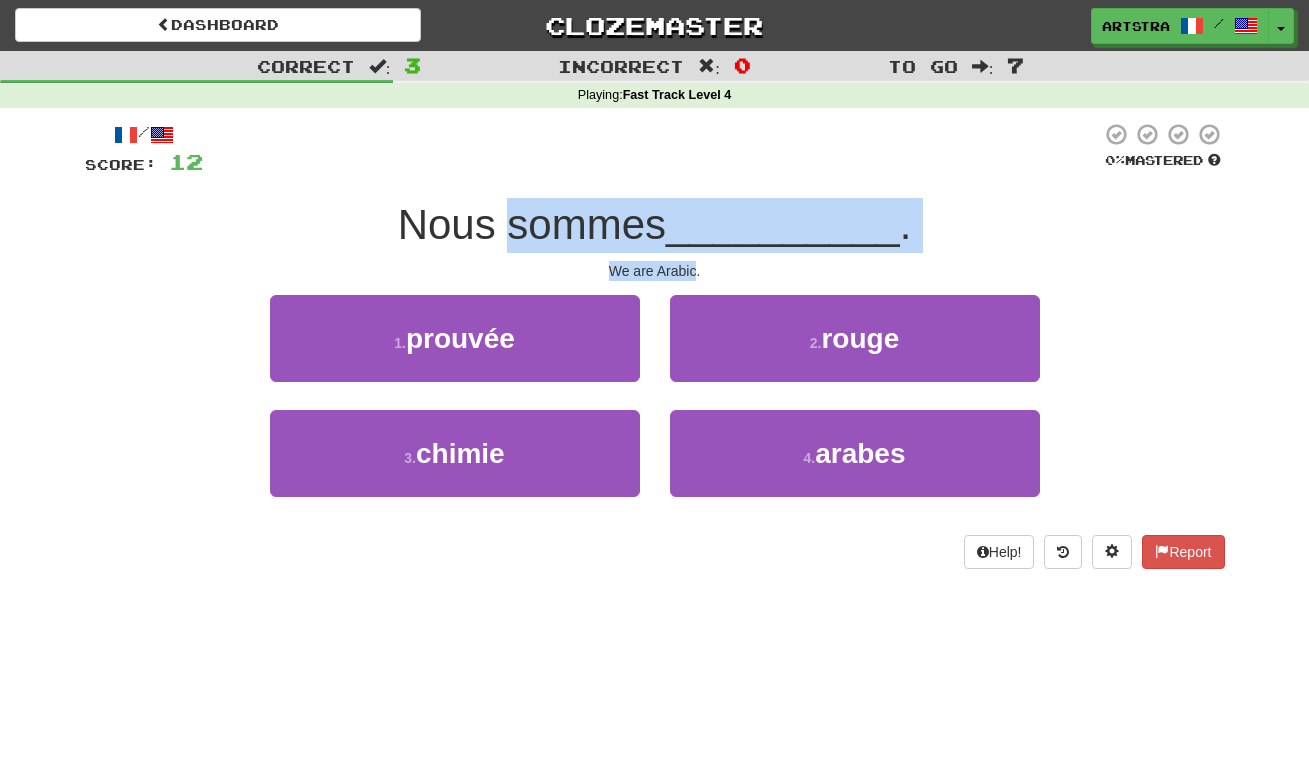 drag, startPoint x: 654, startPoint y: 228, endPoint x: 661, endPoint y: 264, distance: 36.67424 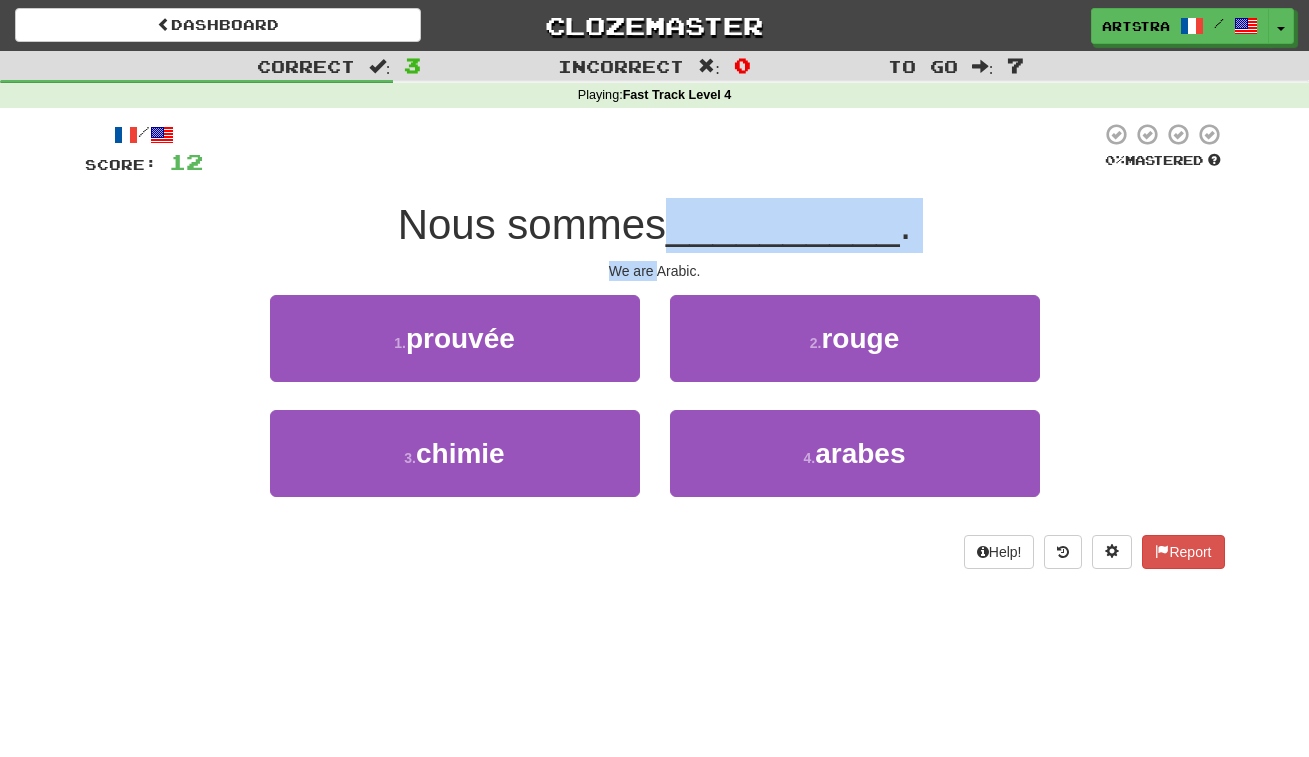 drag, startPoint x: 661, startPoint y: 264, endPoint x: 680, endPoint y: 203, distance: 63.89053 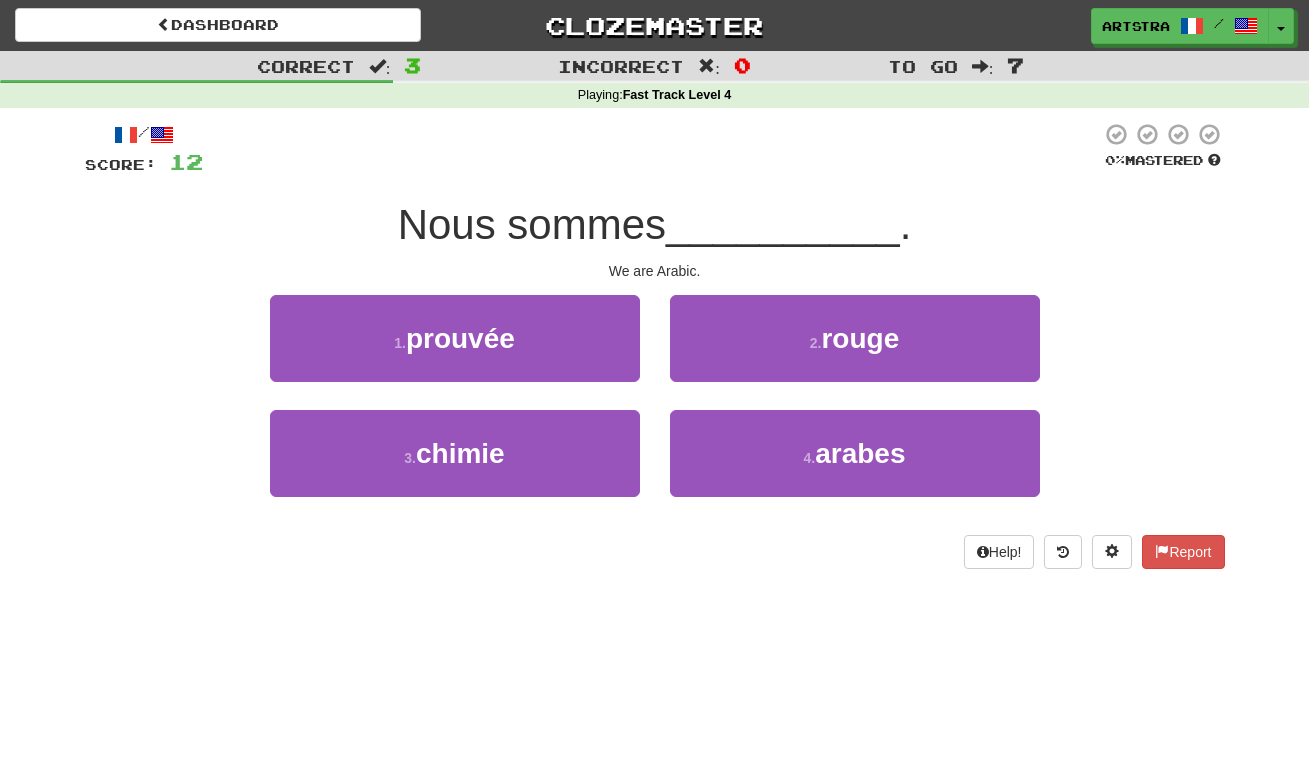 click on "Nous sommes" at bounding box center [532, 224] 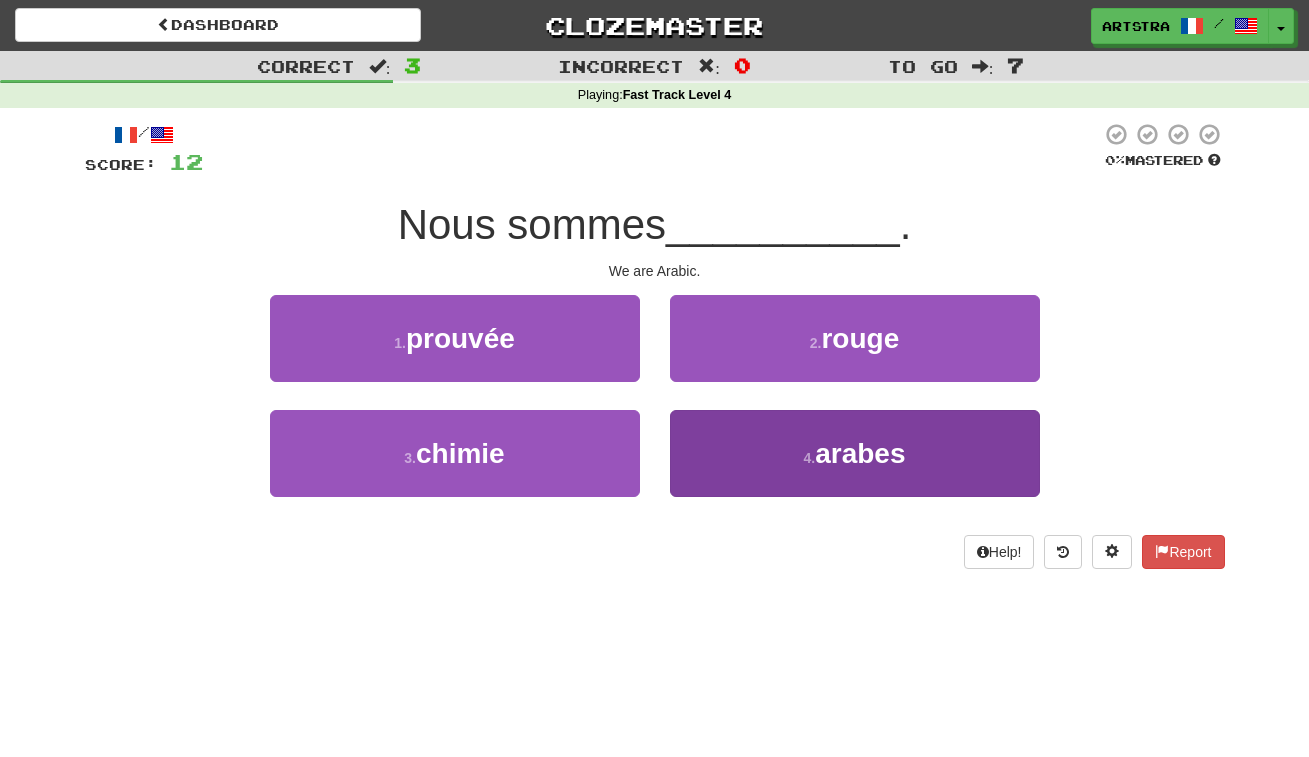 click on "arabes" at bounding box center [860, 453] 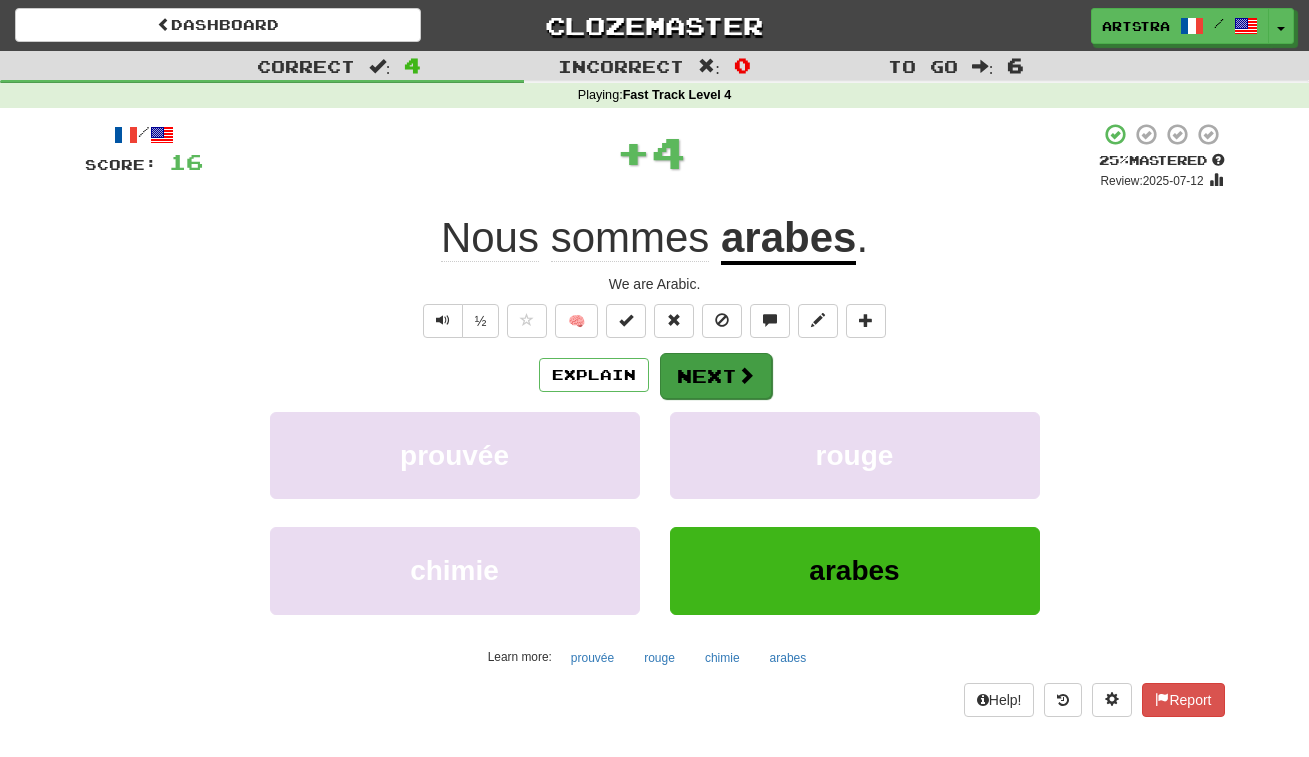 click on "Next" at bounding box center [716, 376] 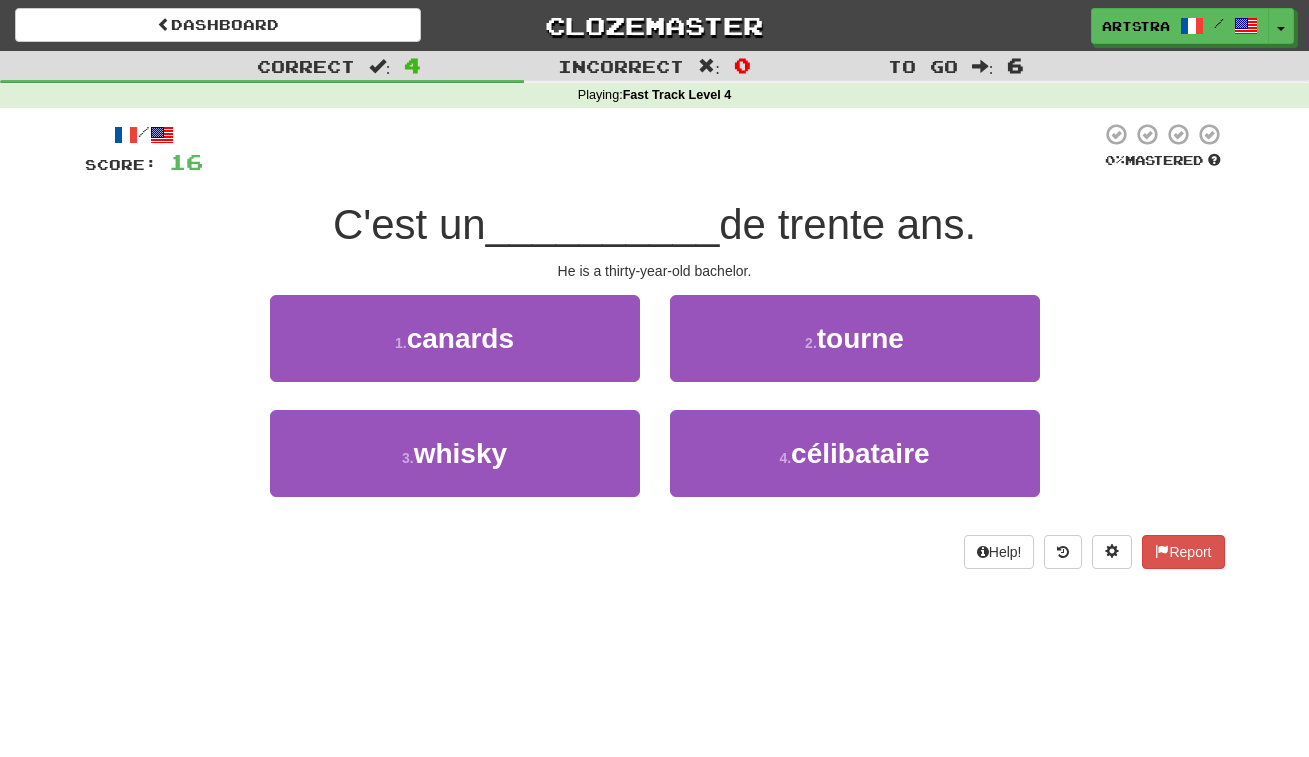 click on "__________" at bounding box center (603, 224) 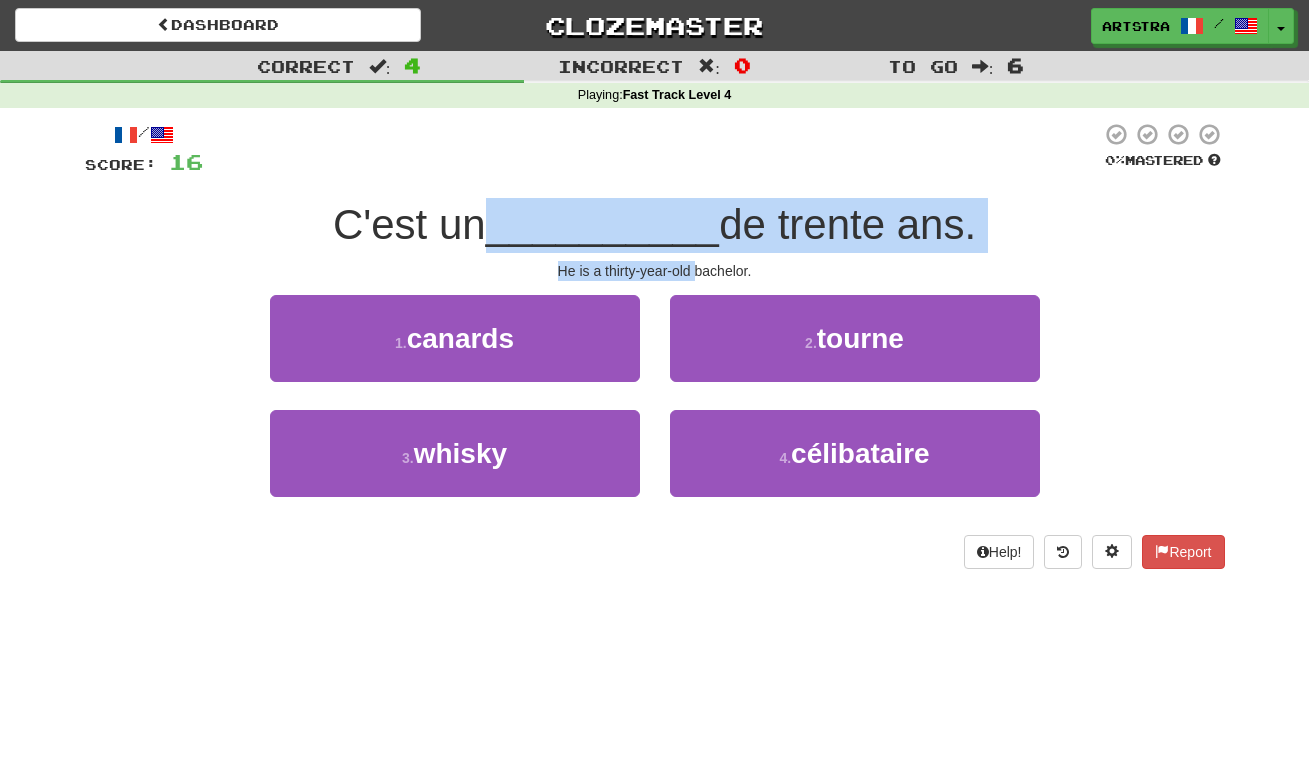 drag, startPoint x: 673, startPoint y: 219, endPoint x: 692, endPoint y: 258, distance: 43.382023 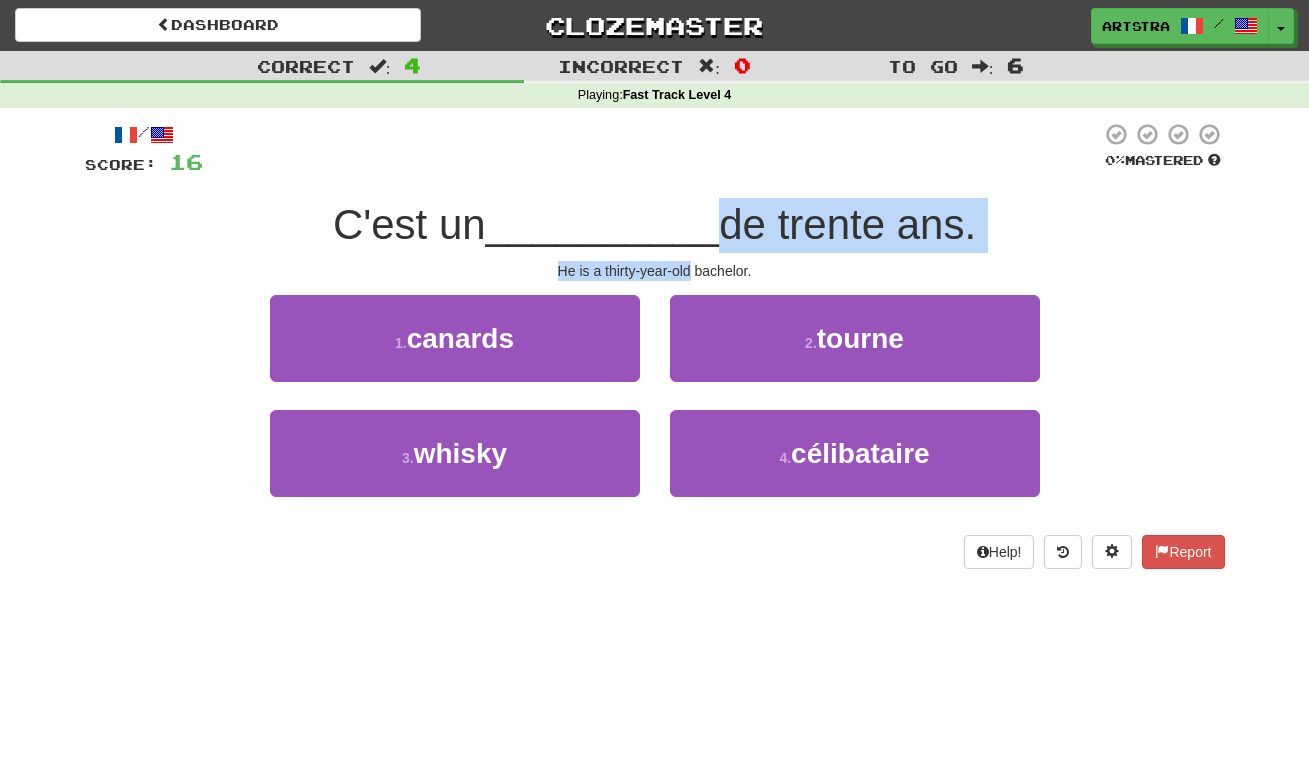 drag, startPoint x: 692, startPoint y: 258, endPoint x: 714, endPoint y: 213, distance: 50.08992 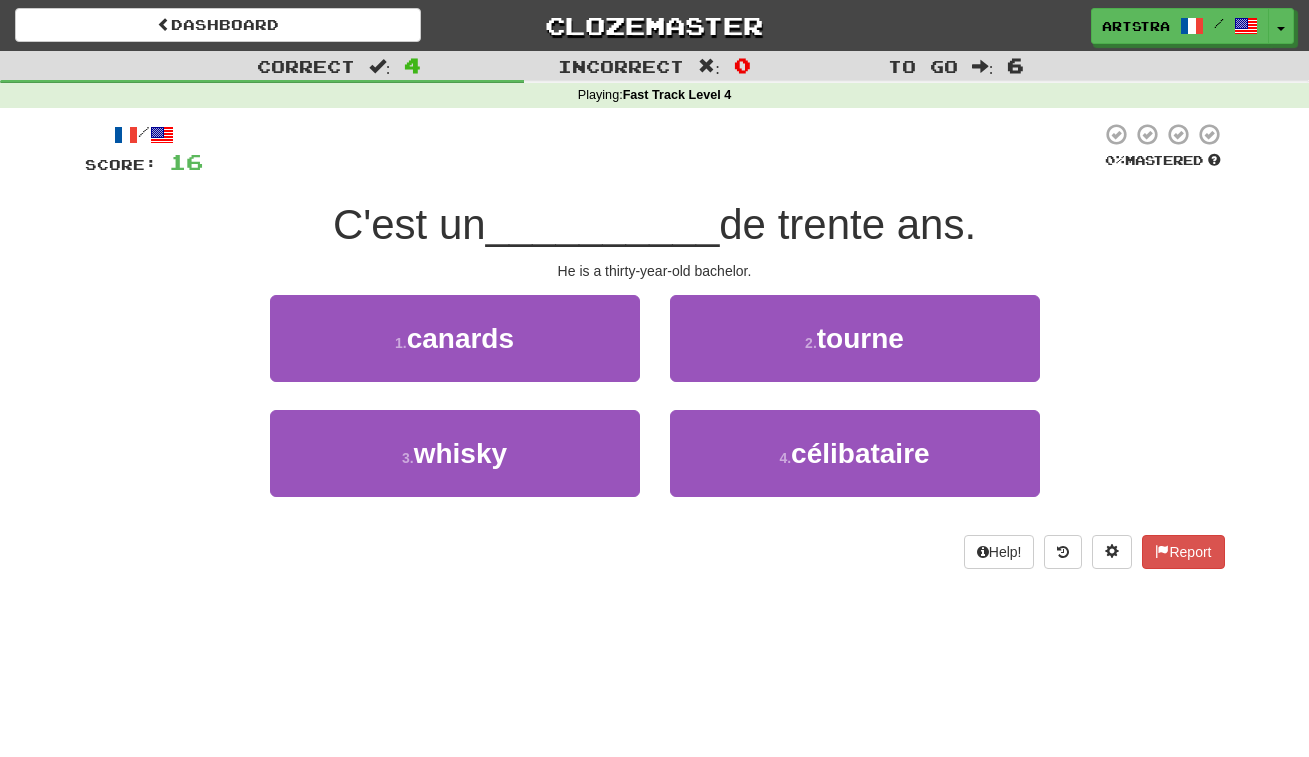 click on "de trente ans." at bounding box center (847, 224) 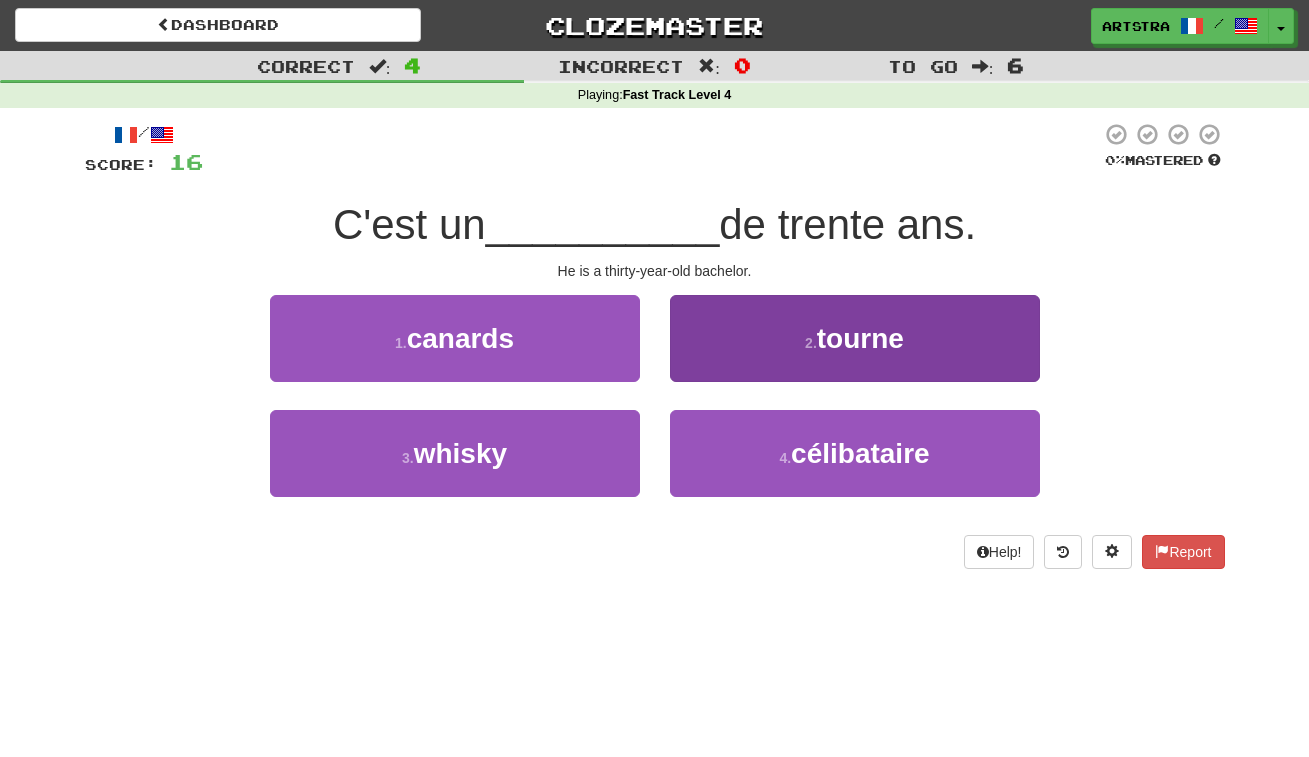 click on "célibataire" at bounding box center (860, 453) 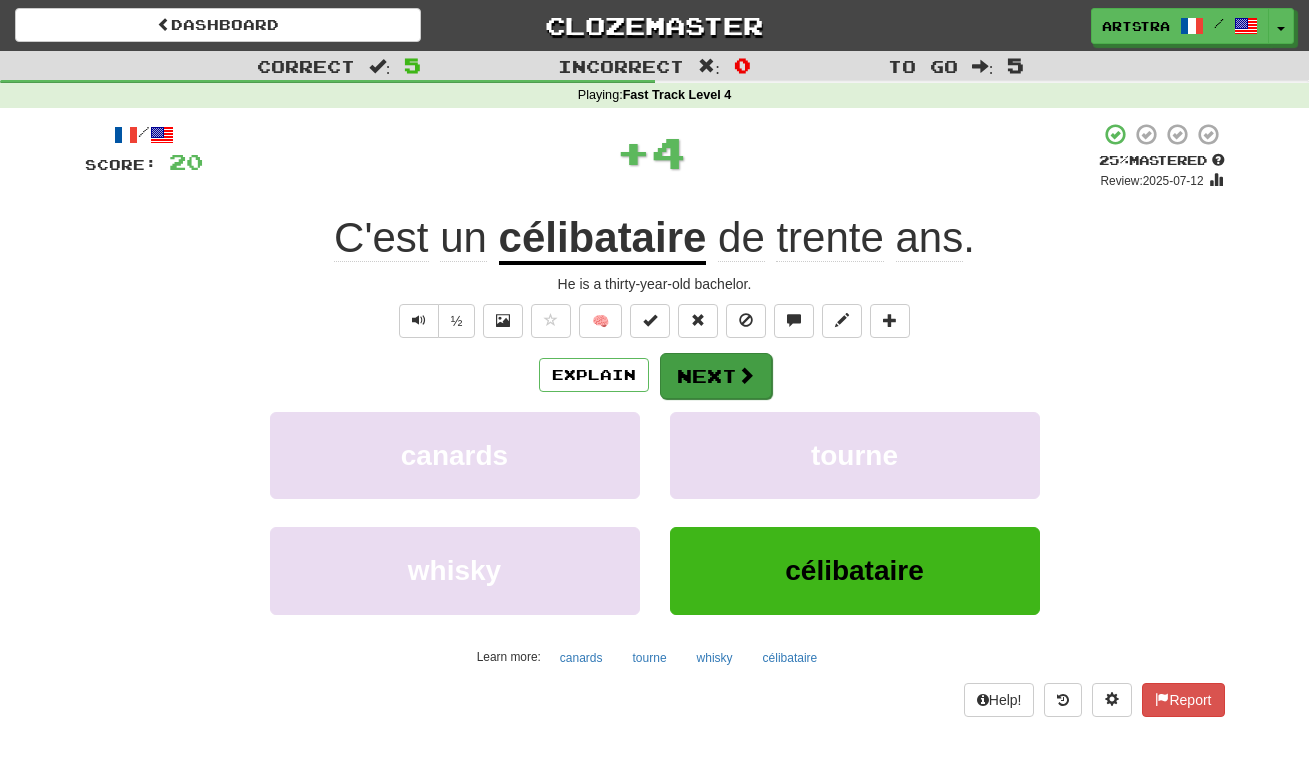 click on "Next" at bounding box center (716, 376) 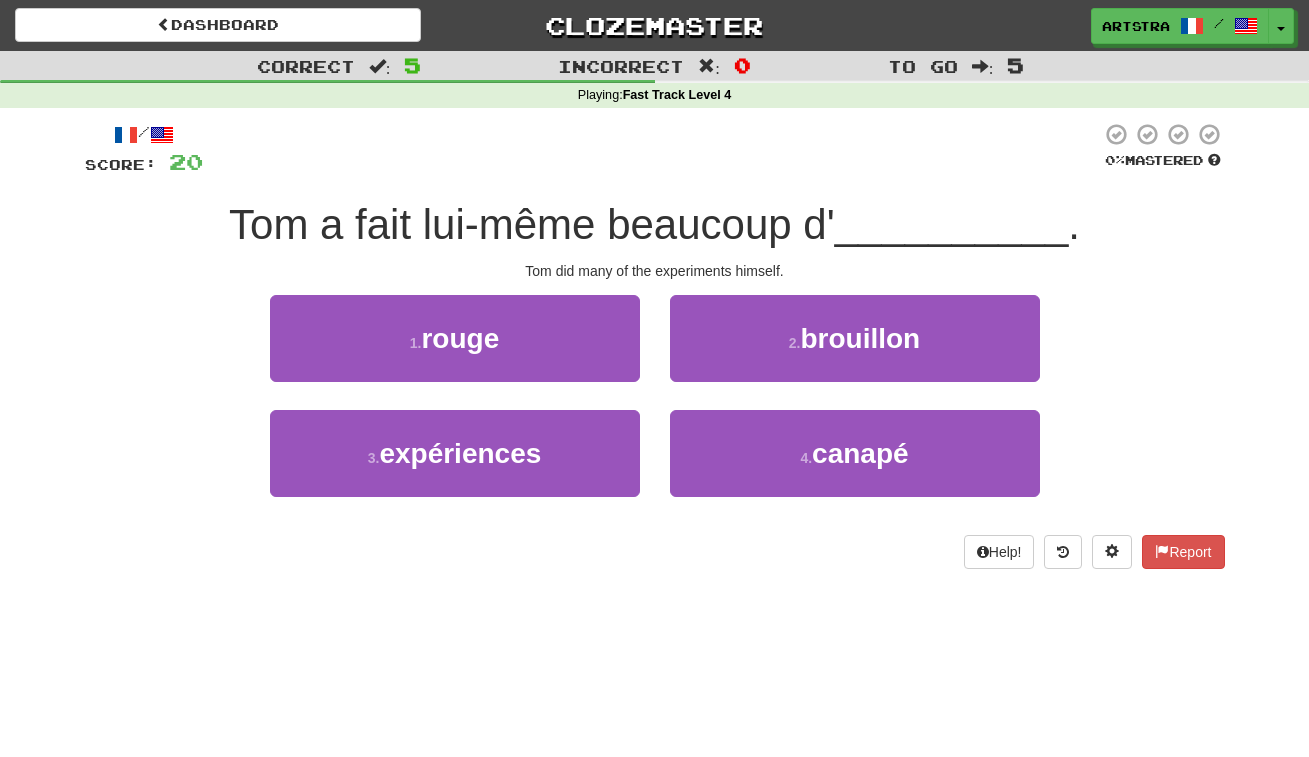 click on "Tom a fait lui-même beaucoup d'" at bounding box center [532, 224] 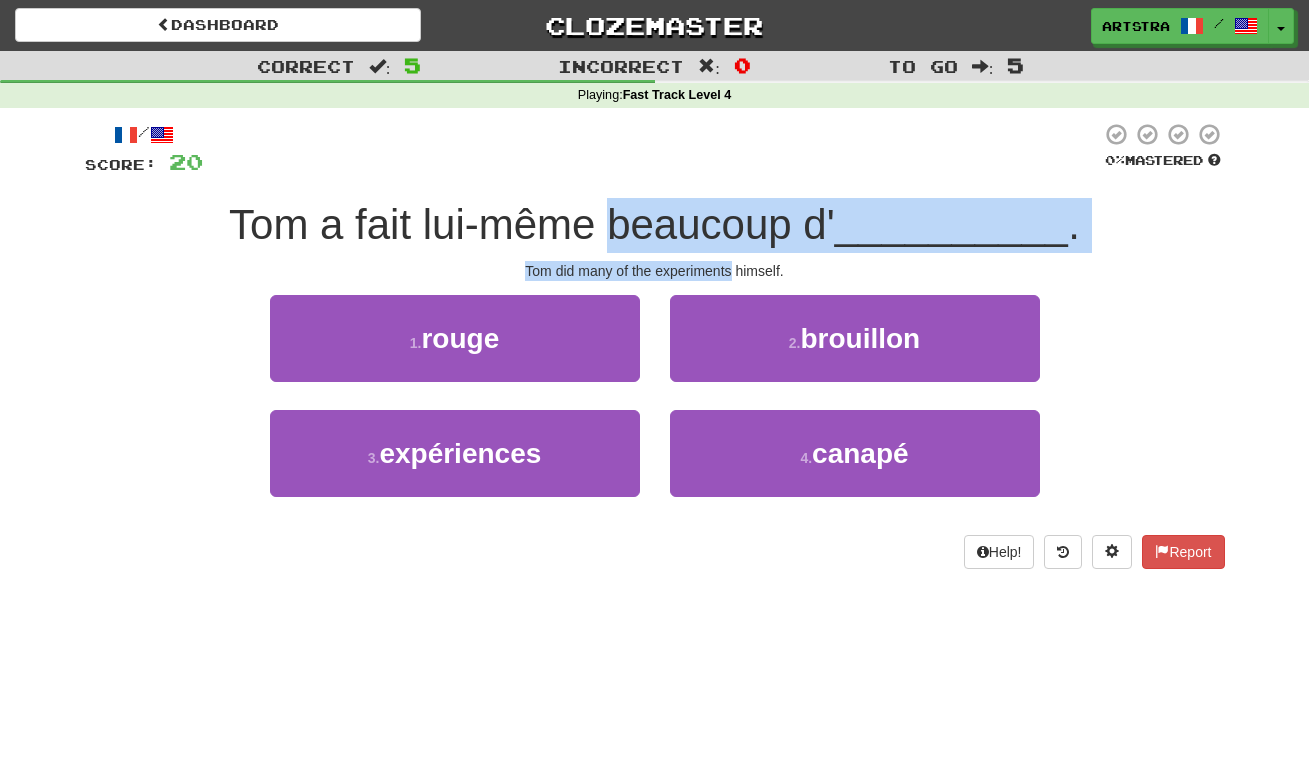 drag, startPoint x: 687, startPoint y: 216, endPoint x: 711, endPoint y: 265, distance: 54.56189 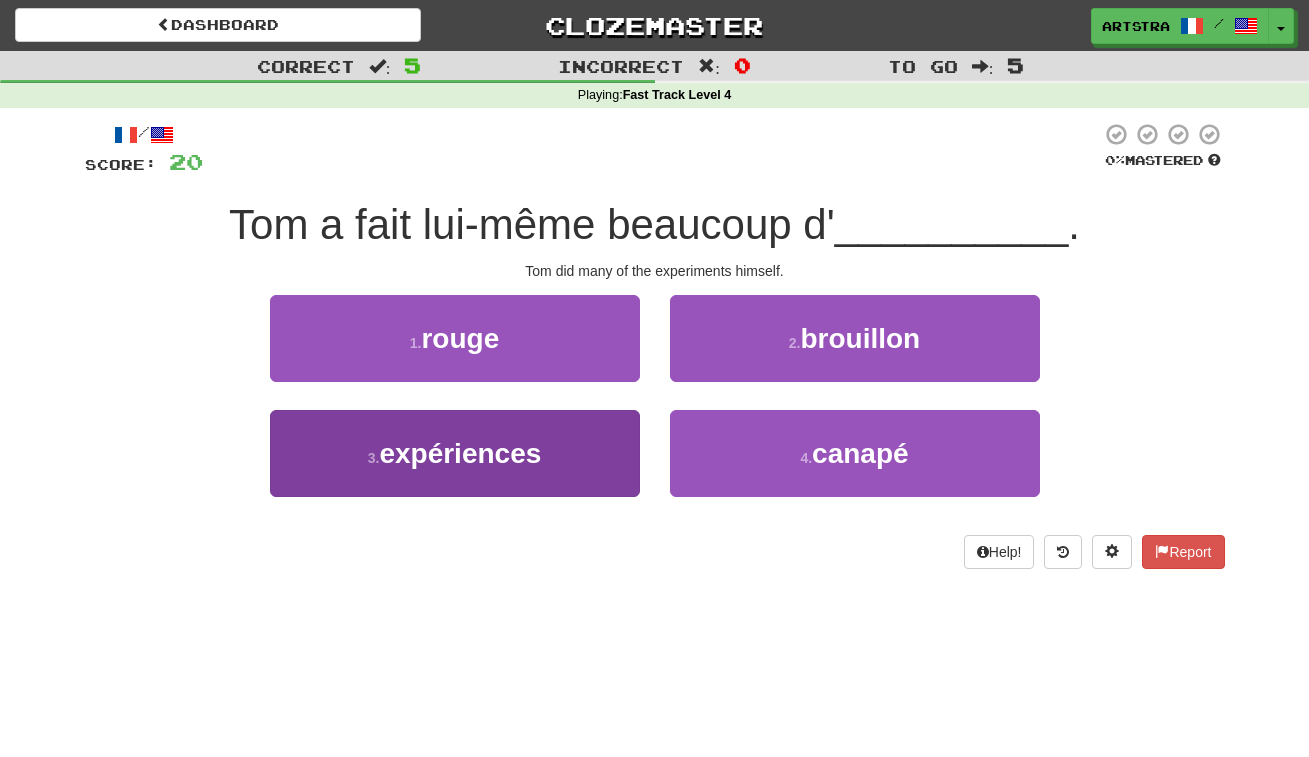 click on "3 .  expériences" at bounding box center (455, 453) 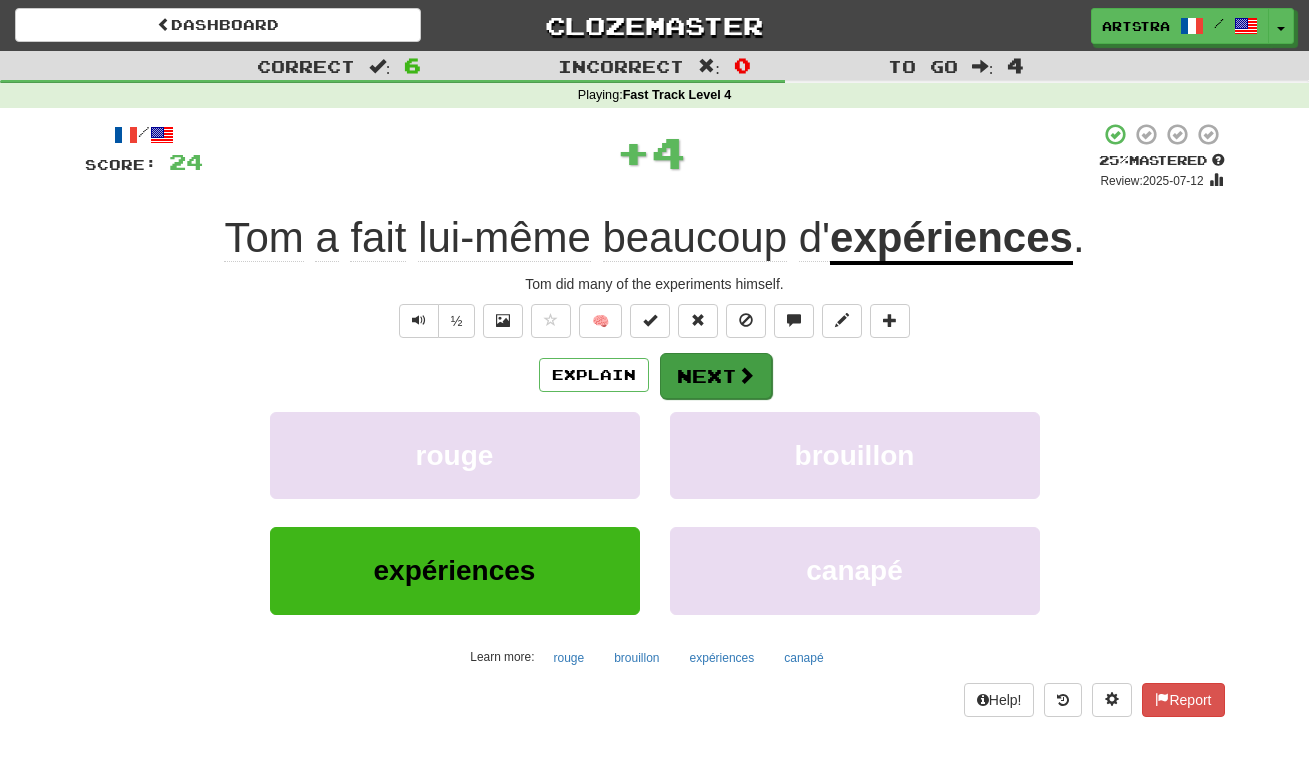 click at bounding box center (746, 375) 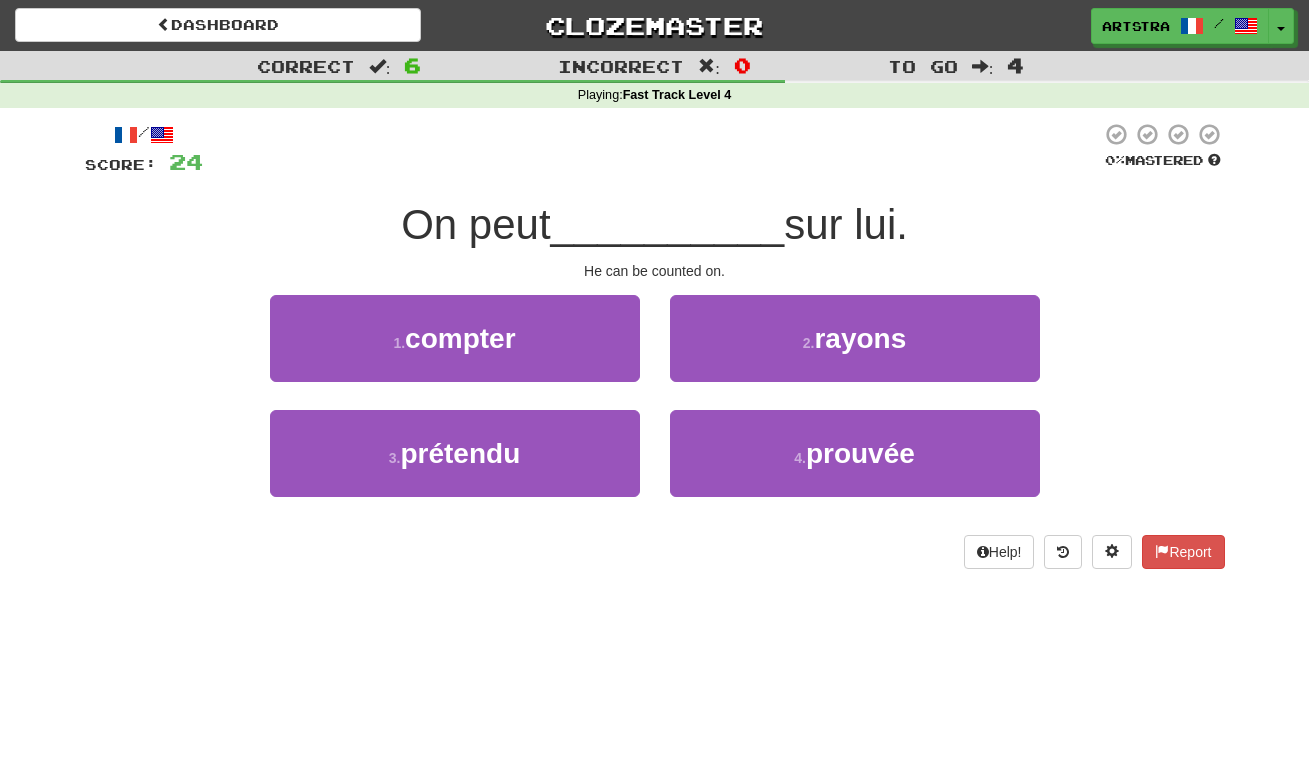 click on "__________" at bounding box center (668, 224) 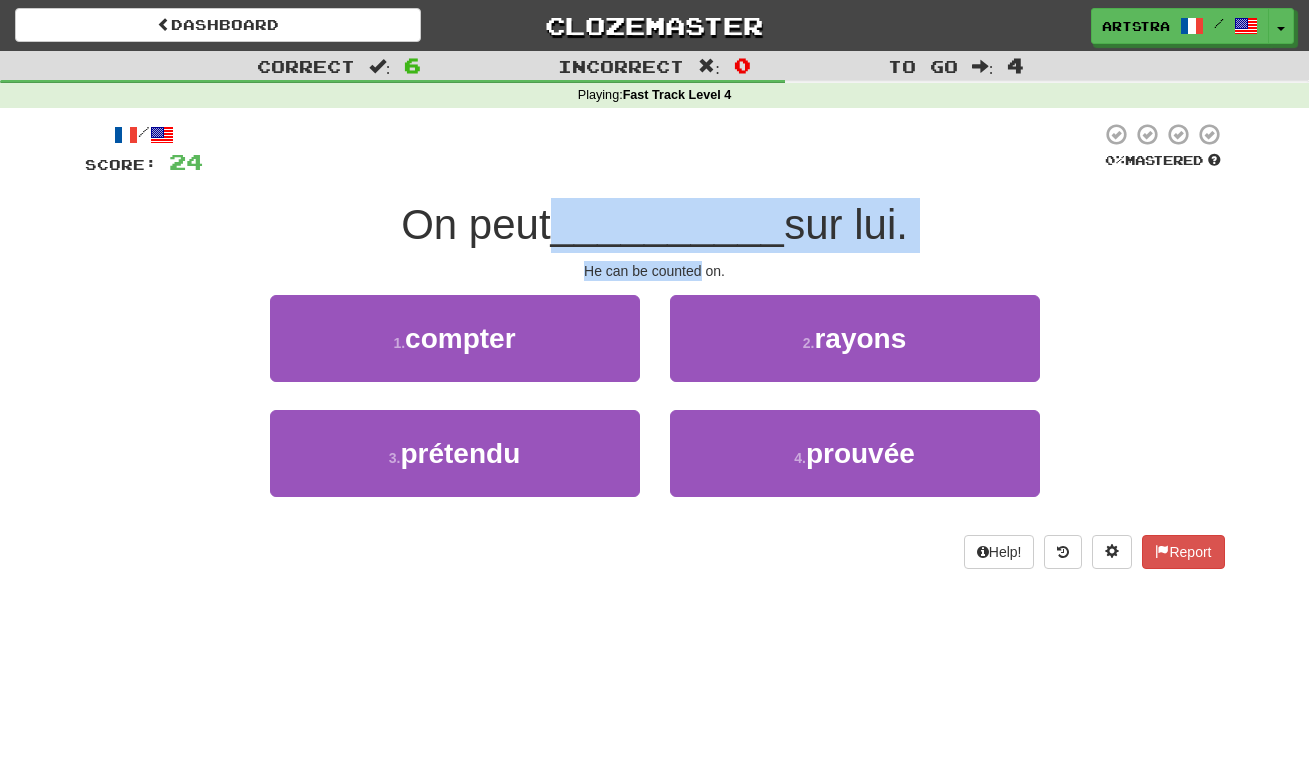 drag, startPoint x: 664, startPoint y: 214, endPoint x: 688, endPoint y: 264, distance: 55.461697 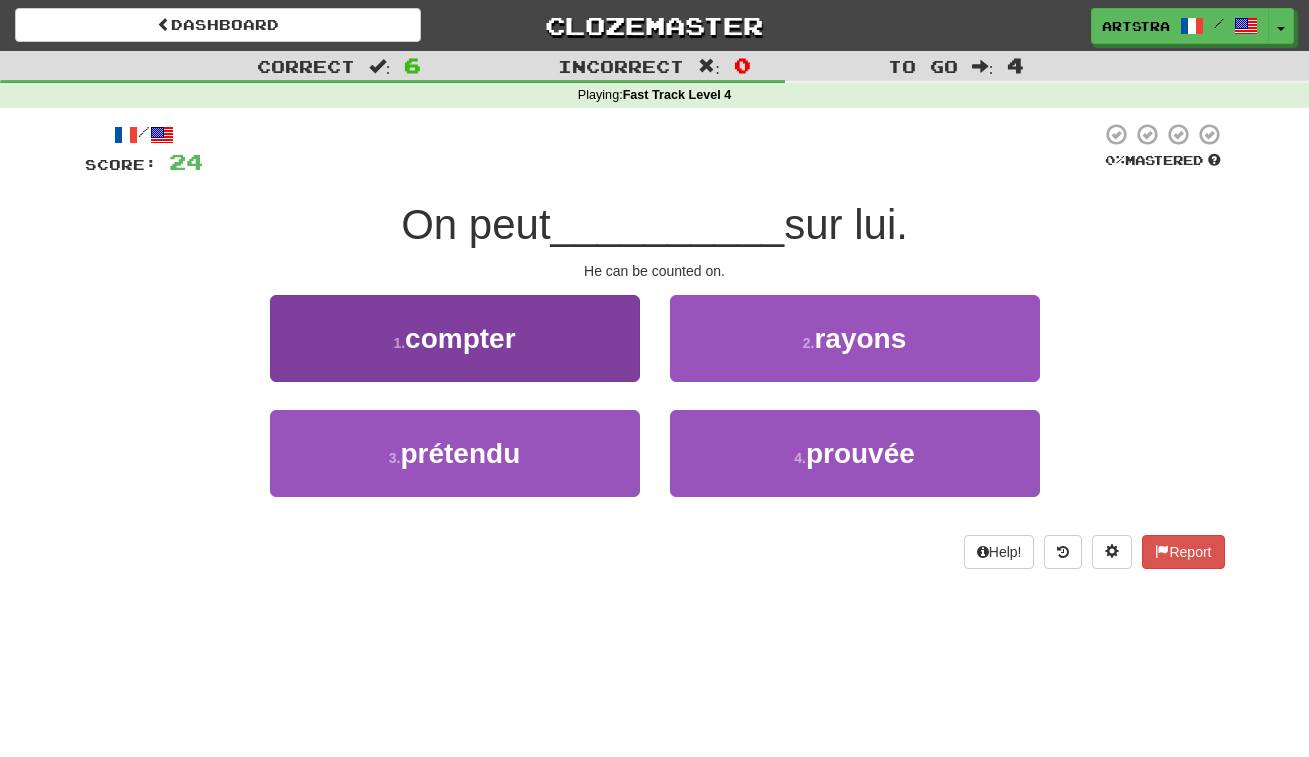 click on "1 .  compter" at bounding box center [455, 338] 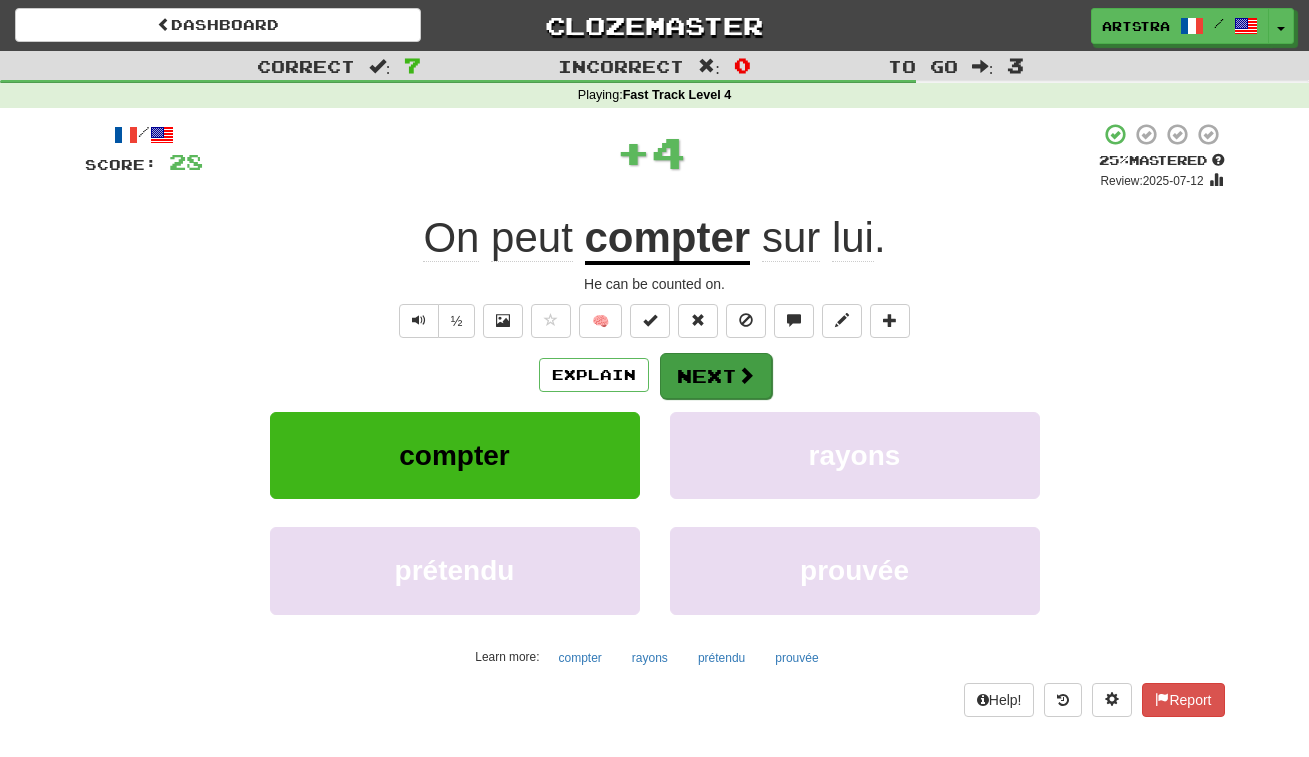 click on "Next" at bounding box center (716, 376) 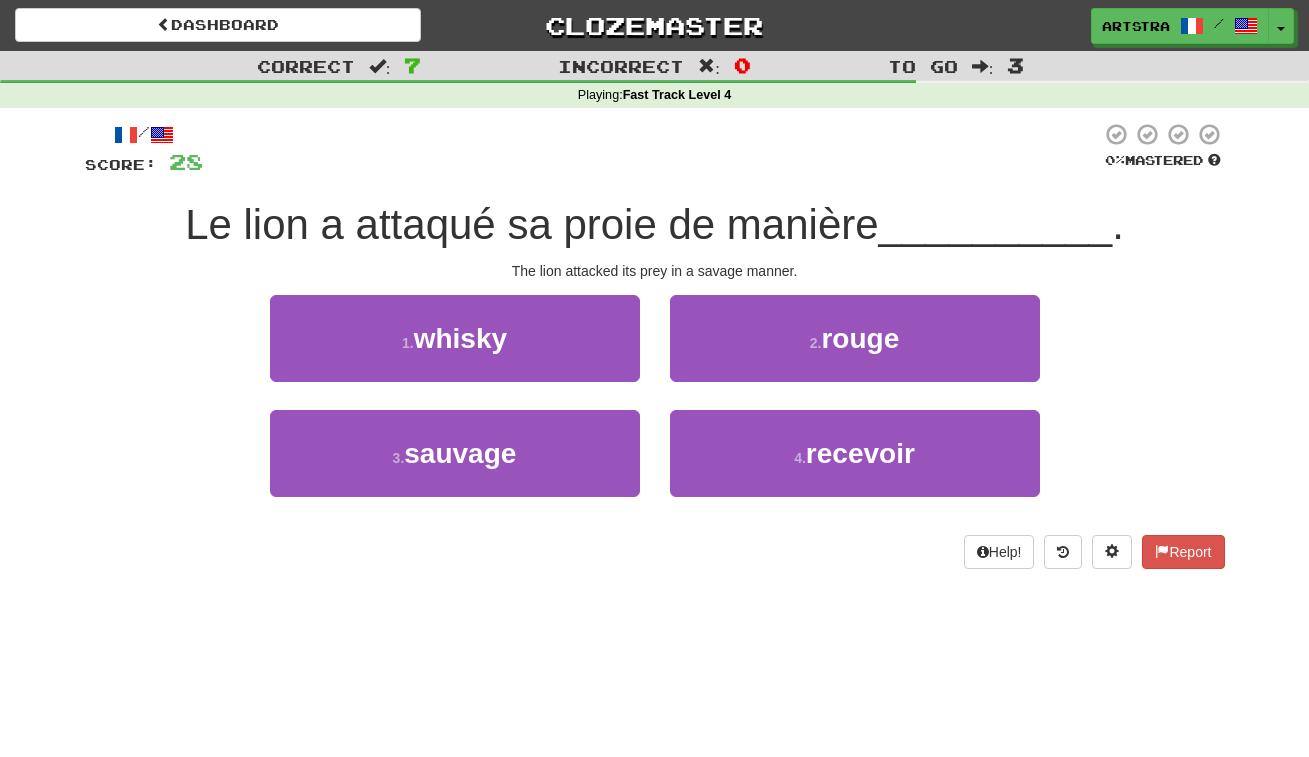 click on "Le lion a attaqué sa proie de manière" at bounding box center (531, 224) 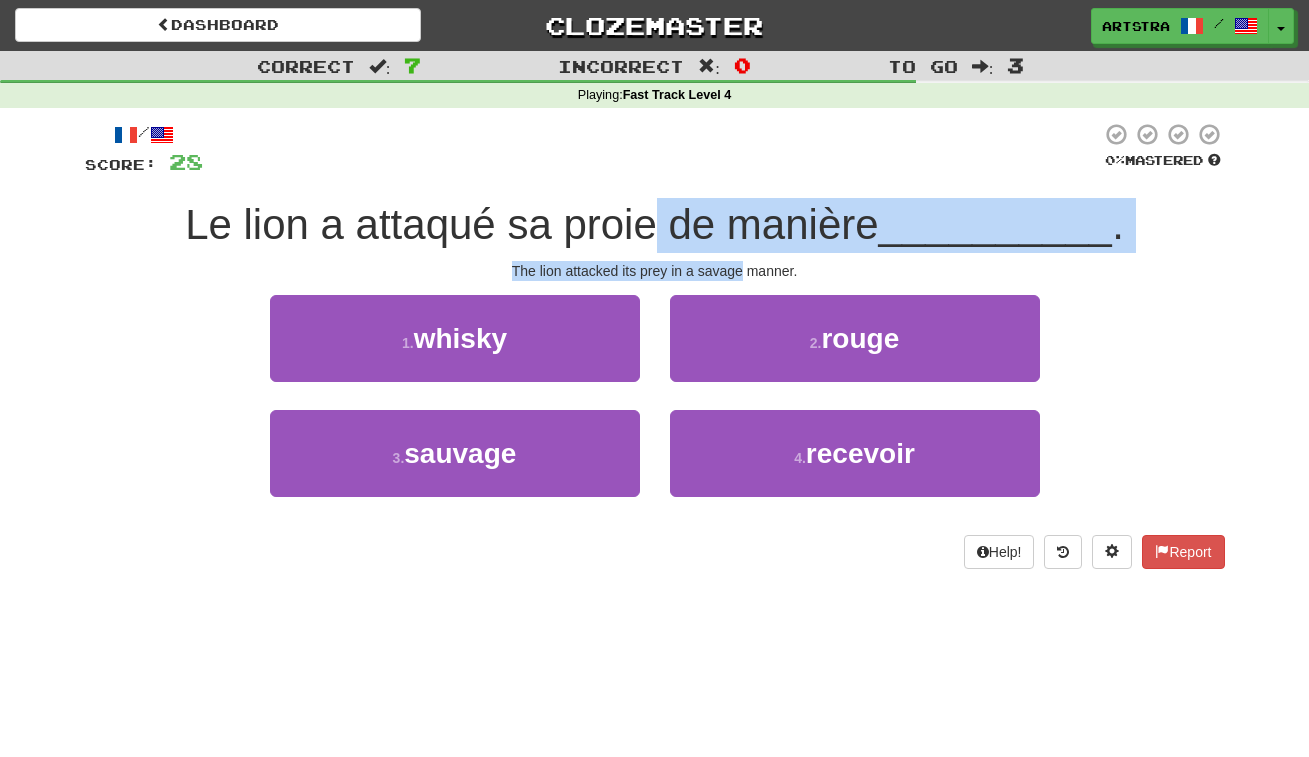 drag, startPoint x: 657, startPoint y: 210, endPoint x: 731, endPoint y: 270, distance: 95.26804 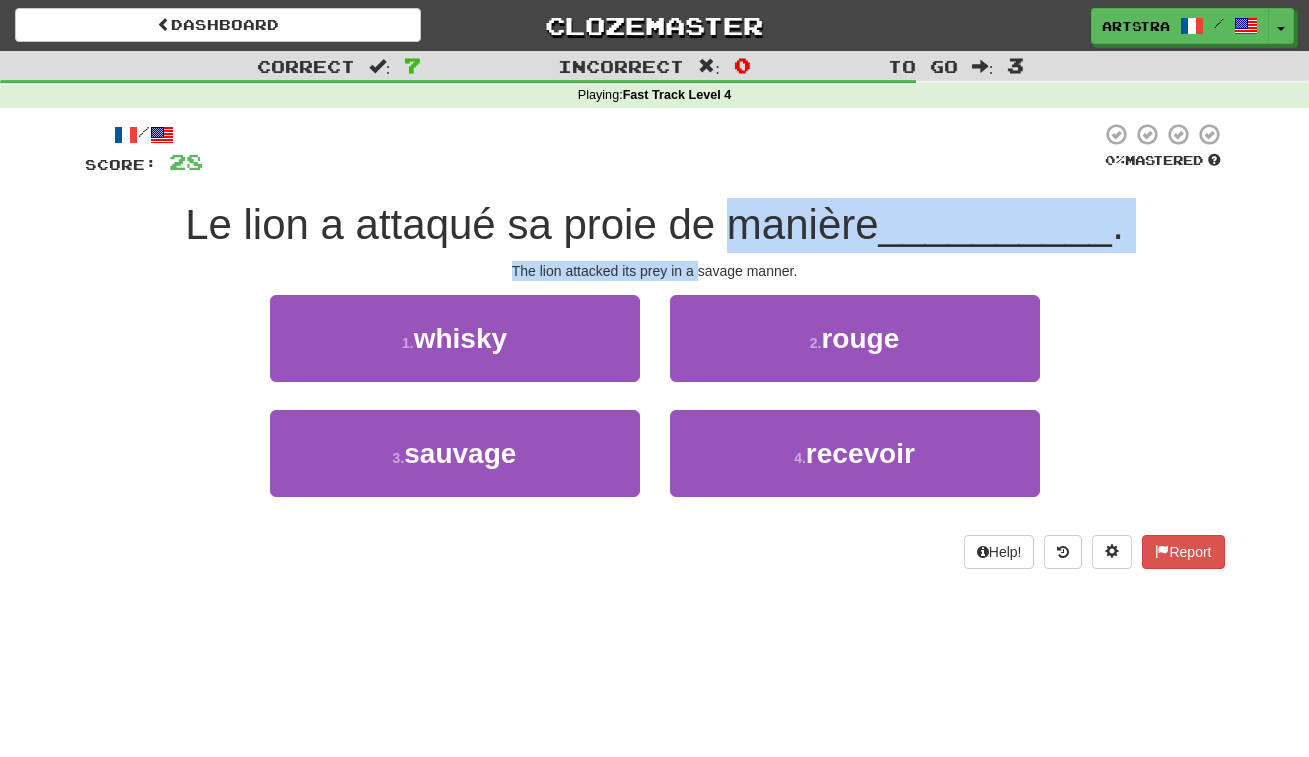 drag, startPoint x: 731, startPoint y: 270, endPoint x: 740, endPoint y: 215, distance: 55.7315 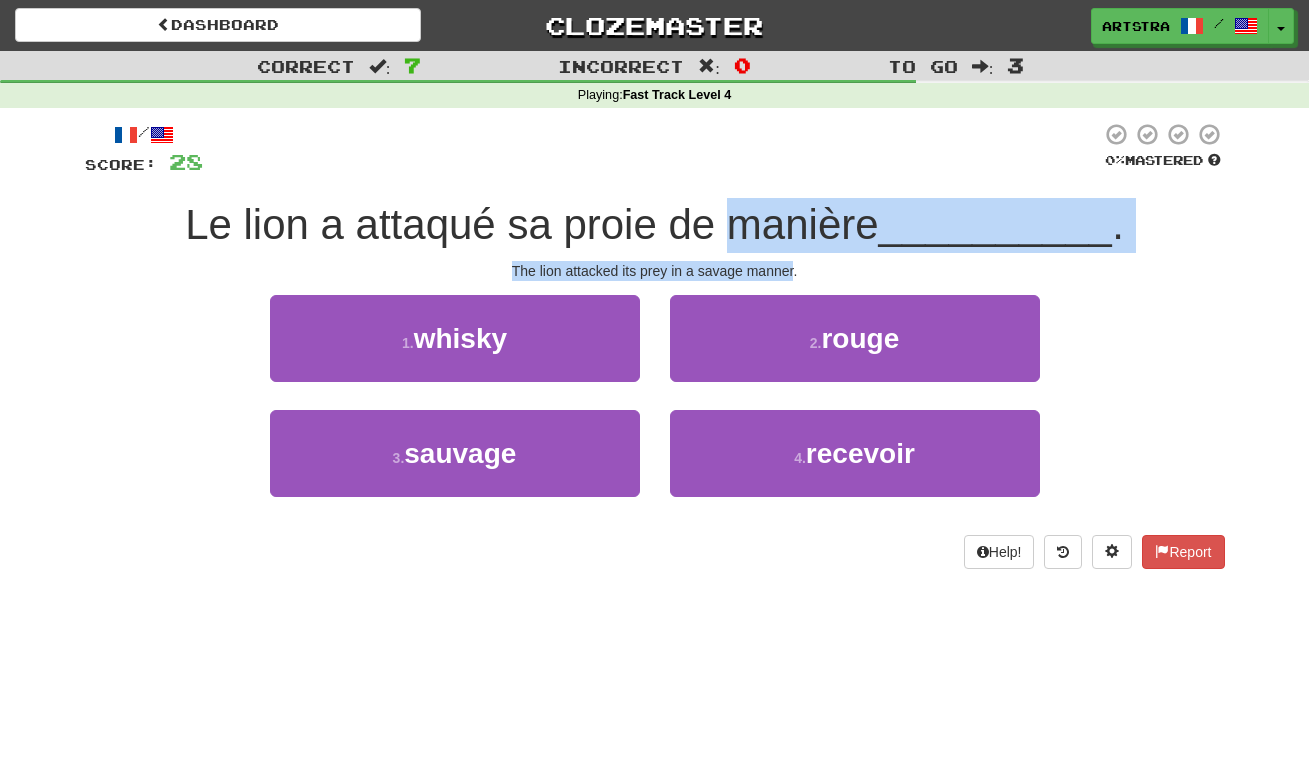 drag, startPoint x: 740, startPoint y: 215, endPoint x: 759, endPoint y: 264, distance: 52.554733 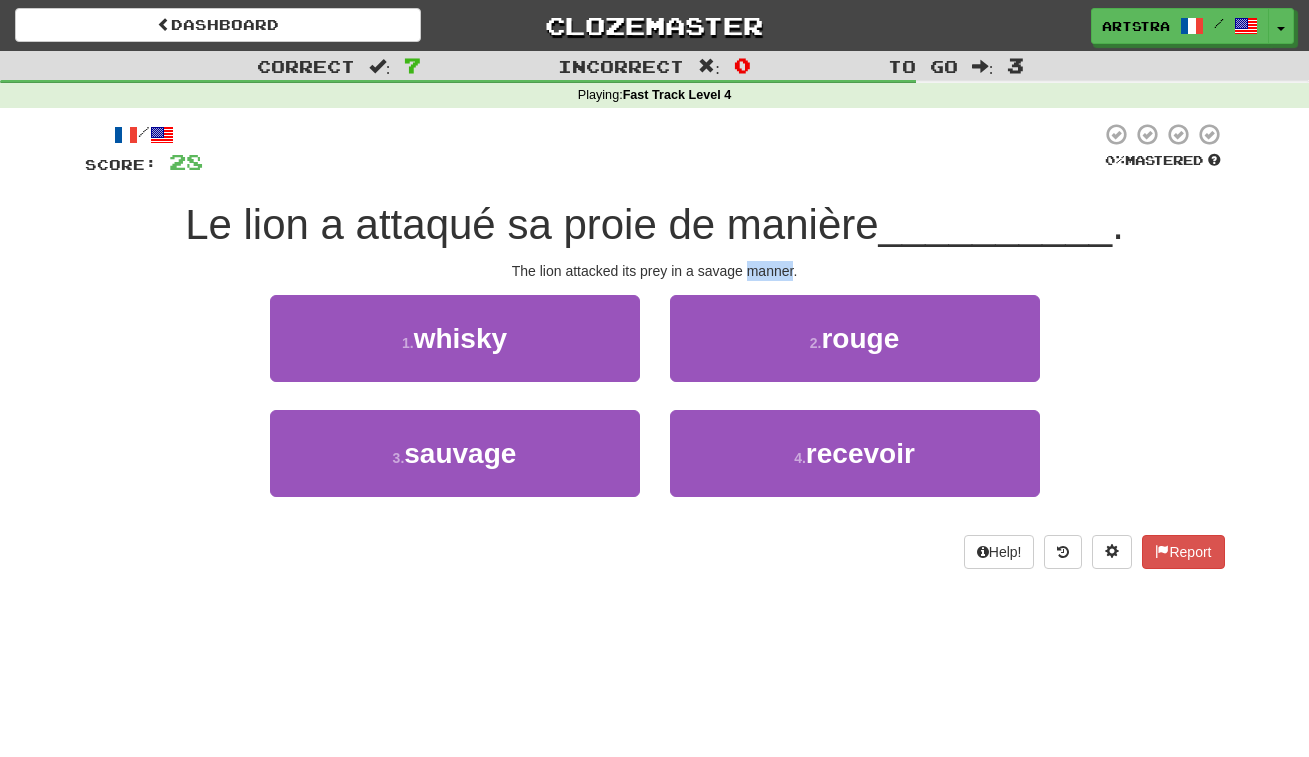 click on "The lion attacked its prey in a savage manner." at bounding box center [655, 271] 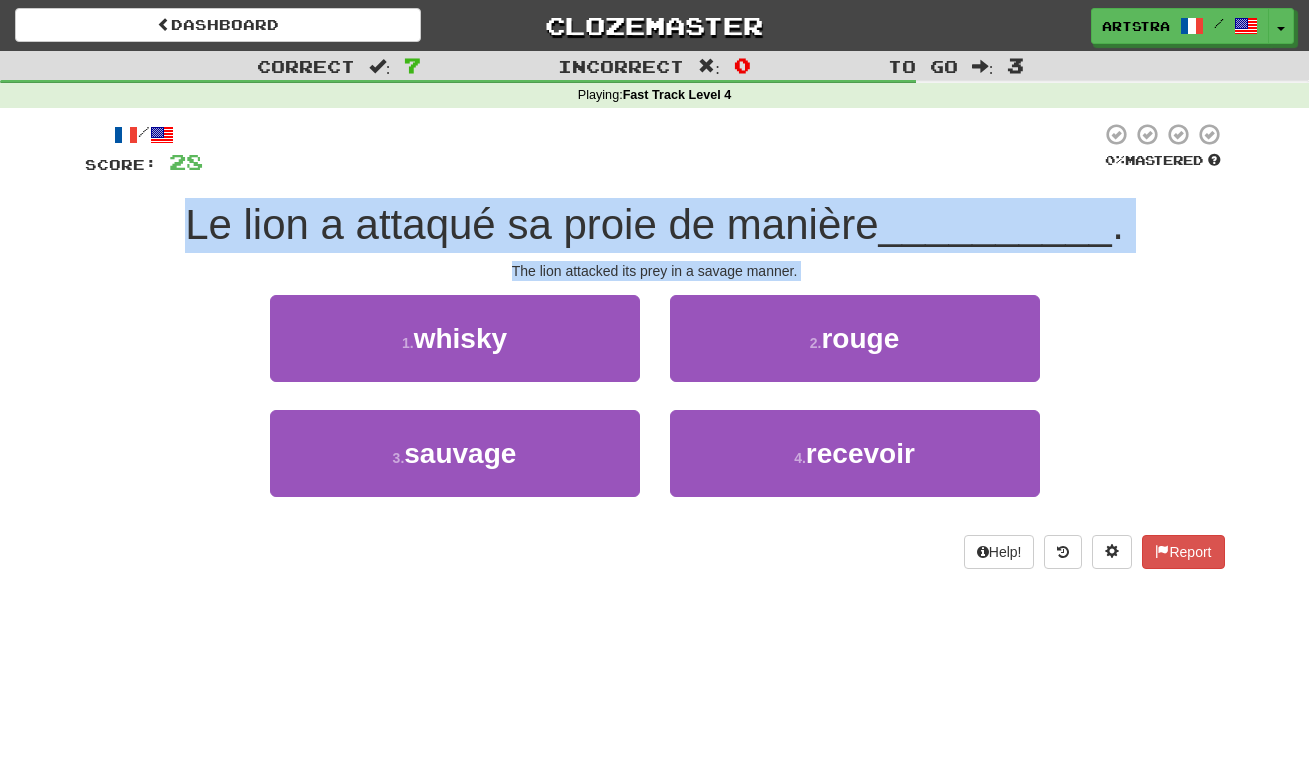 drag, startPoint x: 758, startPoint y: 263, endPoint x: 756, endPoint y: 219, distance: 44.04543 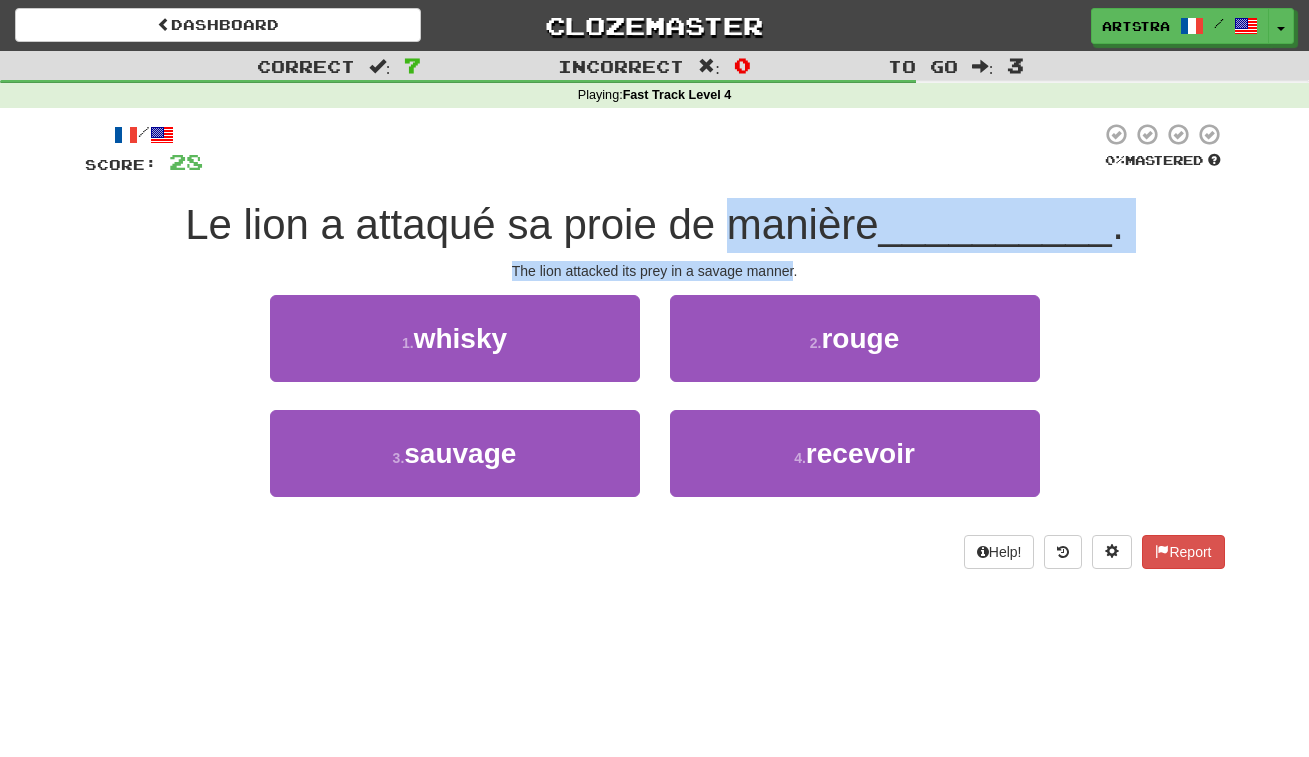 drag, startPoint x: 756, startPoint y: 219, endPoint x: 766, endPoint y: 258, distance: 40.261642 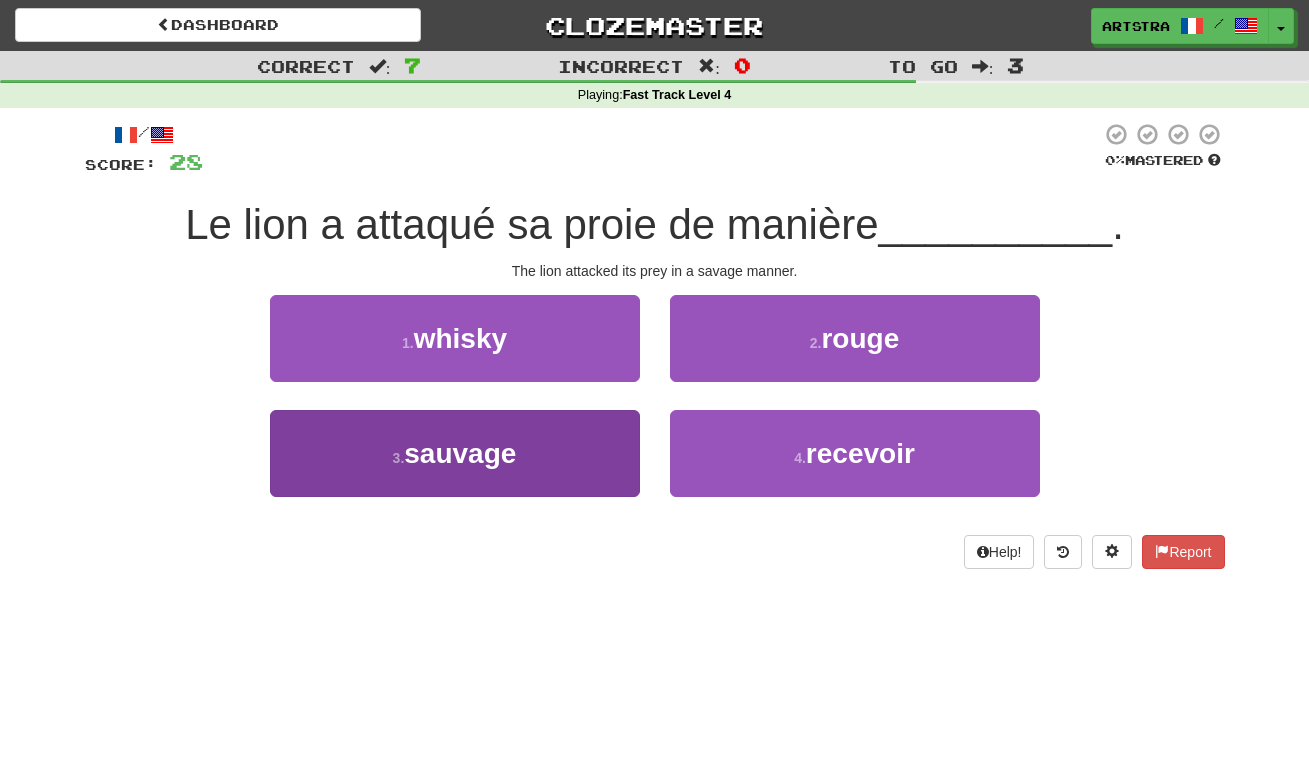 click on "3 .  sauvage" at bounding box center (455, 453) 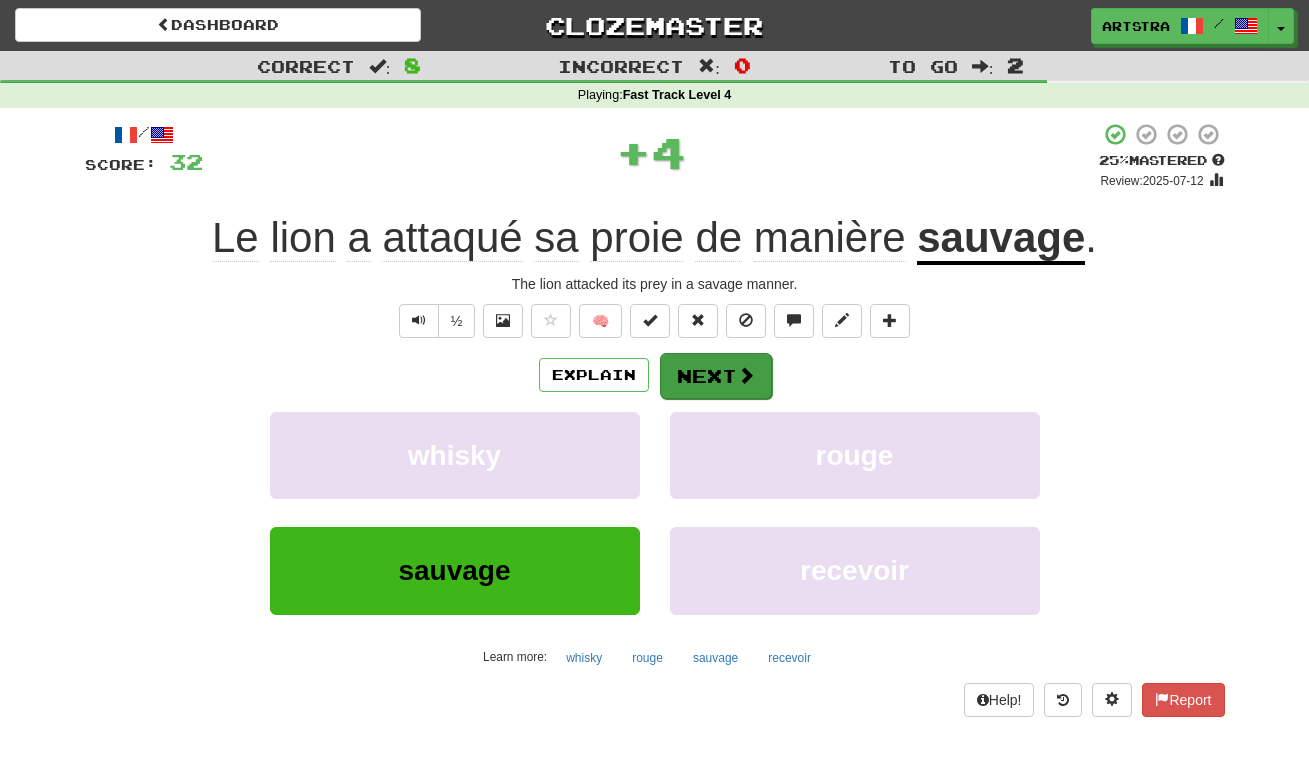 click at bounding box center (746, 375) 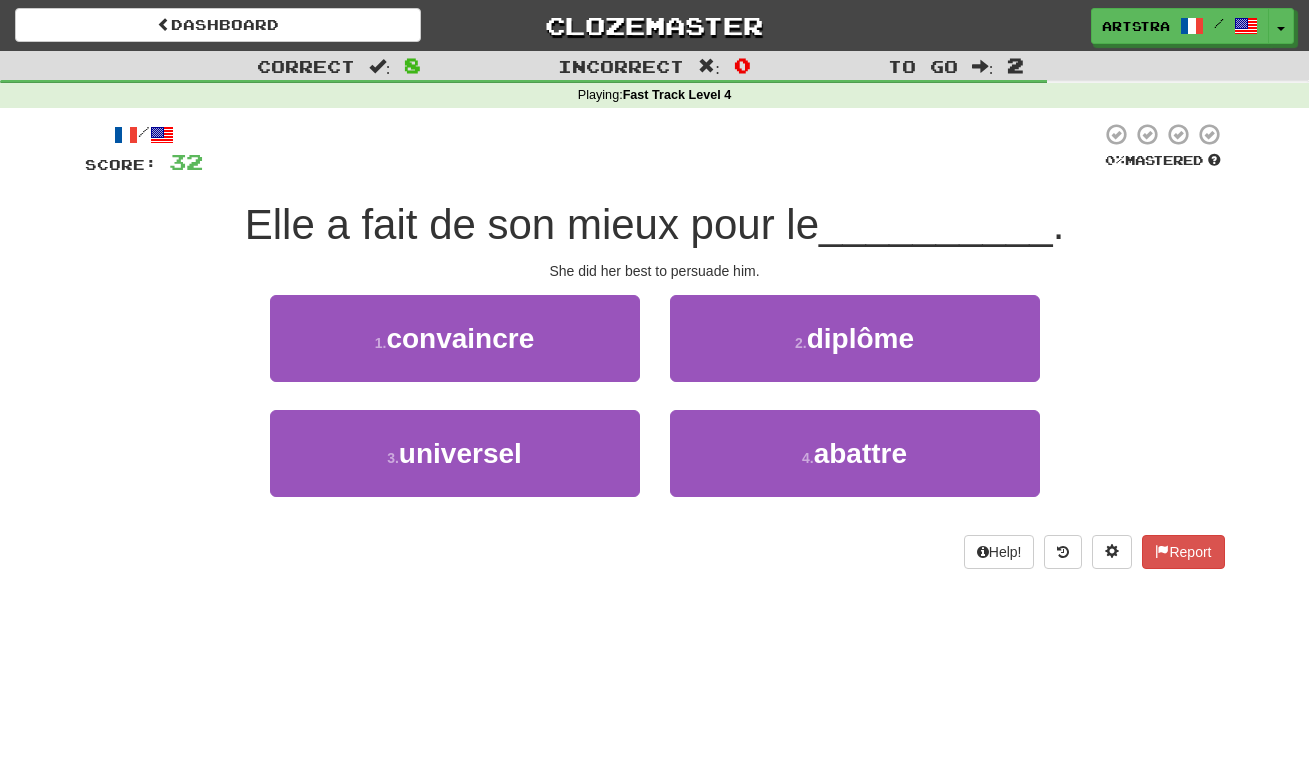 click on "Elle a fait de son mieux pour le" at bounding box center (532, 224) 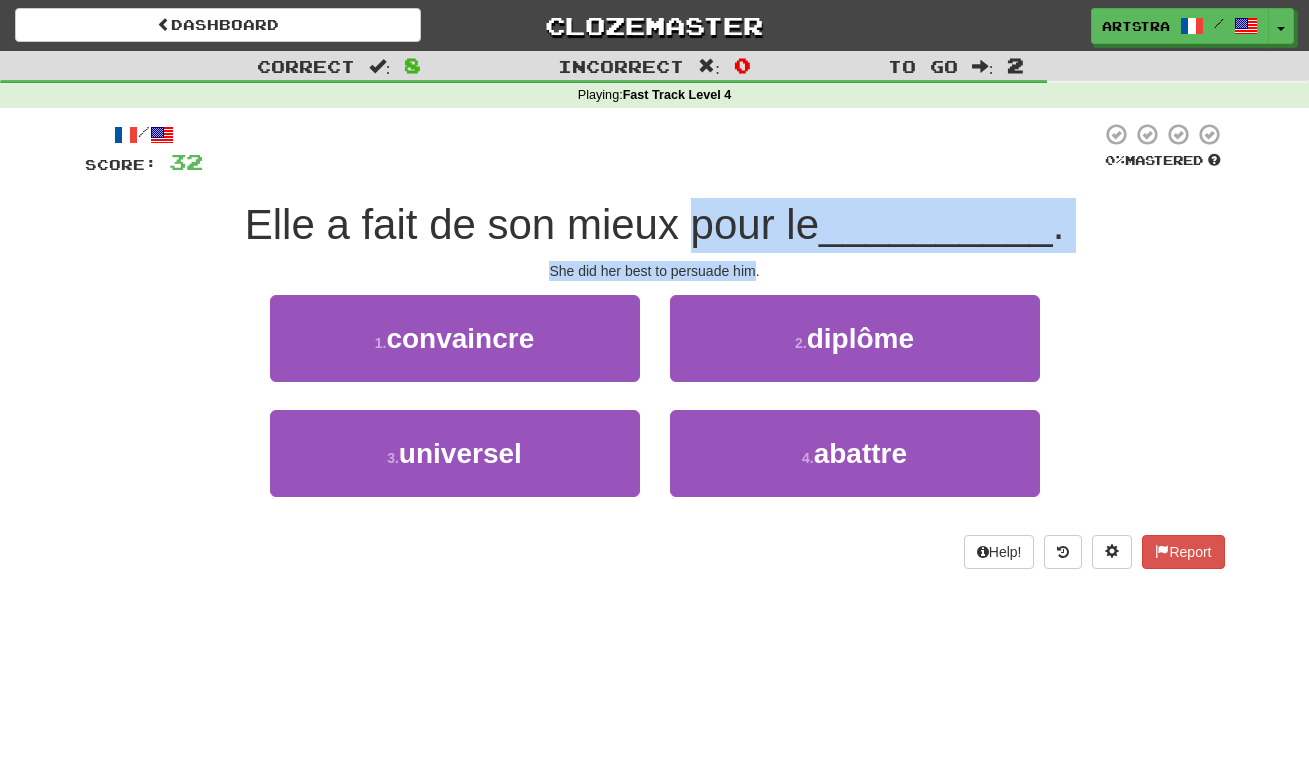 drag, startPoint x: 707, startPoint y: 222, endPoint x: 748, endPoint y: 264, distance: 58.694122 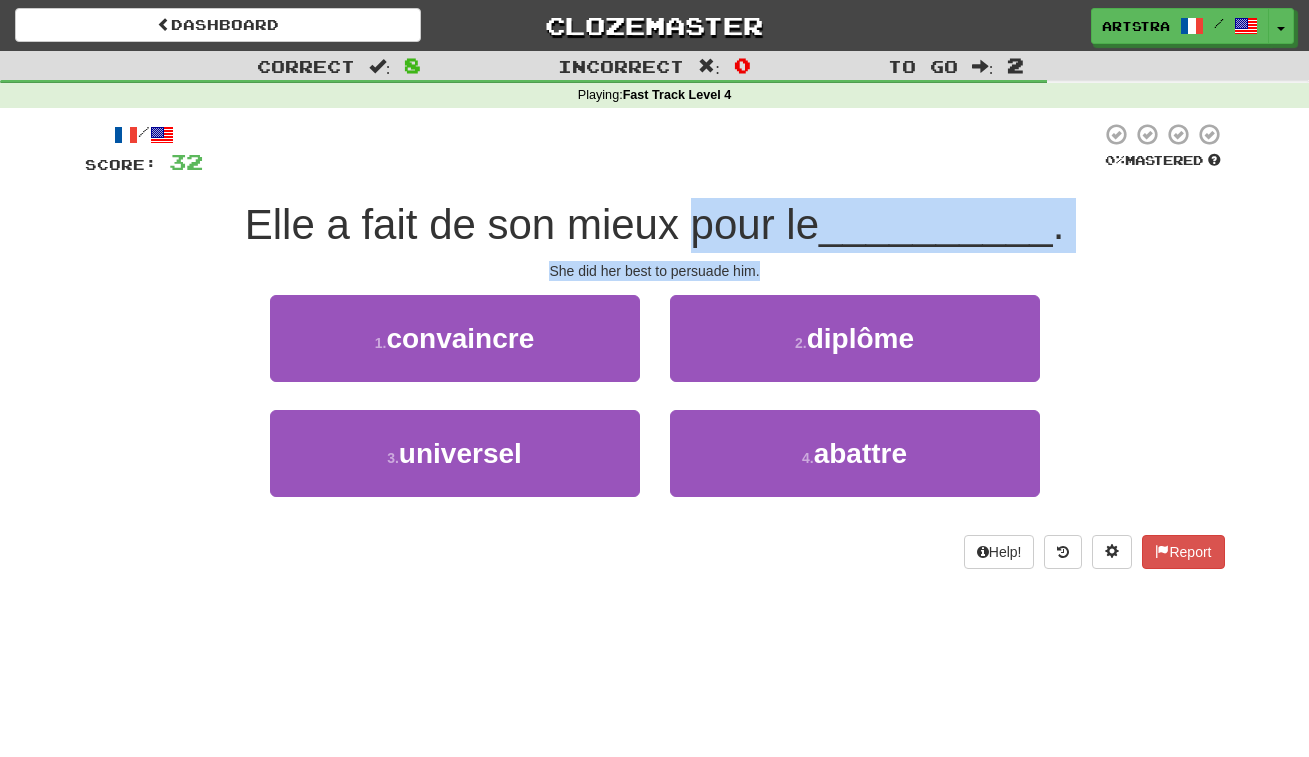 drag, startPoint x: 740, startPoint y: 215, endPoint x: 754, endPoint y: 267, distance: 53.851646 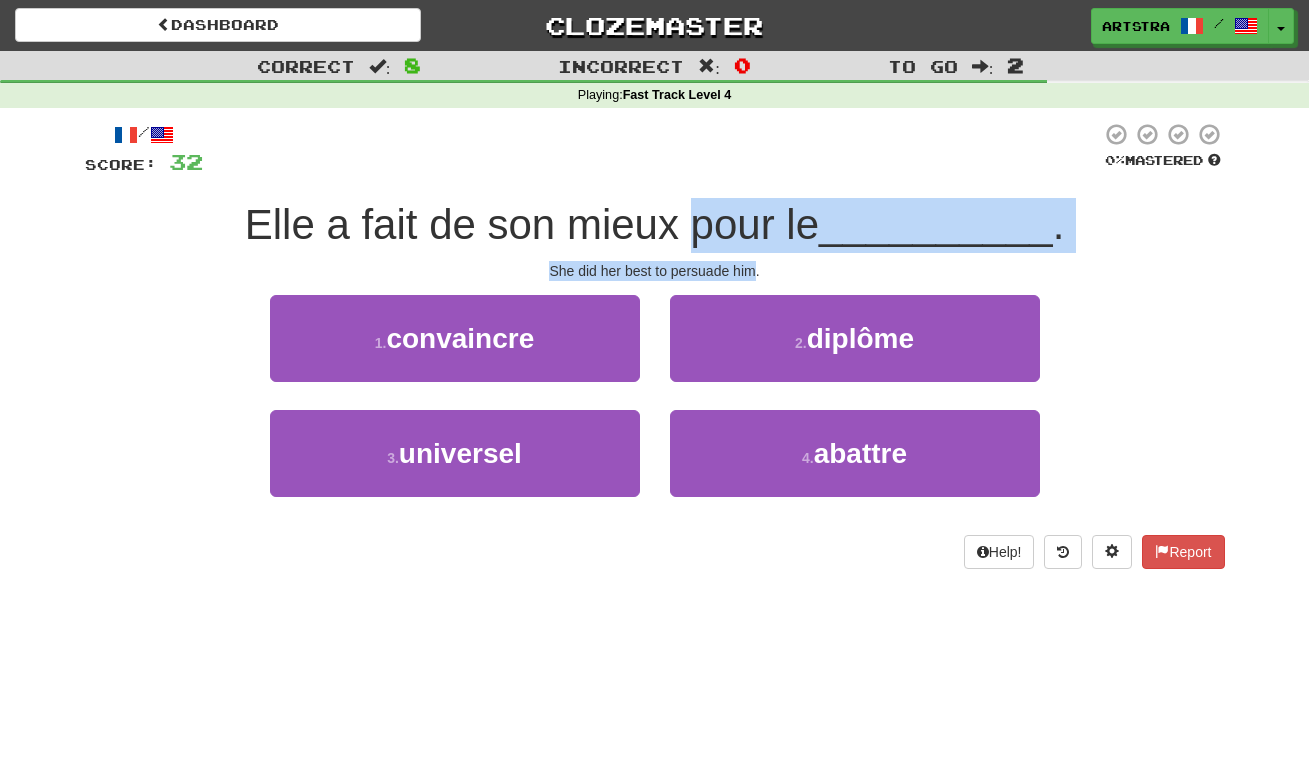 drag, startPoint x: 765, startPoint y: 237, endPoint x: 741, endPoint y: 260, distance: 33.24154 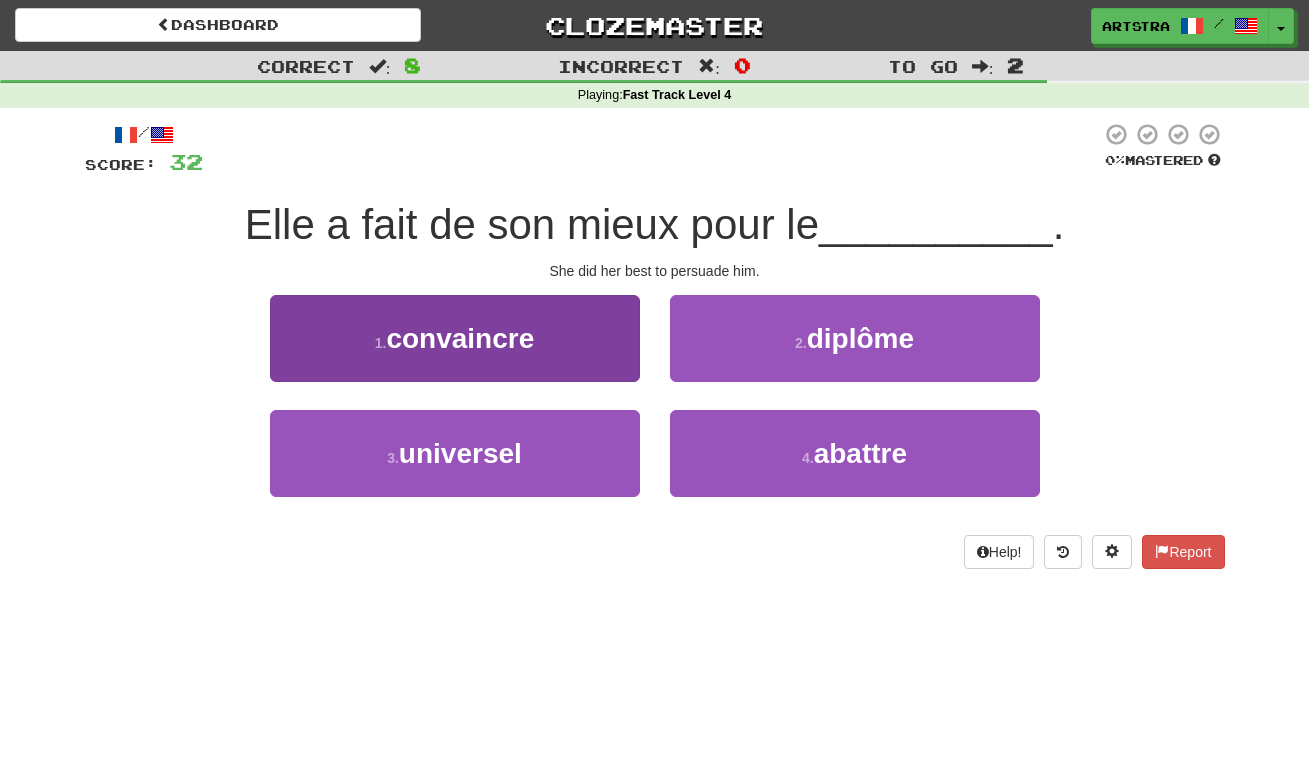 click on "1 .  convaincre" at bounding box center (455, 338) 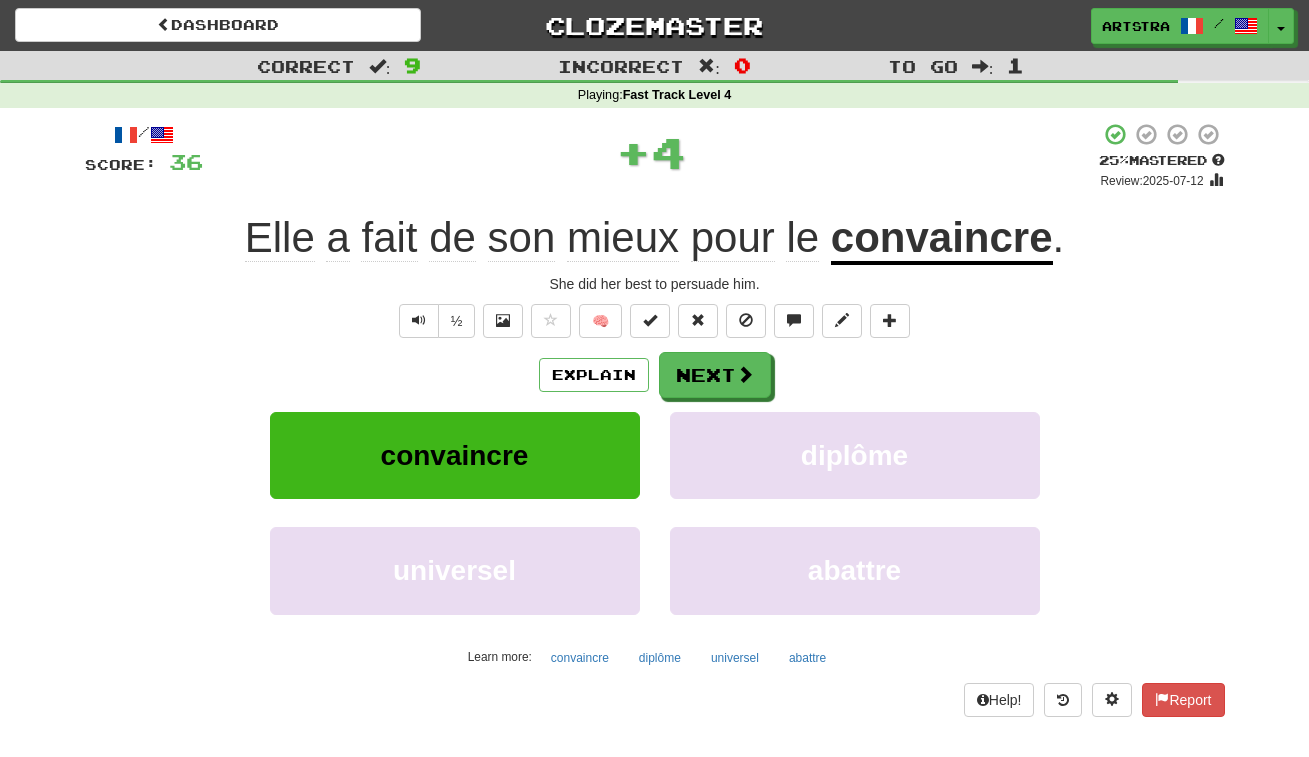 click on "convaincre" at bounding box center (942, 239) 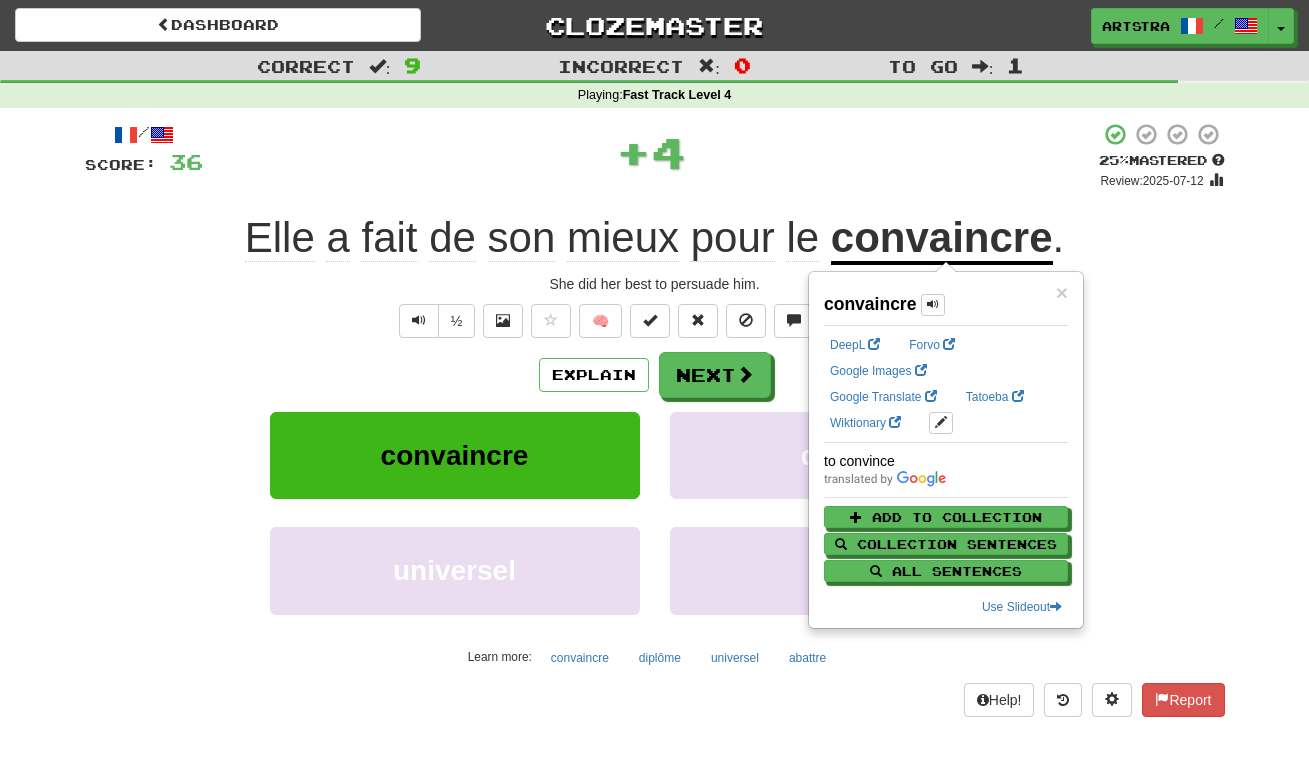 drag, startPoint x: 819, startPoint y: 132, endPoint x: 819, endPoint y: 154, distance: 22 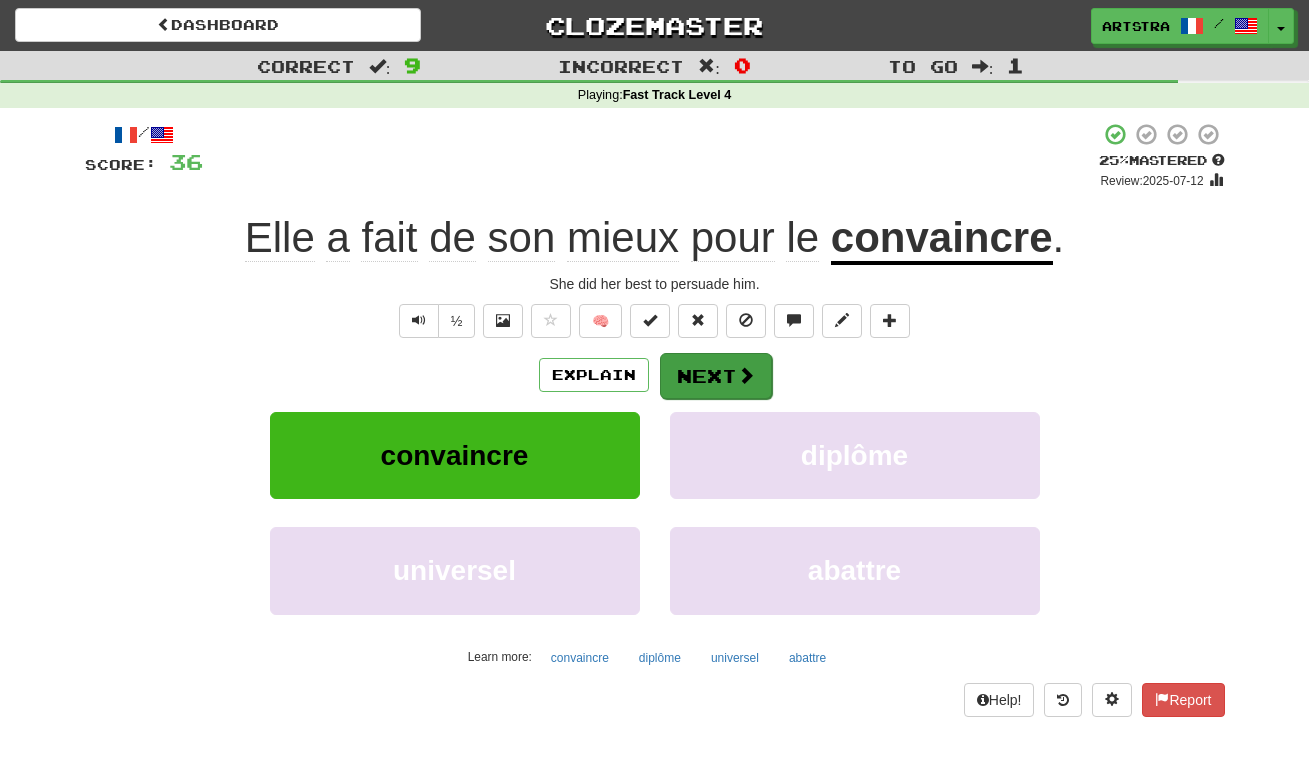 click on "Next" at bounding box center (716, 376) 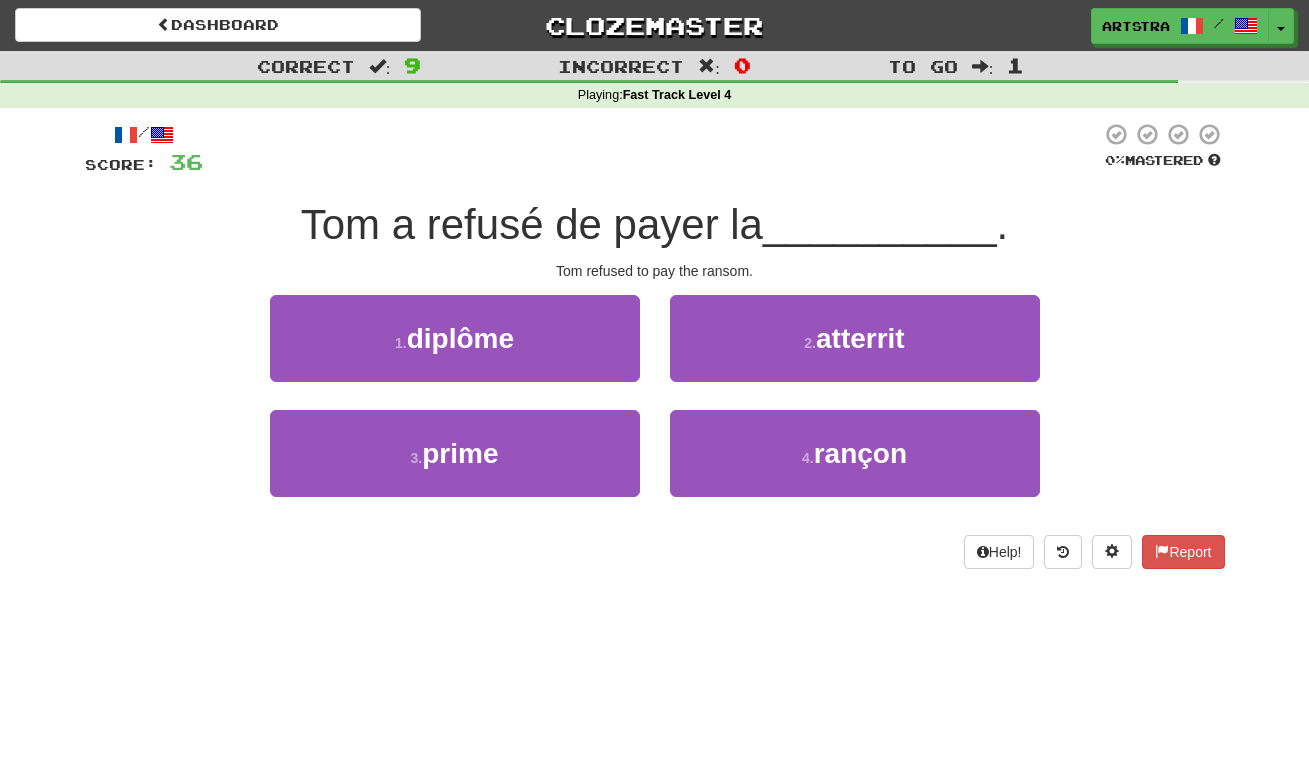 click on "Tom a refusé de payer la" at bounding box center (532, 224) 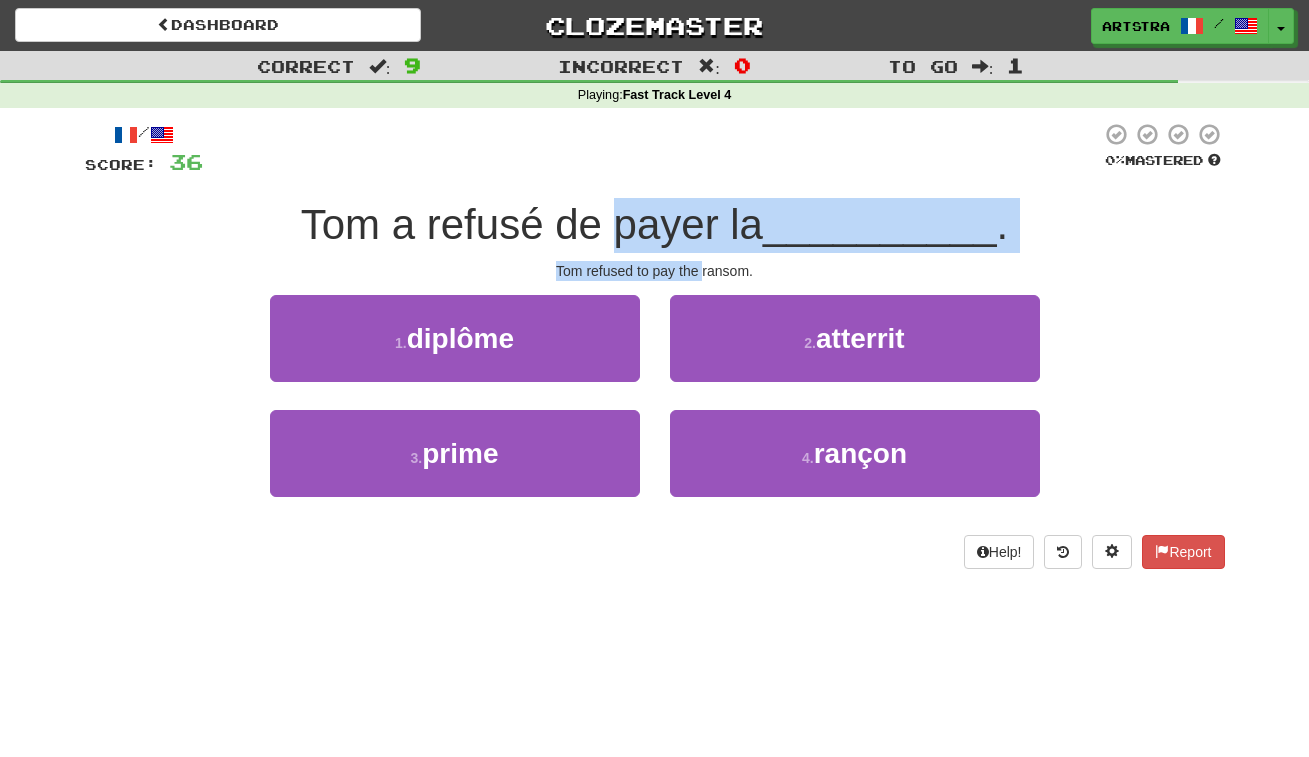 drag, startPoint x: 678, startPoint y: 230, endPoint x: 699, endPoint y: 265, distance: 40.81666 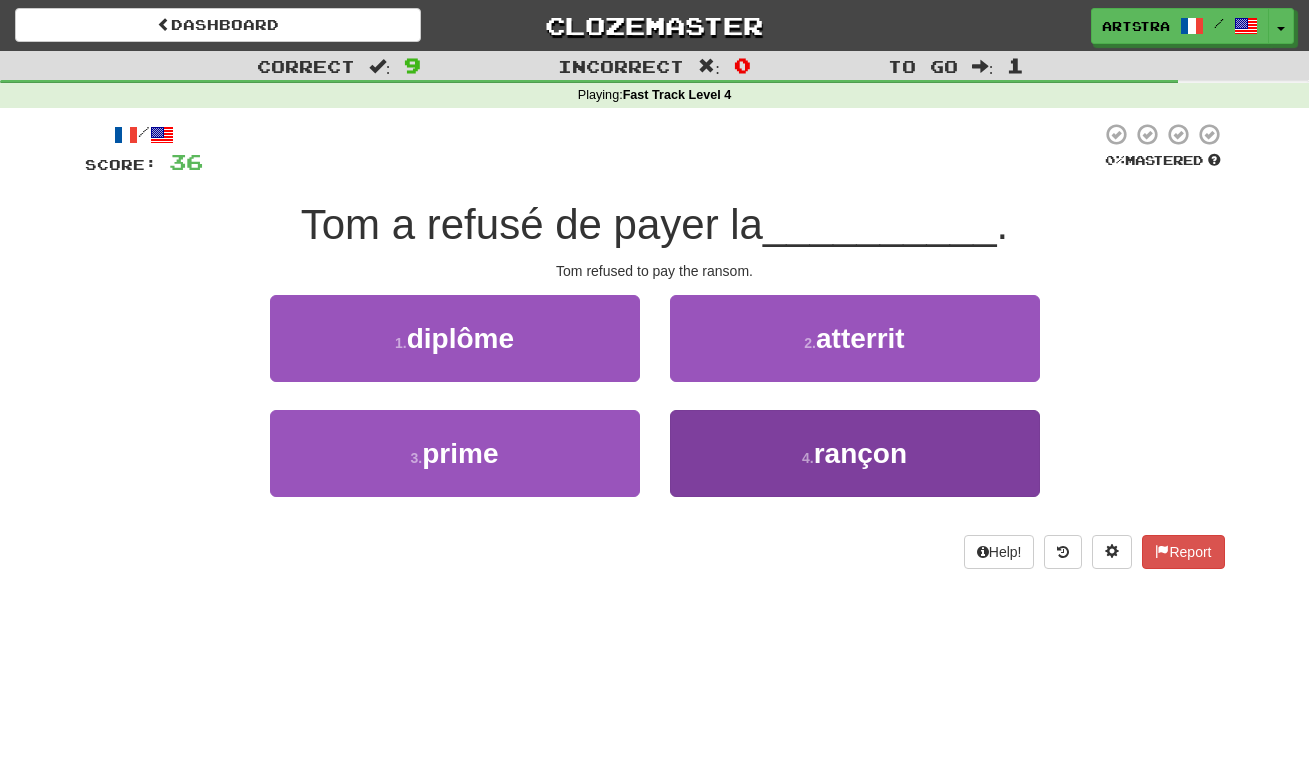 click on "rançon" at bounding box center (860, 453) 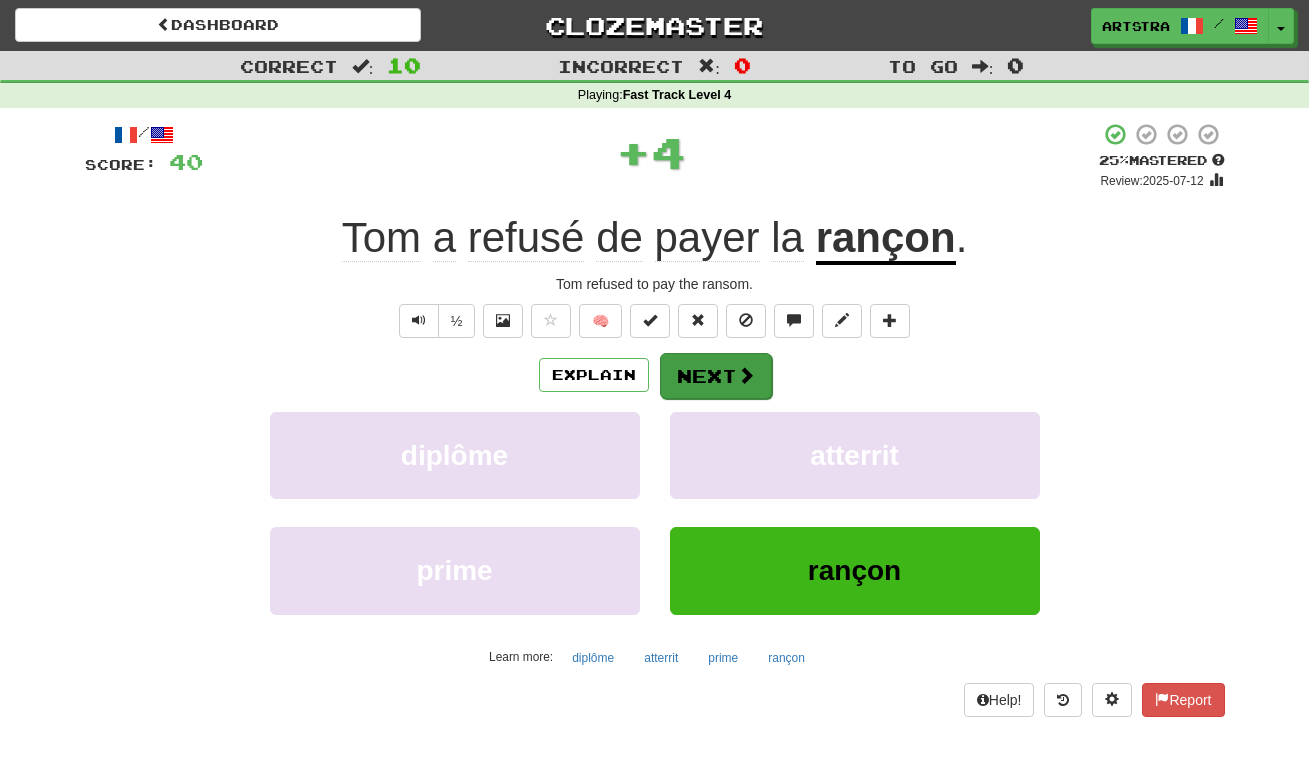 click at bounding box center (746, 375) 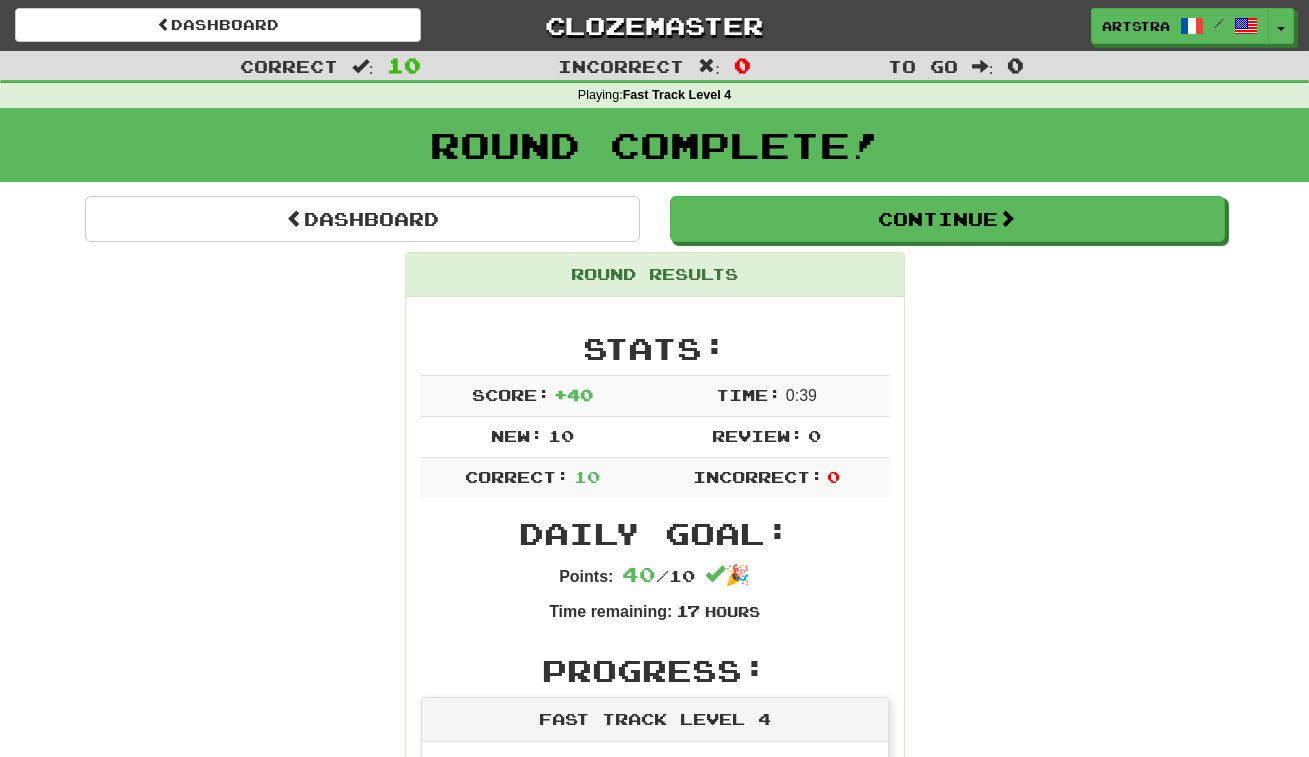 click on "Round Complete!" at bounding box center (654, 152) 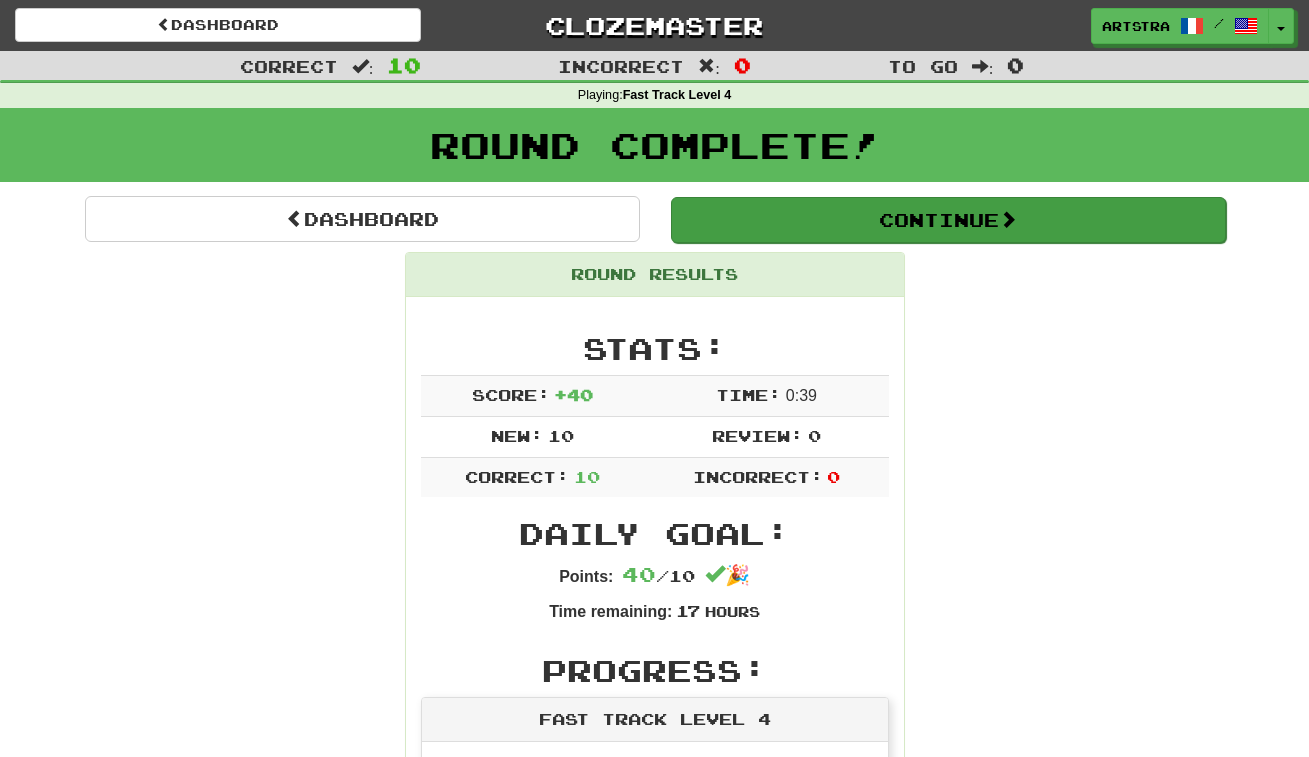 click on "Continue" at bounding box center (948, 220) 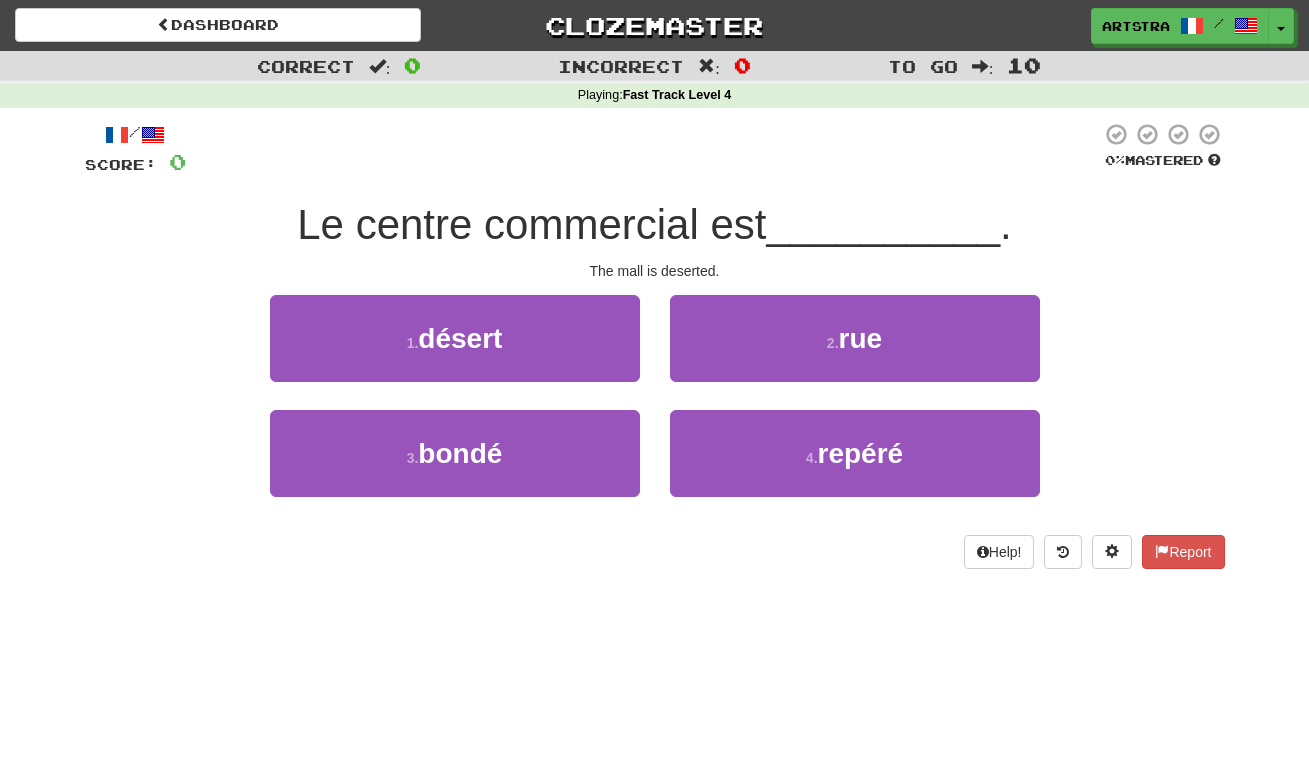click on "Le centre commercial est" at bounding box center (531, 224) 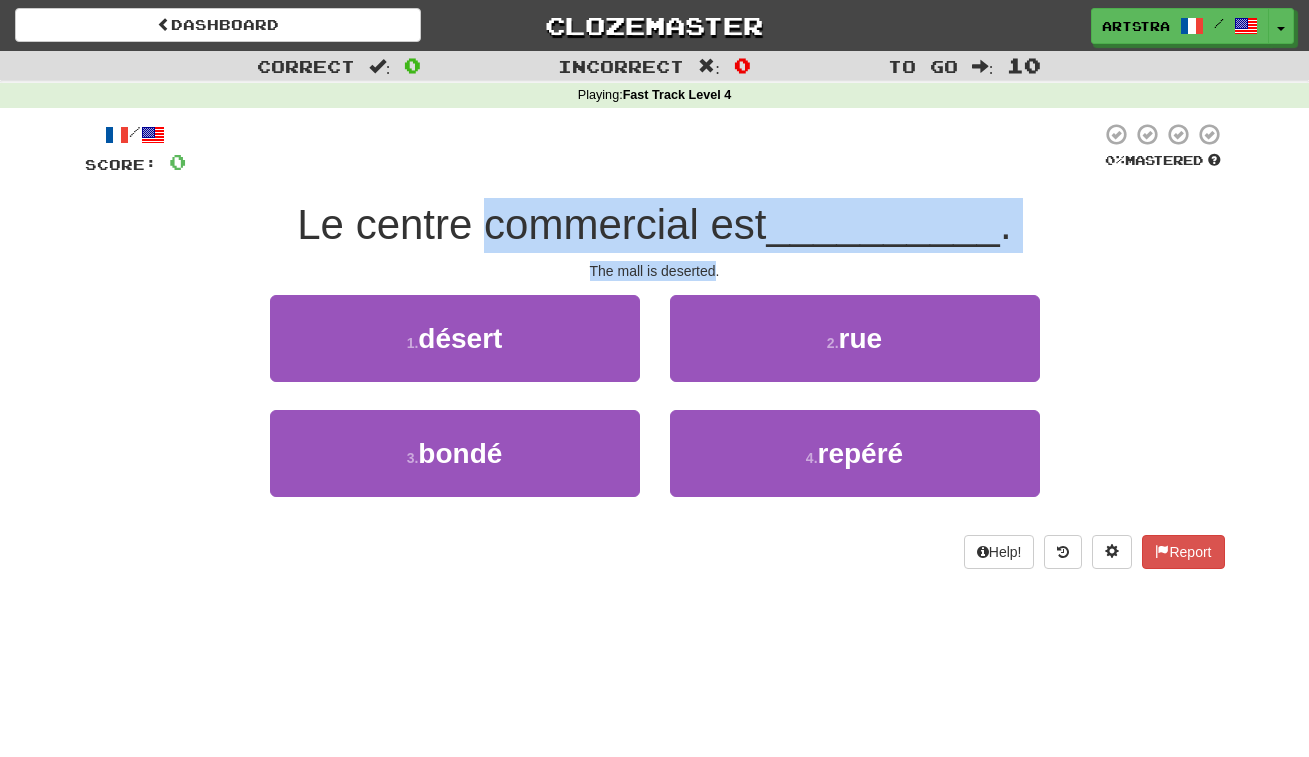 drag, startPoint x: 669, startPoint y: 234, endPoint x: 700, endPoint y: 258, distance: 39.20459 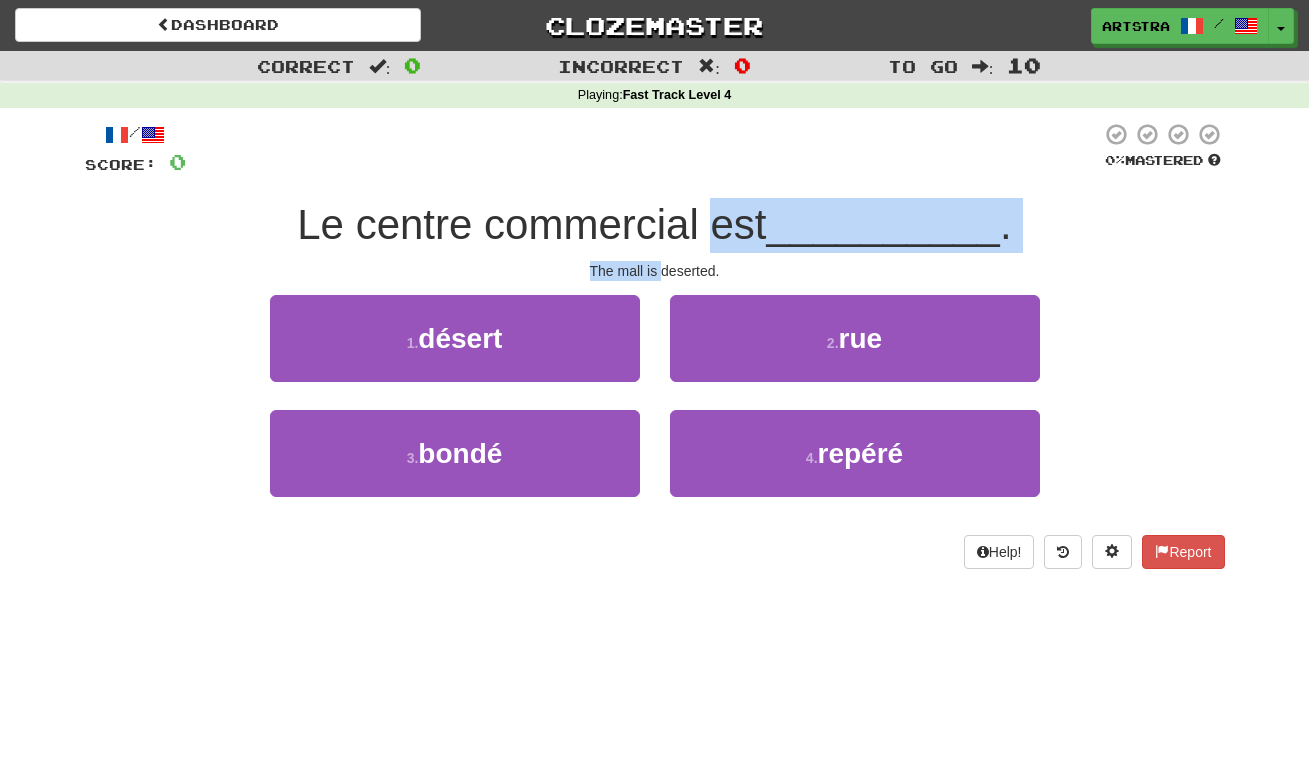 drag 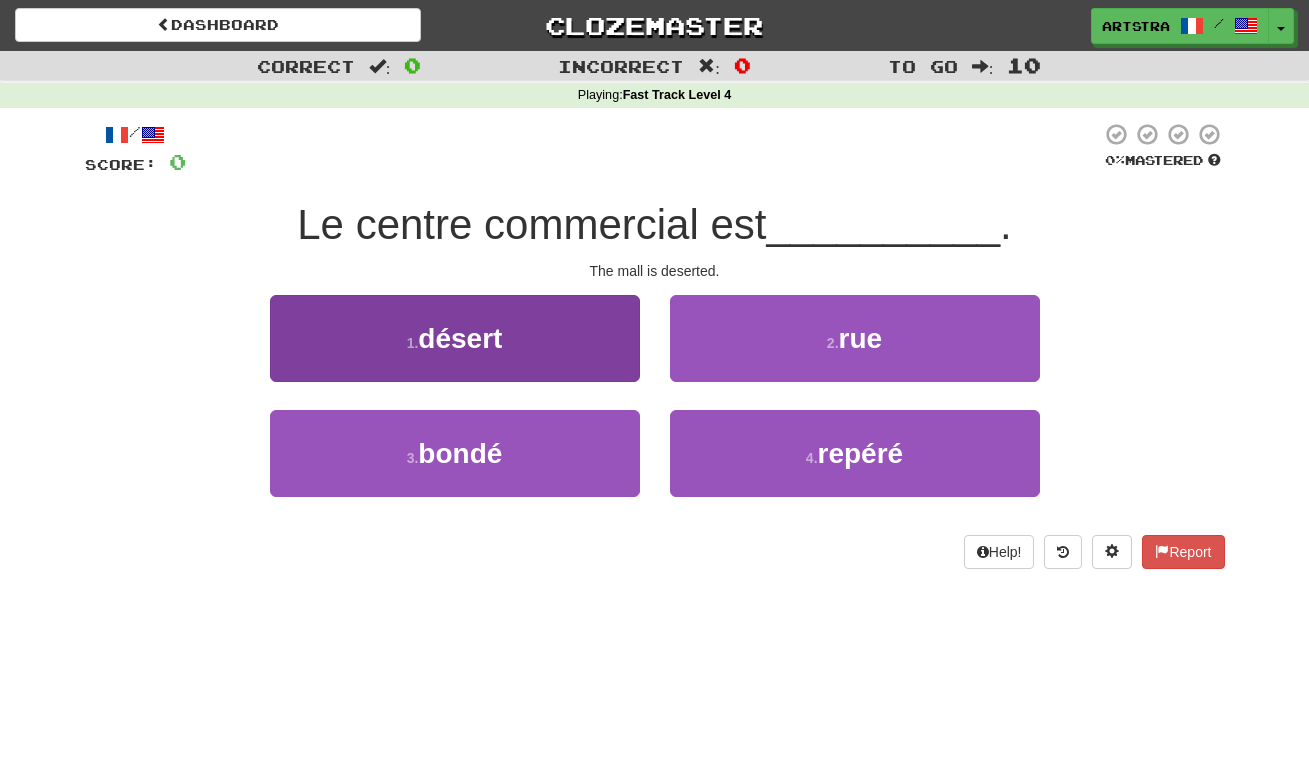 click on "1 .  désert" at bounding box center [455, 338] 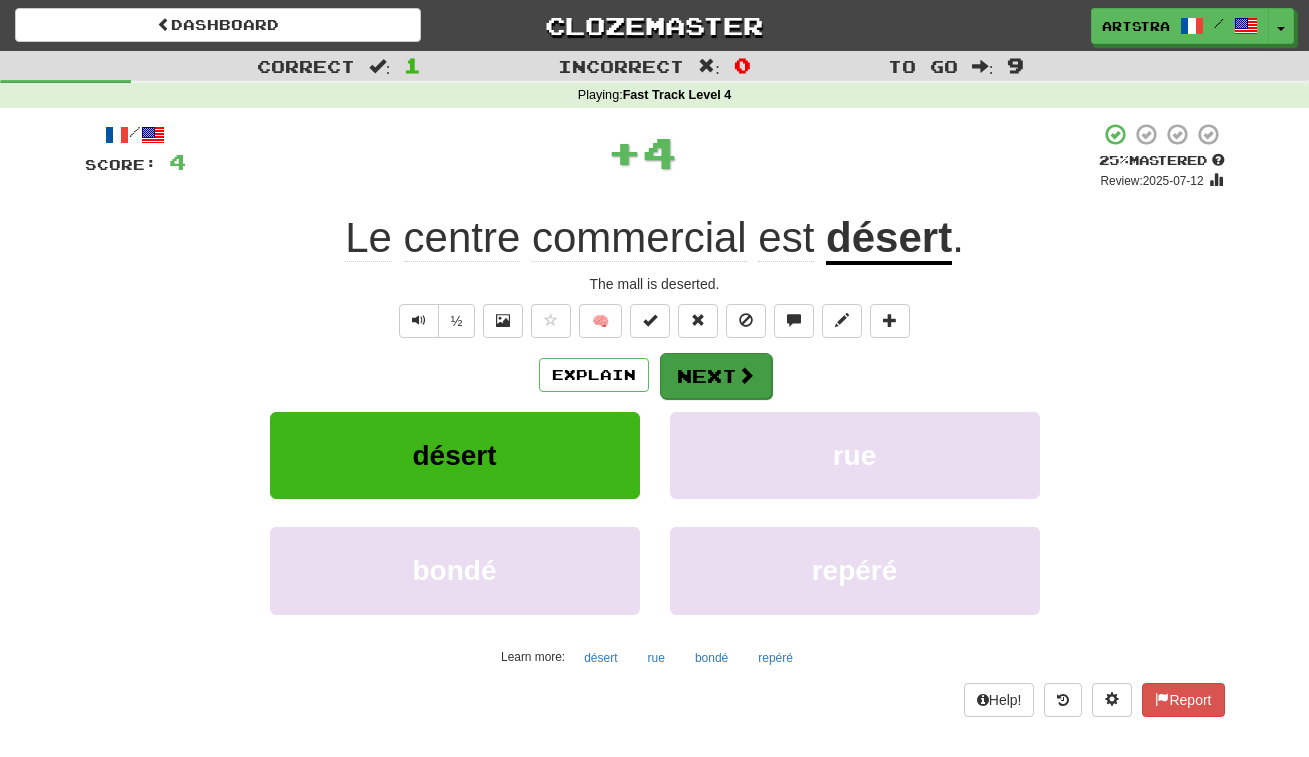 click on "Next" at bounding box center [716, 376] 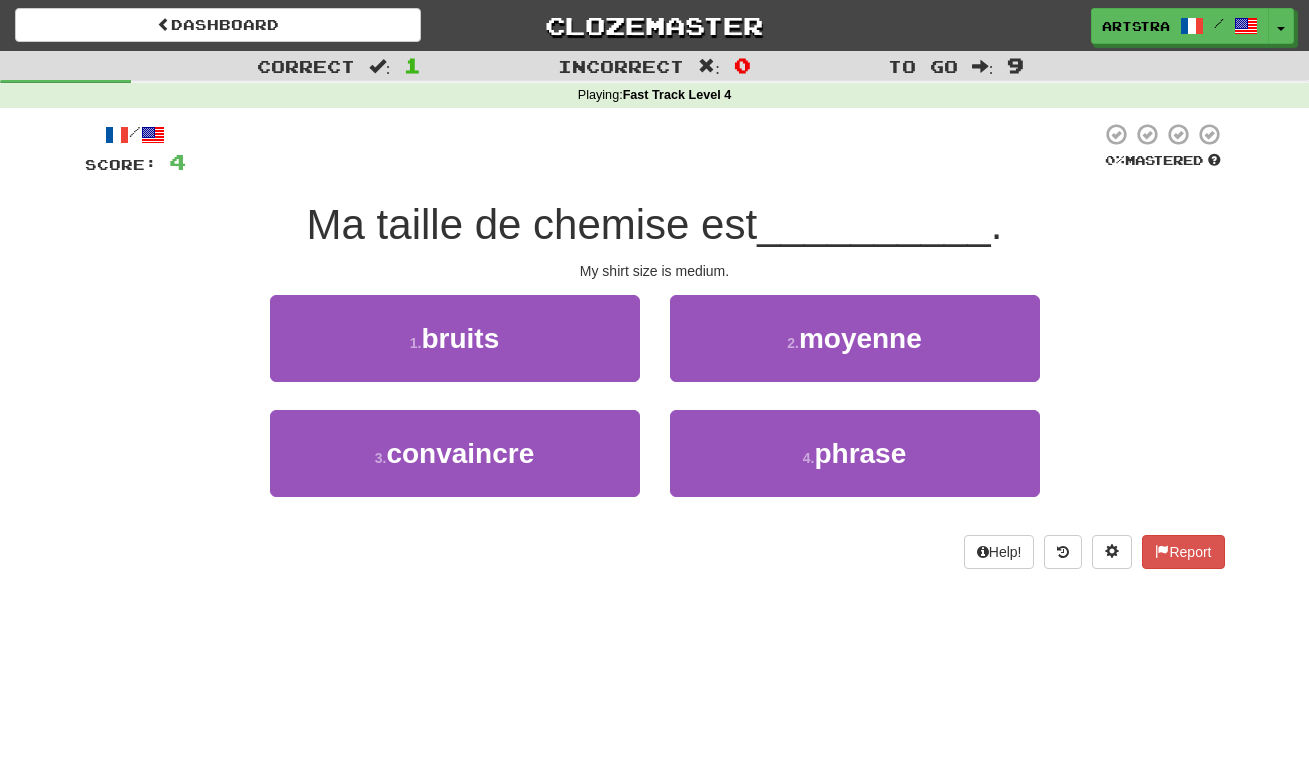click on "Ma taille de chemise est" at bounding box center (532, 224) 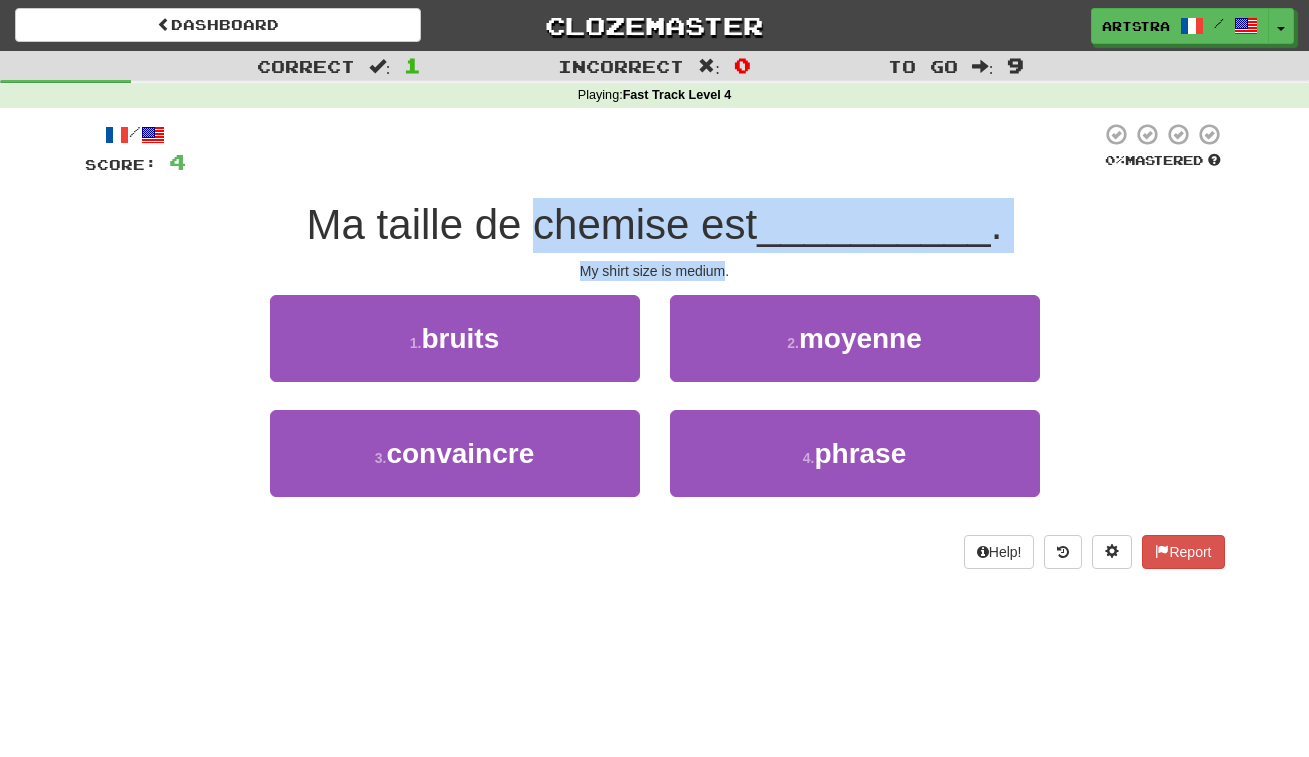 click on "/  Score:   4 0 %  Mastered Ma taille de chemise est  __________ . My shirt size is medium. 1 .  bruits 2 .  moyenne 3 .  convaincre 4 .  phrase  Help!  Report" at bounding box center (655, 345) 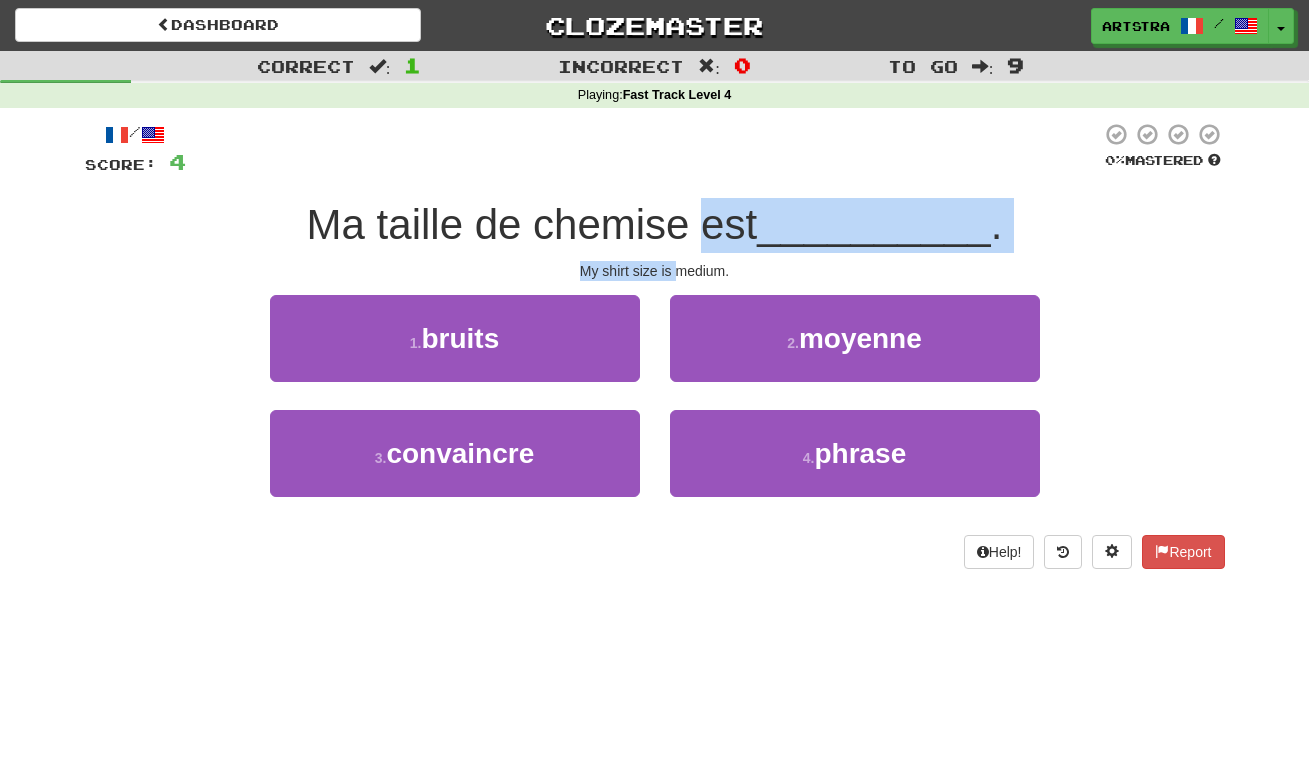 click on "/  Score:   4 0 %  Mastered Ma taille de chemise est  __________ . My shirt size is medium. 1 .  bruits 2 .  moyenne 3 .  convaincre 4 .  phrase  Help!  Report" at bounding box center (655, 345) 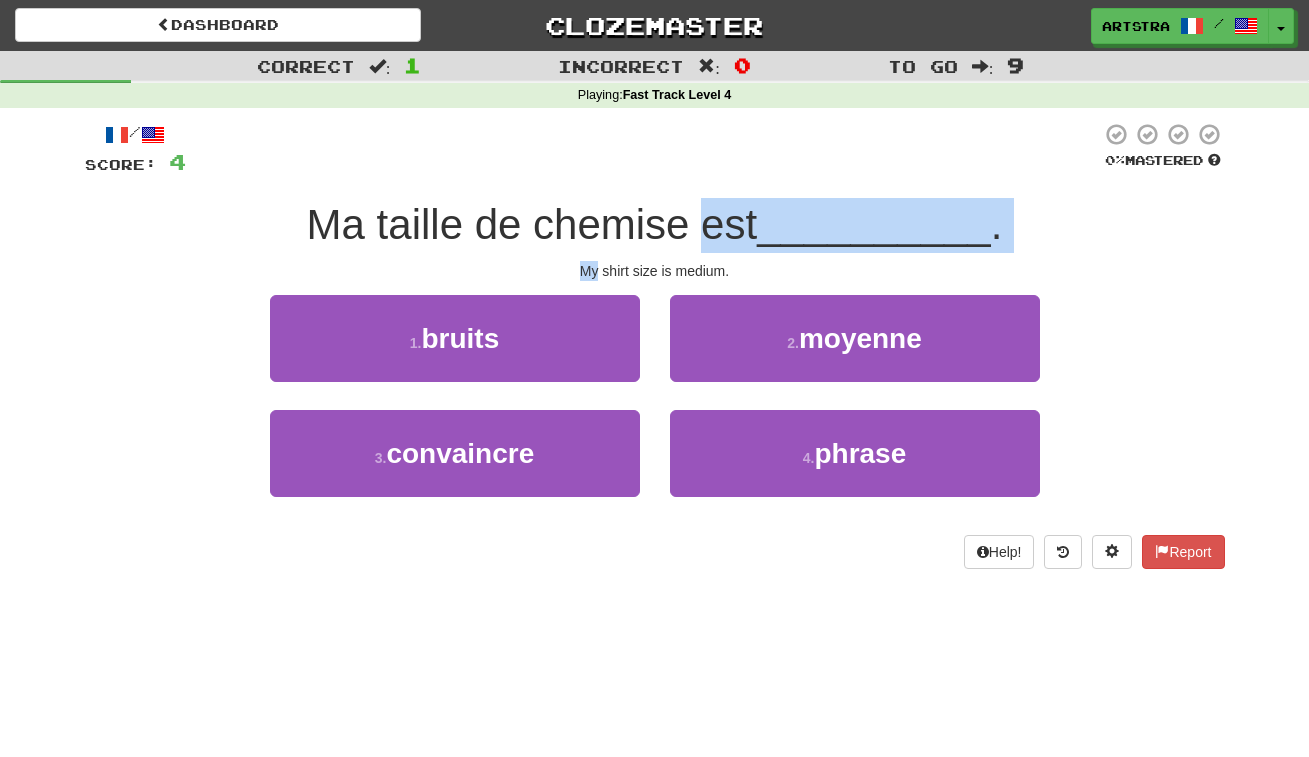 click on "/  Score:   4 0 %  Mastered Ma taille de chemise est  __________ . My shirt size is medium. 1 .  bruits 2 .  moyenne 3 .  convaincre 4 .  phrase  Help!  Report" at bounding box center [655, 345] 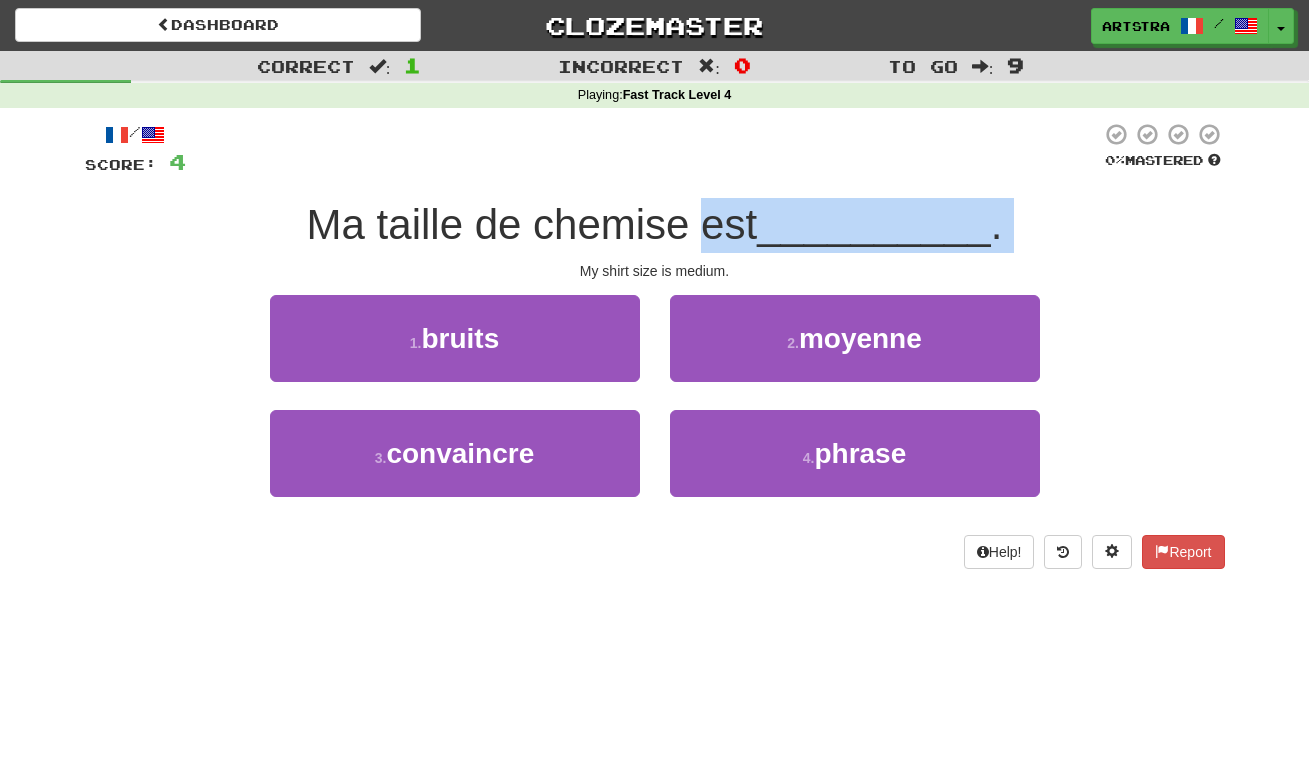 click on "/  Score:   4 0 %  Mastered Ma taille de chemise est  __________ . My shirt size is medium. 1 .  bruits 2 .  moyenne 3 .  convaincre 4 .  phrase  Help!  Report" at bounding box center [655, 345] 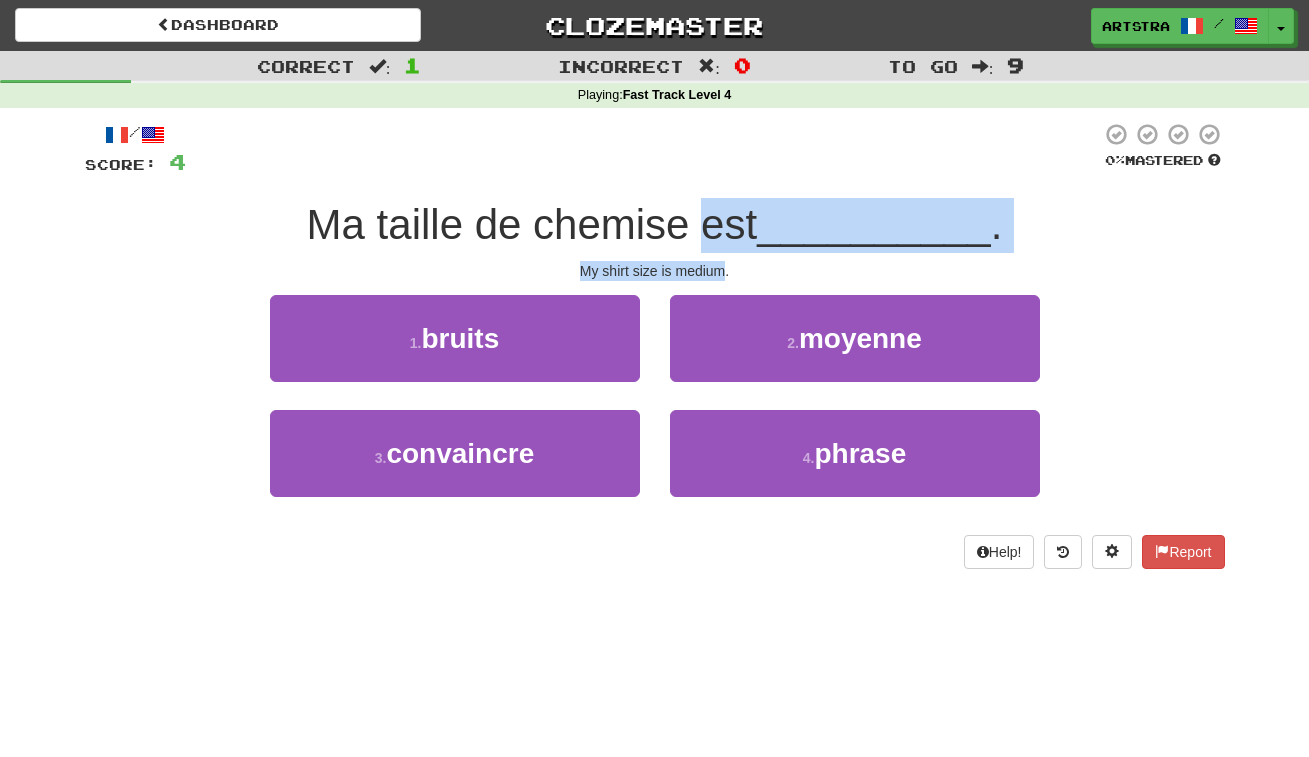 click on "/  Score:   4 0 %  Mastered Ma taille de chemise est  __________ . My shirt size is medium. 1 .  bruits 2 .  moyenne 3 .  convaincre 4 .  phrase  Help!  Report" at bounding box center (655, 345) 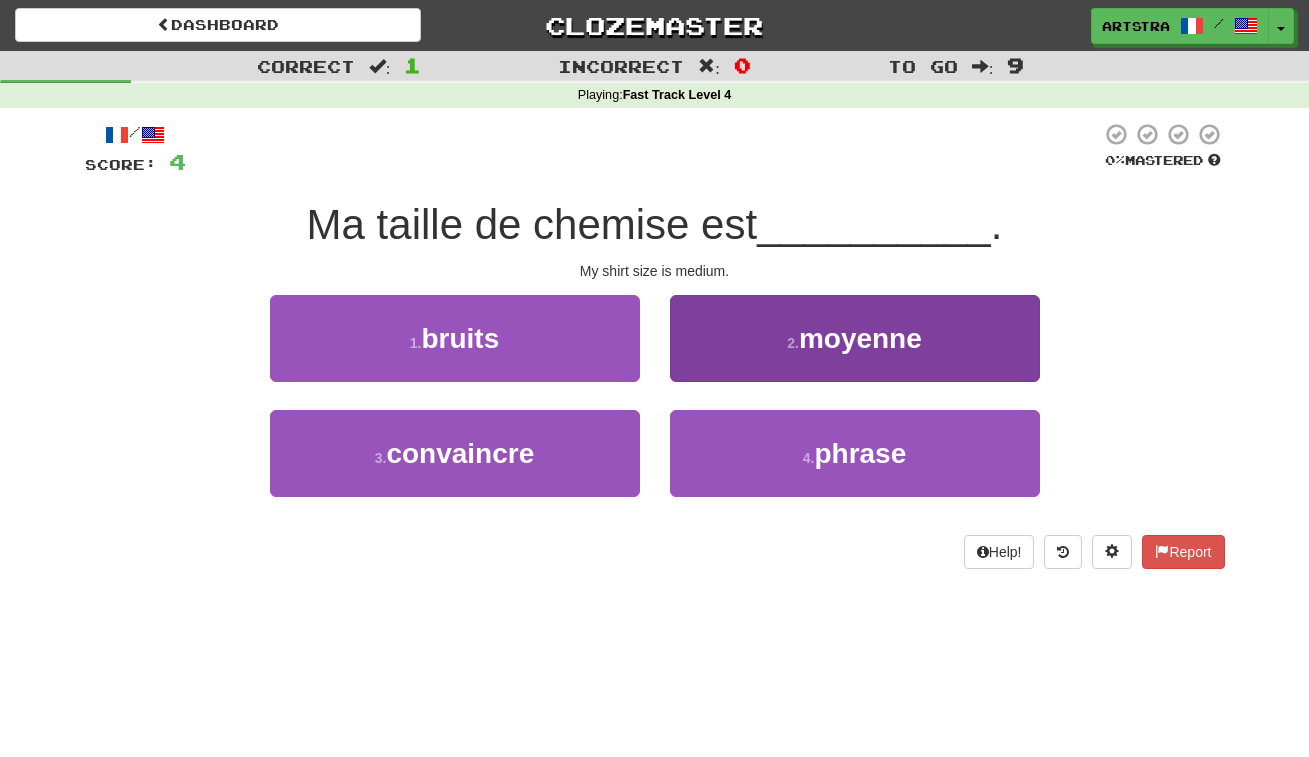 click on "2 .  moyenne" at bounding box center [855, 338] 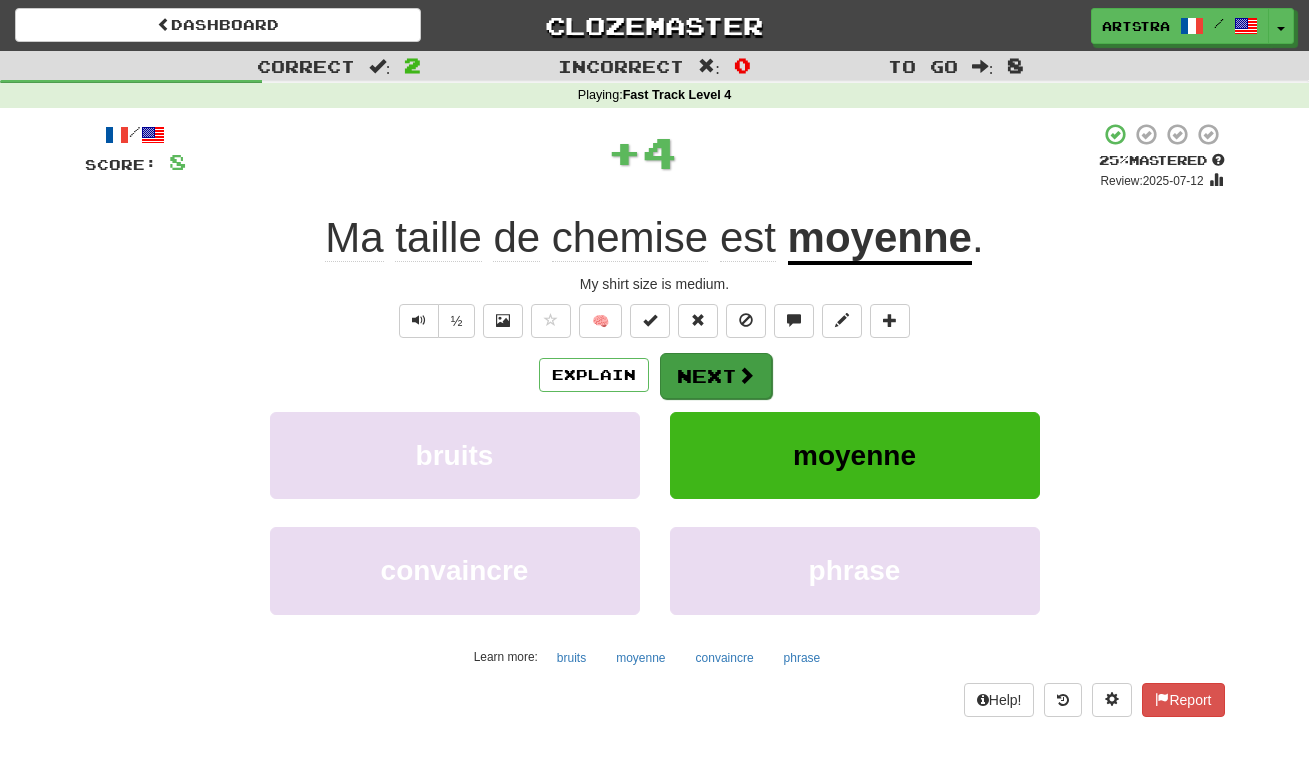 click on "Next" at bounding box center [716, 376] 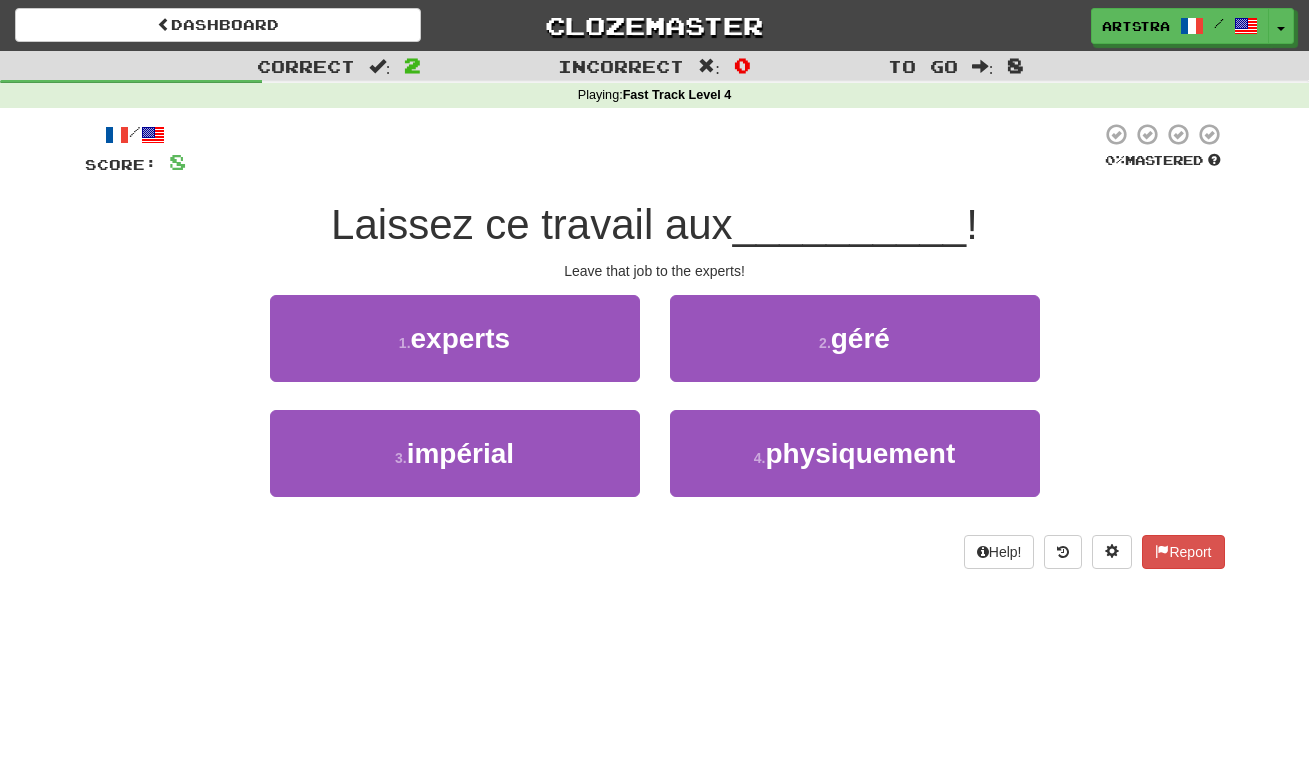 click on "Laissez ce travail aux" at bounding box center (532, 224) 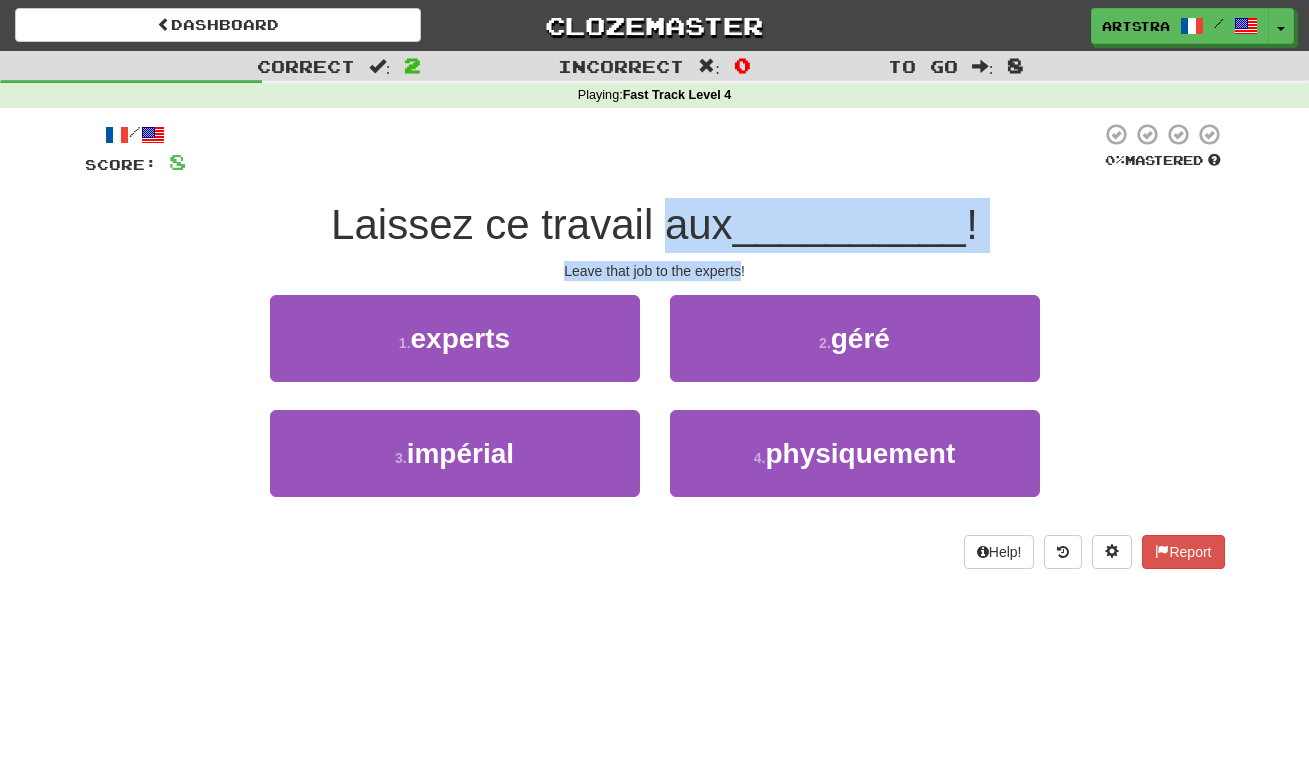 click on "/  Score:   8 0 %  Mastered Laissez ce travail aux  __________  ! Leave that job to the experts! 1 .  experts 2 .  géré 3 .  impérial 4 .  physiquement  Help!  Report" at bounding box center (655, 345) 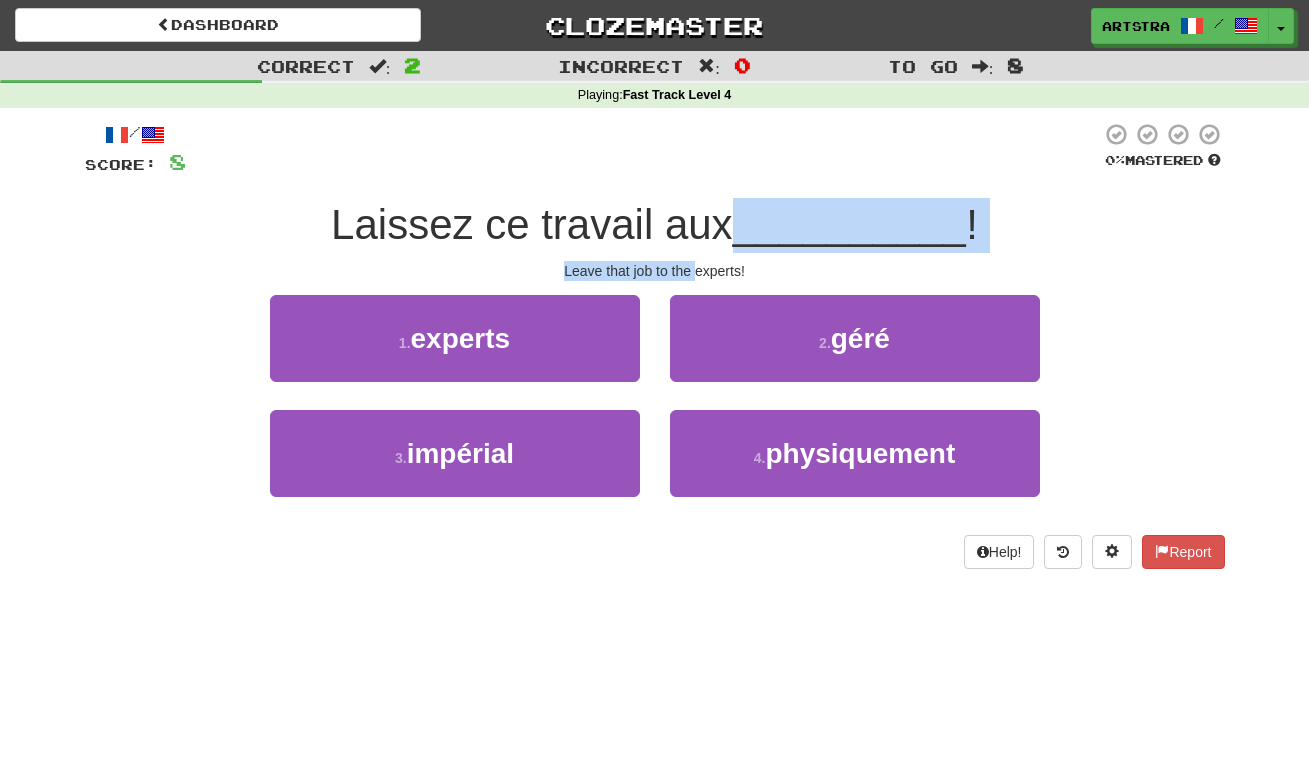 click on "/  Score:   8 0 %  Mastered Laissez ce travail aux  __________  ! Leave that job to the experts! 1 .  experts 2 .  géré 3 .  impérial 4 .  physiquement  Help!  Report" at bounding box center (655, 345) 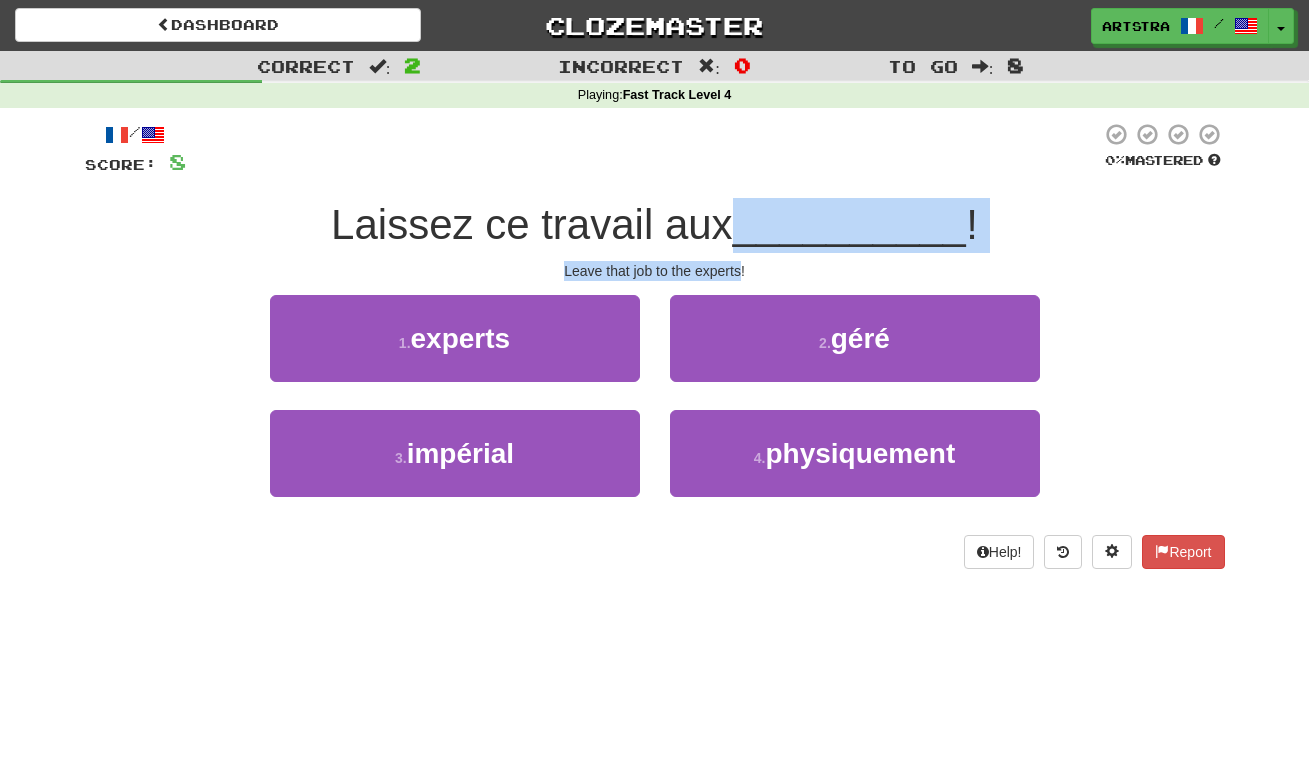 click on "/  Score:   8 0 %  Mastered Laissez ce travail aux  __________  ! Leave that job to the experts! 1 .  experts 2 .  géré 3 .  impérial 4 .  physiquement  Help!  Report" at bounding box center (655, 345) 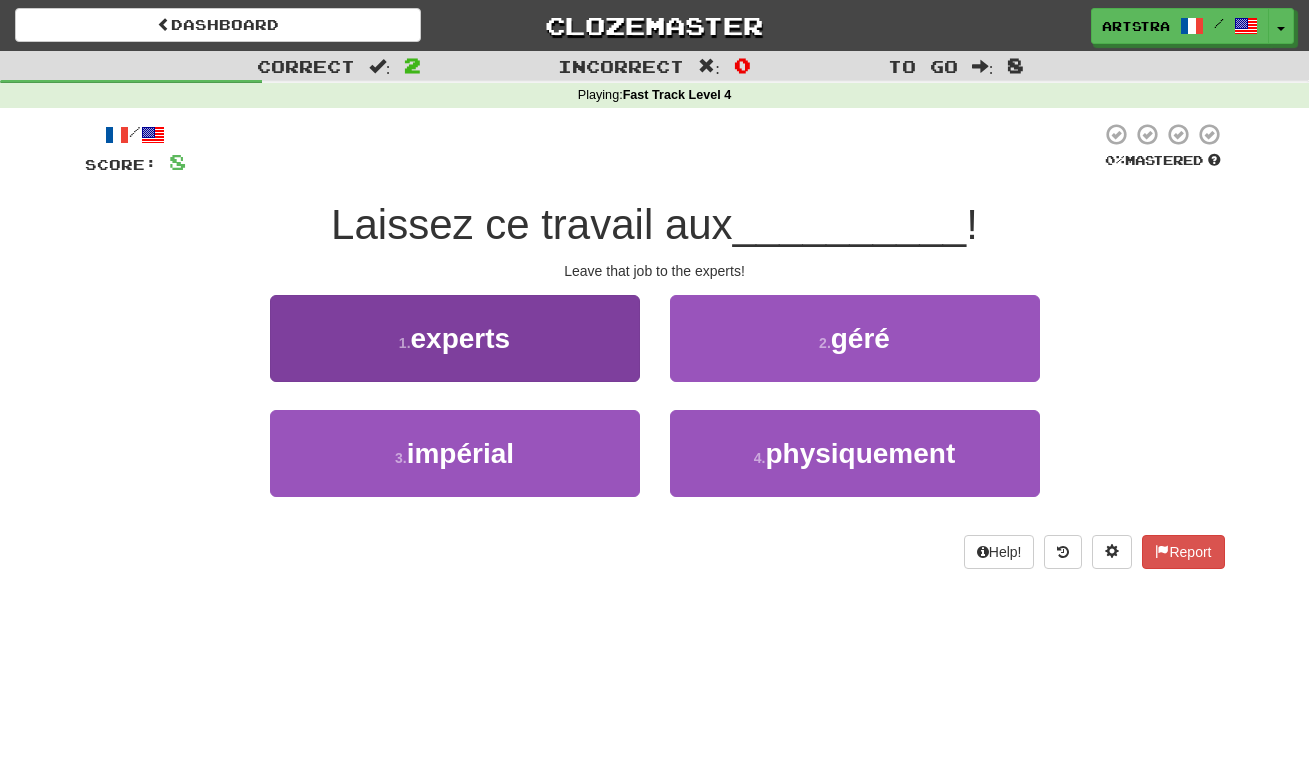 click on "1 .  experts" at bounding box center [455, 338] 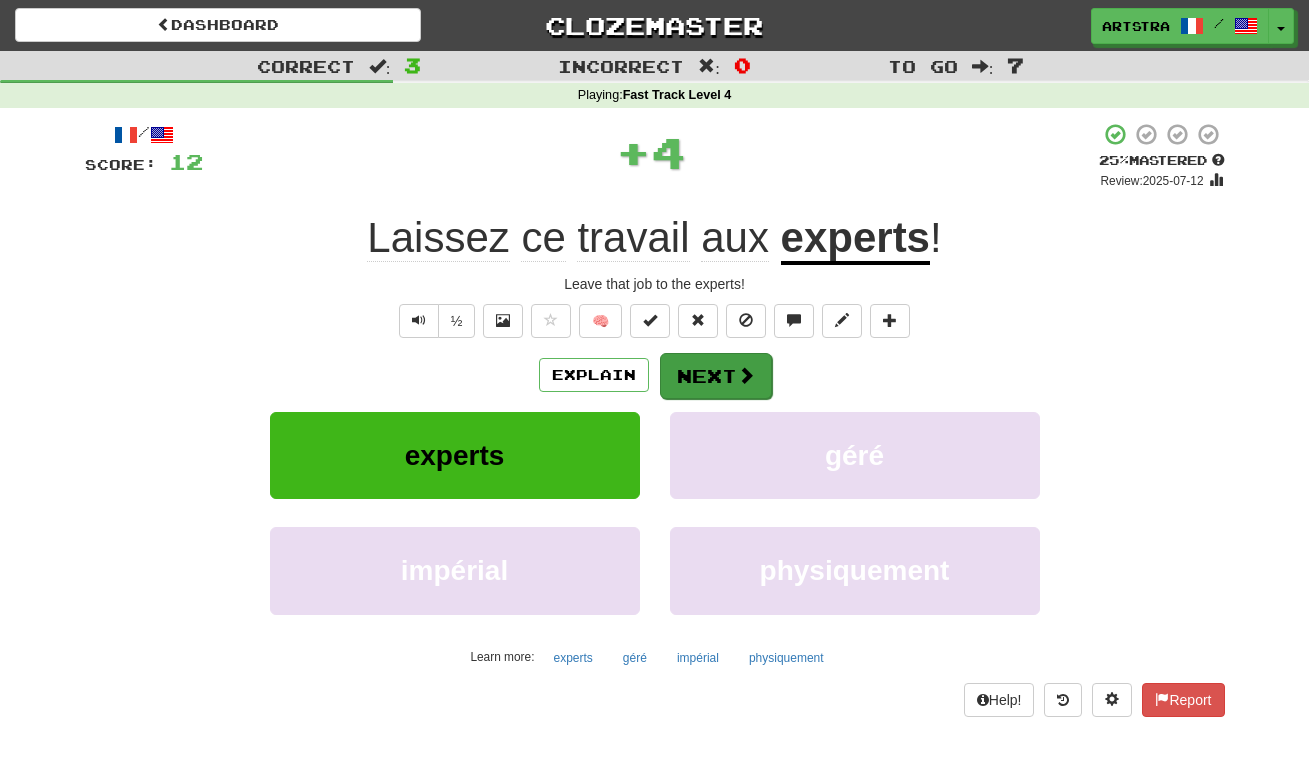 click at bounding box center [746, 375] 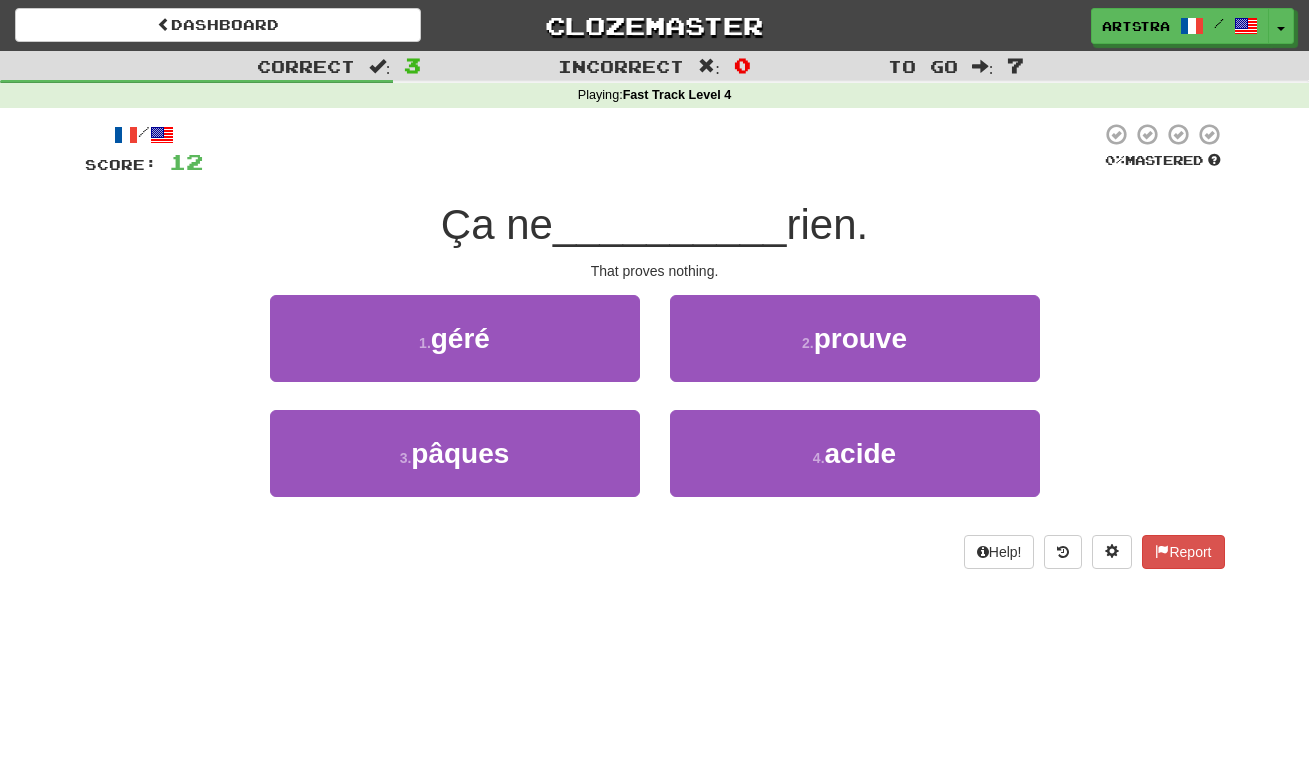 click on "__________" at bounding box center (670, 224) 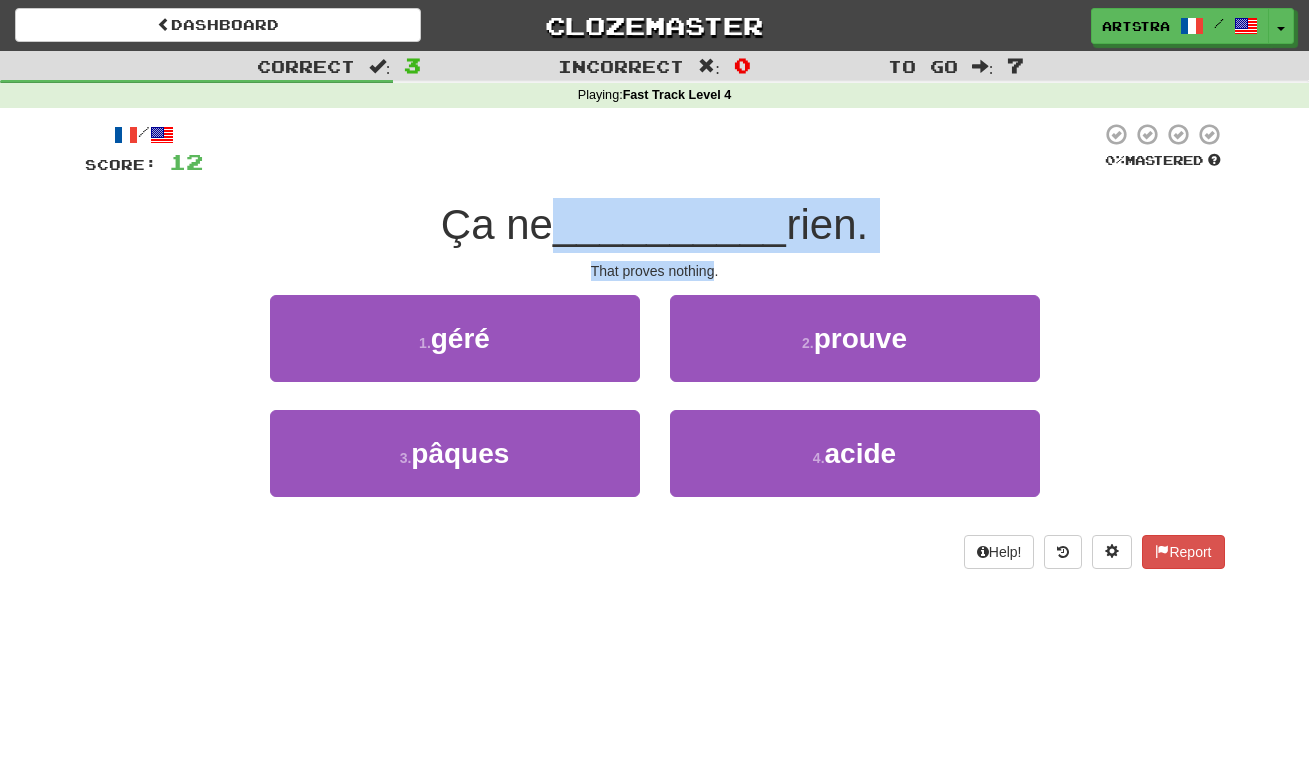click on "/  Score:   12 0 %  Mastered Ça ne  __________  rien. That proves nothing. 1 .  géré 2 .  prouve 3 .  pâques 4 .  acide  Help!  Report" at bounding box center (655, 345) 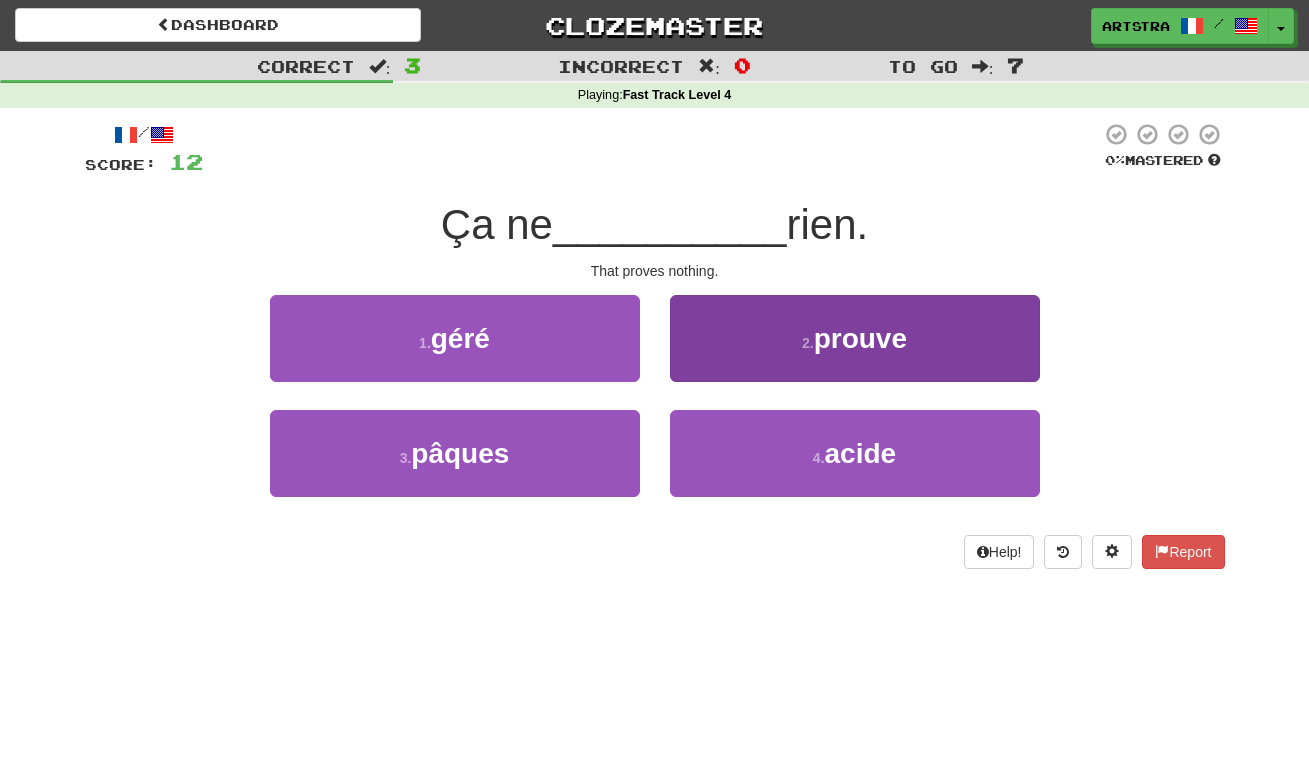 click on "2 .  prouve" at bounding box center (855, 338) 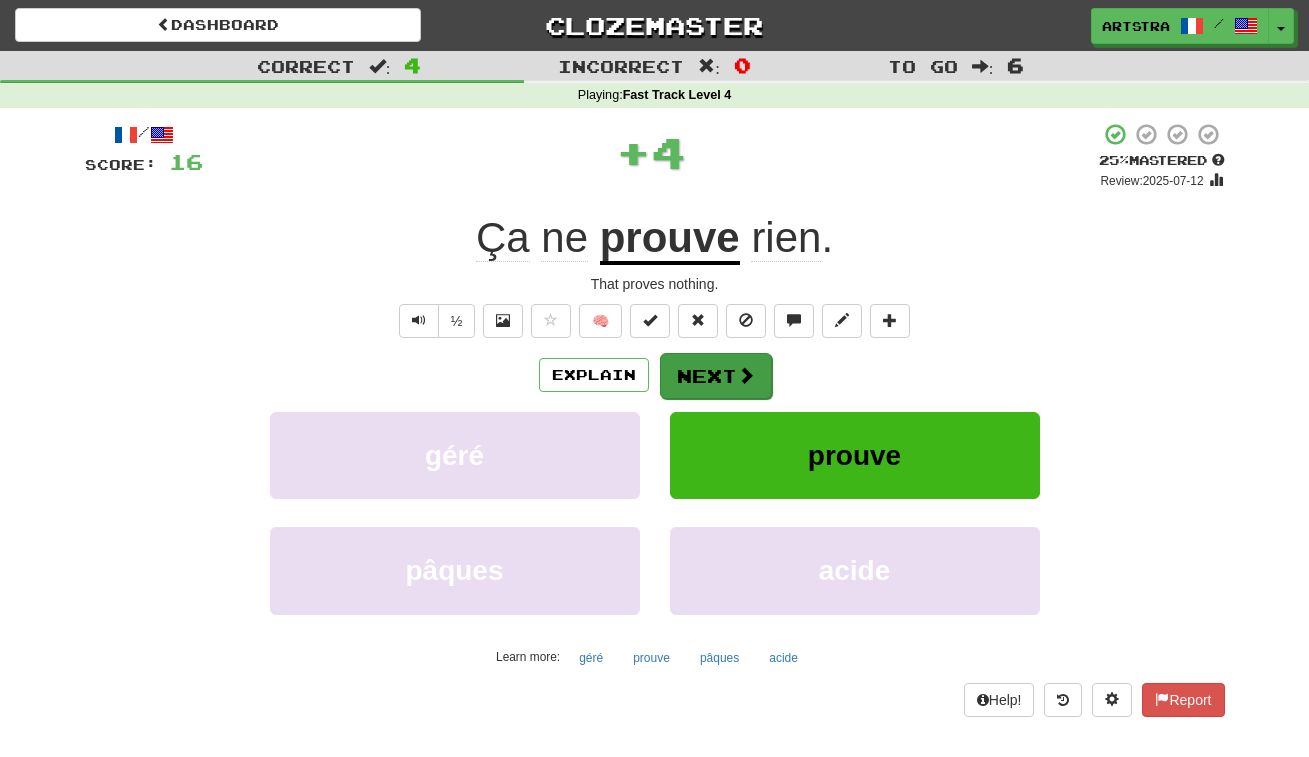 click on "Next" at bounding box center [716, 376] 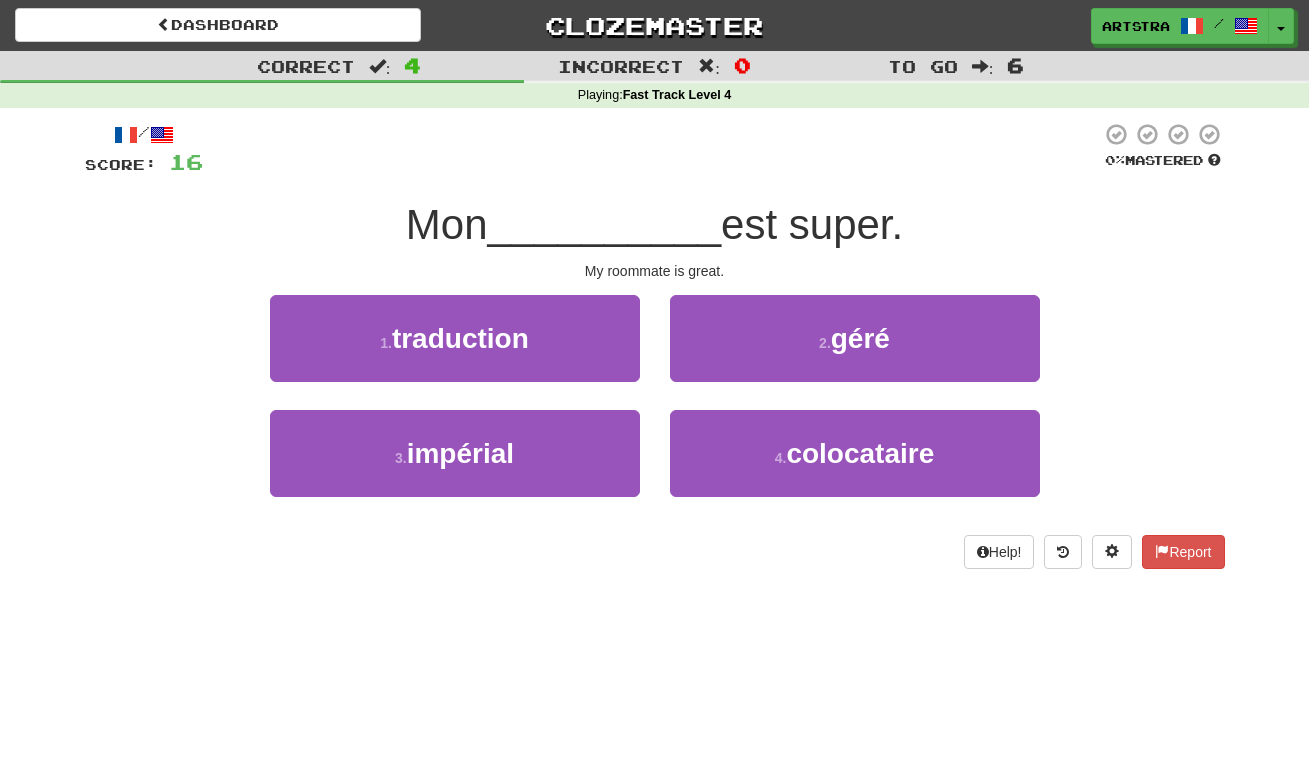 click on "__________" at bounding box center [605, 224] 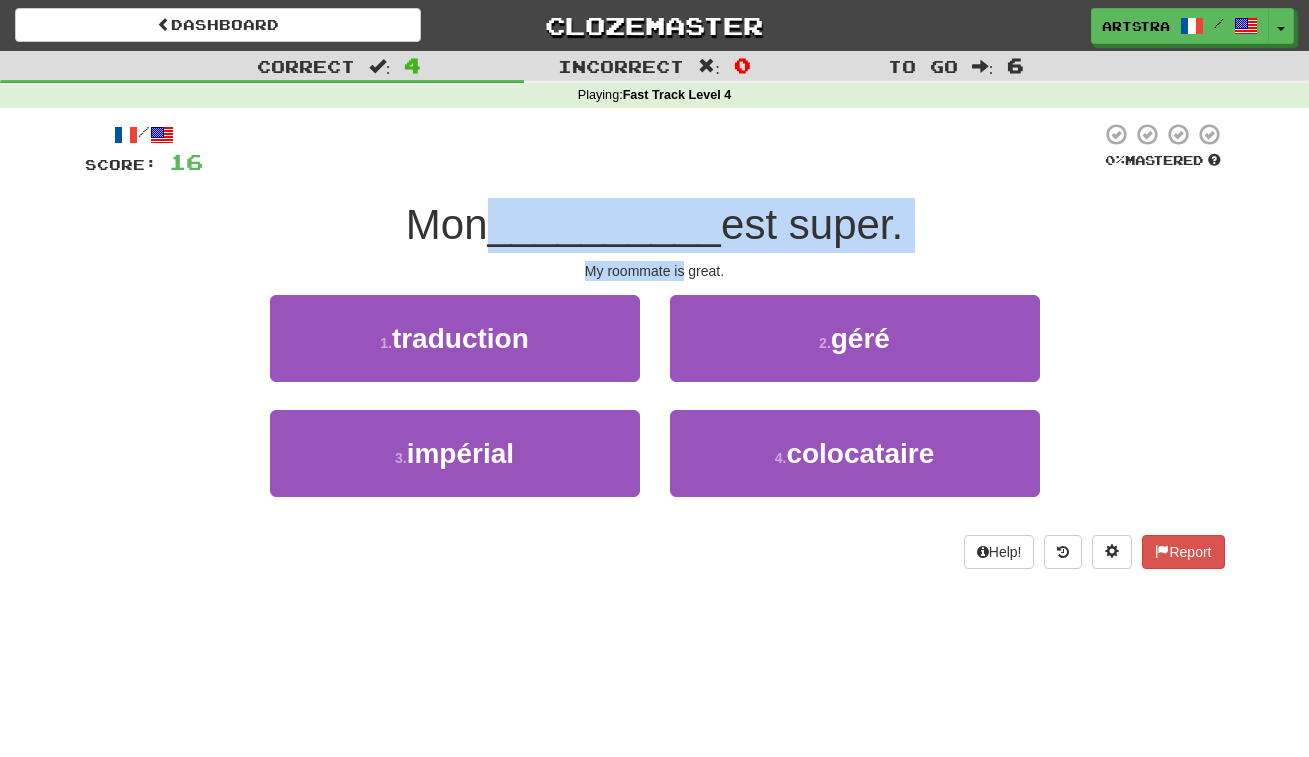 click on "/  Score:   16 0 %  Mastered Mon  __________  est super. My roommate is great. 1 .  traduction 2 .  géré 3 .  impérial 4 .  colocataire  Help!  Report" at bounding box center [655, 345] 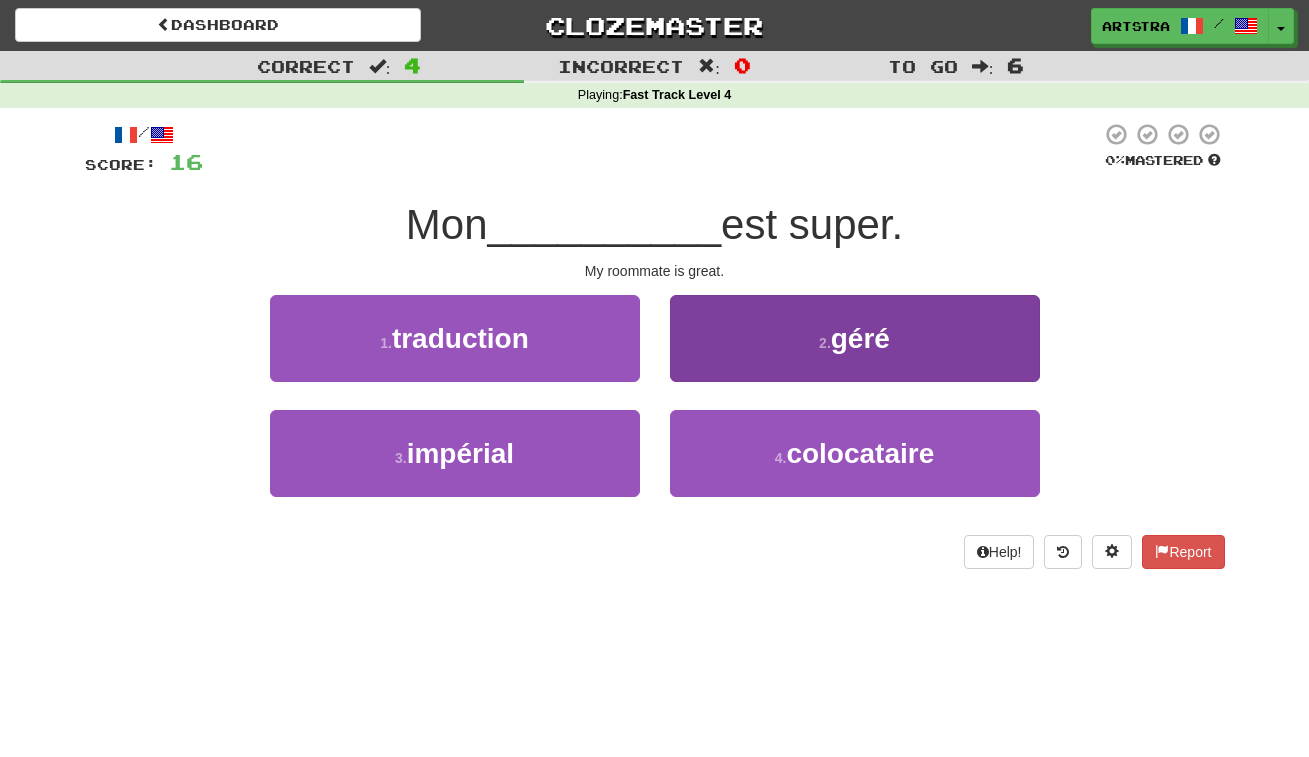 click on "colocataire" at bounding box center (860, 453) 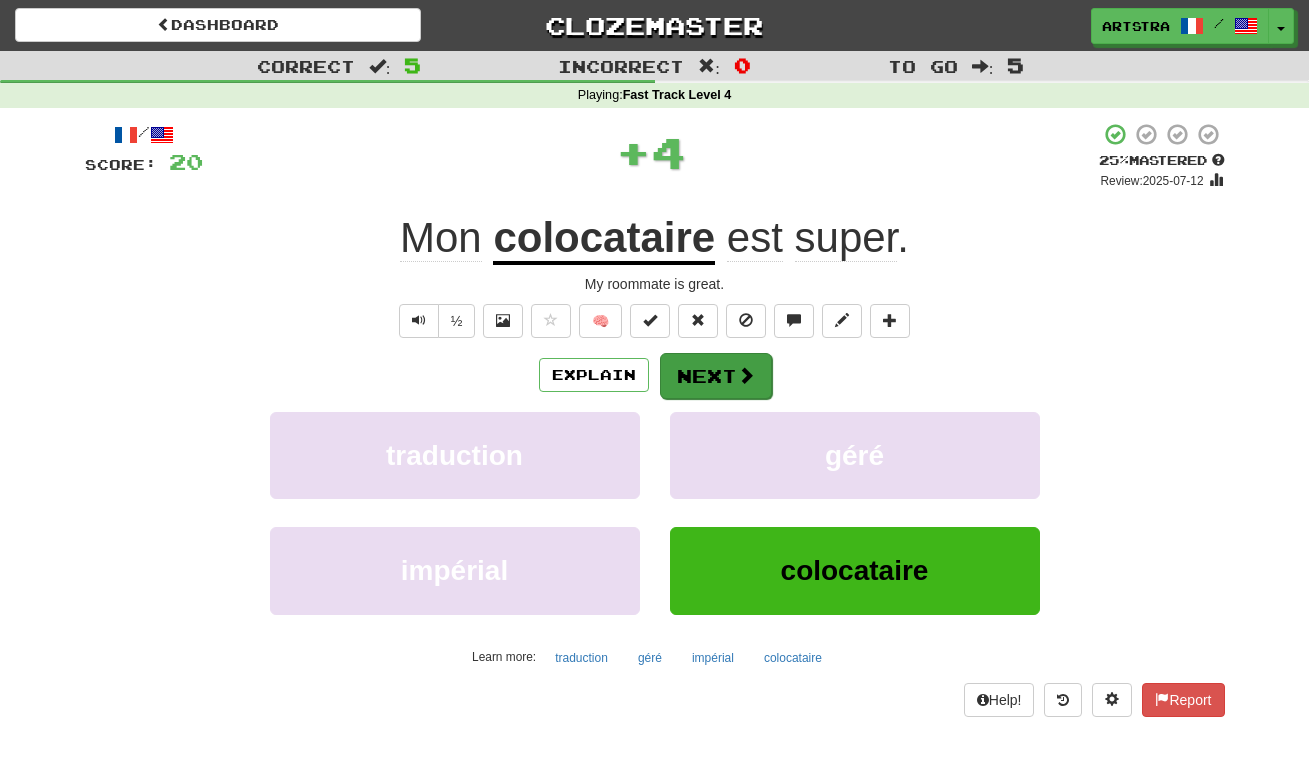click on "Next" at bounding box center [716, 376] 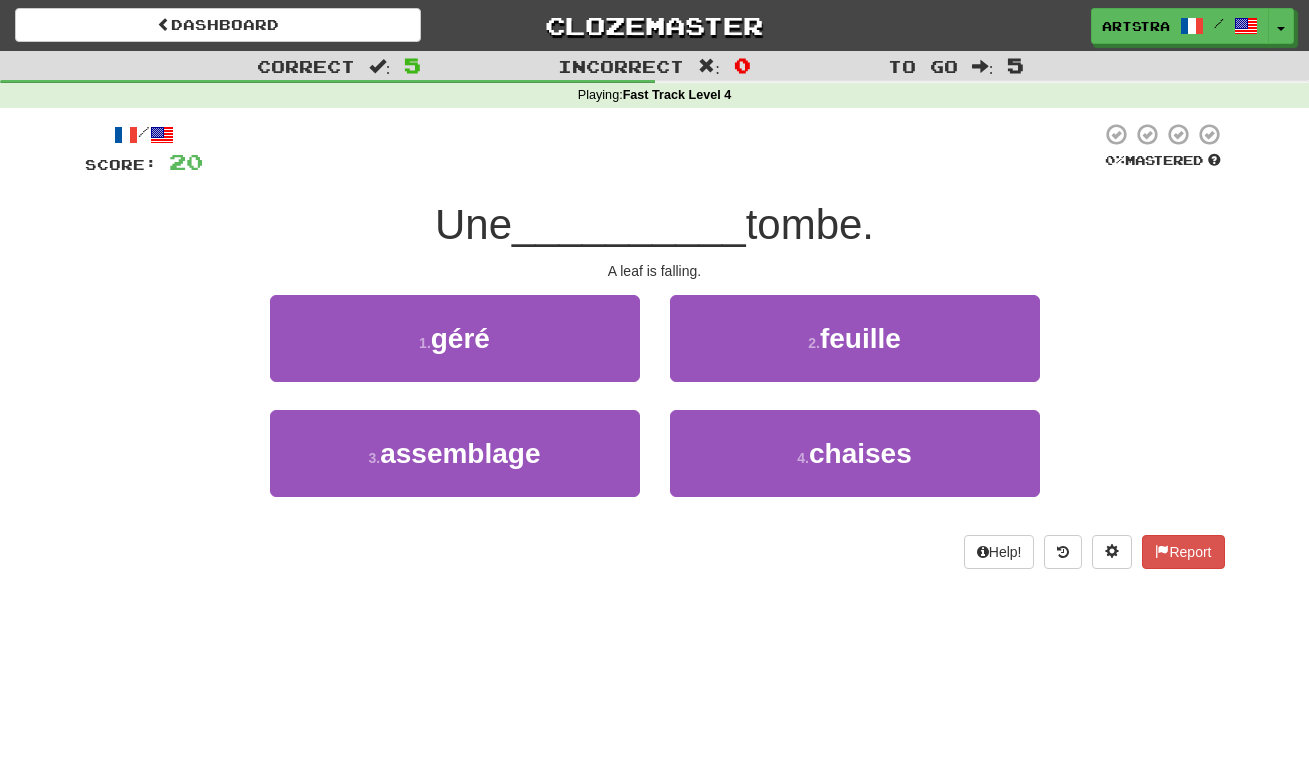 click on "__________" at bounding box center [629, 224] 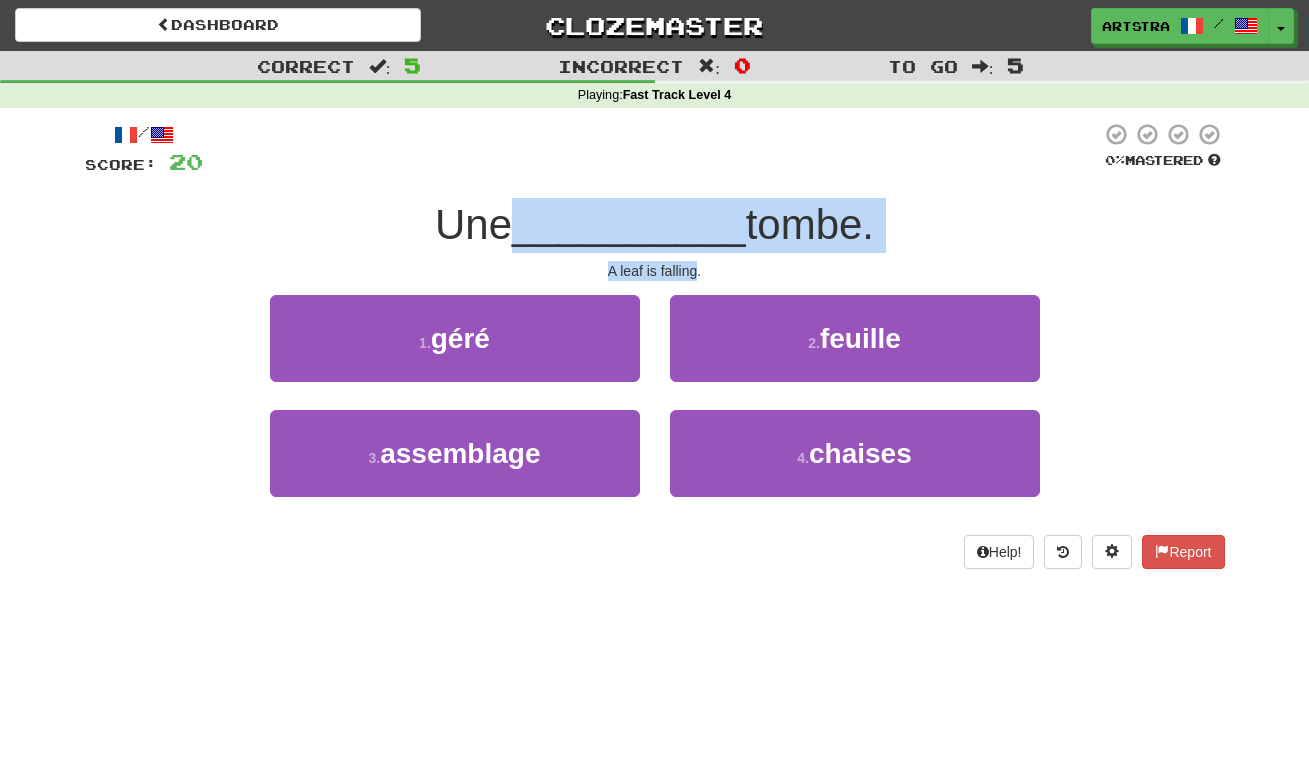 click on "/  Score:   20 0 %  Mastered Une  __________  tombe. A leaf is falling. 1 .  géré 2 .  feuille 3 .  assemblage 4 .  chaises  Help!  Report" at bounding box center (655, 345) 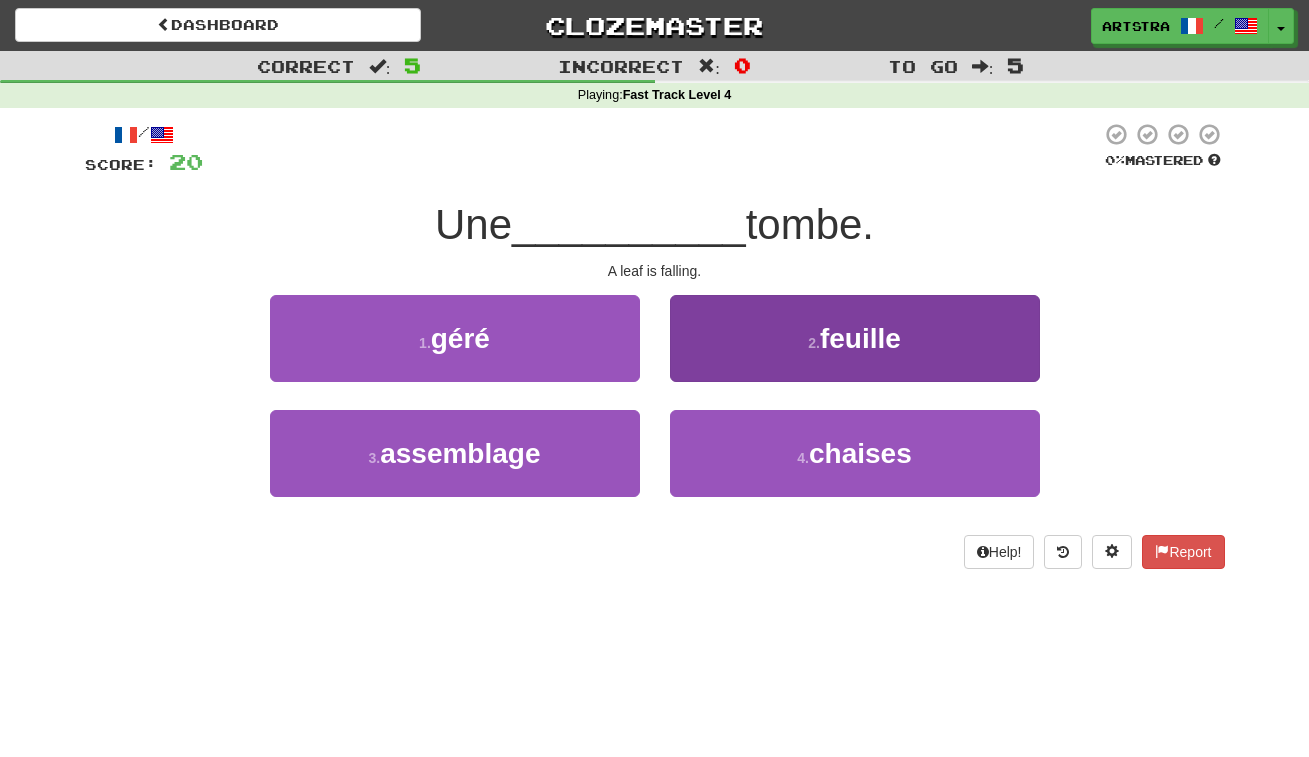 click on "2 .  feuille" at bounding box center (855, 338) 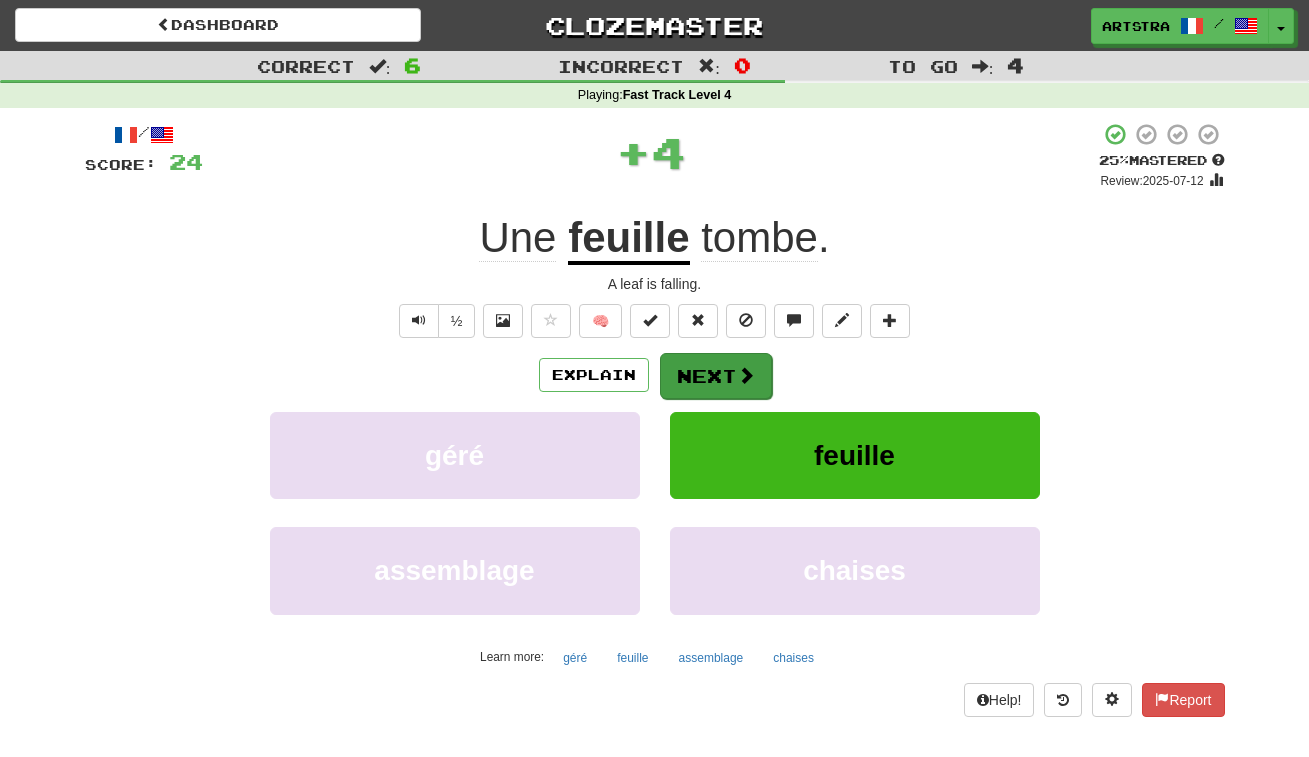 click on "Next" at bounding box center [716, 376] 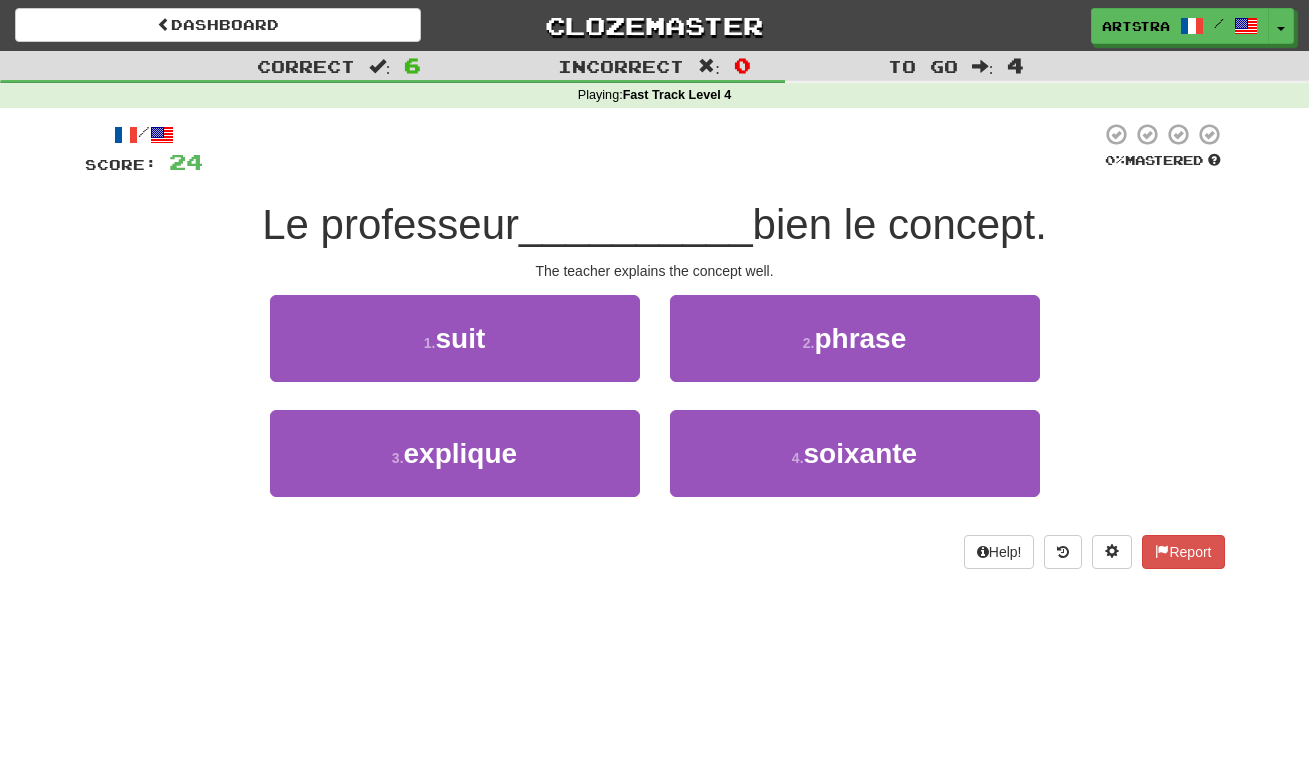 click on "__________" at bounding box center (636, 224) 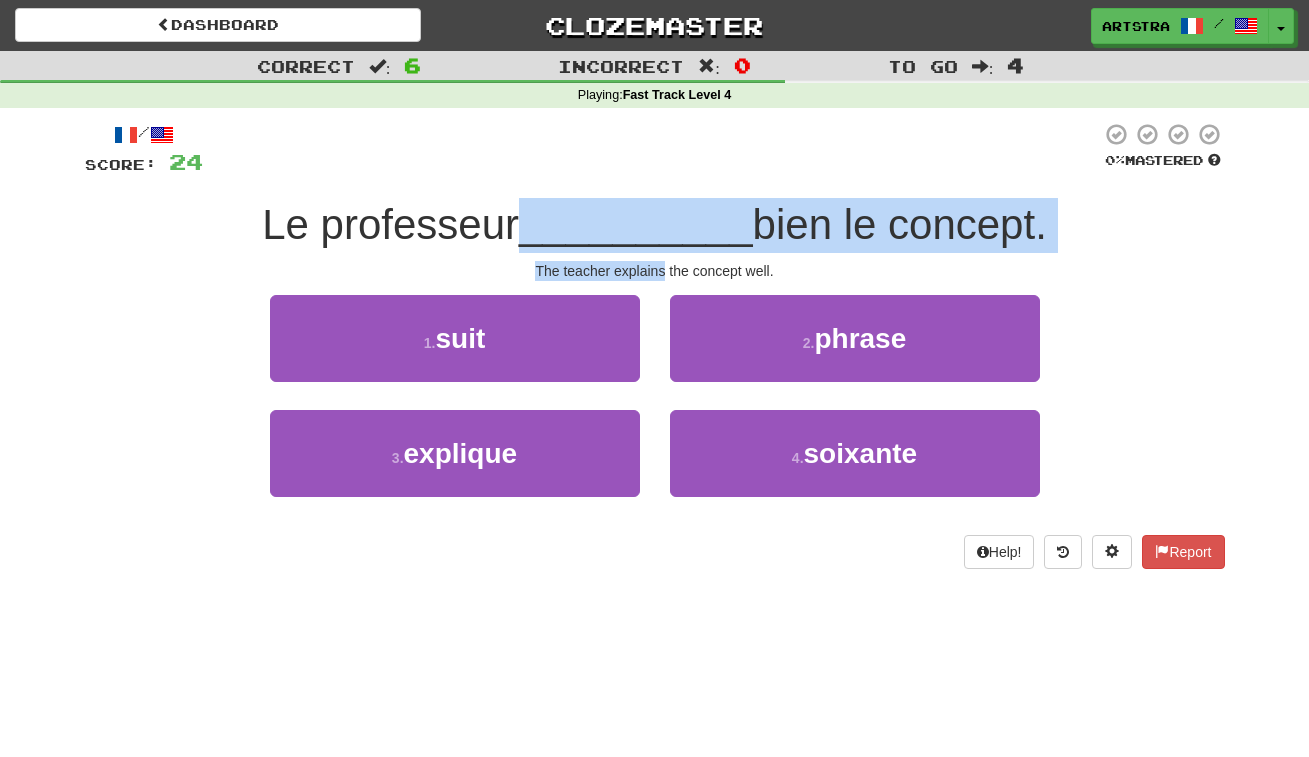 click on "/  Score:   24 0 %  Mastered Le professeur  __________  bien le concept. The teacher explains the concept well. 1 .  suit 2 .  phrase 3 .  explique 4 .  soixante  Help!  Report" at bounding box center (655, 345) 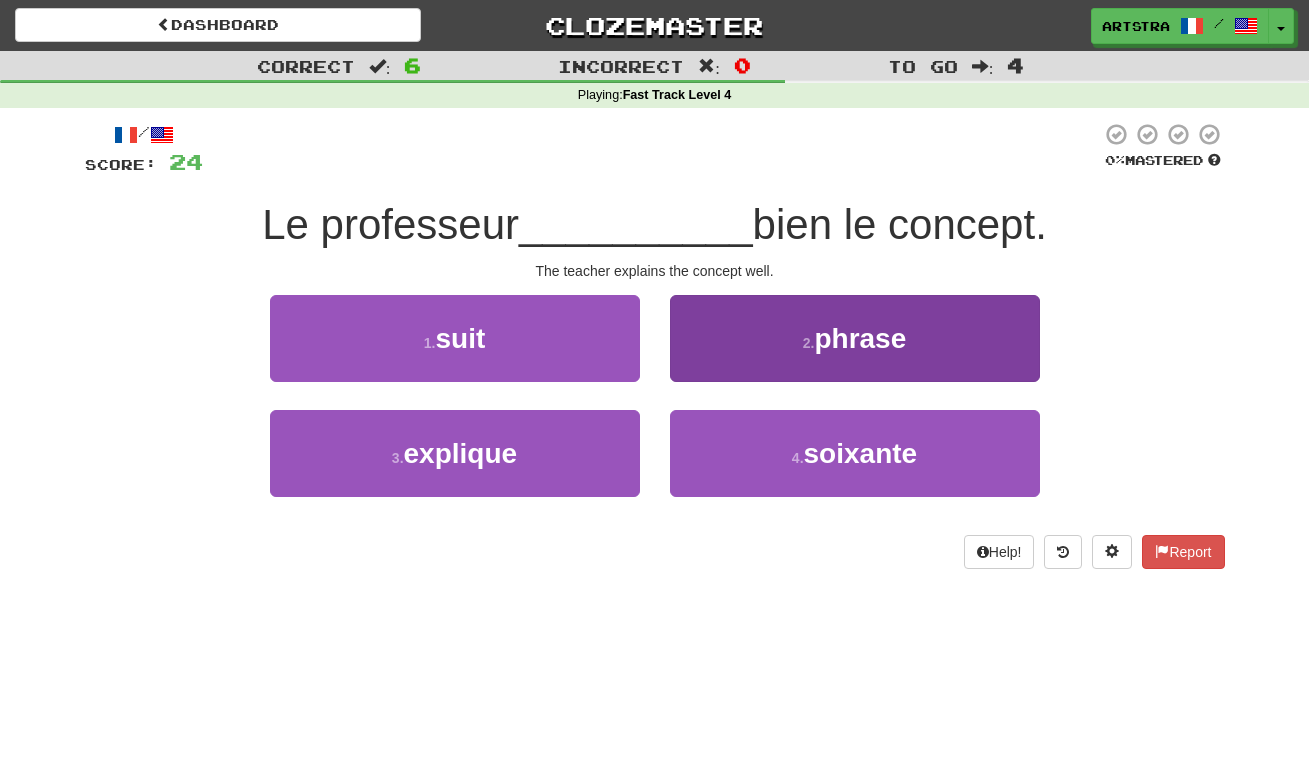 click on "3 .  explique" at bounding box center (455, 453) 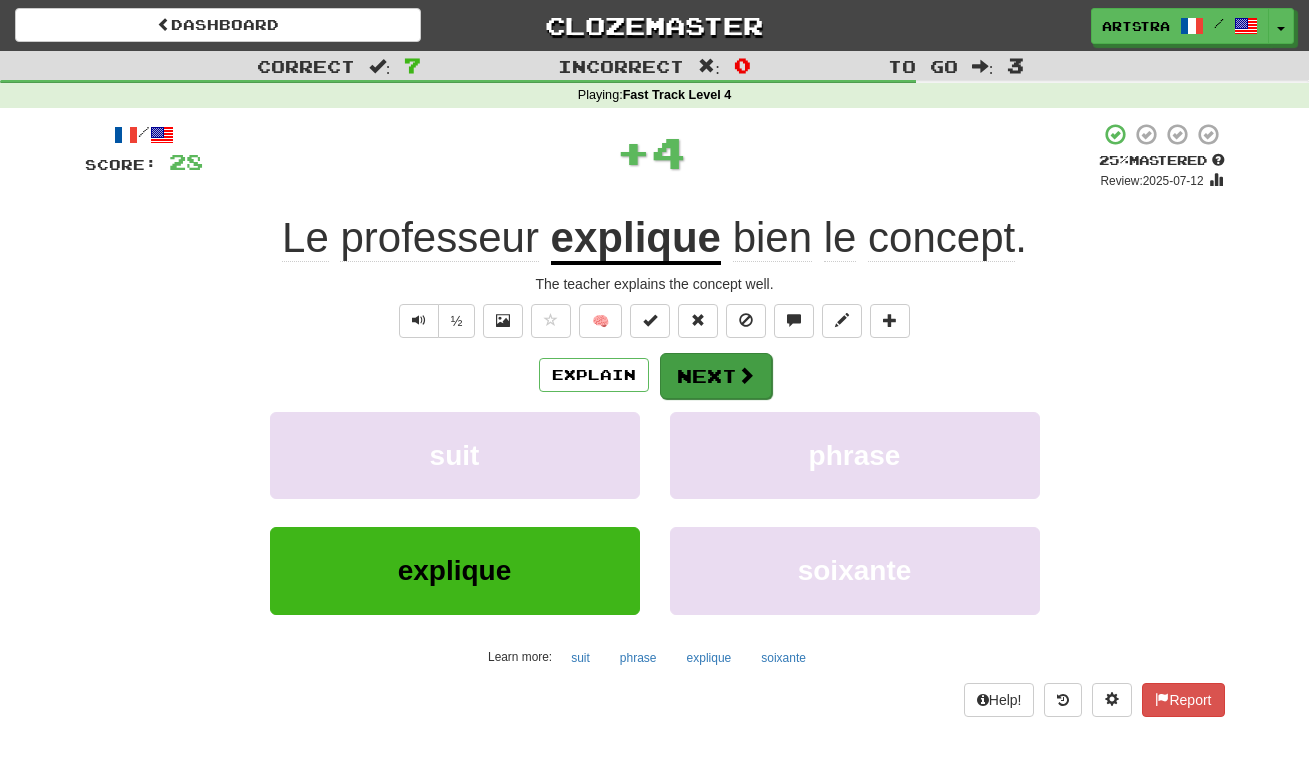 click on "Next" at bounding box center (716, 376) 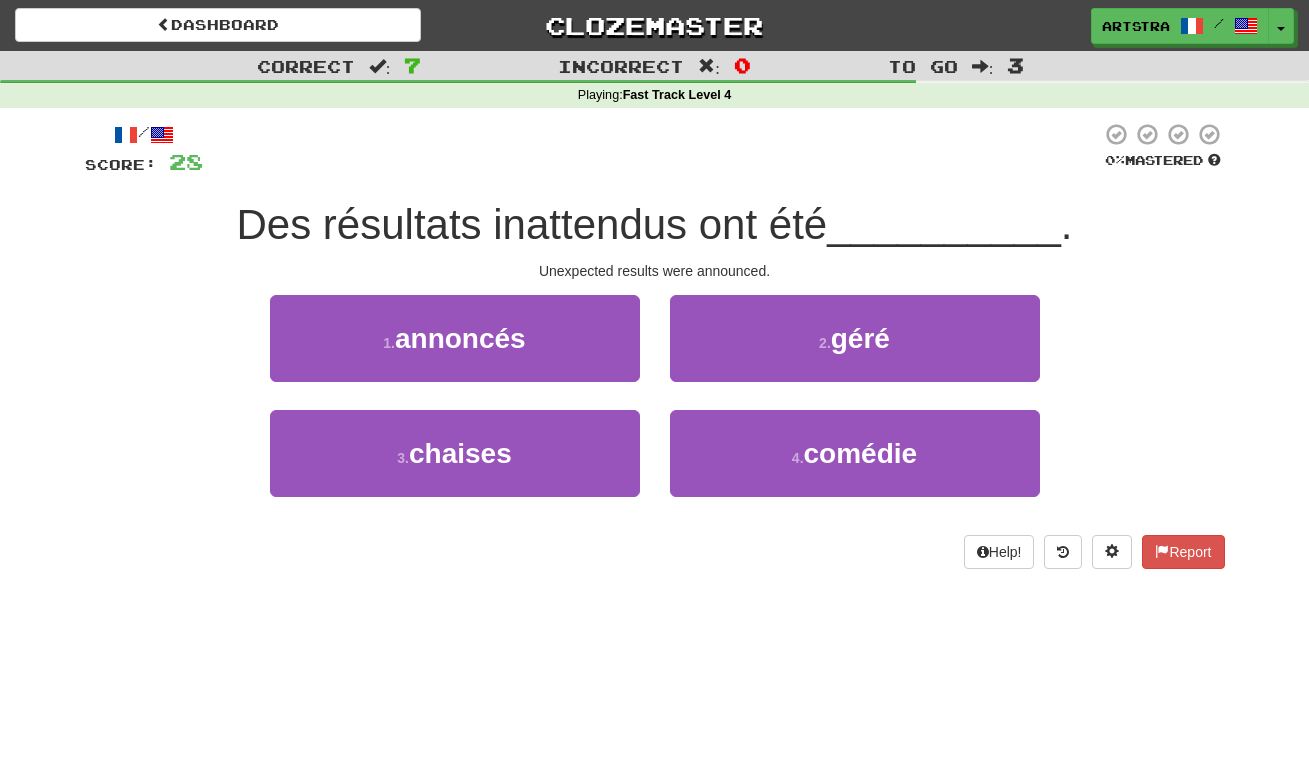 click on "Des résultats inattendus ont été" at bounding box center (532, 224) 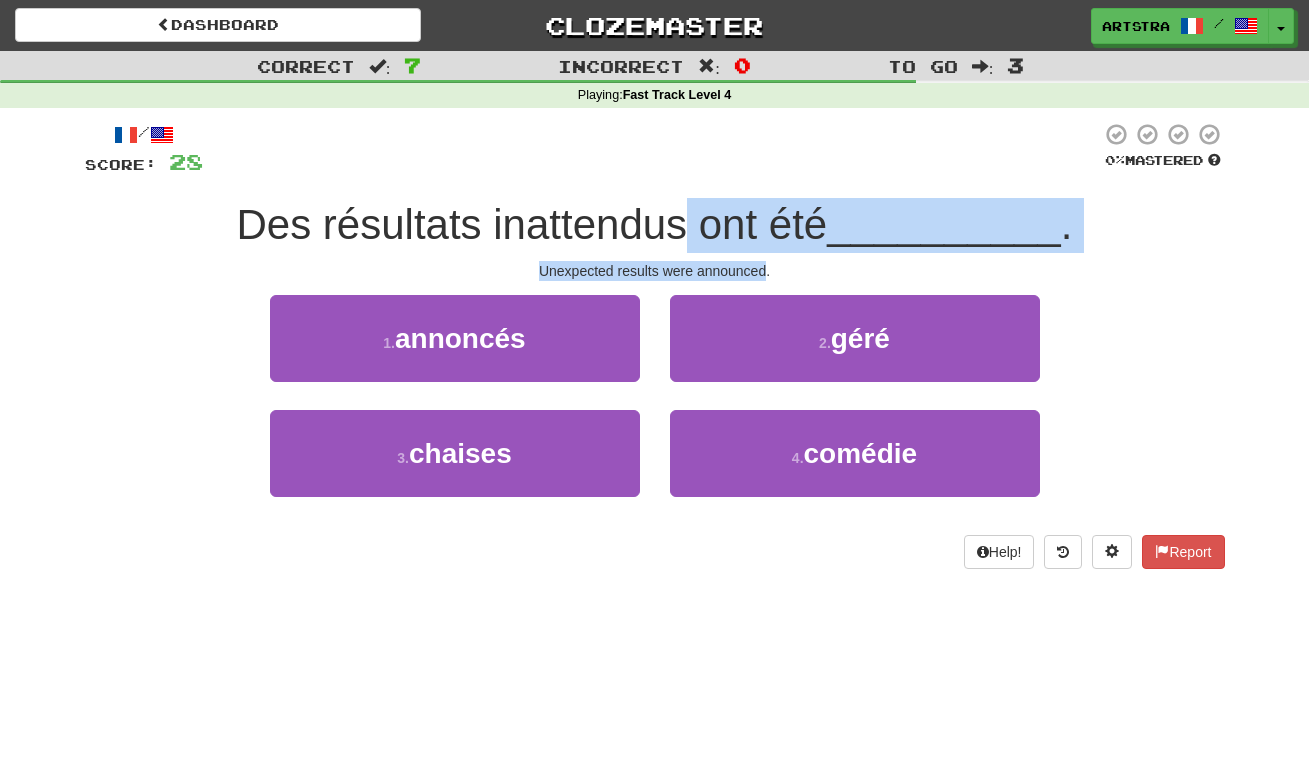 click on "/  Score:   28 0 %  Mastered Des résultats inattendus ont été  __________ . Unexpected results were announced. 1 .  annoncés 2 .  géré 3 .  chaises 4 .  comédie  Help!  Report" at bounding box center (655, 345) 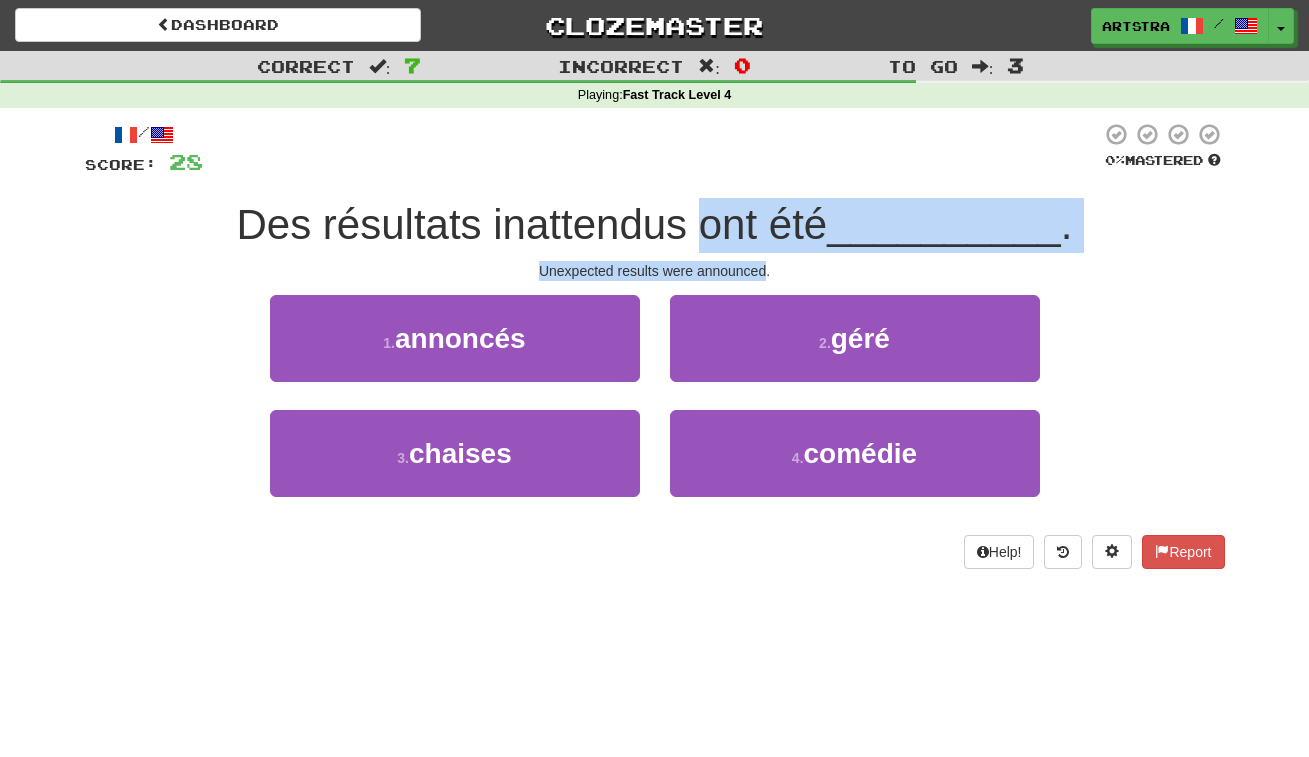 click on "/  Score:   28 0 %  Mastered Des résultats inattendus ont été  __________ . Unexpected results were announced. 1 .  annoncés 2 .  géré 3 .  chaises 4 .  comédie  Help!  Report" at bounding box center (655, 345) 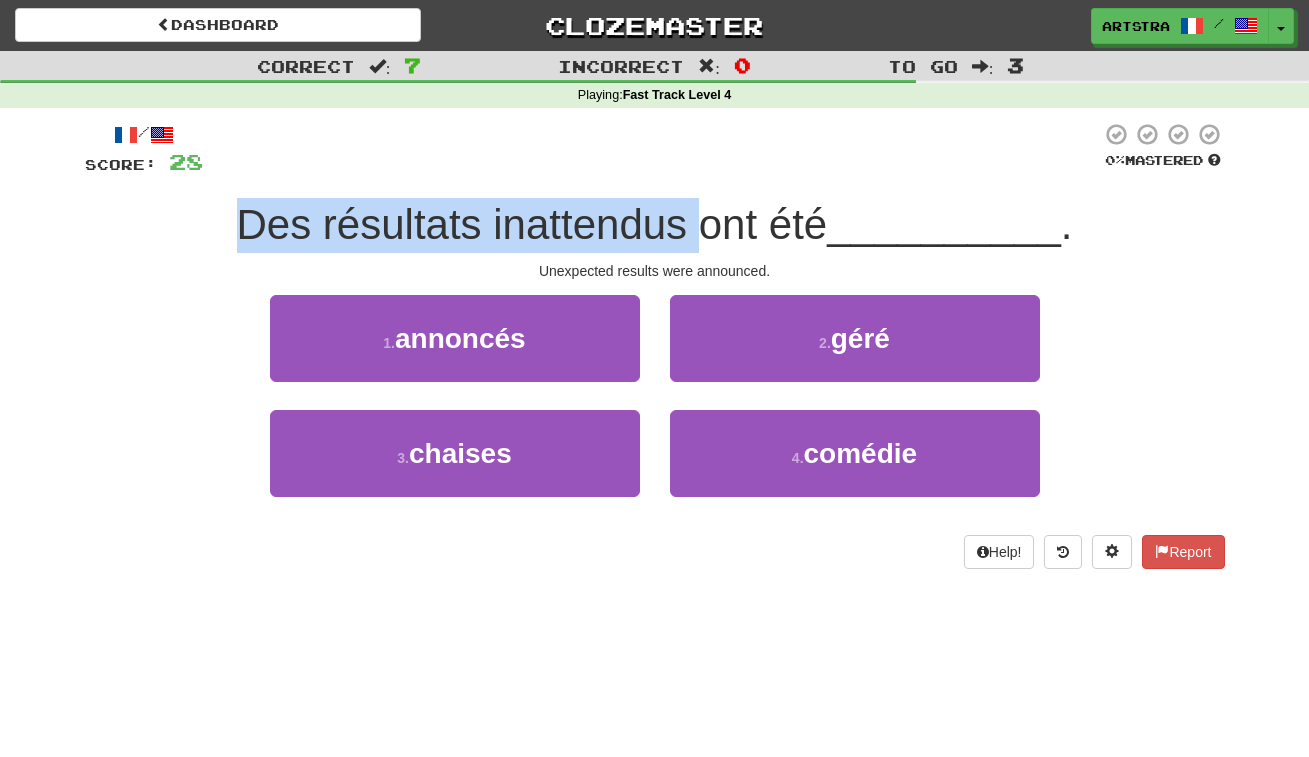 click on "/  Score:   28 0 %  Mastered Des résultats inattendus ont été  __________ . Unexpected results were announced. 1 .  annoncés 2 .  géré 3 .  chaises 4 .  comédie  Help!  Report" at bounding box center [655, 345] 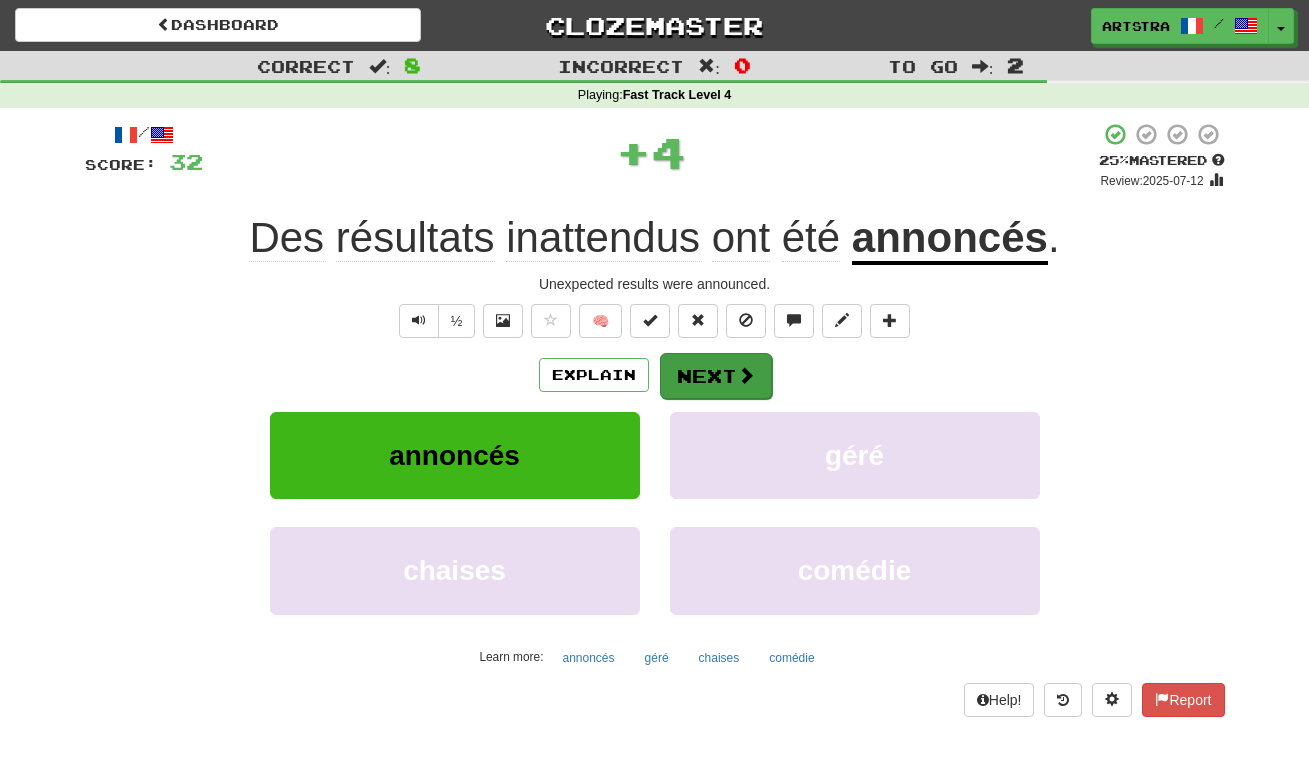 click on "Next" at bounding box center [716, 376] 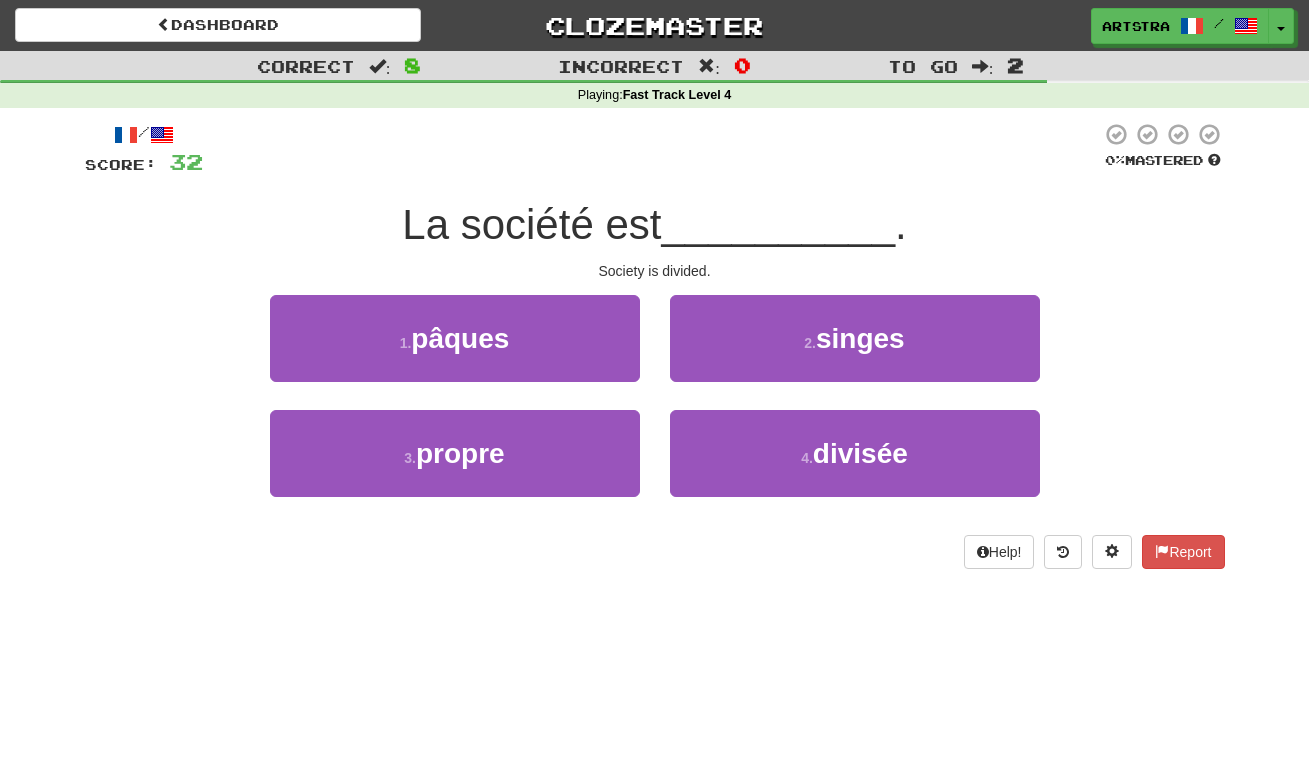 click on "La société est" at bounding box center (531, 224) 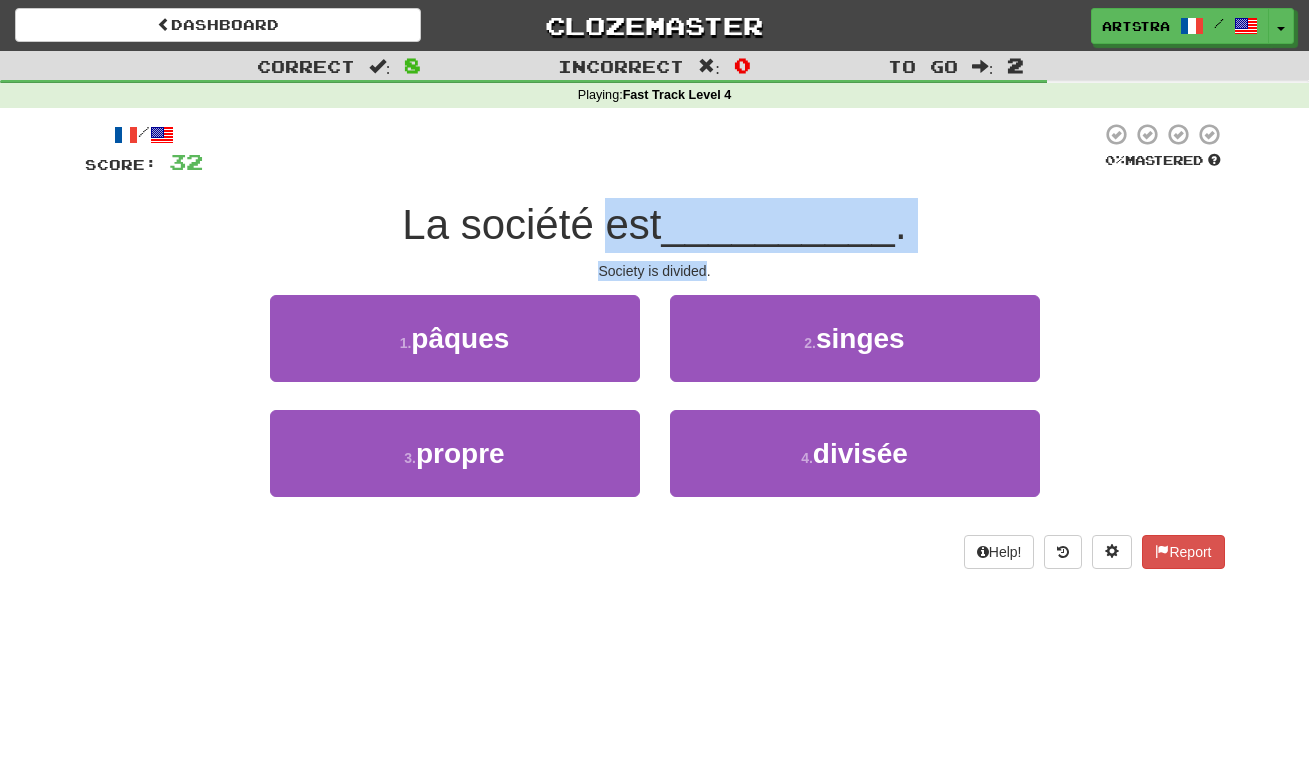 click on "/  Score:   32 0 %  Mastered La société est  __________ . Society is divided. 1 .  pâques 2 .  singes 3 .  propre 4 .  divisée  Help!  Report" at bounding box center [655, 345] 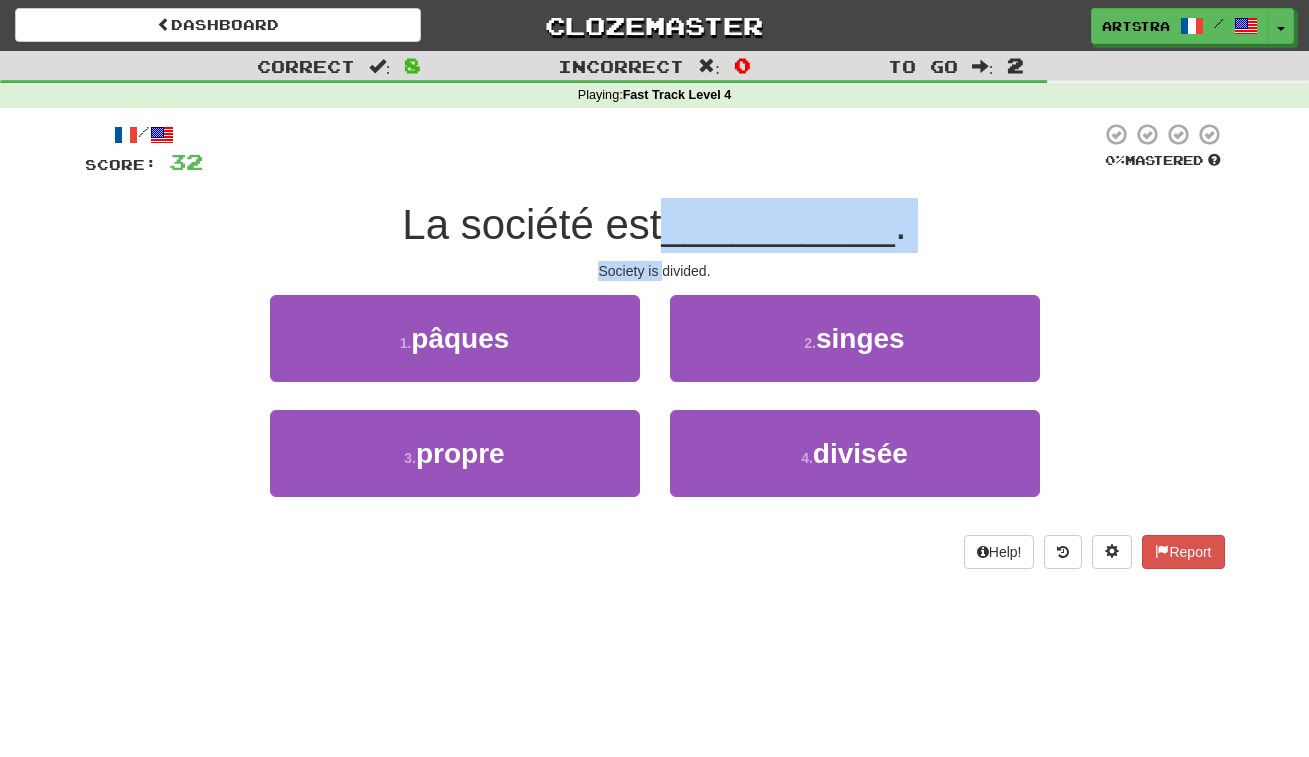 click on "/  Score:   32 0 %  Mastered La société est  __________ . Society is divided. 1 .  pâques 2 .  singes 3 .  propre 4 .  divisée  Help!  Report" at bounding box center [655, 345] 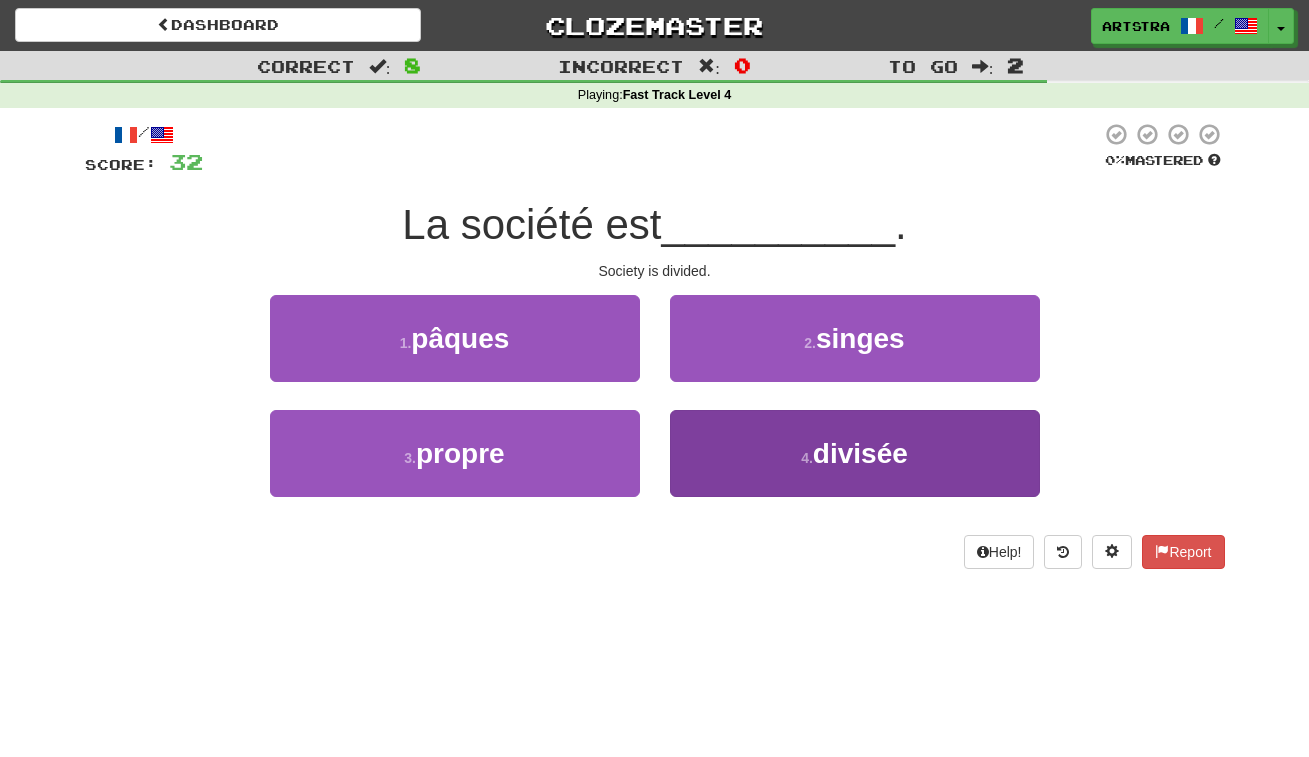 click on "divisée" at bounding box center (860, 453) 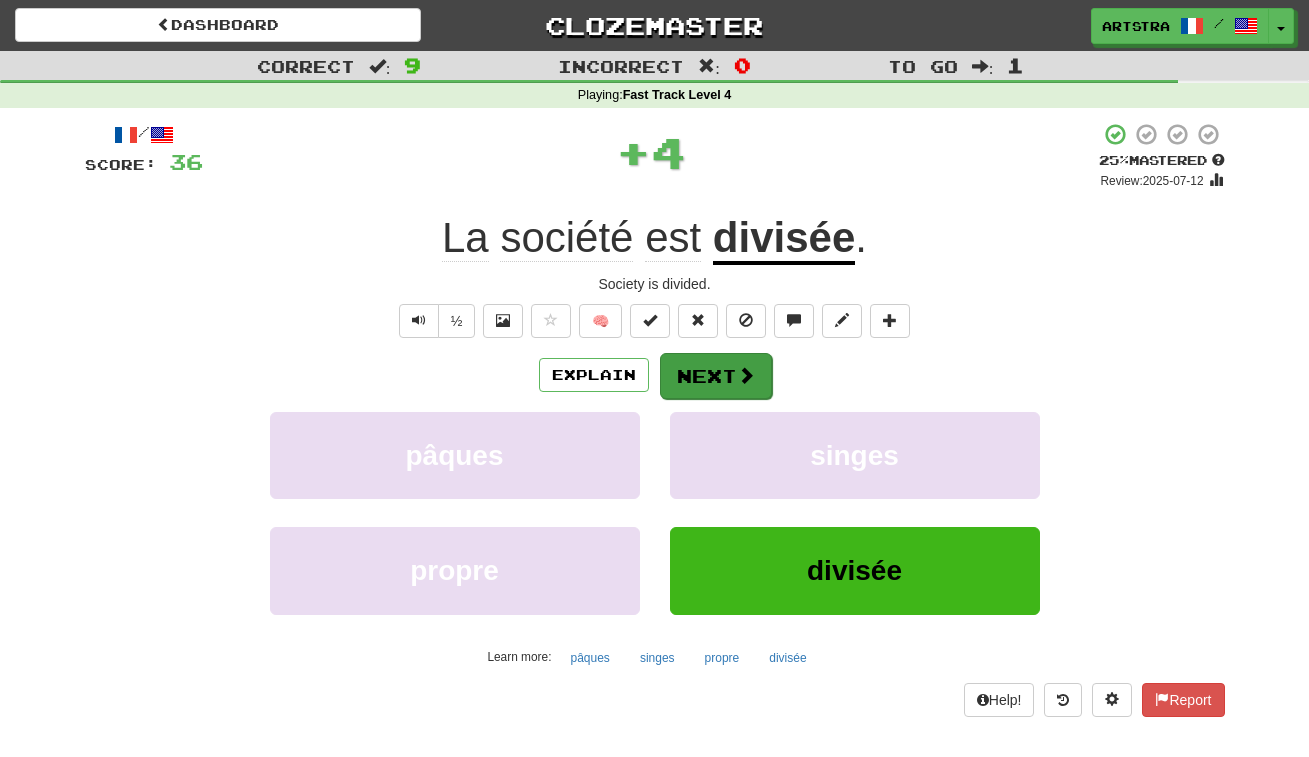 click on "Next" at bounding box center [716, 376] 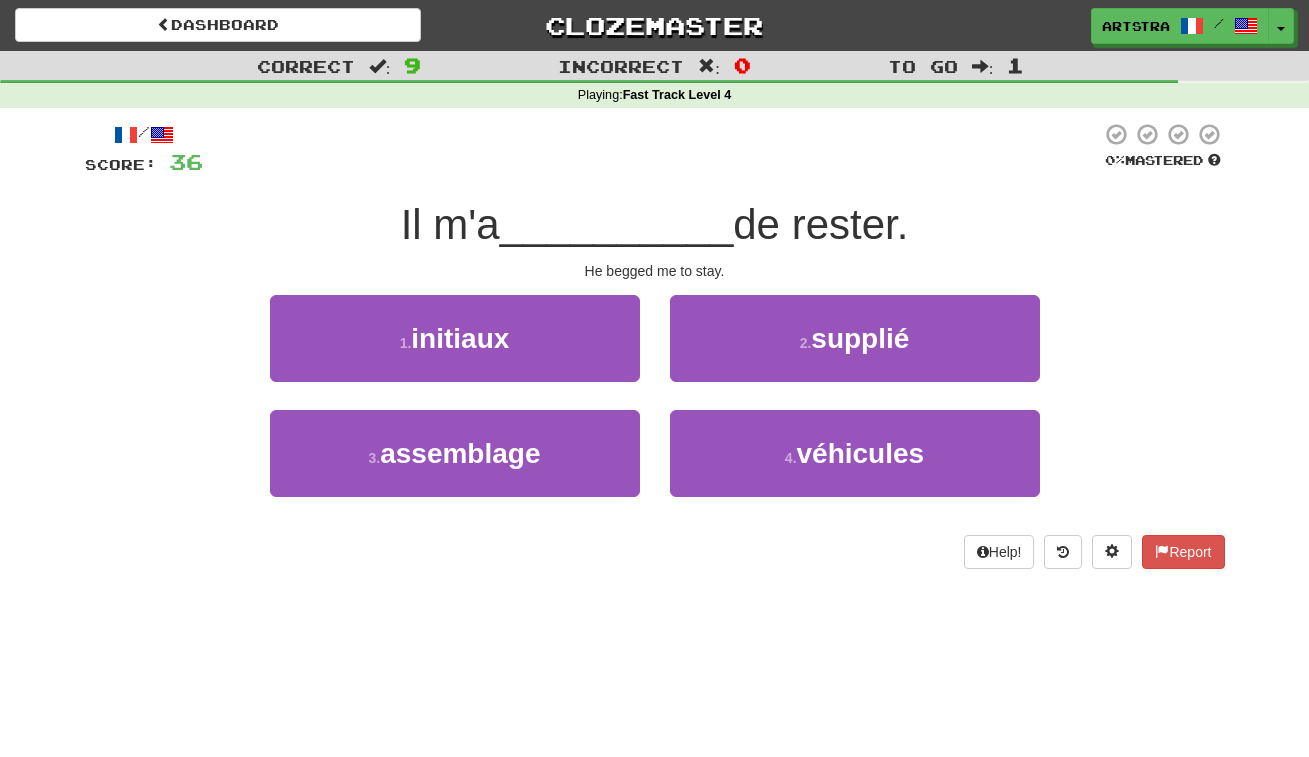 click on "__________" at bounding box center [617, 224] 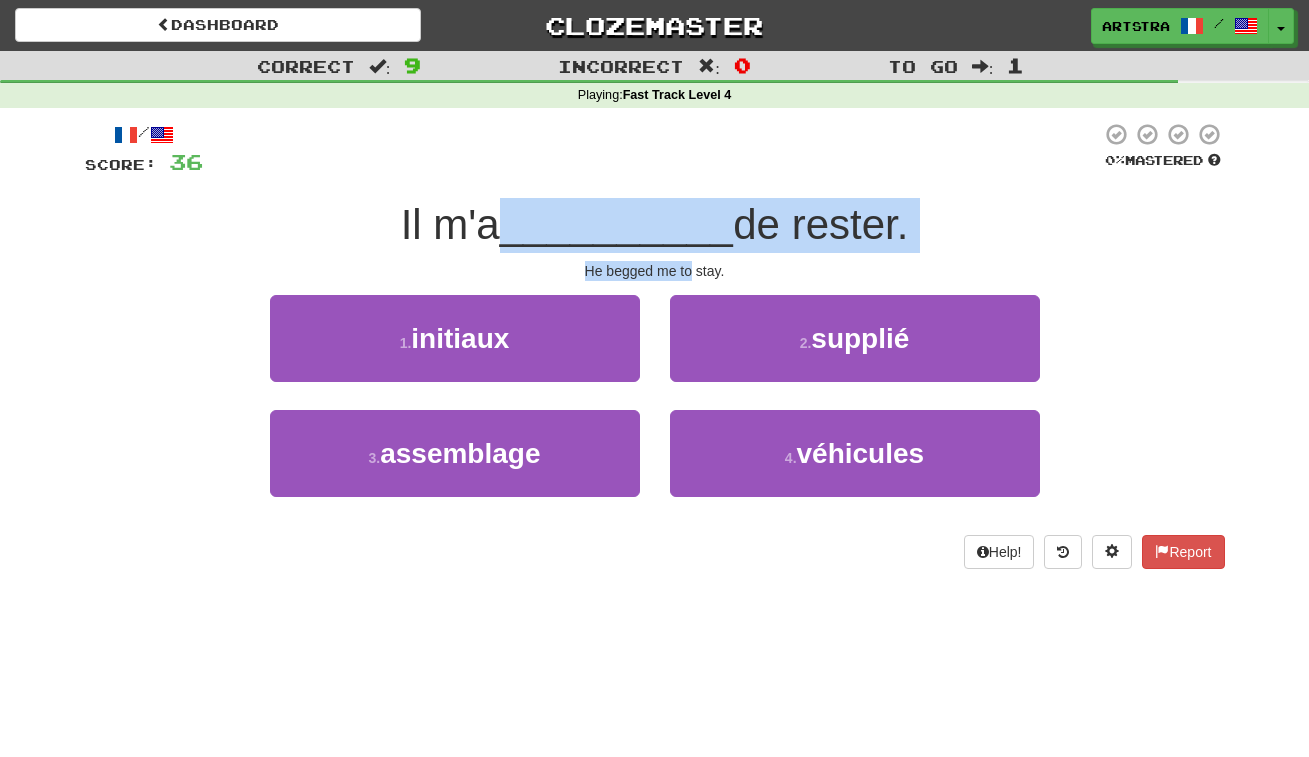 click on "/  Score:   36 0 %  Mastered Il m'a  __________  de rester. He begged me to stay. 1 .  initiaux 2 .  supplié 3 .  assemblage 4 .  véhicules  Help!  Report" at bounding box center (655, 345) 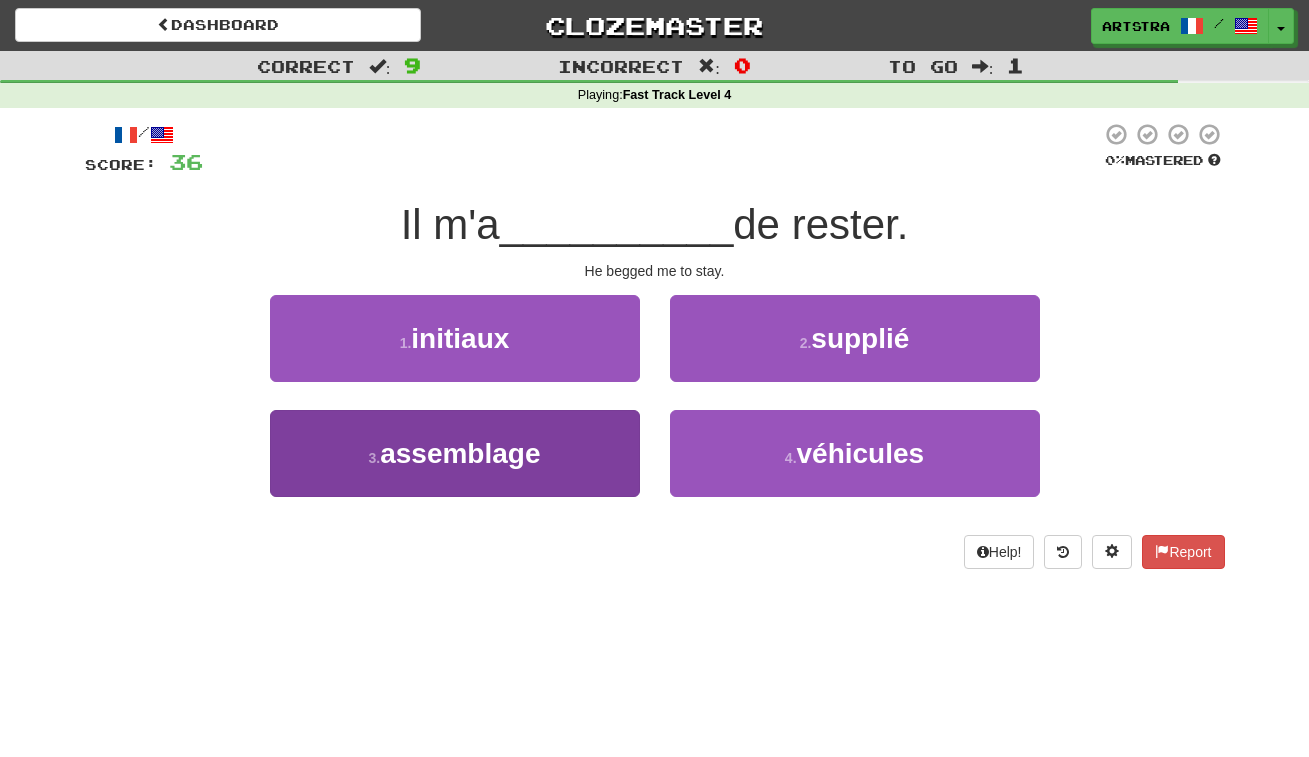 click on "3 .  assemblage" at bounding box center [455, 453] 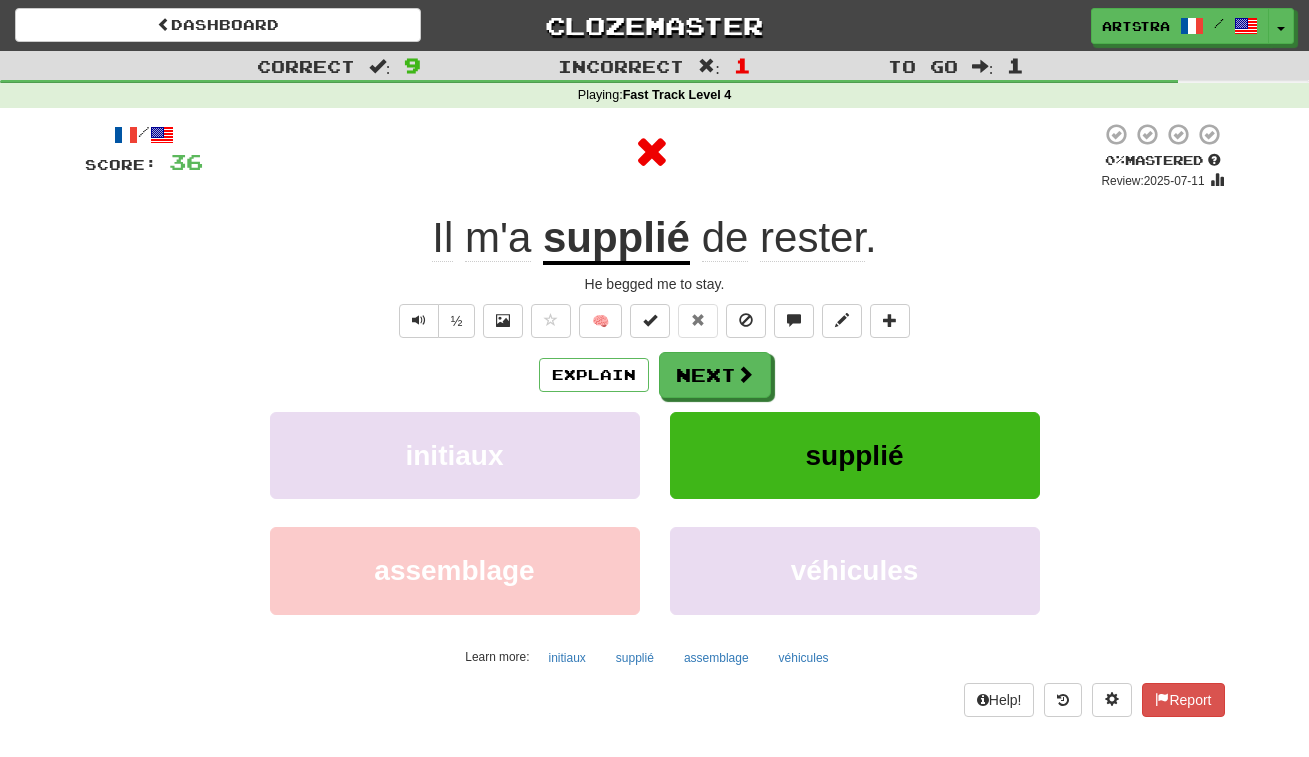 click on "supplié" at bounding box center (616, 239) 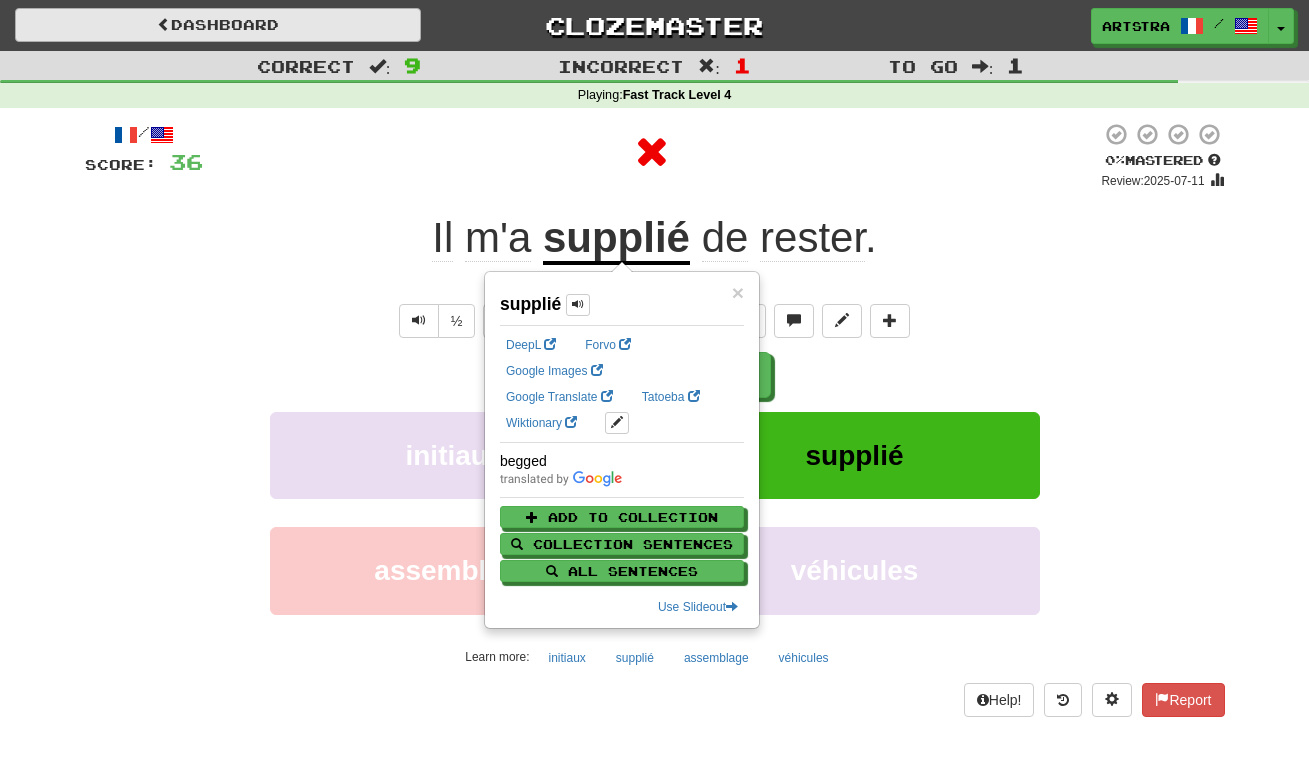 click on "Dashboard" at bounding box center (218, 25) 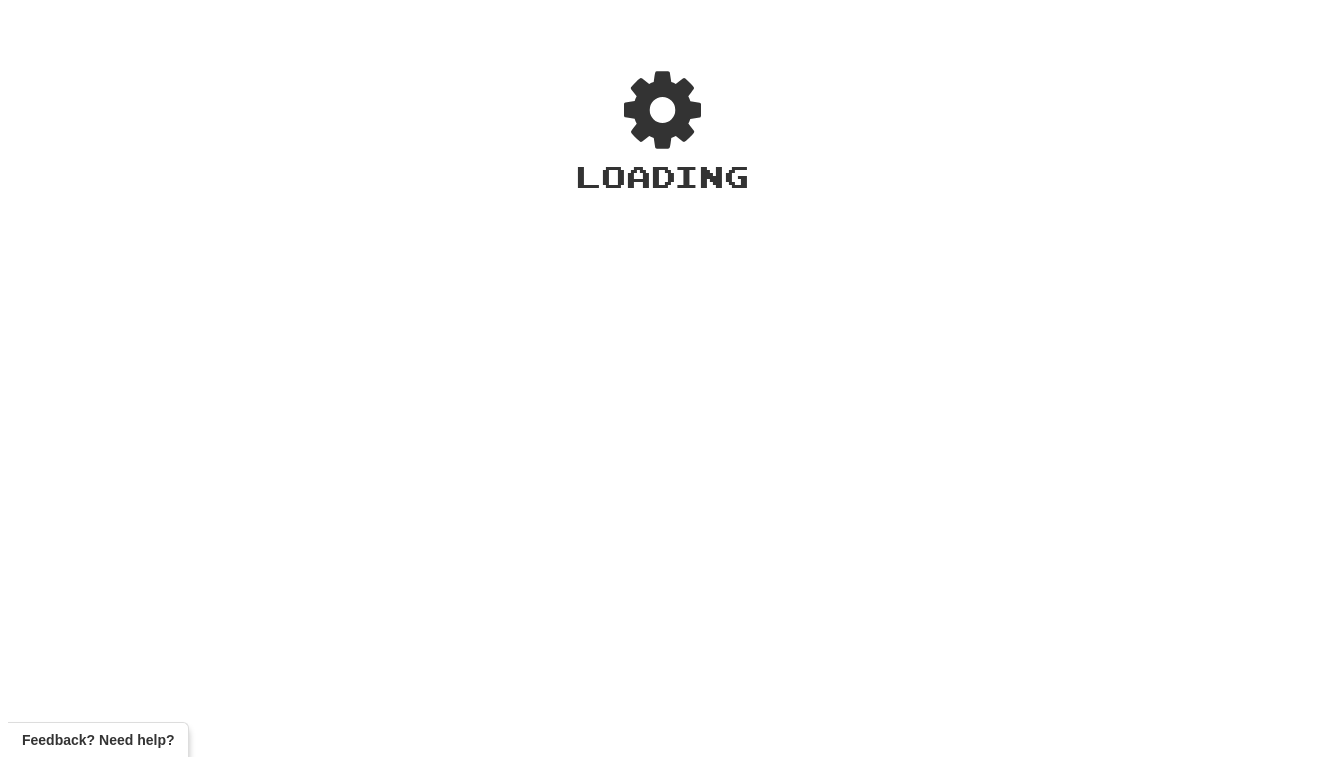 scroll, scrollTop: 0, scrollLeft: 0, axis: both 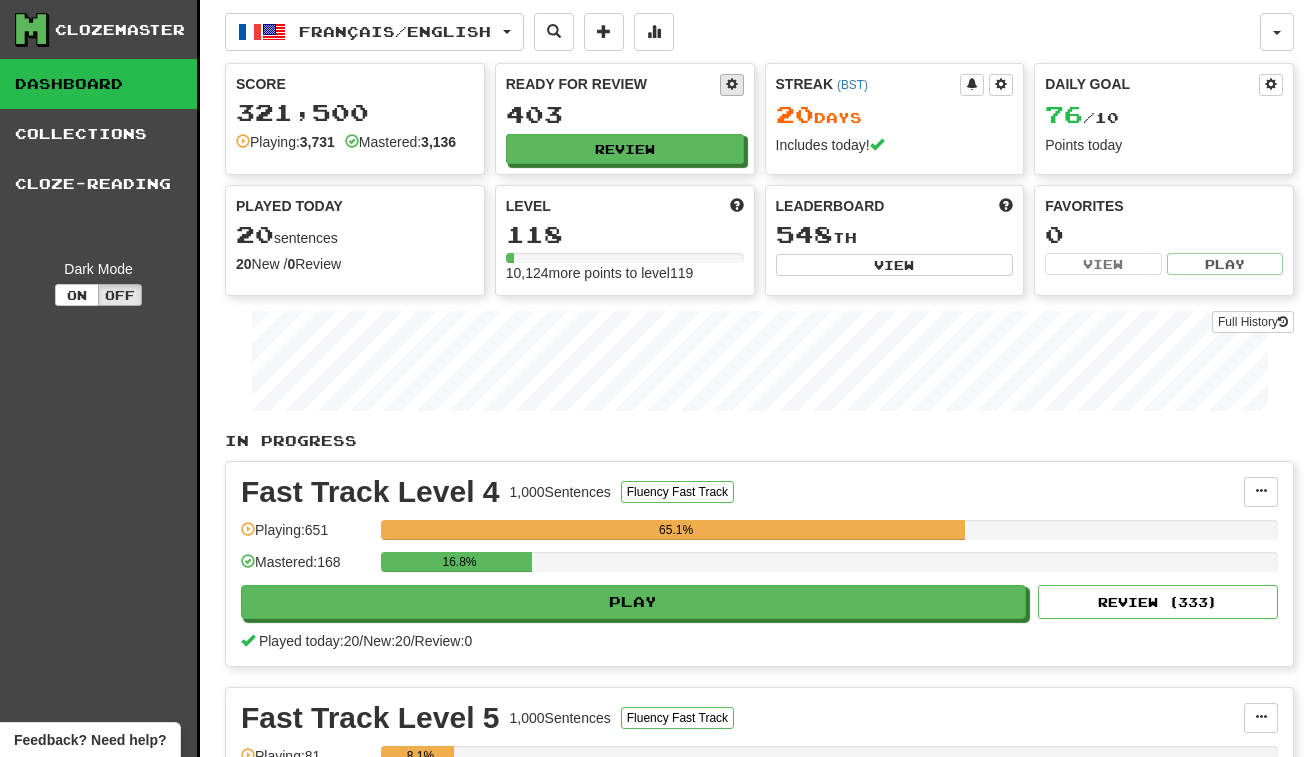 click at bounding box center [732, 84] 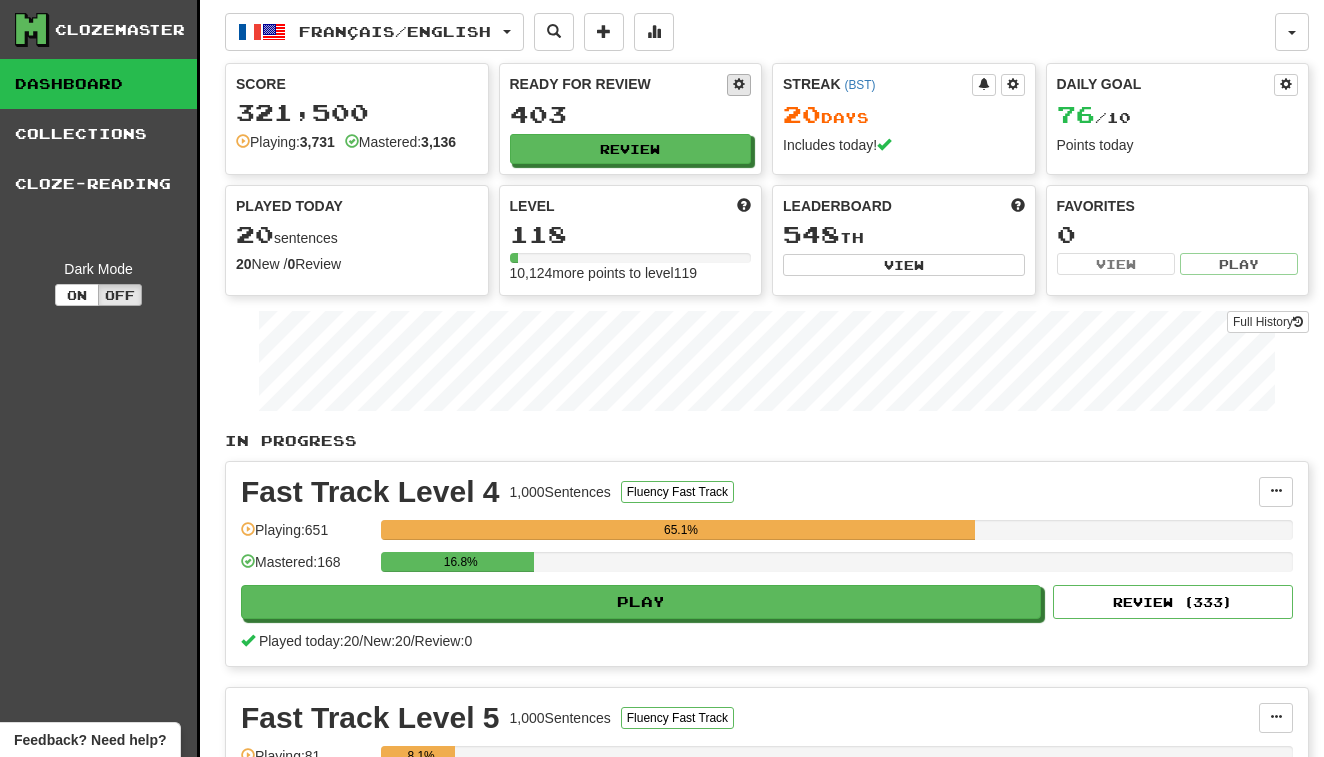 select on "*" 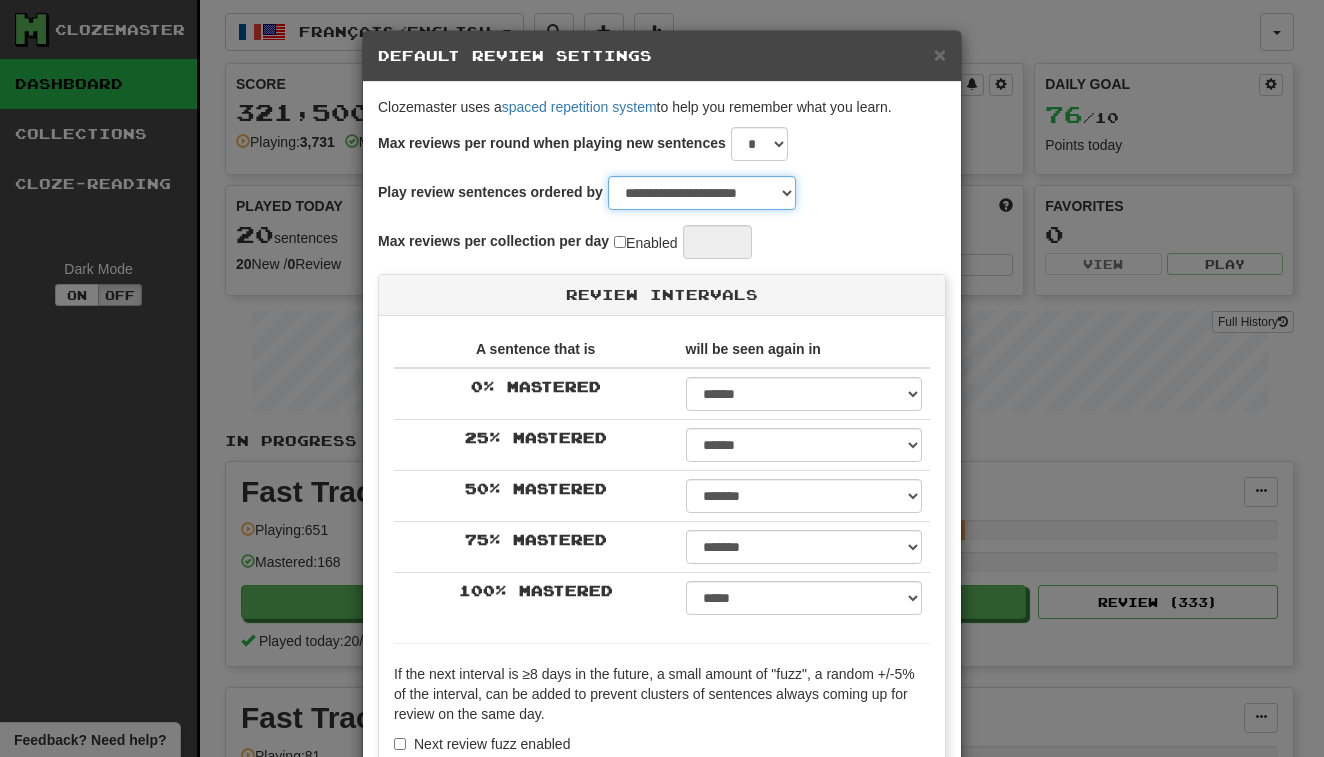 select on "**********" 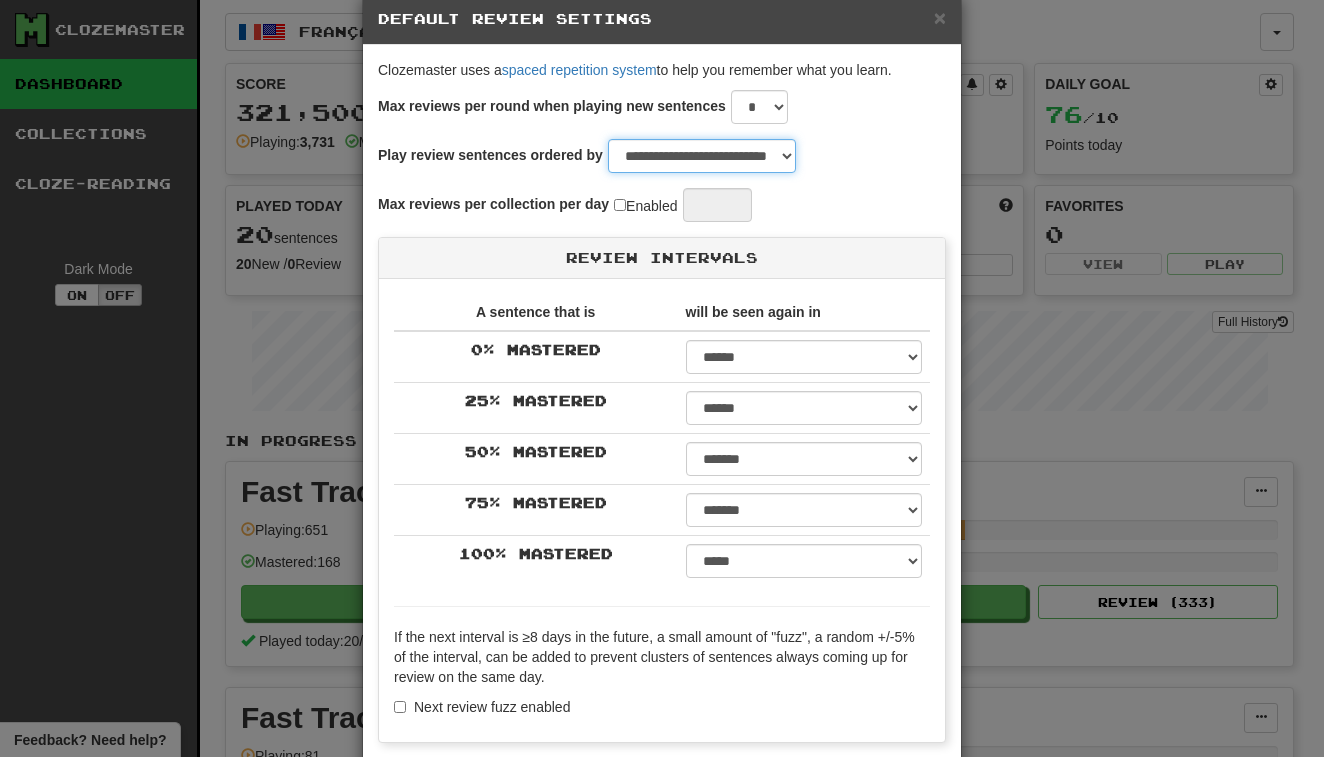 scroll, scrollTop: 188, scrollLeft: 0, axis: vertical 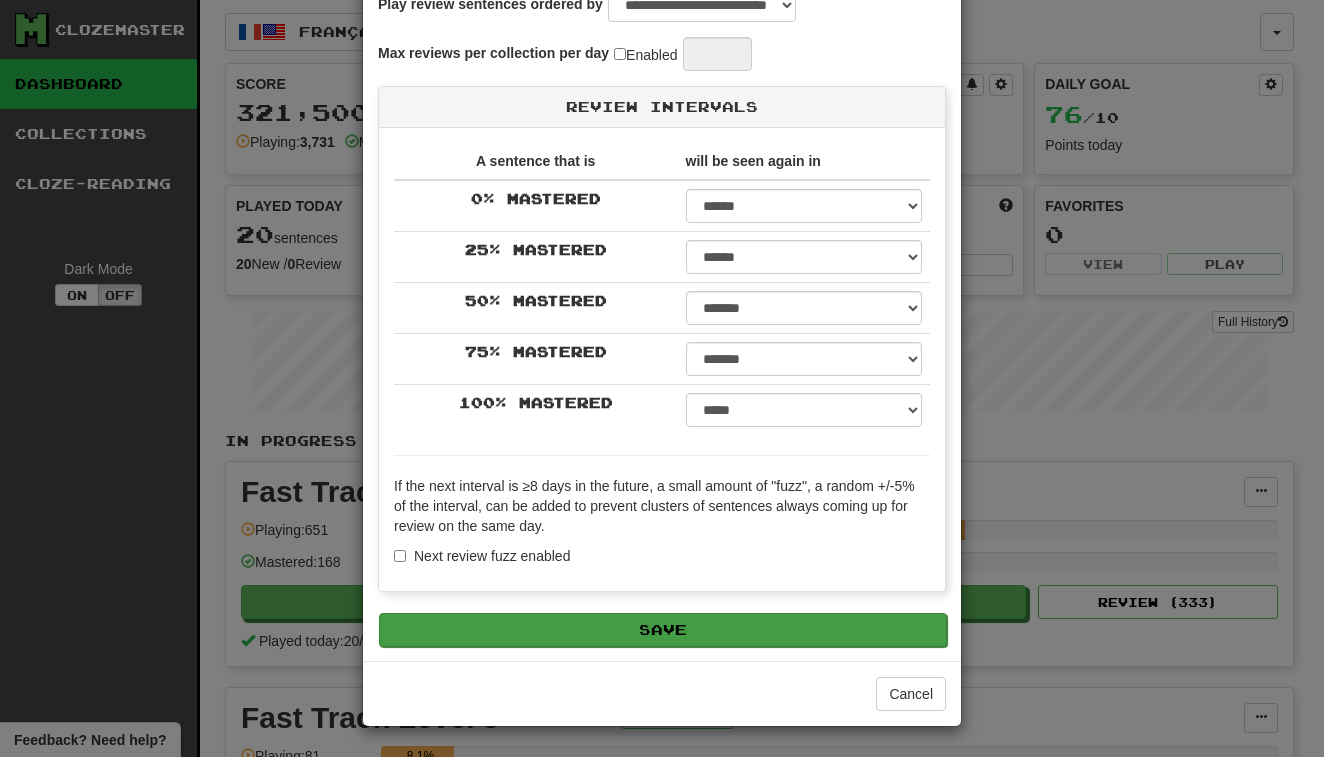click on "Save" at bounding box center (663, 630) 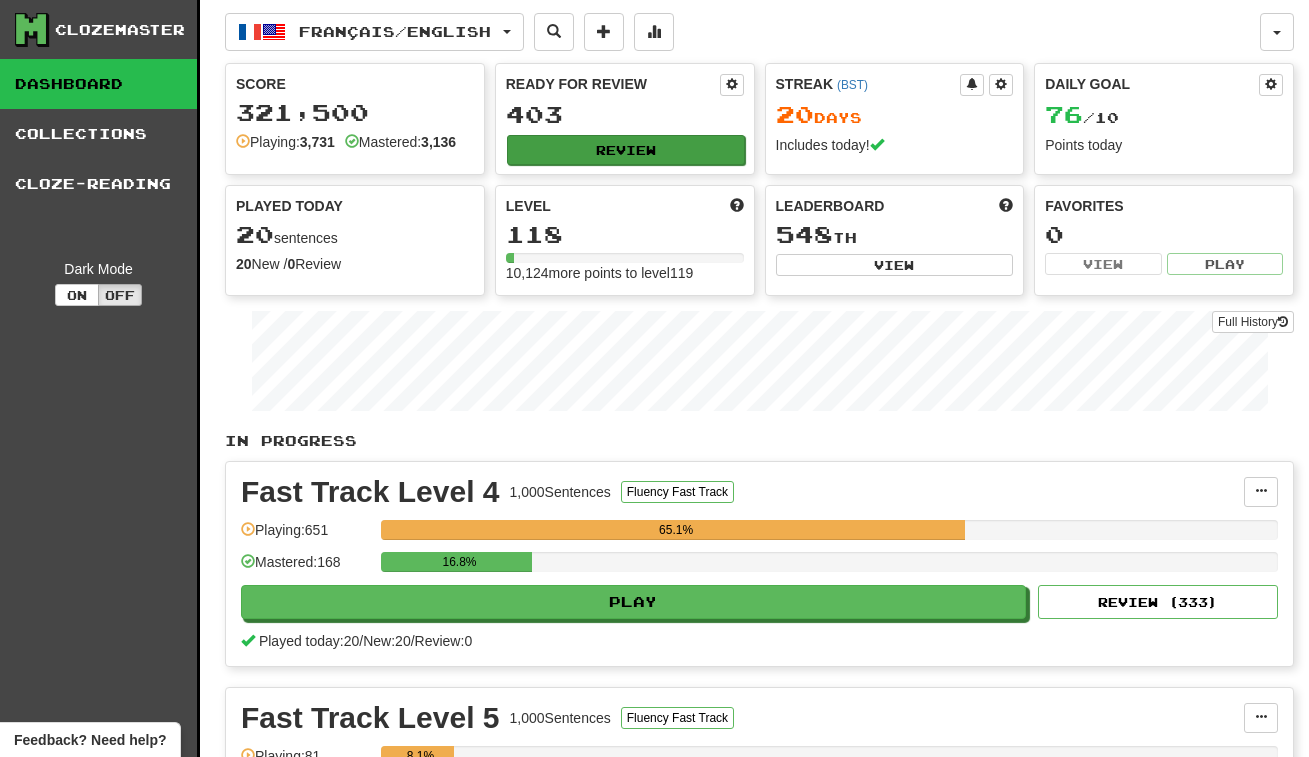 click on "Review" at bounding box center (626, 150) 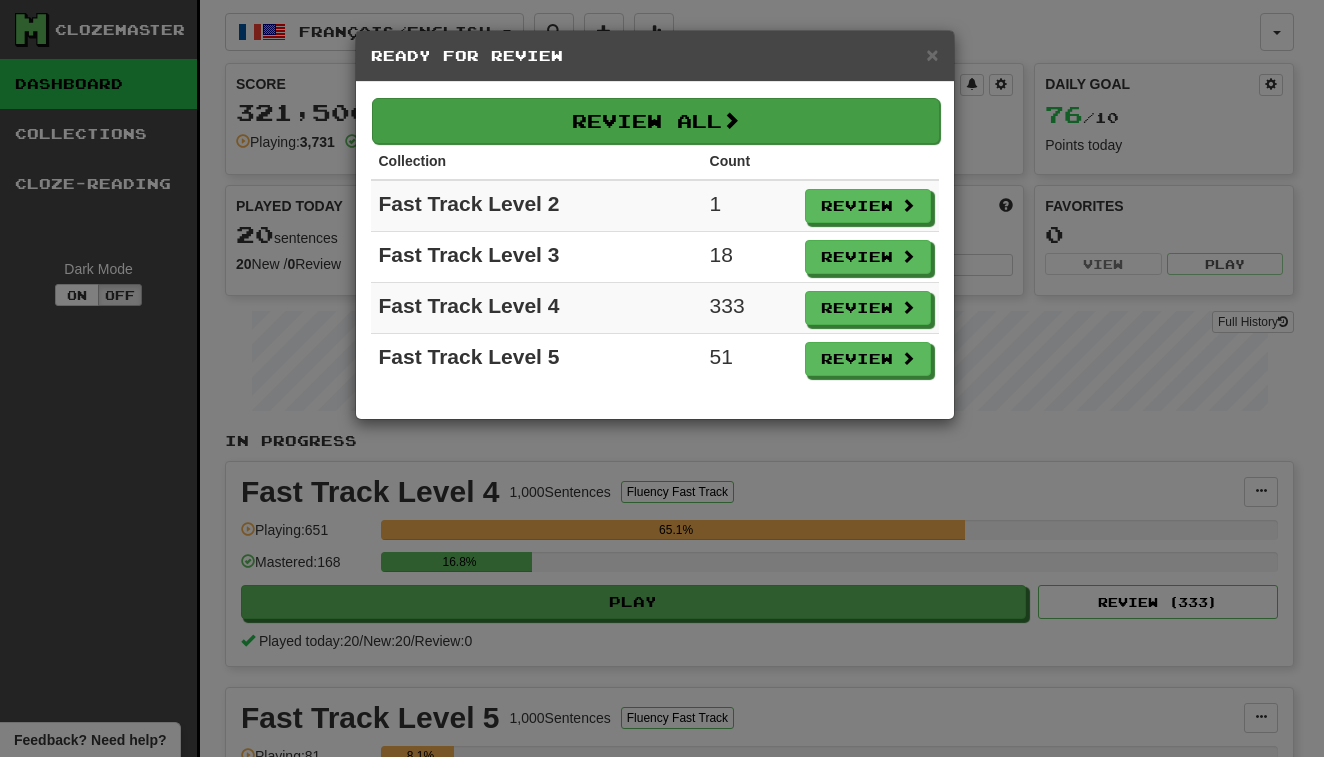 click on "Review All" at bounding box center [656, 121] 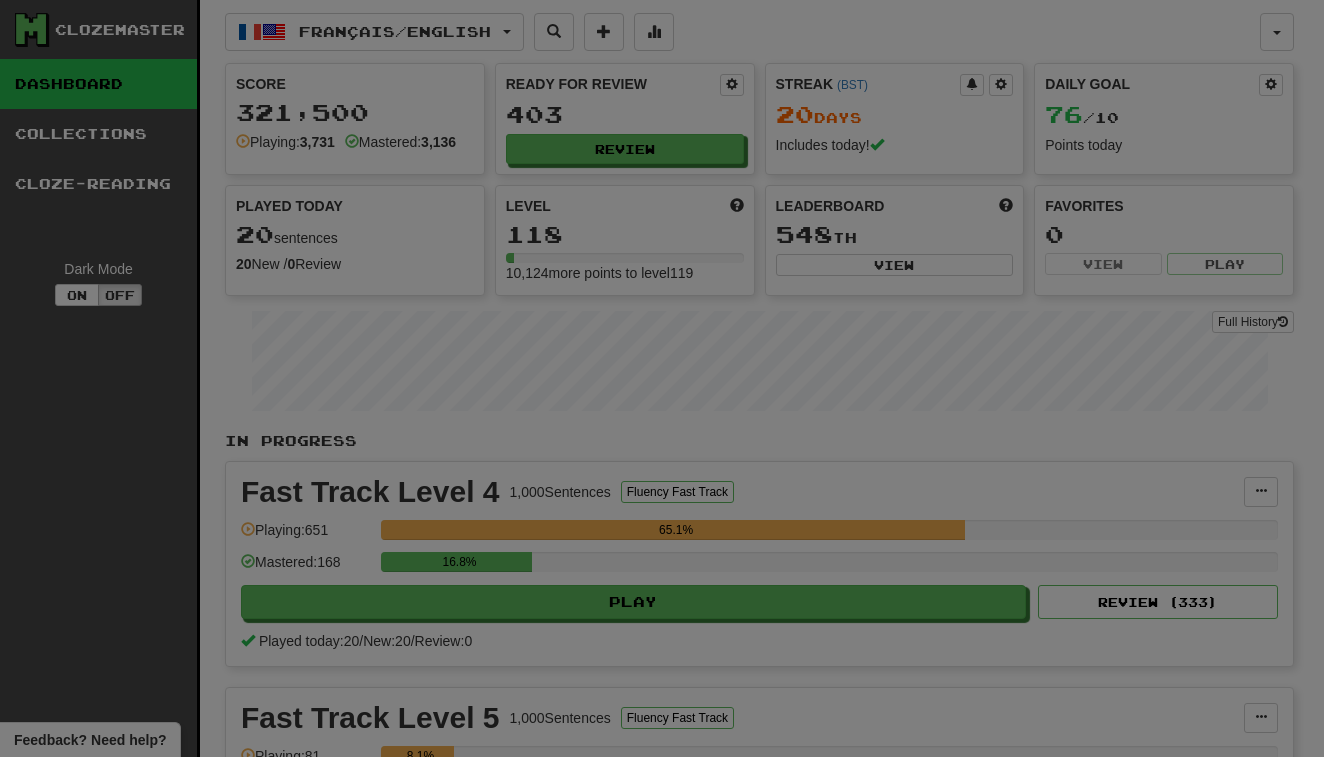 select on "**" 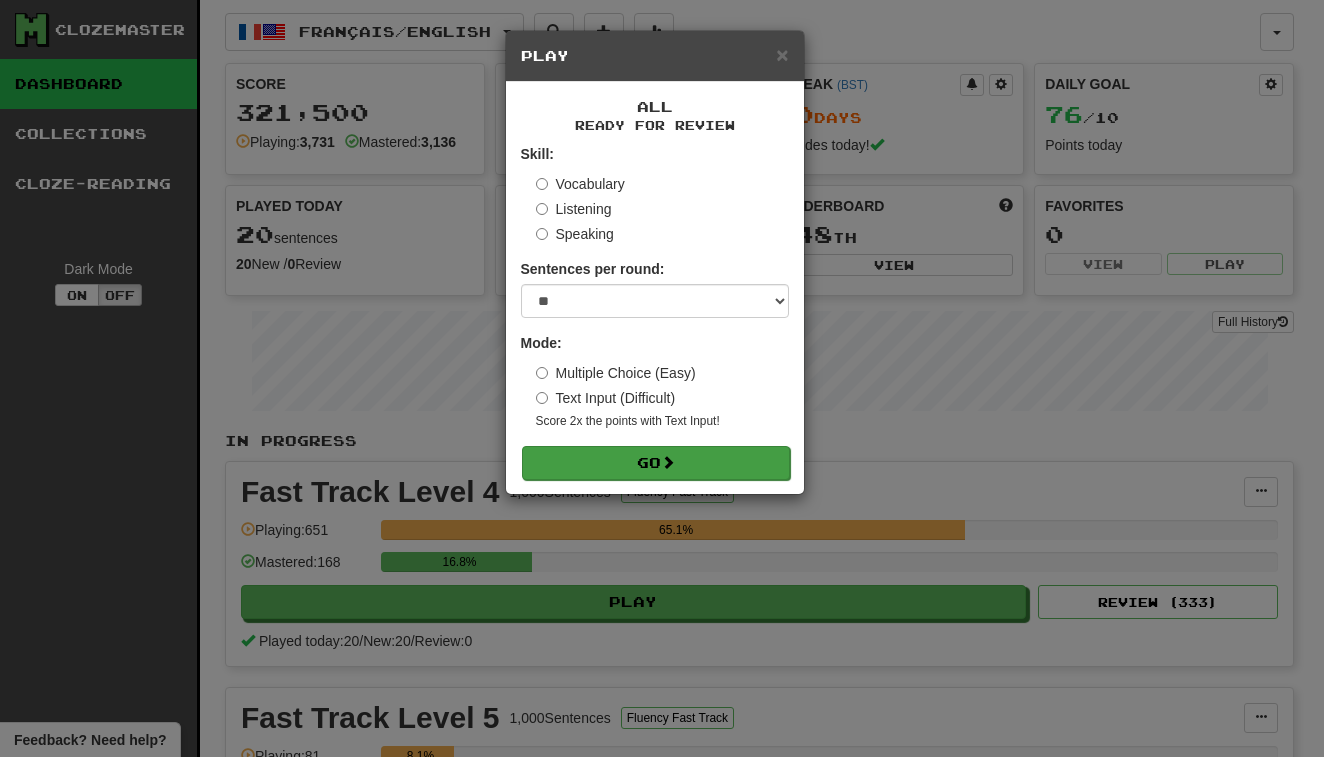 click on "Go" at bounding box center (656, 463) 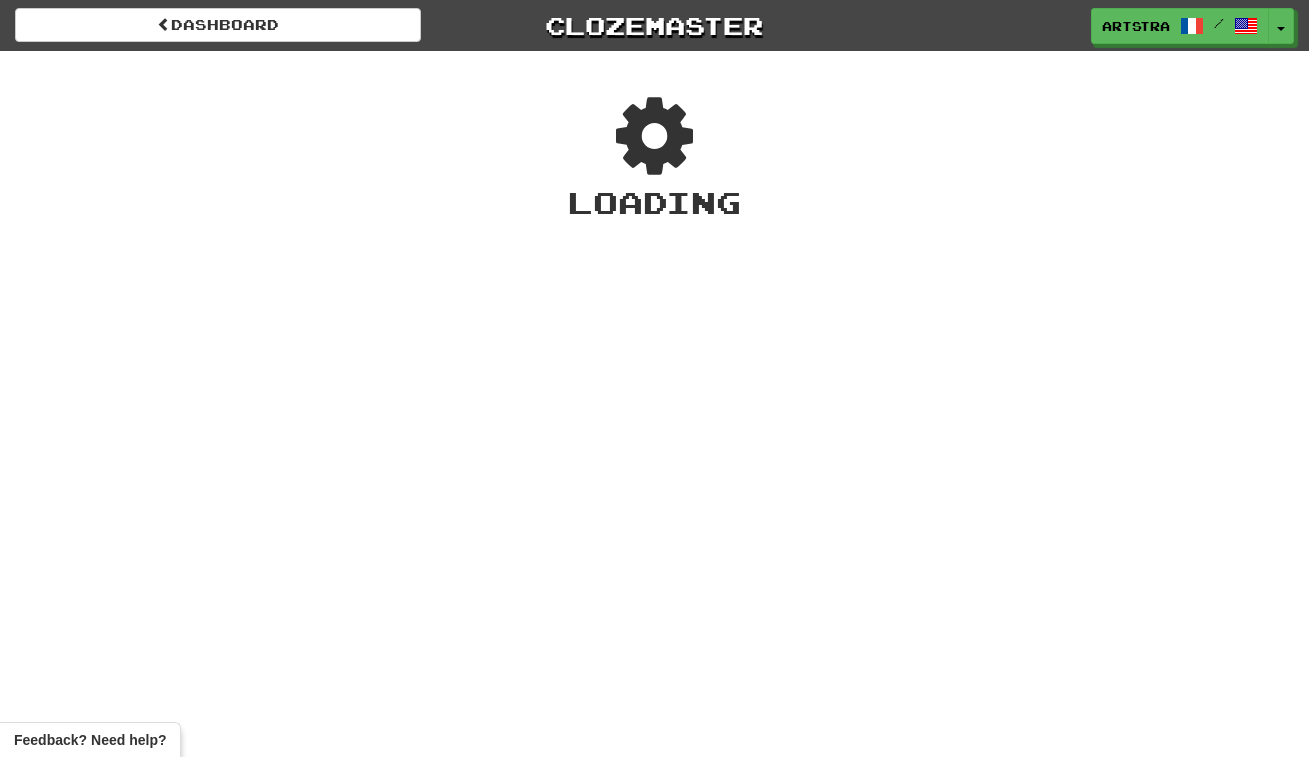 scroll, scrollTop: 0, scrollLeft: 0, axis: both 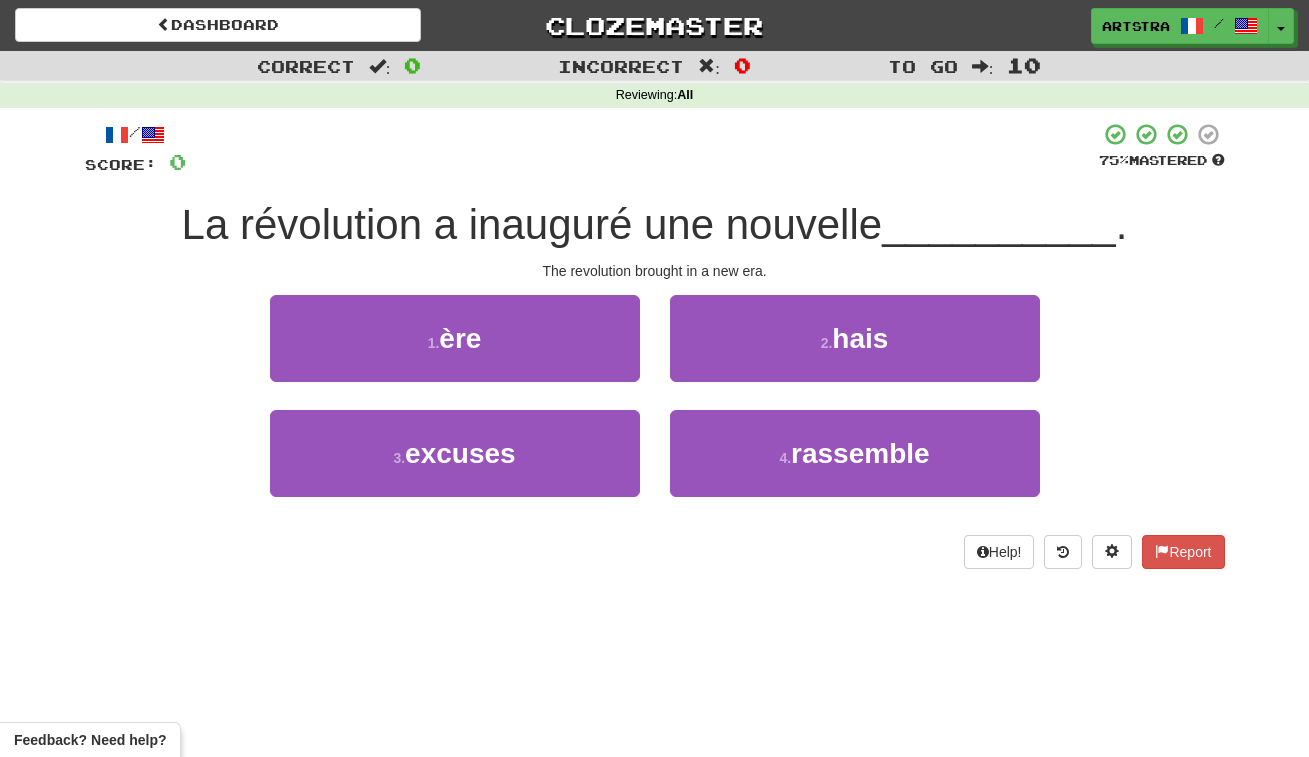 click on "La révolution a inauguré une nouvelle" at bounding box center [532, 224] 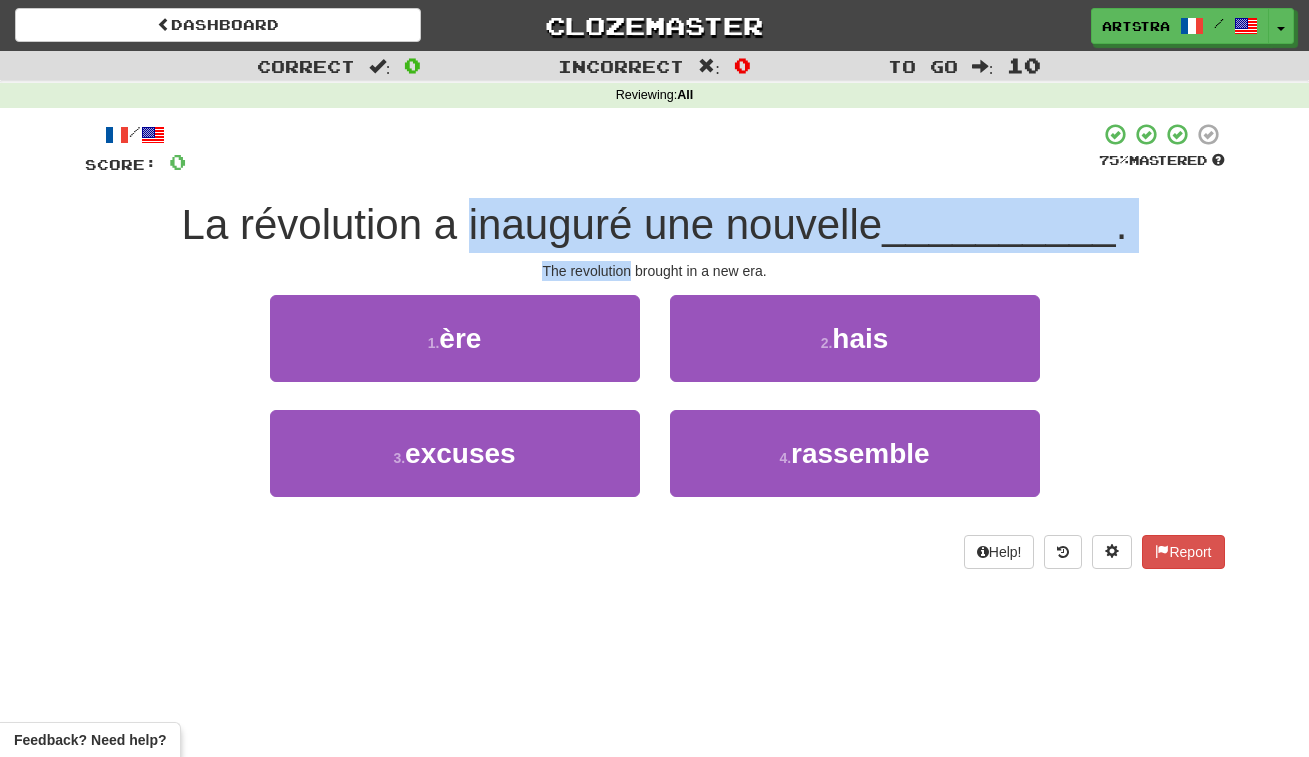 drag, startPoint x: 624, startPoint y: 229, endPoint x: 626, endPoint y: 270, distance: 41.04875 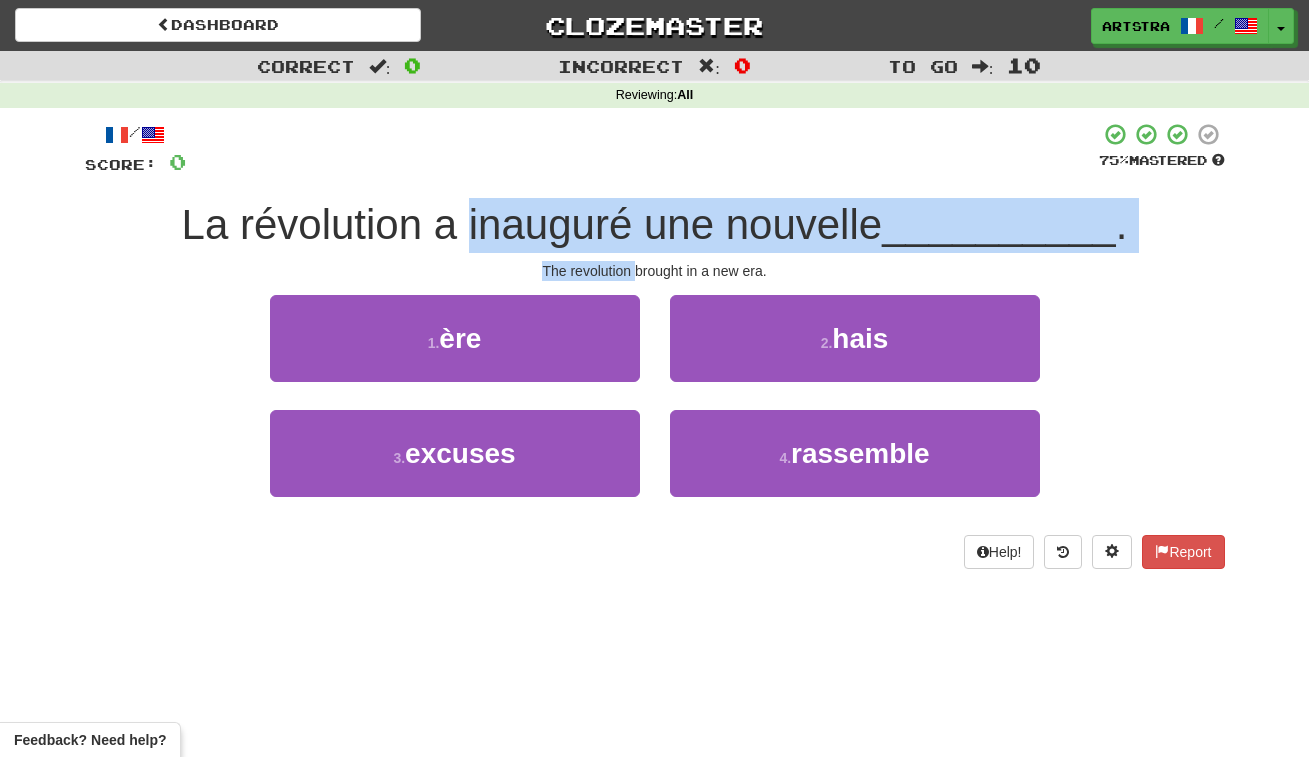 drag, startPoint x: 626, startPoint y: 216, endPoint x: 627, endPoint y: 260, distance: 44.011364 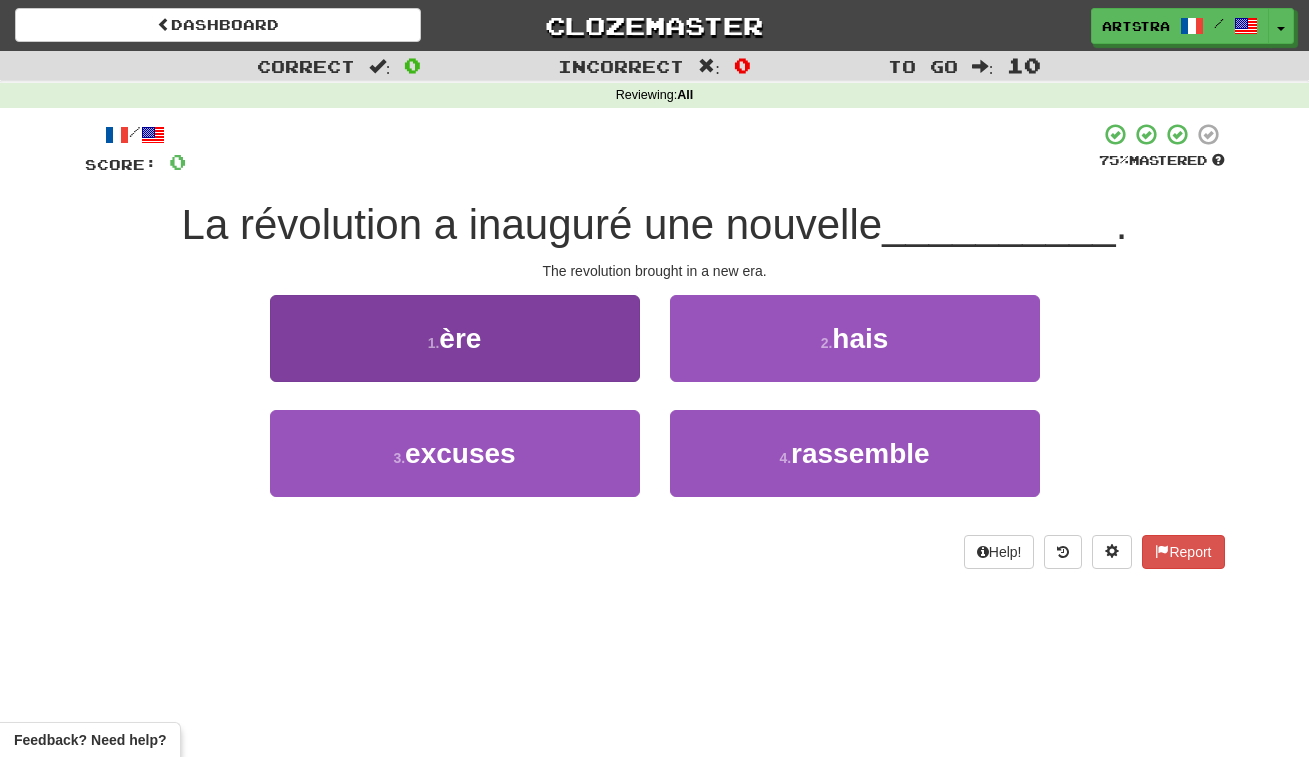click on "1 .  ère" at bounding box center [455, 338] 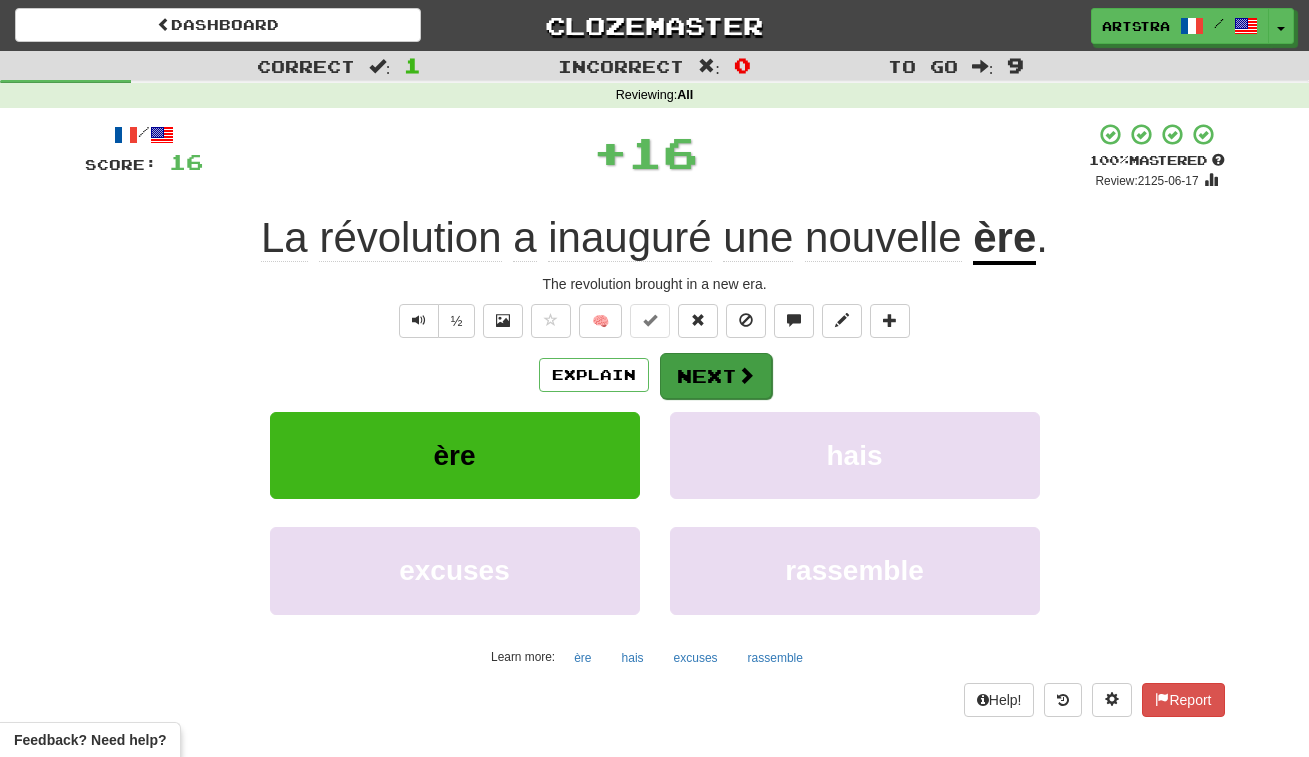 click on "Next" at bounding box center (716, 376) 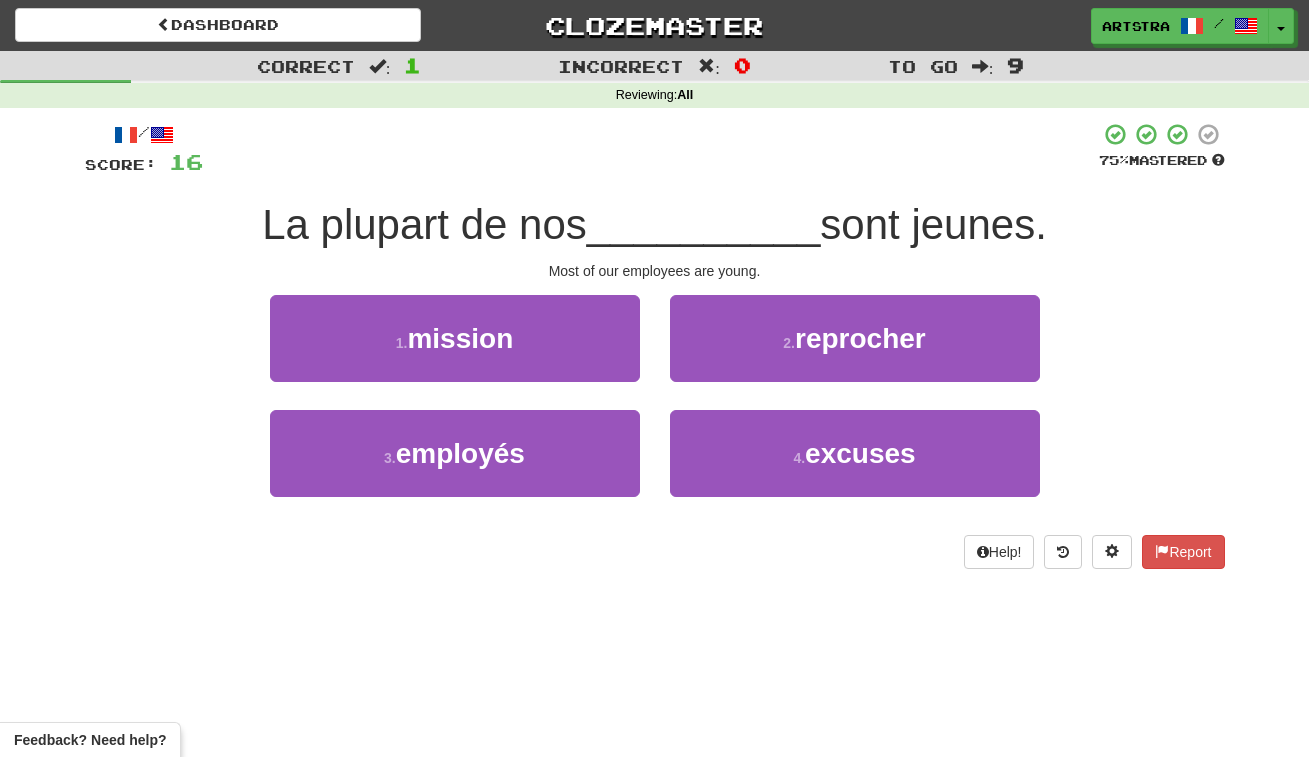 click on "/  Score:   16 75 %  Mastered La plupart de nos  __________  sont jeunes. Most of our employees are young. 1 .  mission 2 .  reprocher 3 .  employés 4 .  excuses  Help!  Report" at bounding box center [655, 345] 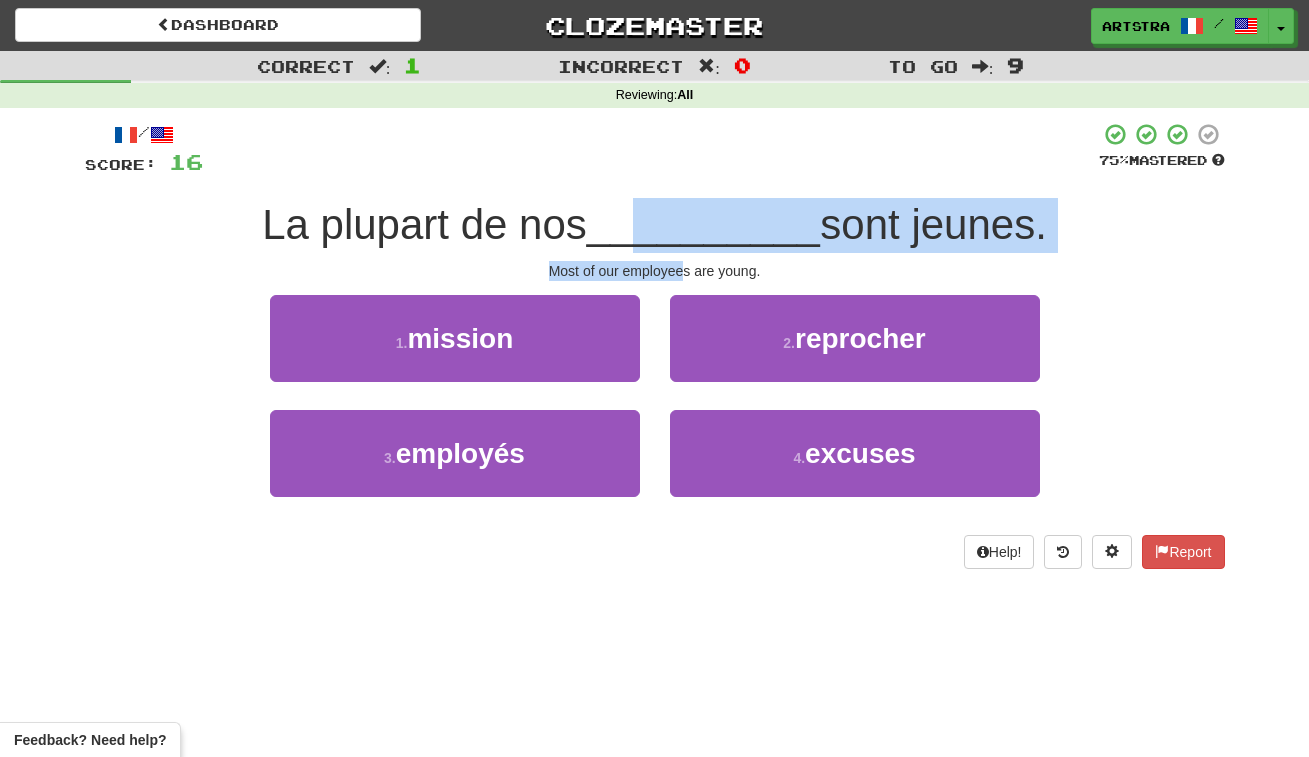 drag, startPoint x: 656, startPoint y: 246, endPoint x: 681, endPoint y: 269, distance: 33.970577 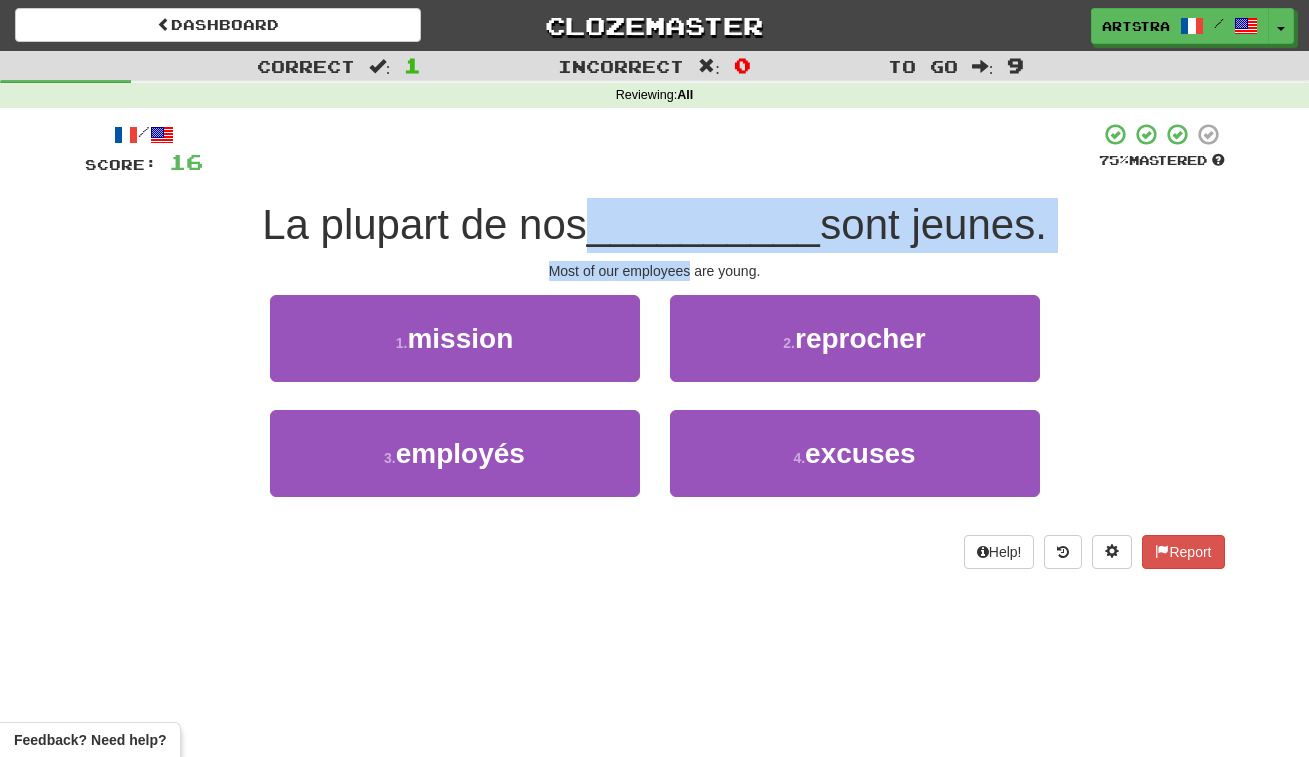 drag, startPoint x: 681, startPoint y: 269, endPoint x: 690, endPoint y: 214, distance: 55.7315 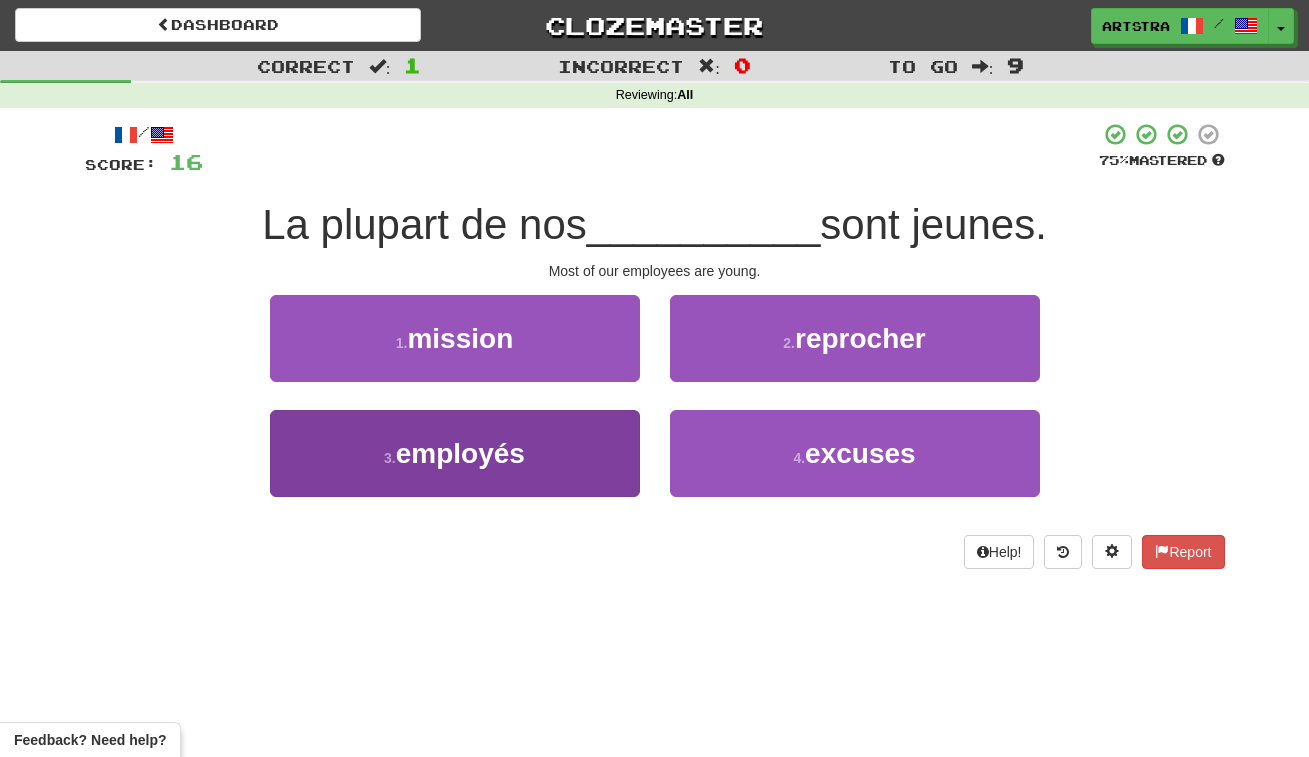 click on "3 .  employés" at bounding box center (455, 453) 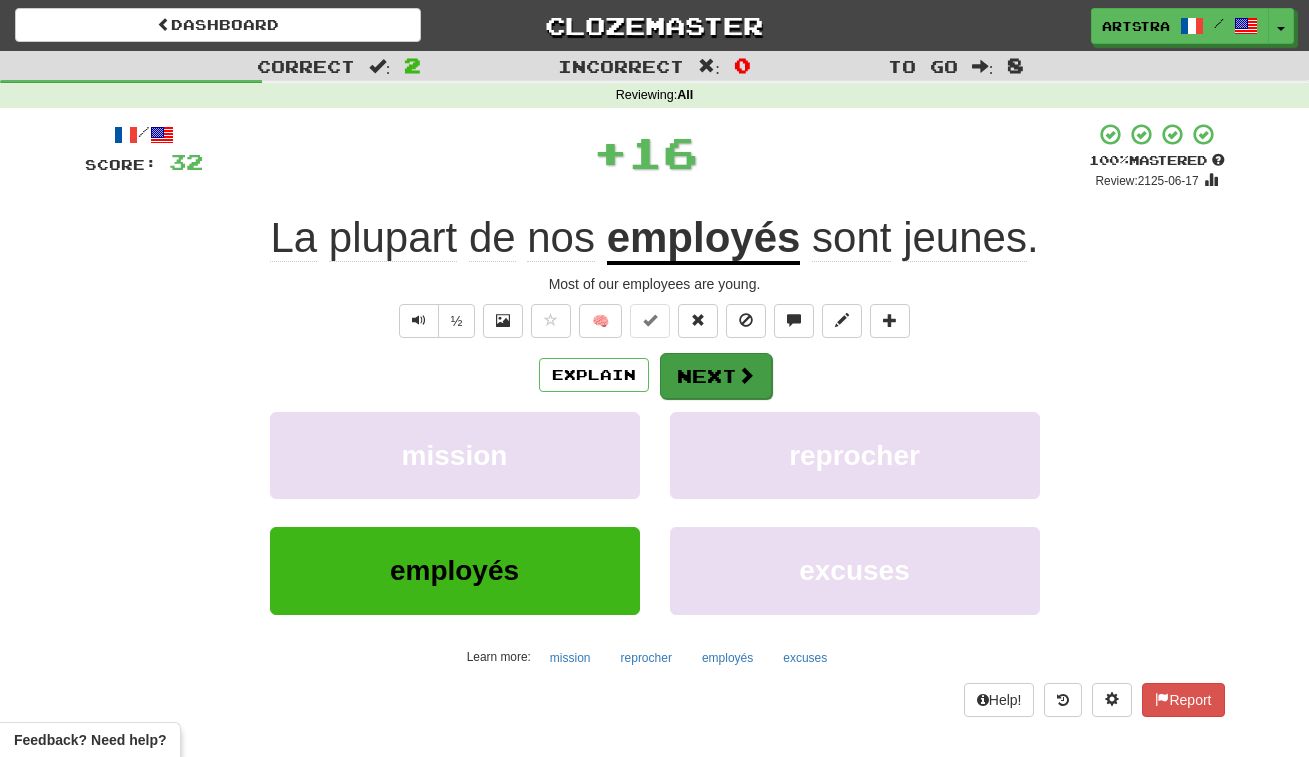 click on "Next" at bounding box center (716, 376) 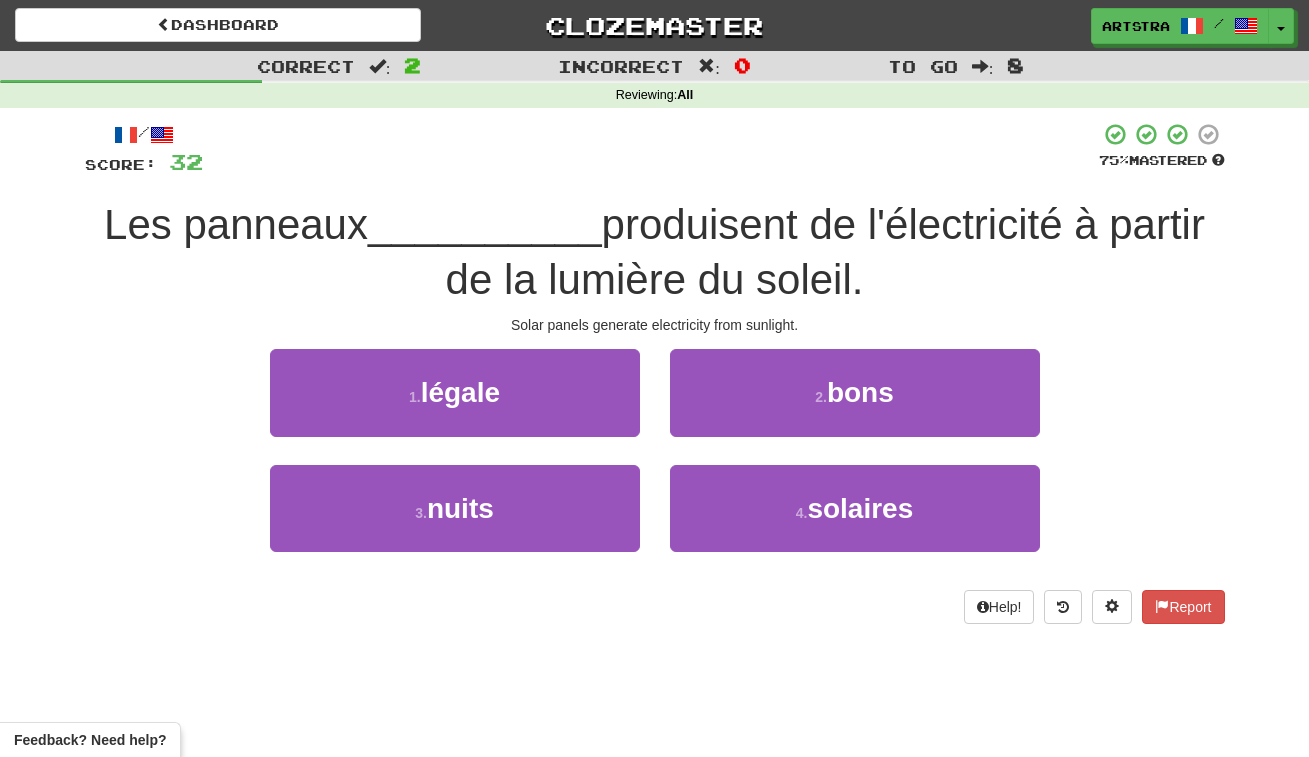 click on "/  Score:   32 75 %  Mastered Les panneaux  __________  produisent de l'électricité à partir de la lumière du soleil. Solar panels generate electricity from sunlight. 1 .  légale 2 .  bons 3 .  nuits 4 .  solaires  Help!  Report" at bounding box center [655, 372] 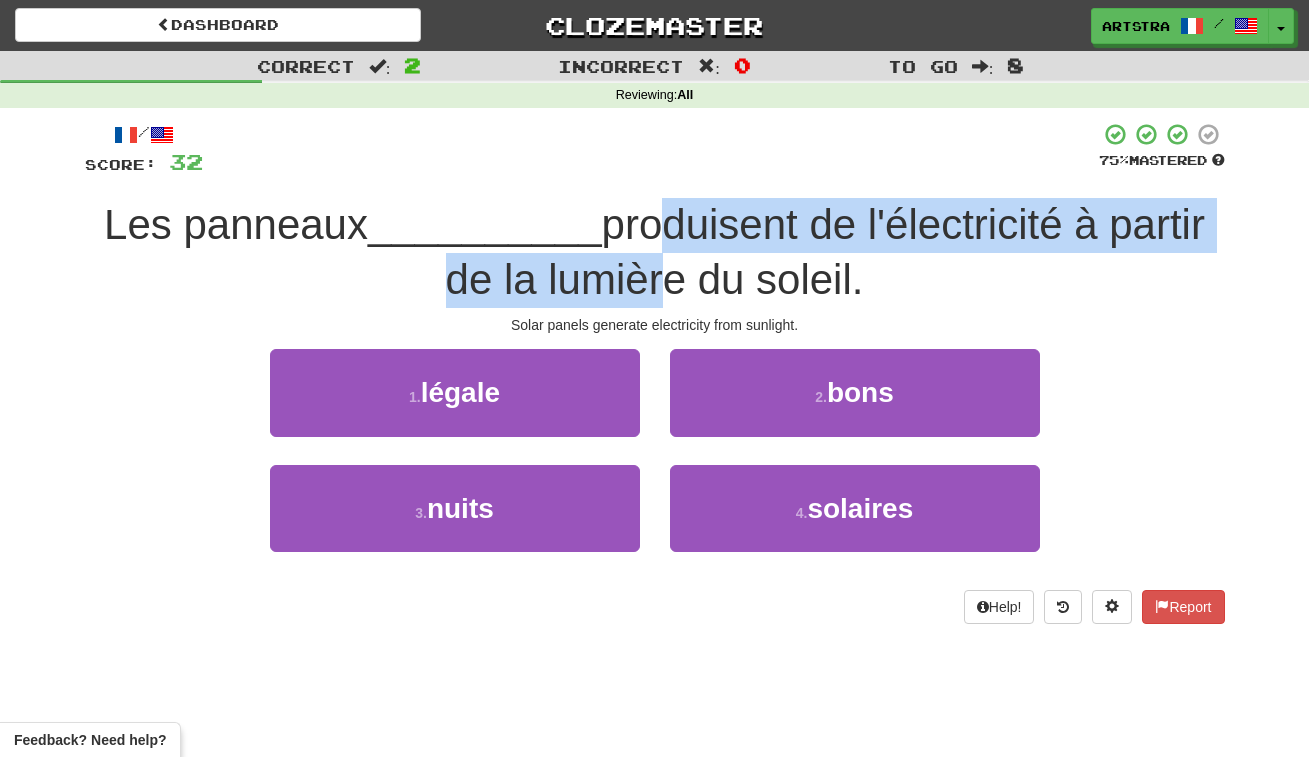 drag, startPoint x: 633, startPoint y: 247, endPoint x: 642, endPoint y: 284, distance: 38.078865 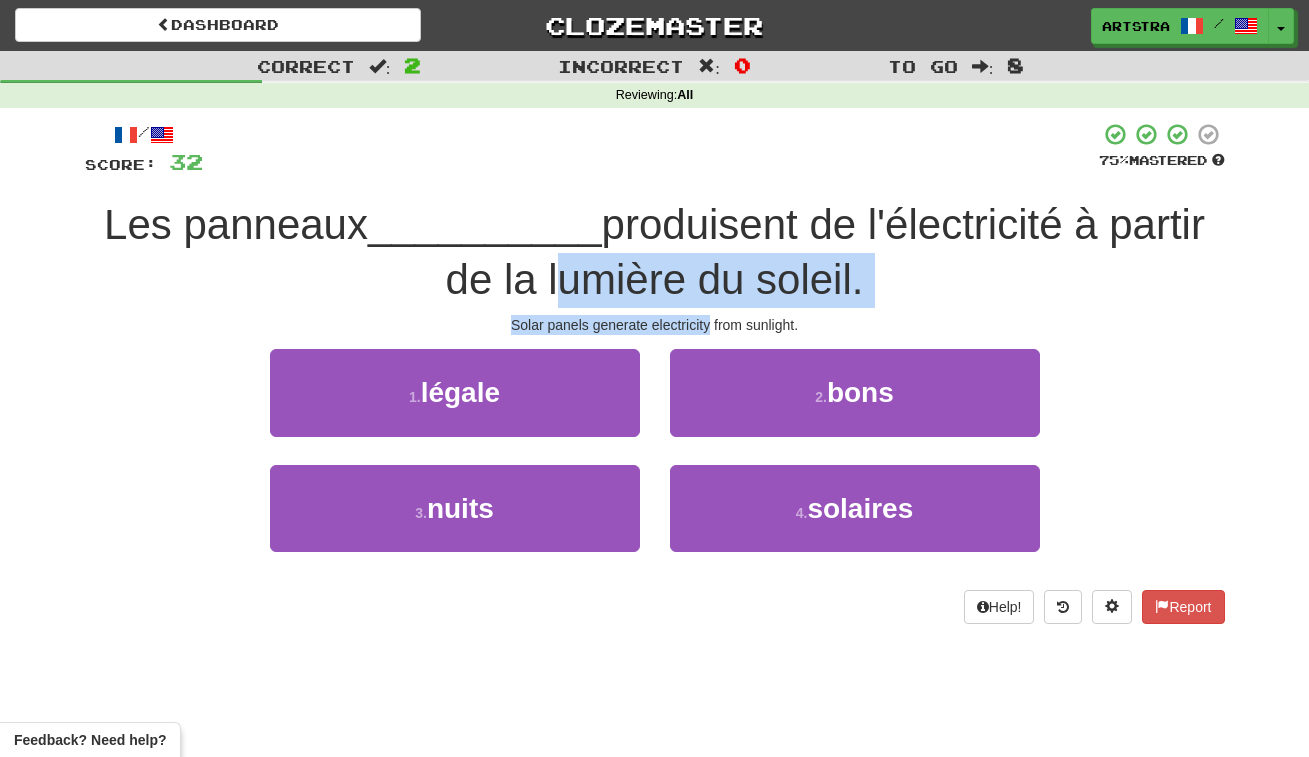 drag, startPoint x: 642, startPoint y: 284, endPoint x: 658, endPoint y: 324, distance: 43.081318 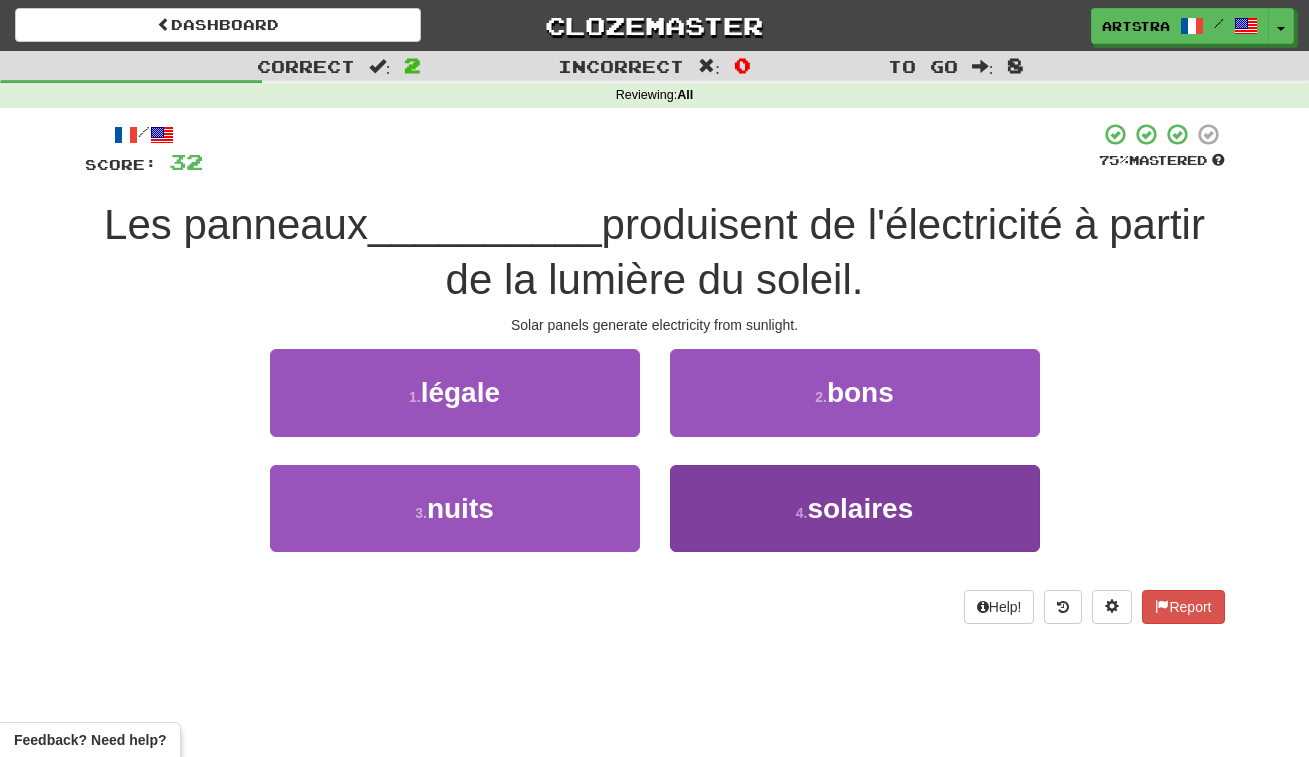 click on "4 .  solaires" at bounding box center [855, 508] 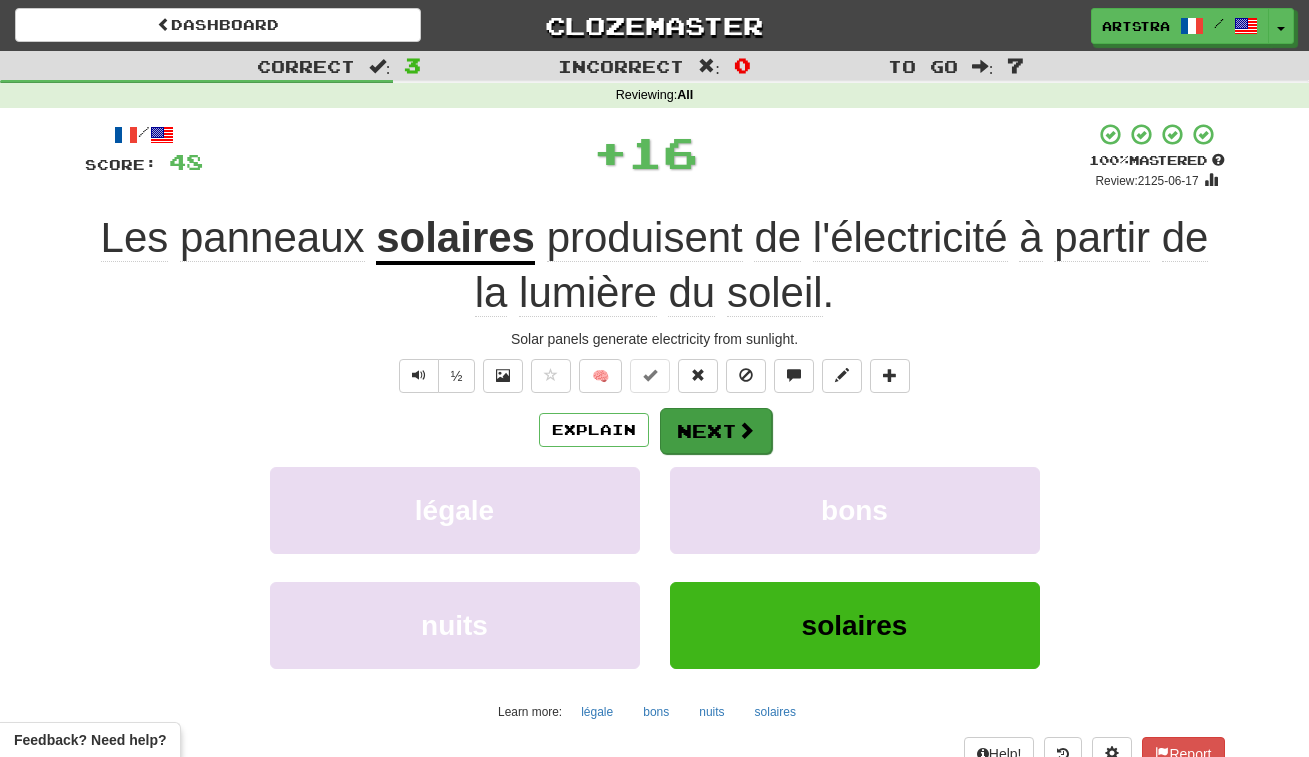 click on "Next" at bounding box center (716, 431) 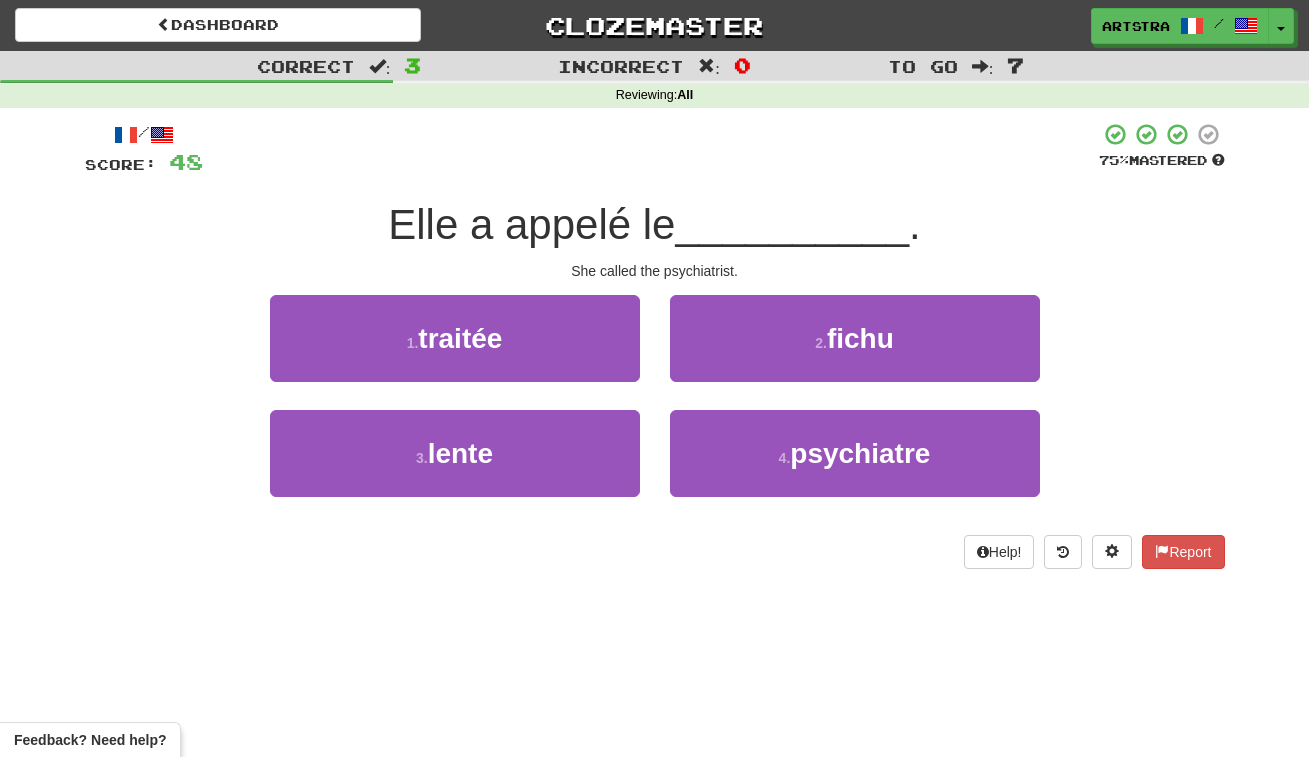 click on "Elle a appelé le" at bounding box center (531, 224) 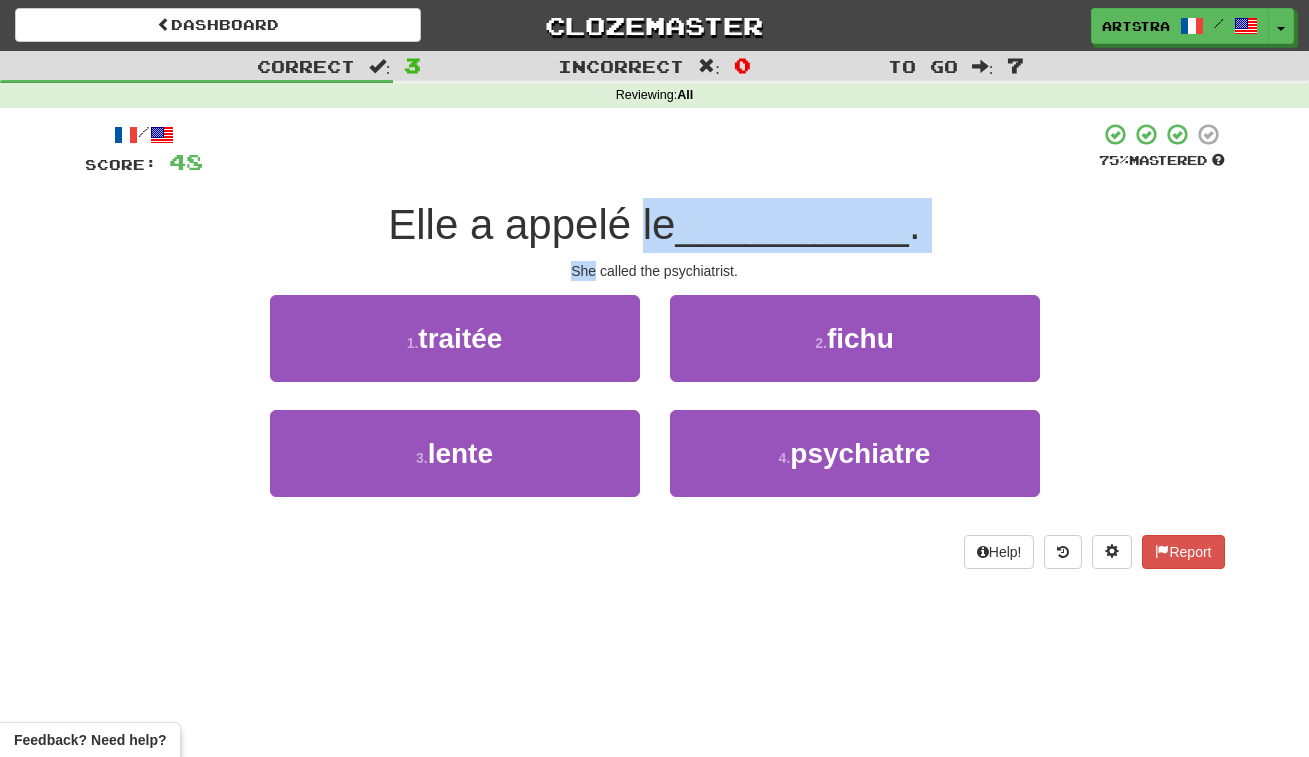drag, startPoint x: 658, startPoint y: 211, endPoint x: 687, endPoint y: 254, distance: 51.86521 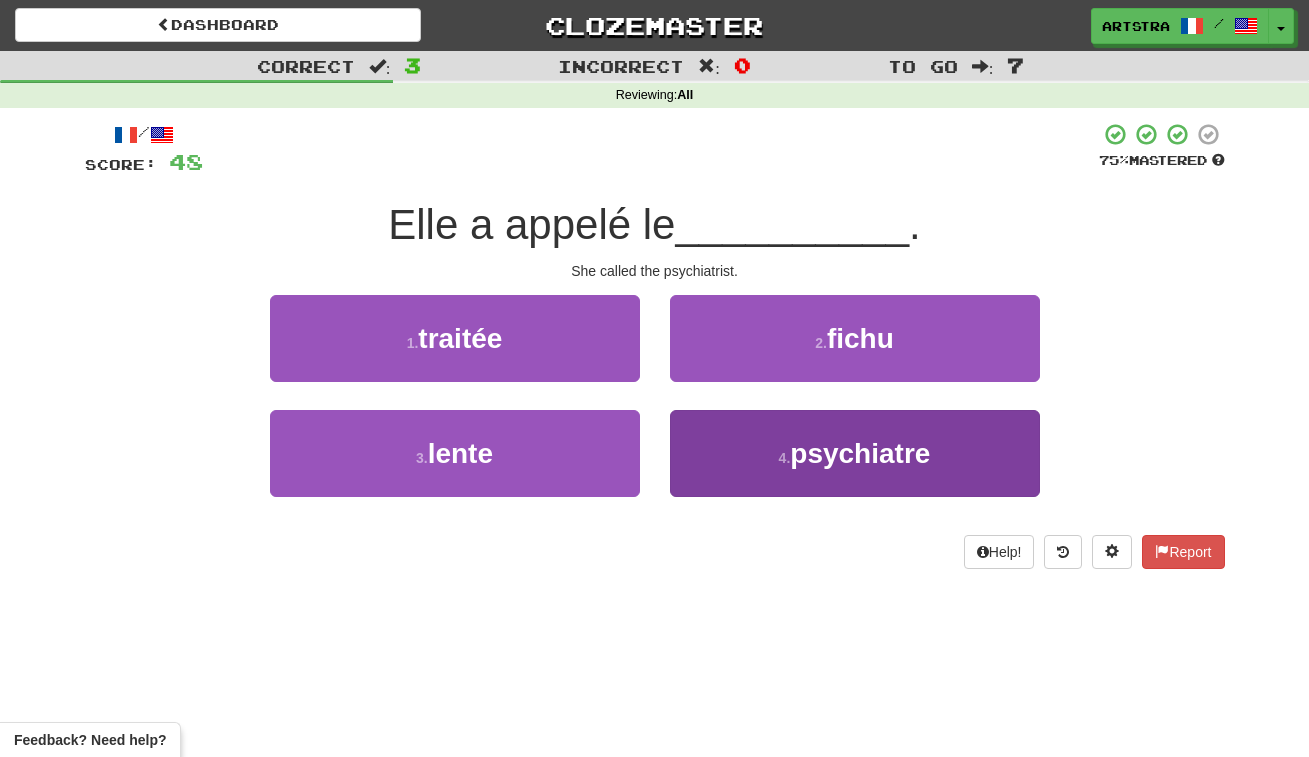 click on "psychiatre" at bounding box center (860, 453) 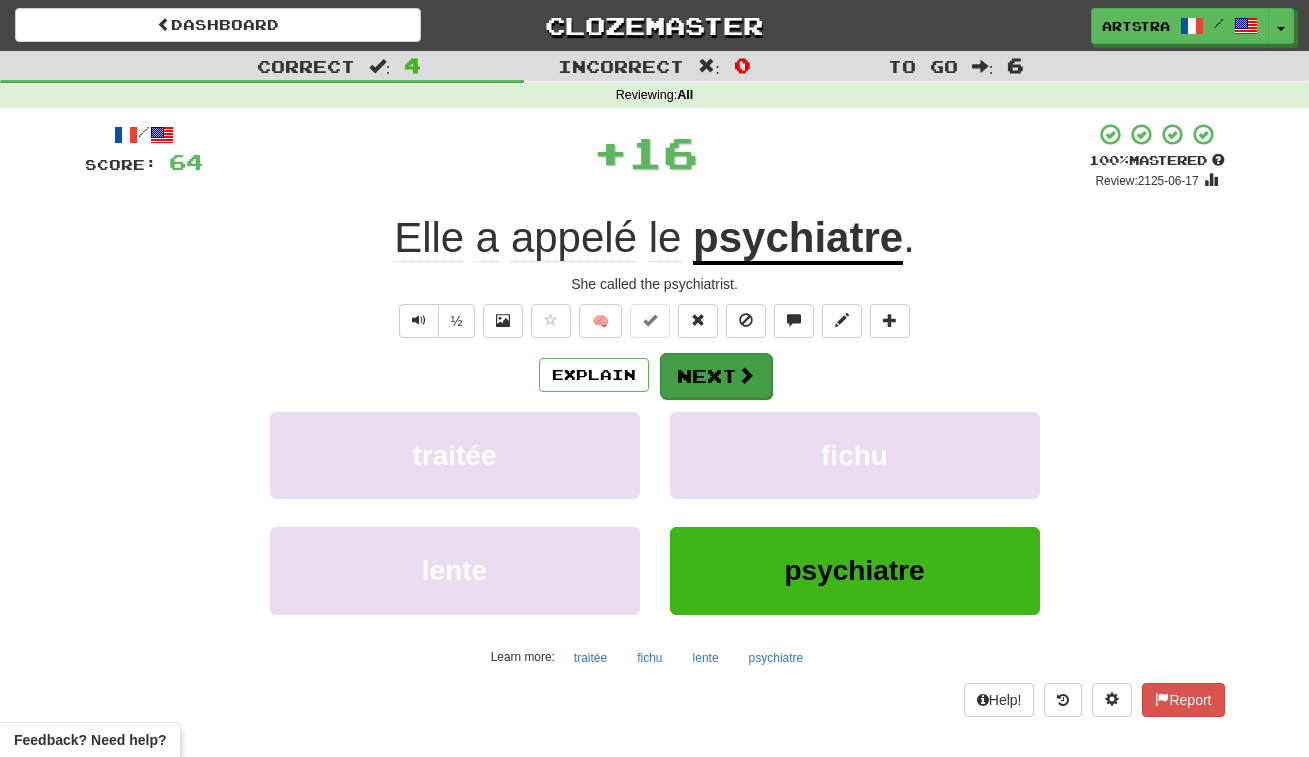 click at bounding box center (746, 375) 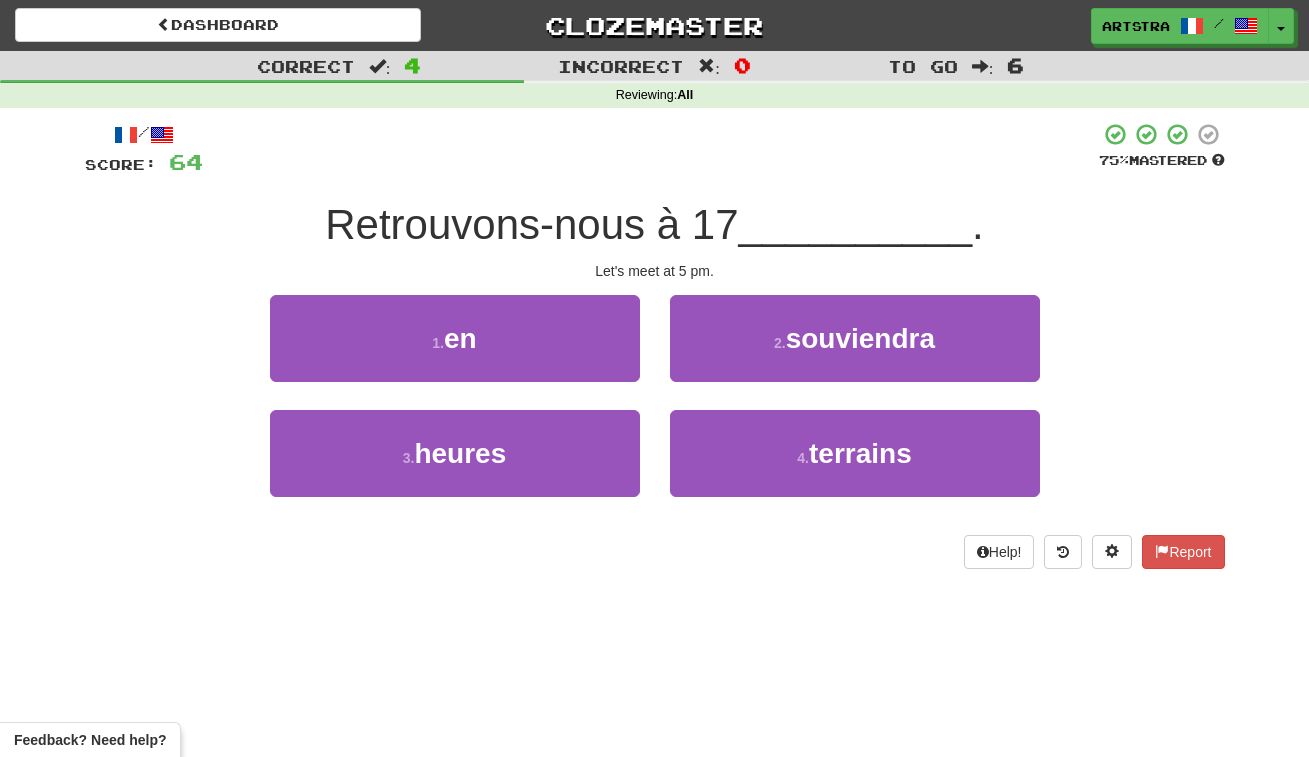 click on "/  Score:   64 75 %  Mastered Retrouvons-nous à 17  __________ . Let's meet at 5 pm. 1 .  en 2 .  souviendra 3 .  heures 4 .  terrains  Help!  Report" at bounding box center [655, 345] 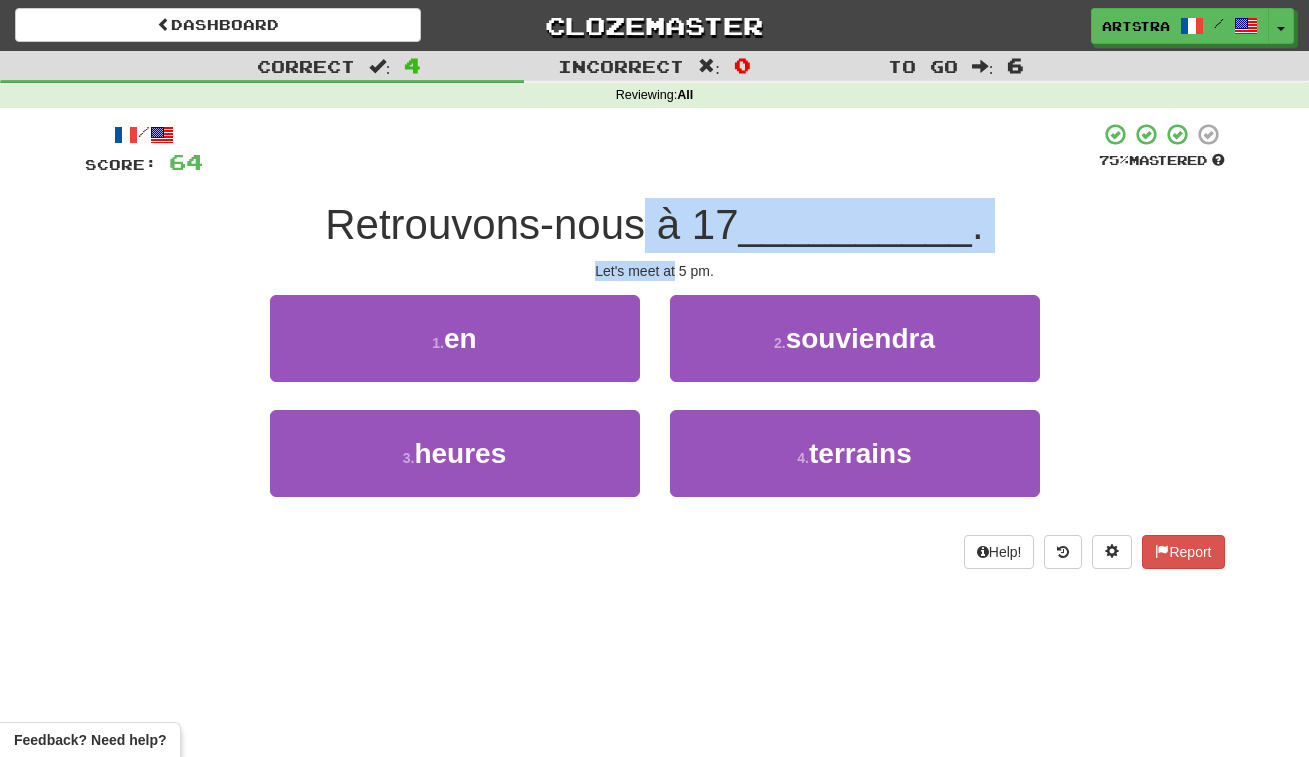 drag, startPoint x: 650, startPoint y: 222, endPoint x: 674, endPoint y: 271, distance: 54.56189 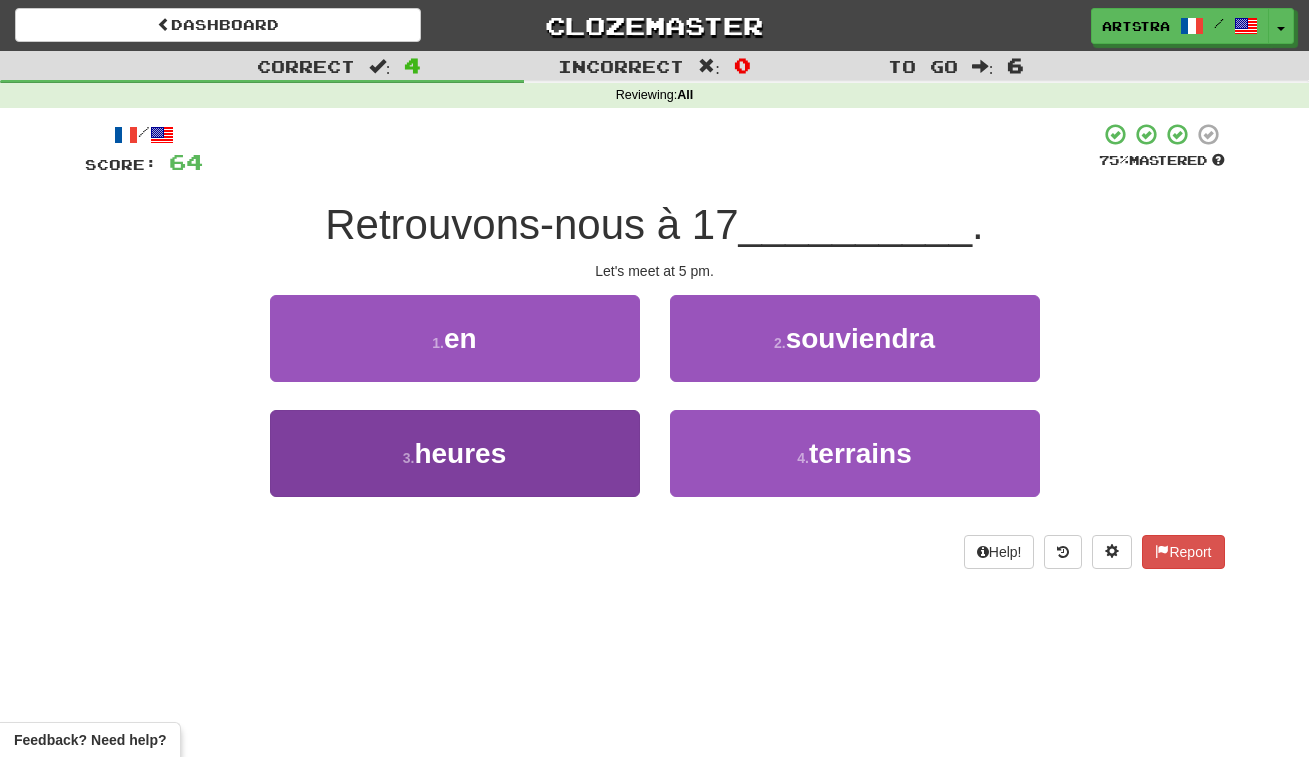 click on "3 .  heures" at bounding box center (455, 453) 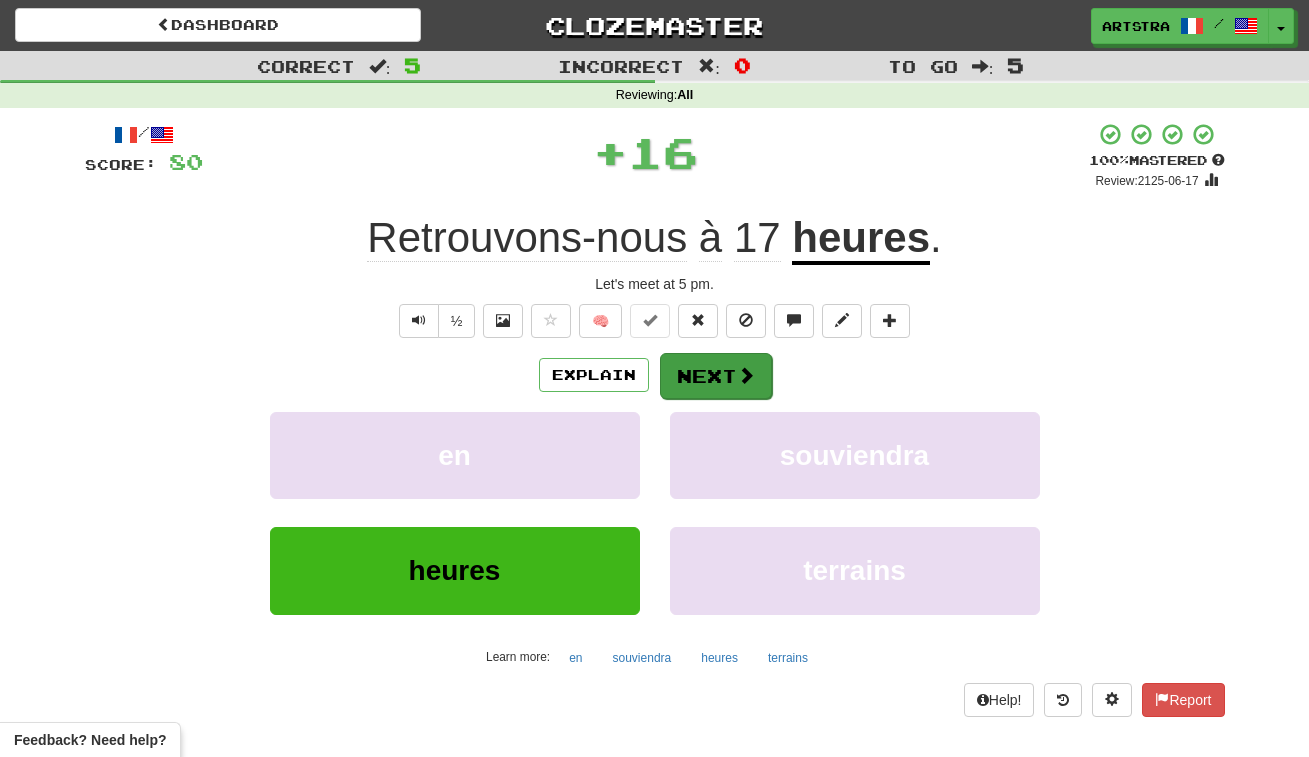 click at bounding box center (746, 375) 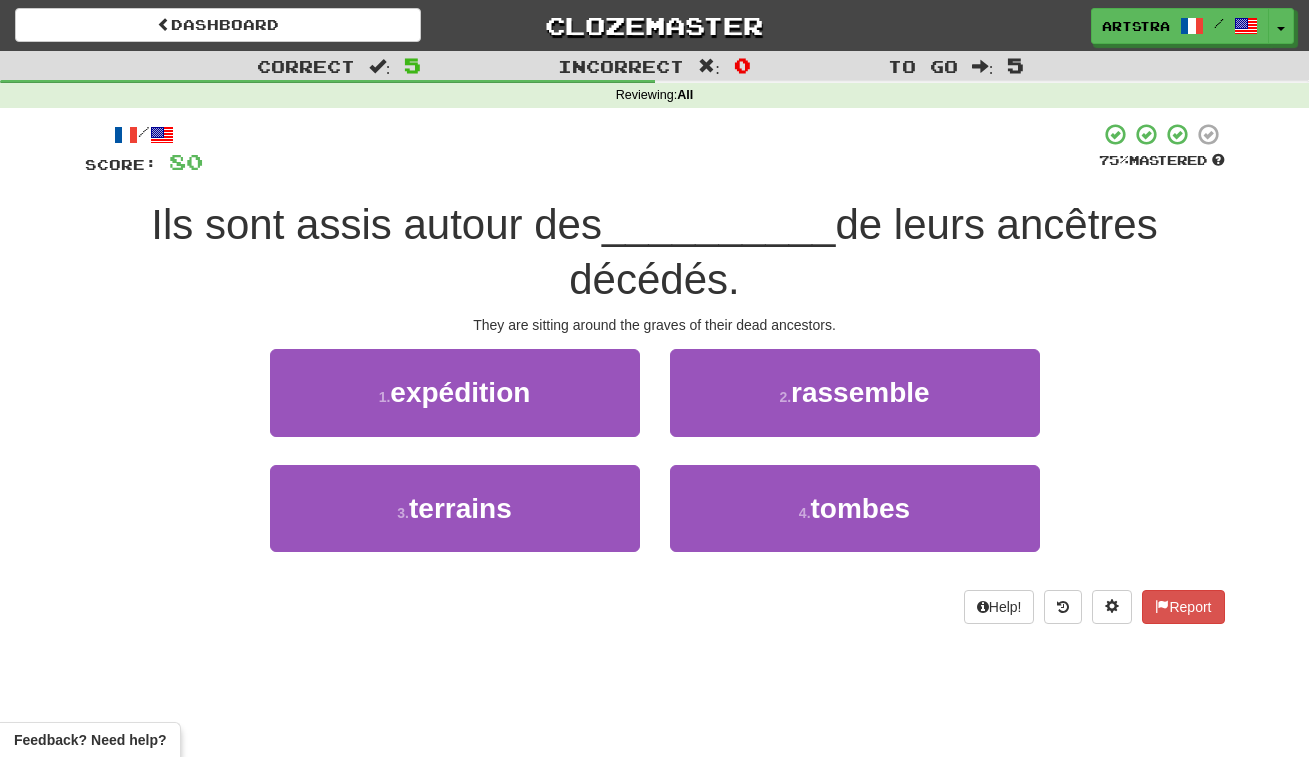 click at bounding box center (651, 149) 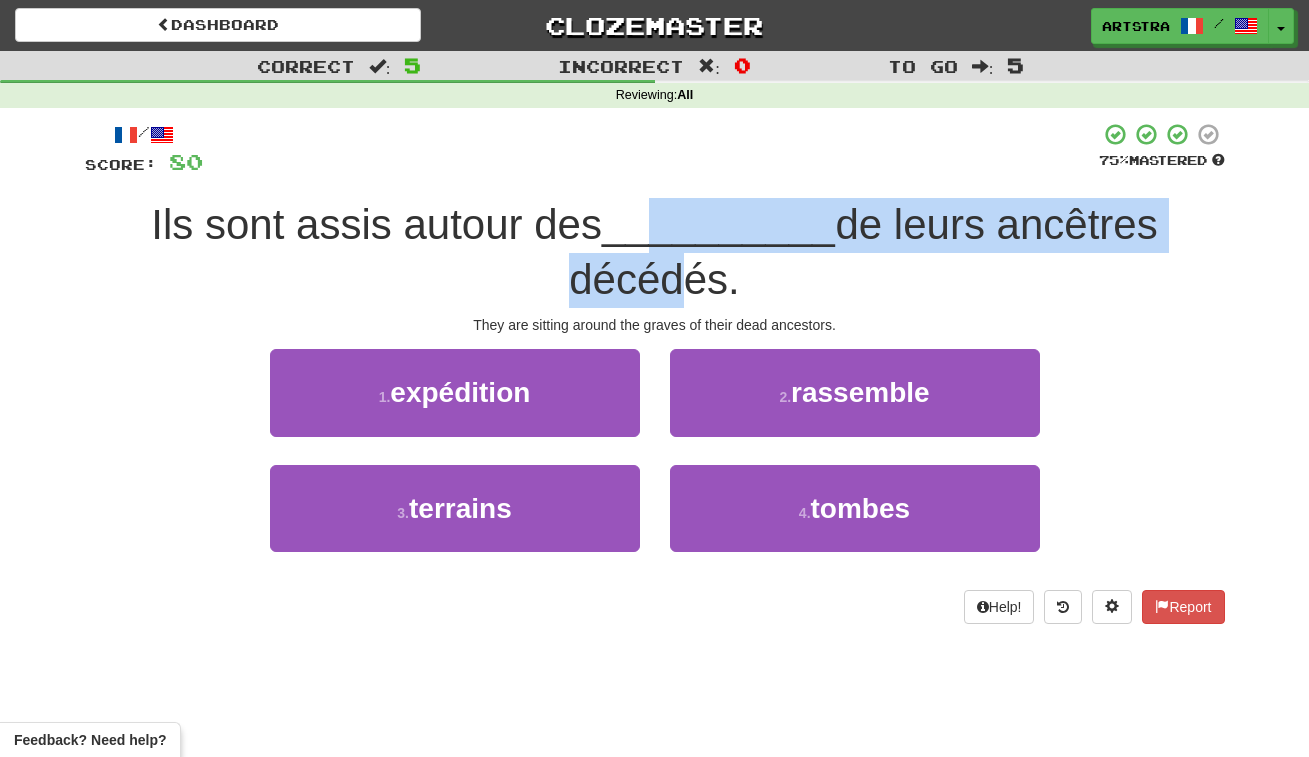 drag, startPoint x: 657, startPoint y: 232, endPoint x: 667, endPoint y: 265, distance: 34.48188 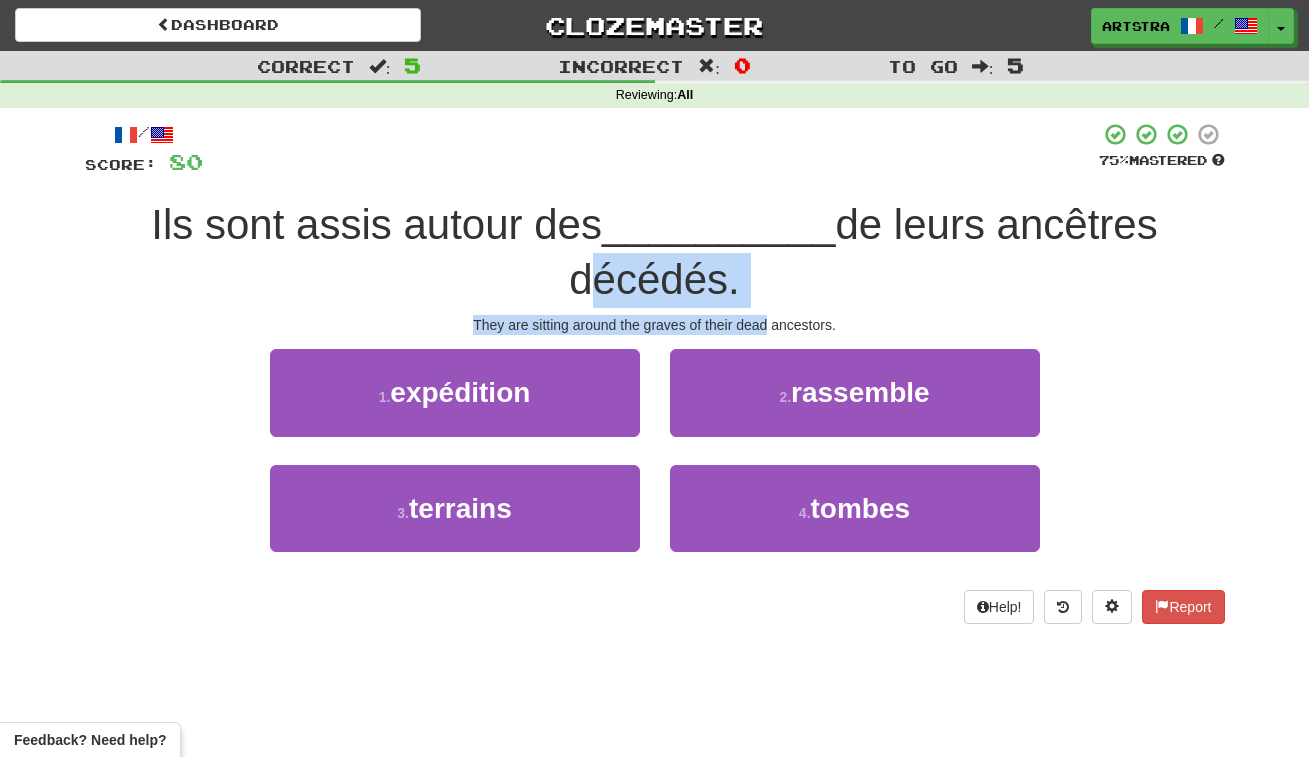 drag, startPoint x: 667, startPoint y: 265, endPoint x: 738, endPoint y: 315, distance: 86.83893 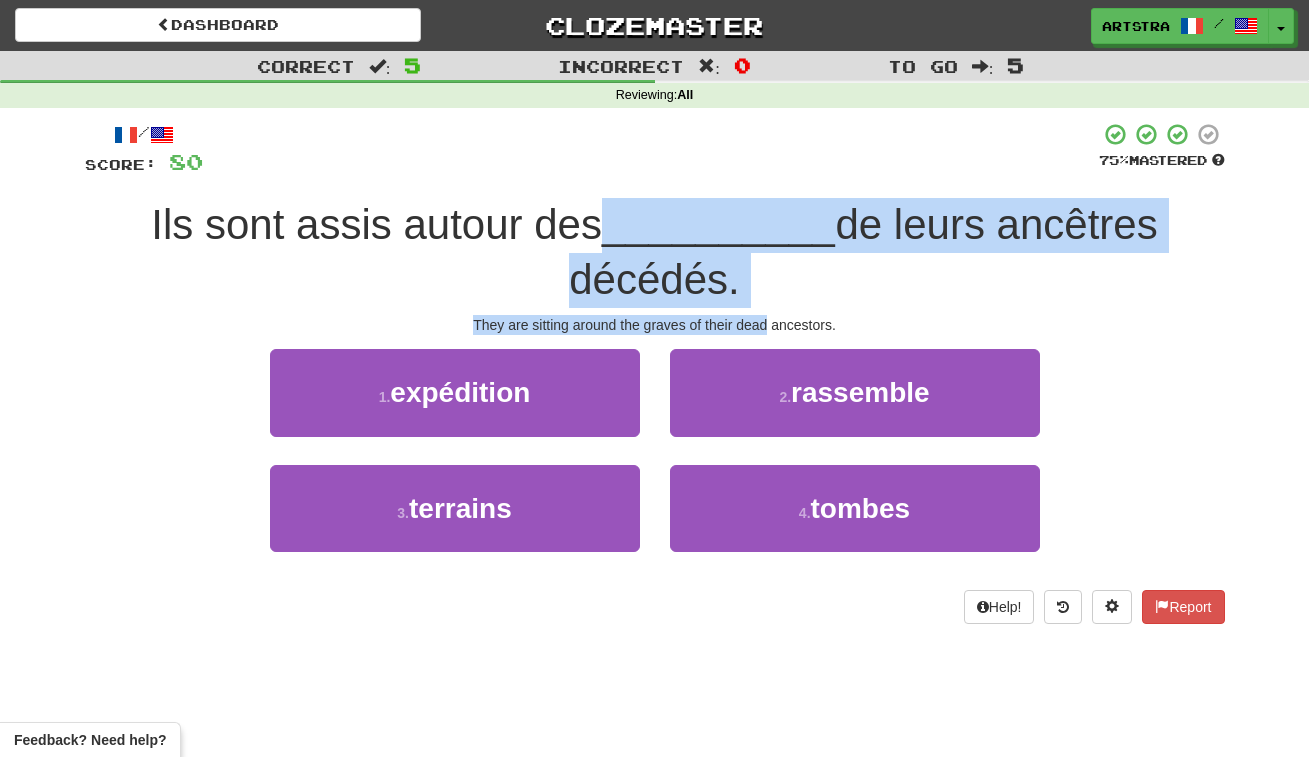 drag, startPoint x: 738, startPoint y: 315, endPoint x: 709, endPoint y: 232, distance: 87.92042 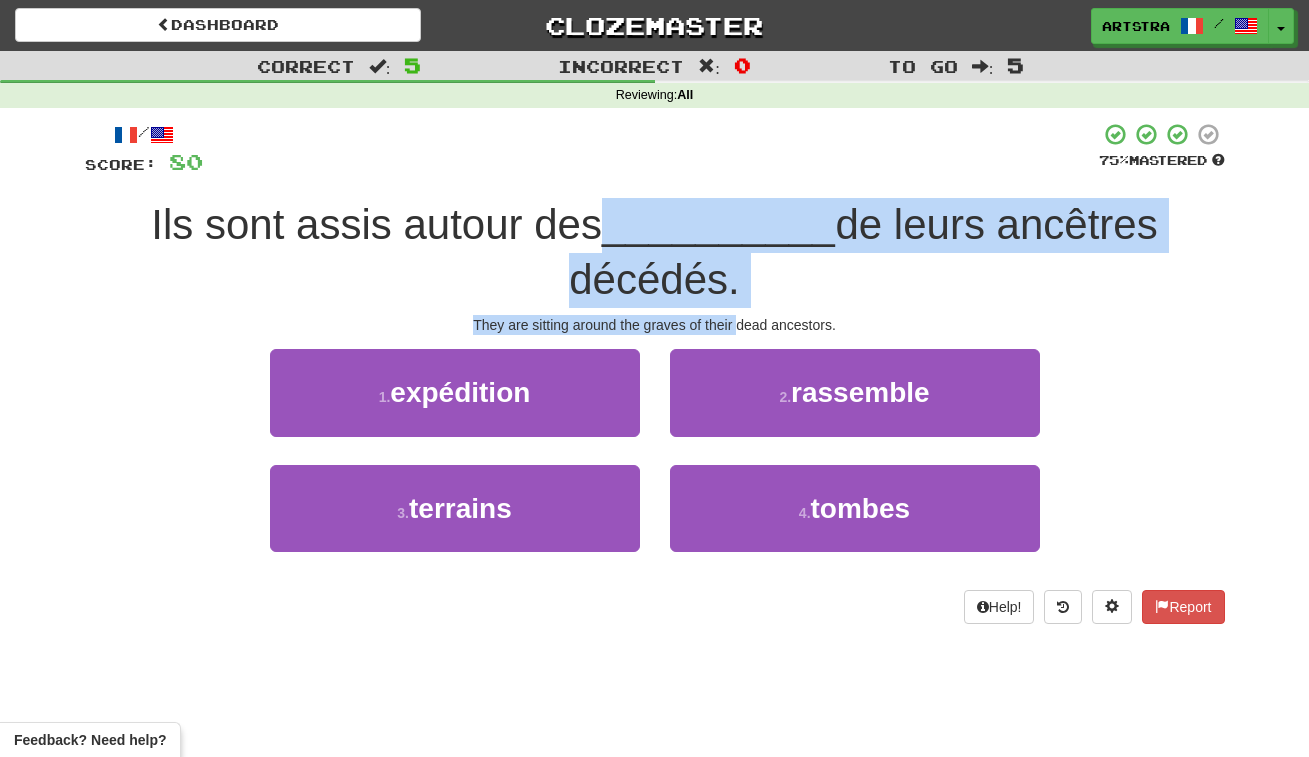drag, startPoint x: 709, startPoint y: 232, endPoint x: 730, endPoint y: 321, distance: 91.44397 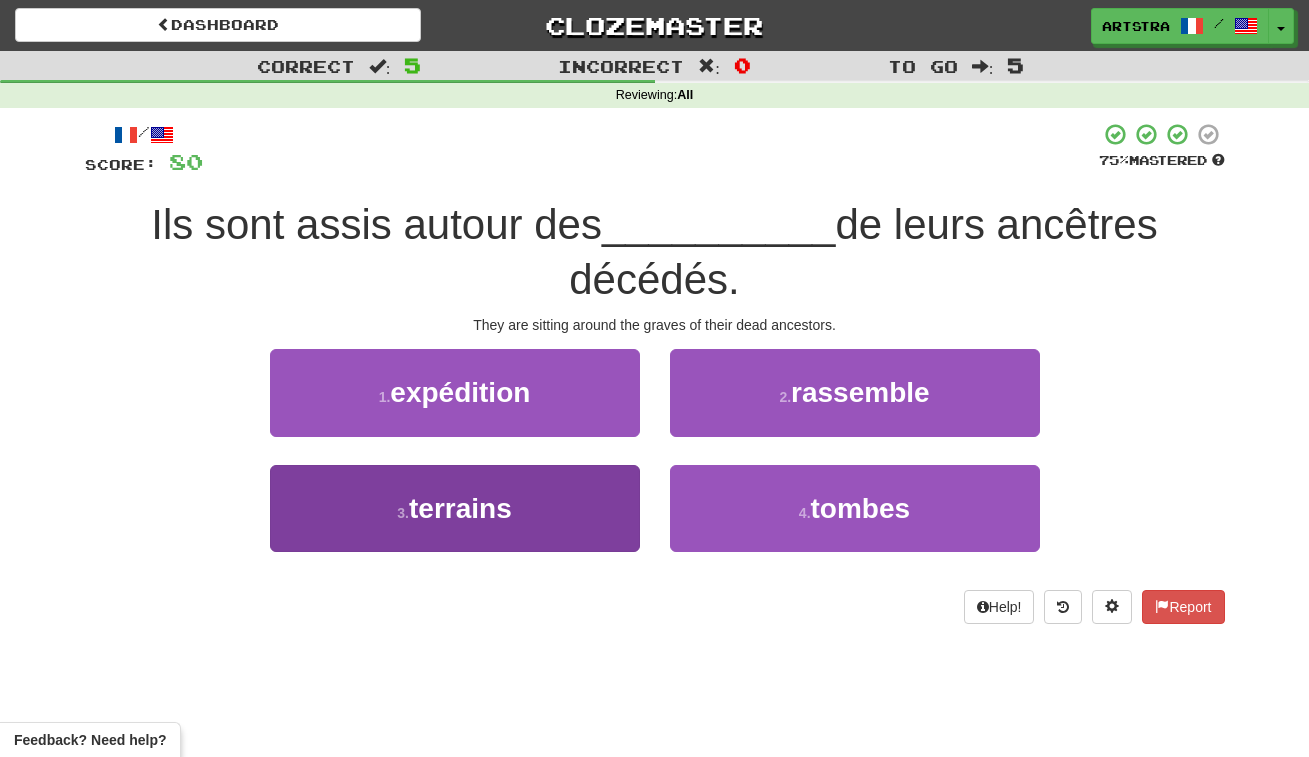 click on "terrains" at bounding box center (460, 508) 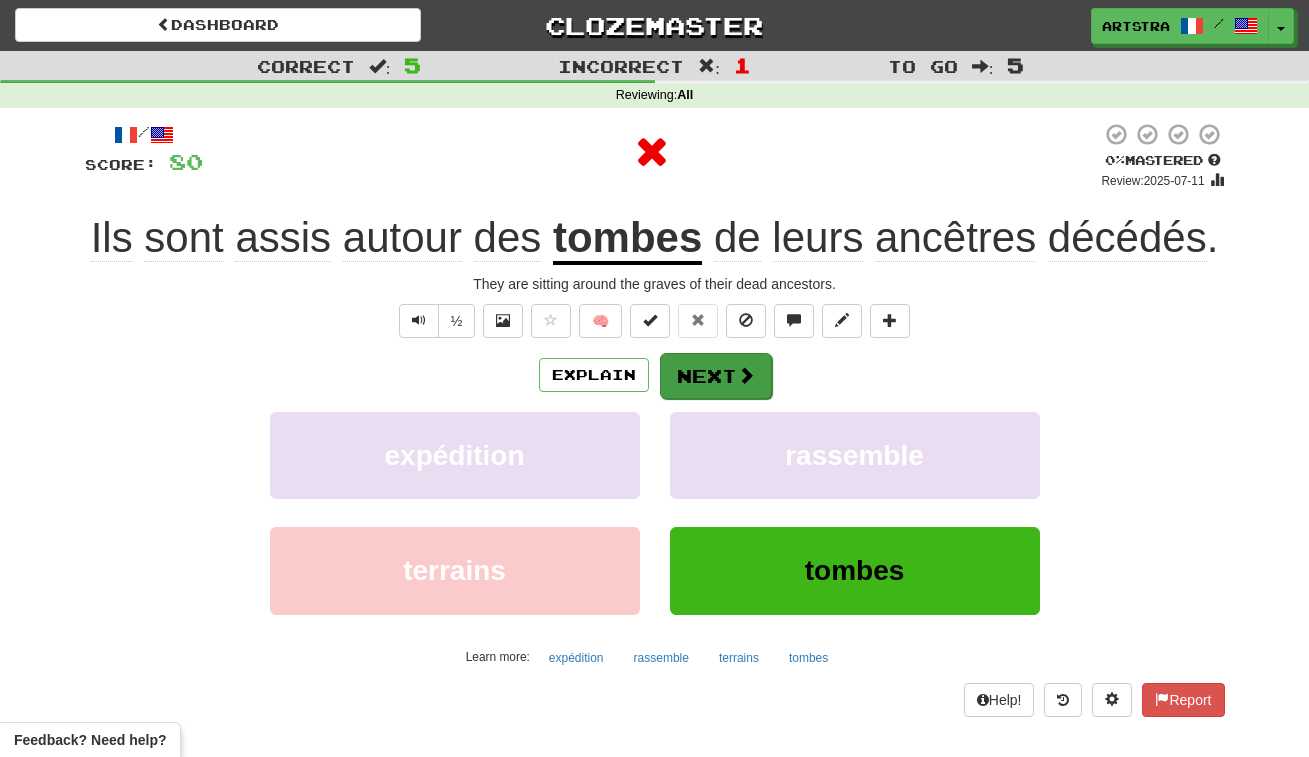 click on "Next" at bounding box center (716, 376) 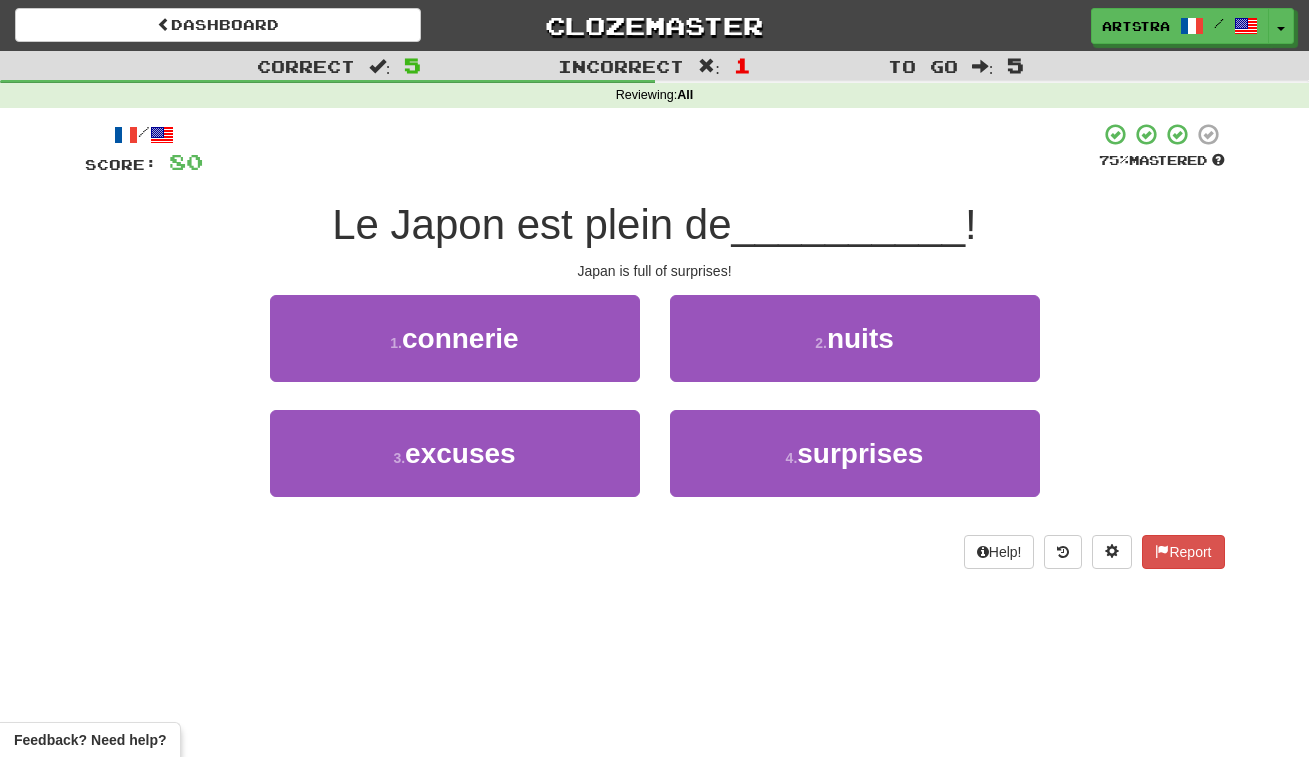 click on "Le Japon est plein de" at bounding box center [531, 224] 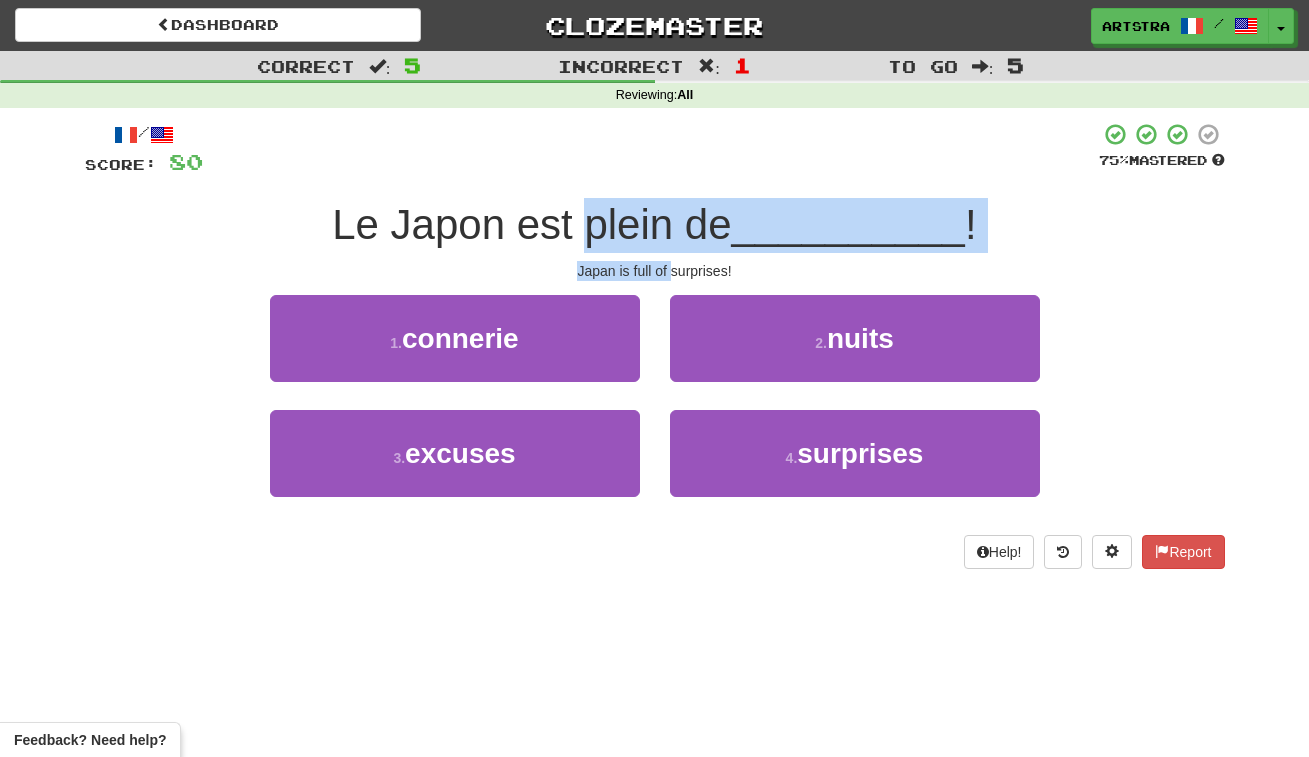 drag, startPoint x: 653, startPoint y: 219, endPoint x: 669, endPoint y: 259, distance: 43.081318 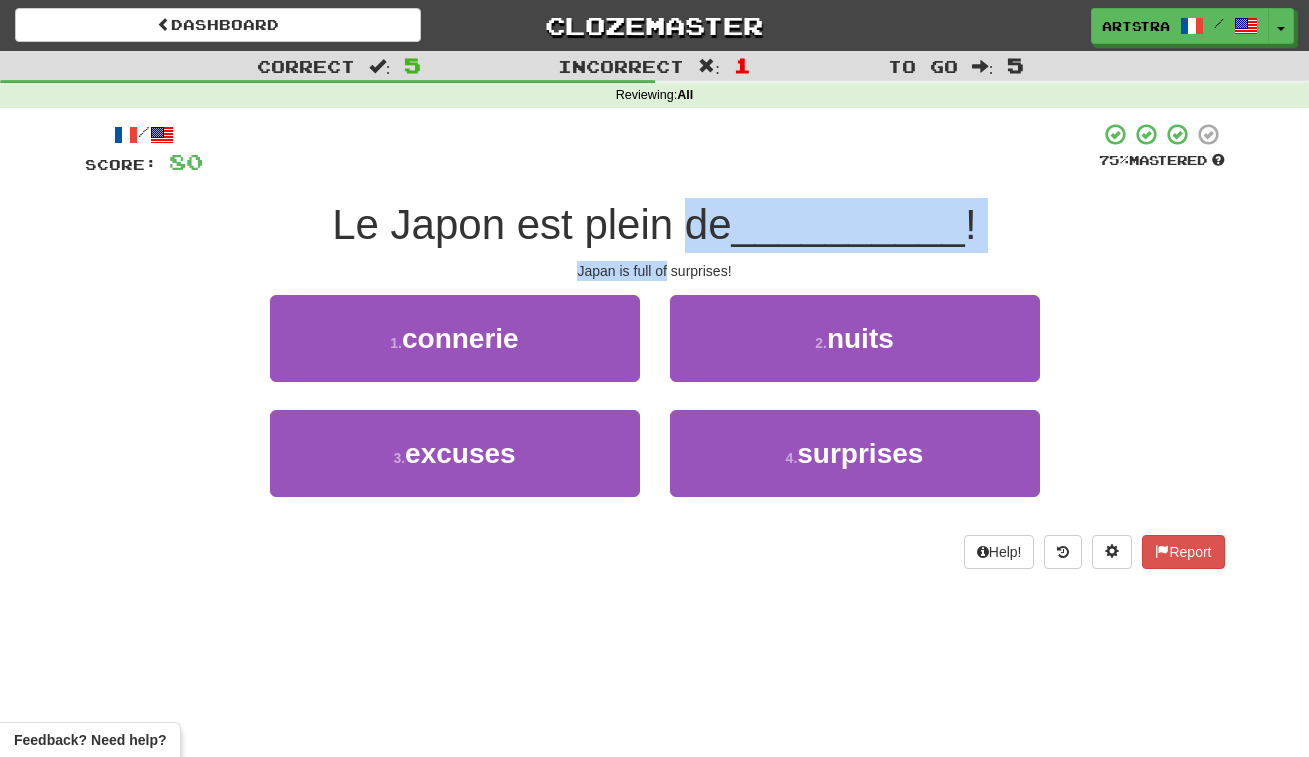 drag, startPoint x: 669, startPoint y: 259, endPoint x: 683, endPoint y: 209, distance: 51.92302 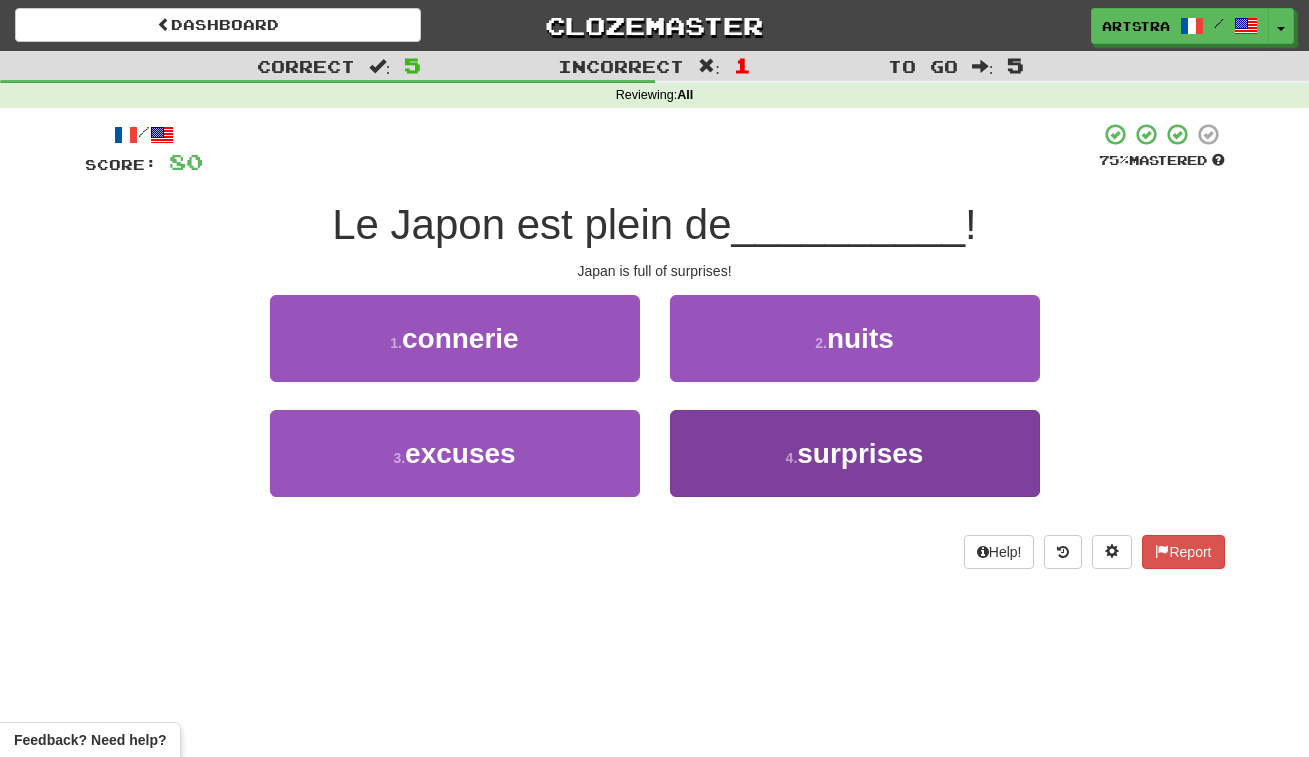 click on "4 .  surprises" at bounding box center (855, 453) 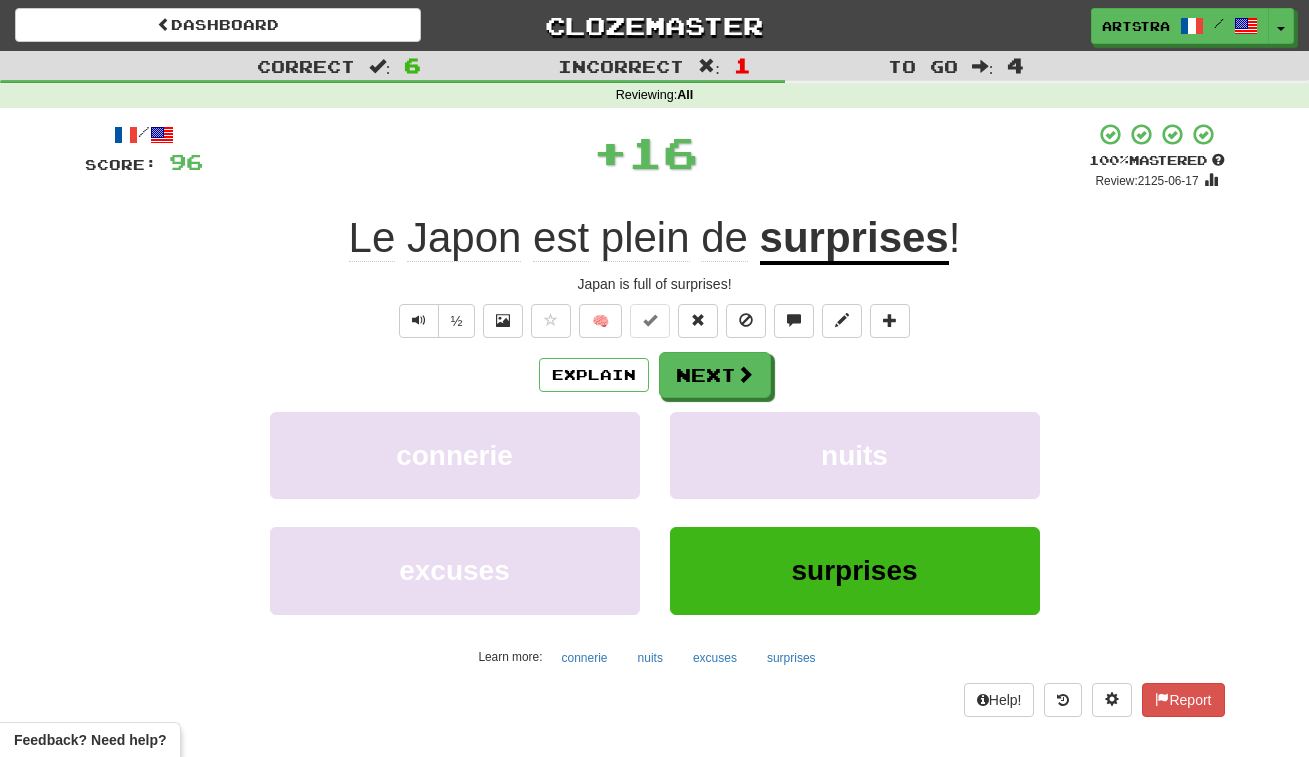click on "/  Score:   96 + 16 100 %  Mastered Review:  2125-06-17 Le   Japon   est   plein   de   surprises  ! Japan is full of surprises! ½ 🧠 Explain Next connerie nuits excuses surprises Learn more: connerie nuits excuses surprises  Help!  Report" at bounding box center [655, 419] 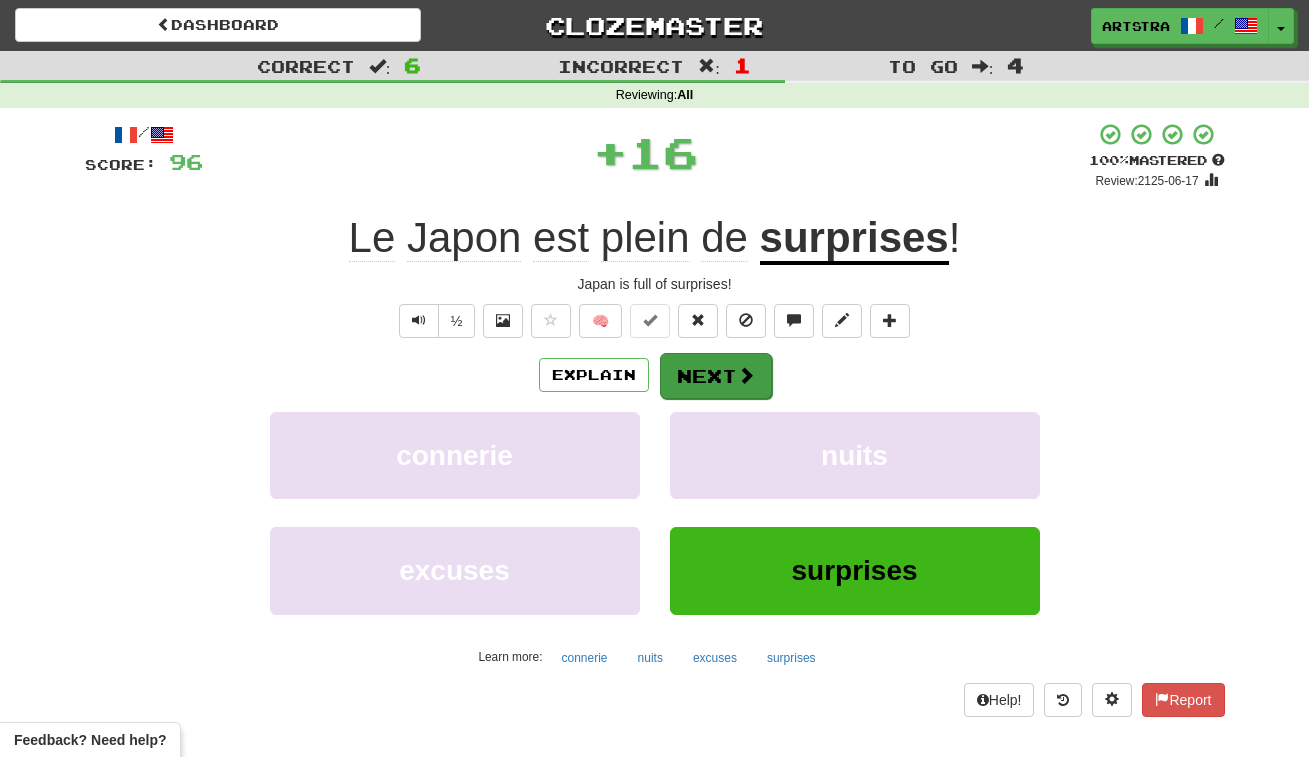 click on "Next" at bounding box center [716, 376] 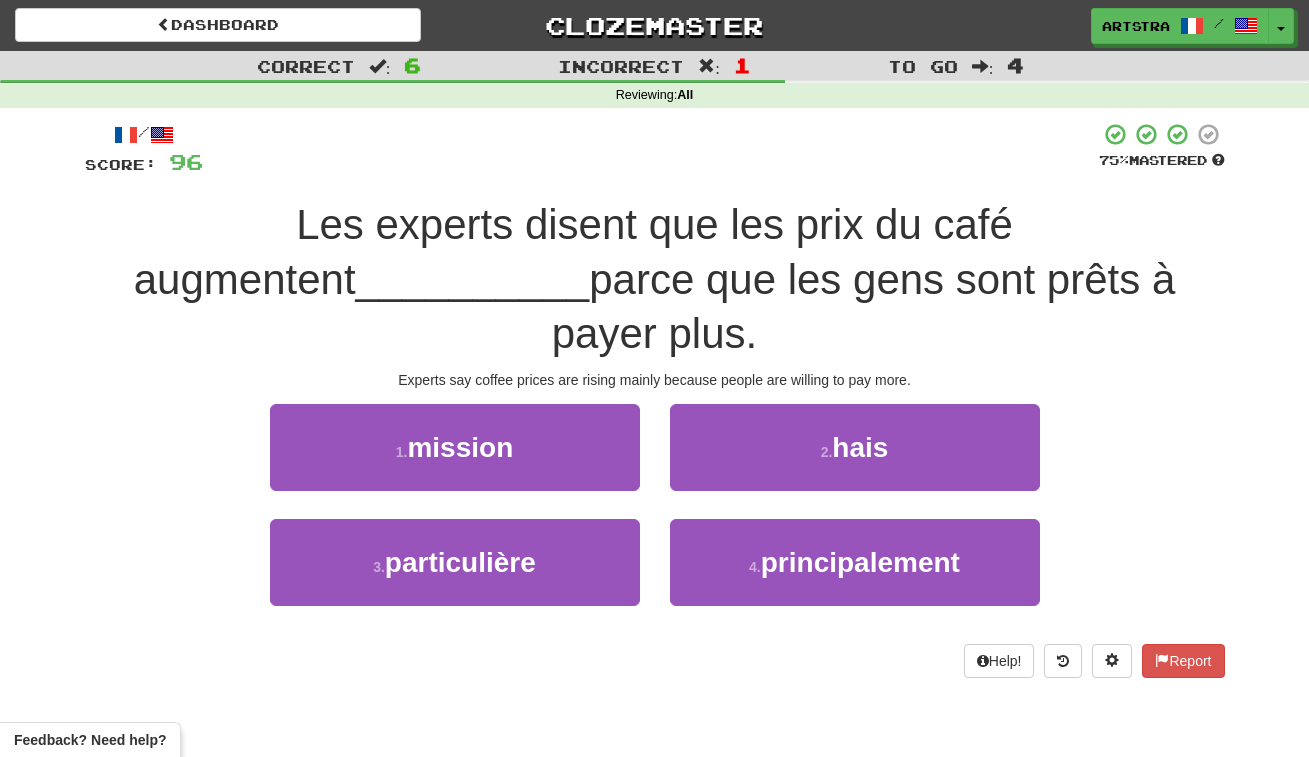 click on "Les experts disent que les prix du café augmentent" at bounding box center (573, 252) 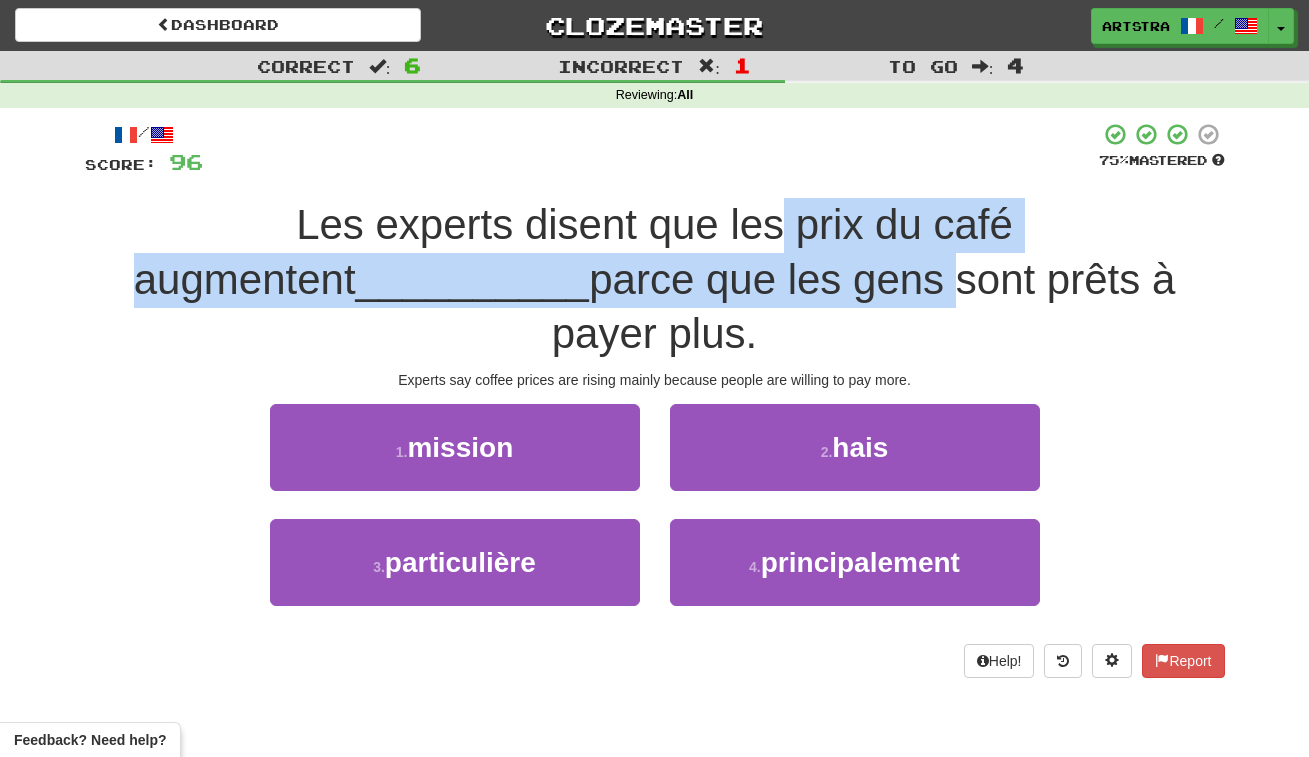 drag, startPoint x: 669, startPoint y: 223, endPoint x: 681, endPoint y: 278, distance: 56.293873 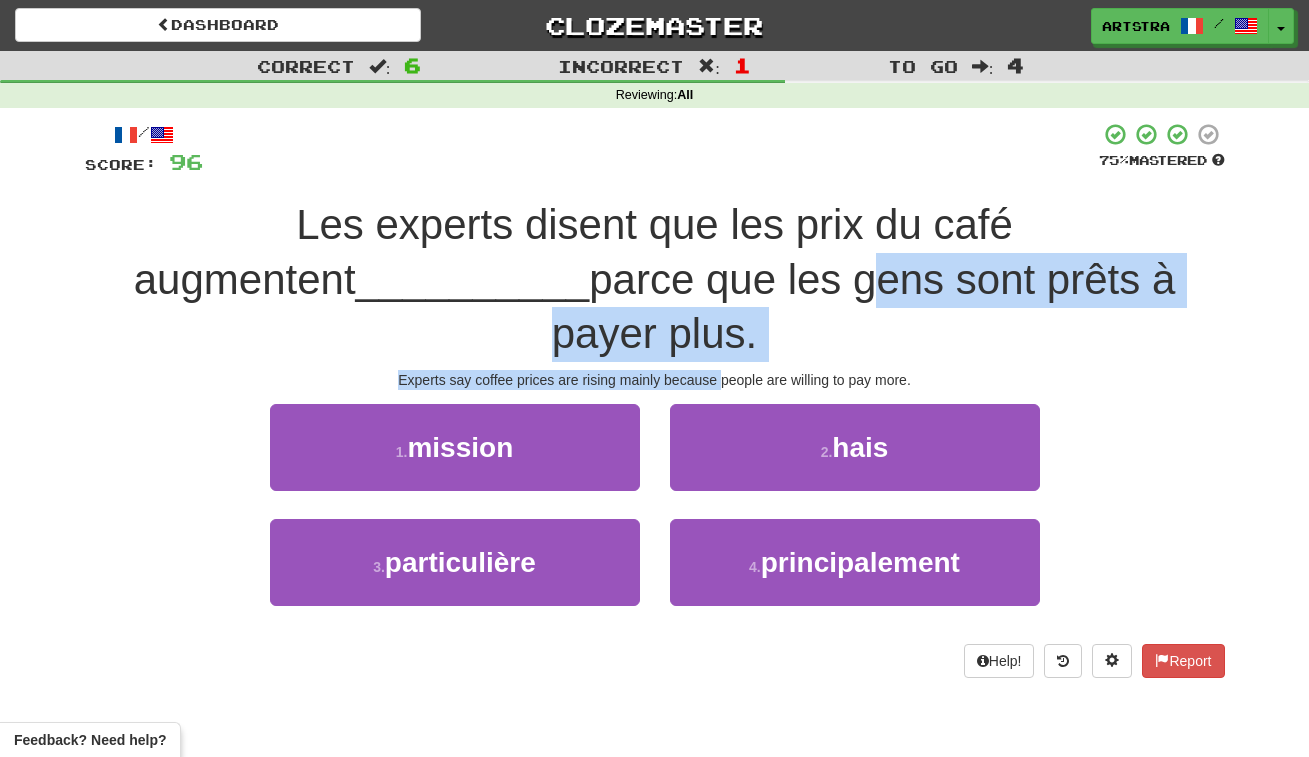 drag, startPoint x: 681, startPoint y: 278, endPoint x: 714, endPoint y: 314, distance: 48.83646 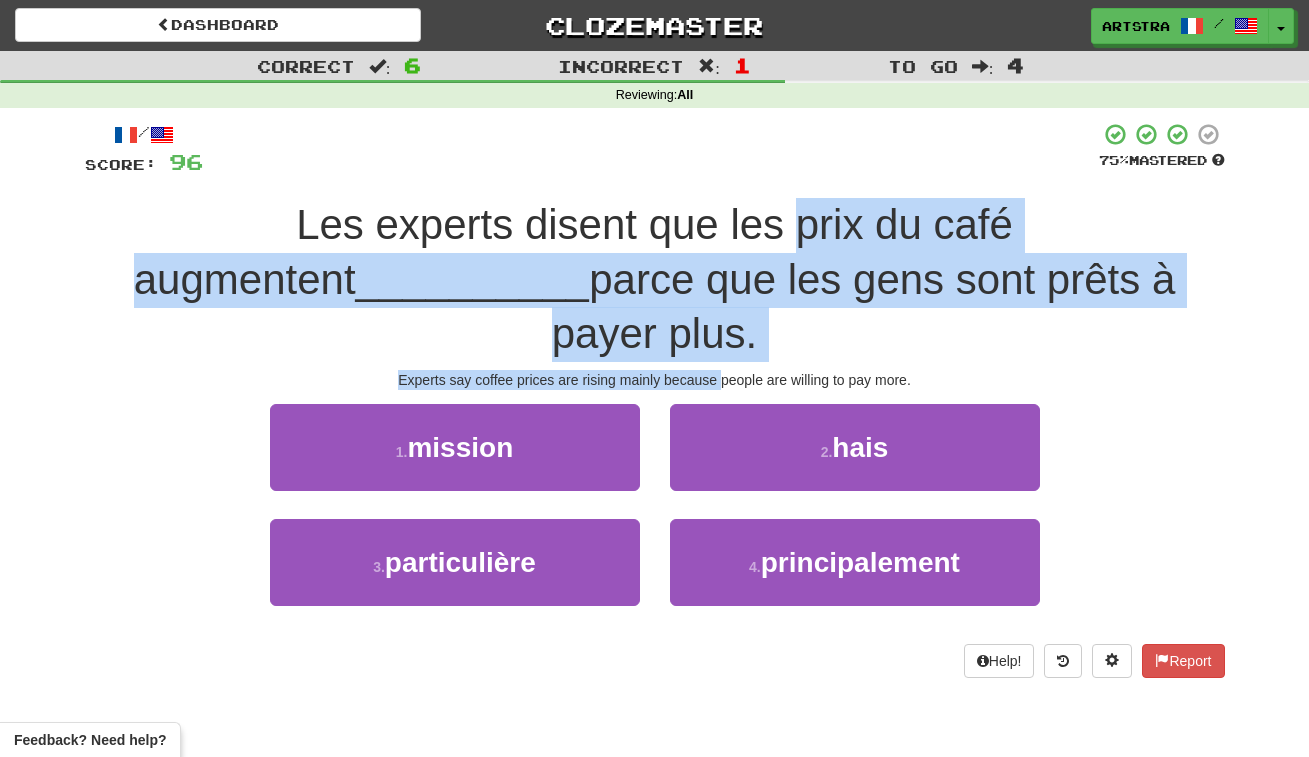 drag, startPoint x: 714, startPoint y: 314, endPoint x: 734, endPoint y: 219, distance: 97.082436 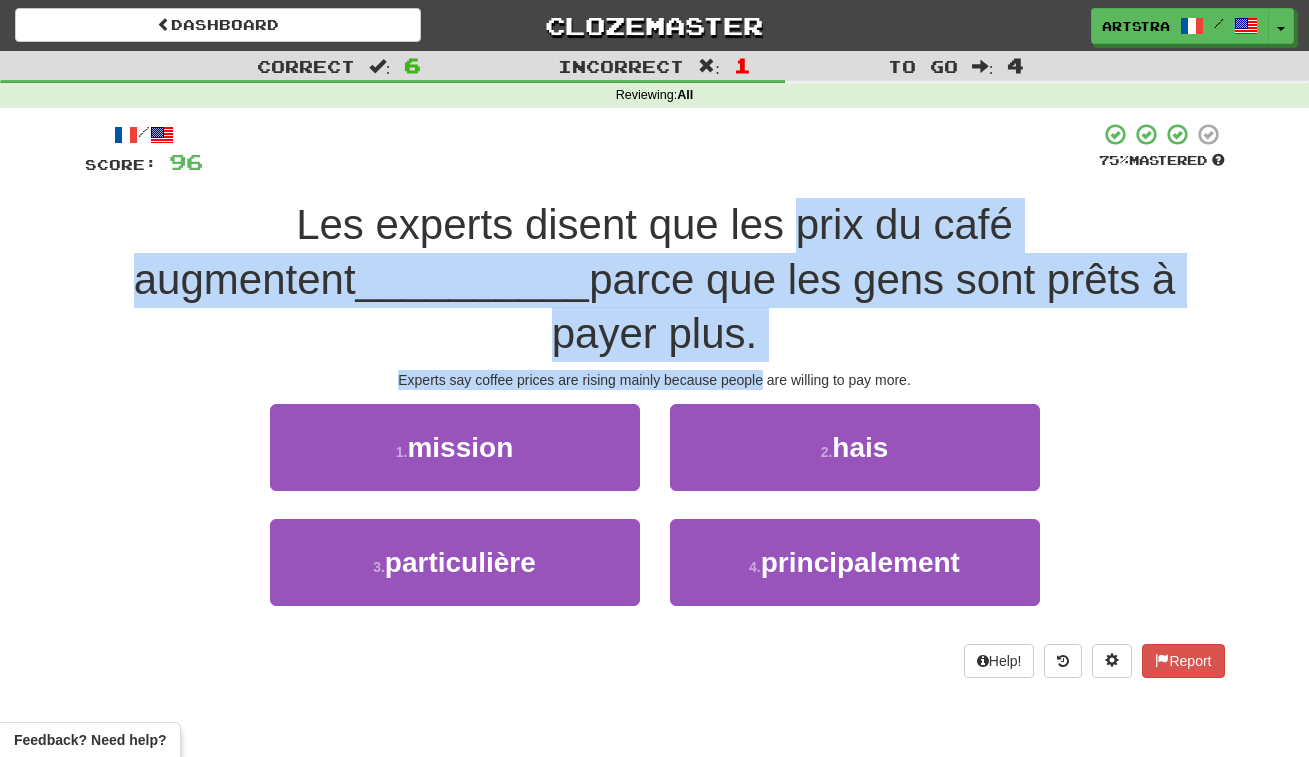 drag, startPoint x: 734, startPoint y: 219, endPoint x: 744, endPoint y: 318, distance: 99.50377 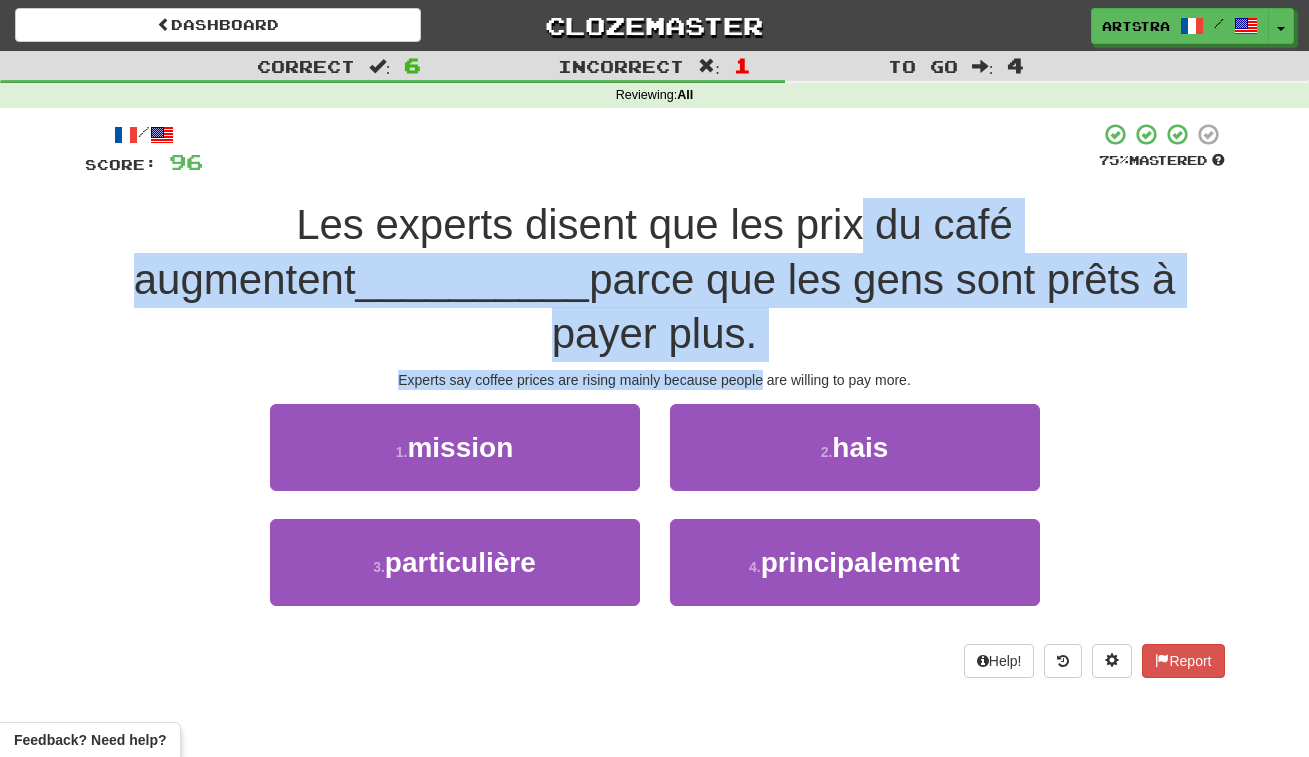 drag, startPoint x: 744, startPoint y: 318, endPoint x: 744, endPoint y: 219, distance: 99 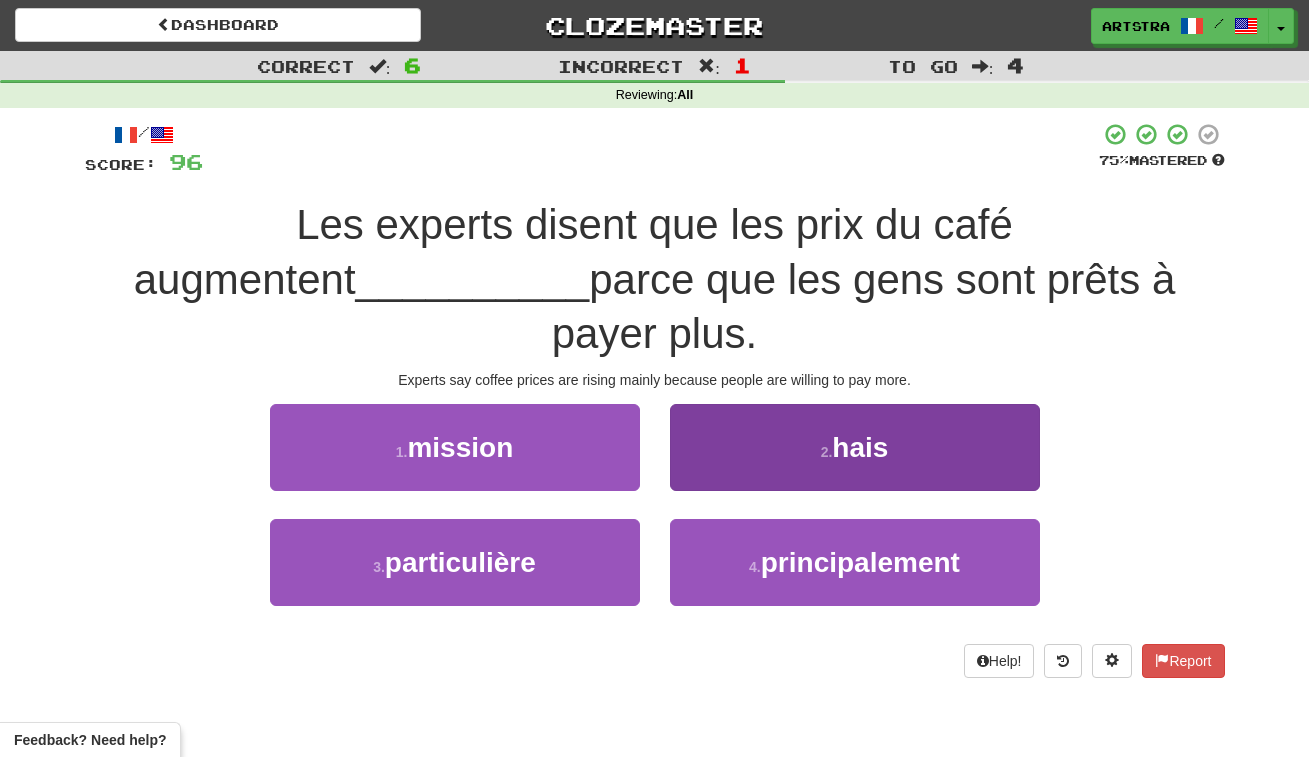 click on "4 .  principalement" at bounding box center (855, 562) 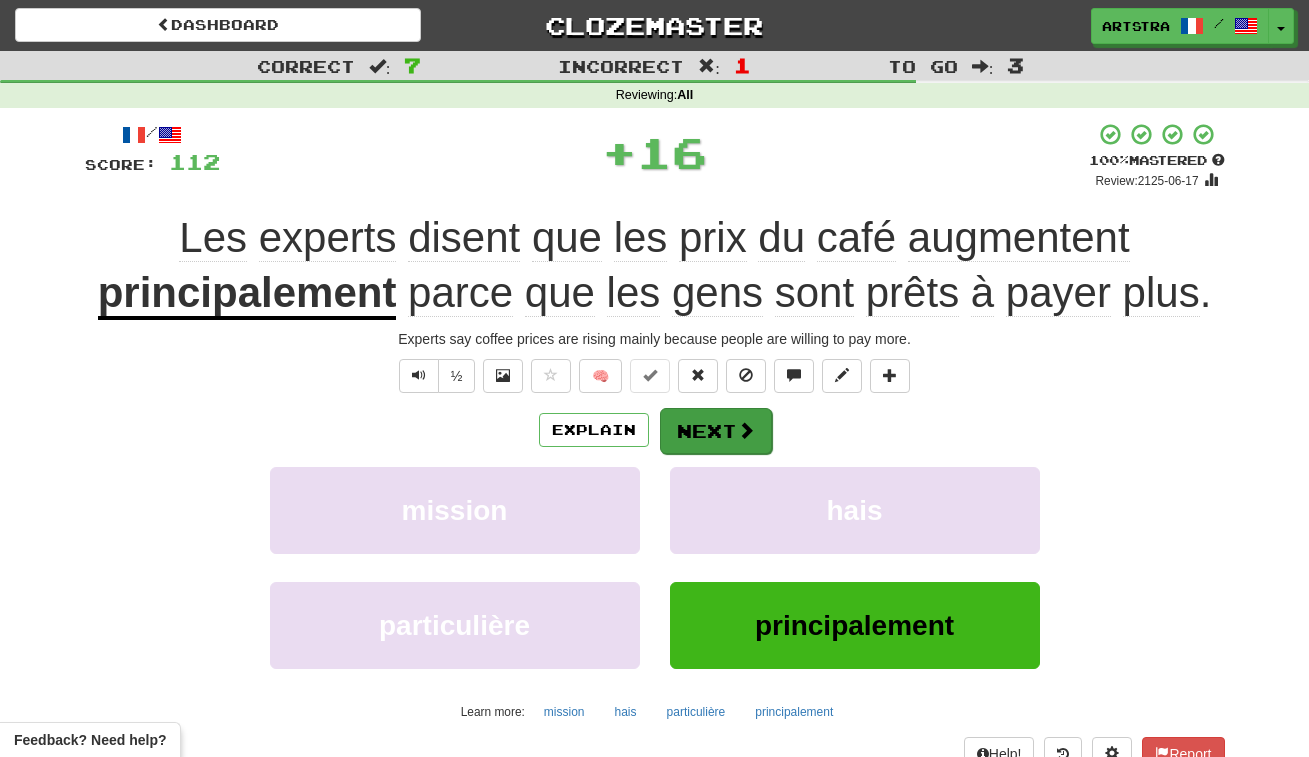 click on "Next" at bounding box center (716, 431) 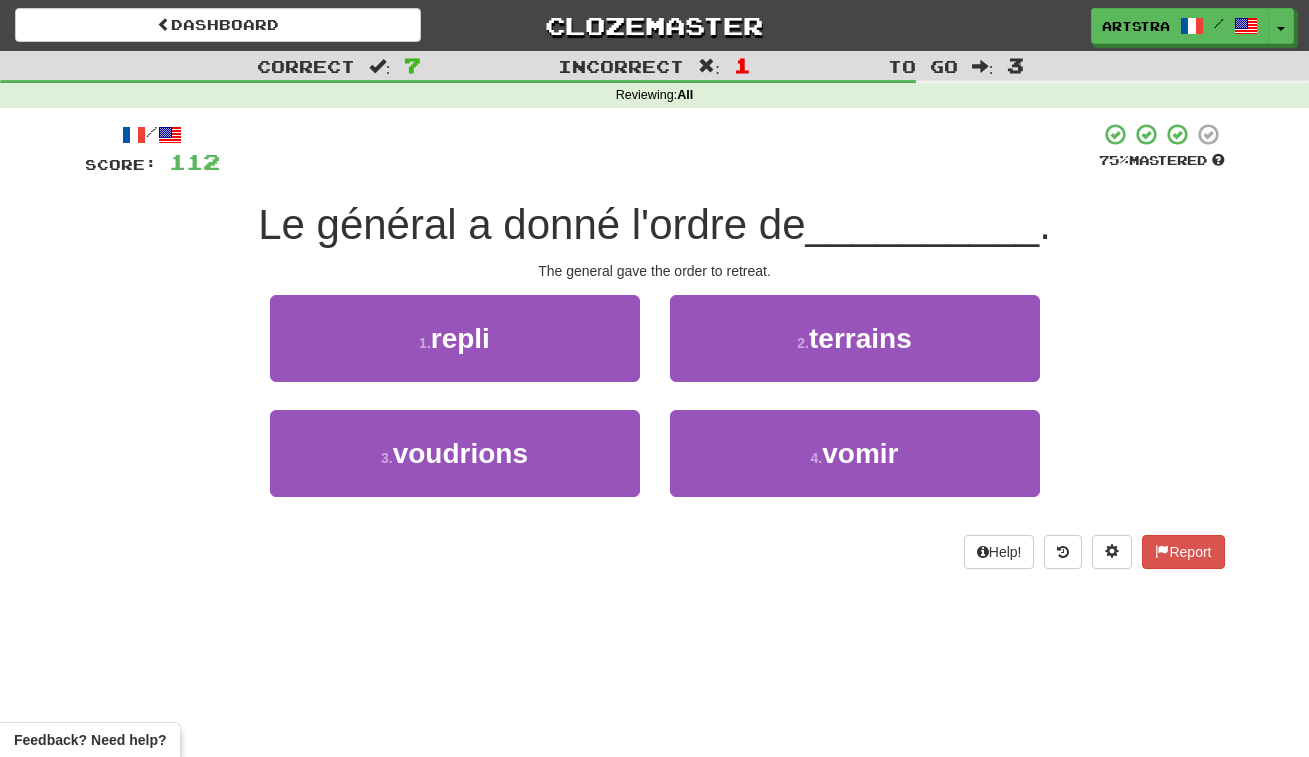 click on "Le général a donné l'ordre de" at bounding box center (531, 224) 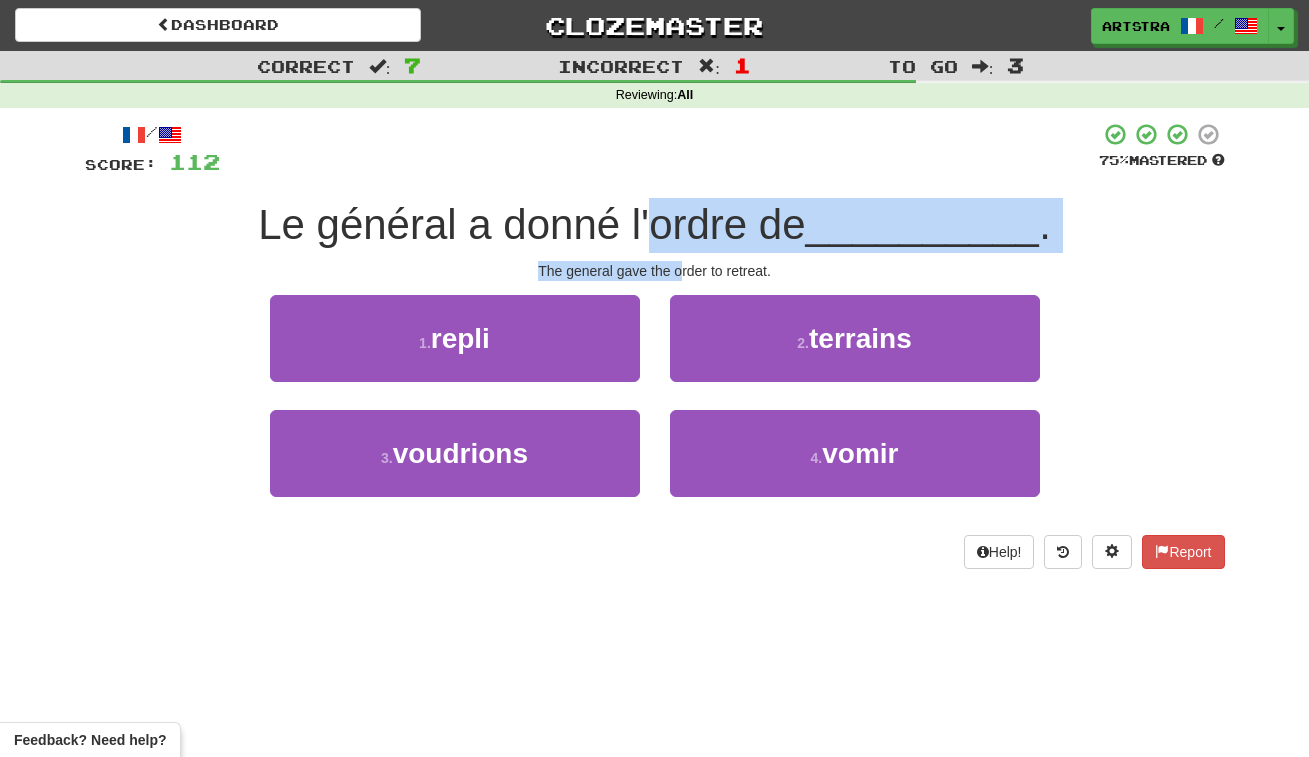 drag, startPoint x: 662, startPoint y: 235, endPoint x: 681, endPoint y: 270, distance: 39.824615 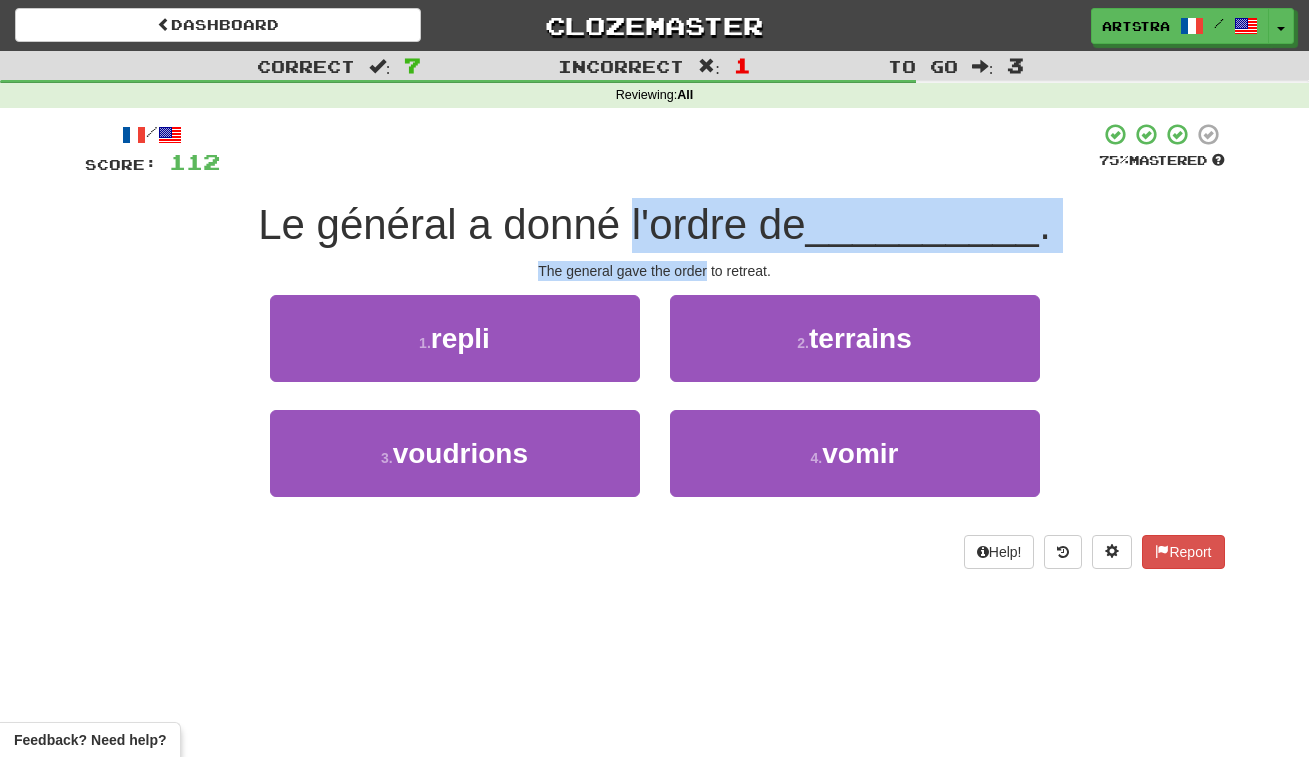 drag, startPoint x: 681, startPoint y: 270, endPoint x: 687, endPoint y: 229, distance: 41.4367 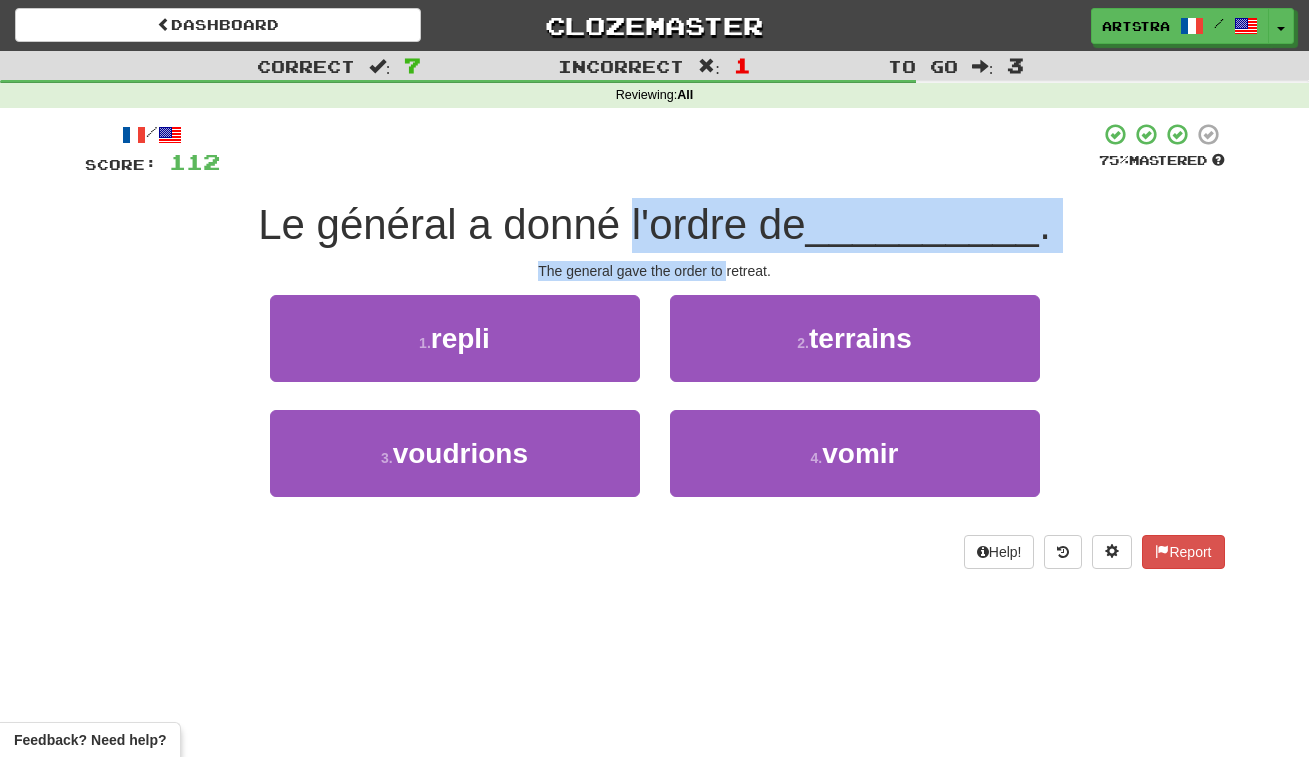 drag, startPoint x: 687, startPoint y: 229, endPoint x: 721, endPoint y: 266, distance: 50.24938 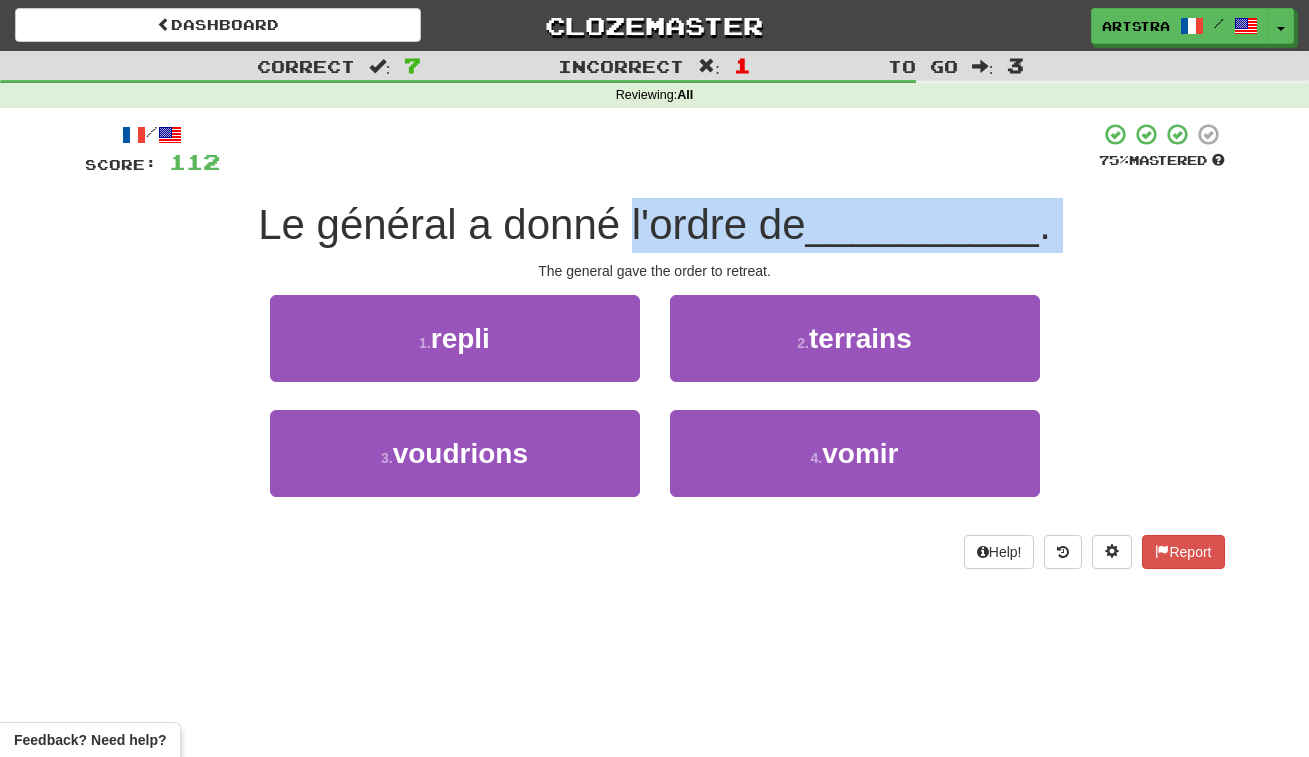 drag, startPoint x: 713, startPoint y: 218, endPoint x: 714, endPoint y: 249, distance: 31.016125 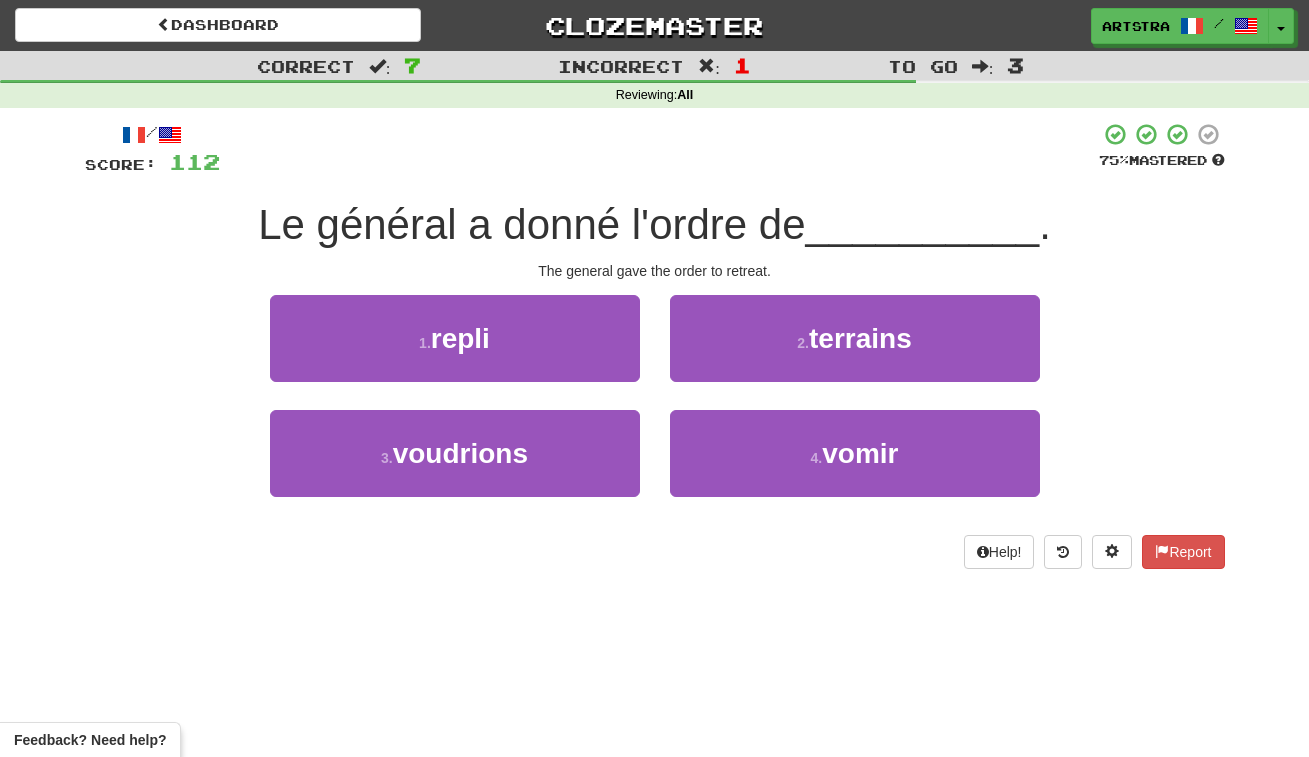 click on "1 .  repli 2 .  terrains" at bounding box center (655, 352) 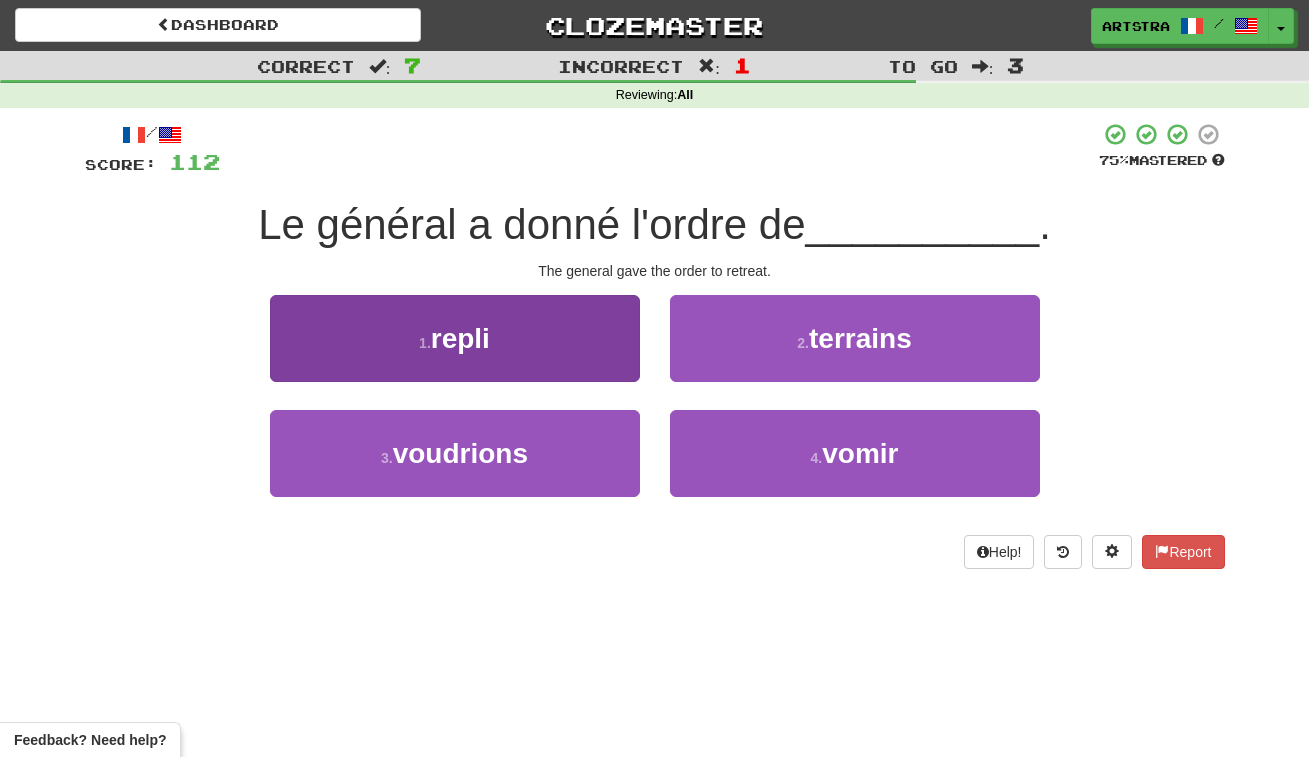 click on "1 .  repli" at bounding box center (455, 338) 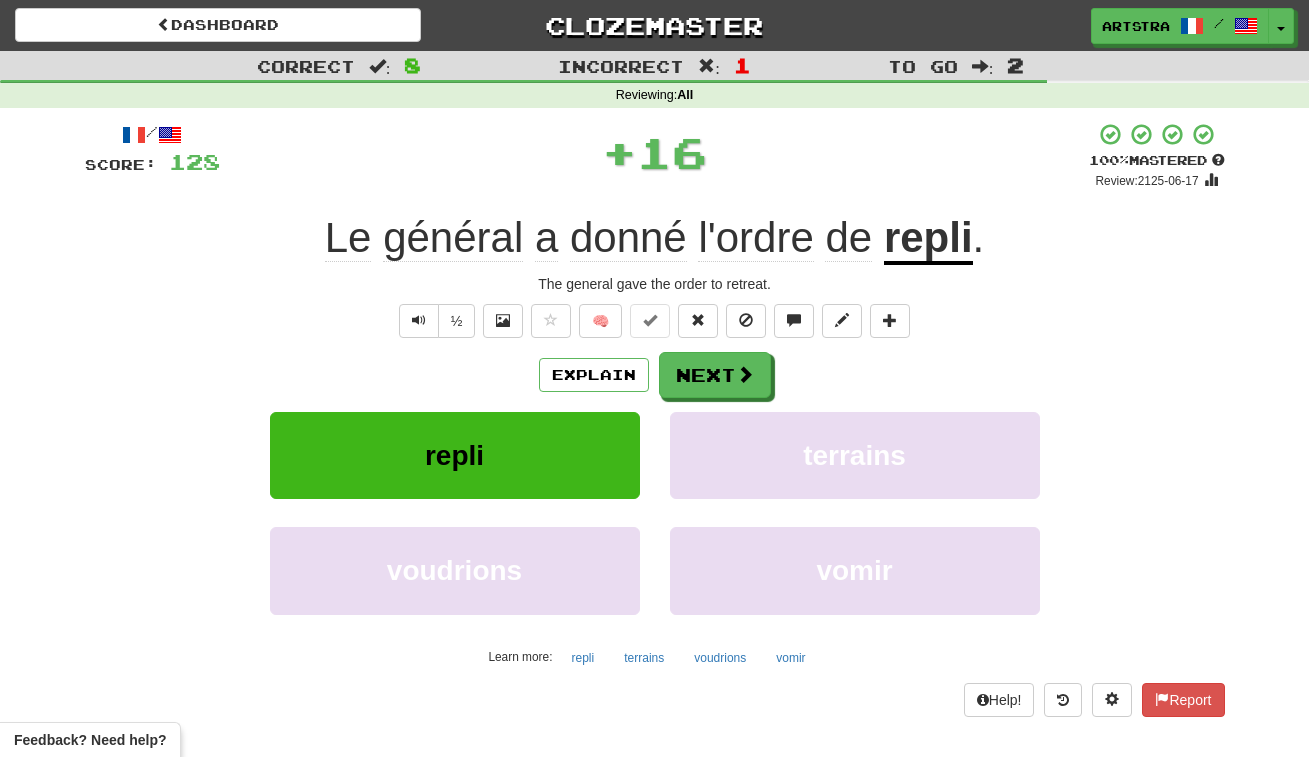 click on "repli" at bounding box center (928, 239) 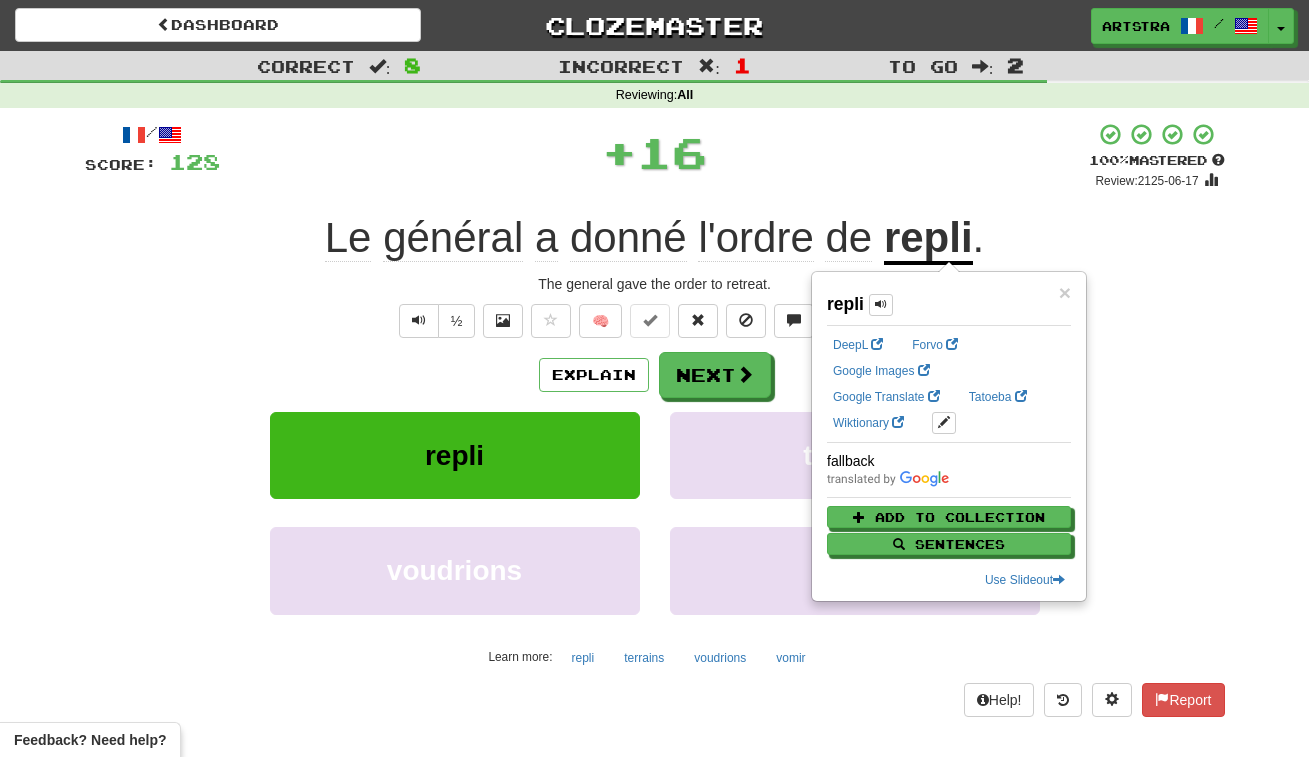 click on "+ 16" at bounding box center [654, 152] 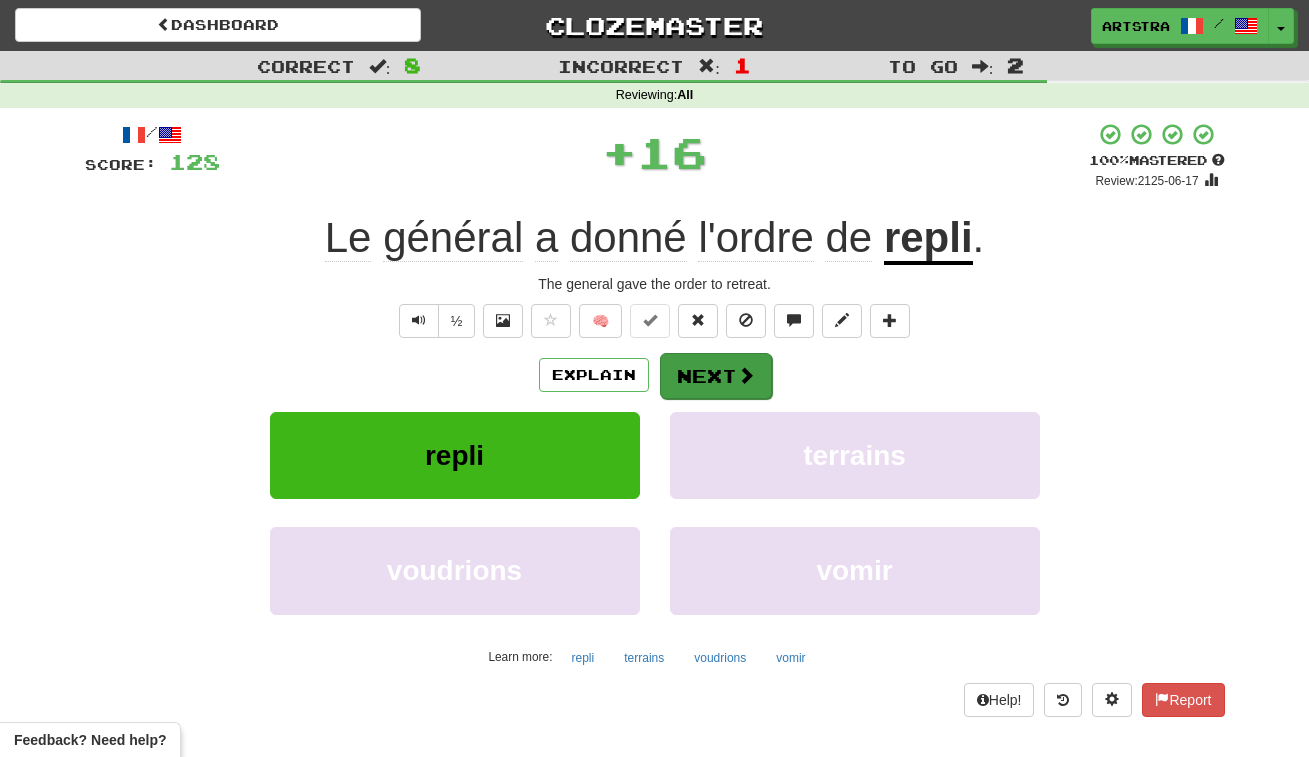 click on "Next" at bounding box center (716, 376) 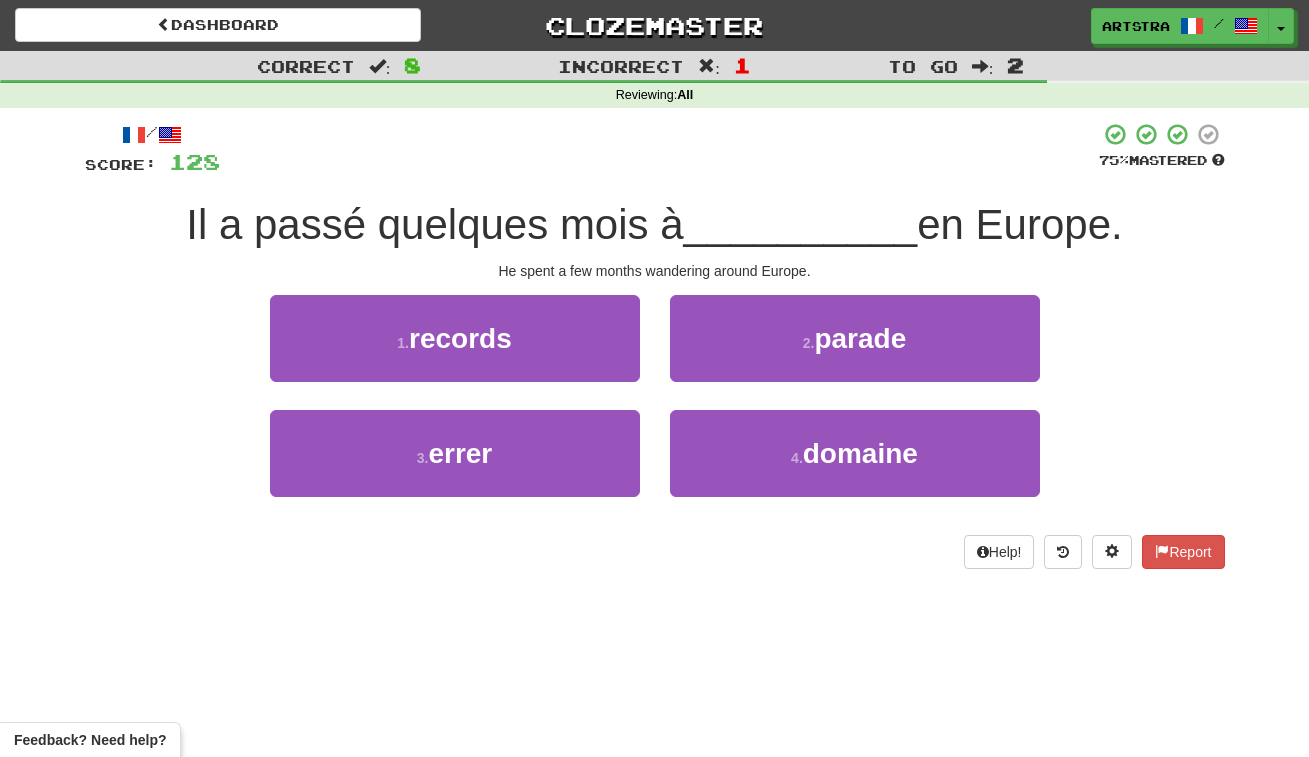 click on "Il a passé quelques mois à" at bounding box center [434, 224] 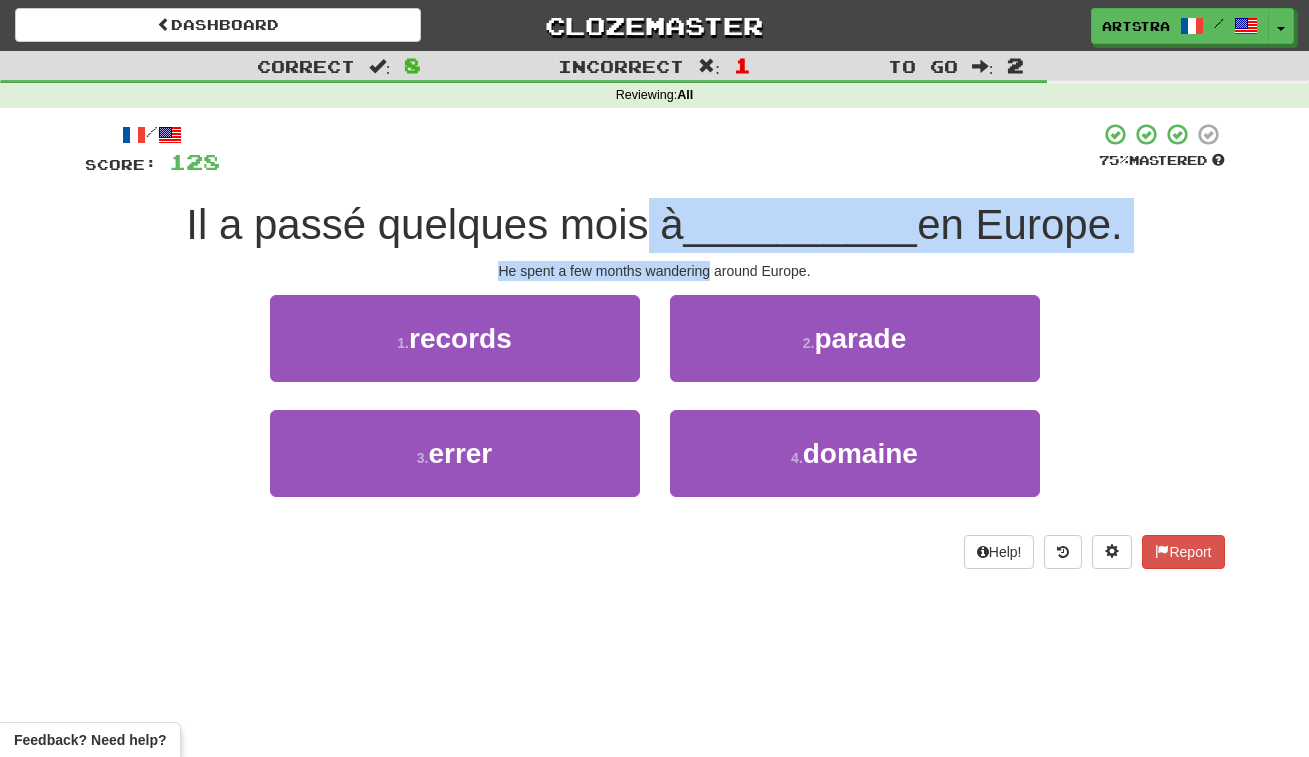 drag, startPoint x: 642, startPoint y: 216, endPoint x: 682, endPoint y: 273, distance: 69.63476 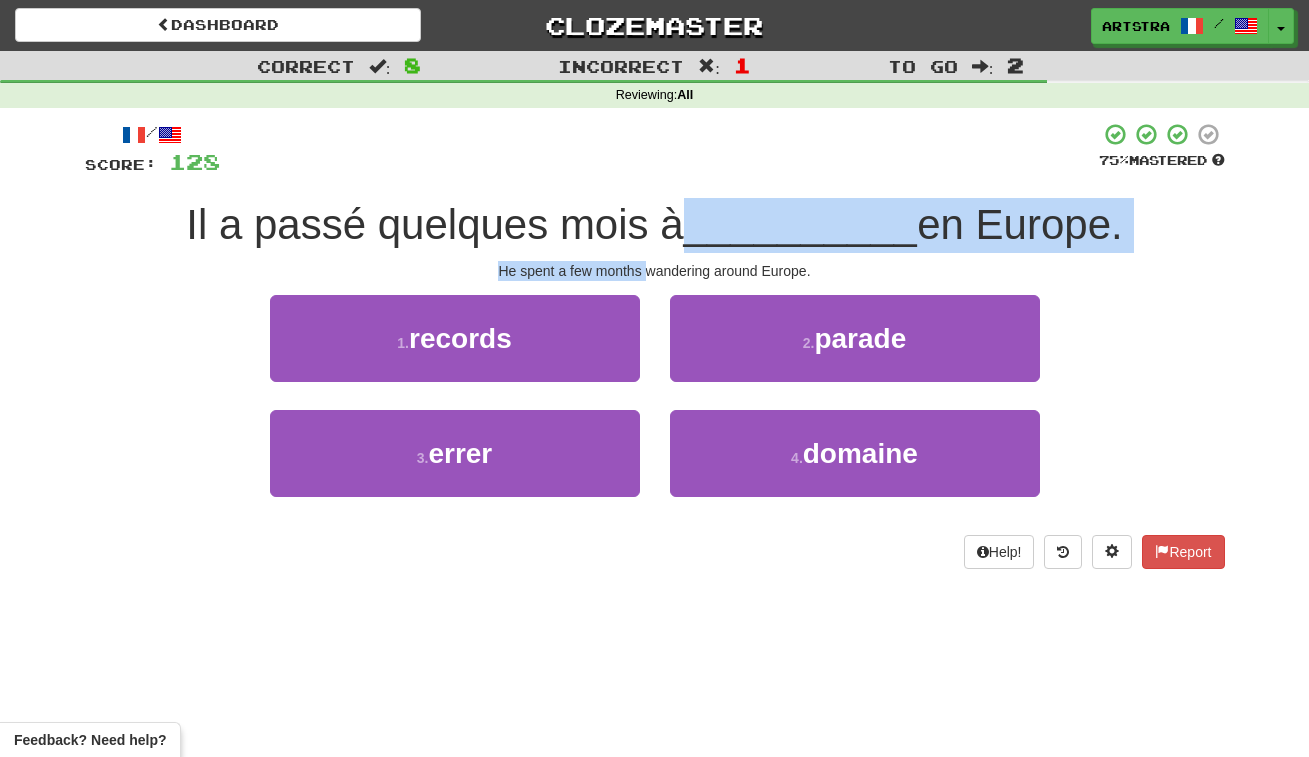 drag, startPoint x: 682, startPoint y: 273, endPoint x: 693, endPoint y: 220, distance: 54.129475 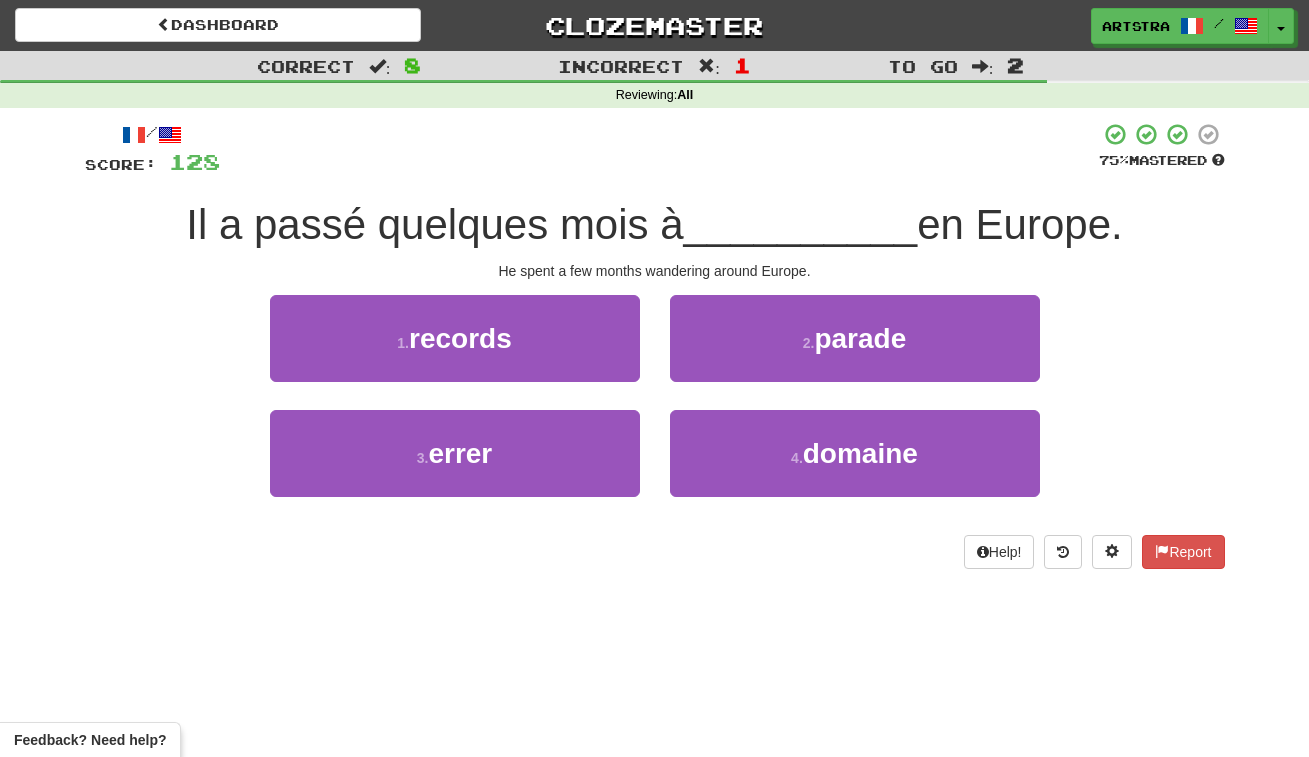 click on "Il a passé quelques mois à" at bounding box center (434, 224) 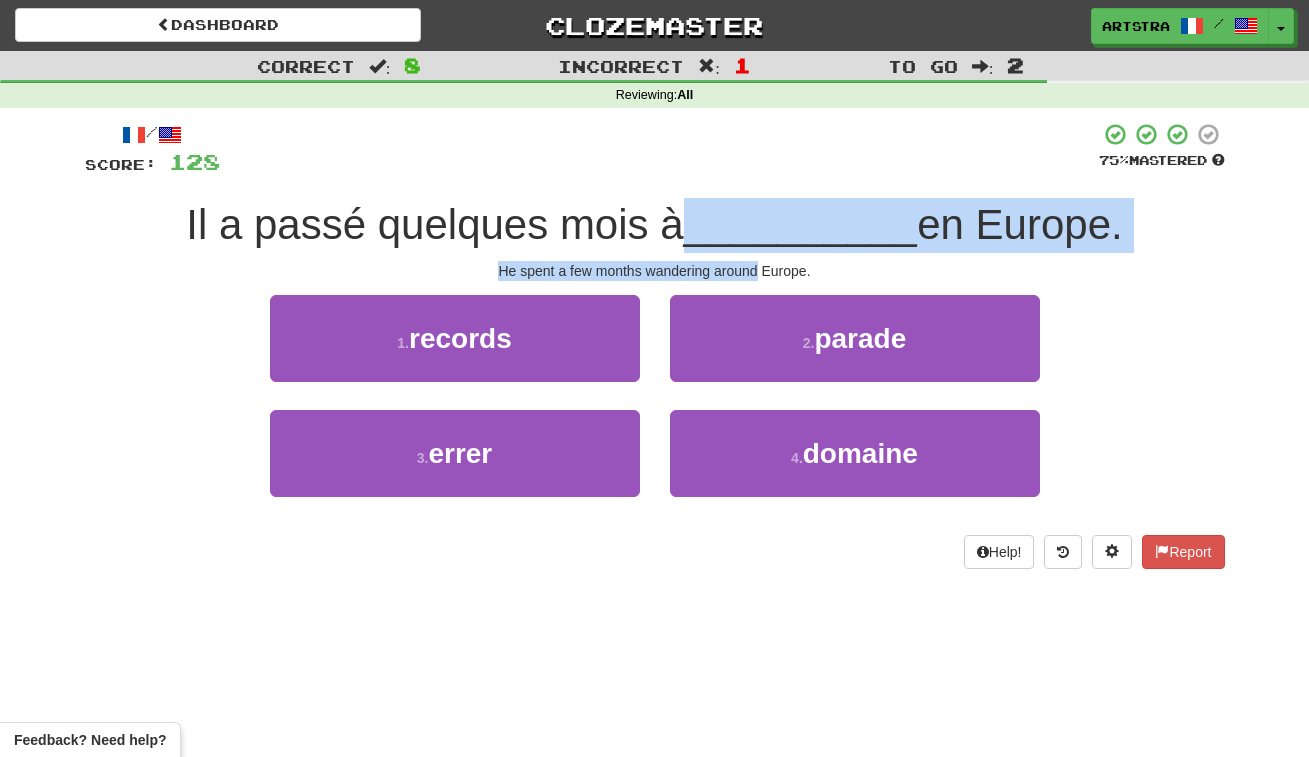 drag 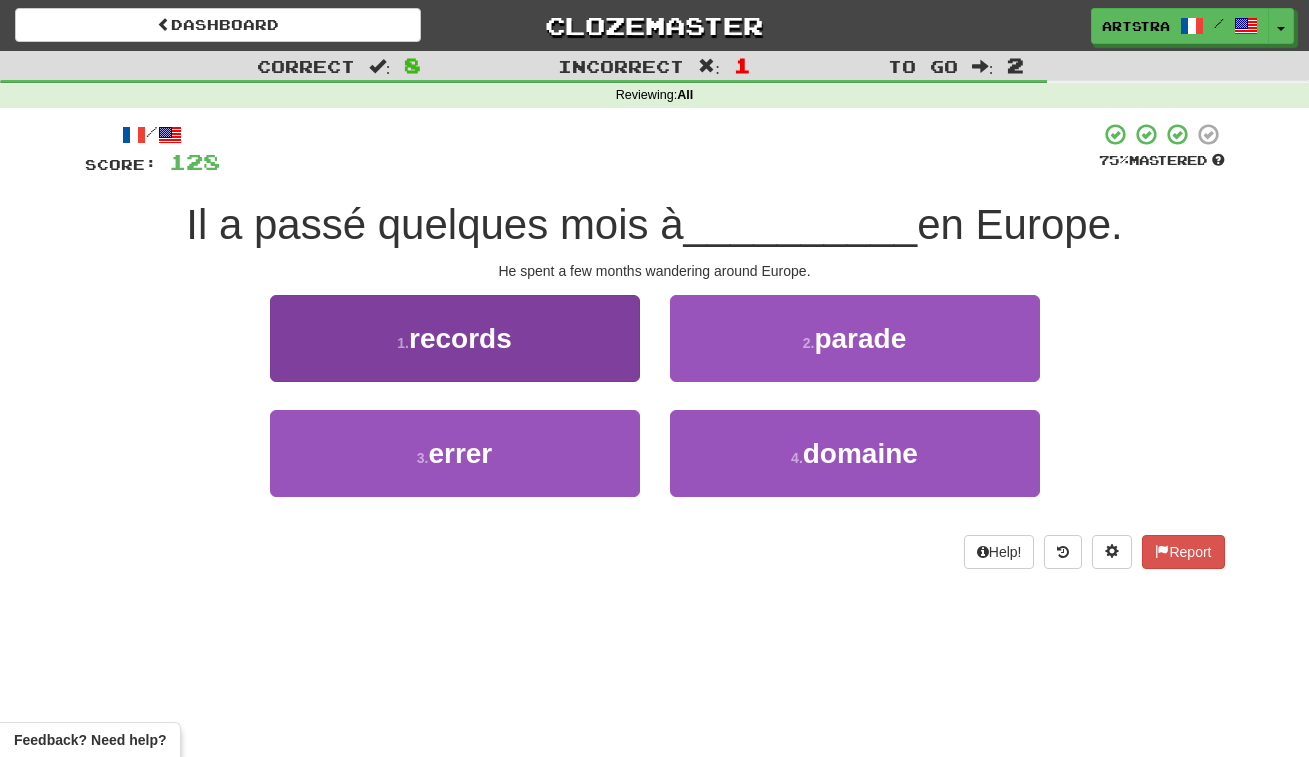 click on "errer" at bounding box center (460, 453) 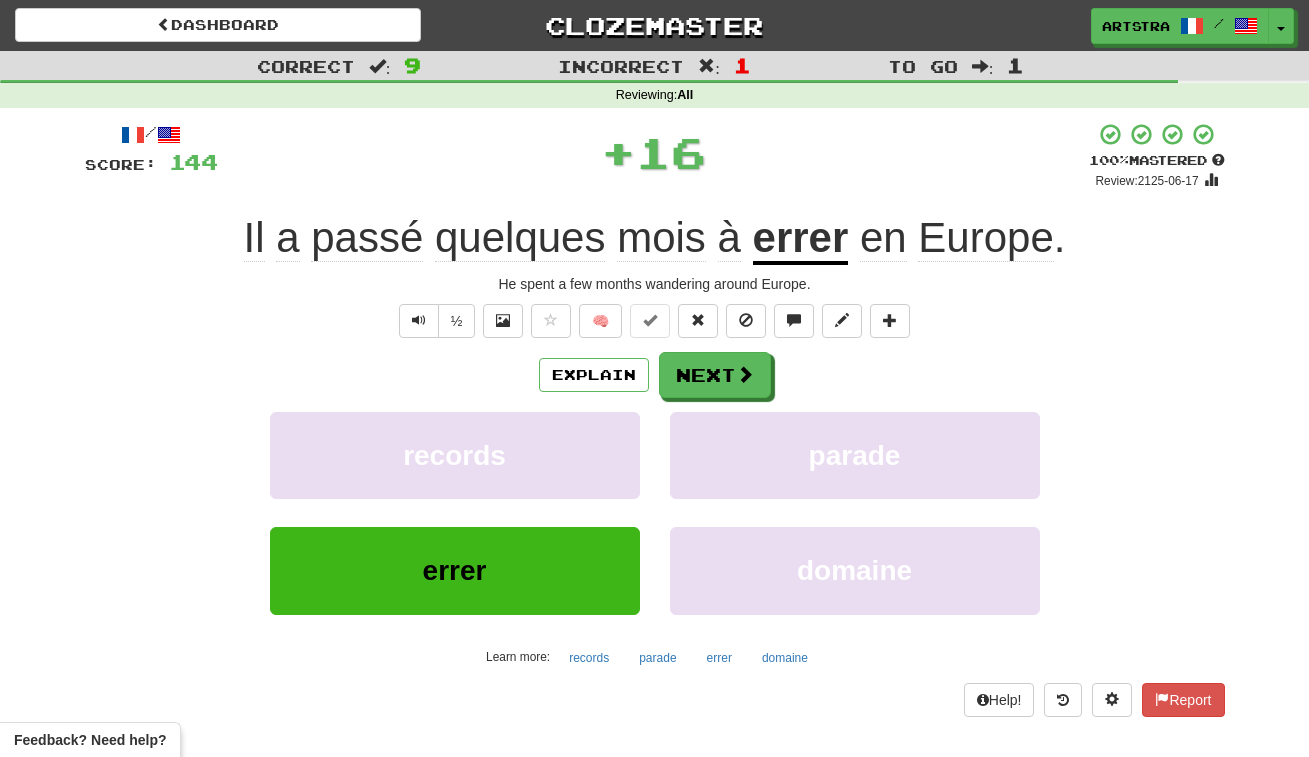 click on "errer" at bounding box center [801, 239] 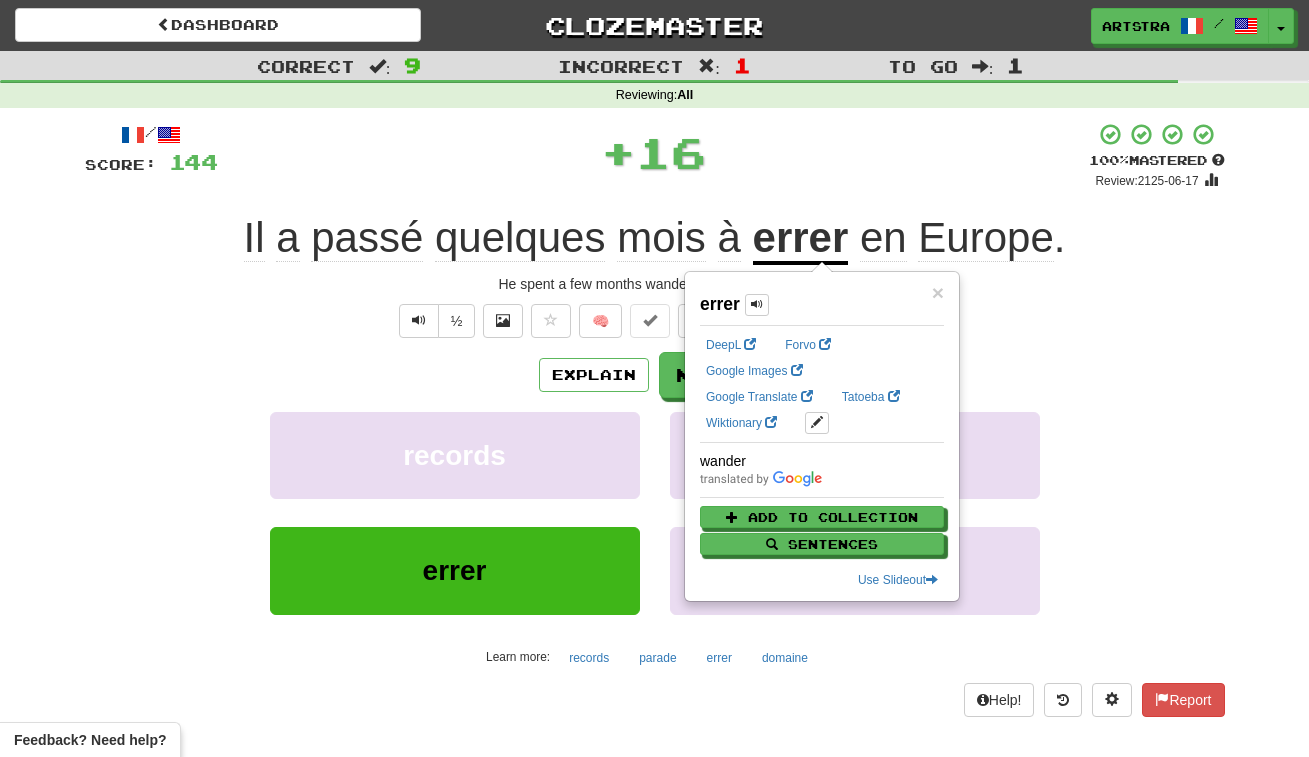 click on "+ 16" at bounding box center (653, 152) 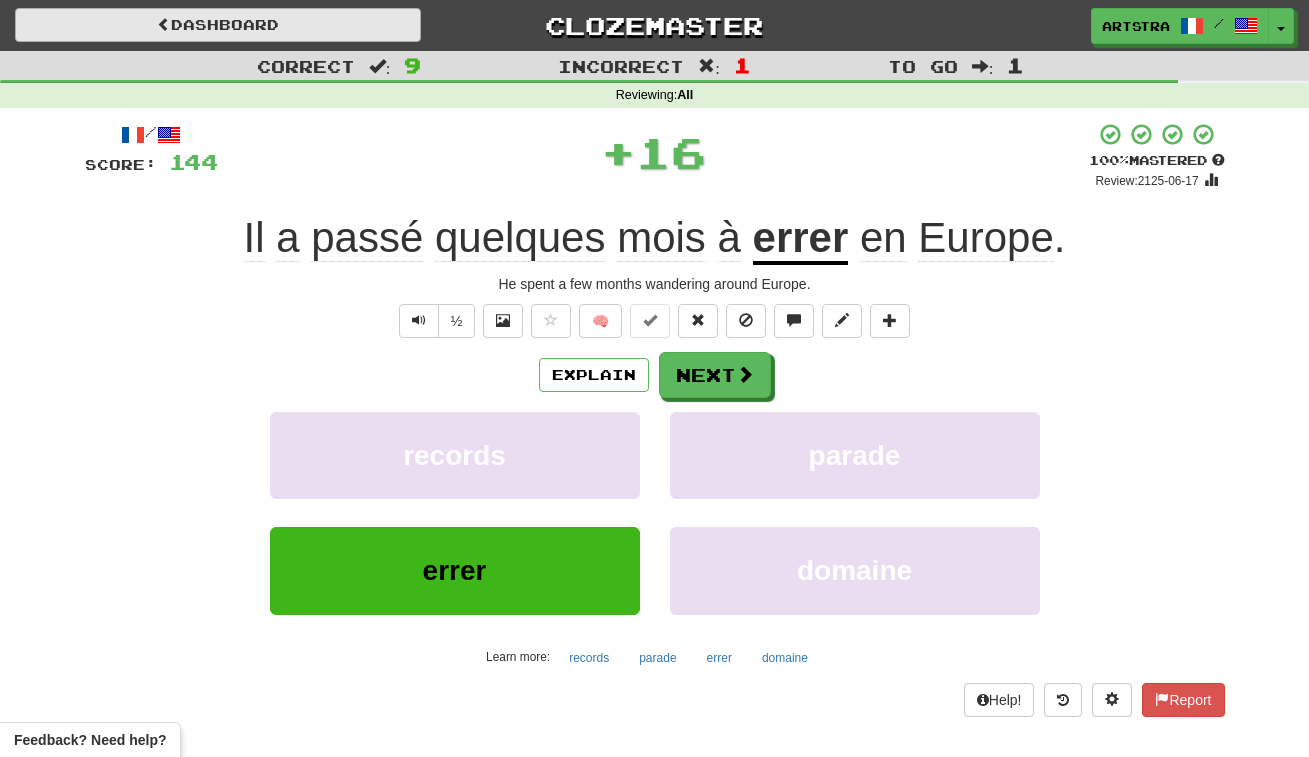 click on "Dashboard" at bounding box center [218, 25] 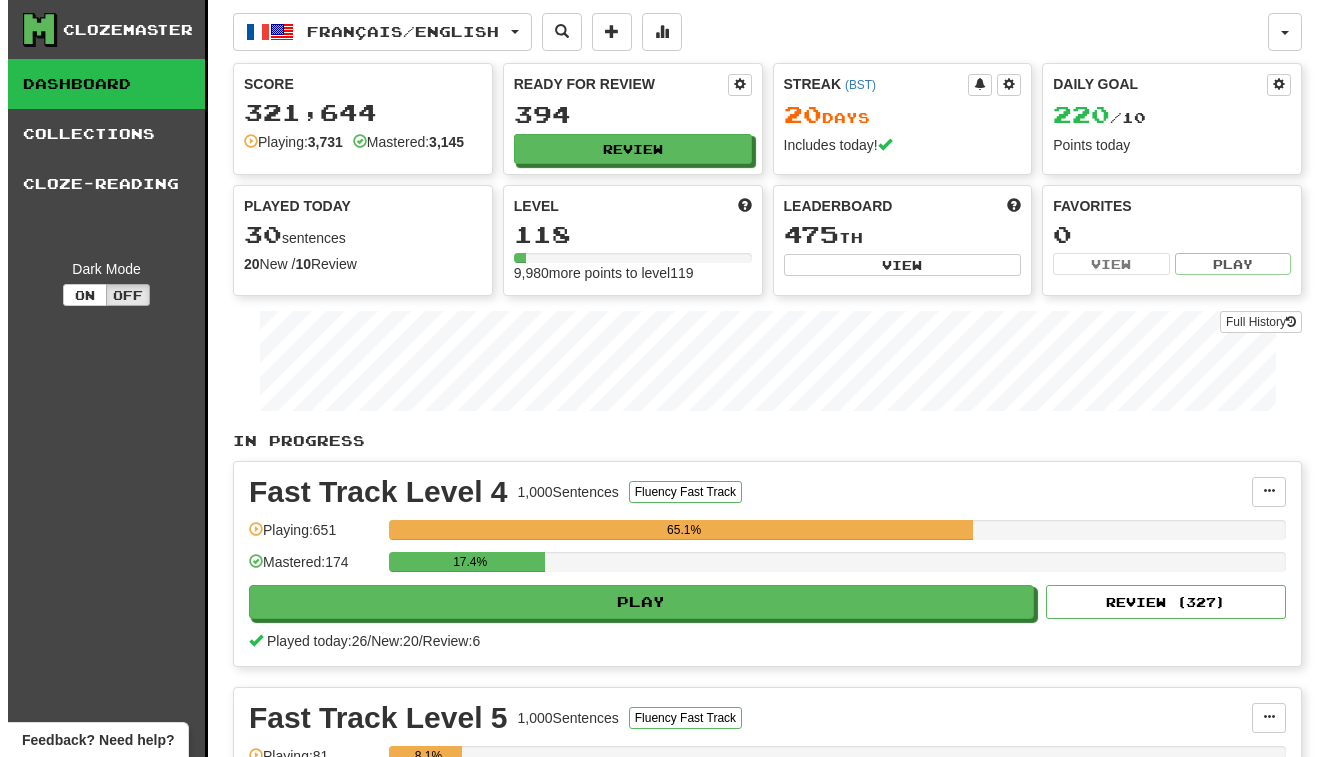 scroll, scrollTop: 0, scrollLeft: 0, axis: both 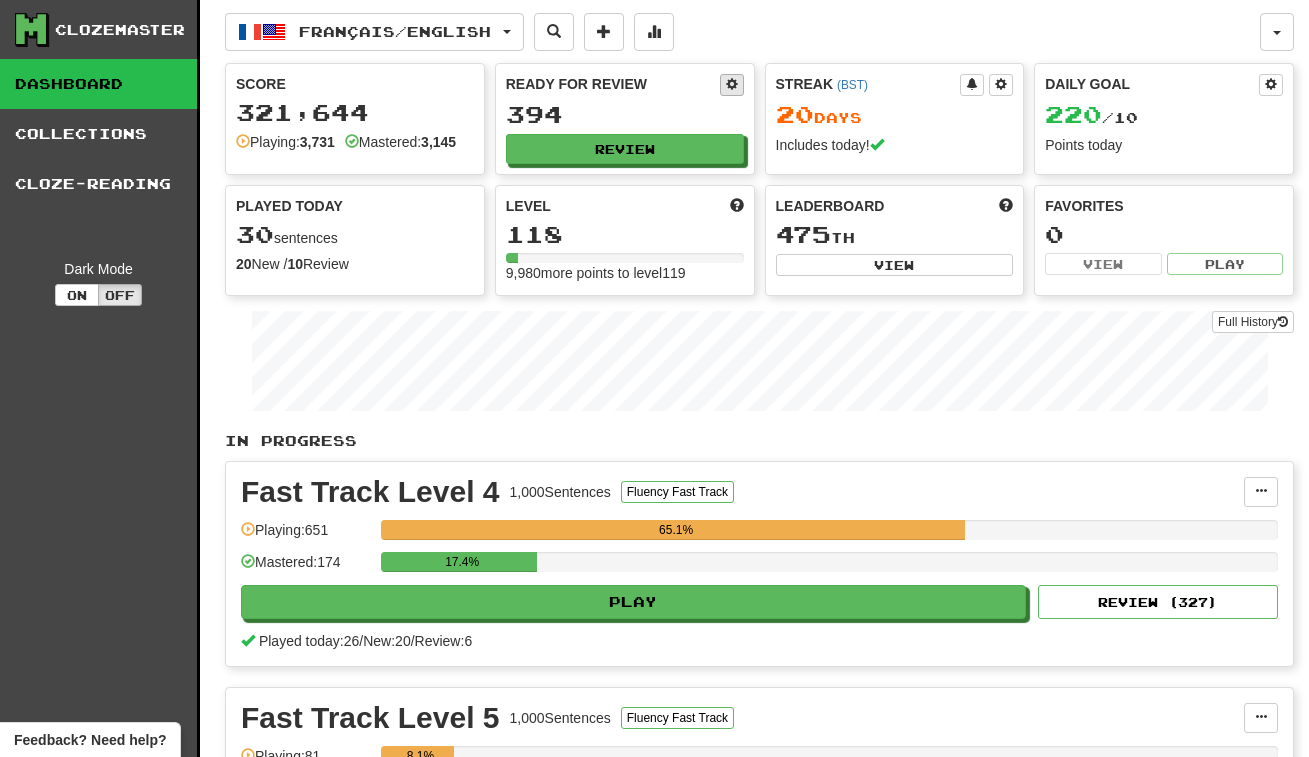 click at bounding box center (732, 84) 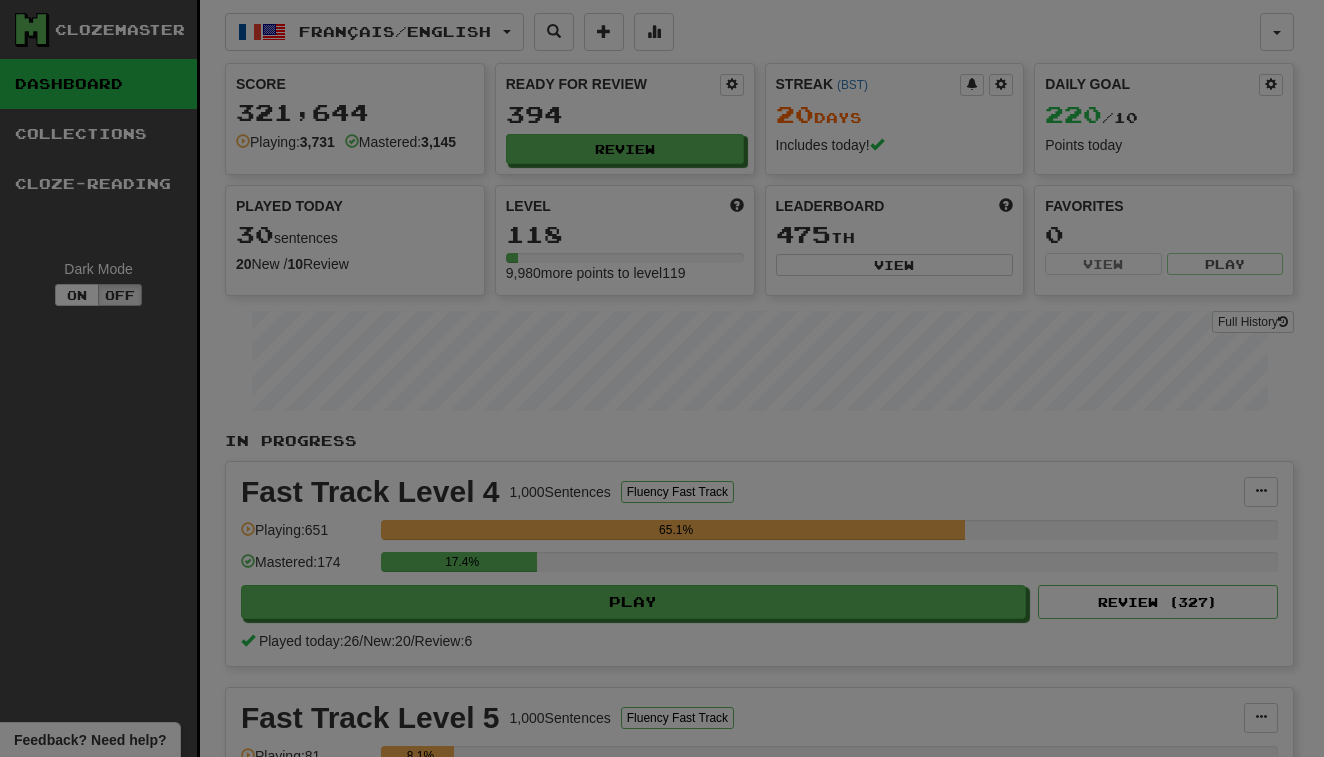 select on "*" 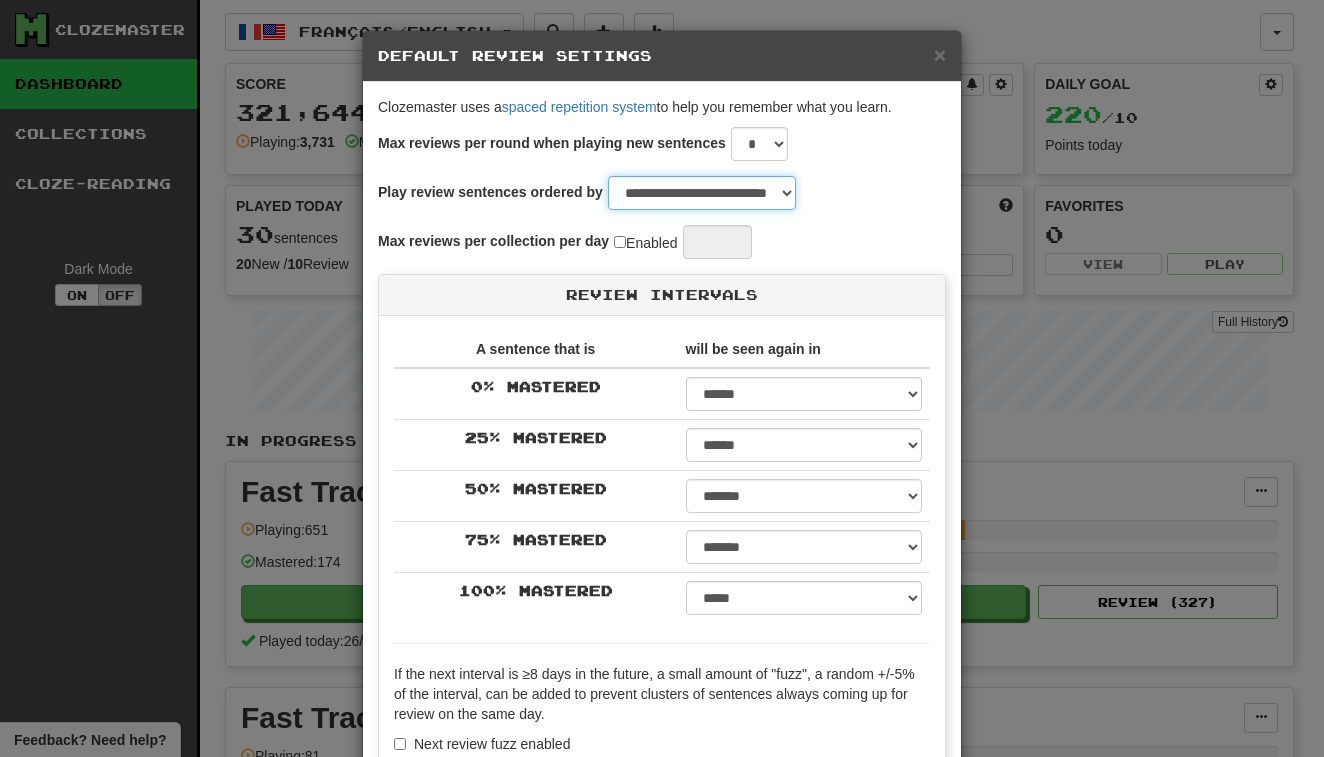 select on "**********" 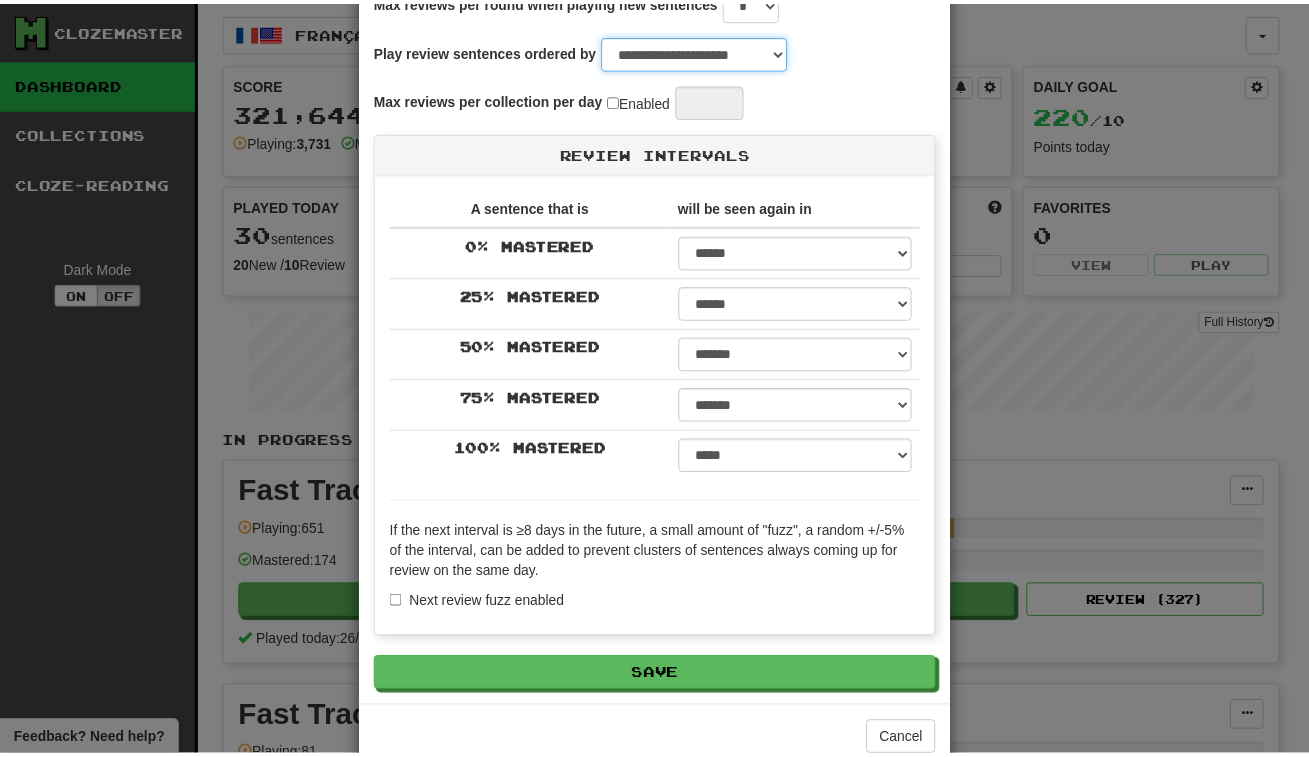 scroll, scrollTop: 188, scrollLeft: 0, axis: vertical 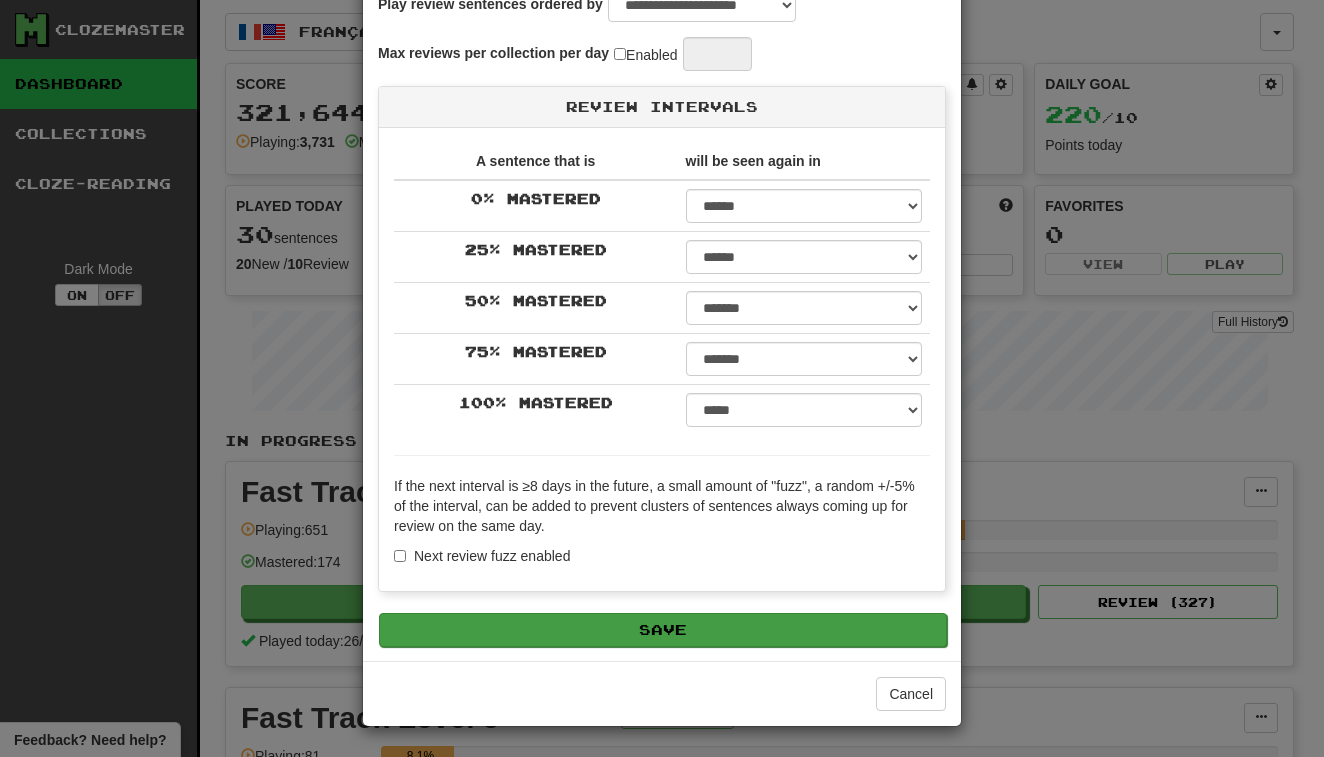 click on "Save" at bounding box center (663, 630) 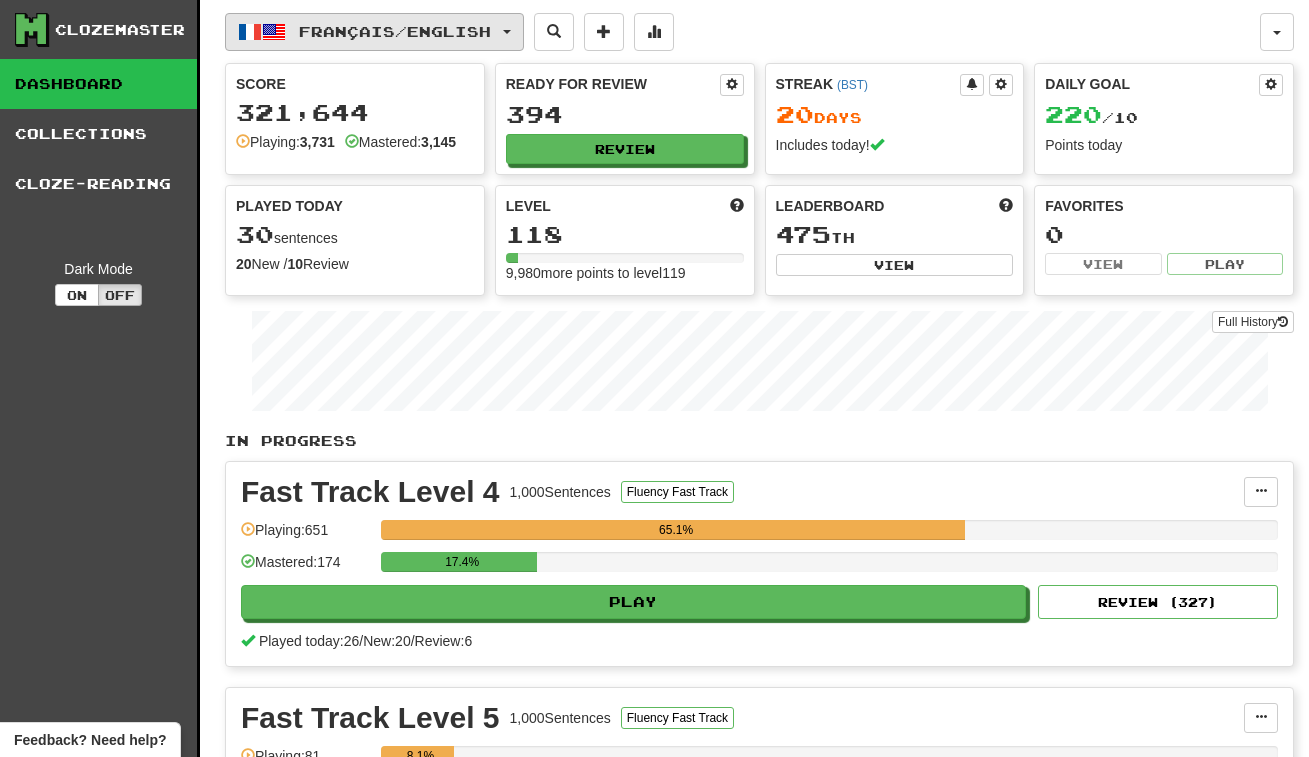 click on "Français  /  English" at bounding box center [374, 32] 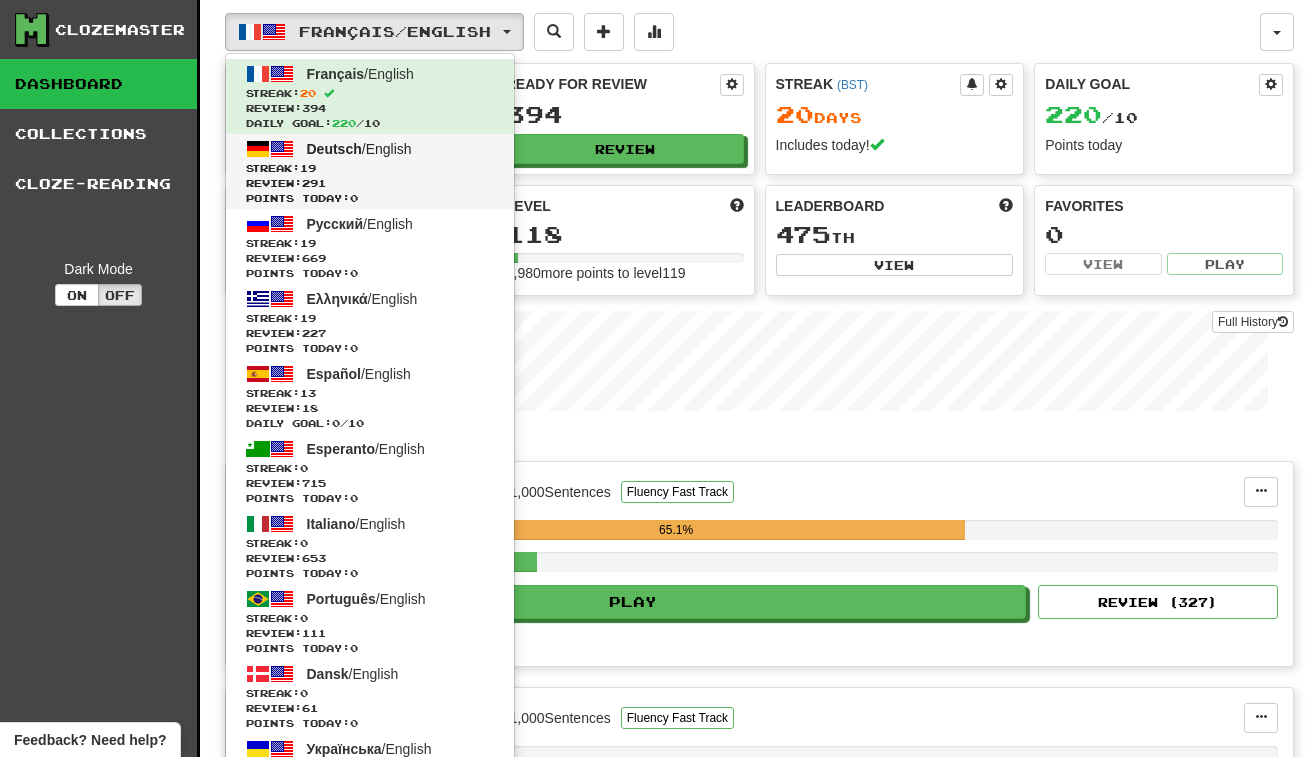 click on "Review:  291" at bounding box center (370, 183) 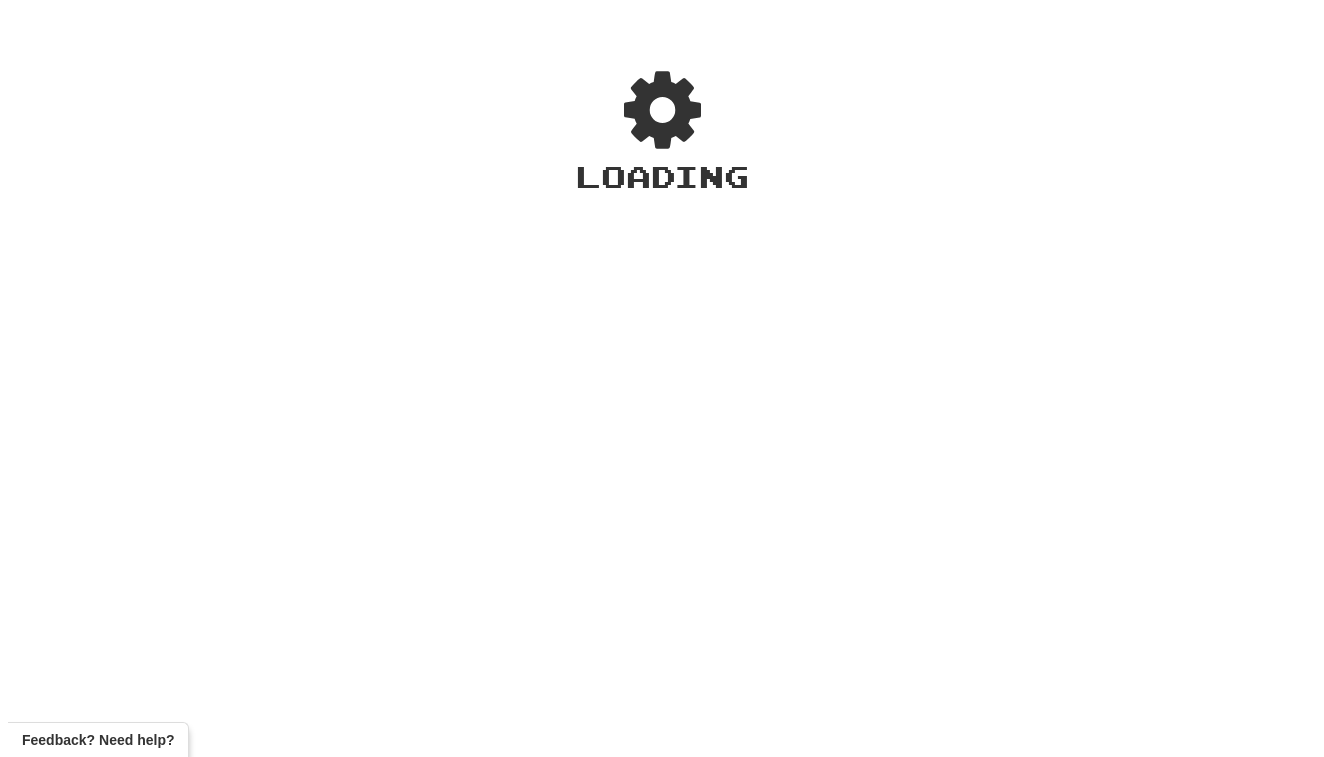 scroll, scrollTop: 0, scrollLeft: 0, axis: both 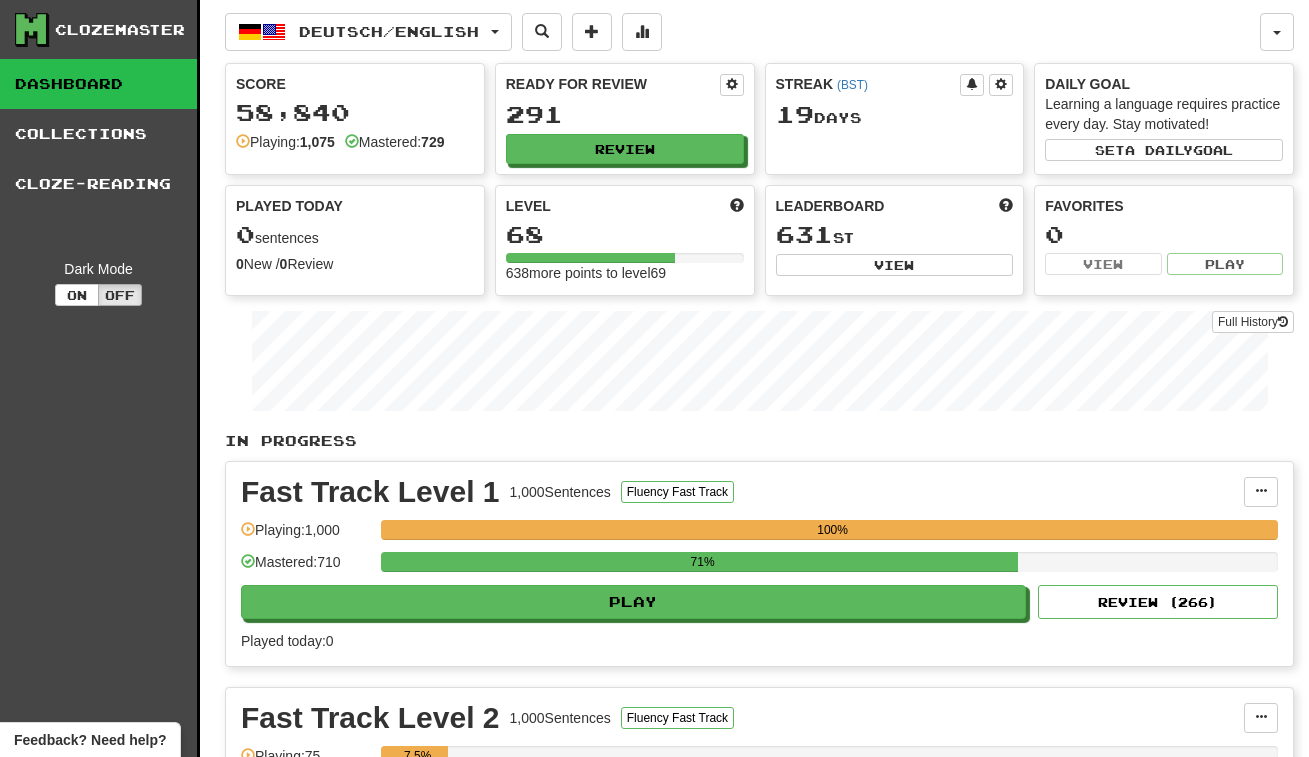 click on "71%" at bounding box center (829, 568) 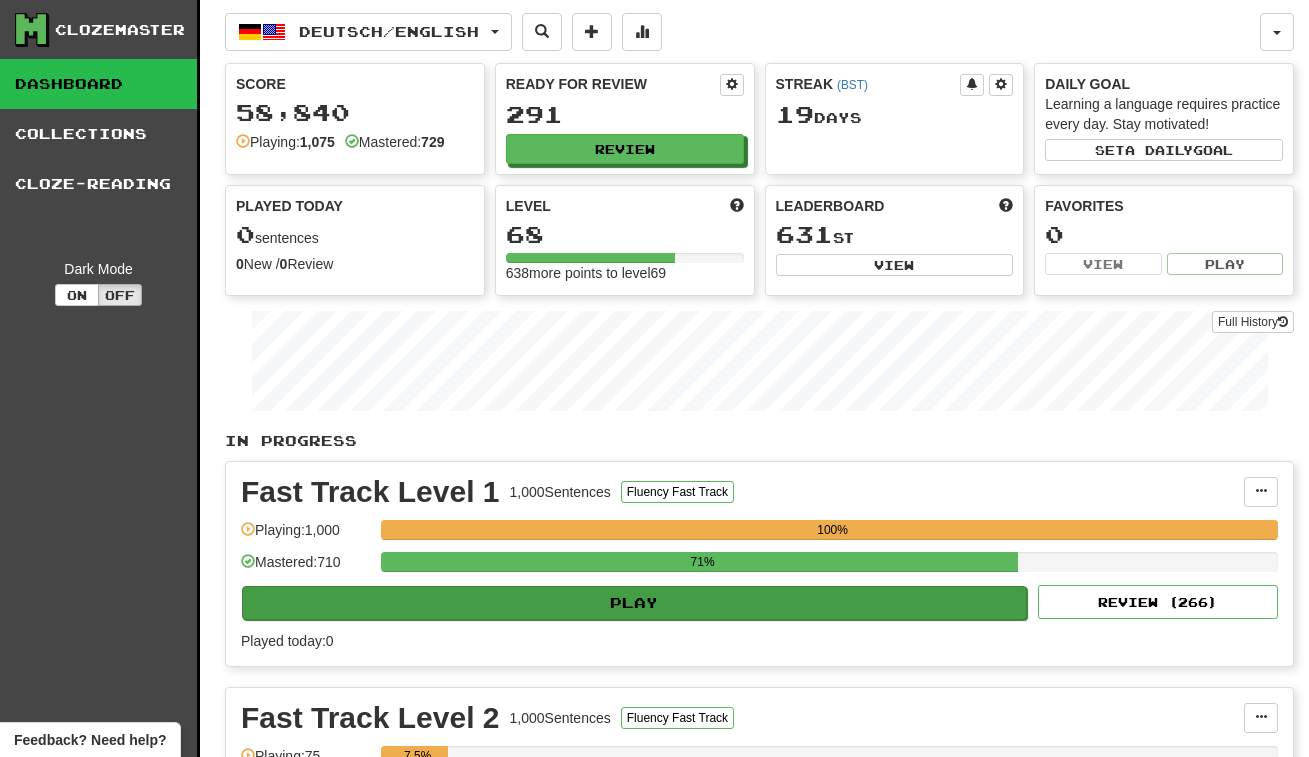 click on "Play" at bounding box center [634, 603] 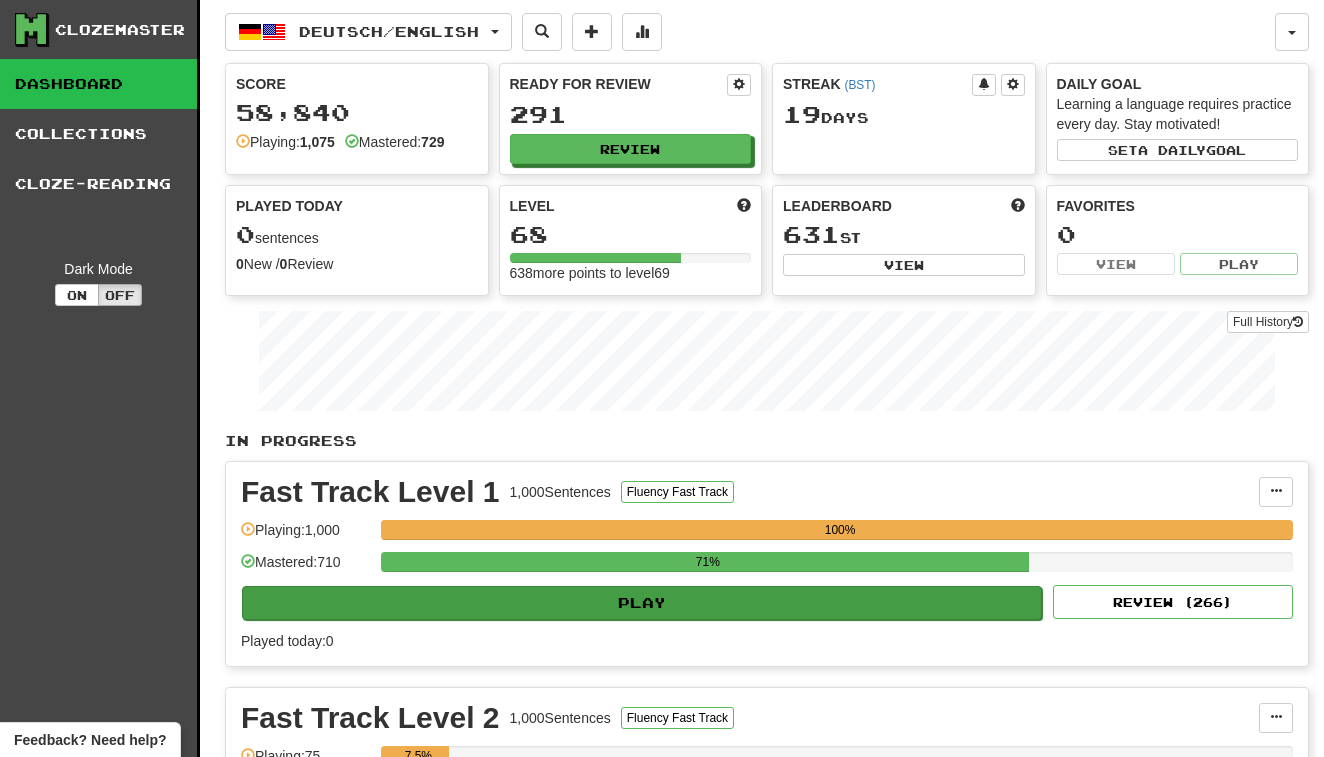 select on "**" 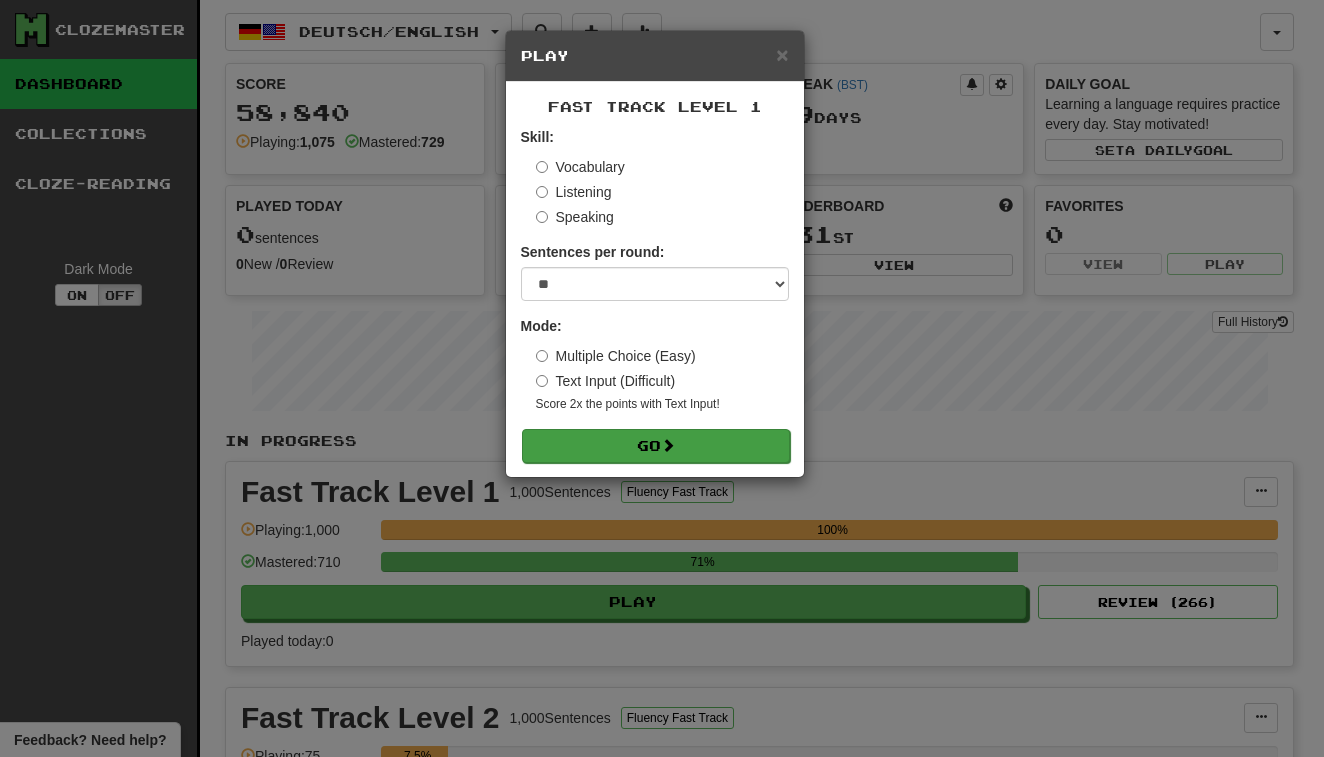 click on "Go" at bounding box center (656, 446) 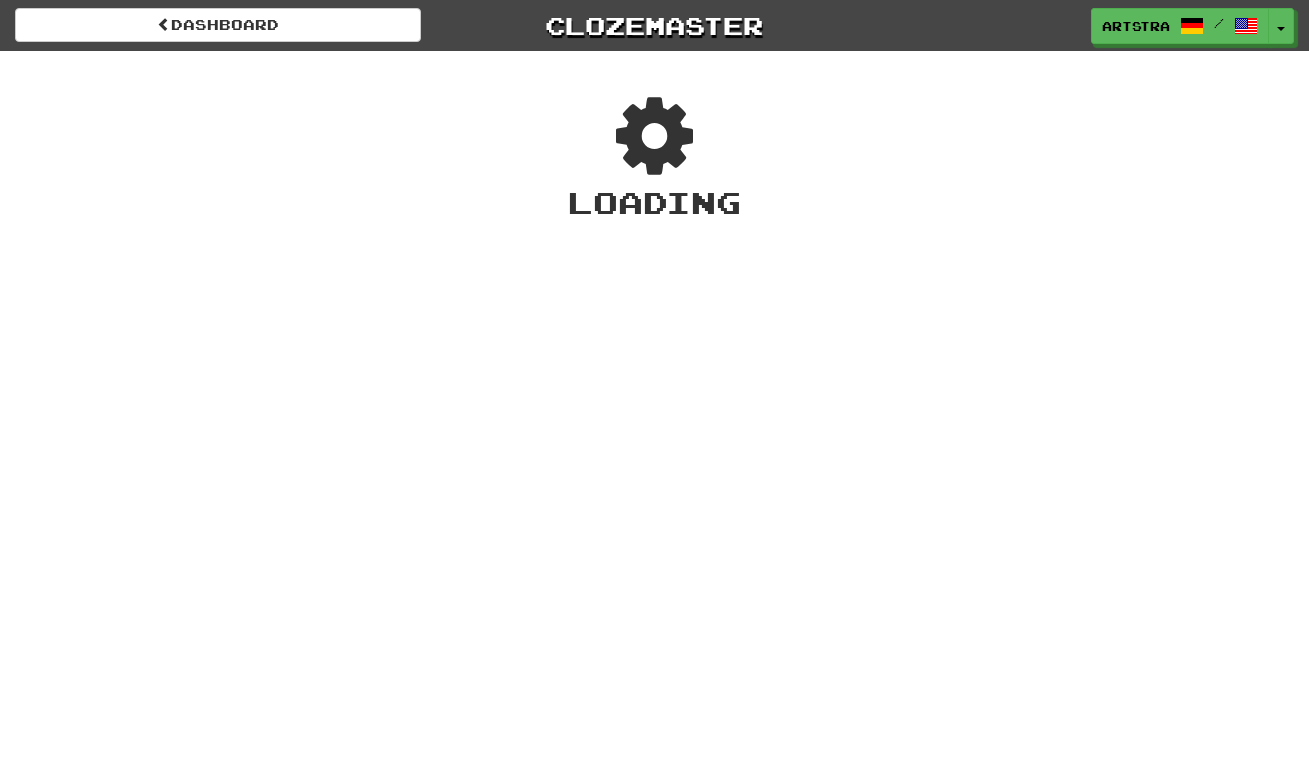 scroll, scrollTop: 0, scrollLeft: 0, axis: both 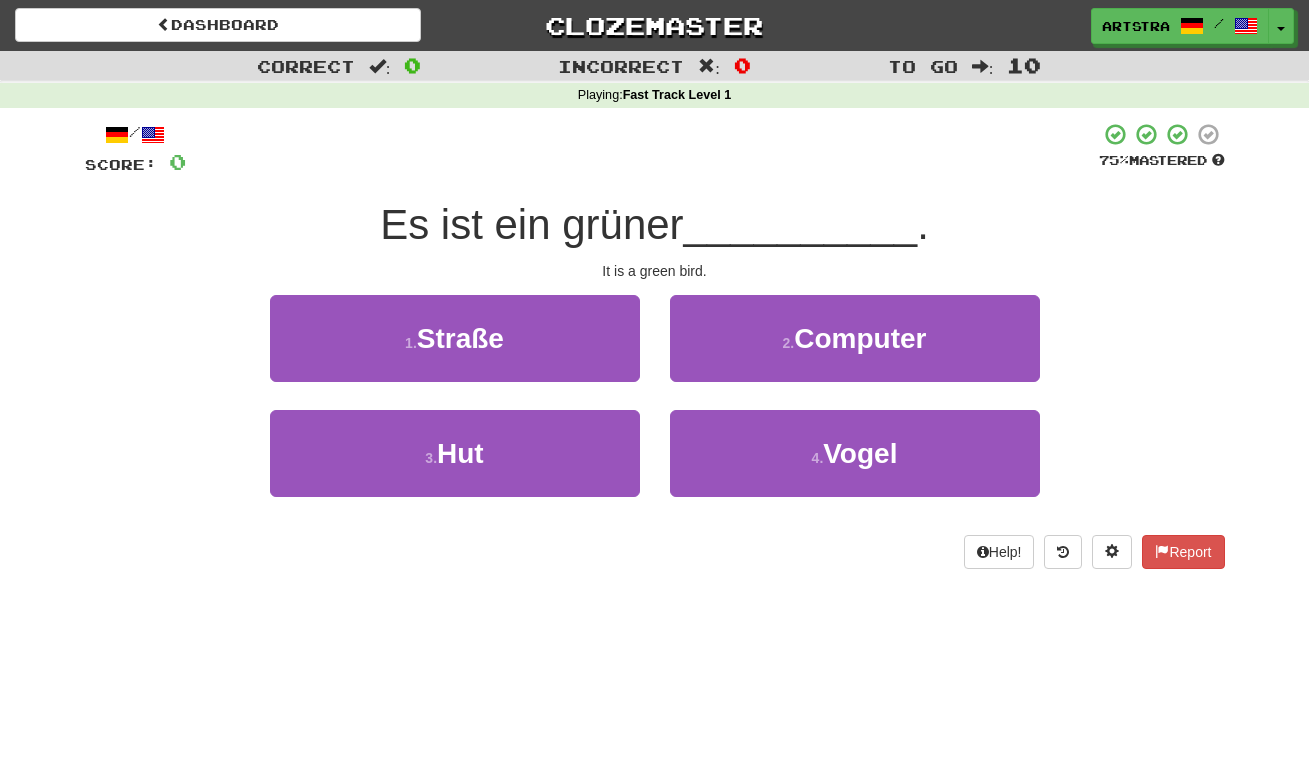 click on "Es ist ein grüner" at bounding box center [531, 224] 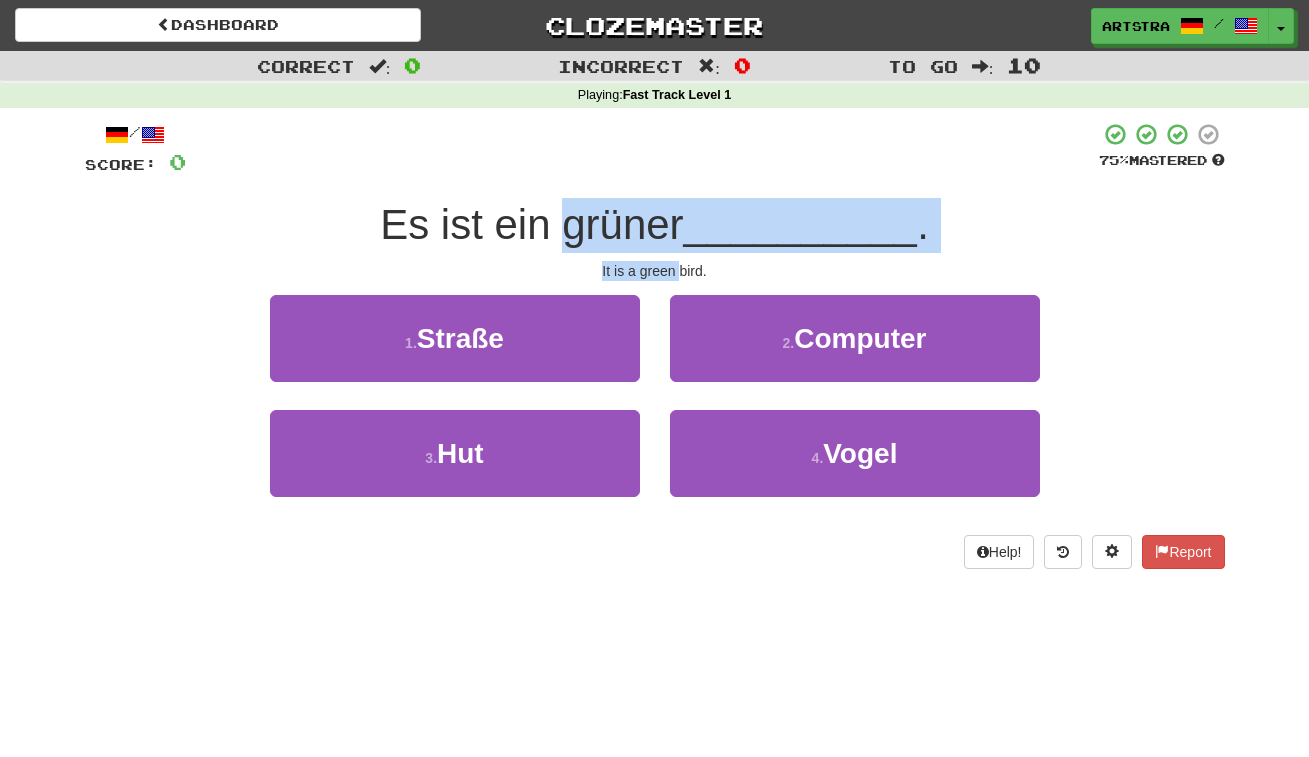 drag, startPoint x: 655, startPoint y: 229, endPoint x: 676, endPoint y: 274, distance: 49.658836 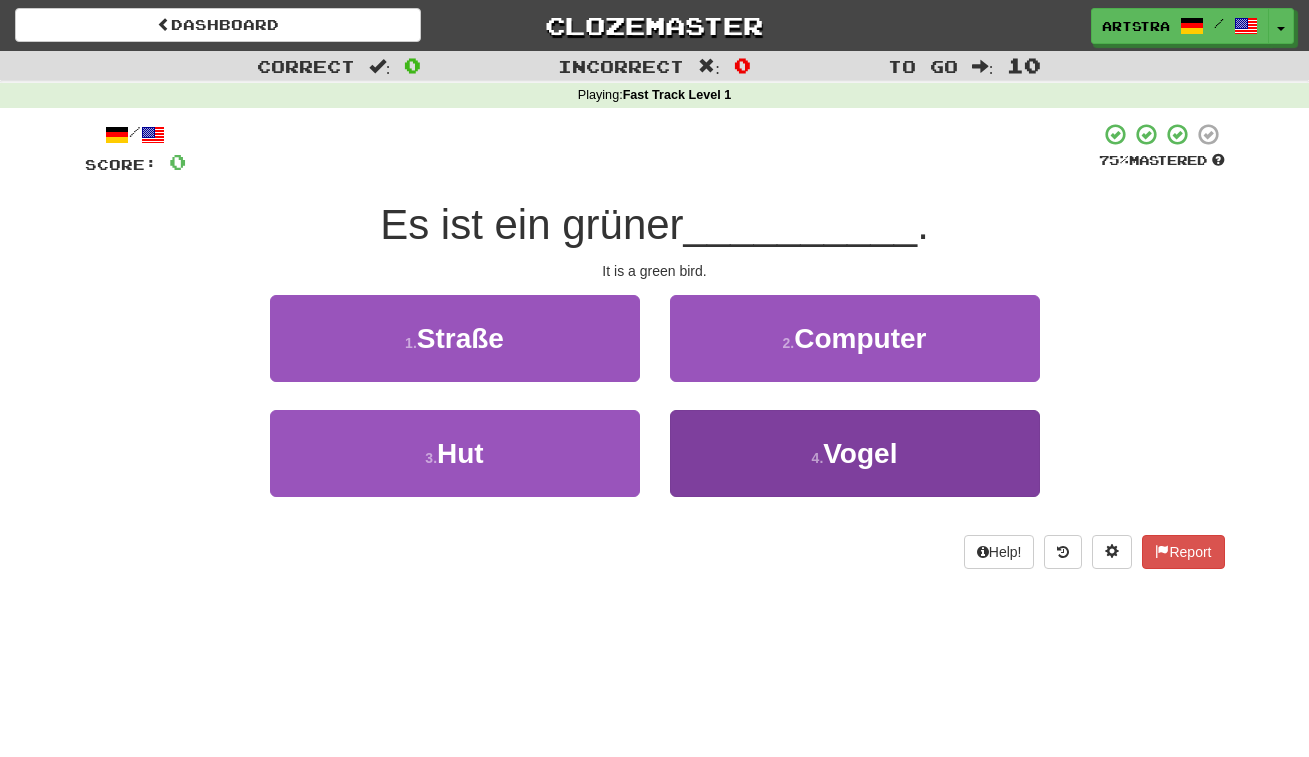 click on "4 .  Vogel" at bounding box center [855, 453] 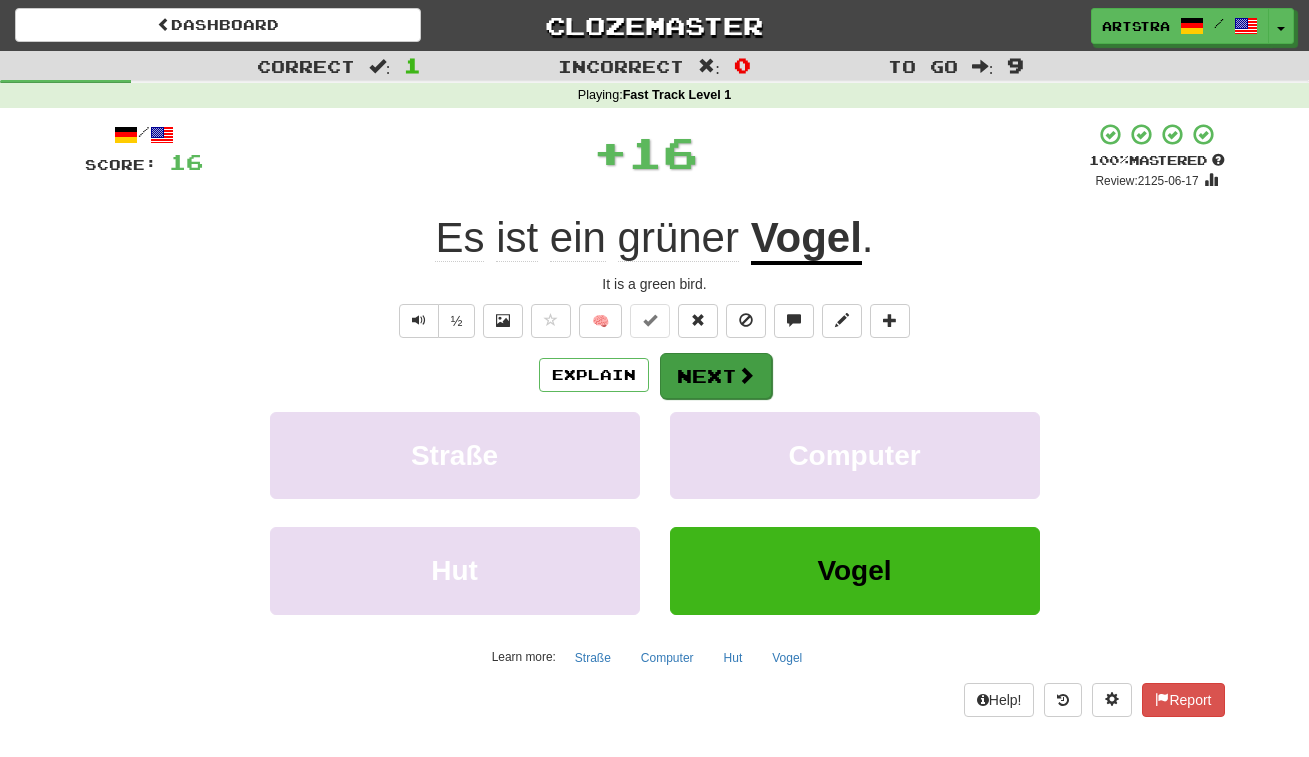 click at bounding box center [746, 375] 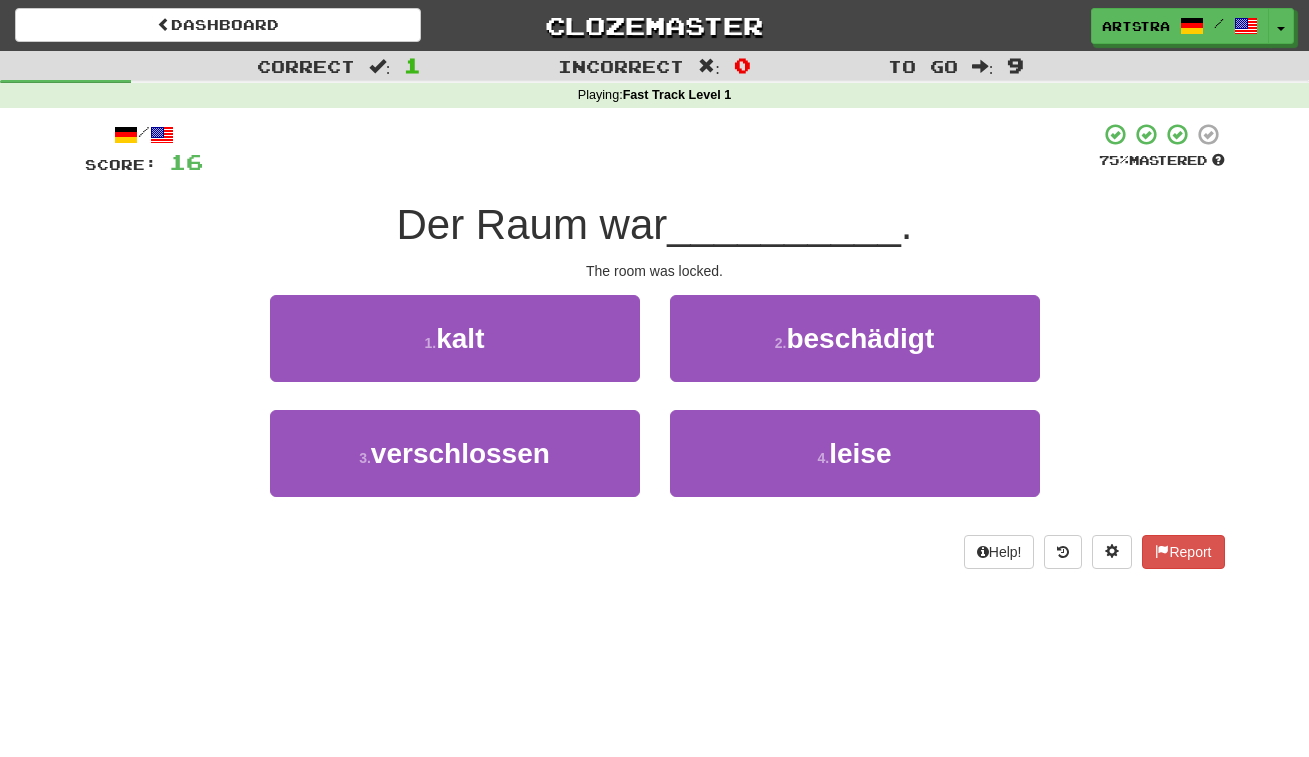 click on "Der Raum war" at bounding box center [532, 224] 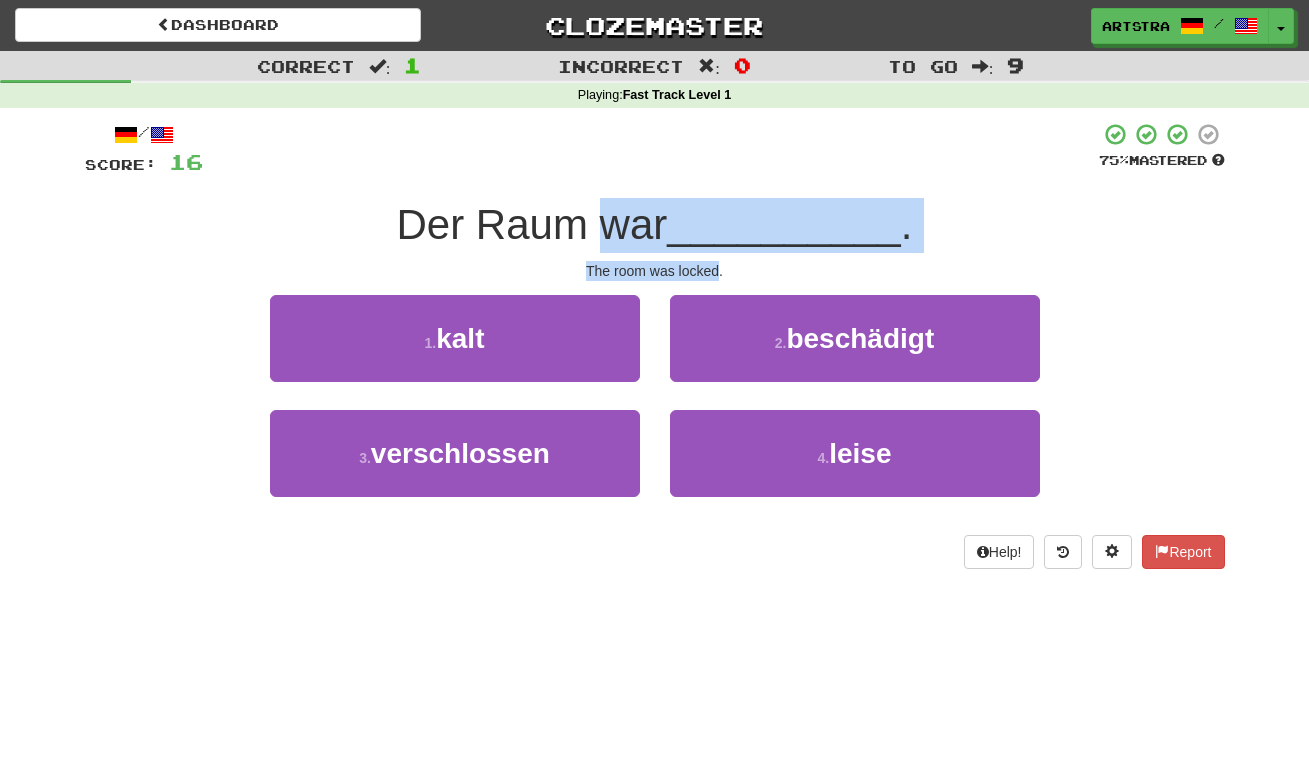 drag, startPoint x: 655, startPoint y: 226, endPoint x: 678, endPoint y: 270, distance: 49.648766 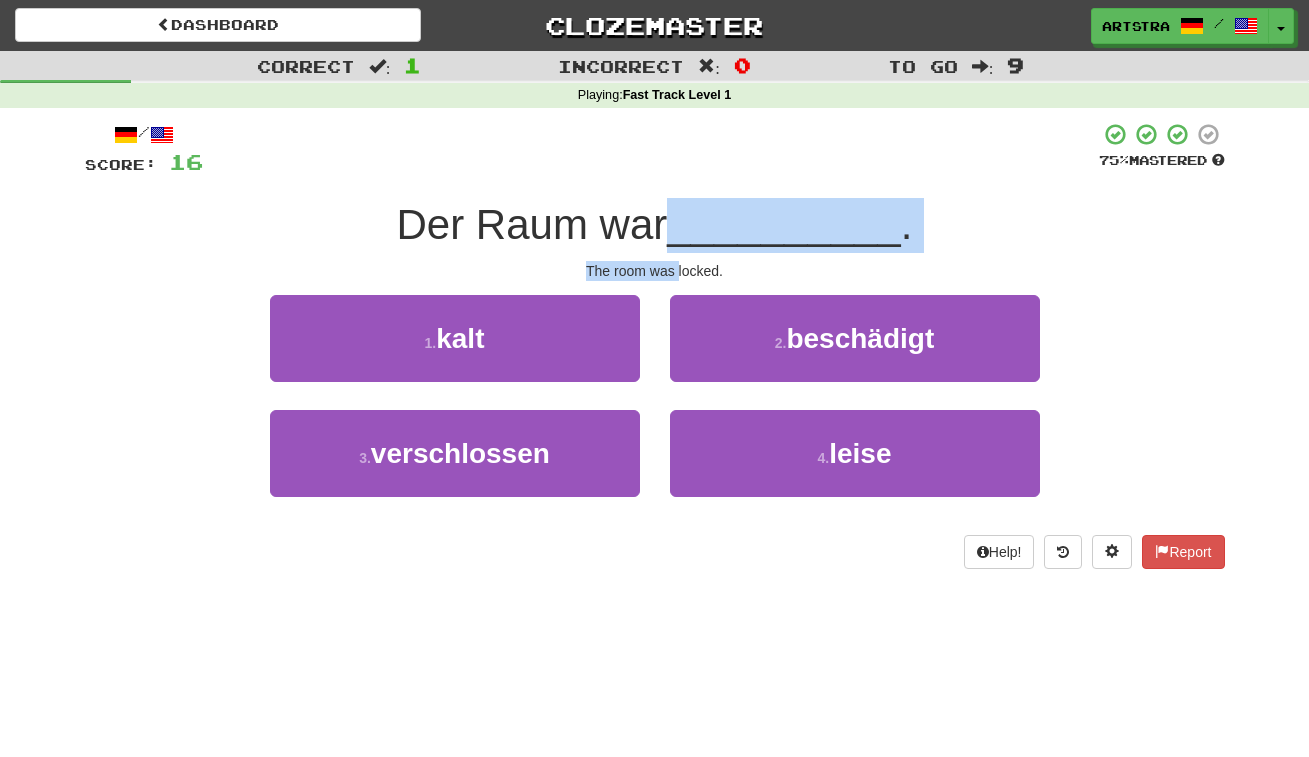 drag, startPoint x: 678, startPoint y: 270, endPoint x: 690, endPoint y: 220, distance: 51.41984 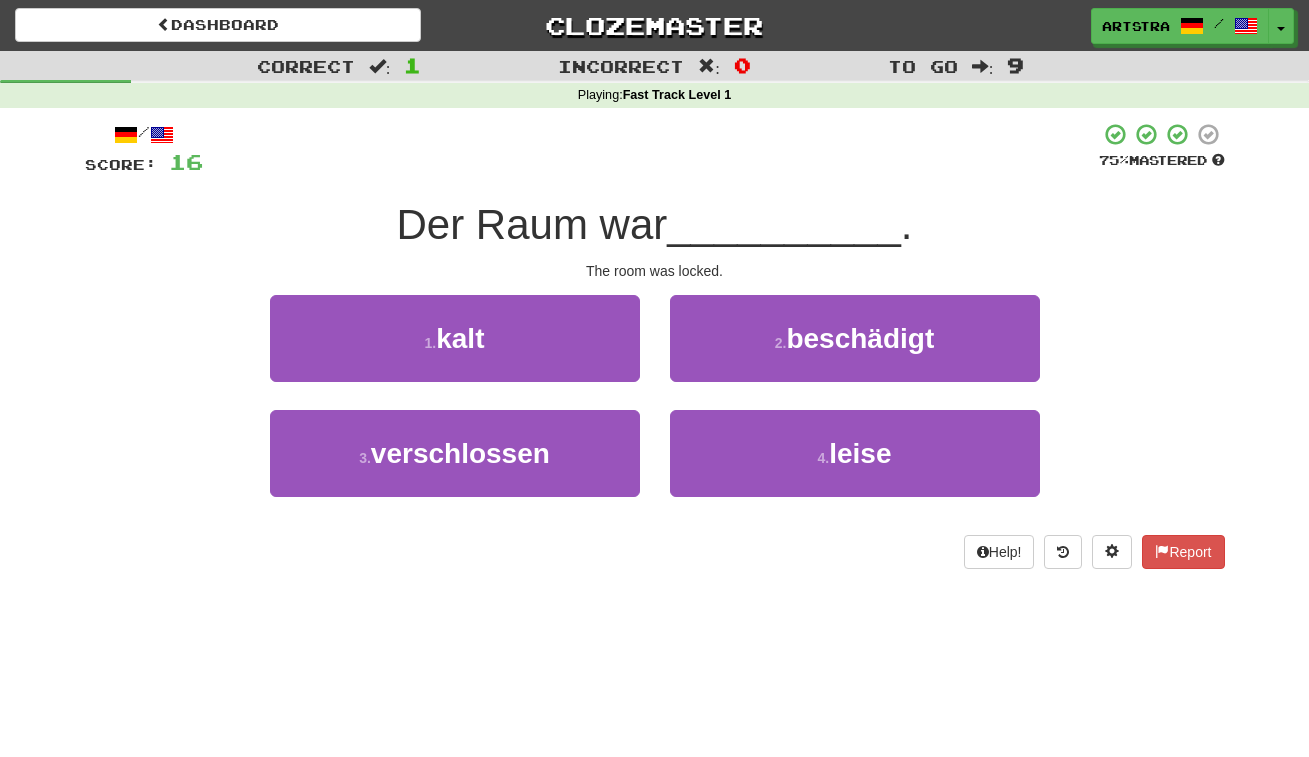 click on "__________" at bounding box center [784, 224] 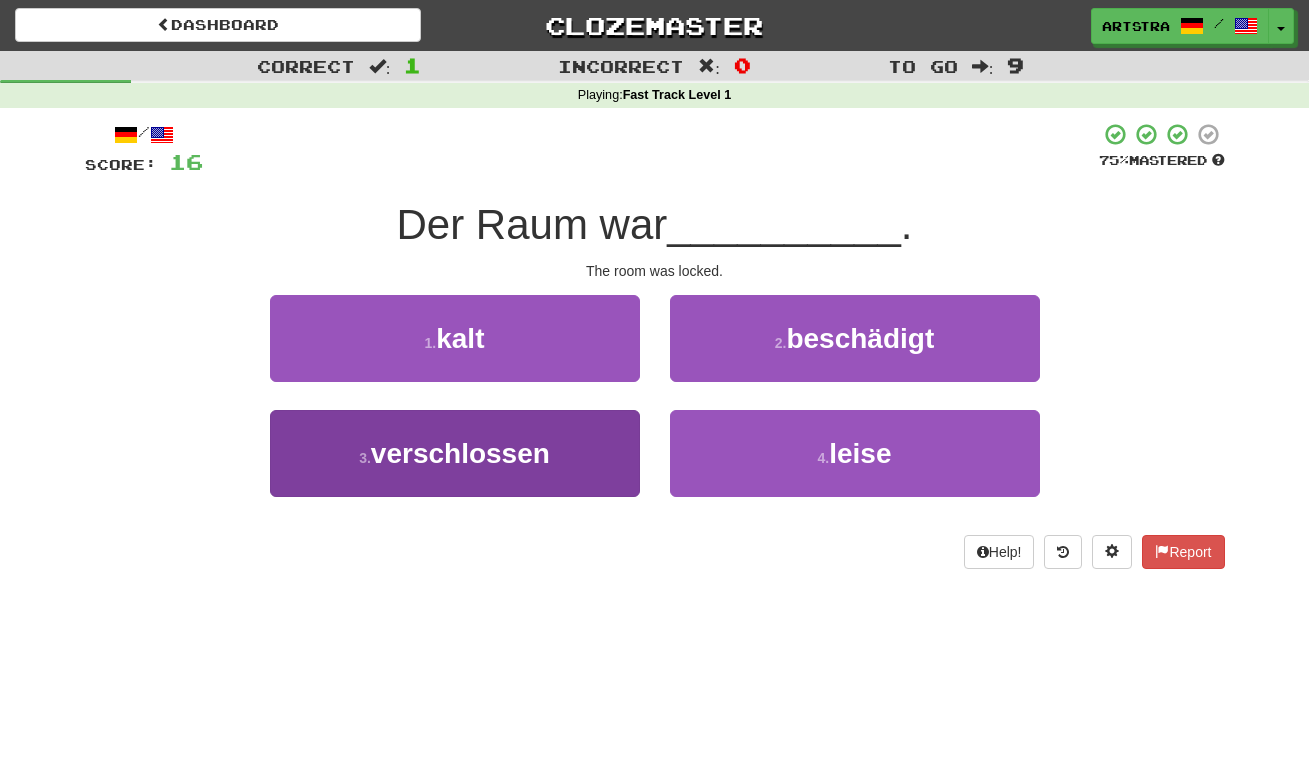 click on "3 .  verschlossen" at bounding box center (455, 453) 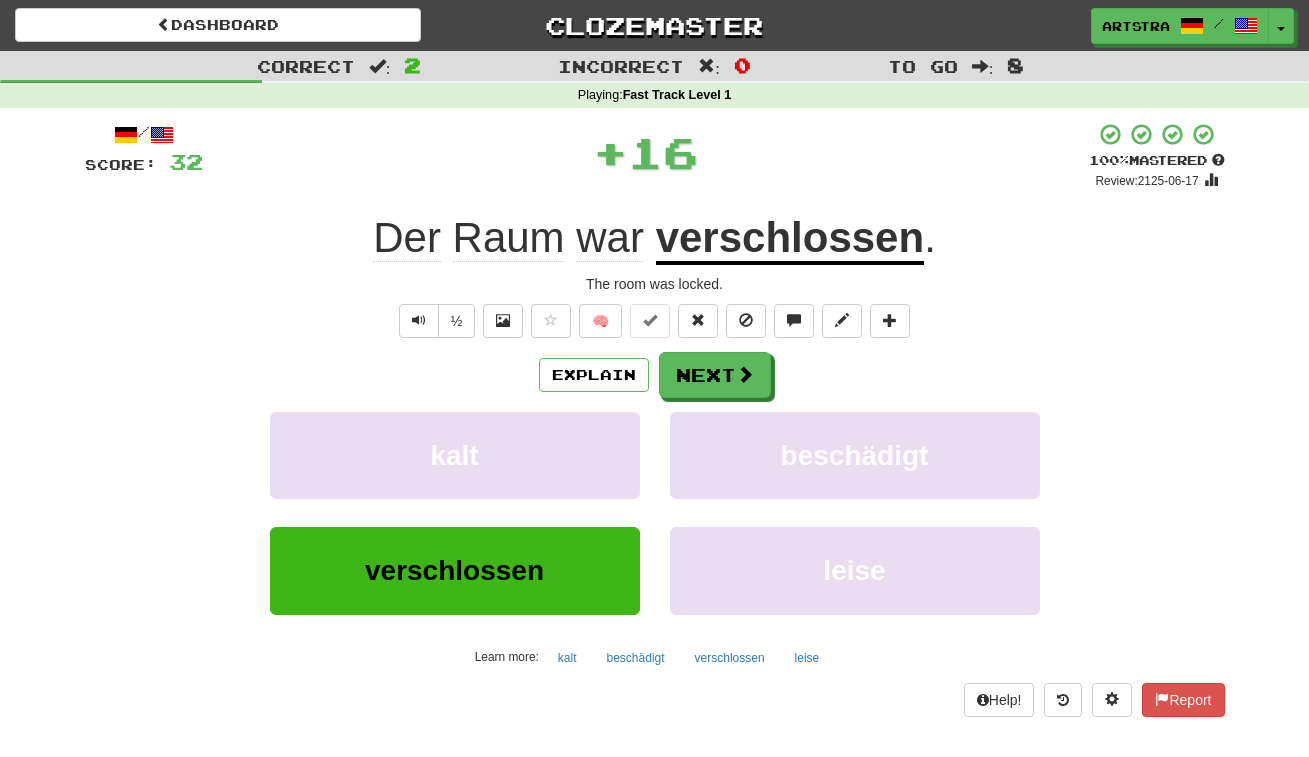 click on "verschlossen" at bounding box center [790, 239] 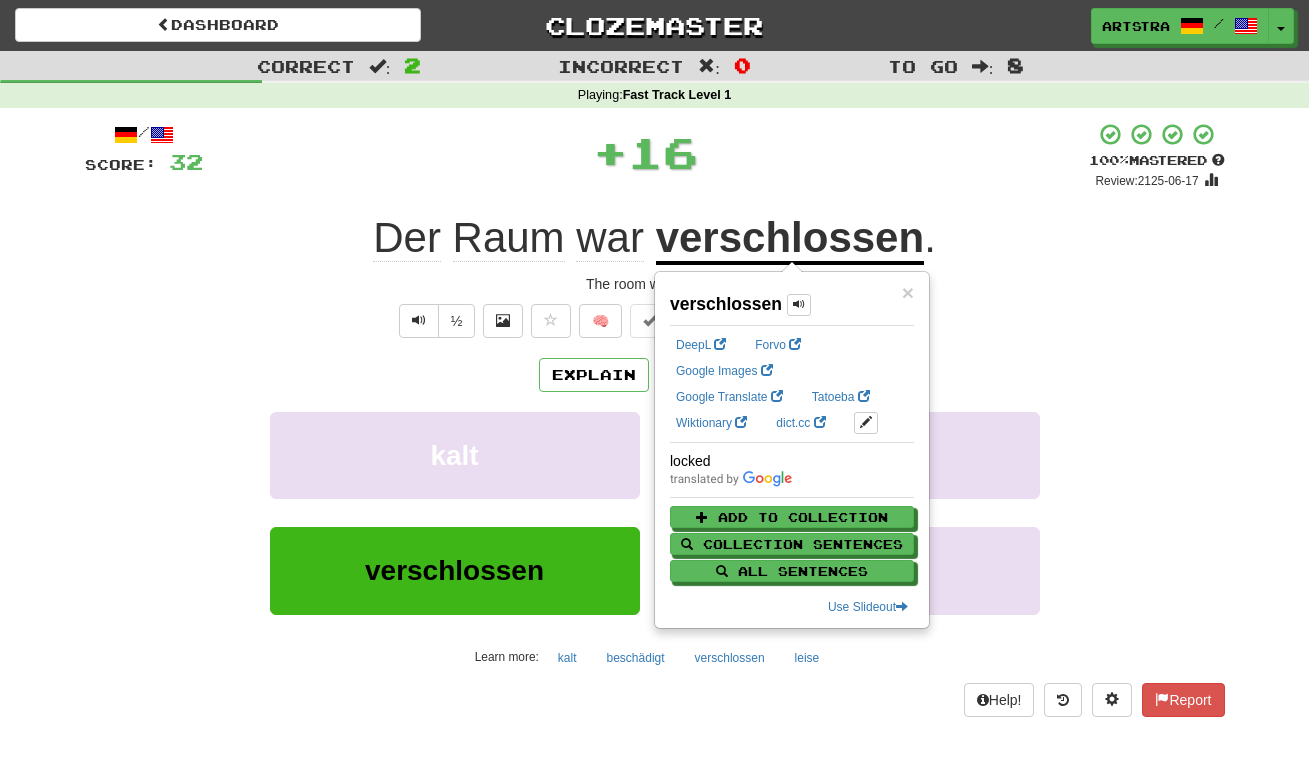 click on "+ 16" at bounding box center (646, 152) 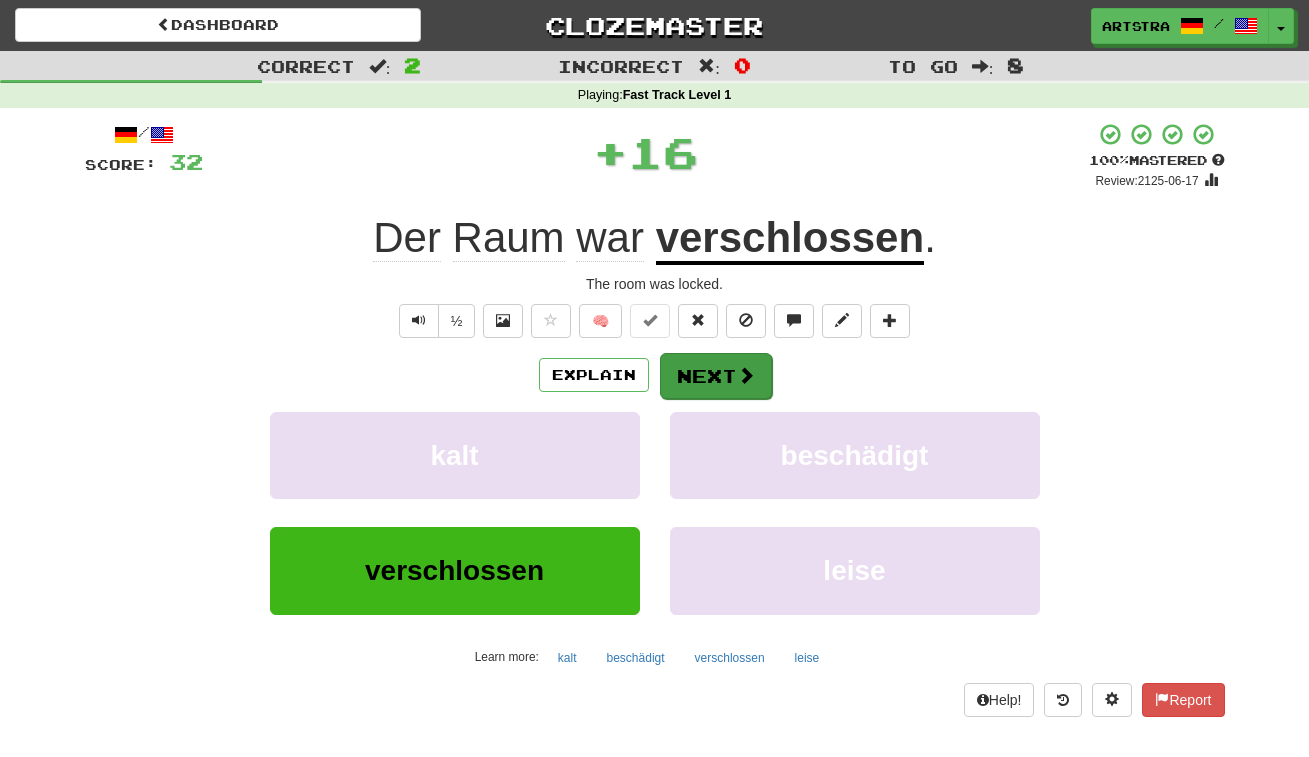 click on "Next" at bounding box center (716, 376) 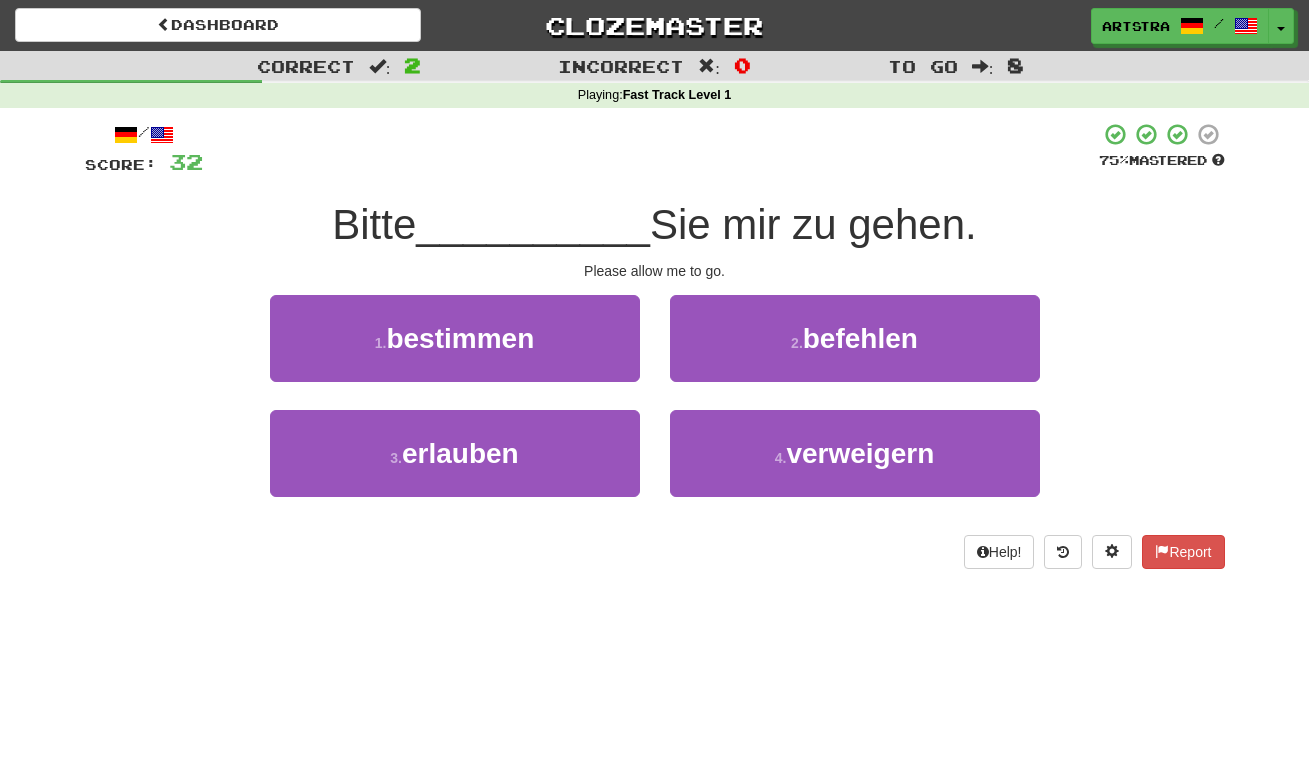 click on "__________" at bounding box center [533, 224] 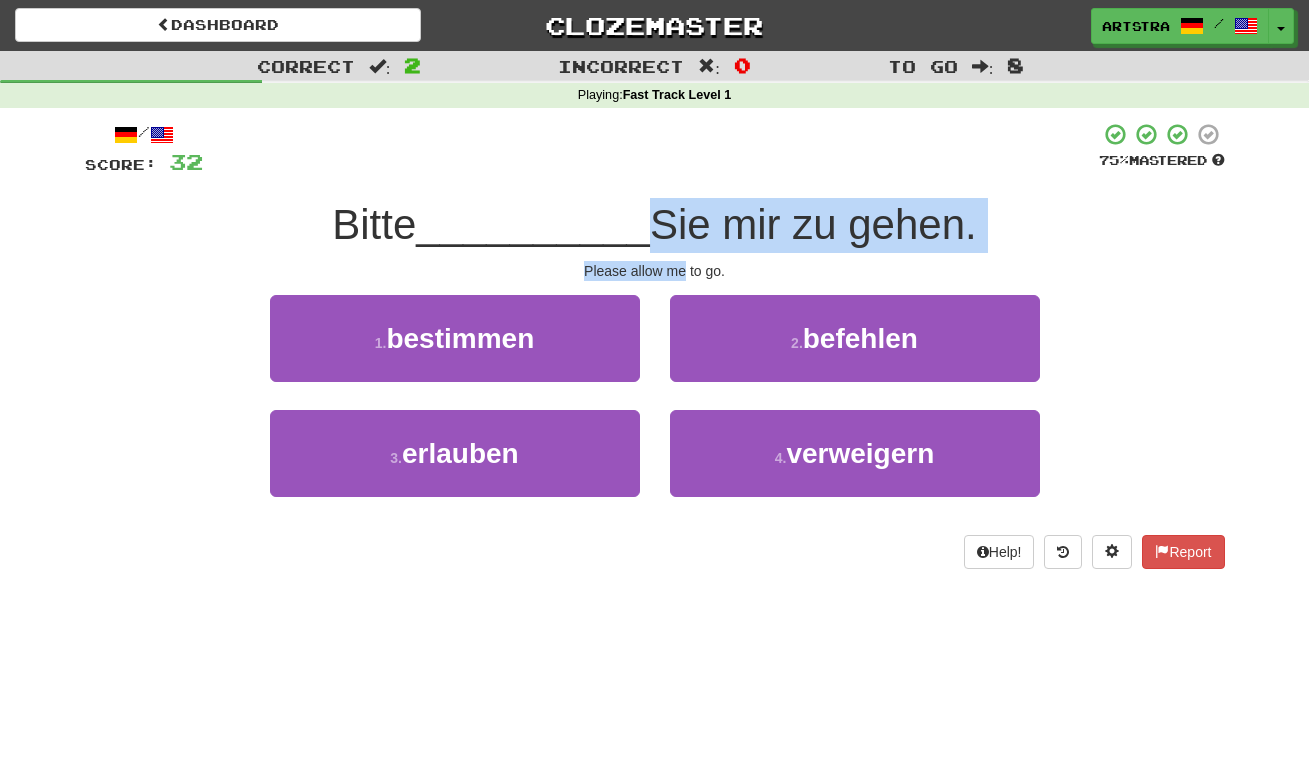 drag, startPoint x: 638, startPoint y: 202, endPoint x: 666, endPoint y: 258, distance: 62.609905 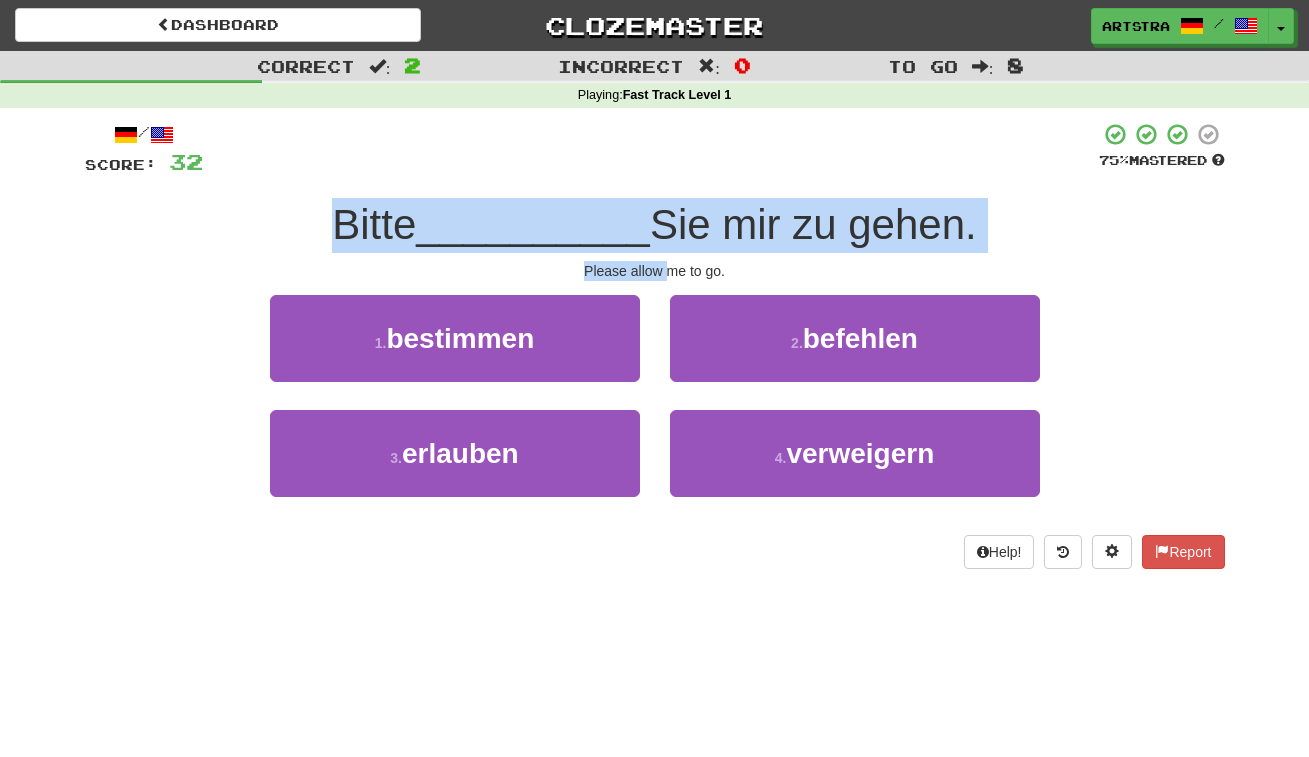 drag, startPoint x: 666, startPoint y: 258, endPoint x: 672, endPoint y: 192, distance: 66.27216 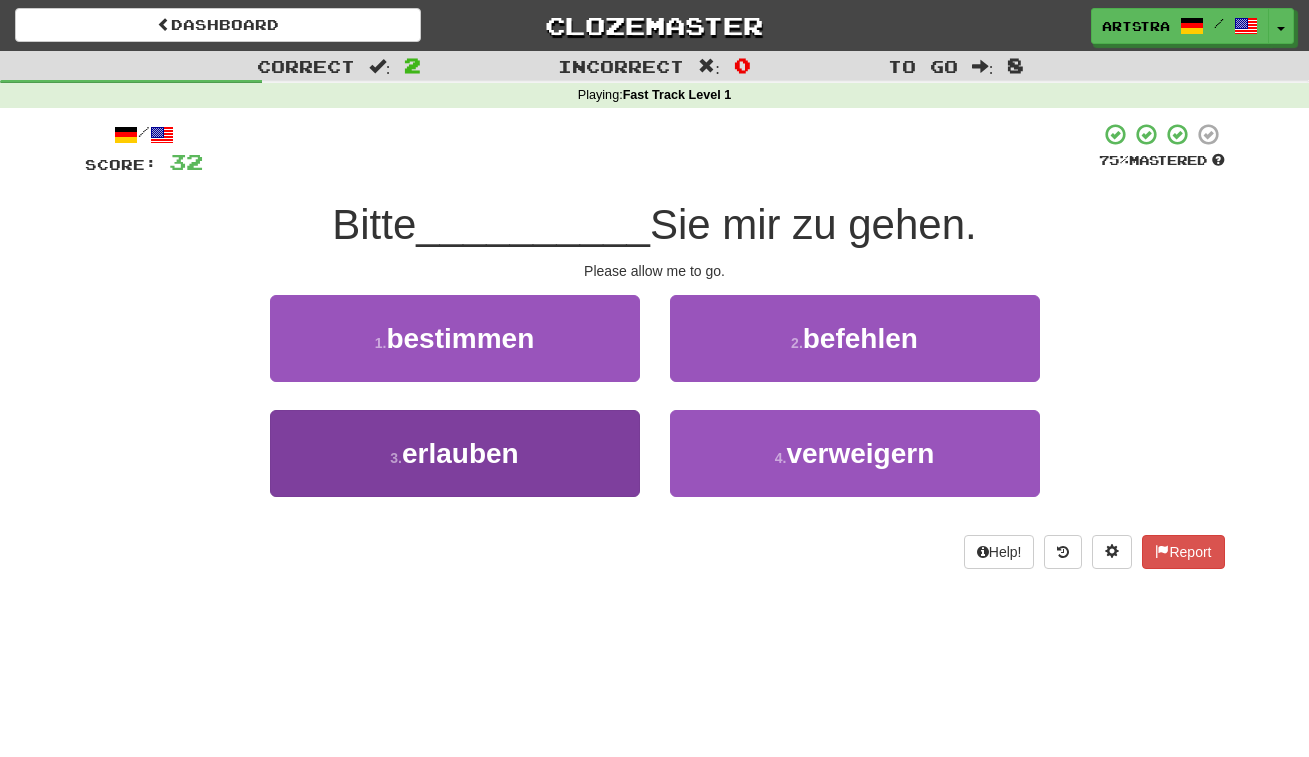 click on "3 .  erlauben" at bounding box center [455, 453] 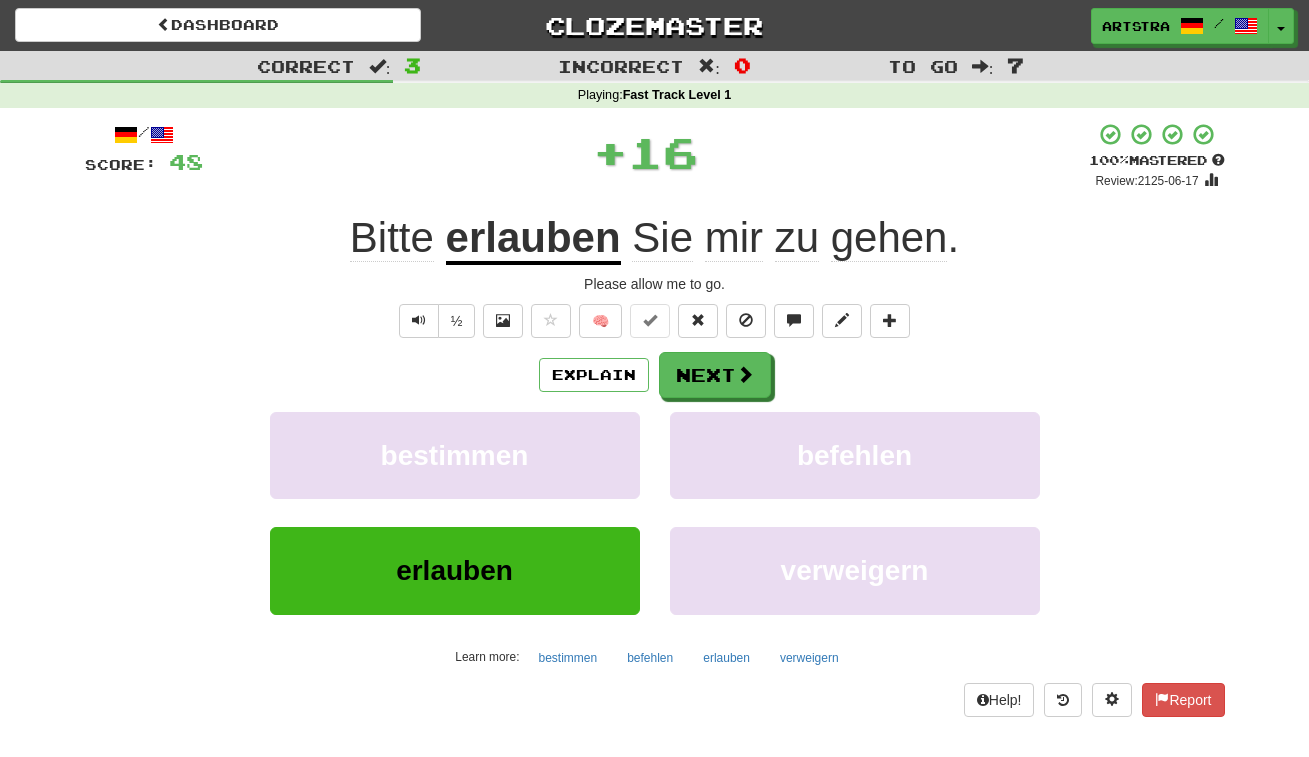 click on "erlauben" at bounding box center [533, 239] 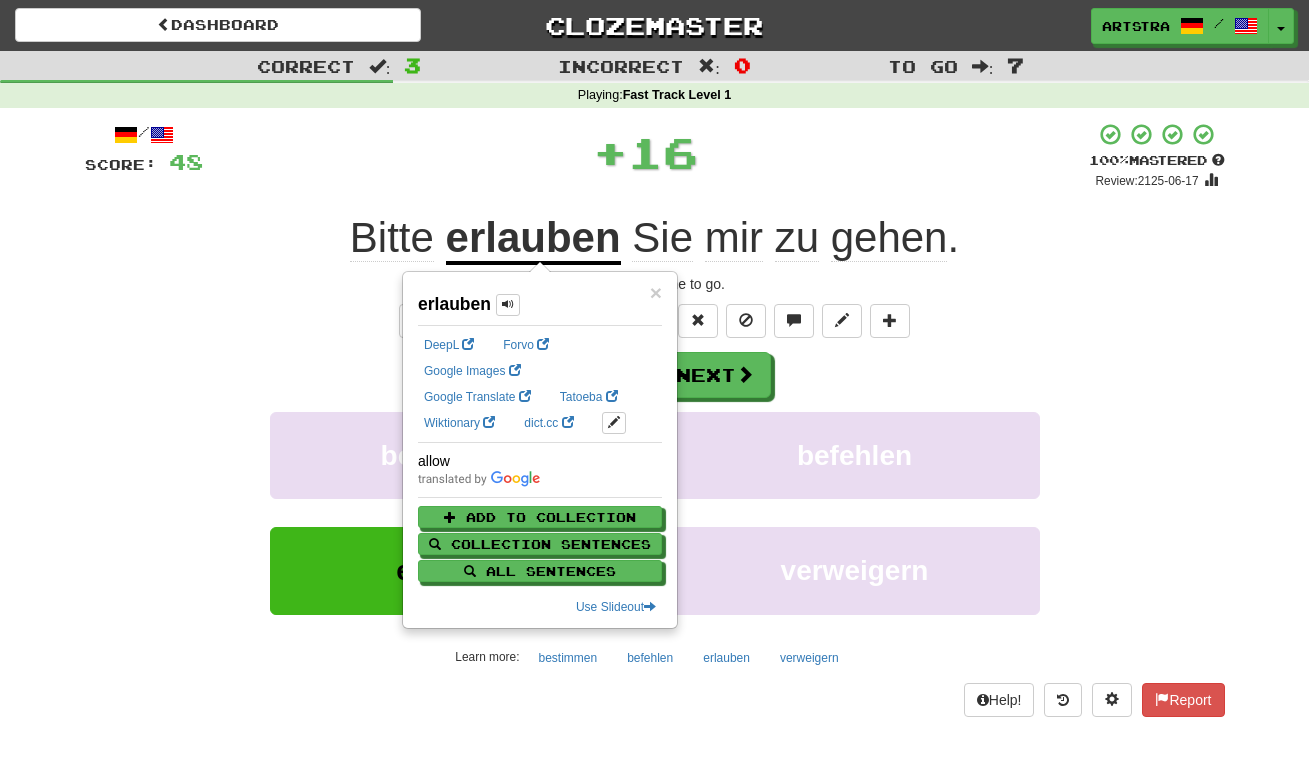 click on "+ 16" at bounding box center [646, 152] 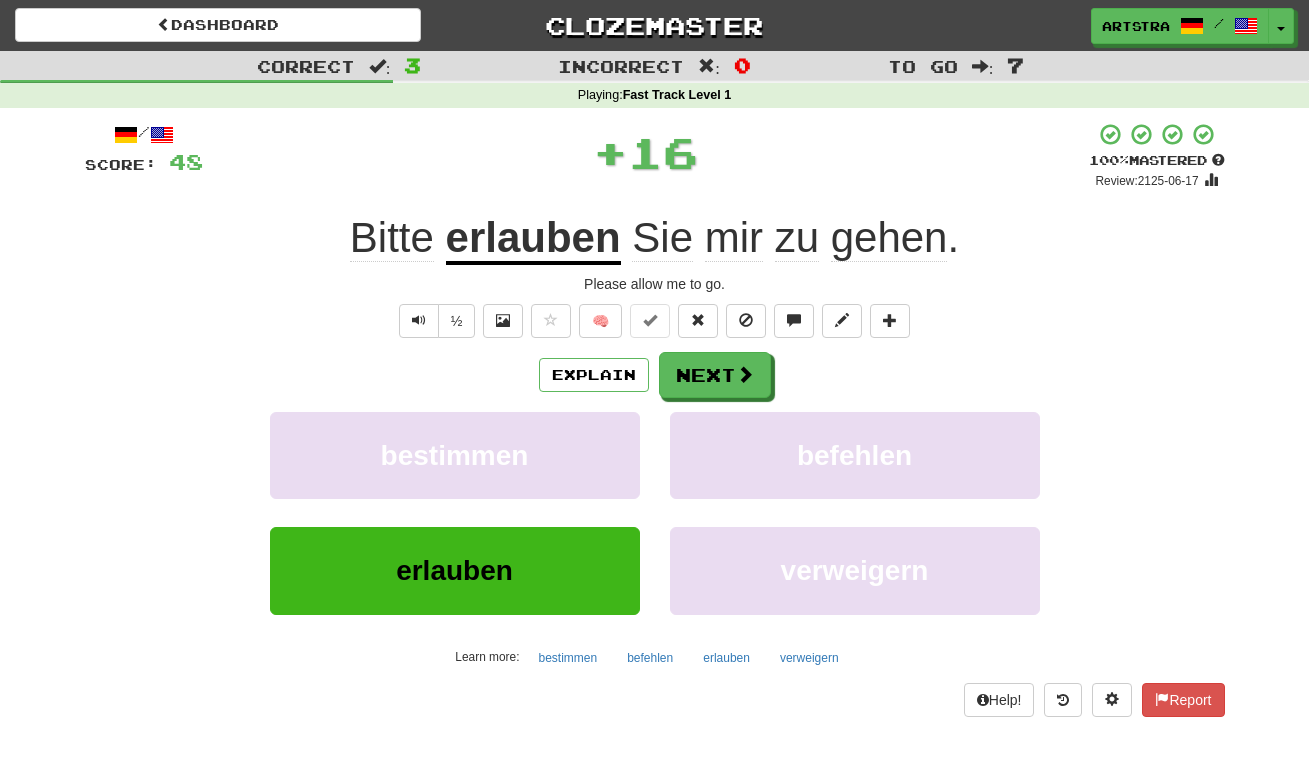 click on "gehen" at bounding box center (889, 238) 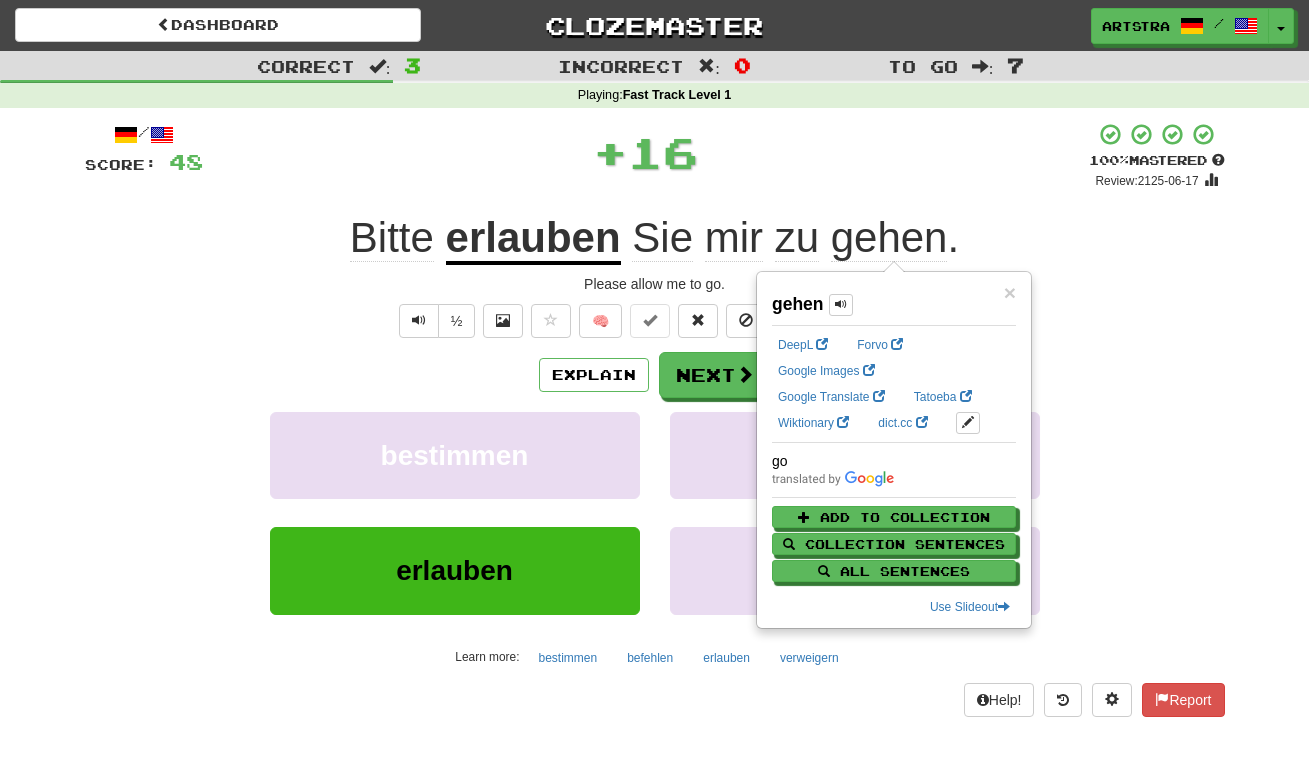 click on "+ 16" at bounding box center (646, 152) 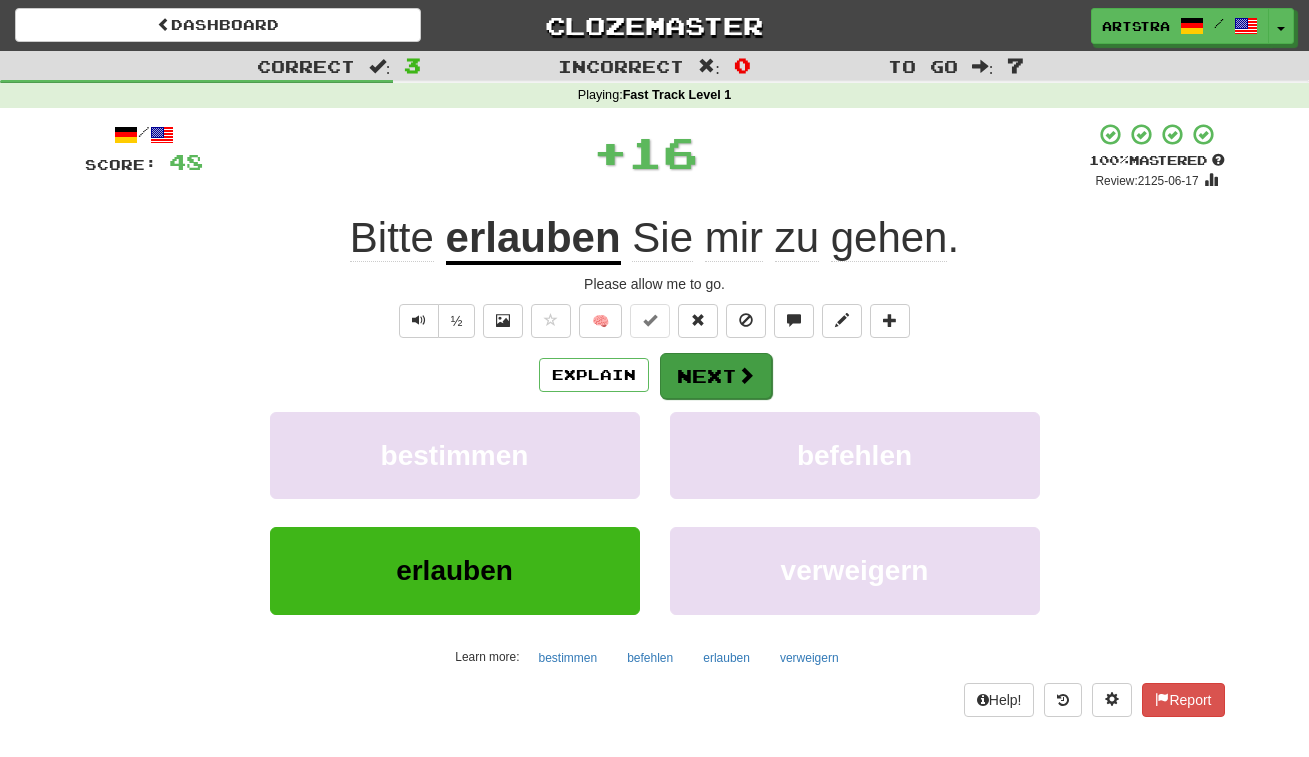 click on "Next" at bounding box center (716, 376) 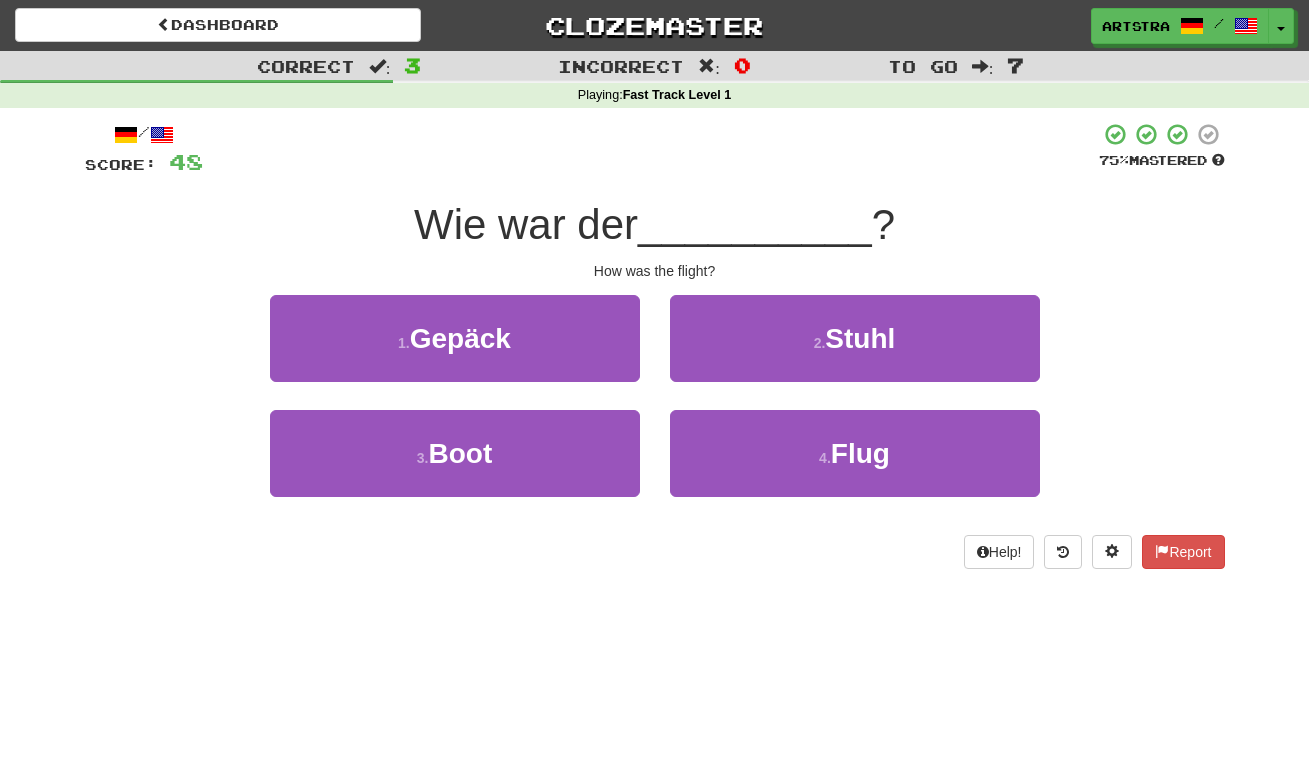 click on "__________" at bounding box center [755, 224] 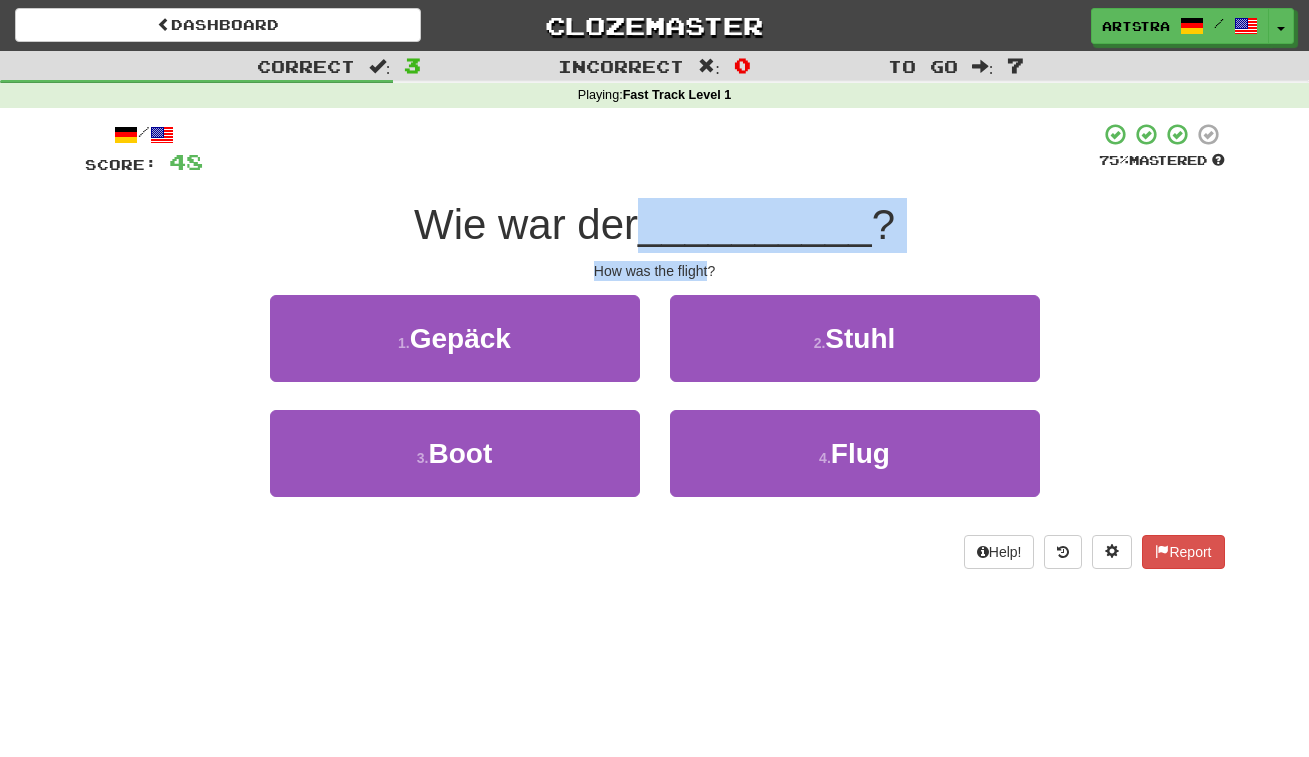 drag, startPoint x: 686, startPoint y: 222, endPoint x: 701, endPoint y: 270, distance: 50.289165 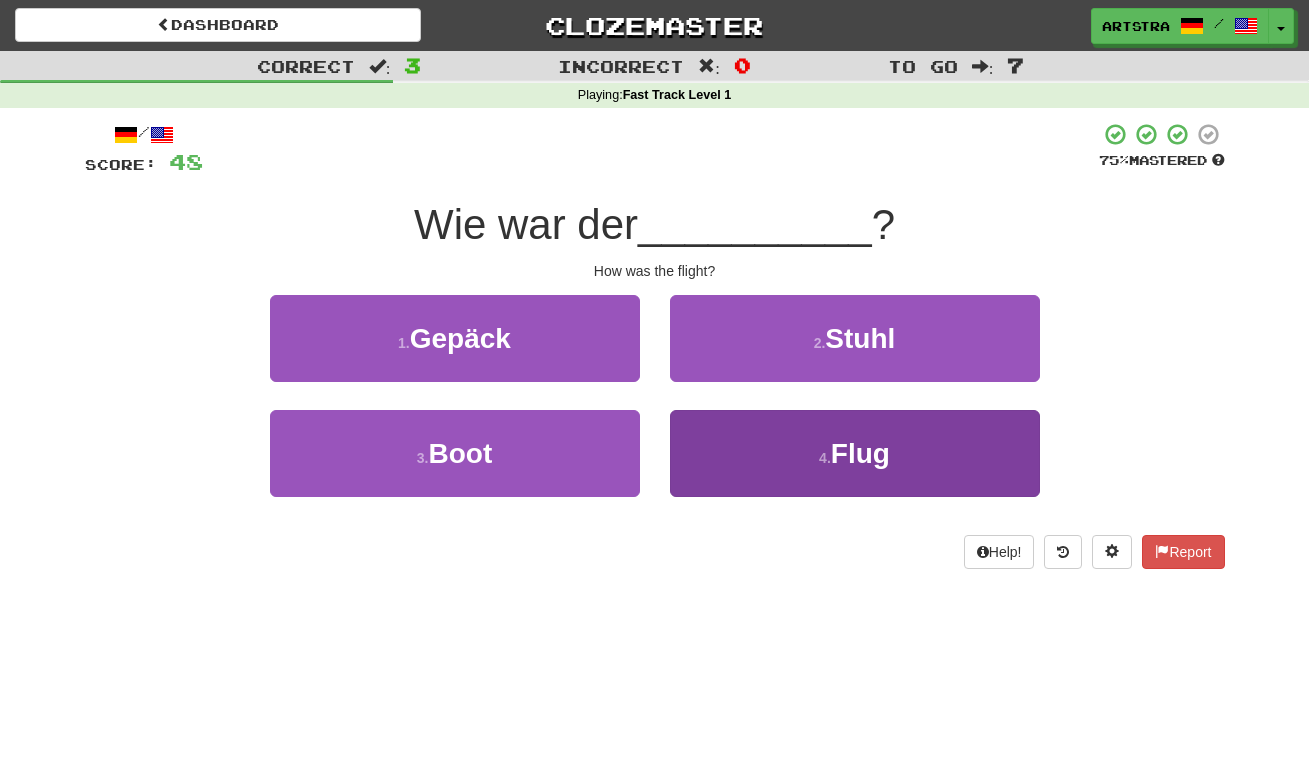click on "4 .  Flug" at bounding box center (855, 453) 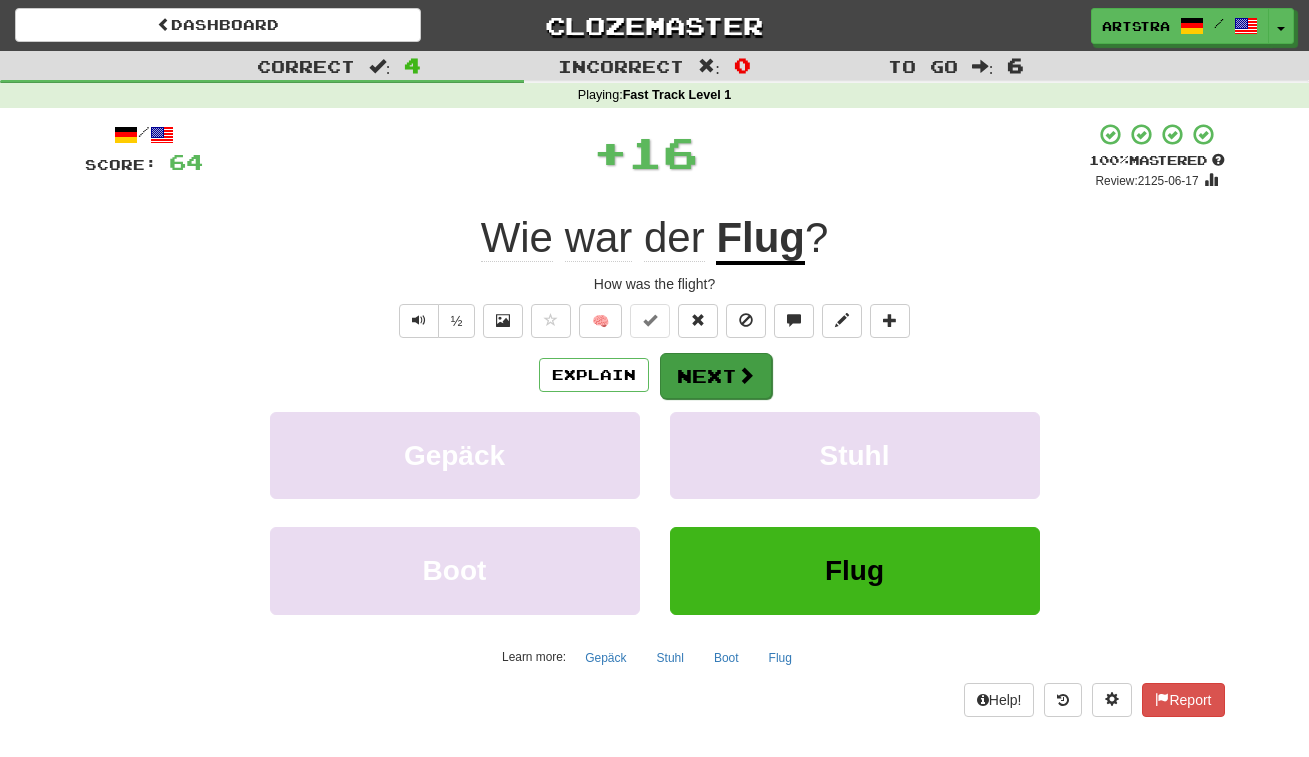 click at bounding box center (746, 375) 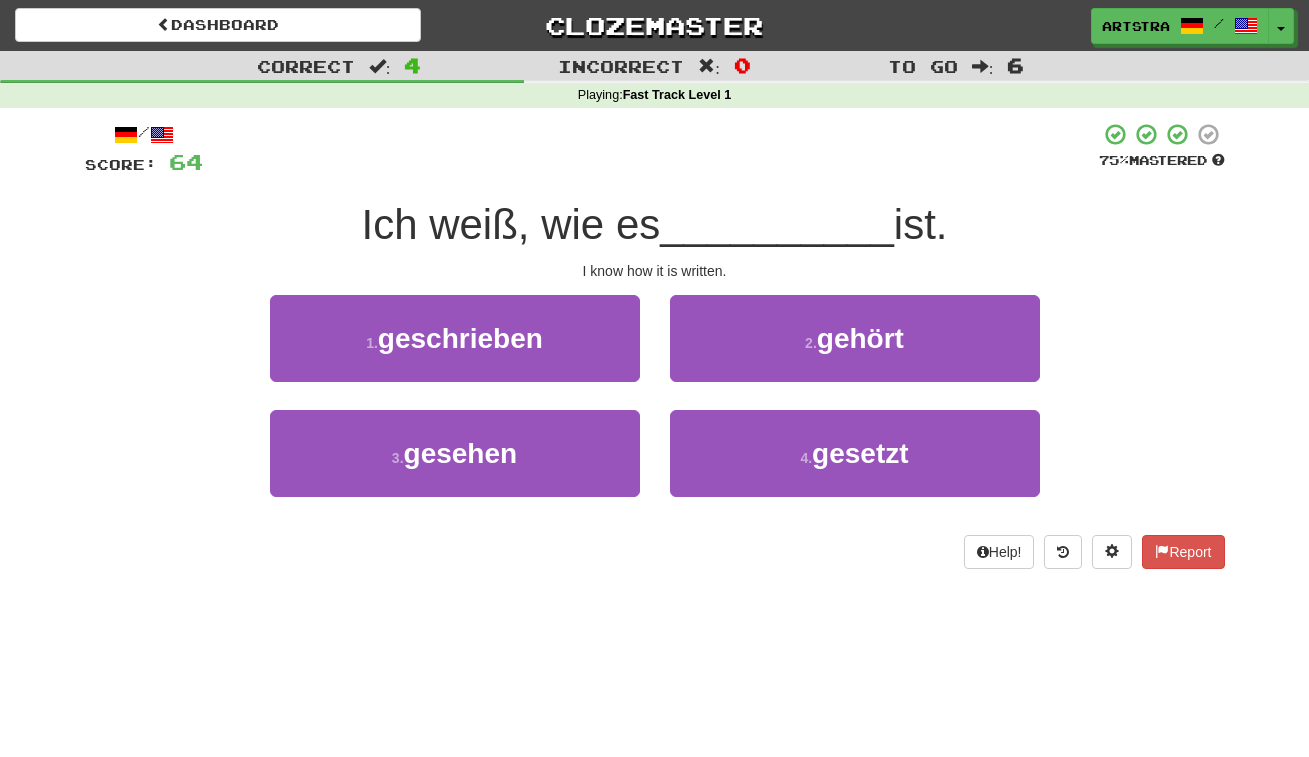 click on "__________" at bounding box center (777, 224) 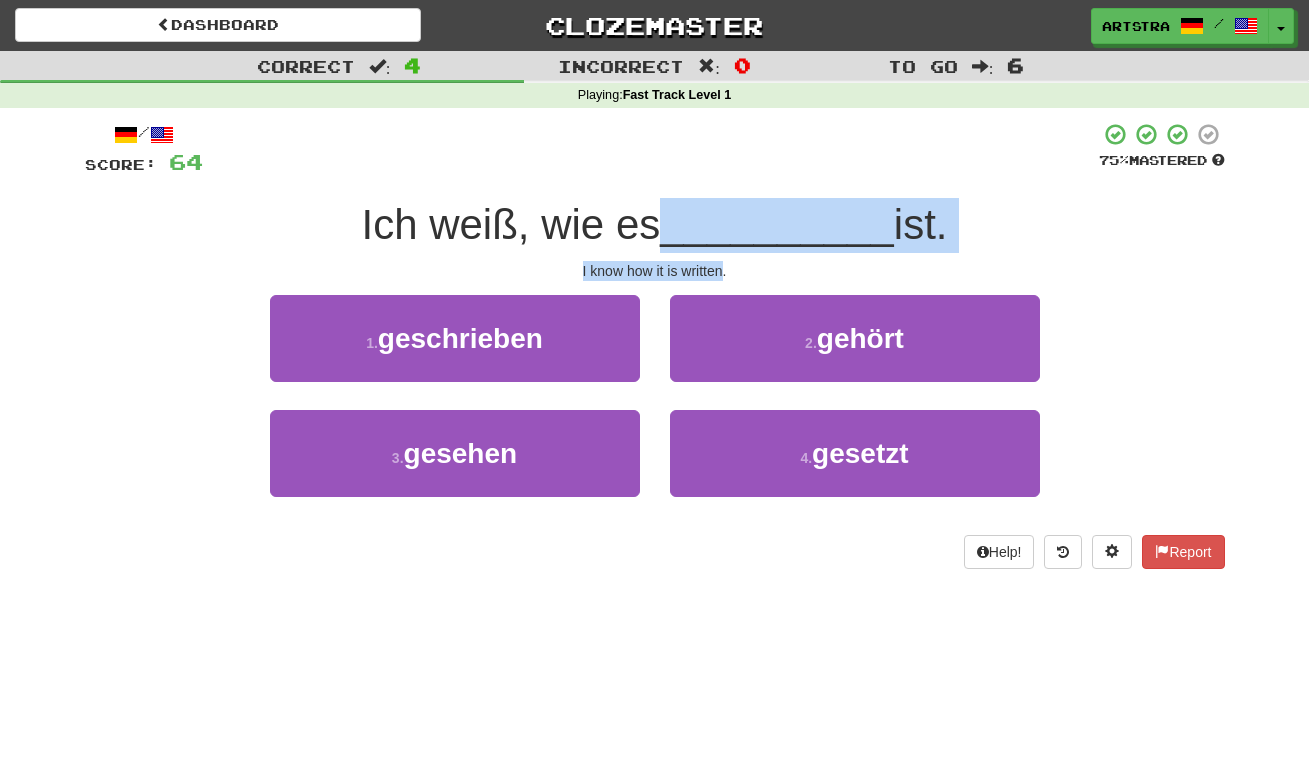 drag, startPoint x: 683, startPoint y: 265, endPoint x: 688, endPoint y: 235, distance: 30.413813 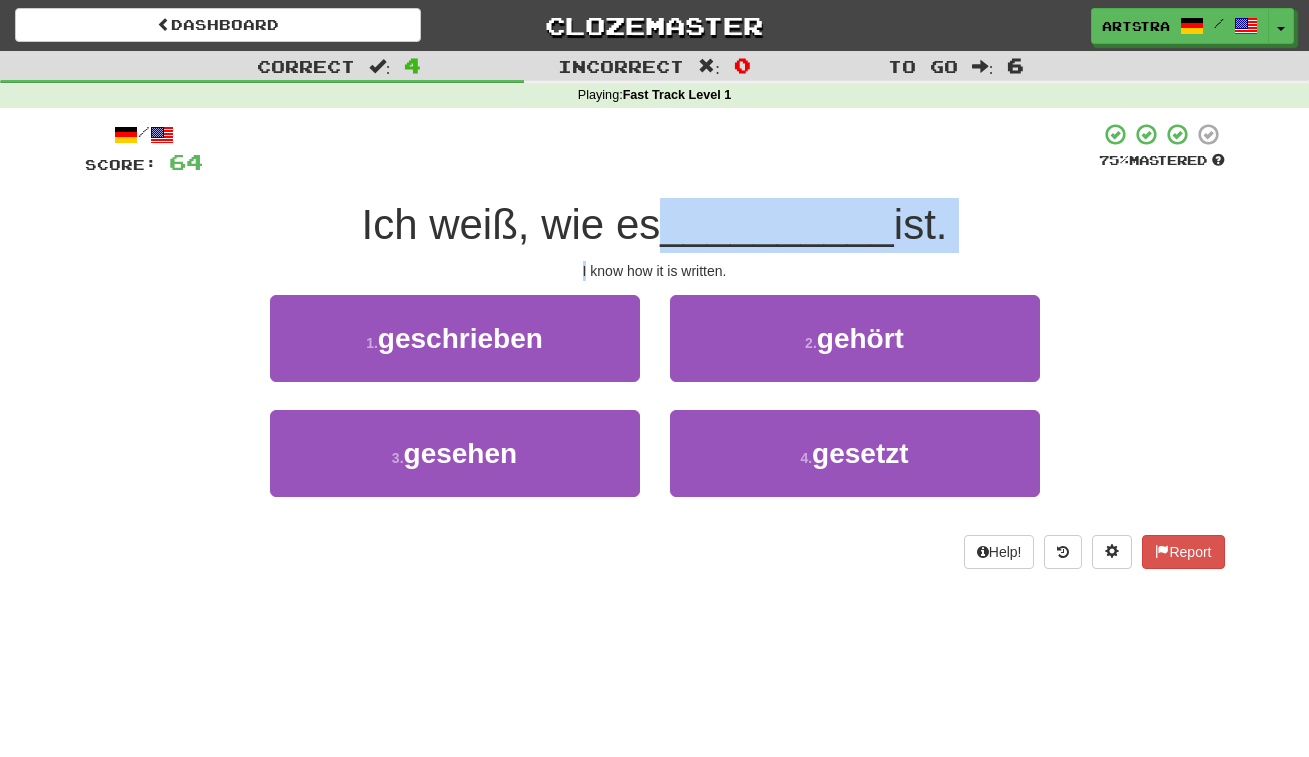drag, startPoint x: 688, startPoint y: 235, endPoint x: 691, endPoint y: 253, distance: 18.248287 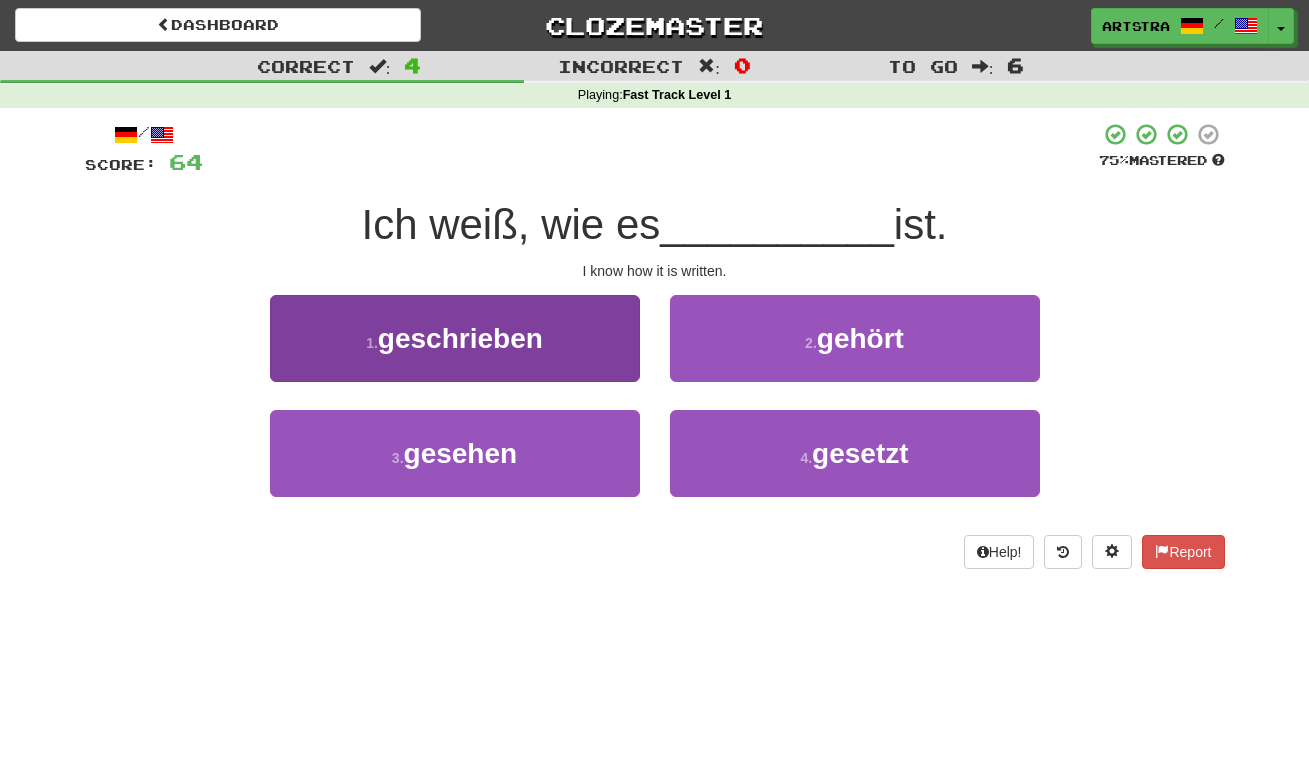 click on "1 .  geschrieben" at bounding box center [455, 338] 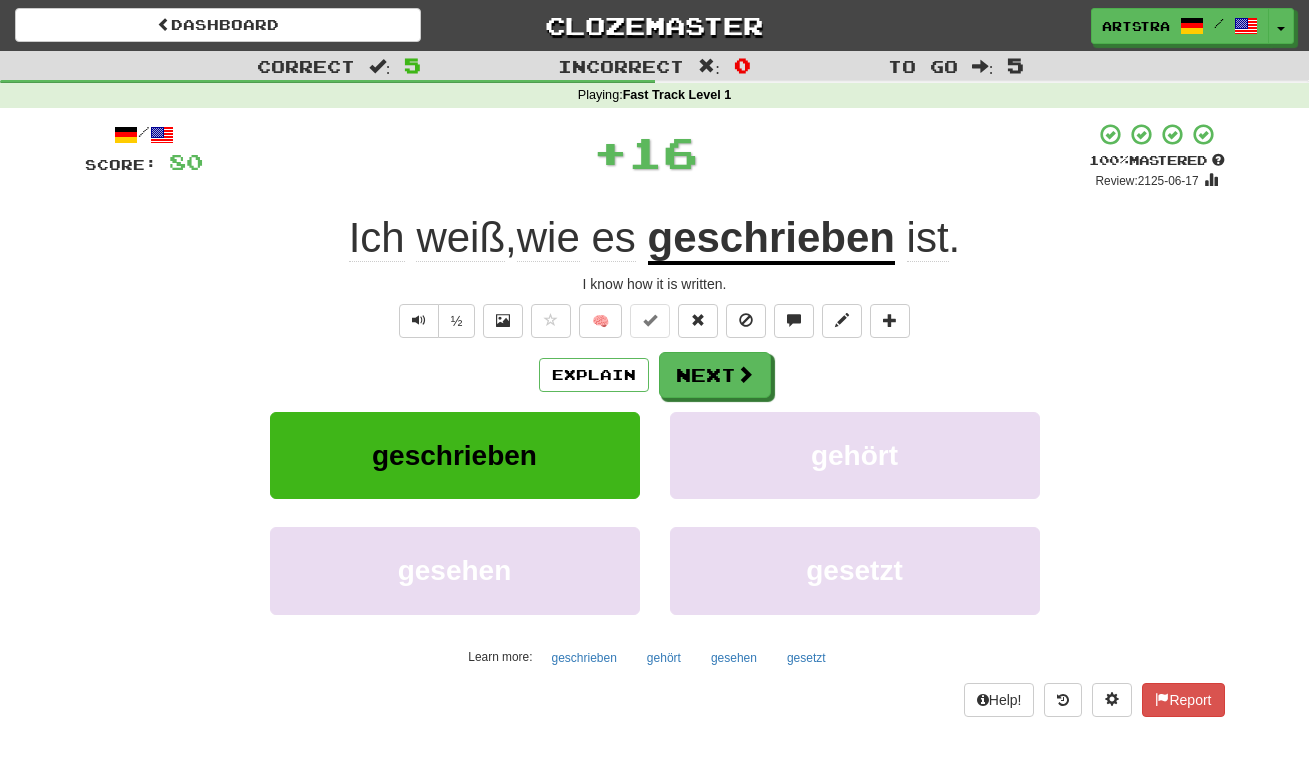 click on "geschrieben" at bounding box center (771, 239) 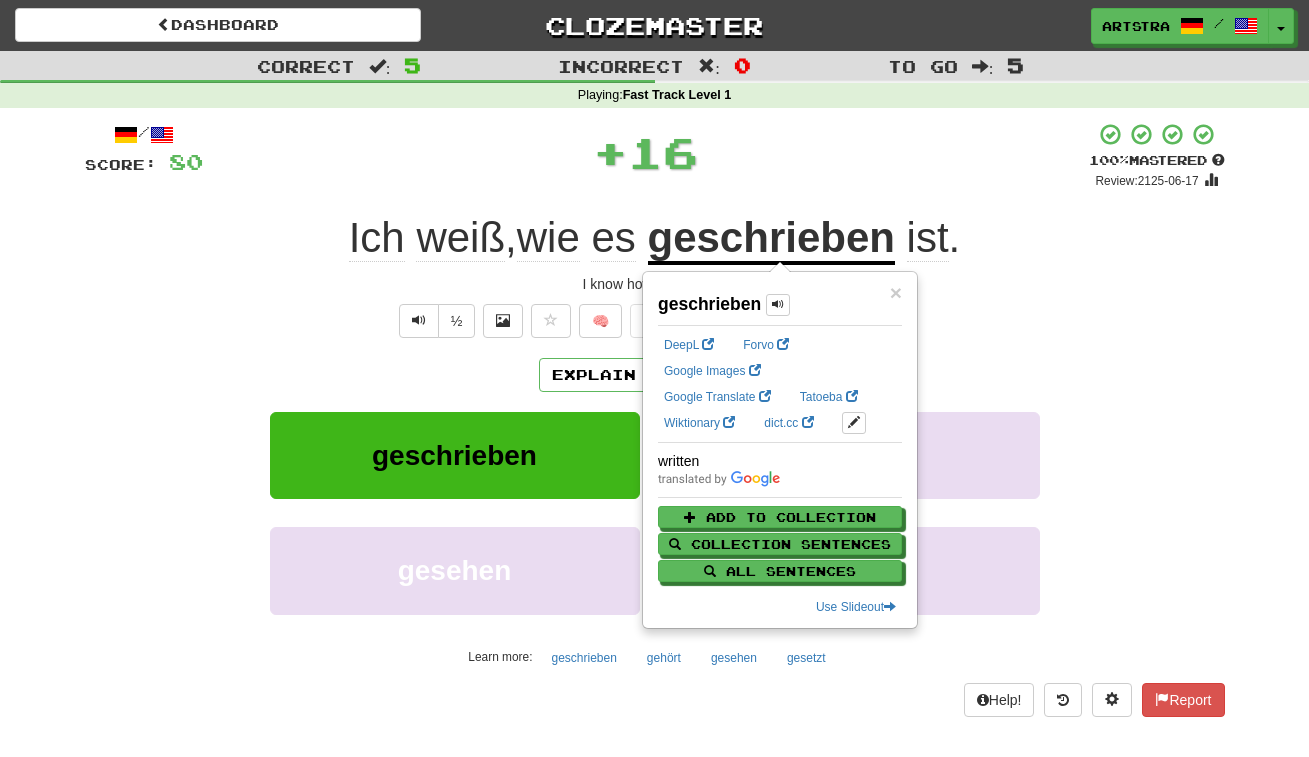 drag, startPoint x: 845, startPoint y: 160, endPoint x: 828, endPoint y: 217, distance: 59.48109 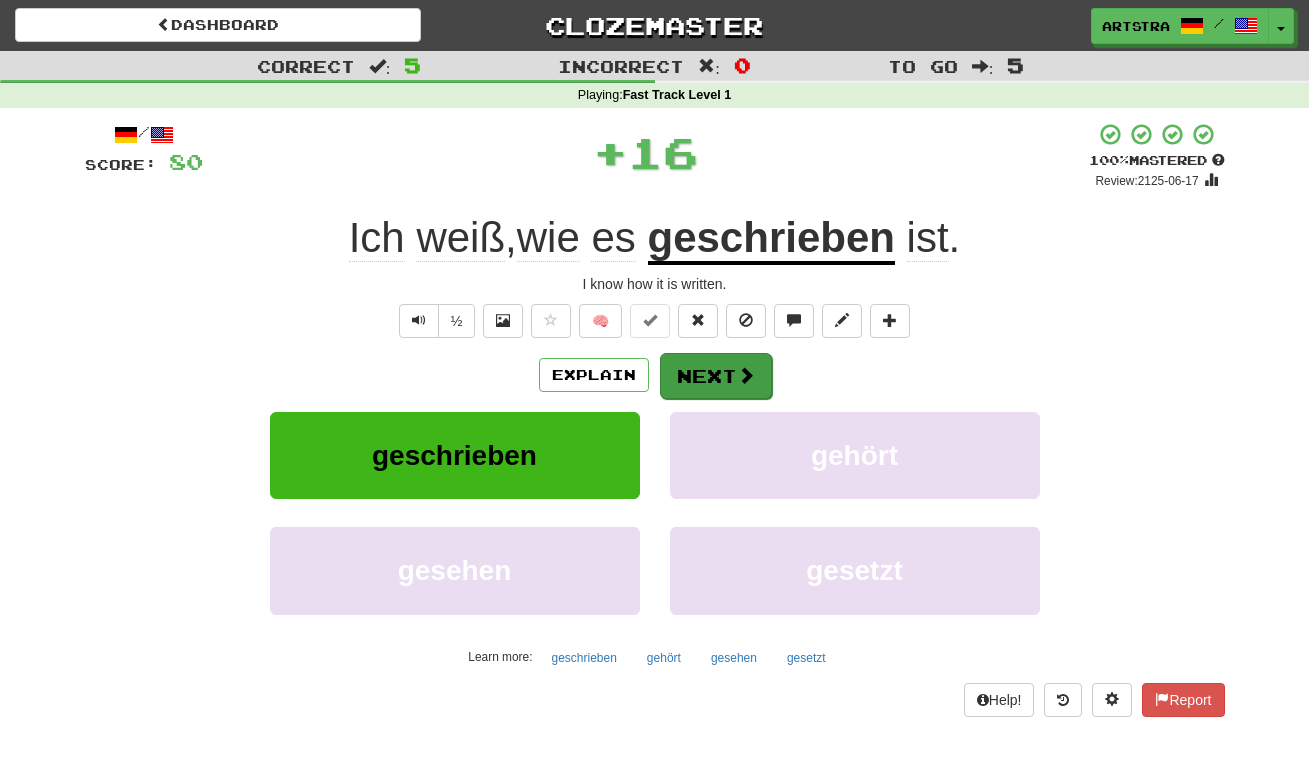 click at bounding box center [746, 375] 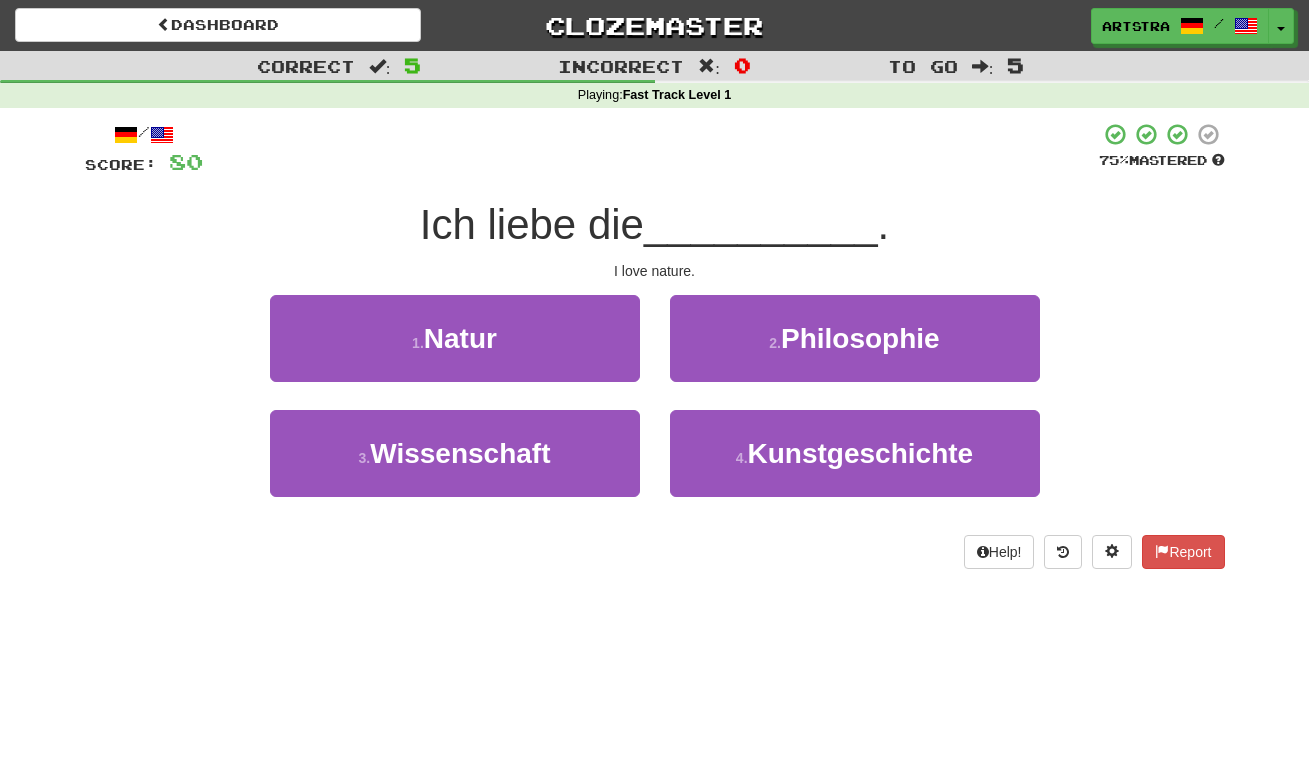 click on "__________" at bounding box center (761, 224) 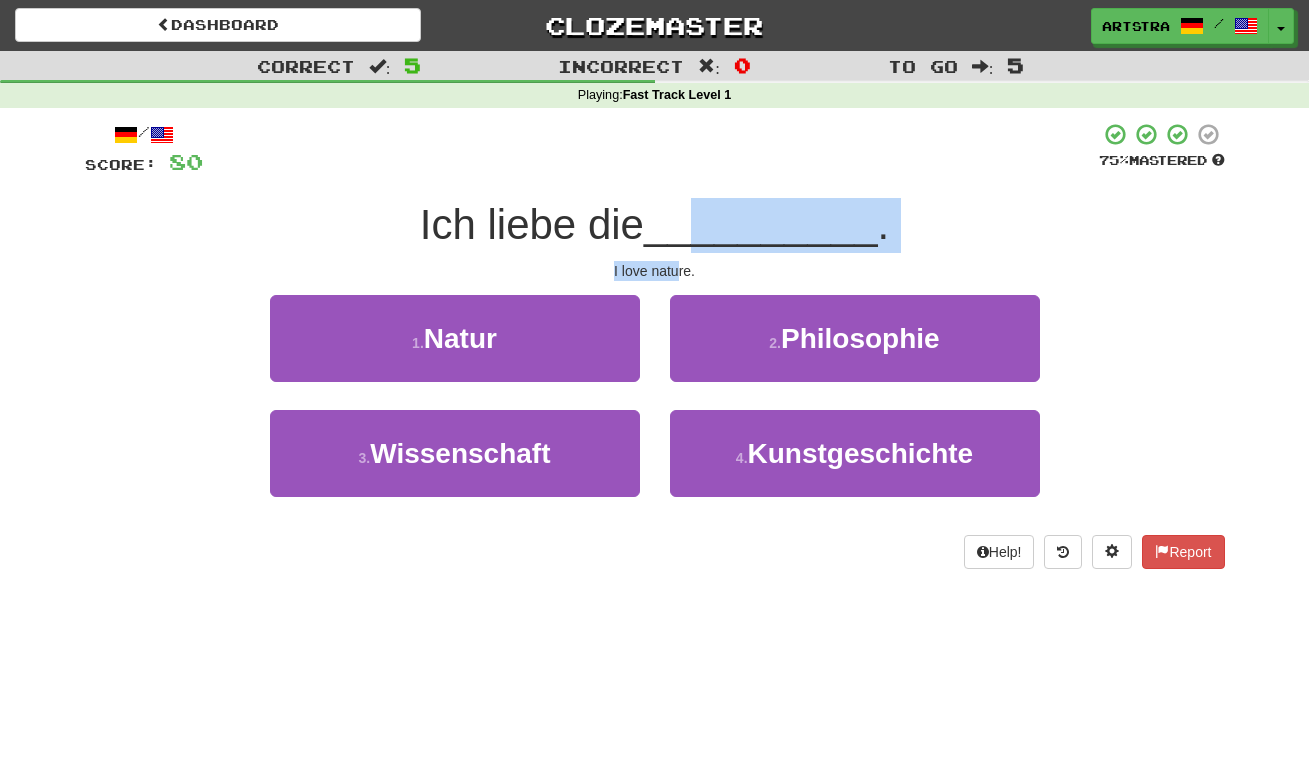 drag, startPoint x: 690, startPoint y: 240, endPoint x: 676, endPoint y: 273, distance: 35.846897 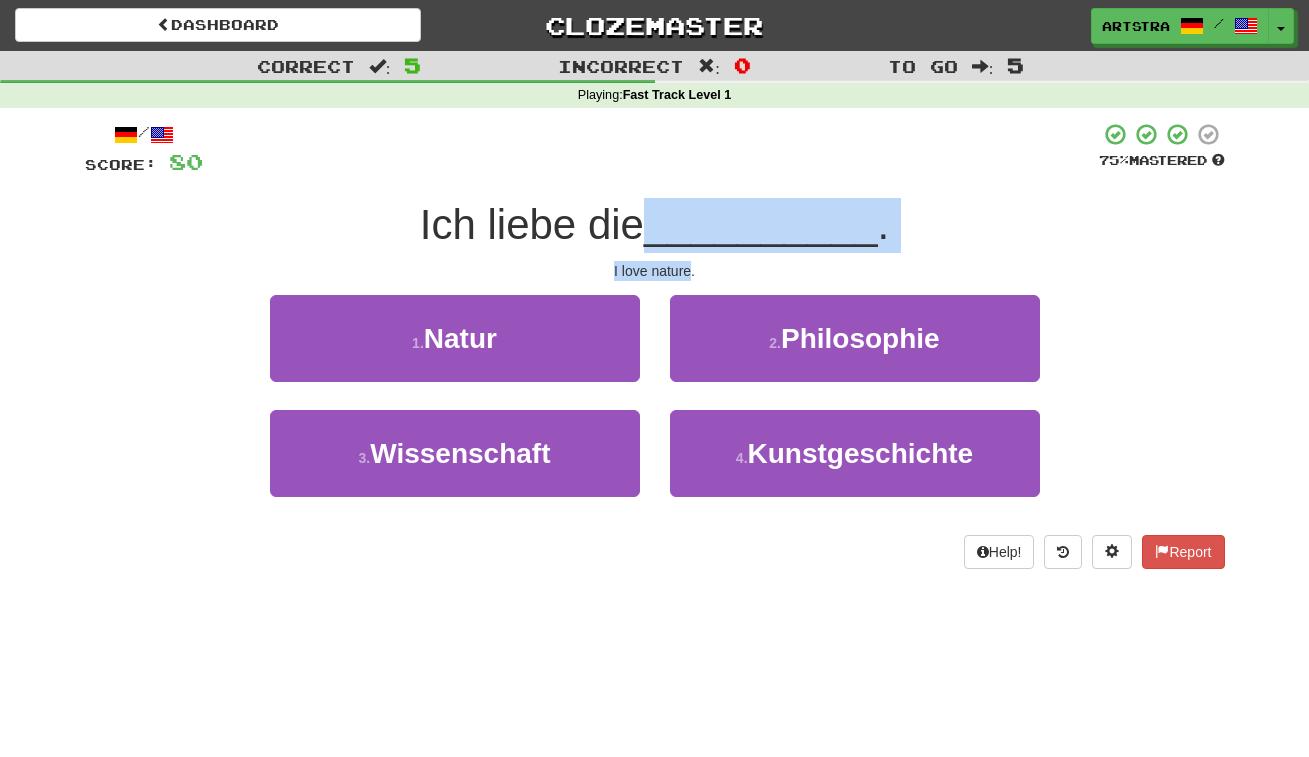 drag, startPoint x: 676, startPoint y: 273, endPoint x: 674, endPoint y: 207, distance: 66.0303 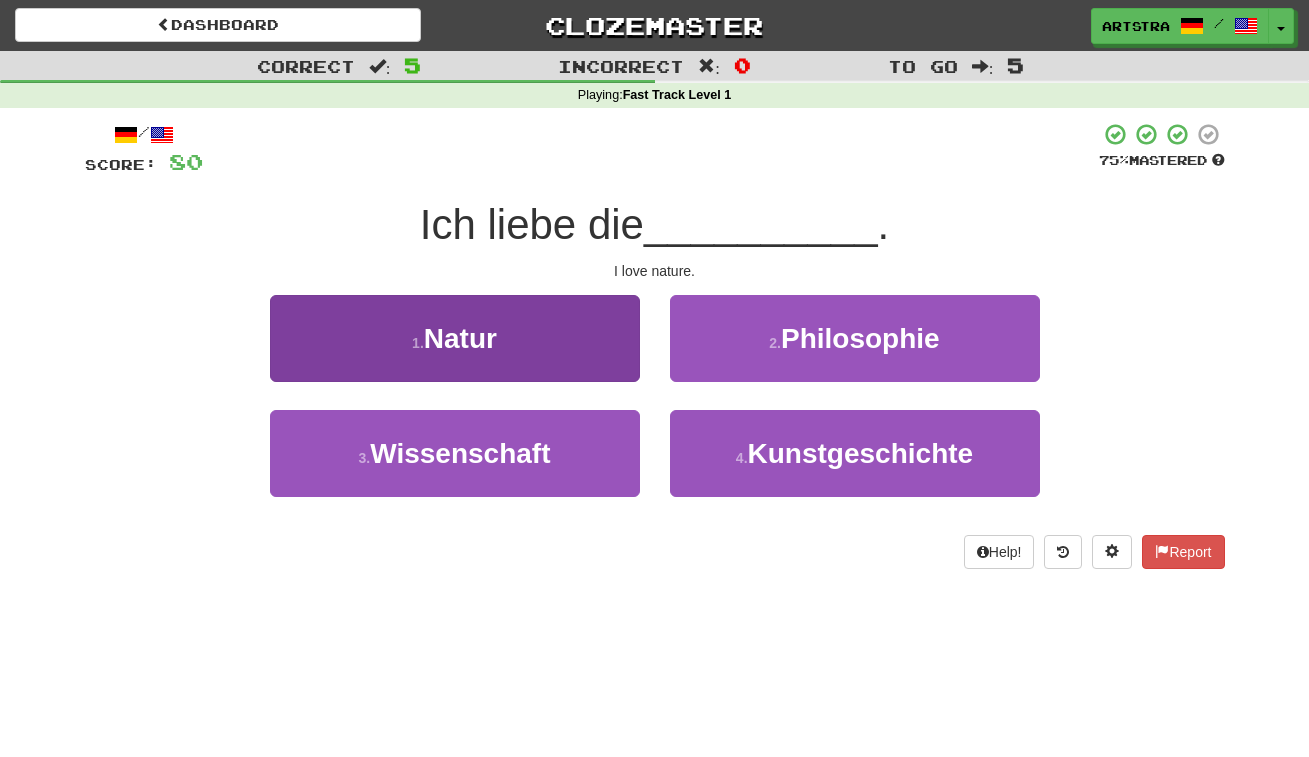 click on "1 .  Natur" at bounding box center [455, 338] 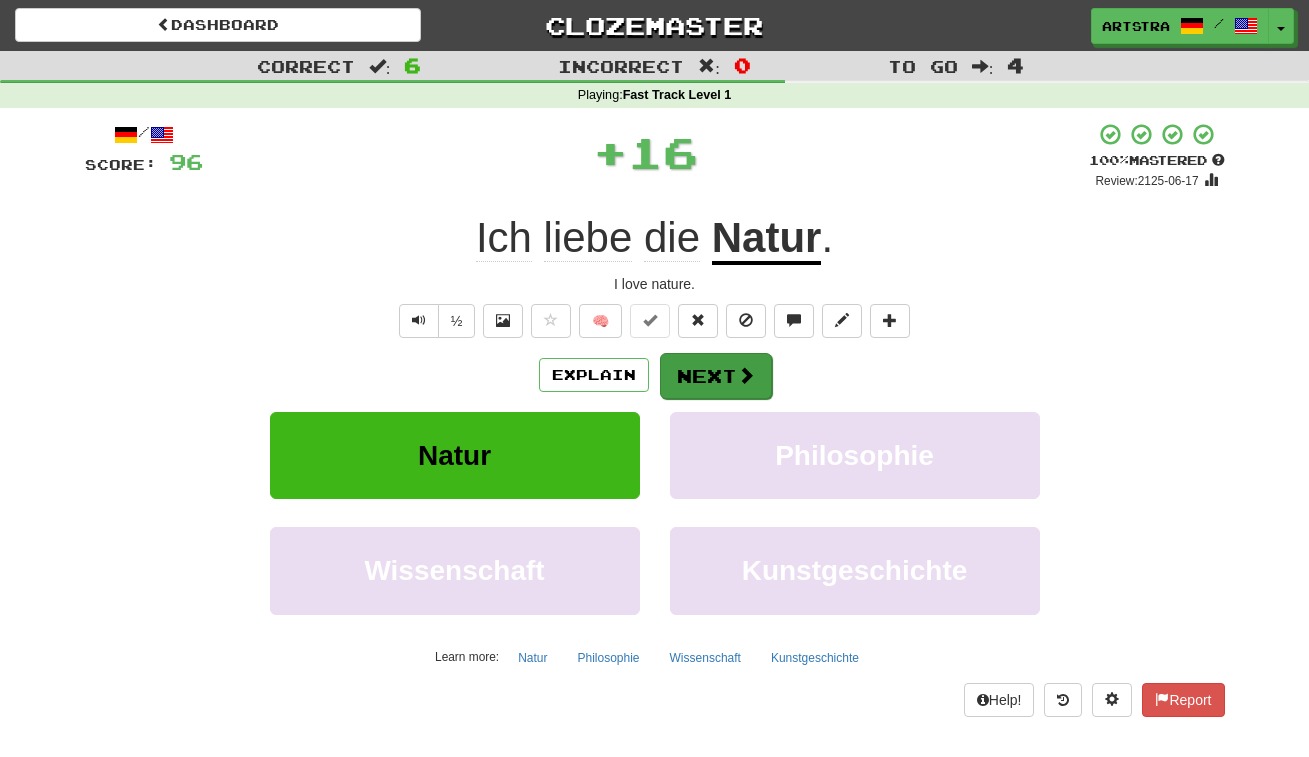 click on "Next" at bounding box center (716, 376) 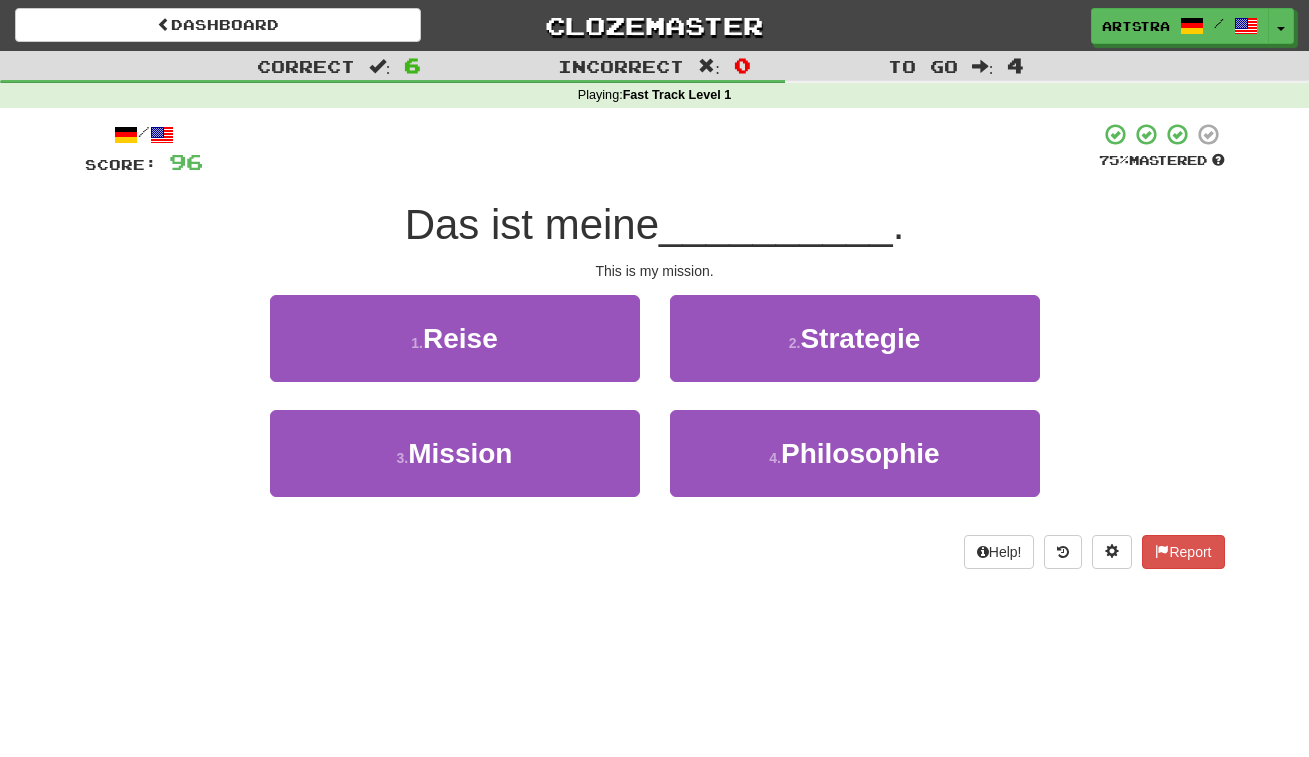 click on "Das ist meine" at bounding box center (532, 224) 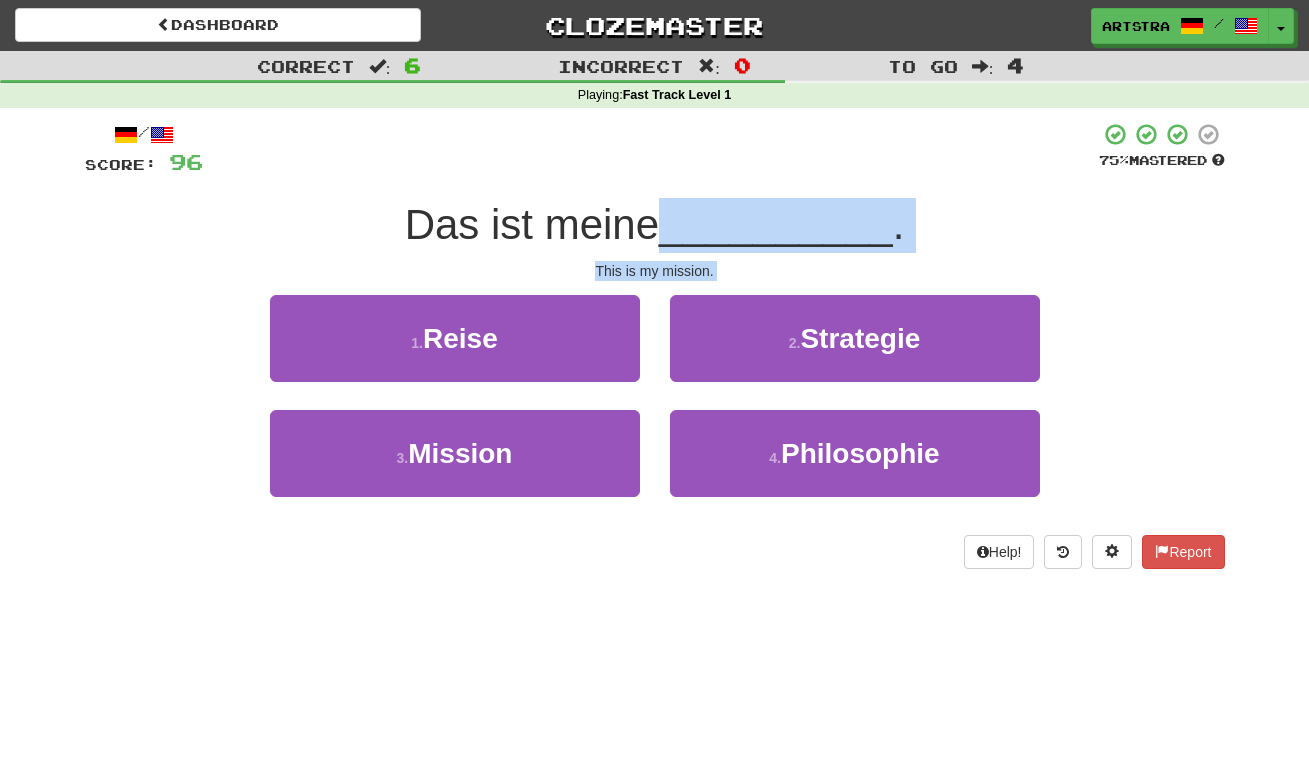drag, startPoint x: 670, startPoint y: 241, endPoint x: 684, endPoint y: 279, distance: 40.496914 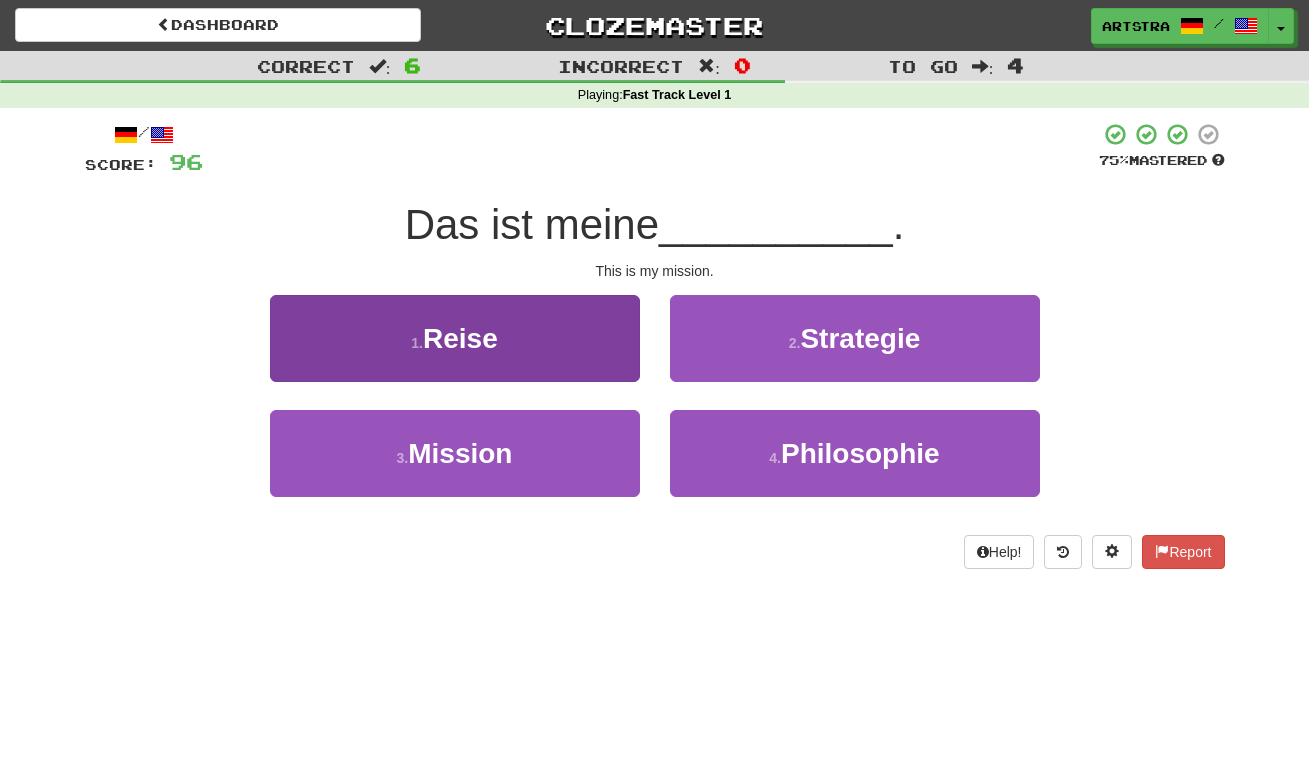 click on "3 .  Mission" at bounding box center [455, 453] 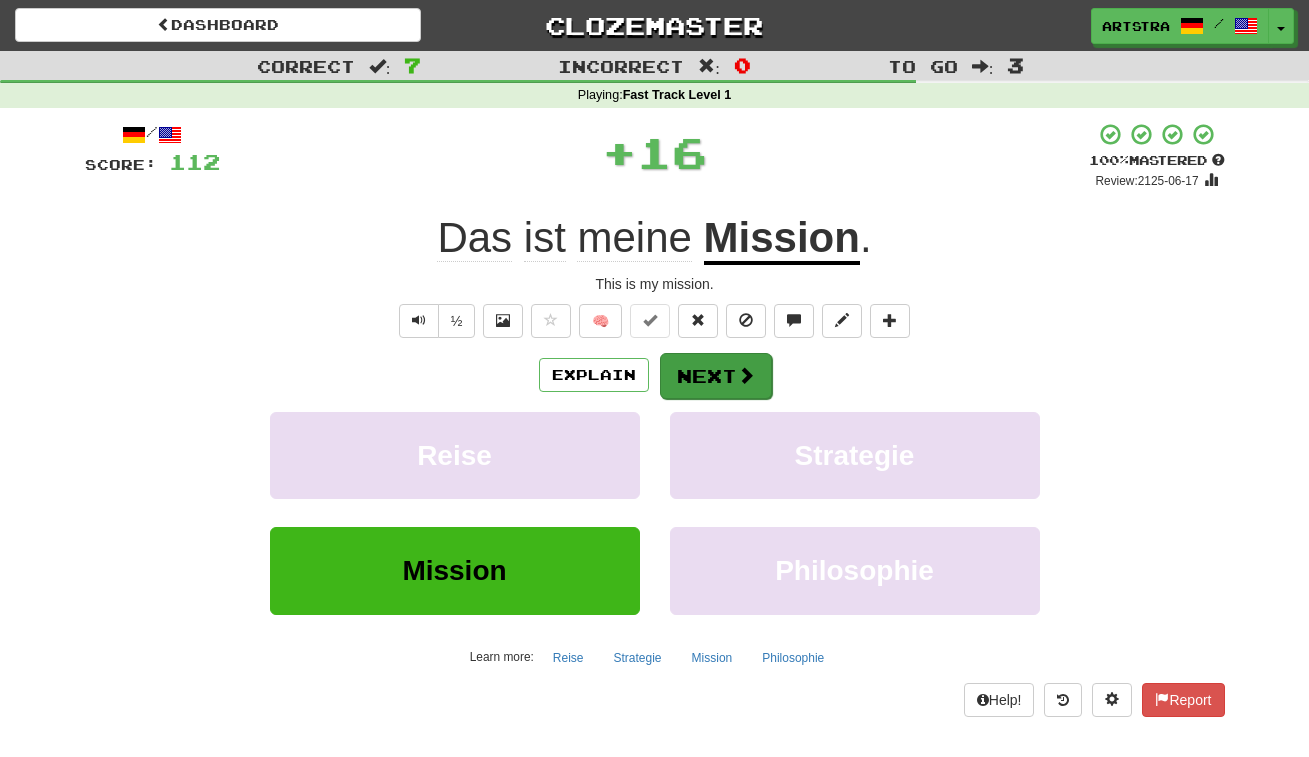click on "Next" at bounding box center [716, 376] 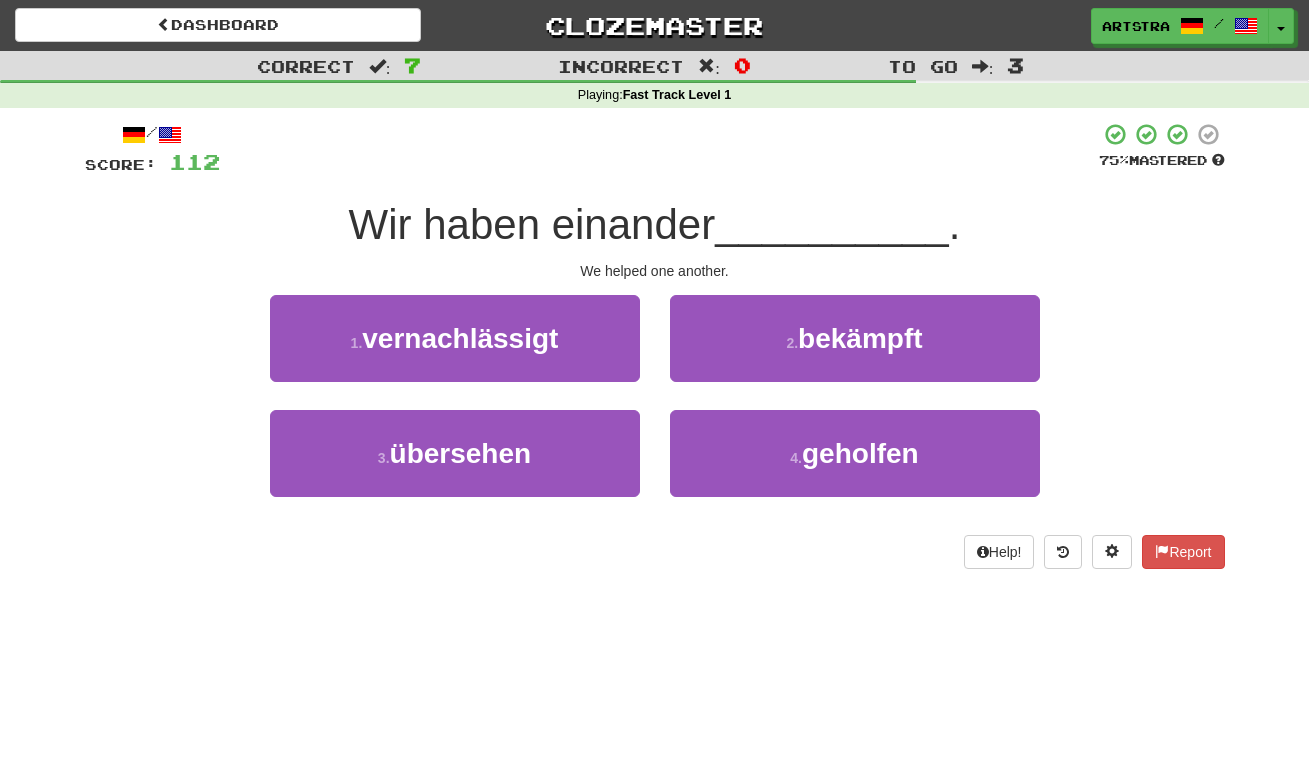 click on "Wir haben einander" at bounding box center [532, 224] 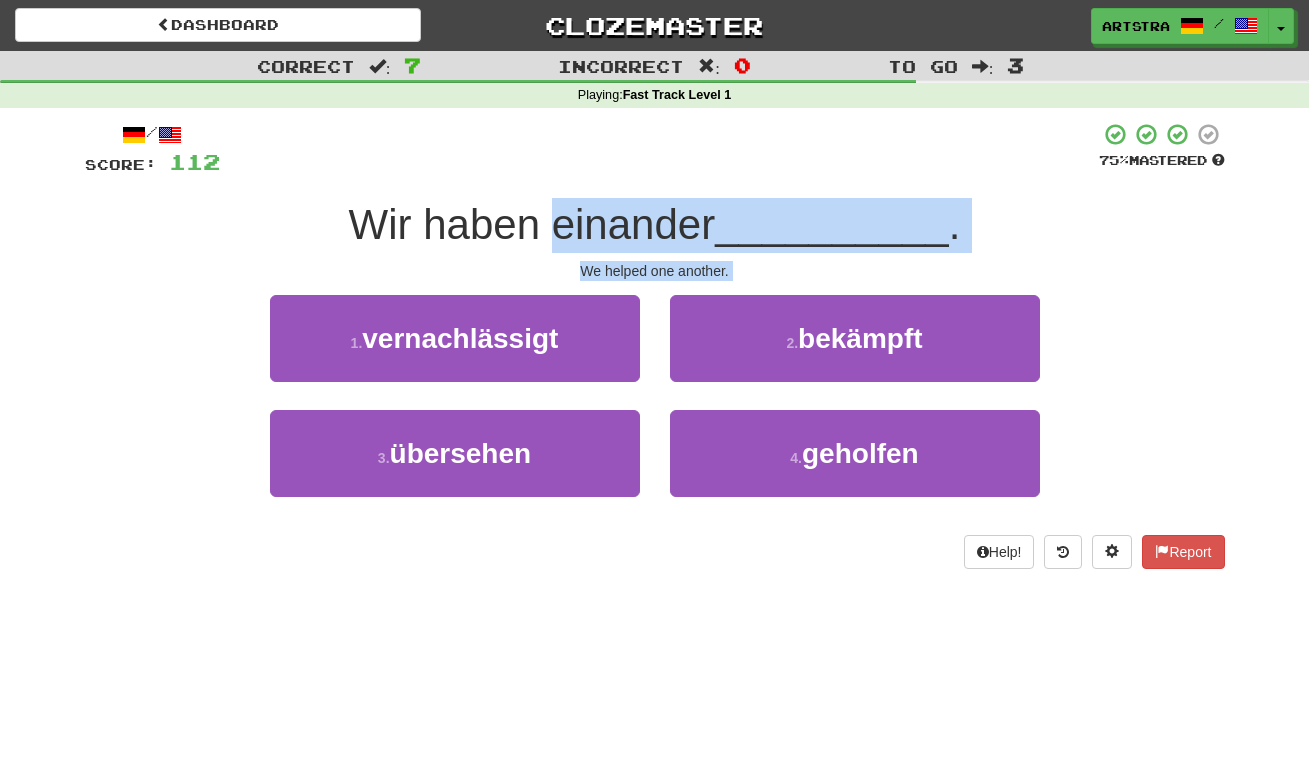 drag, startPoint x: 647, startPoint y: 250, endPoint x: 674, endPoint y: 277, distance: 38.183765 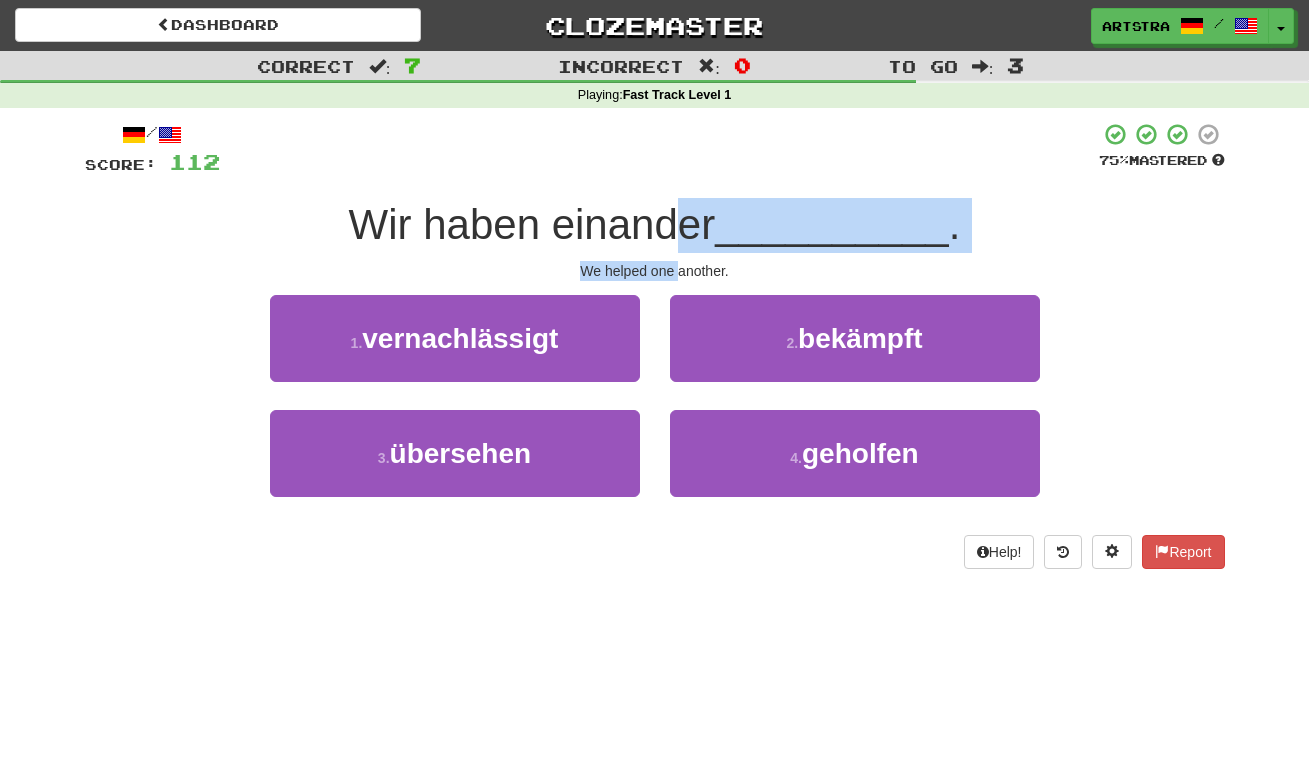 drag, startPoint x: 677, startPoint y: 263, endPoint x: 673, endPoint y: 210, distance: 53.15073 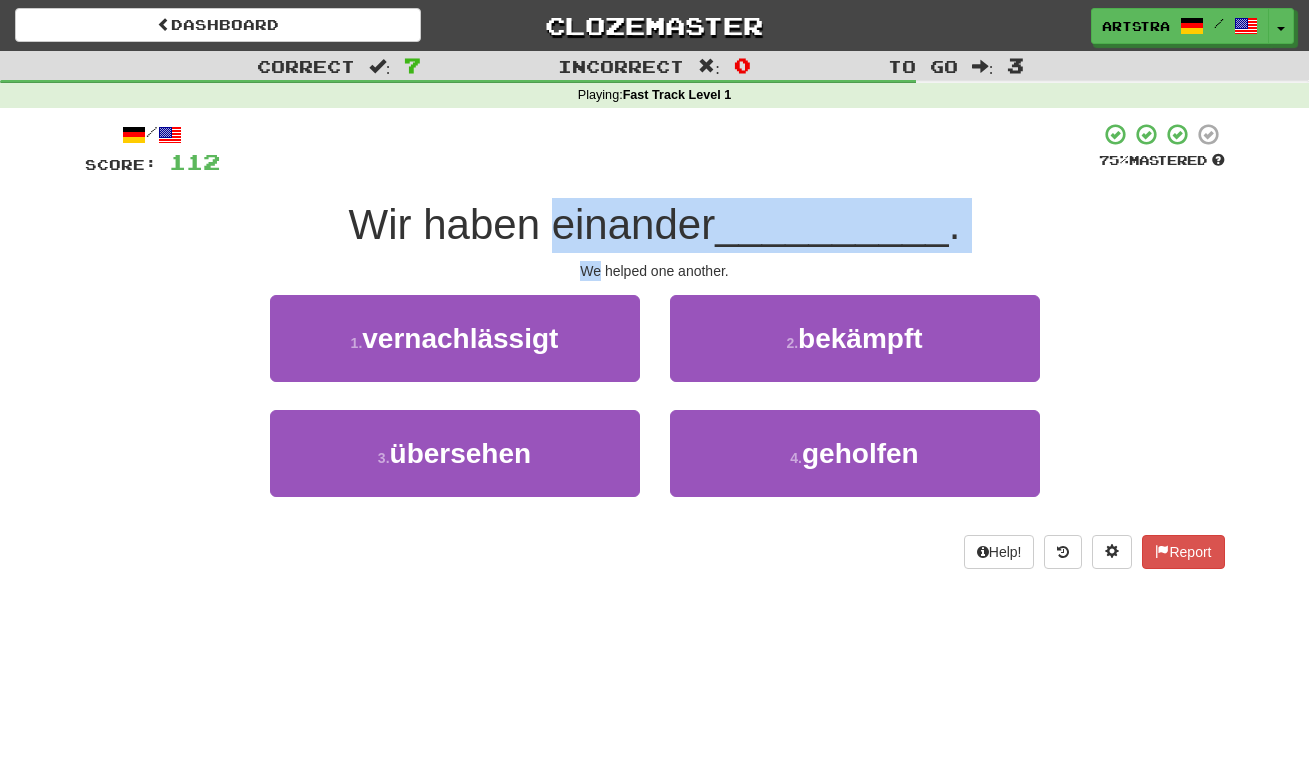 drag, startPoint x: 673, startPoint y: 210, endPoint x: 705, endPoint y: 248, distance: 49.67897 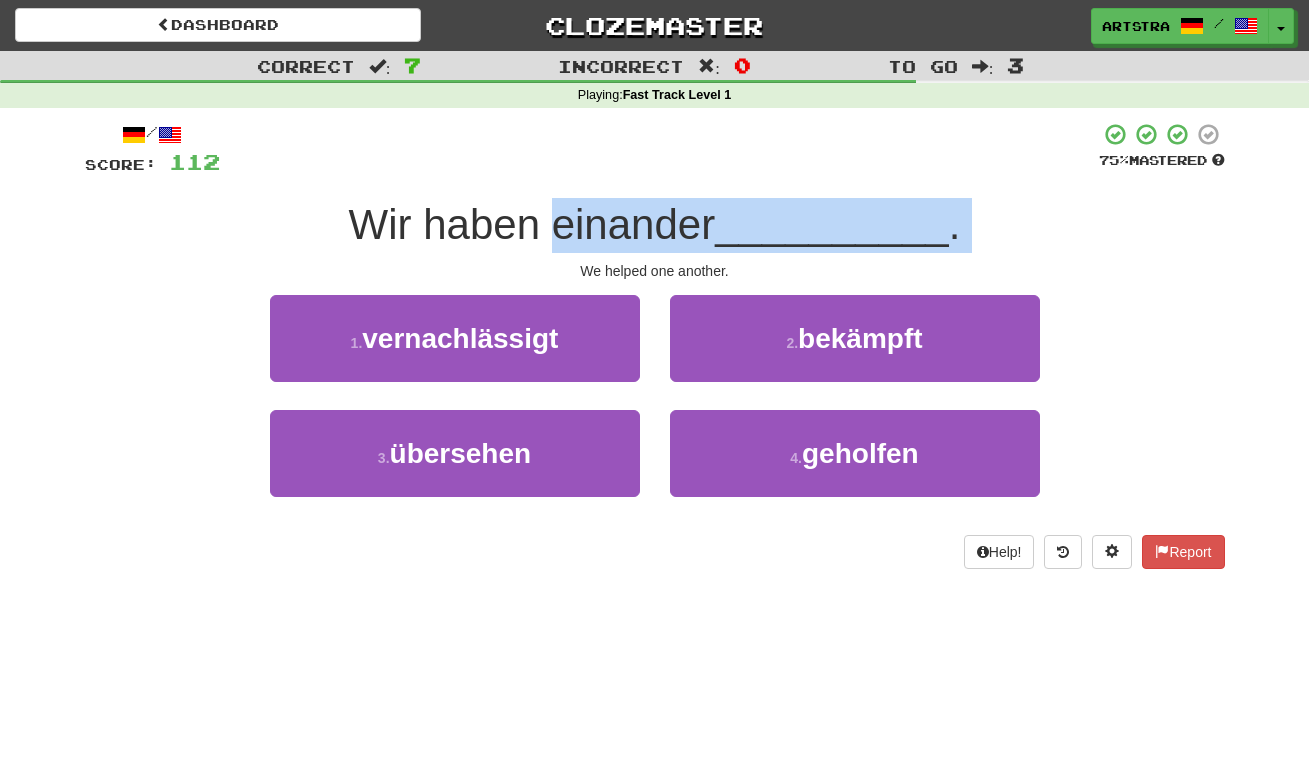 click on "Wir haben einander  __________ ." at bounding box center [655, 225] 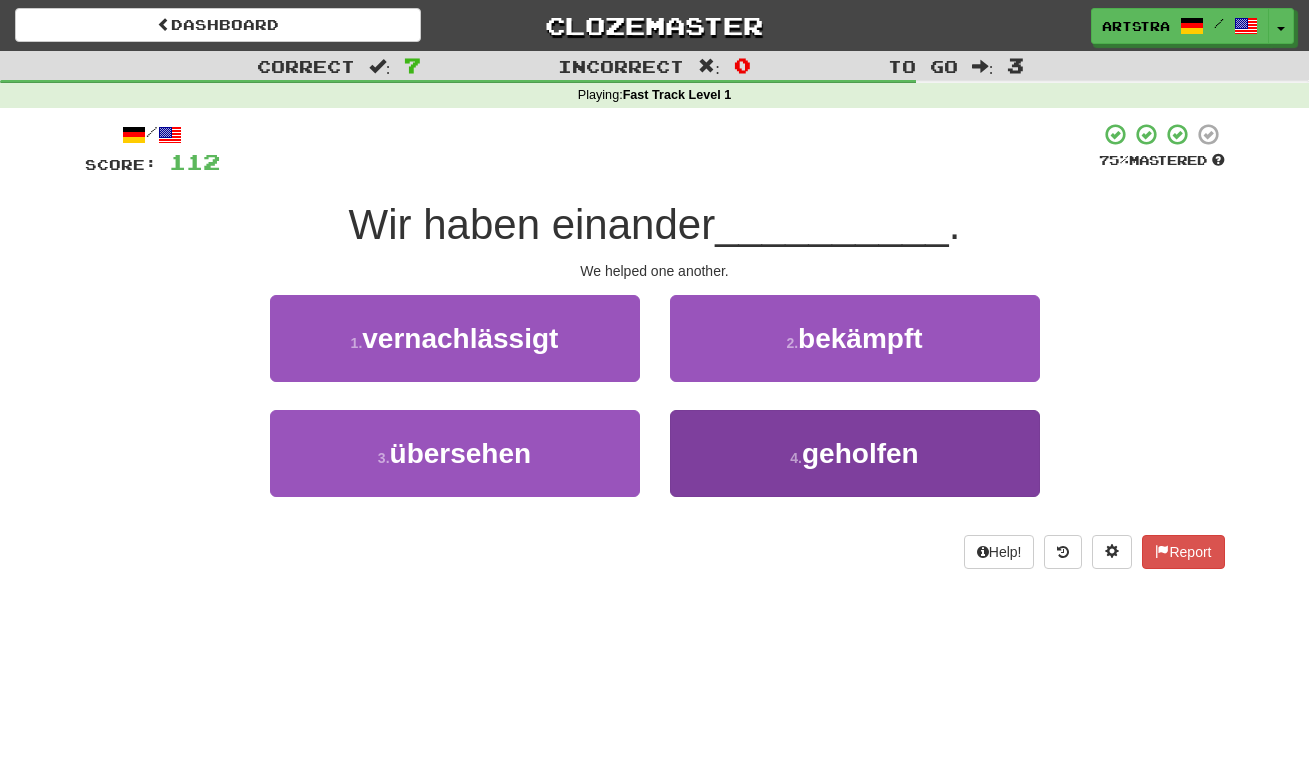 click on "4 .  geholfen" at bounding box center [855, 453] 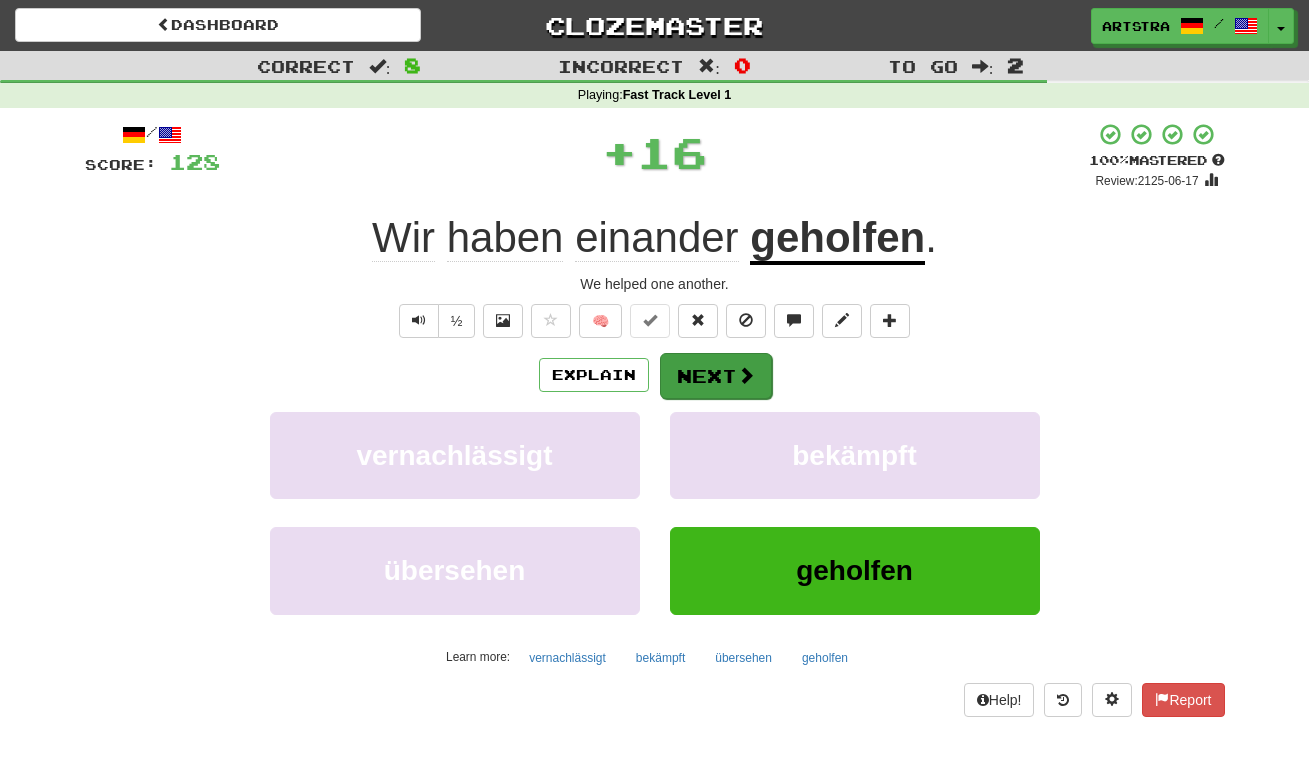 click on "Next" at bounding box center [716, 376] 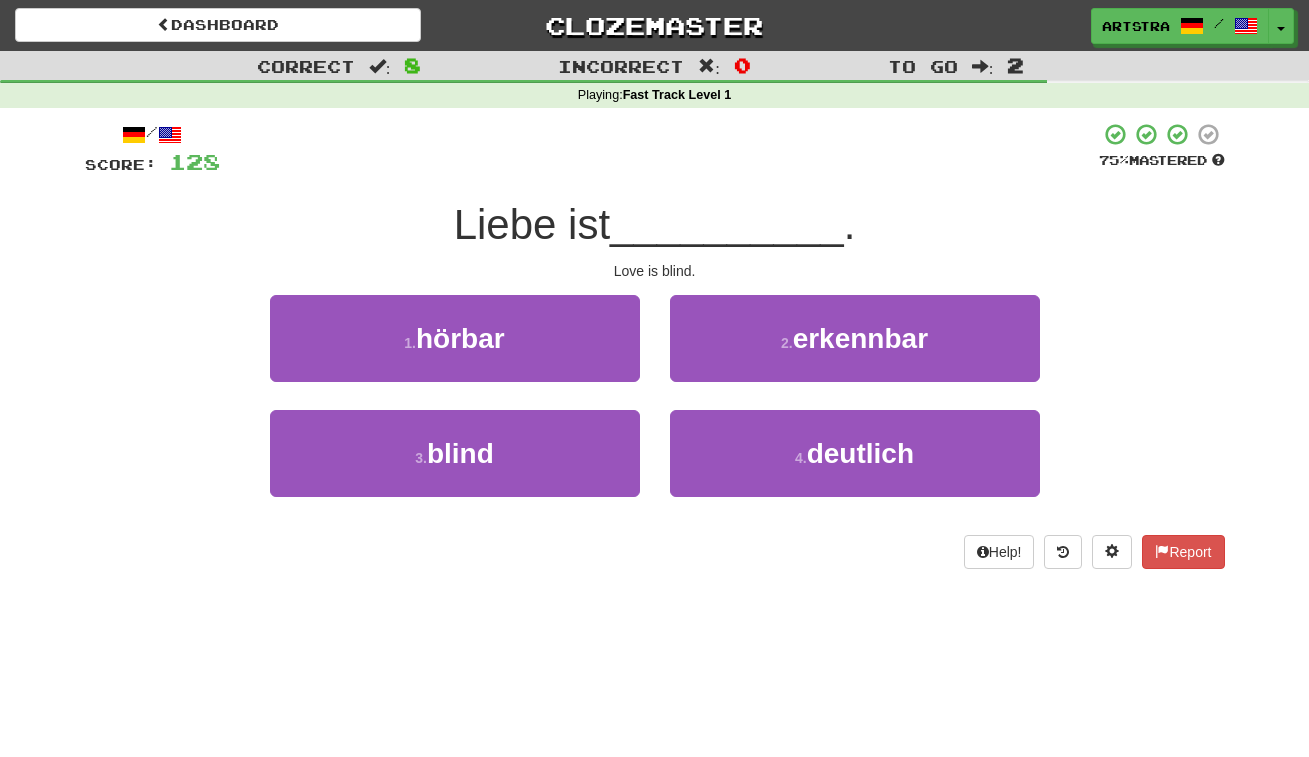 click on "__________" at bounding box center [727, 224] 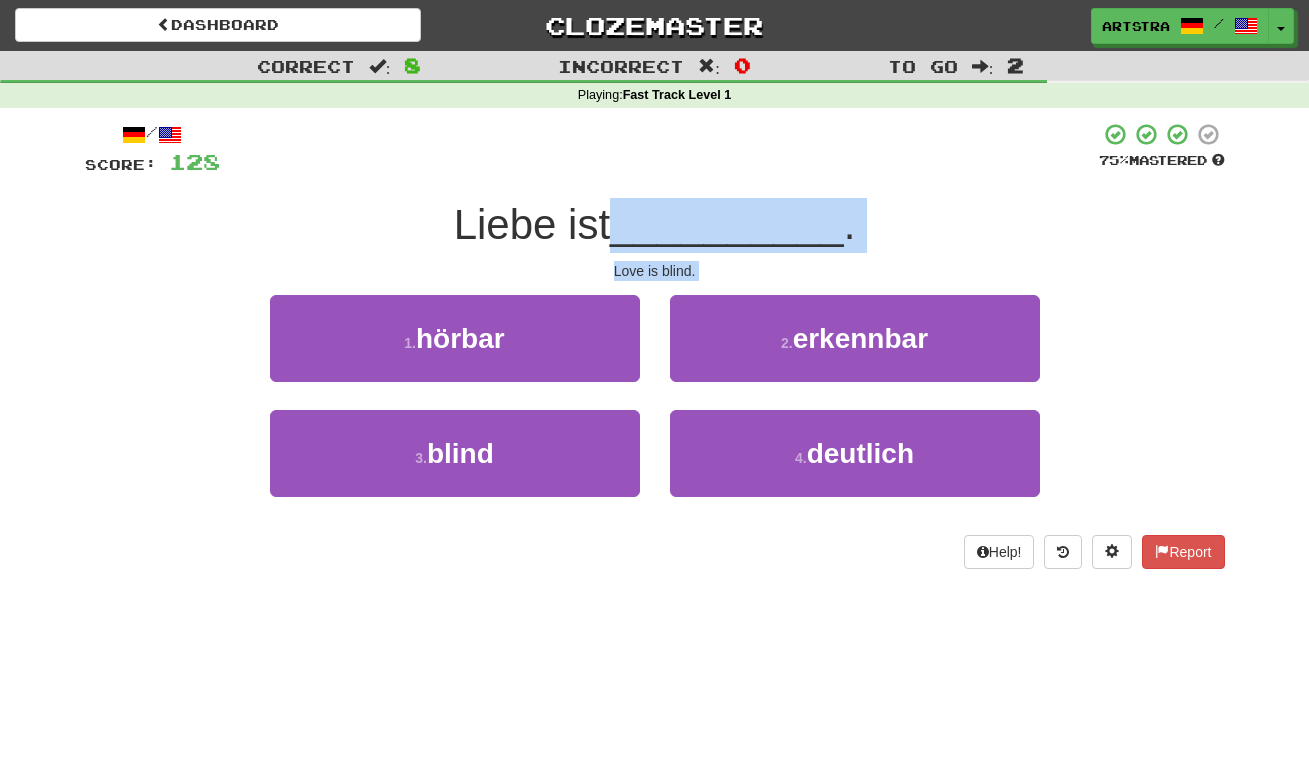 drag, startPoint x: 679, startPoint y: 246, endPoint x: 684, endPoint y: 281, distance: 35.35534 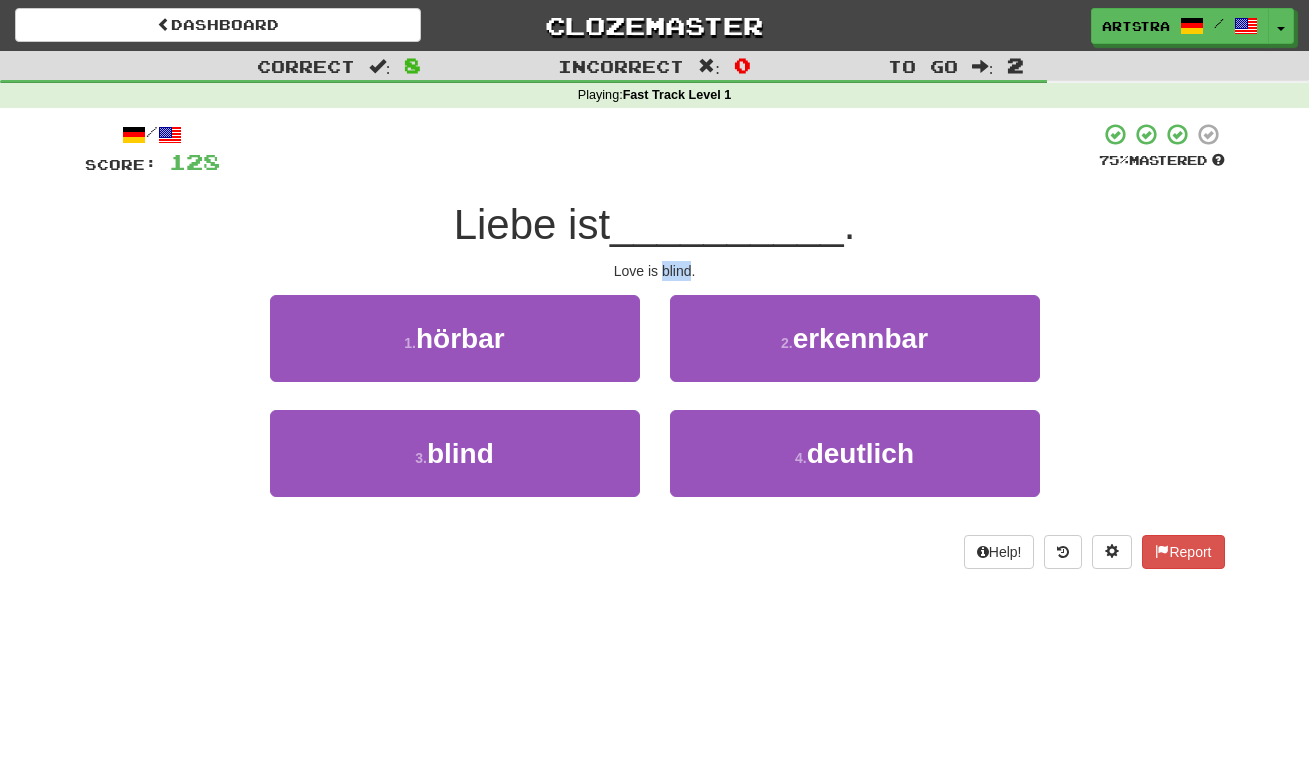 click on "Love is blind." at bounding box center [655, 271] 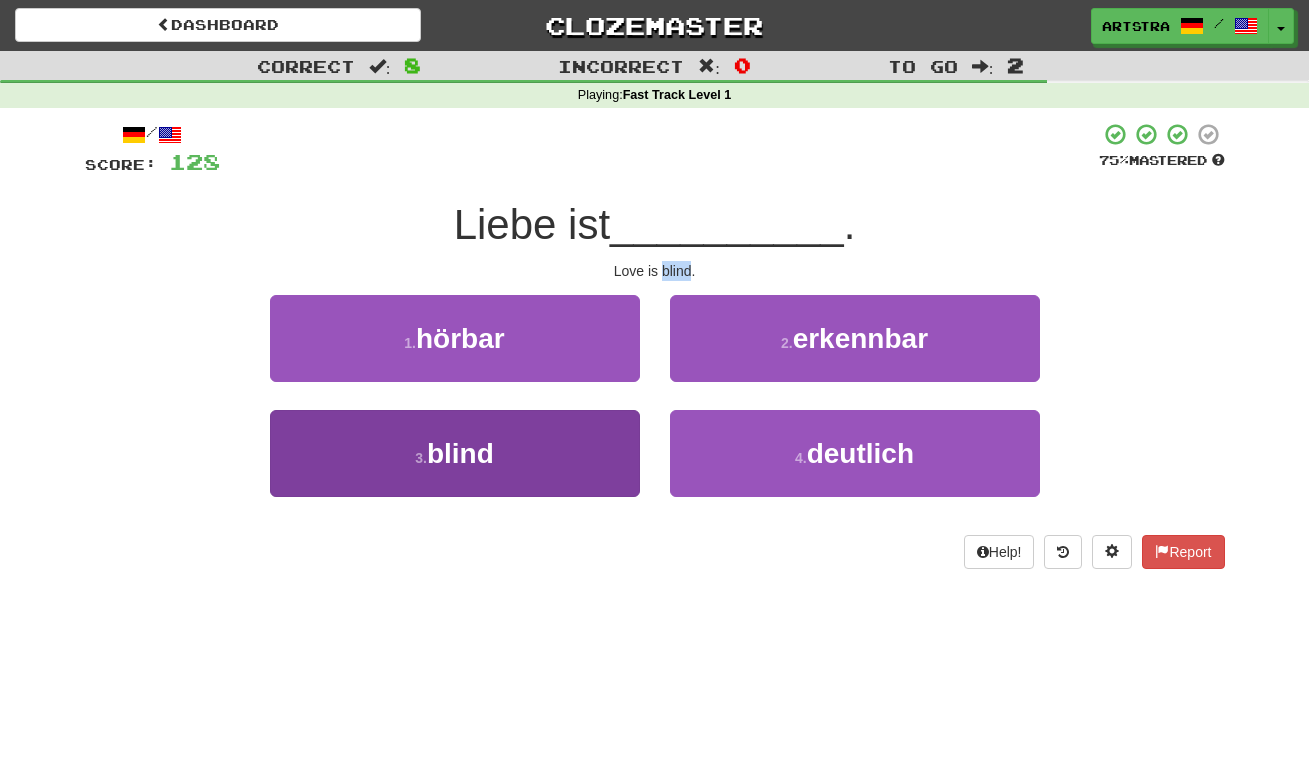 click on "3 .  blind" at bounding box center (455, 453) 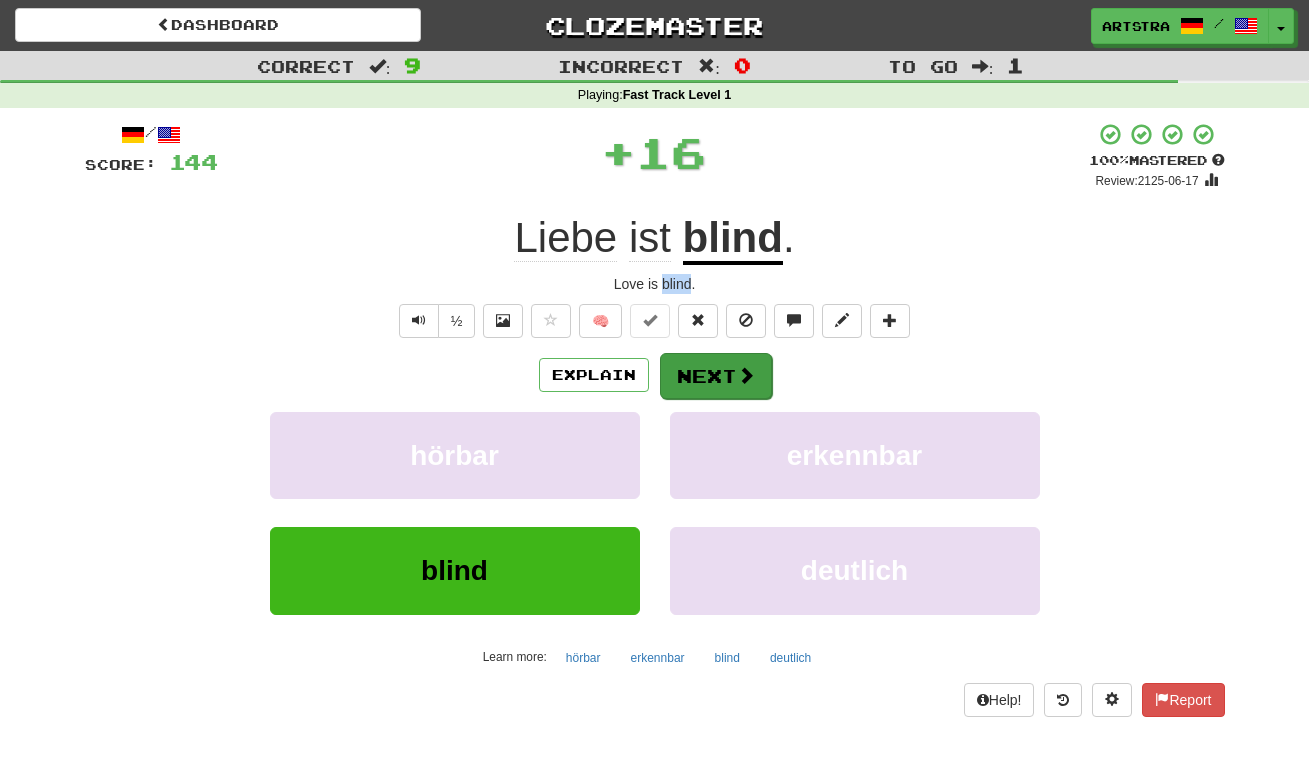 click on "Next" at bounding box center [716, 376] 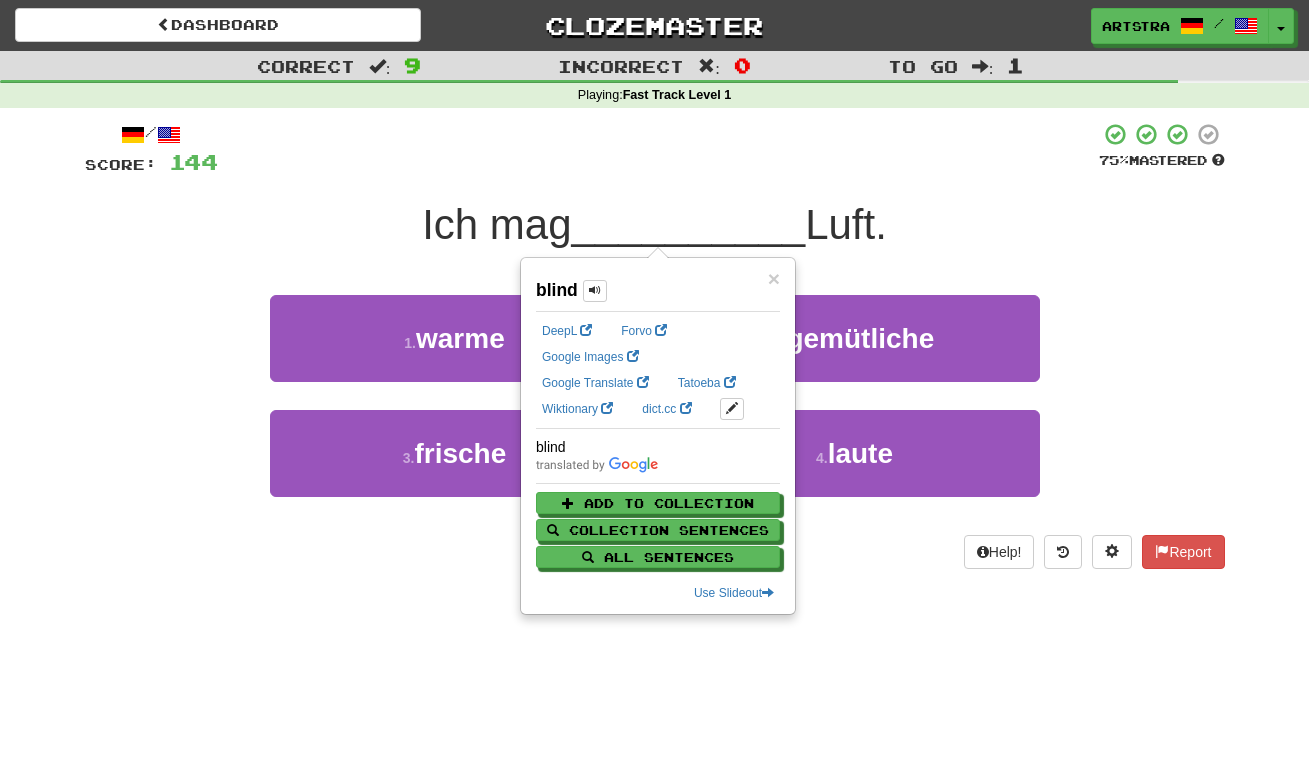 click on "__________" at bounding box center [689, 224] 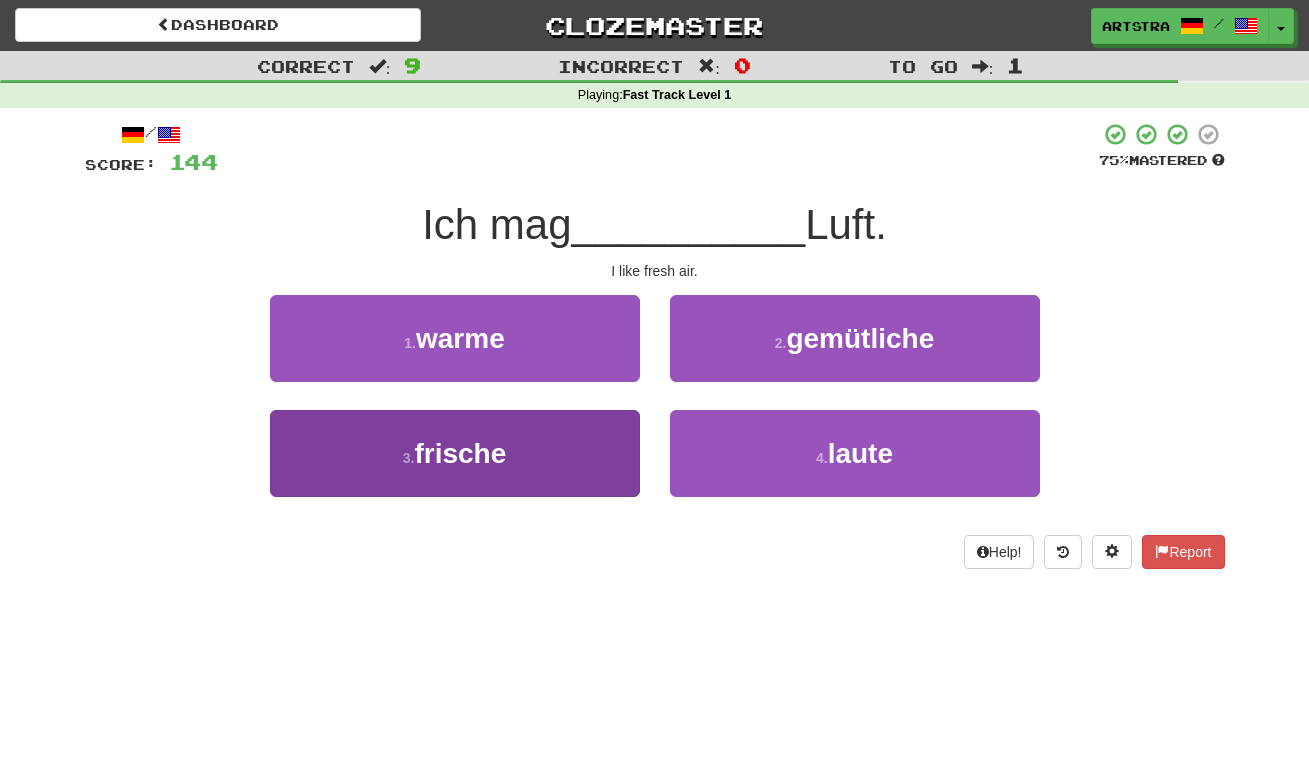 click on "3 .  frische" at bounding box center [455, 453] 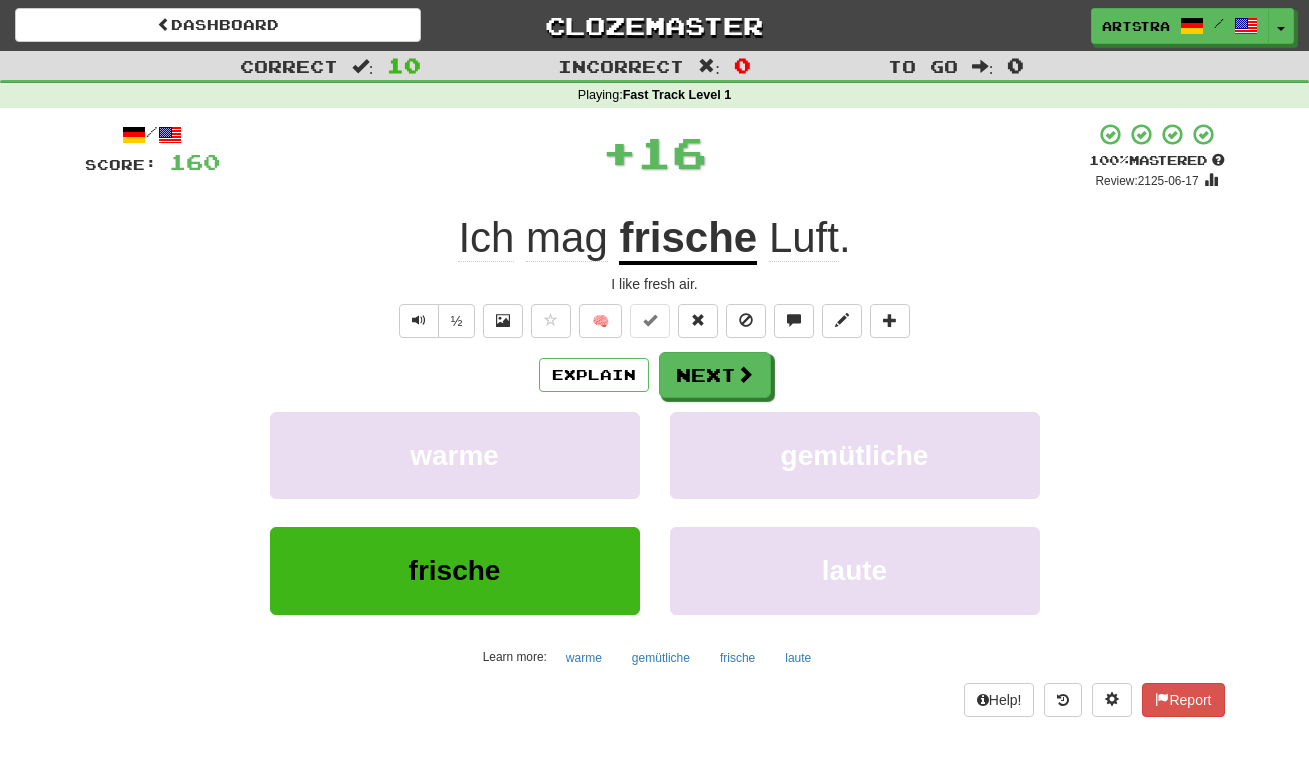 click on "frische" at bounding box center [688, 239] 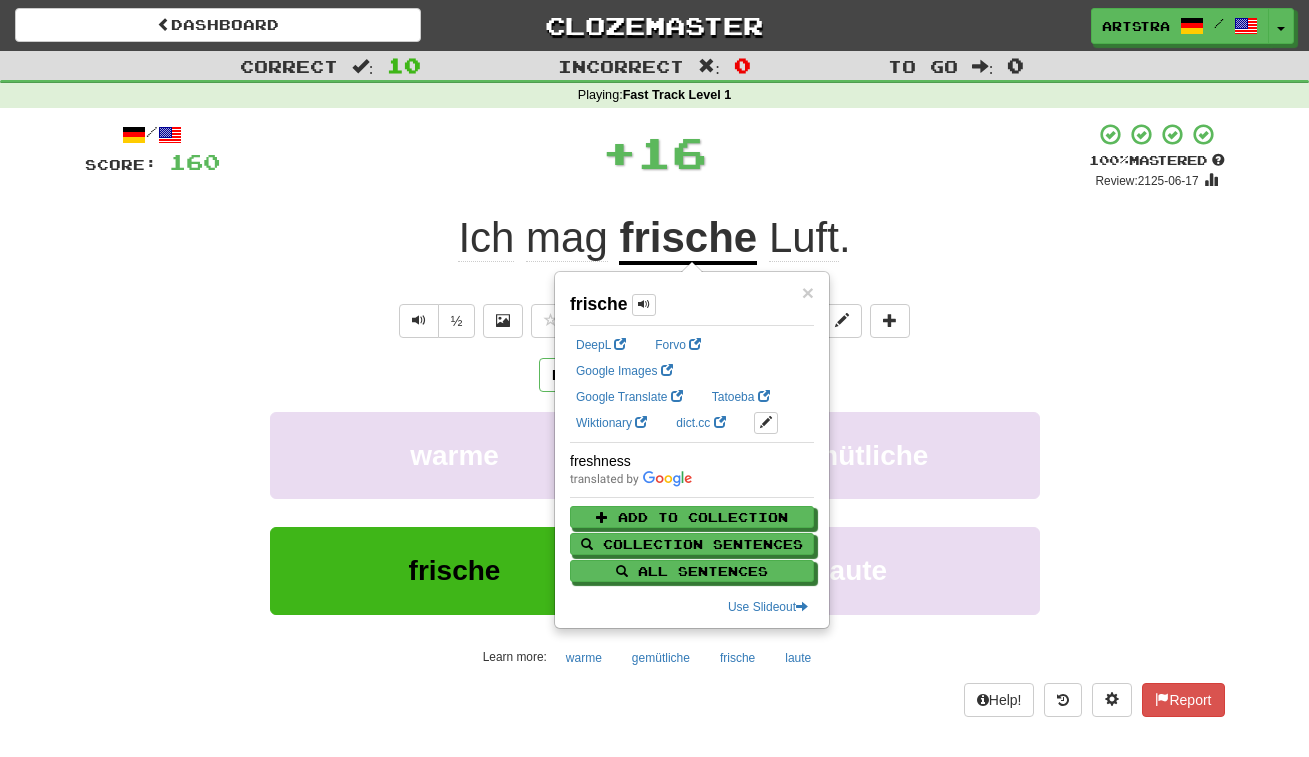 click on "Luft" at bounding box center [804, 238] 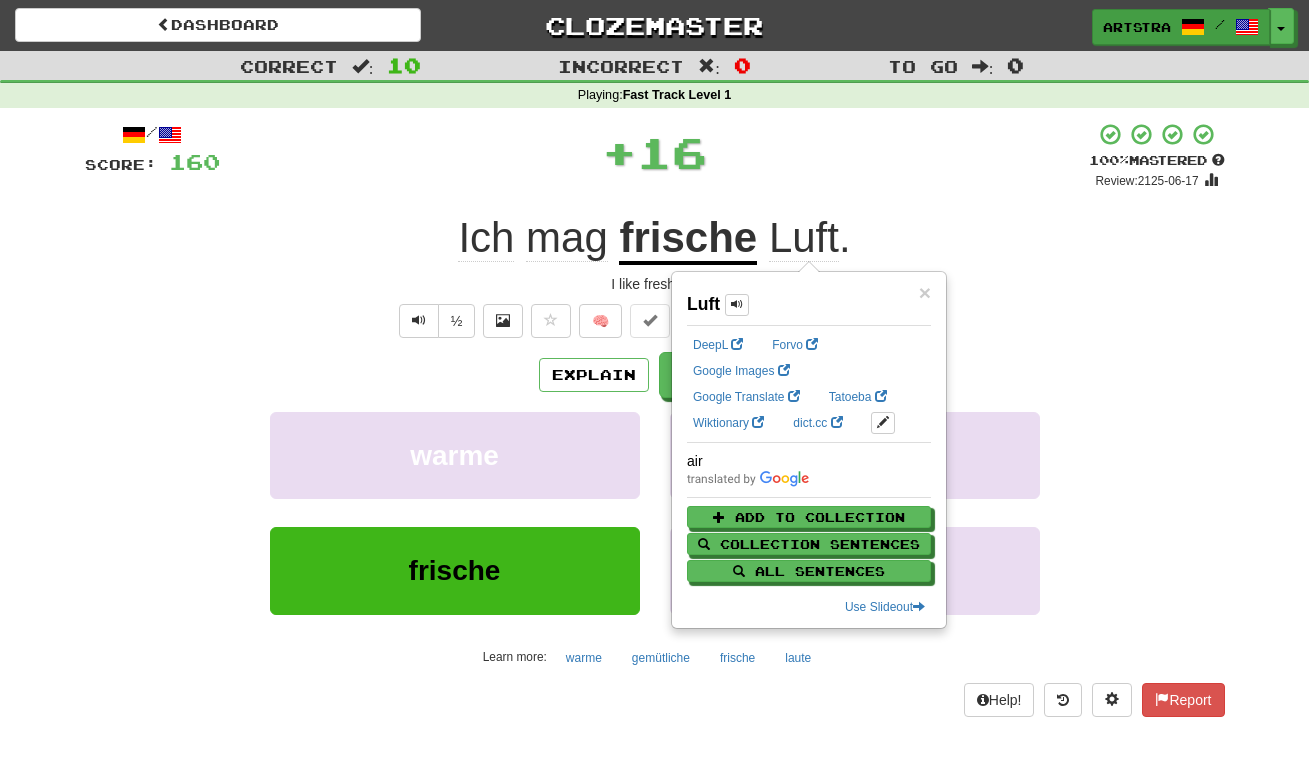 click on "Artstra
/" at bounding box center [1181, 27] 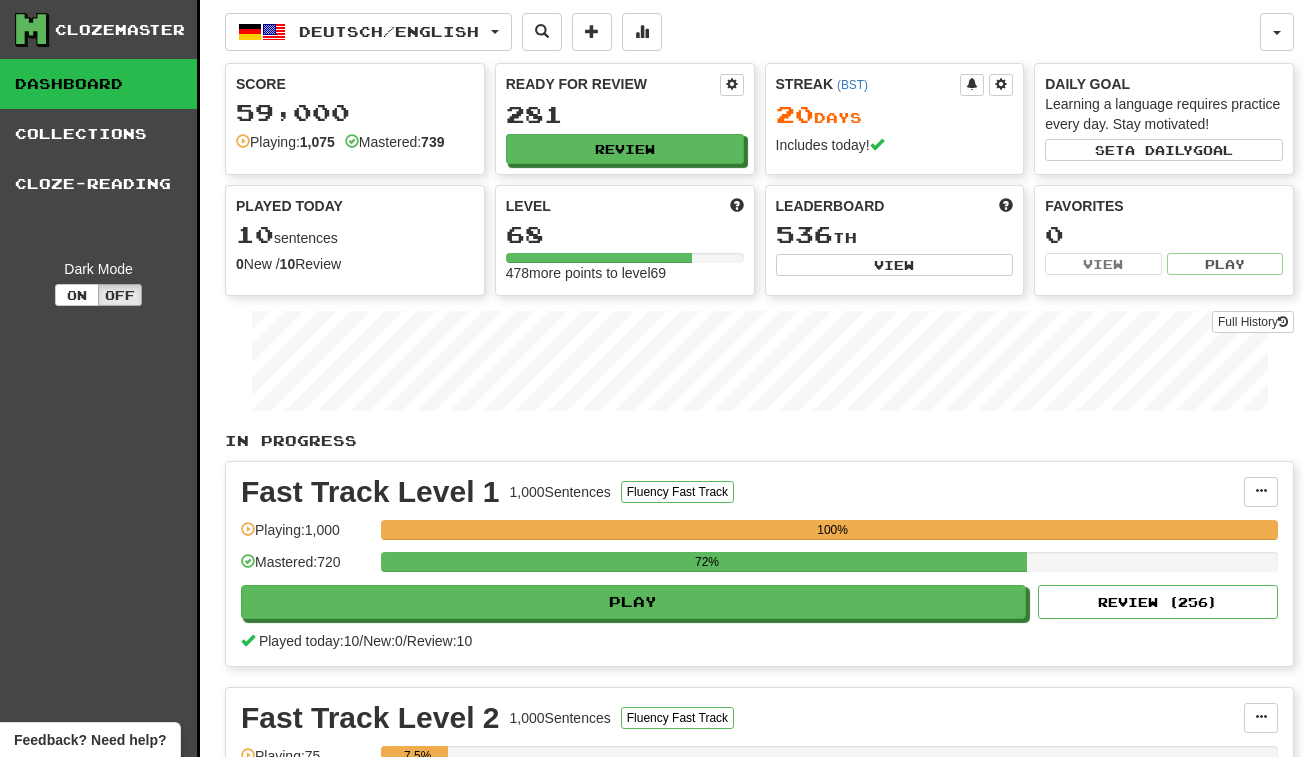 scroll, scrollTop: 0, scrollLeft: 0, axis: both 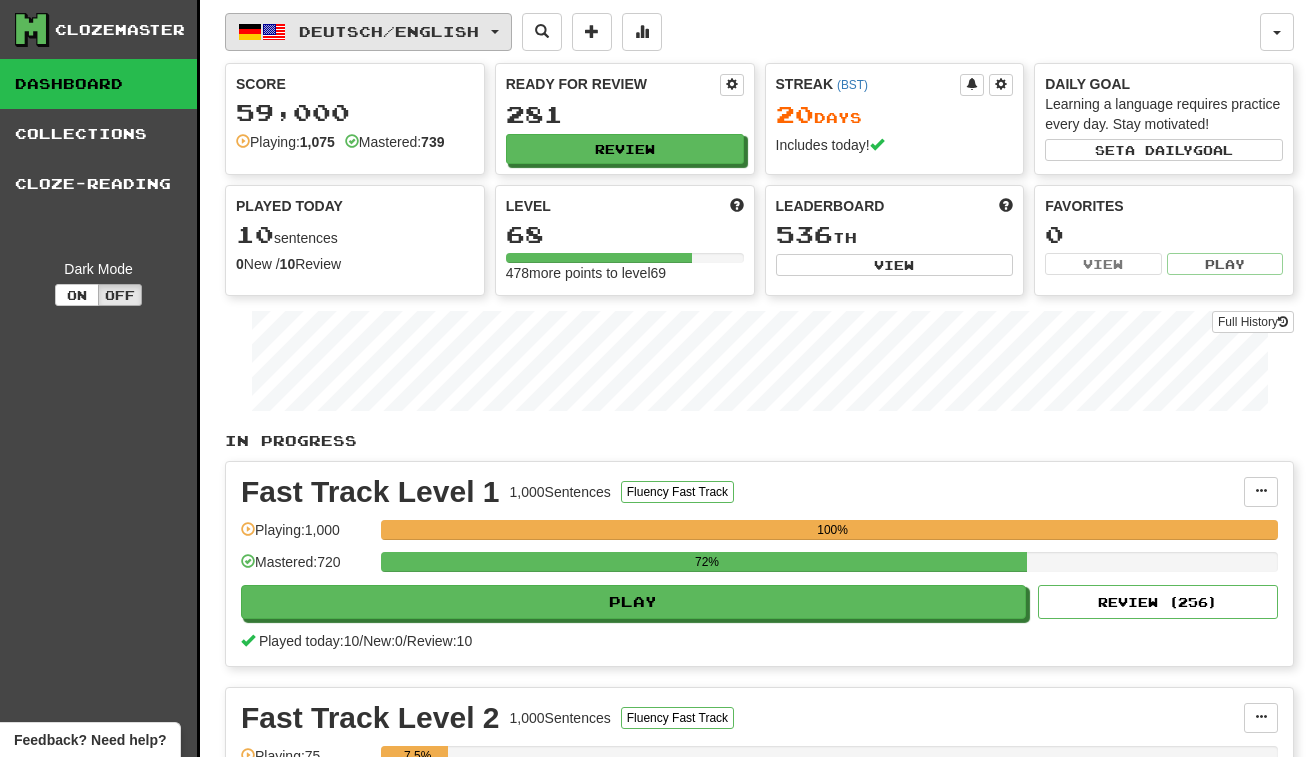 click on "Deutsch  /  English" 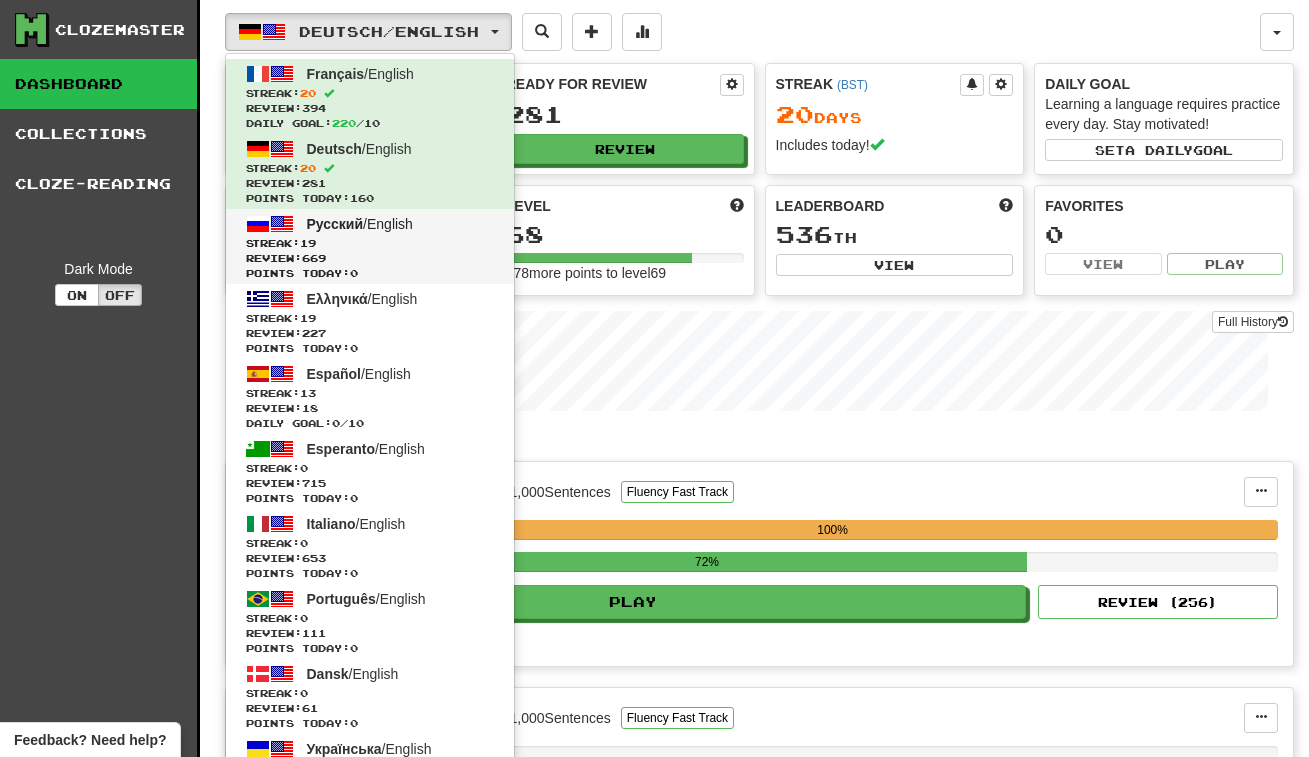 click on "Русский  /  English Streak:  19   Review:  669 Points today:  0" 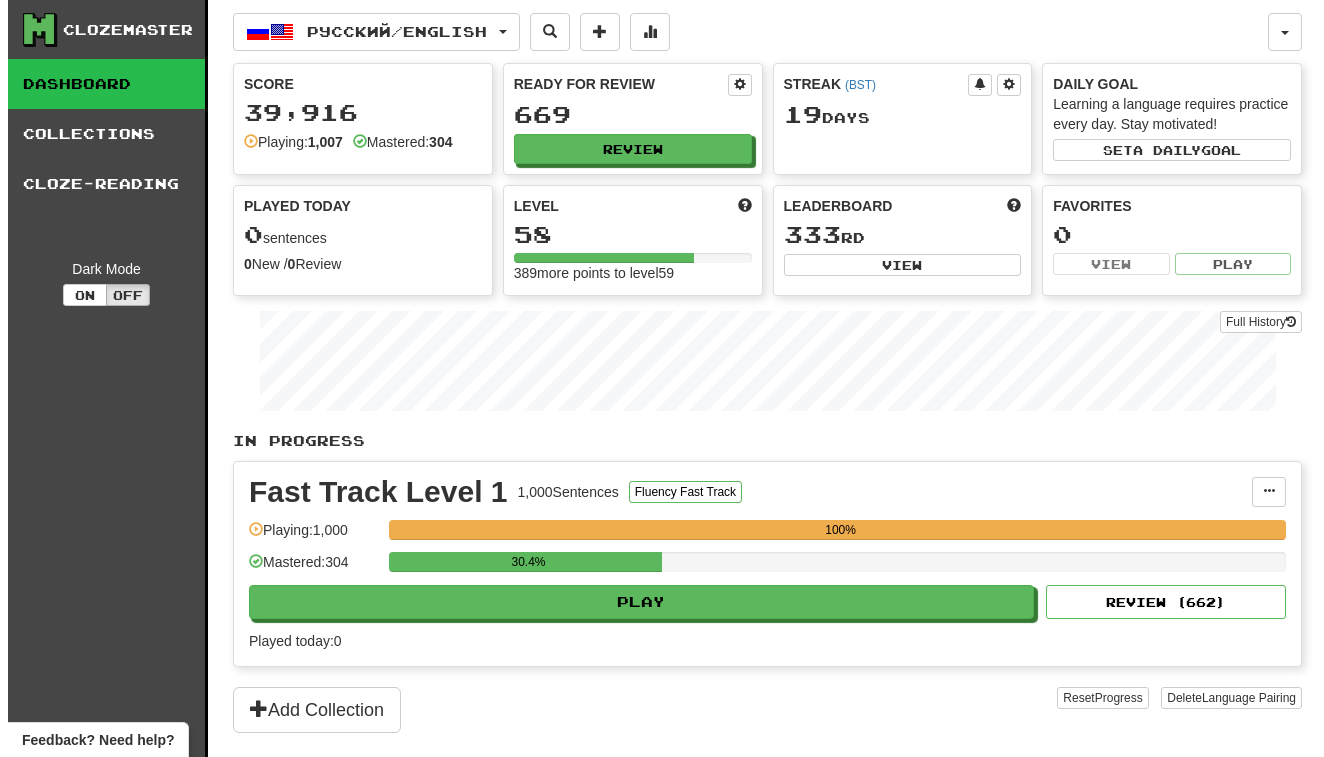 scroll, scrollTop: 0, scrollLeft: 0, axis: both 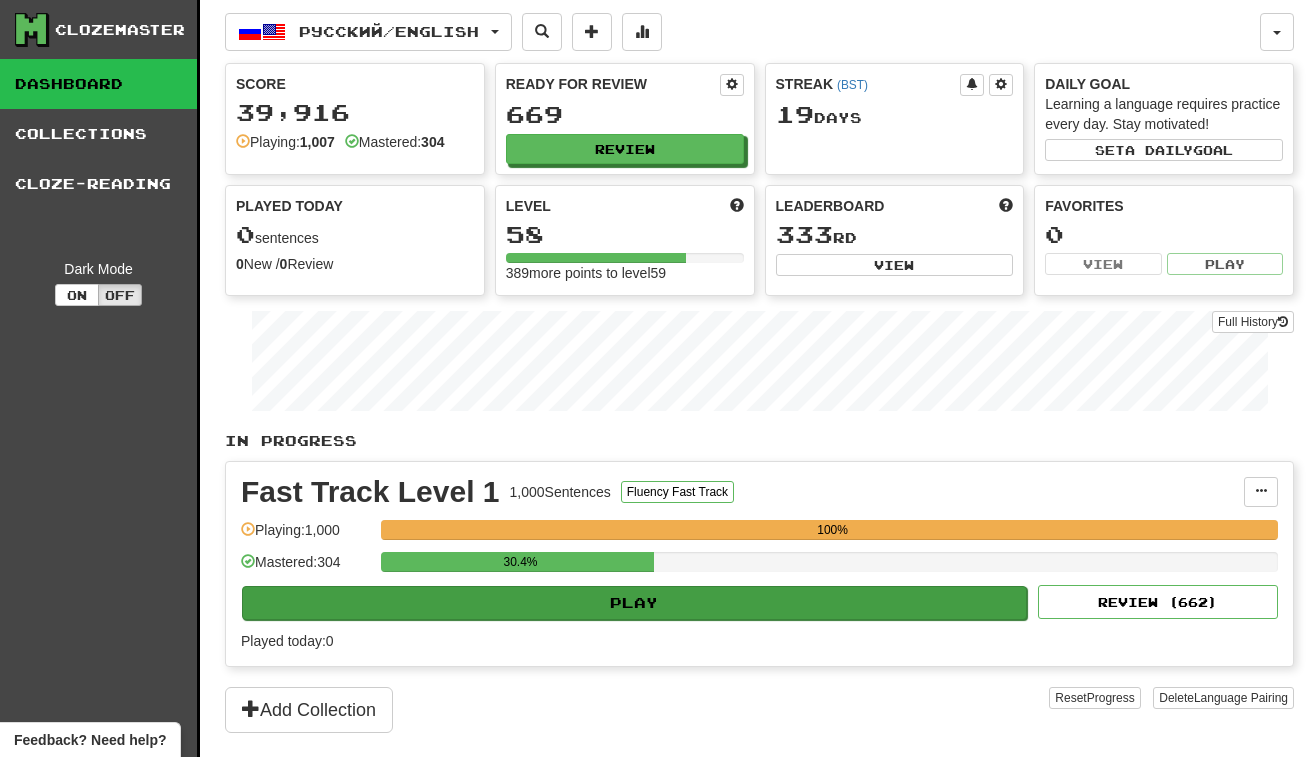 click on "Play" 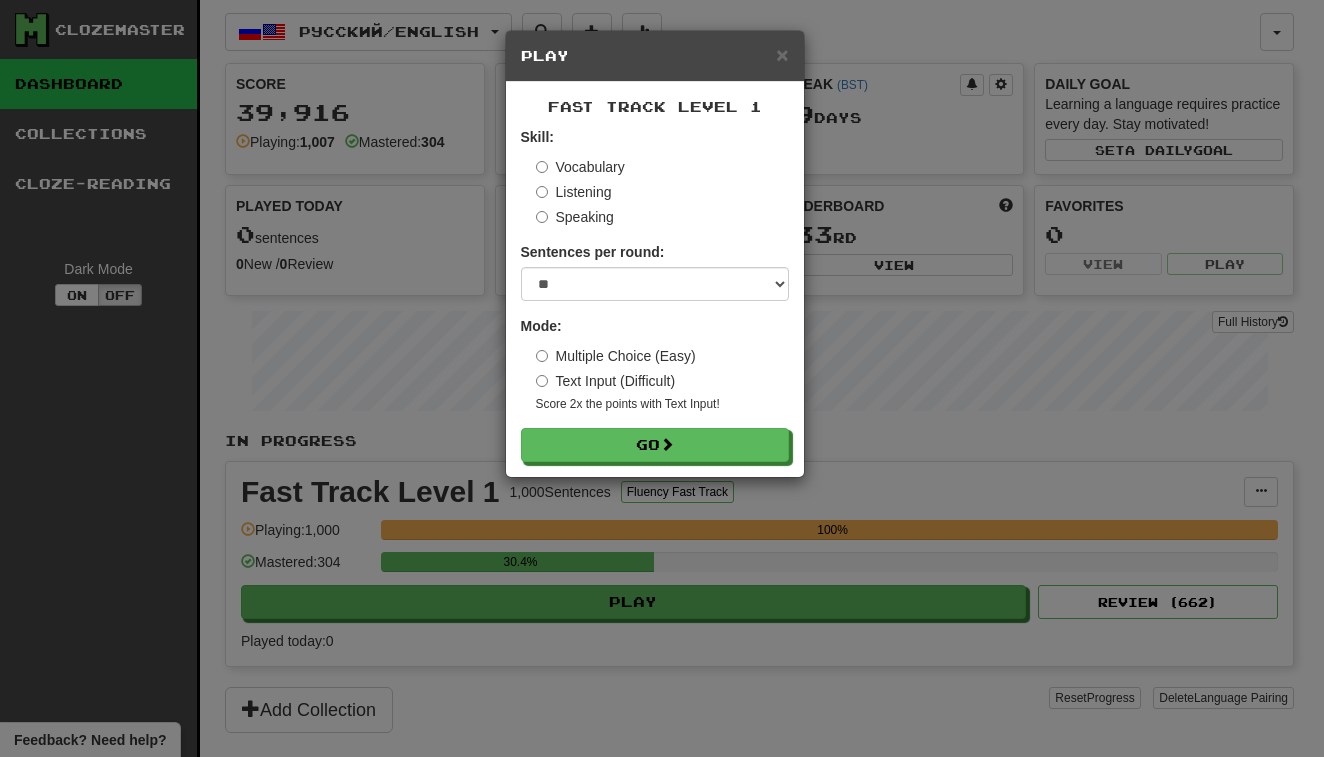 click on "Fast Track Level 1 Skill: Vocabulary Listening Speaking Sentences per round: * ** ** ** ** ** *** ******** Mode: Multiple Choice (Easy) Text Input (Difficult) Score 2x the points with Text Input ! Go" at bounding box center (655, 279) 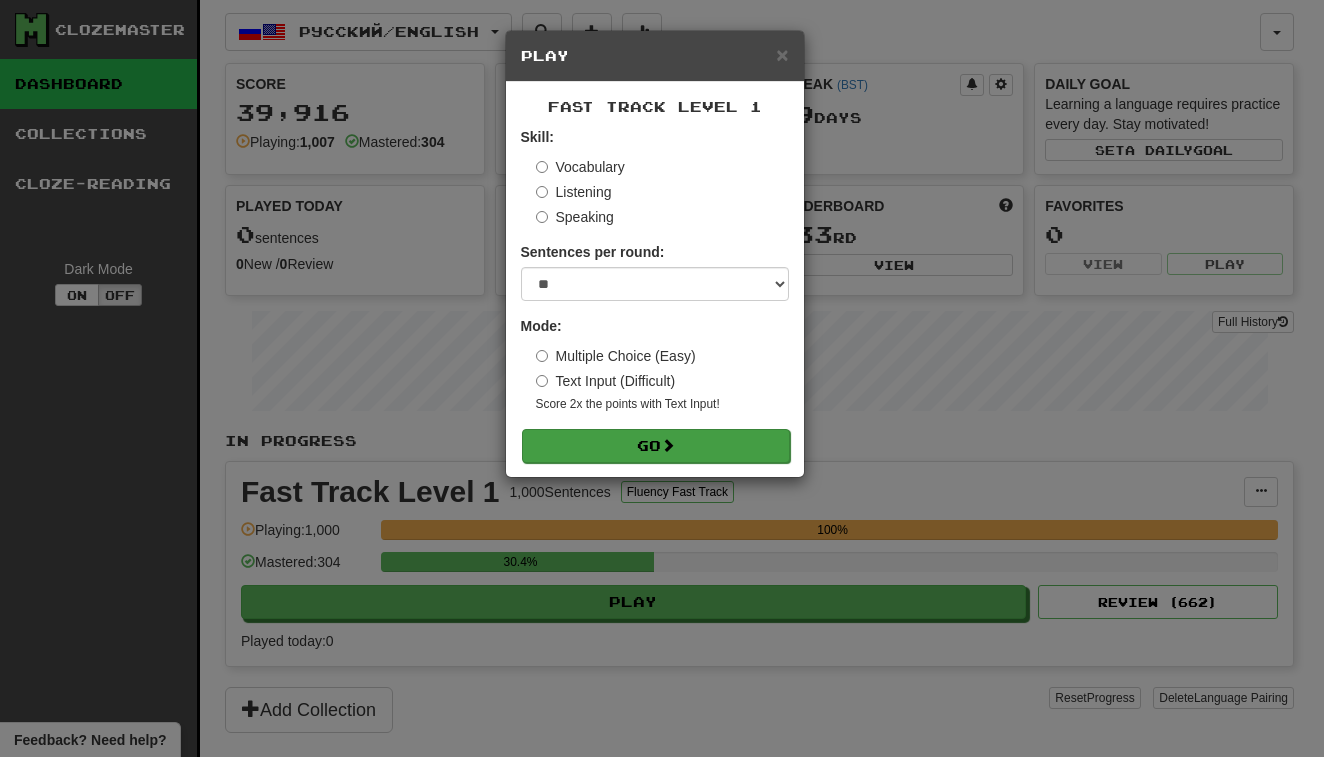 click on "Go" at bounding box center (656, 446) 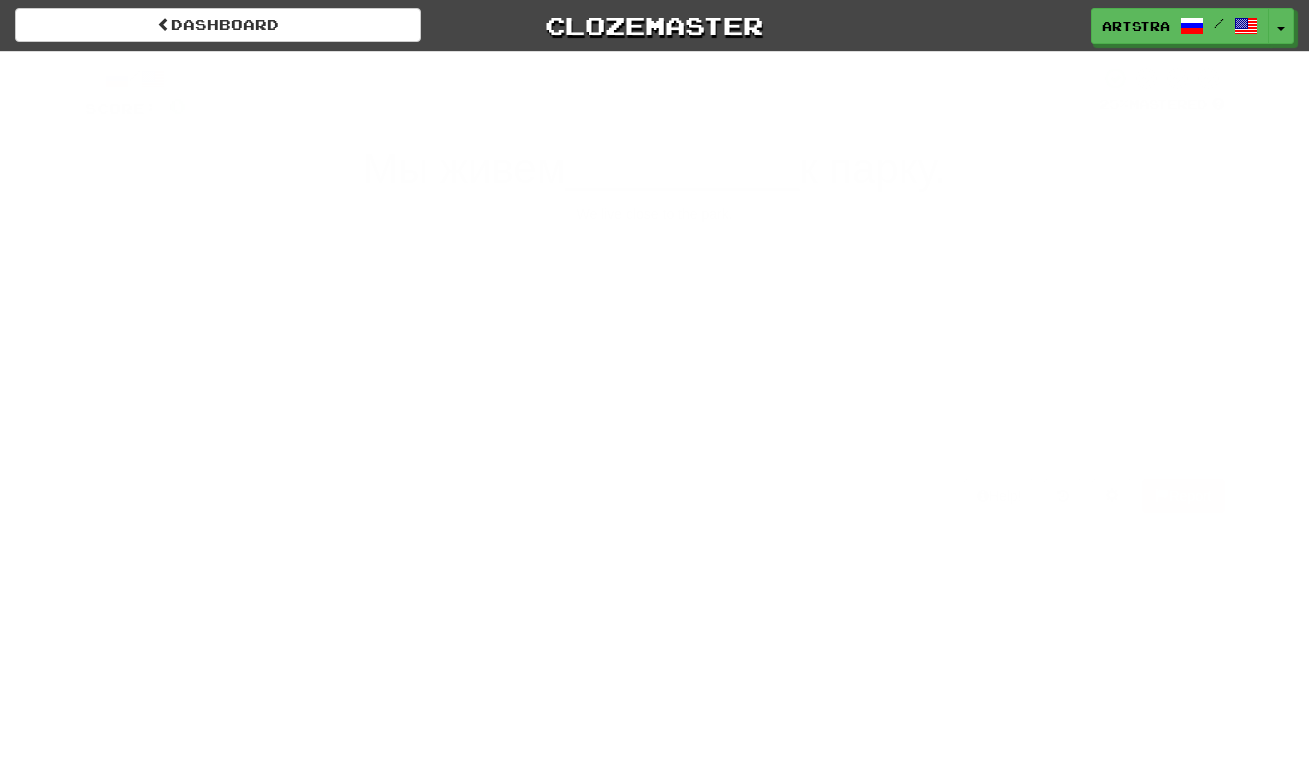 scroll, scrollTop: 0, scrollLeft: 0, axis: both 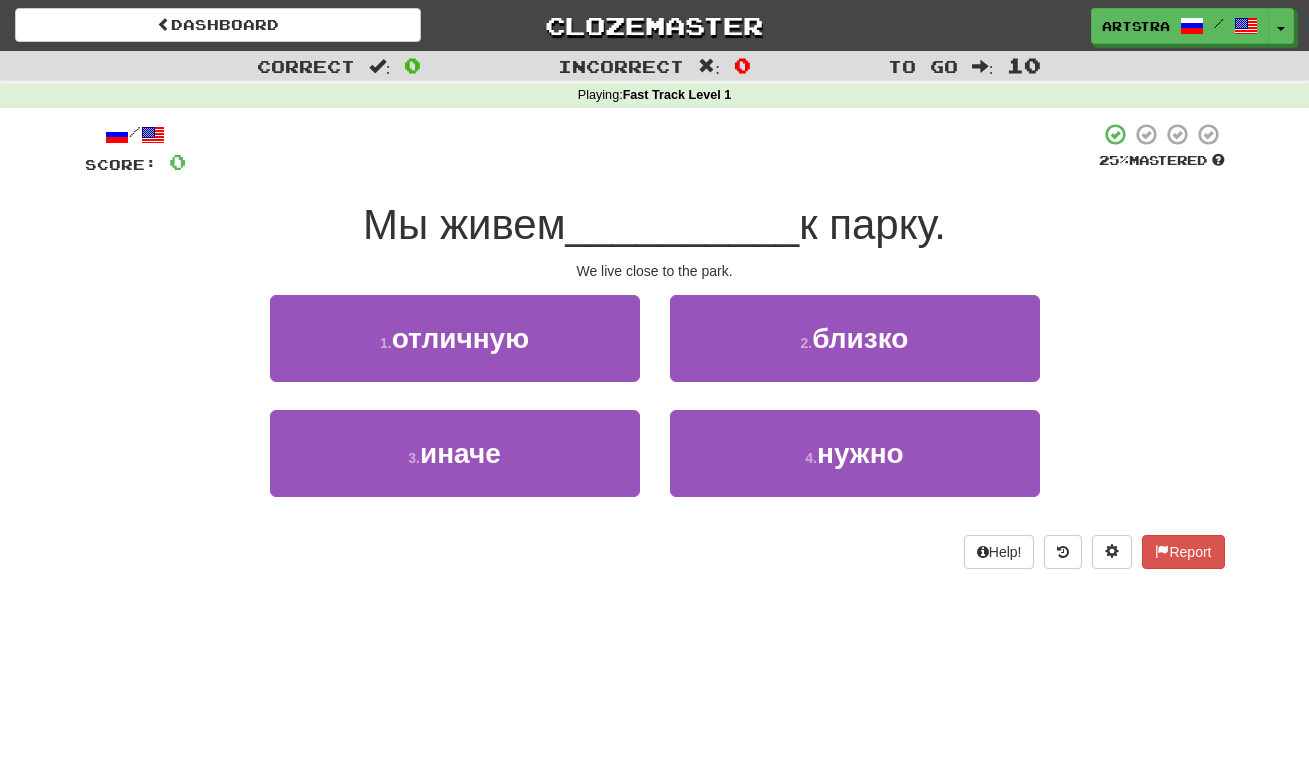 click on "/  Score:   0 25 %  Mastered Мы живем  __________  к парку. We live close to the park. 1 .  отличную 2 .  близко 3 .  иначе 4 .  нужно  Help!  Report" at bounding box center (655, 345) 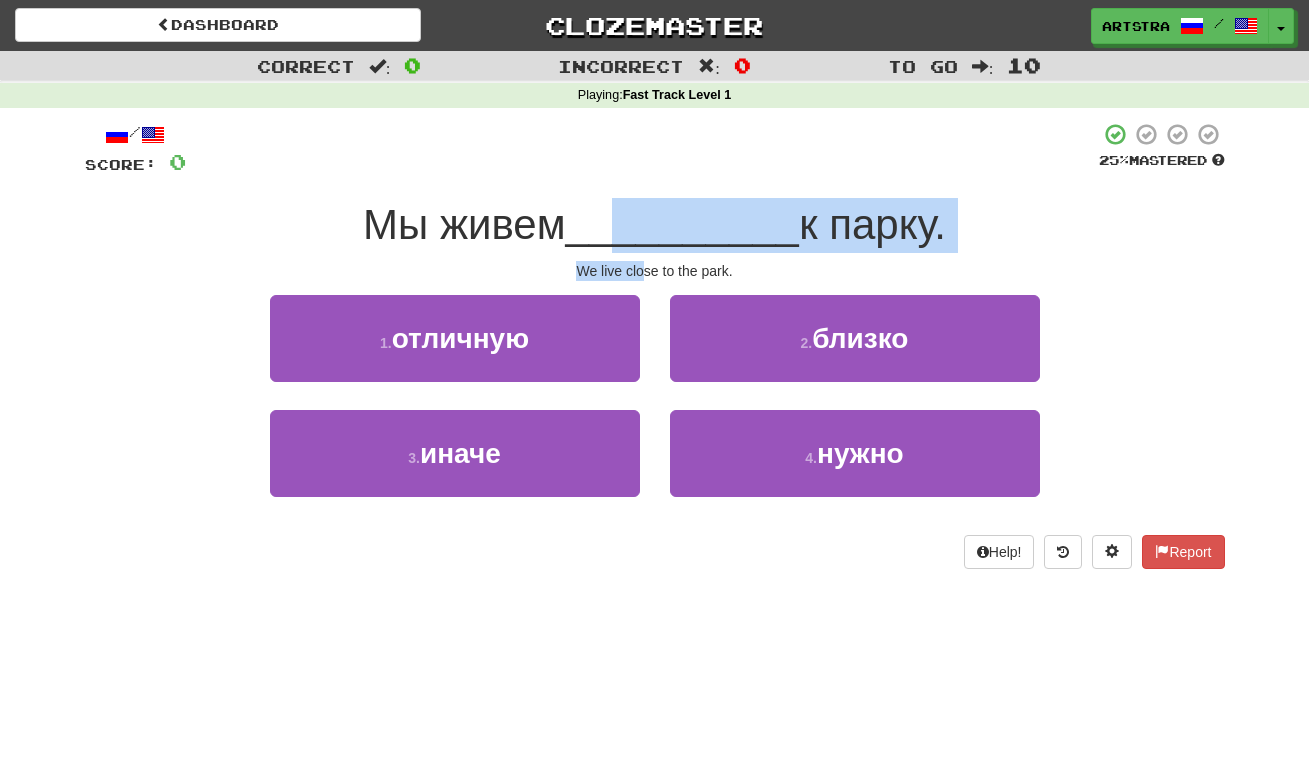drag, startPoint x: 625, startPoint y: 223, endPoint x: 641, endPoint y: 273, distance: 52.49762 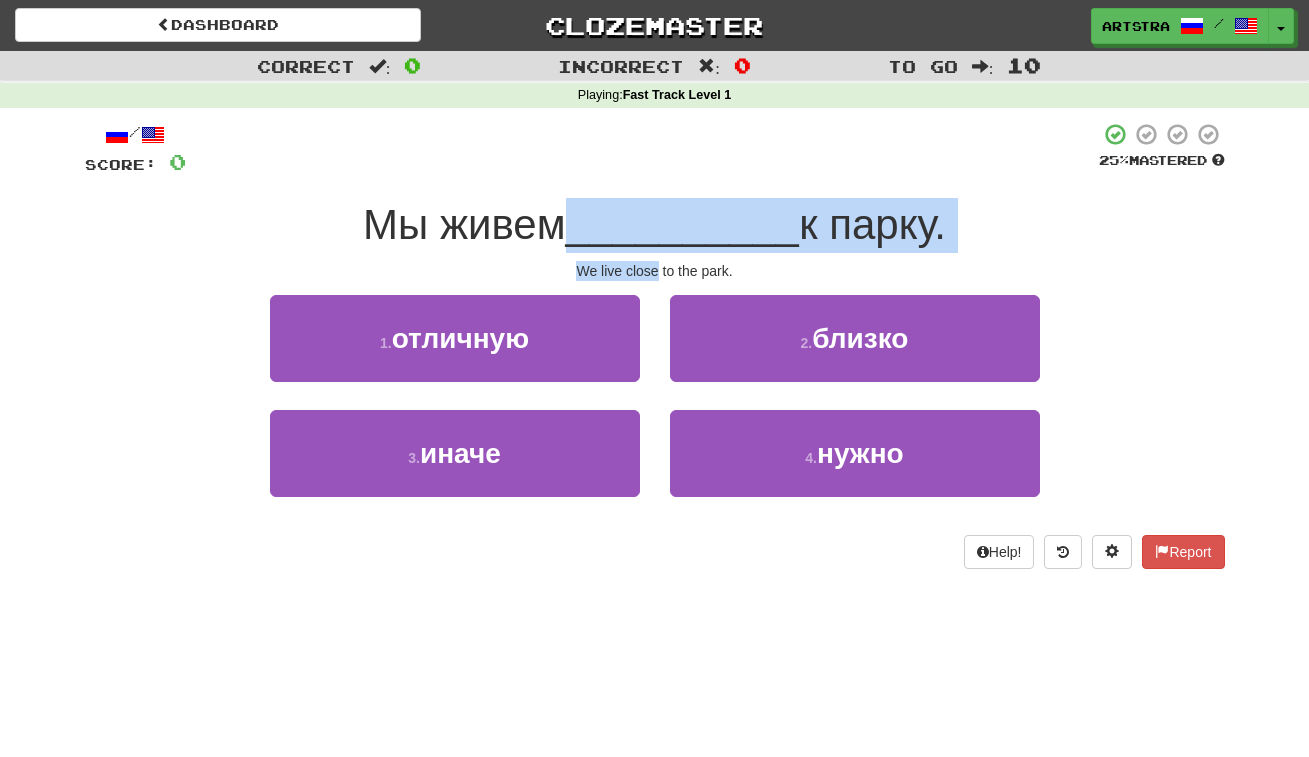 drag, startPoint x: 641, startPoint y: 273, endPoint x: 646, endPoint y: 217, distance: 56.22277 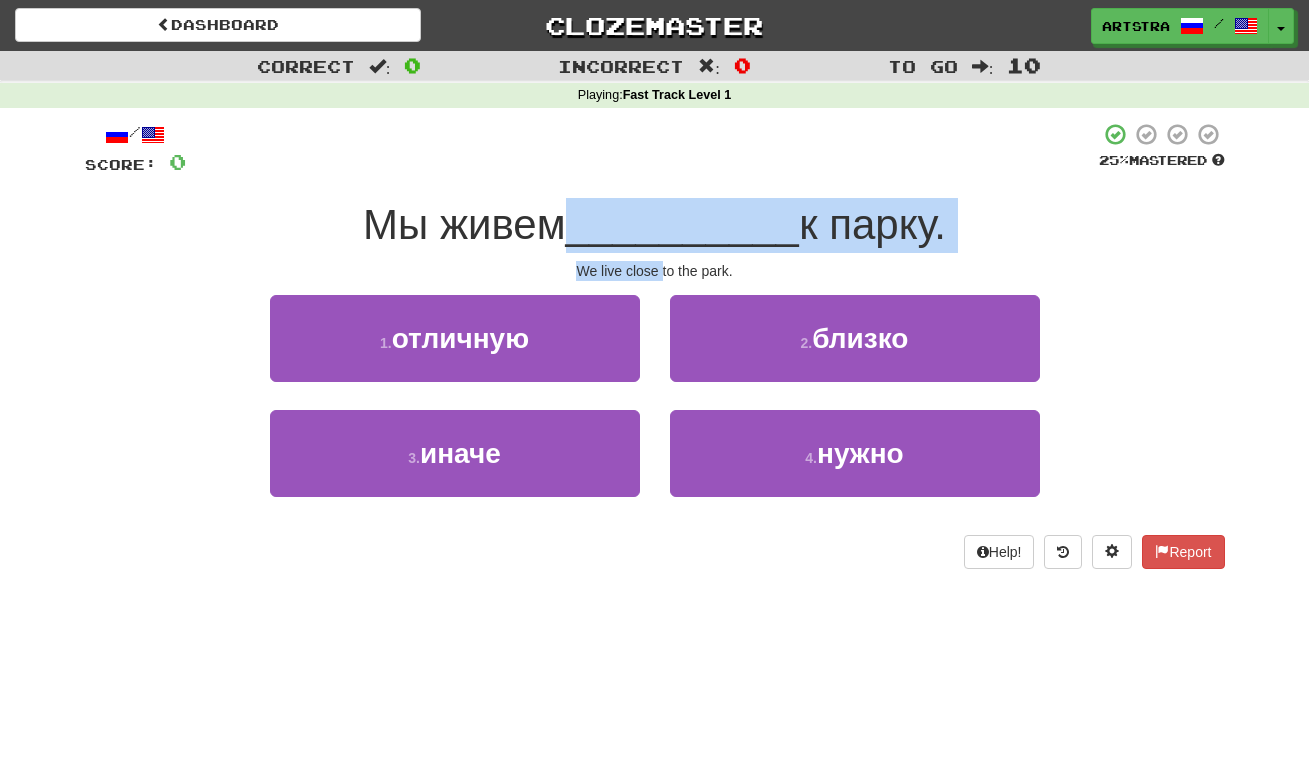 drag, startPoint x: 646, startPoint y: 217, endPoint x: 657, endPoint y: 260, distance: 44.38468 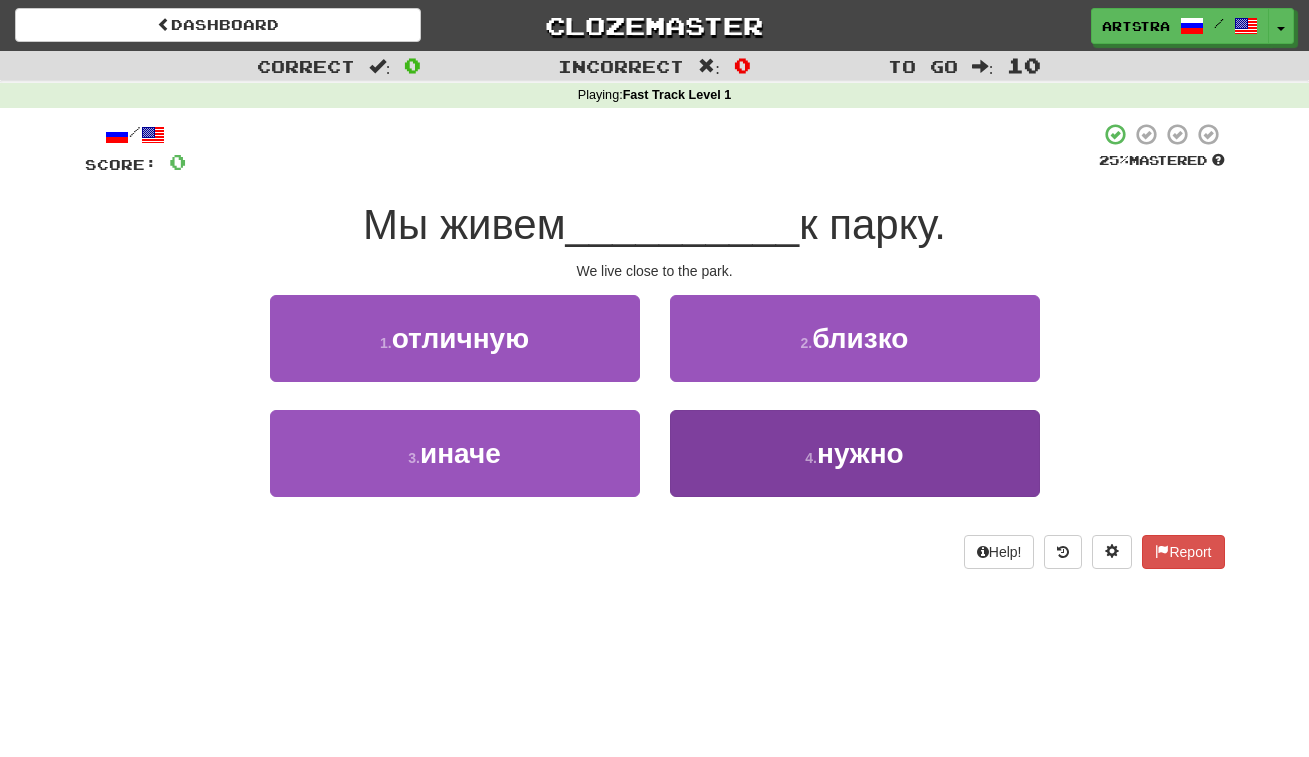 click on "4 .  нужно" at bounding box center (855, 453) 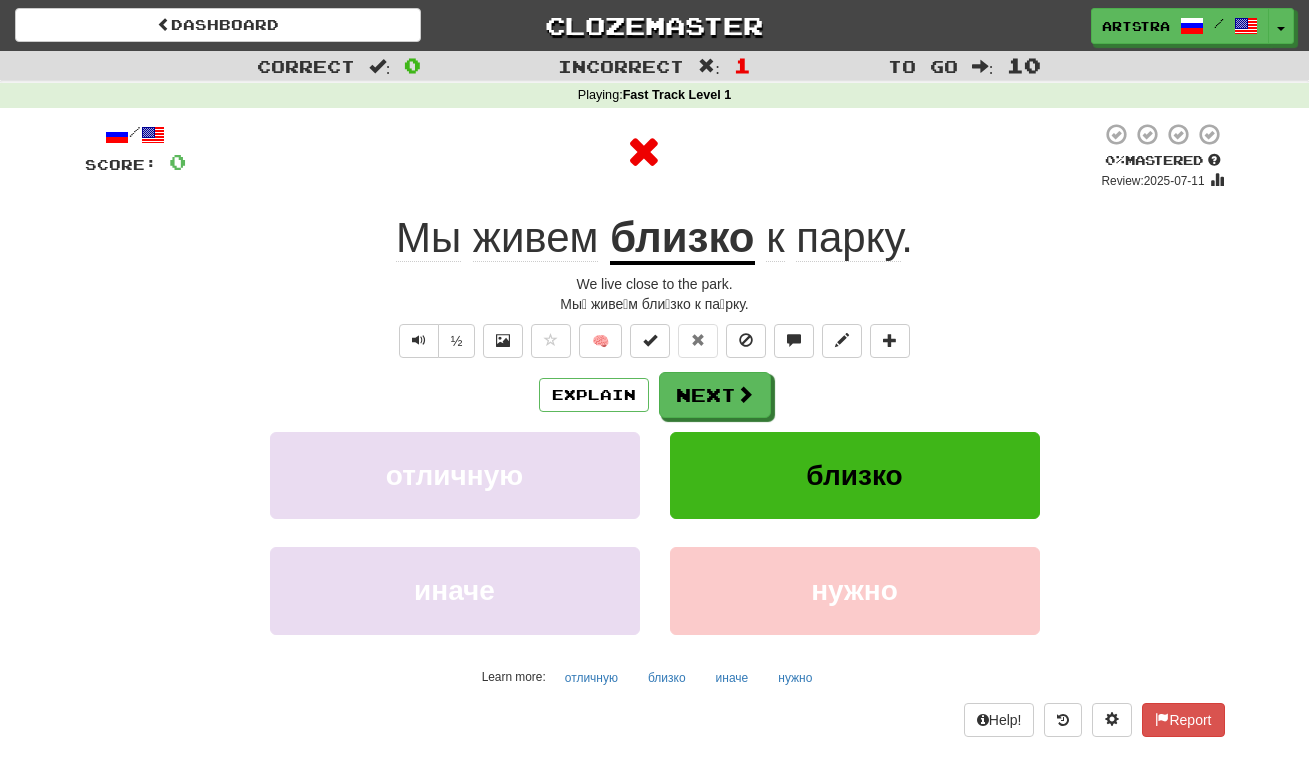 click on "близко" at bounding box center [682, 239] 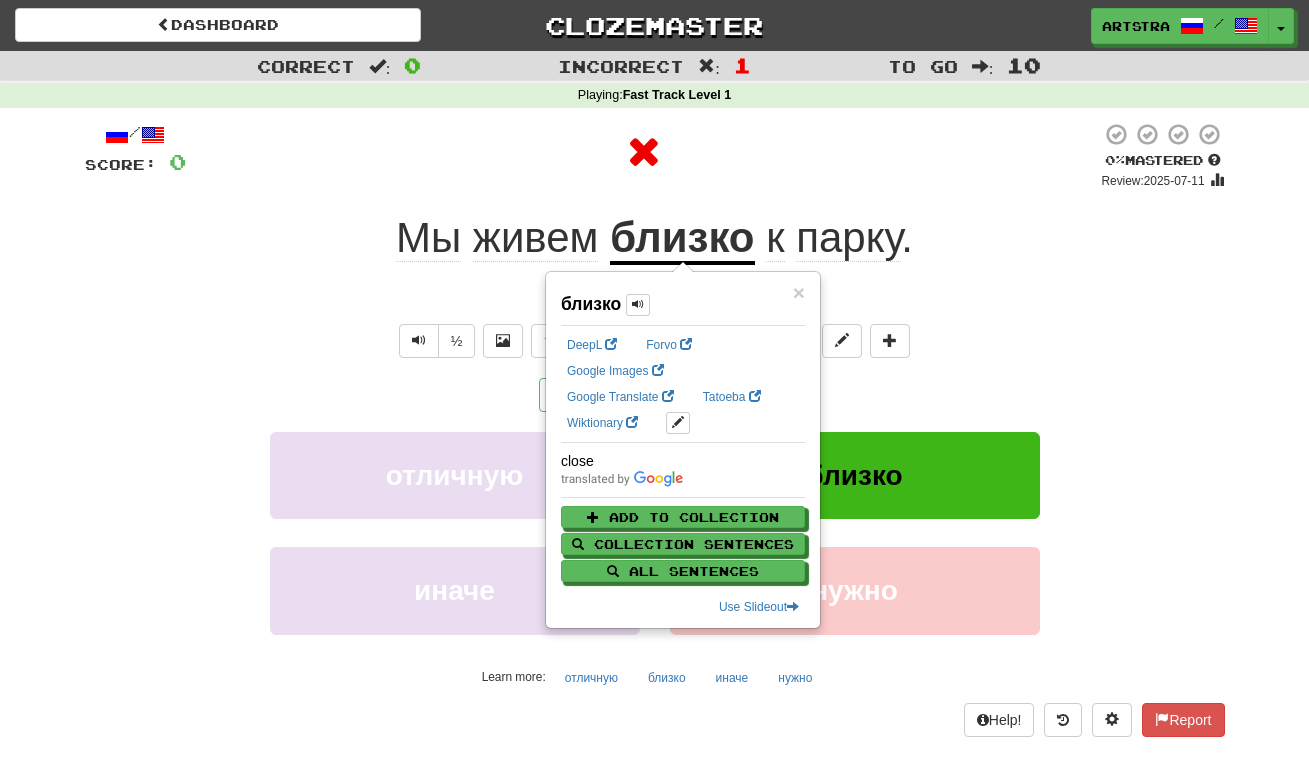 click at bounding box center (643, 152) 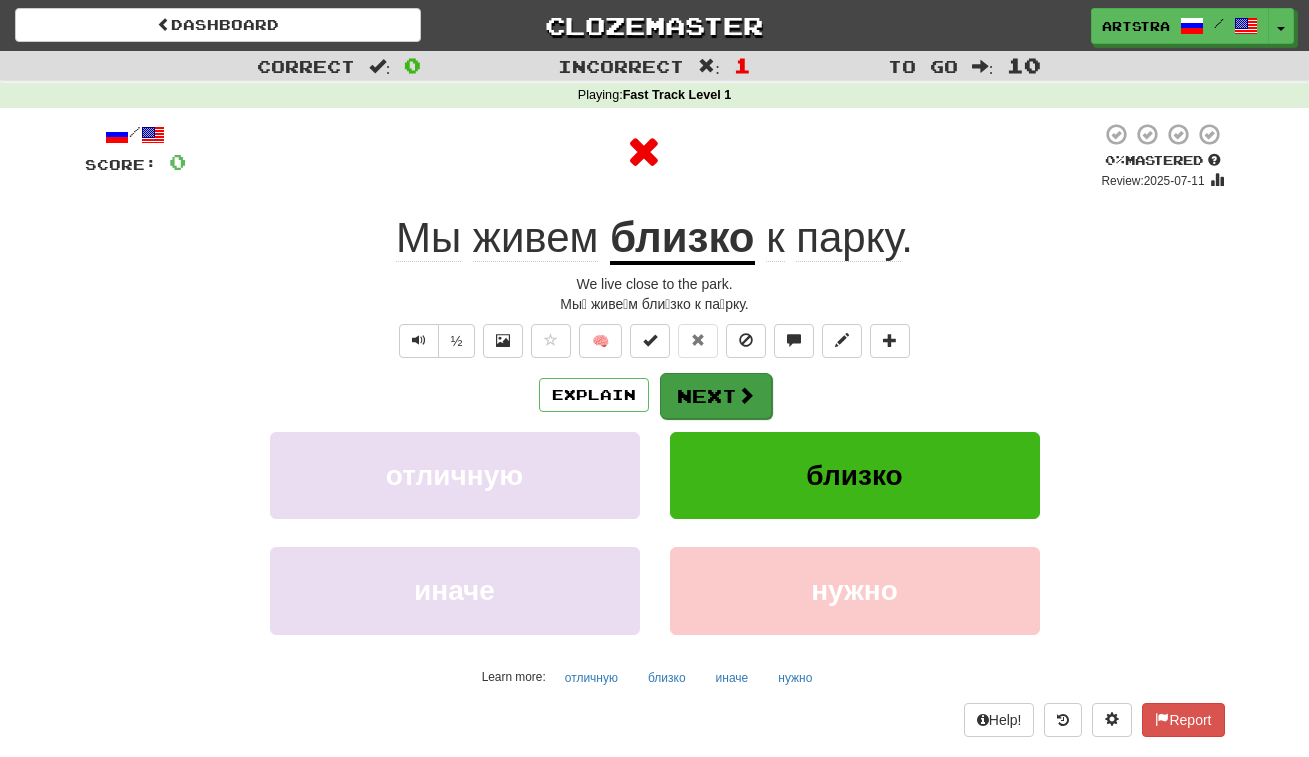click on "Next" at bounding box center [716, 396] 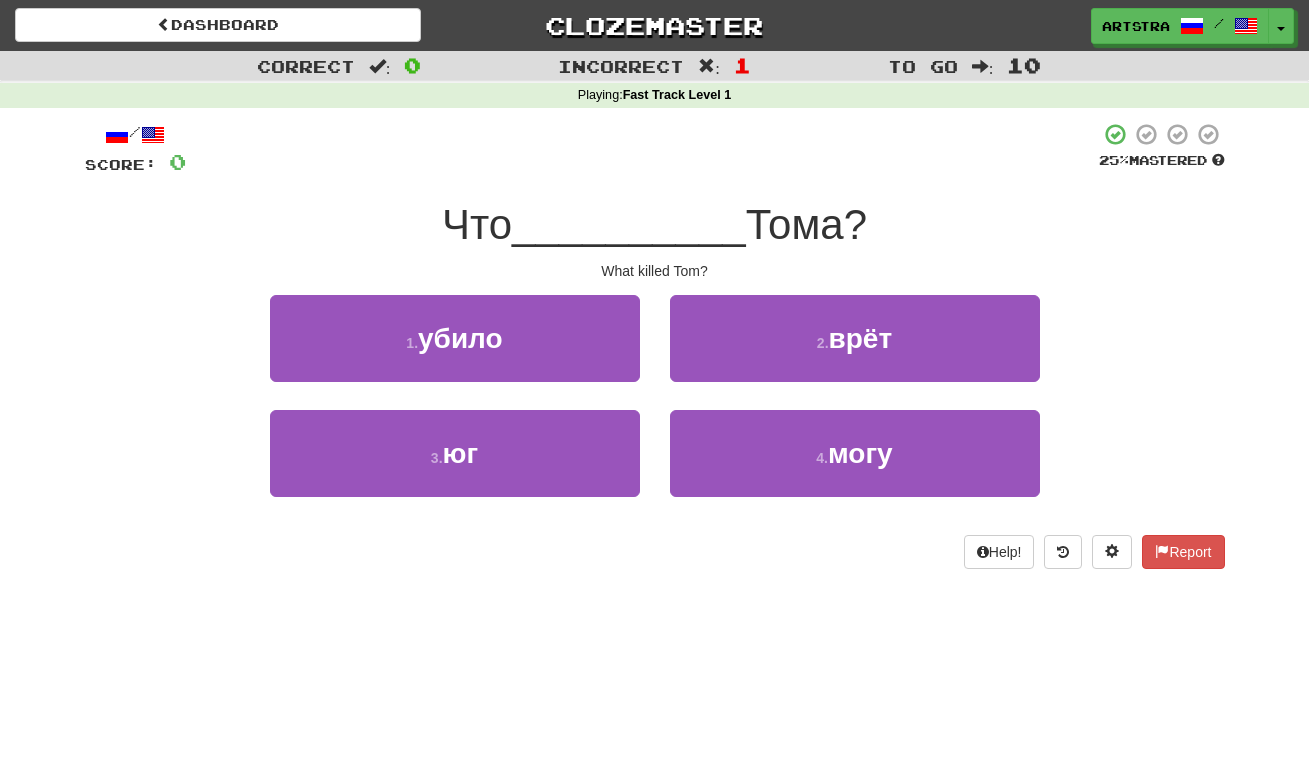 click on "__________" at bounding box center [629, 224] 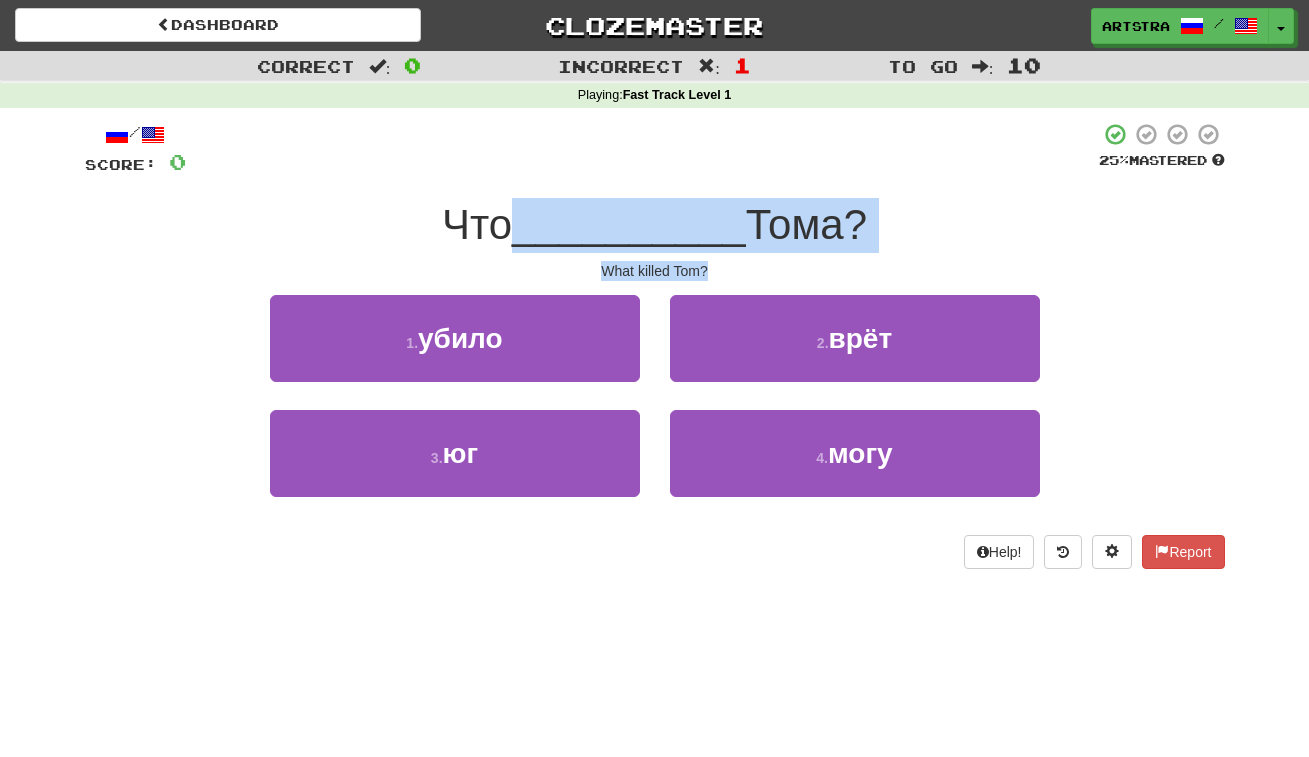 drag, startPoint x: 689, startPoint y: 220, endPoint x: 692, endPoint y: 264, distance: 44.102154 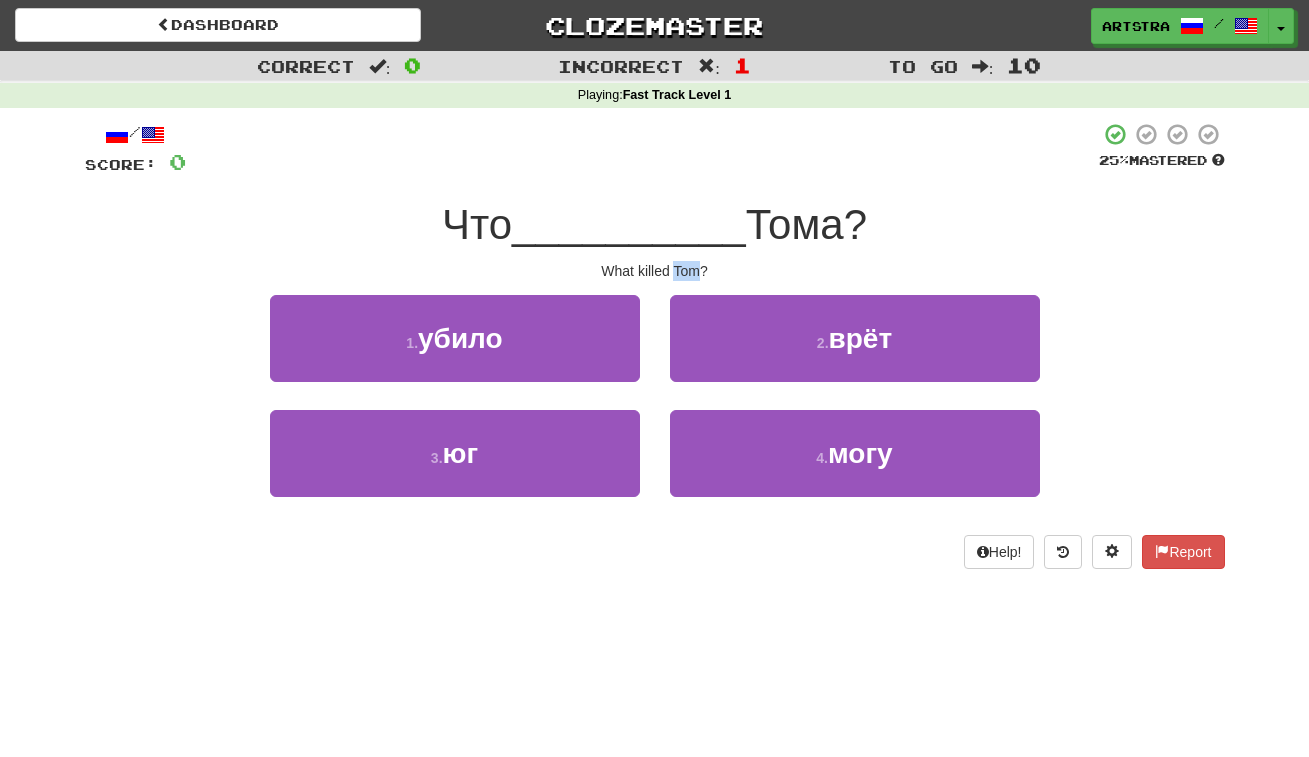 click on "What killed Tom?" at bounding box center [655, 271] 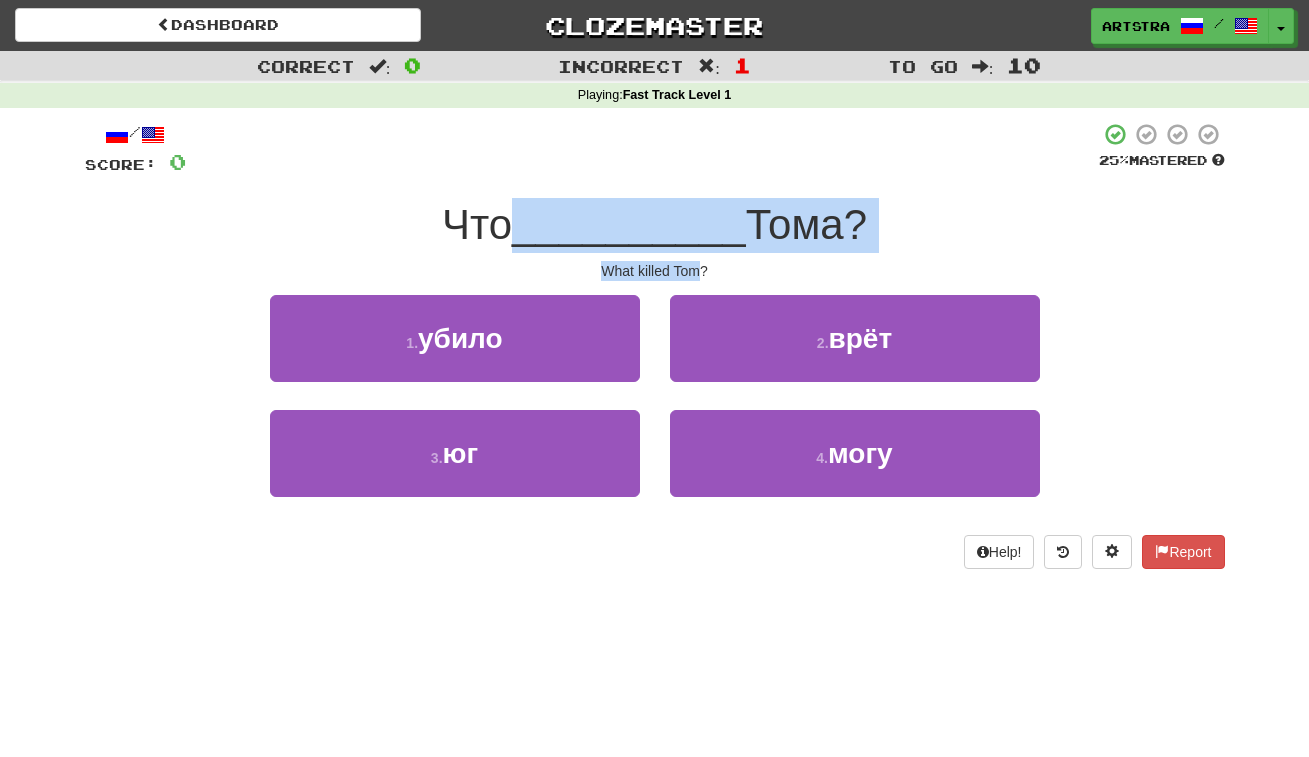 drag, startPoint x: 689, startPoint y: 263, endPoint x: 693, endPoint y: 225, distance: 38.209946 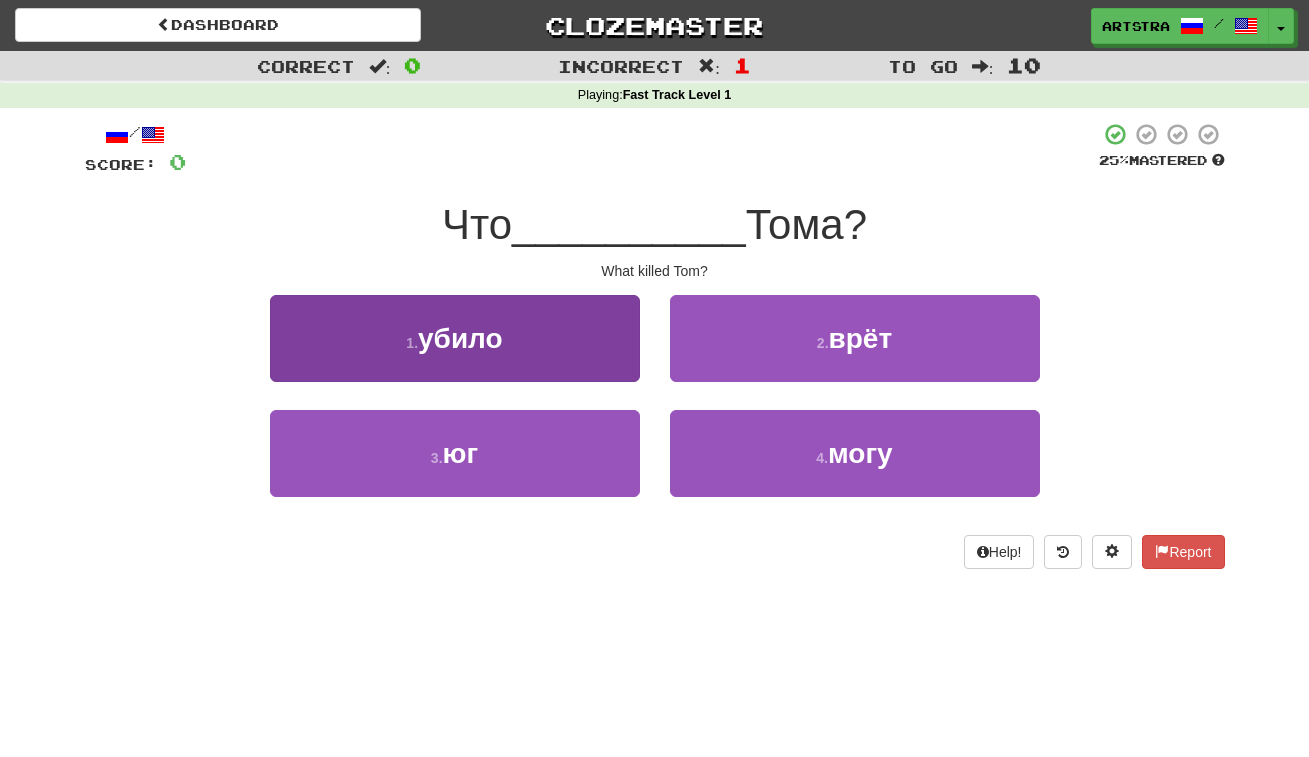 click on "1 .  убило" at bounding box center [455, 338] 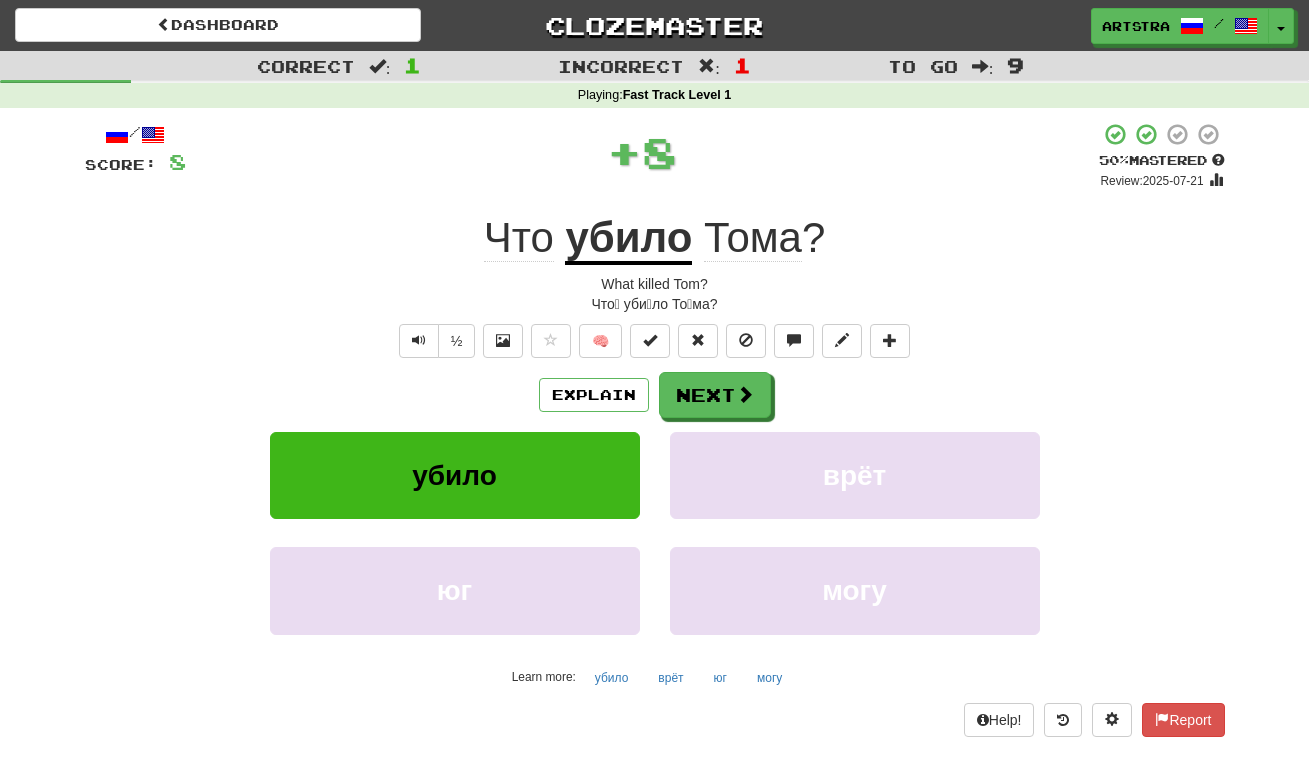 click on "убило" at bounding box center (628, 239) 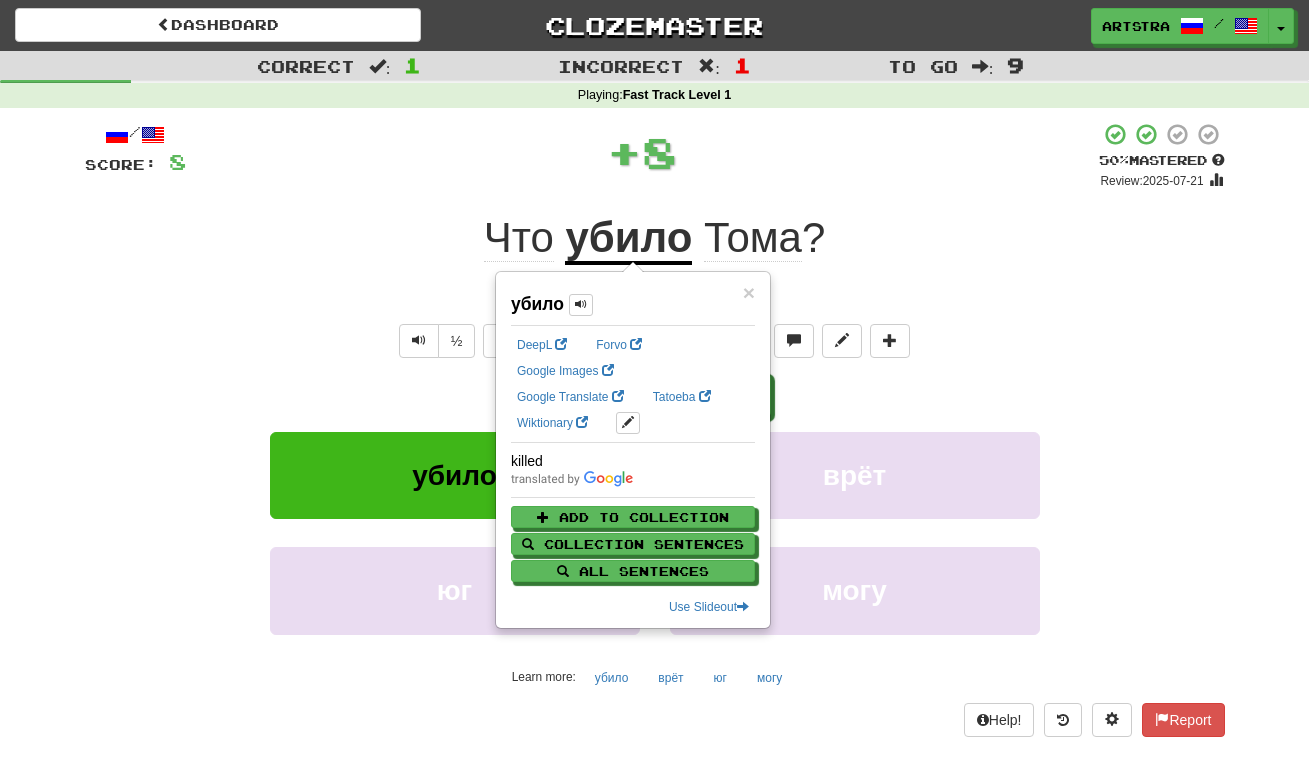 click on "+ 8" at bounding box center (642, 152) 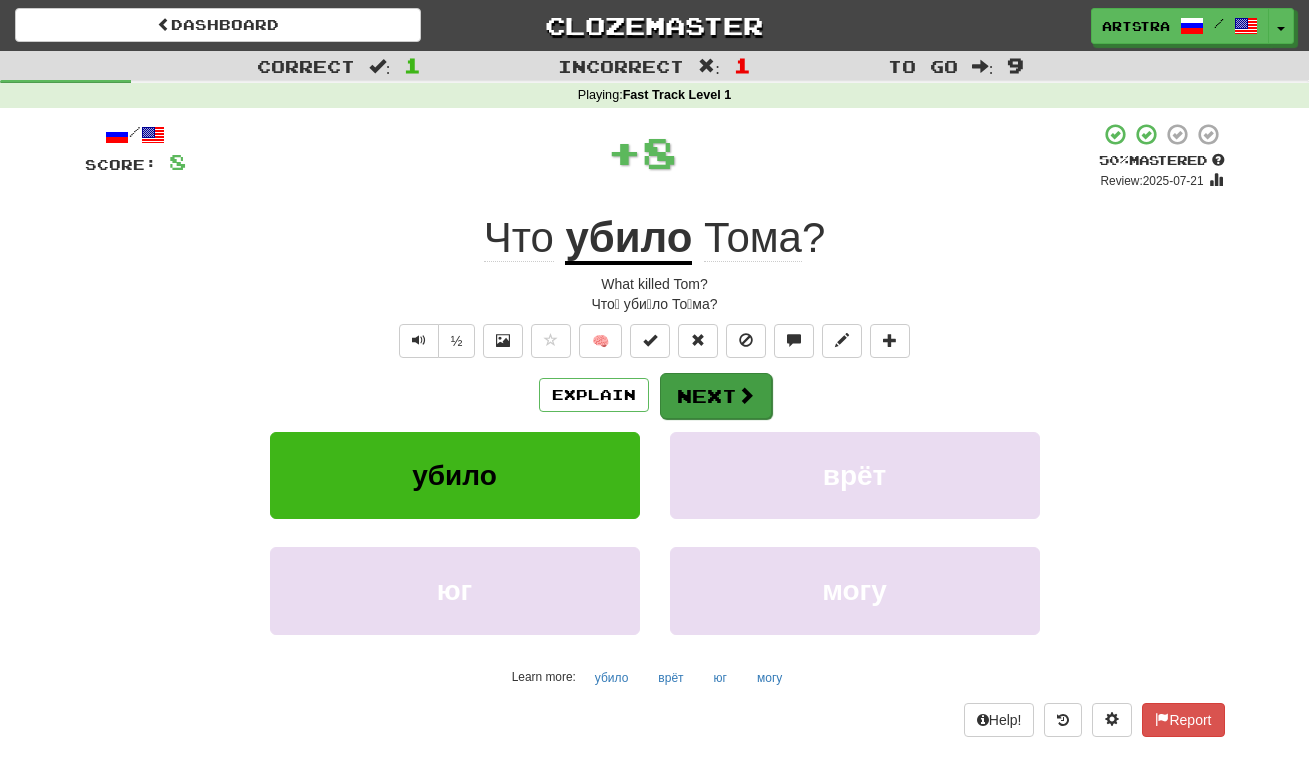 click on "Next" at bounding box center [716, 396] 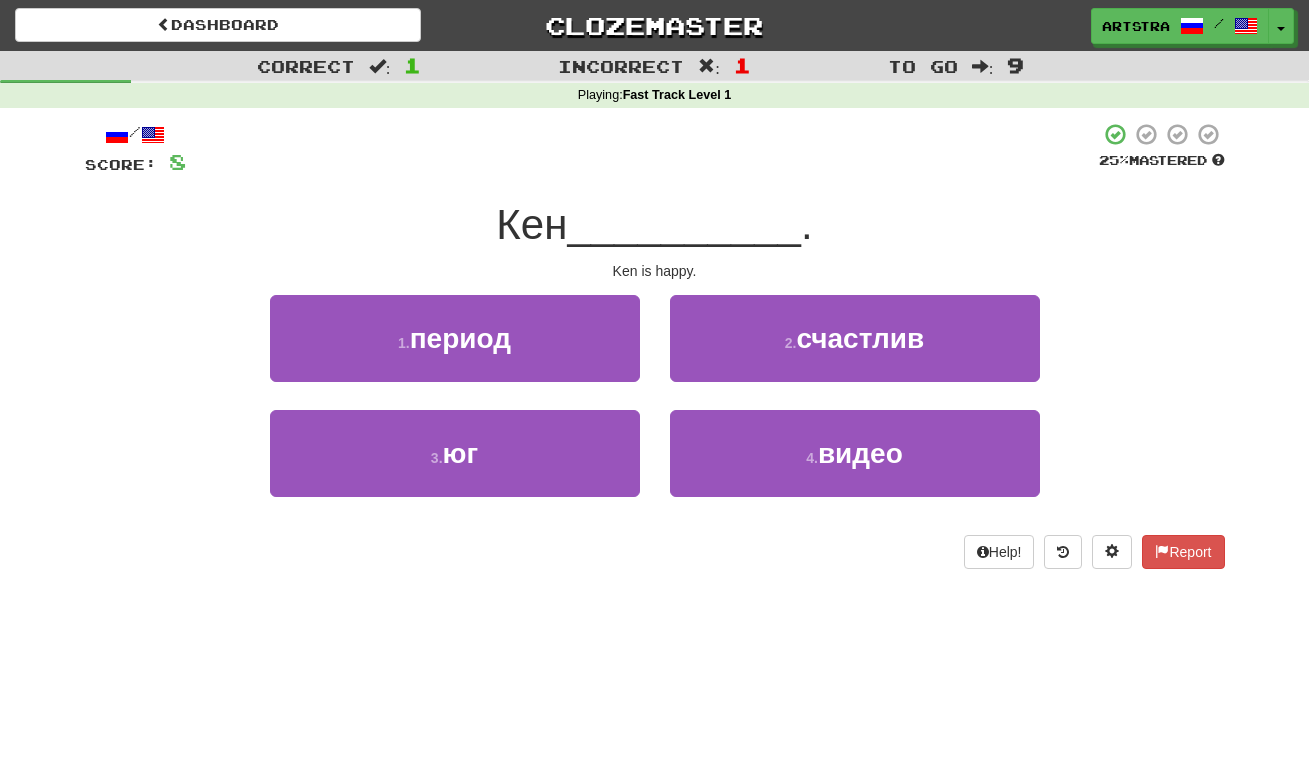 click on "__________" at bounding box center [684, 224] 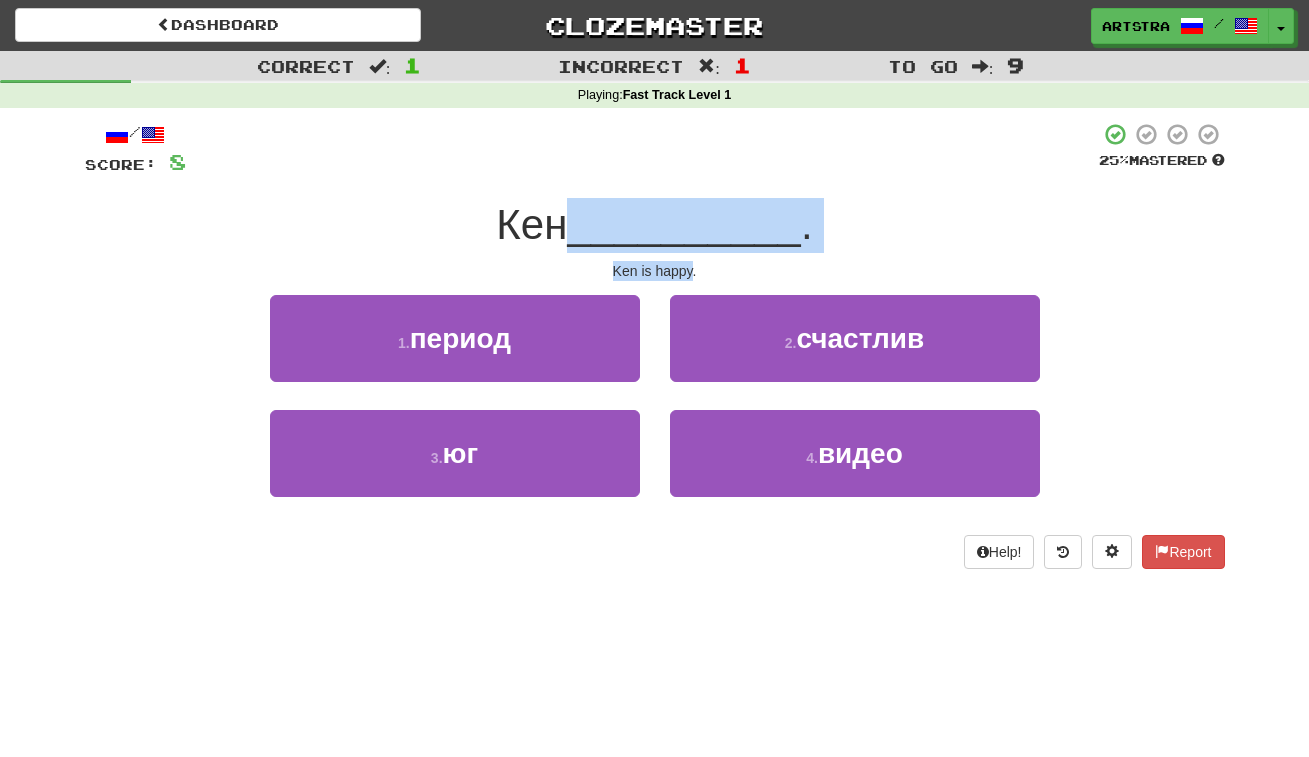 drag, startPoint x: 656, startPoint y: 233, endPoint x: 663, endPoint y: 264, distance: 31.780497 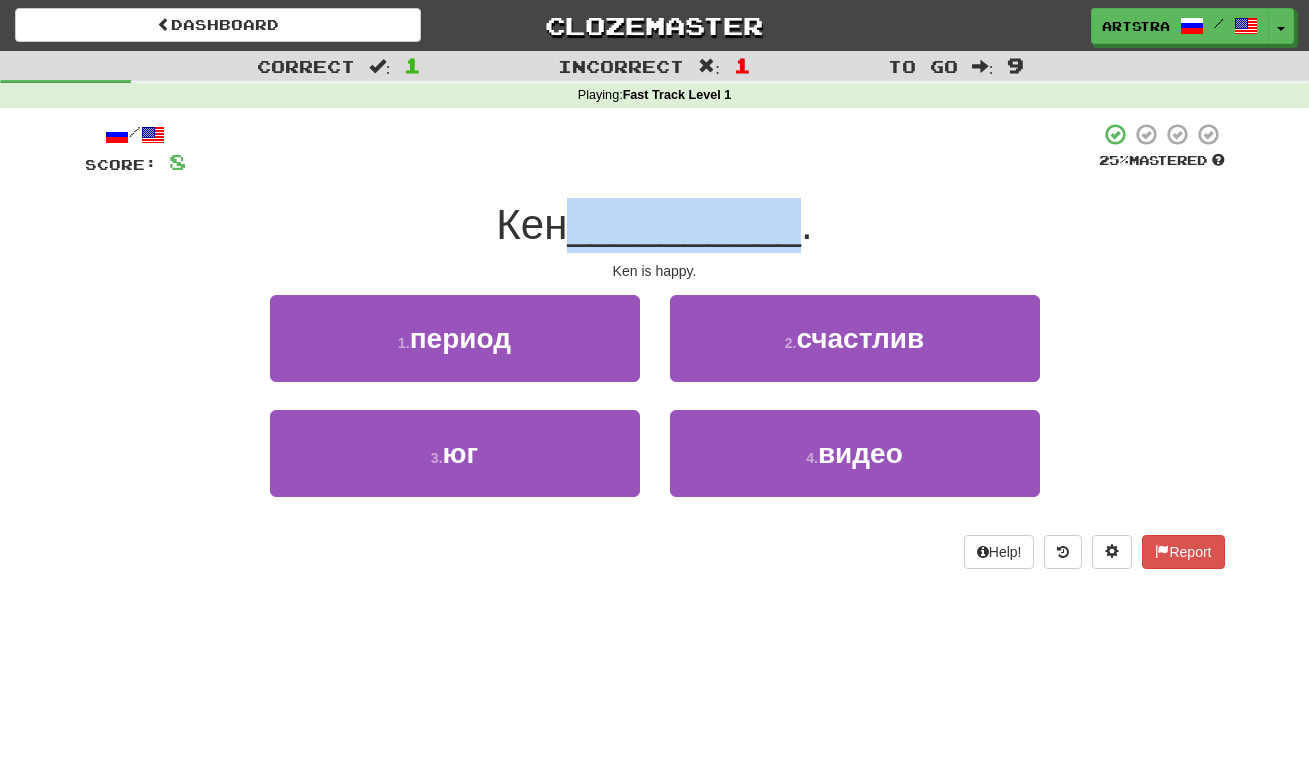 click on "__________" at bounding box center [684, 224] 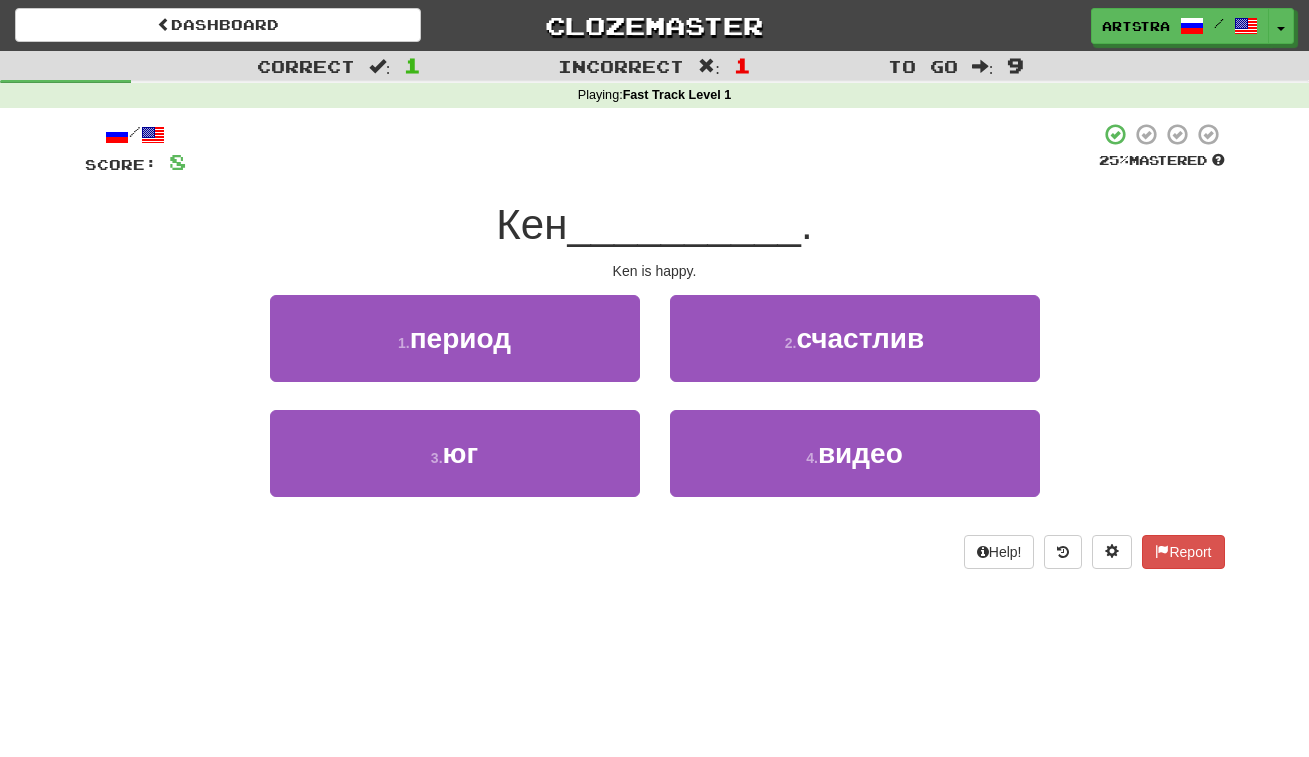 click on "1 .  период 2 .  счастлив" at bounding box center [655, 352] 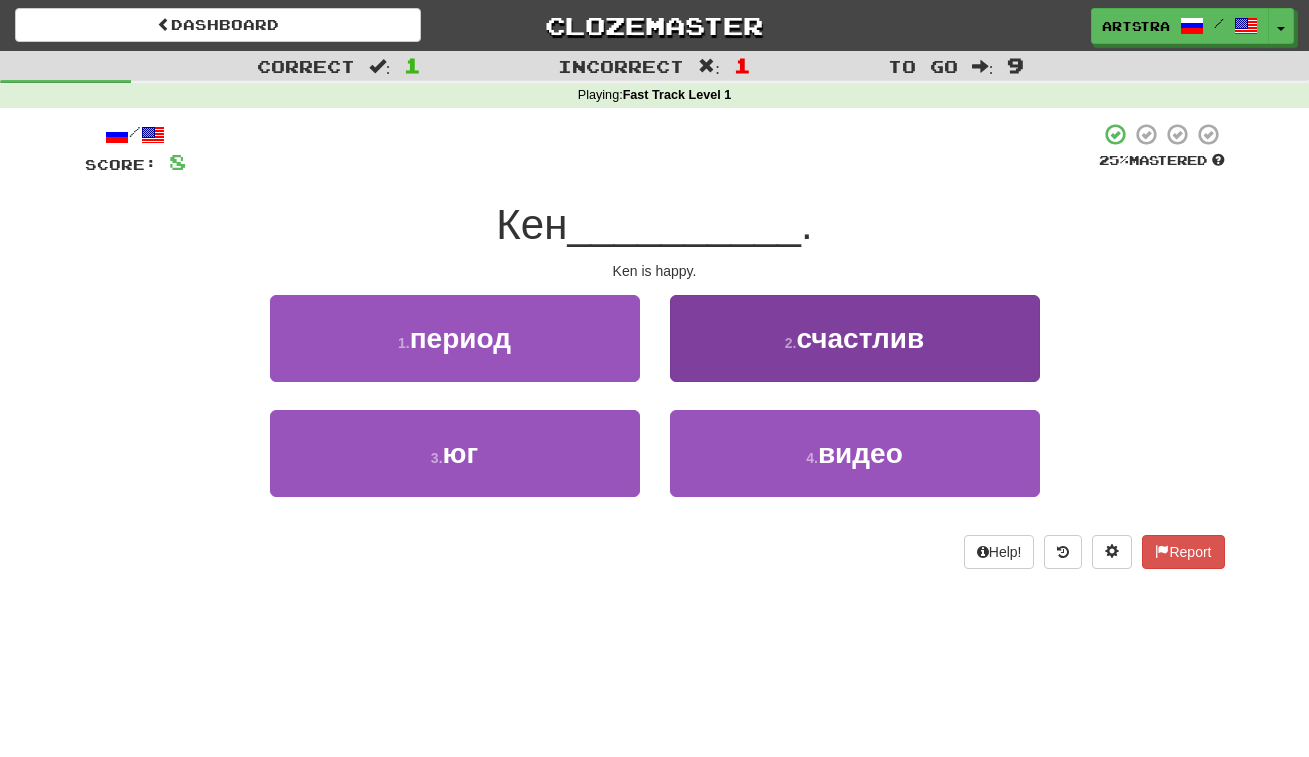 click on "2 .  счастлив" at bounding box center (855, 338) 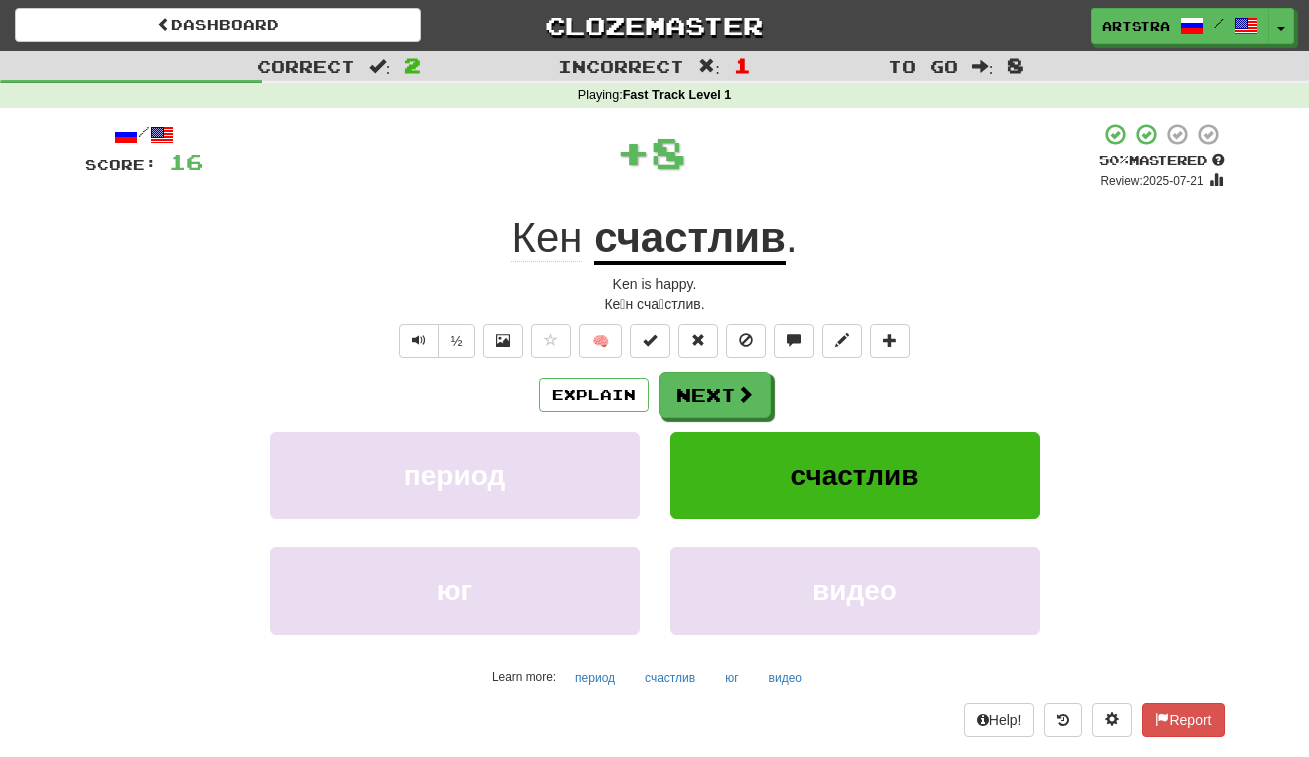 click on "счастлив" at bounding box center (690, 239) 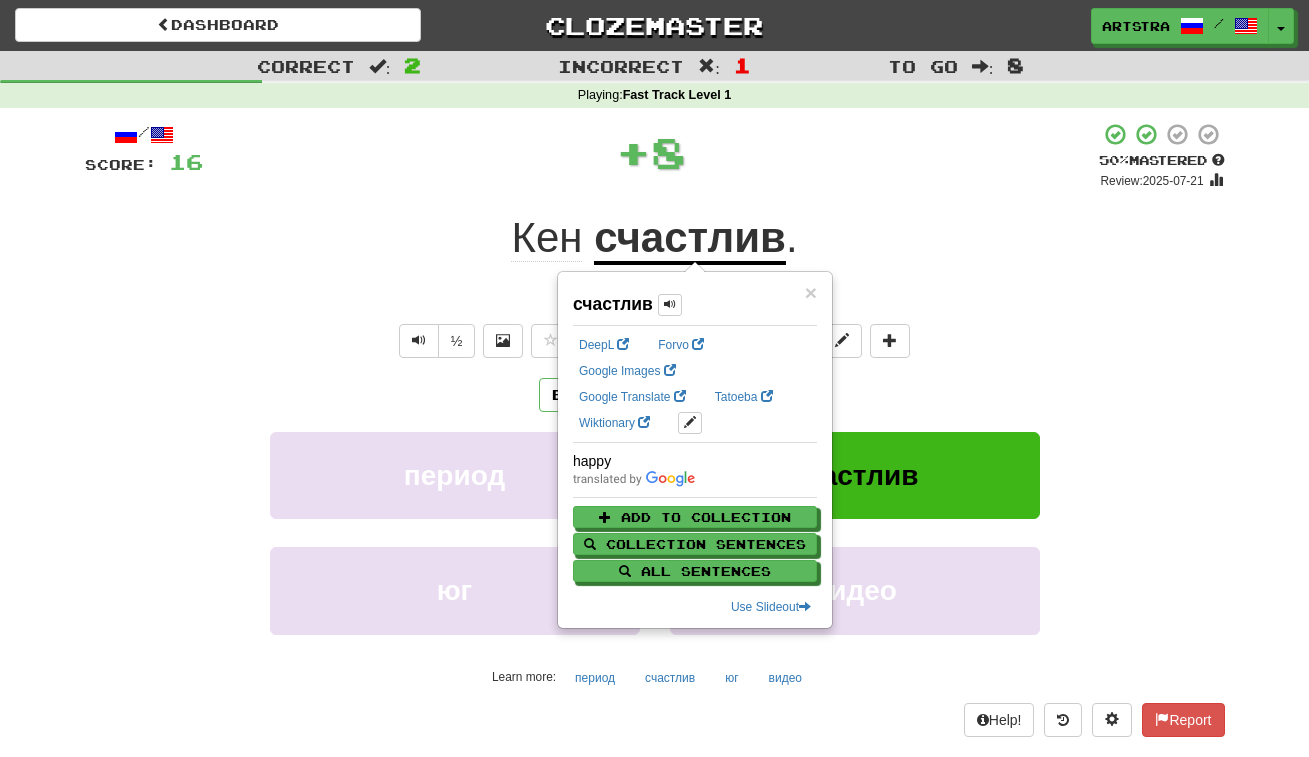 drag, startPoint x: 767, startPoint y: 156, endPoint x: 772, endPoint y: 177, distance: 21.587032 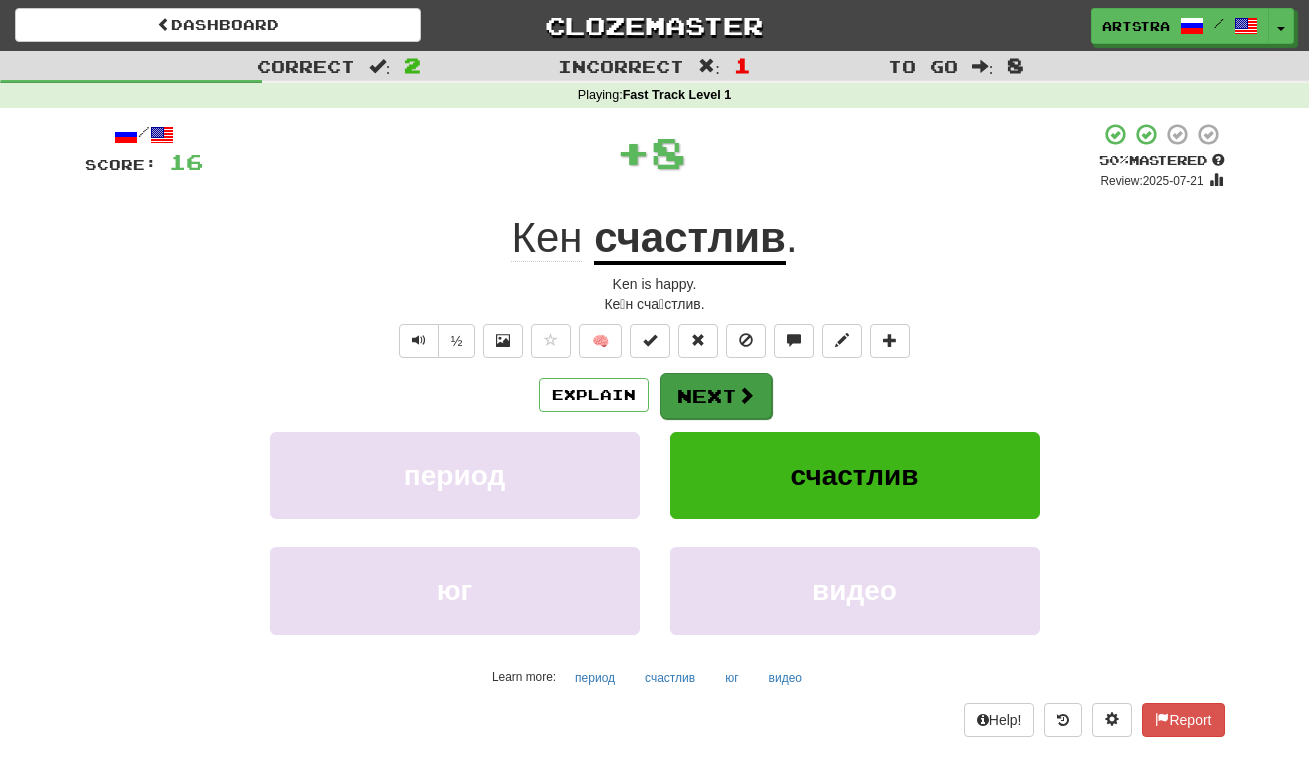 click at bounding box center [746, 395] 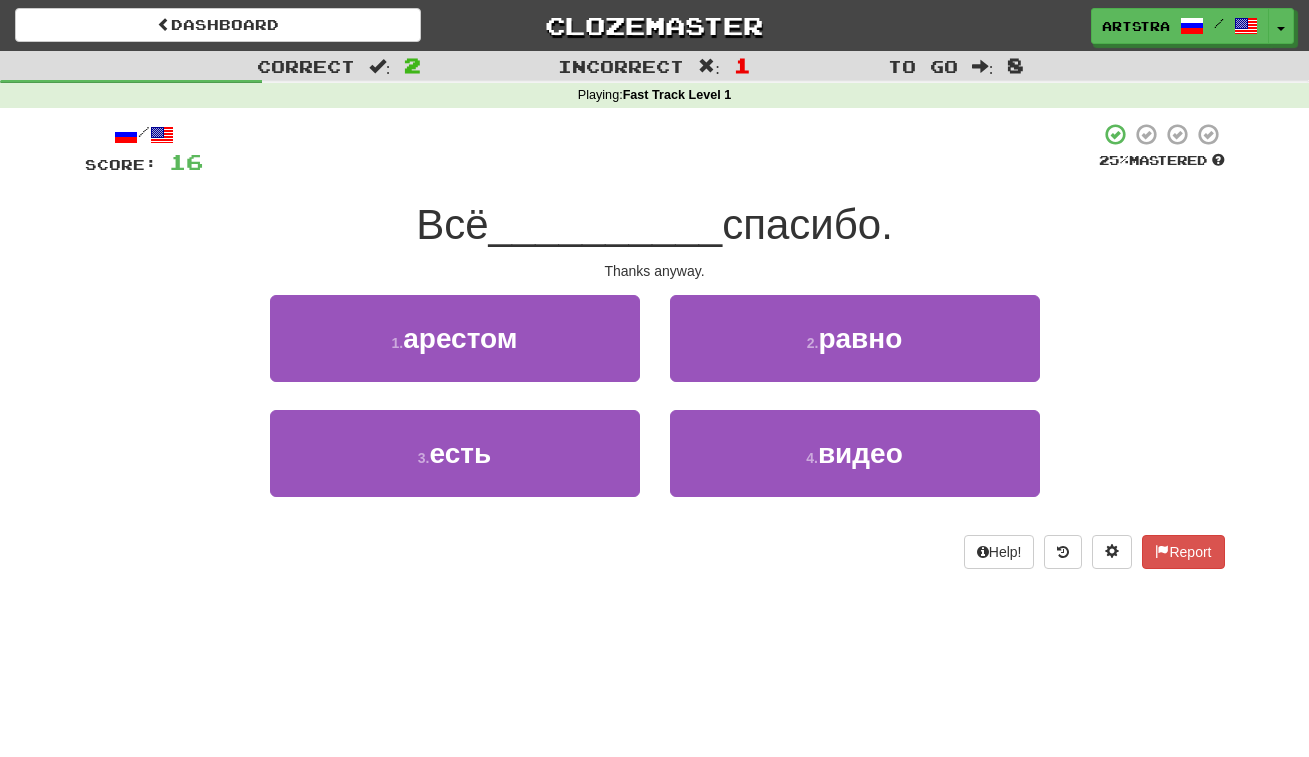 click on "__________" at bounding box center [606, 224] 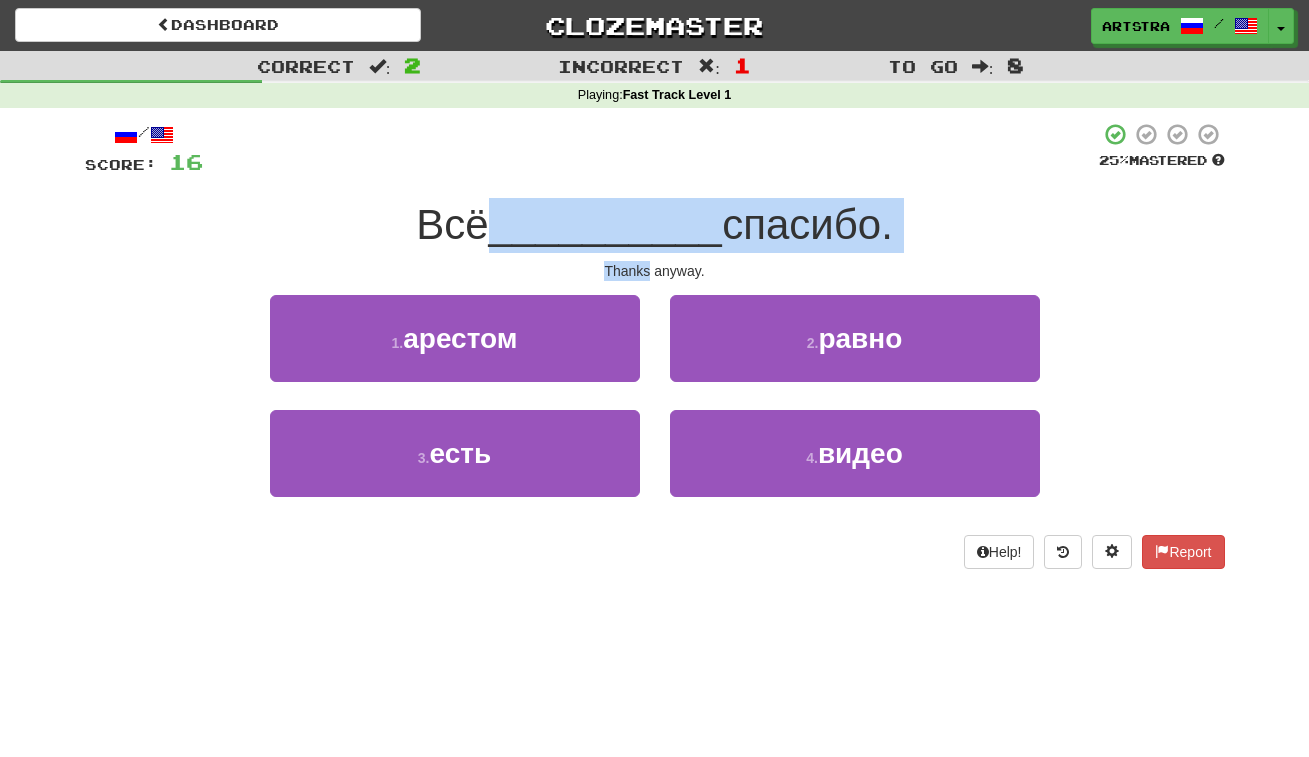 drag, startPoint x: 671, startPoint y: 223, endPoint x: 689, endPoint y: 257, distance: 38.470768 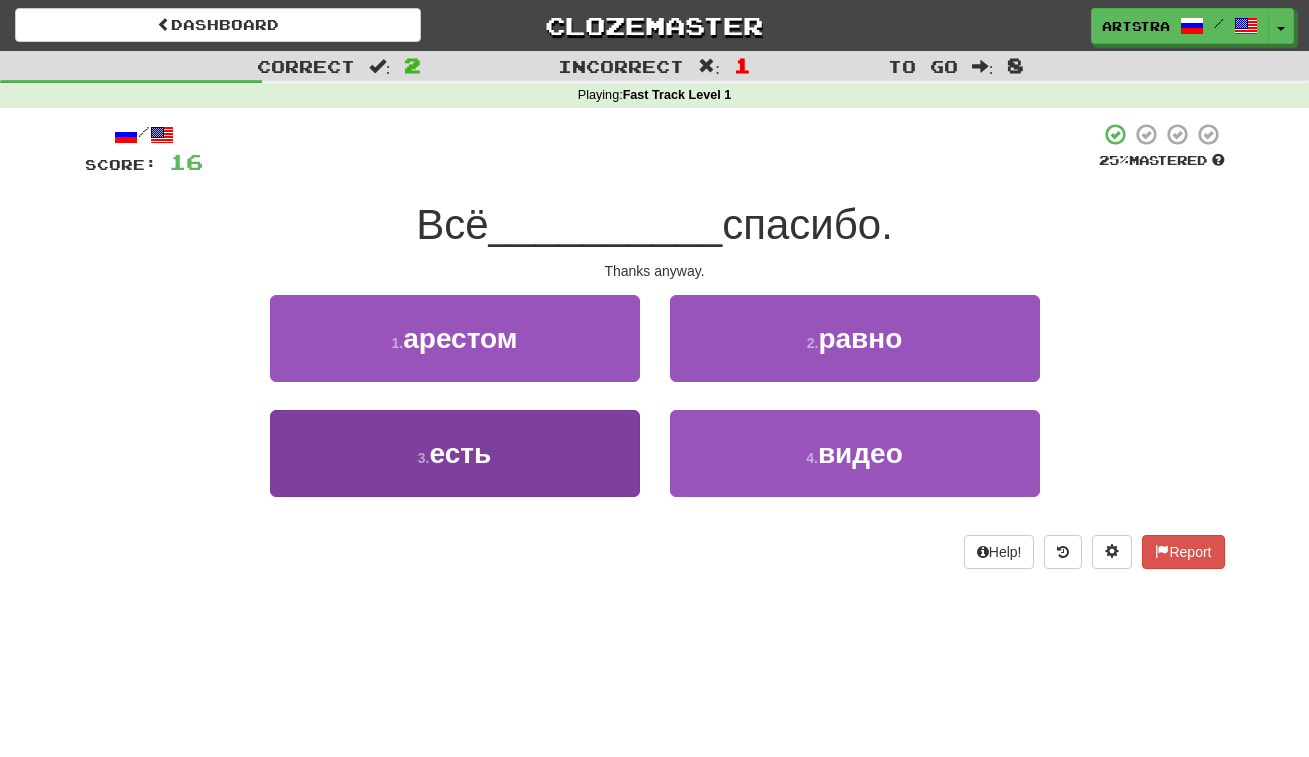 click on "3 .  есть" at bounding box center (455, 453) 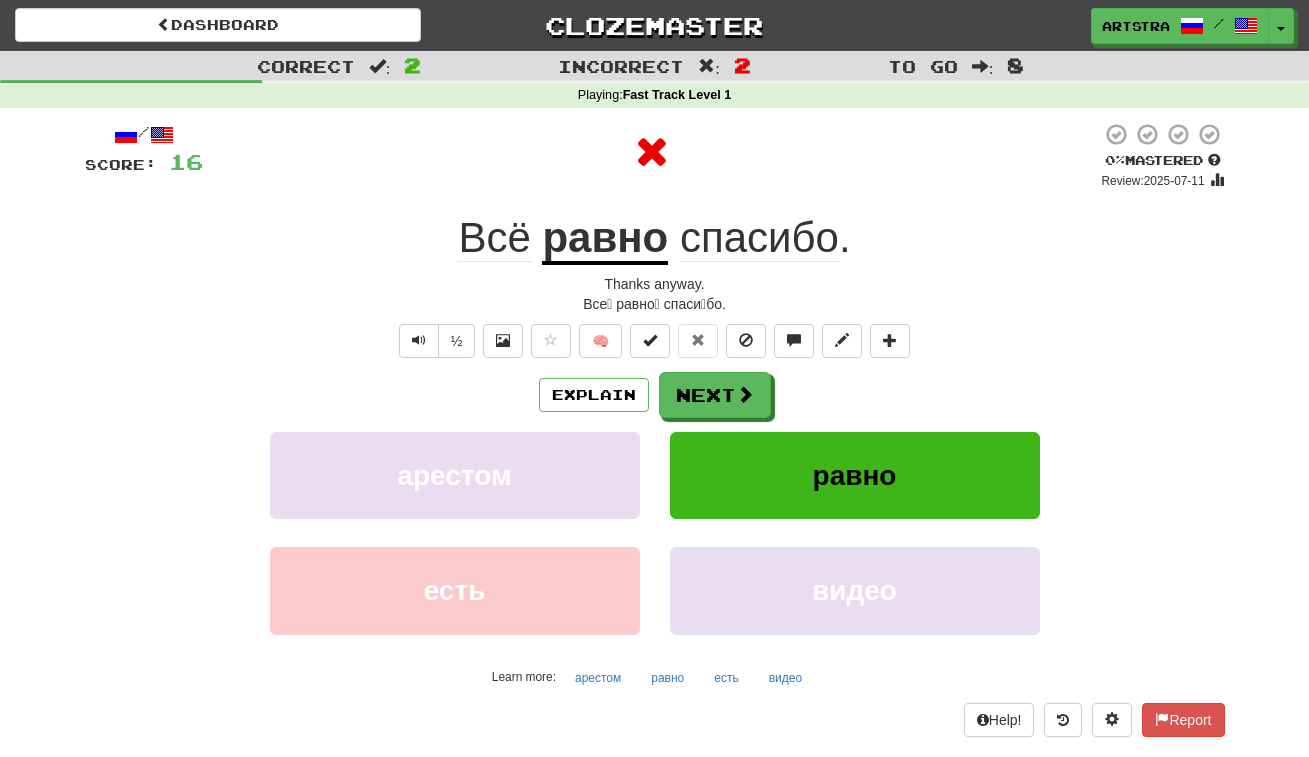 click on "/  Score:   16 0 %  Mastered Review:  2025-07-11 Всё   равно   спасибо . Thanks anyway. Все́ равно́ спаси́бо. ½ 🧠 Explain Next арестом равно есть видео Learn more: арестом равно есть видео  Help!  Report" at bounding box center (655, 429) 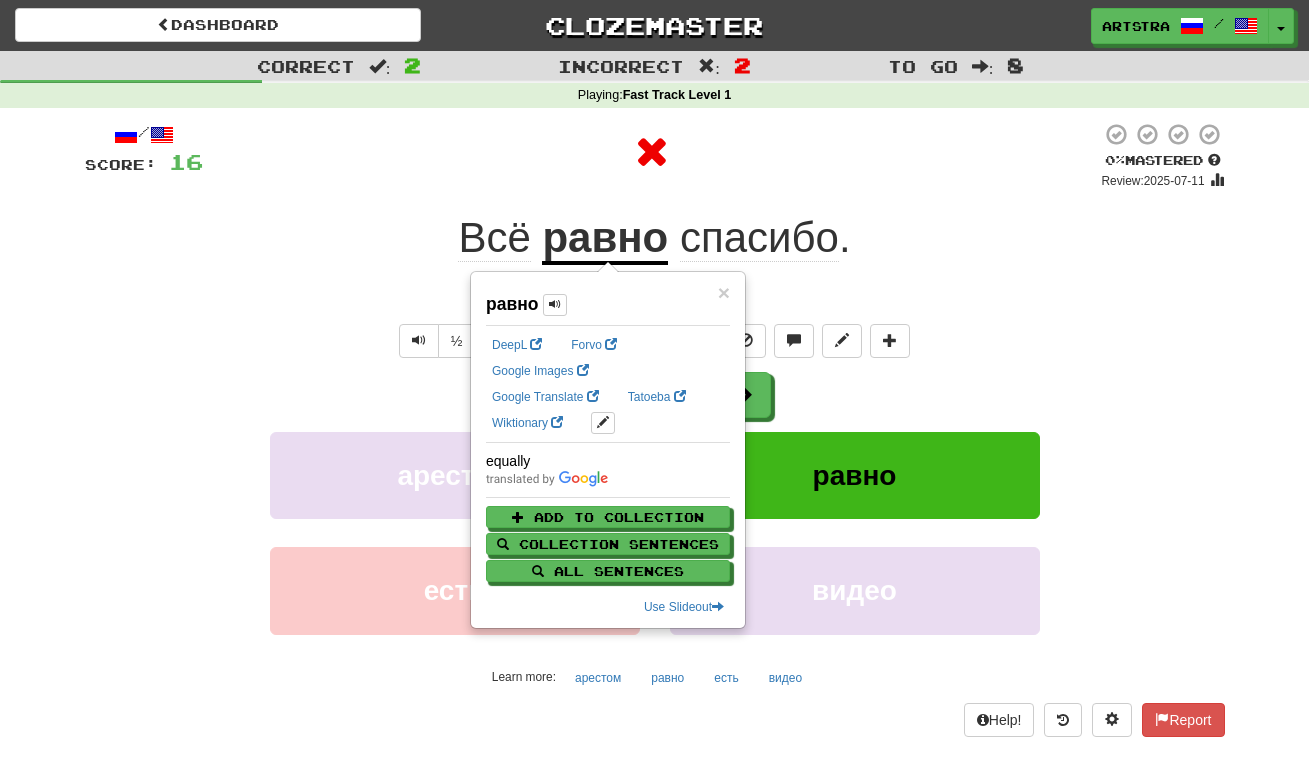 click on "спасибо" at bounding box center (759, 238) 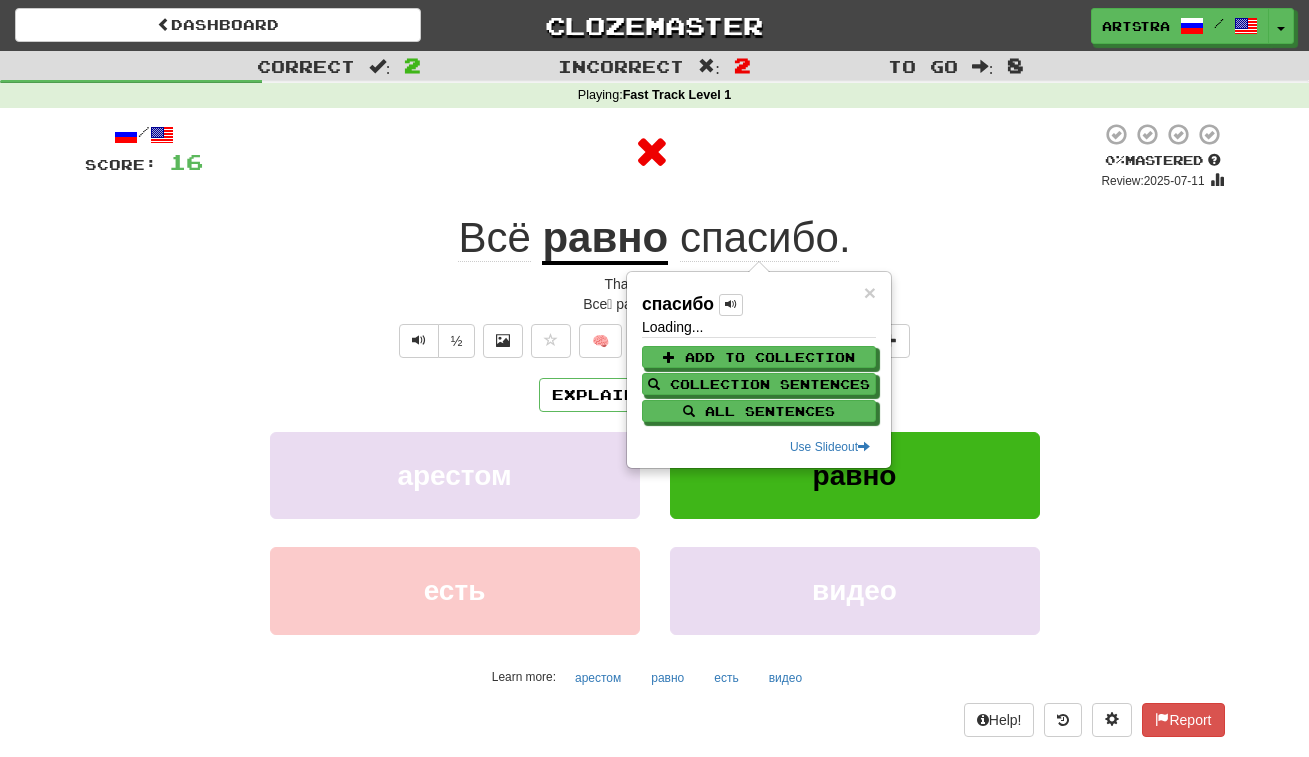 click at bounding box center [652, 156] 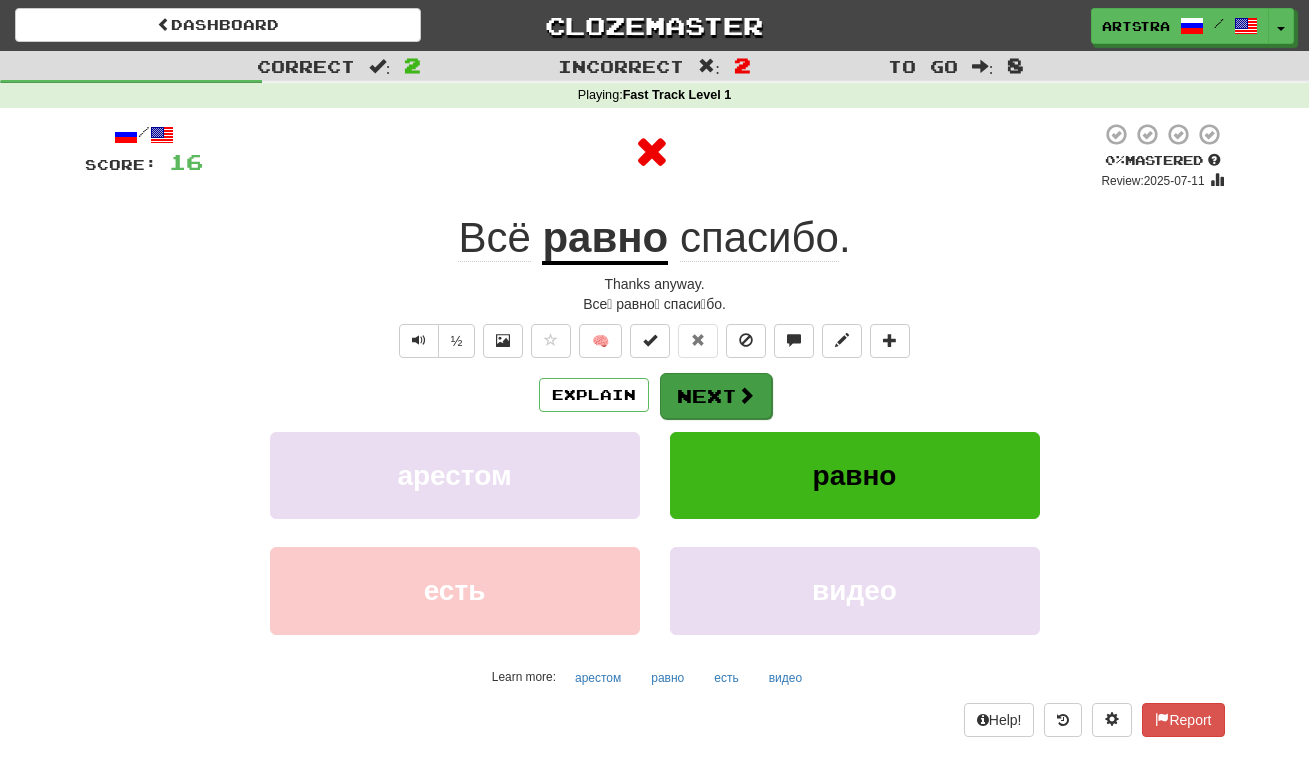 click on "Next" at bounding box center (716, 396) 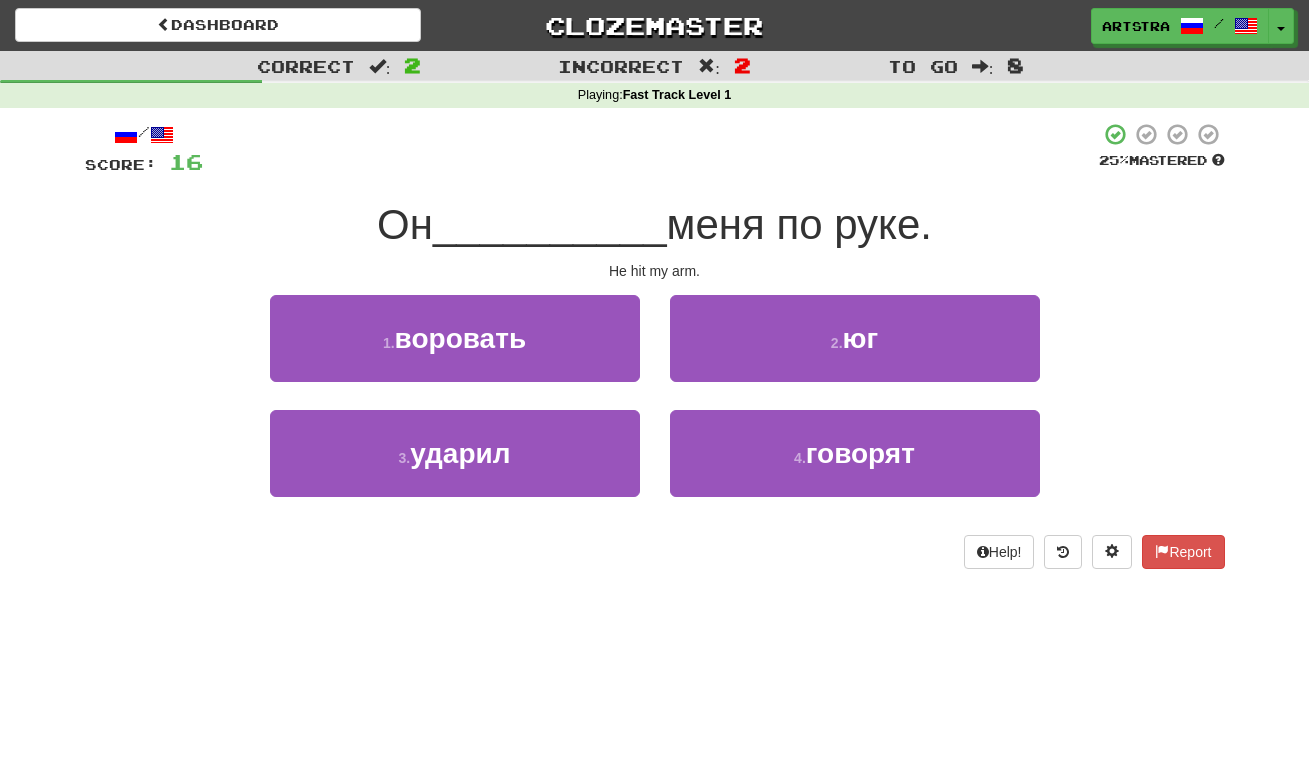 click on "Он  __________  меня по руке." at bounding box center (654, 224) 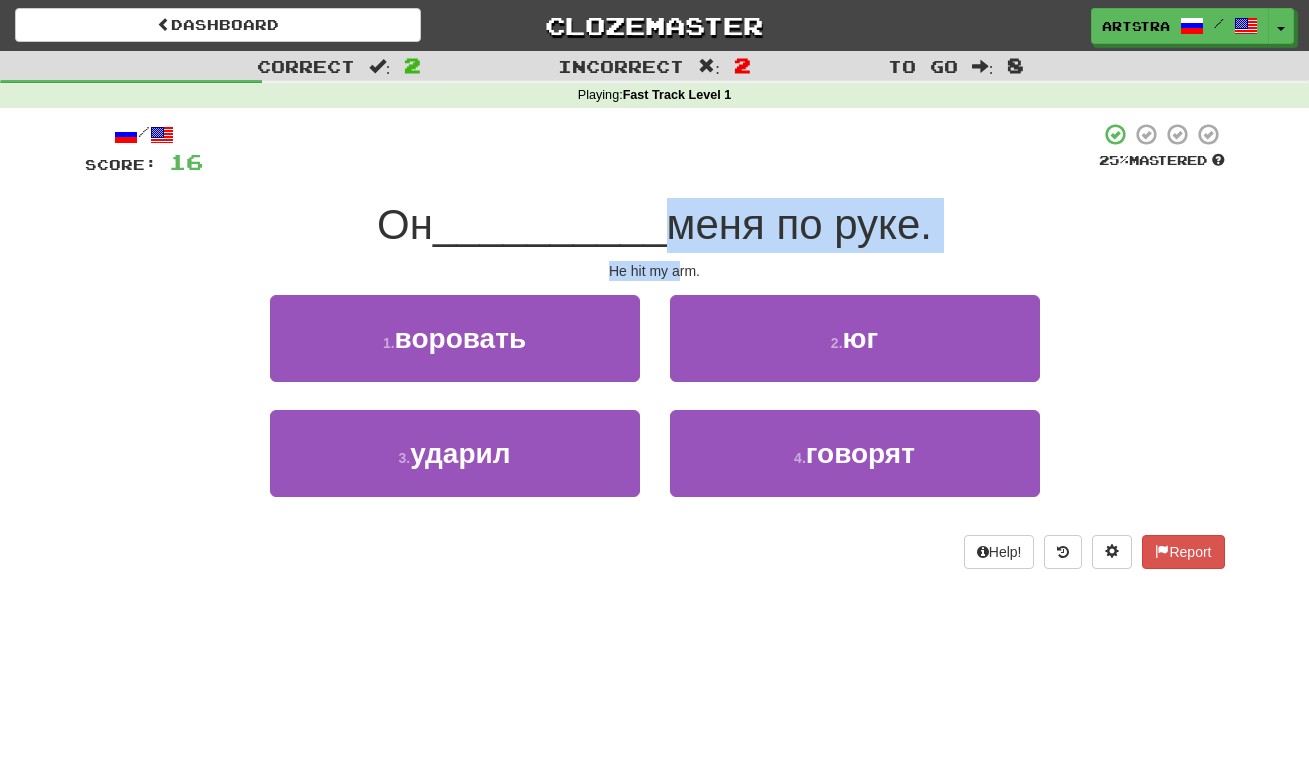 drag, startPoint x: 651, startPoint y: 229, endPoint x: 678, endPoint y: 261, distance: 41.868843 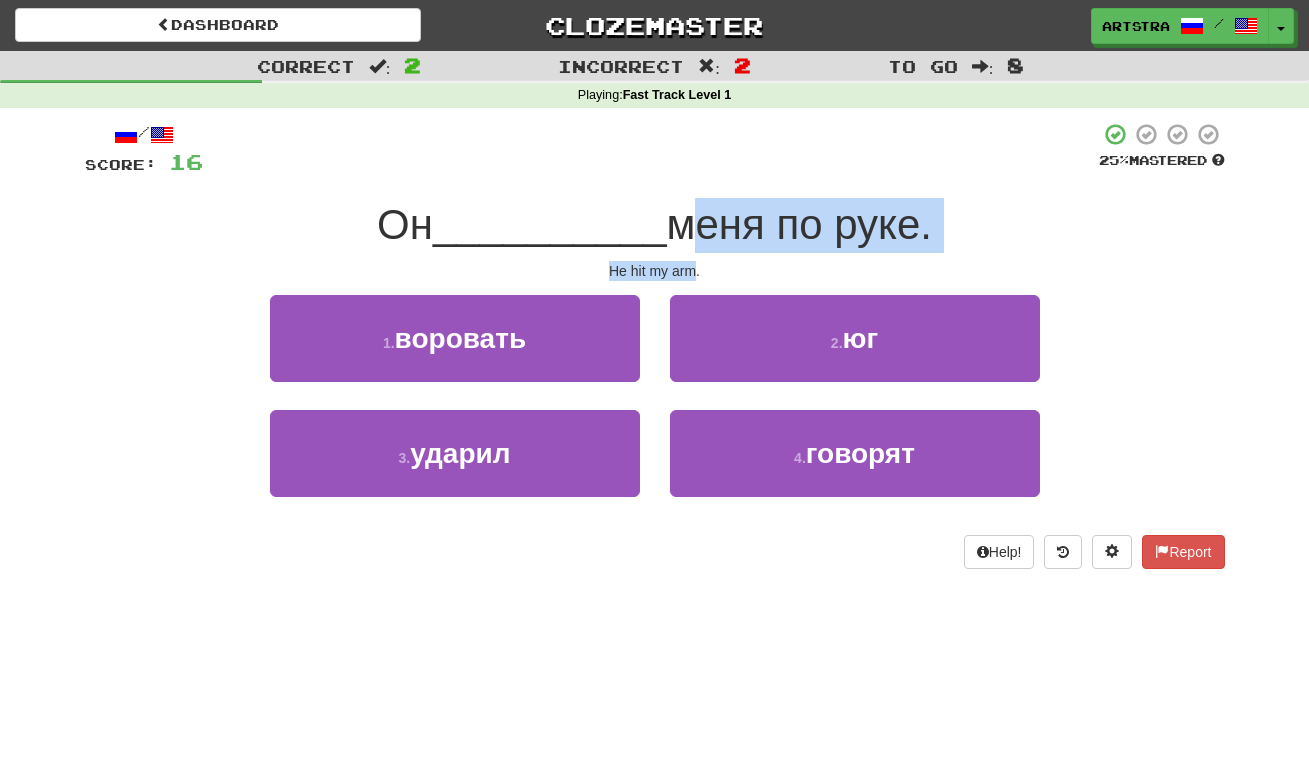 drag, startPoint x: 678, startPoint y: 261, endPoint x: 687, endPoint y: 220, distance: 41.976185 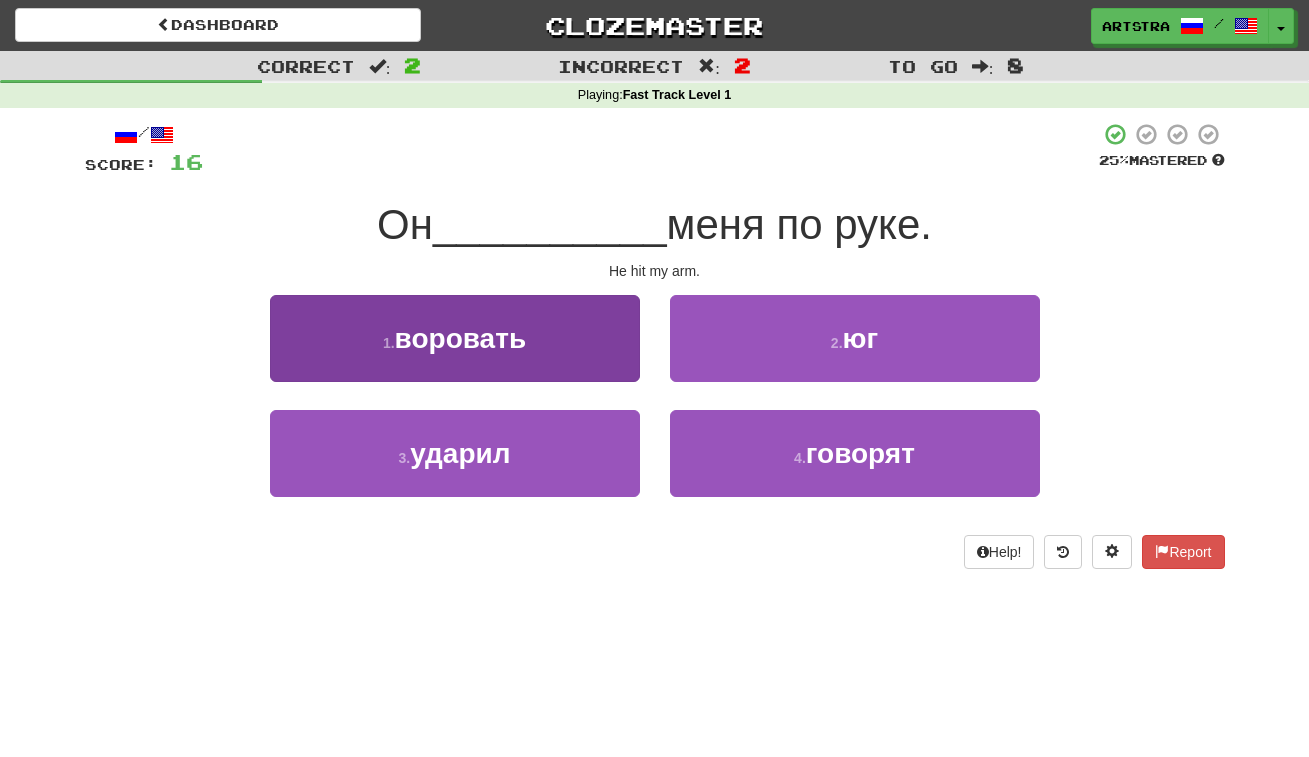 click on "1 .  воровать" at bounding box center (455, 338) 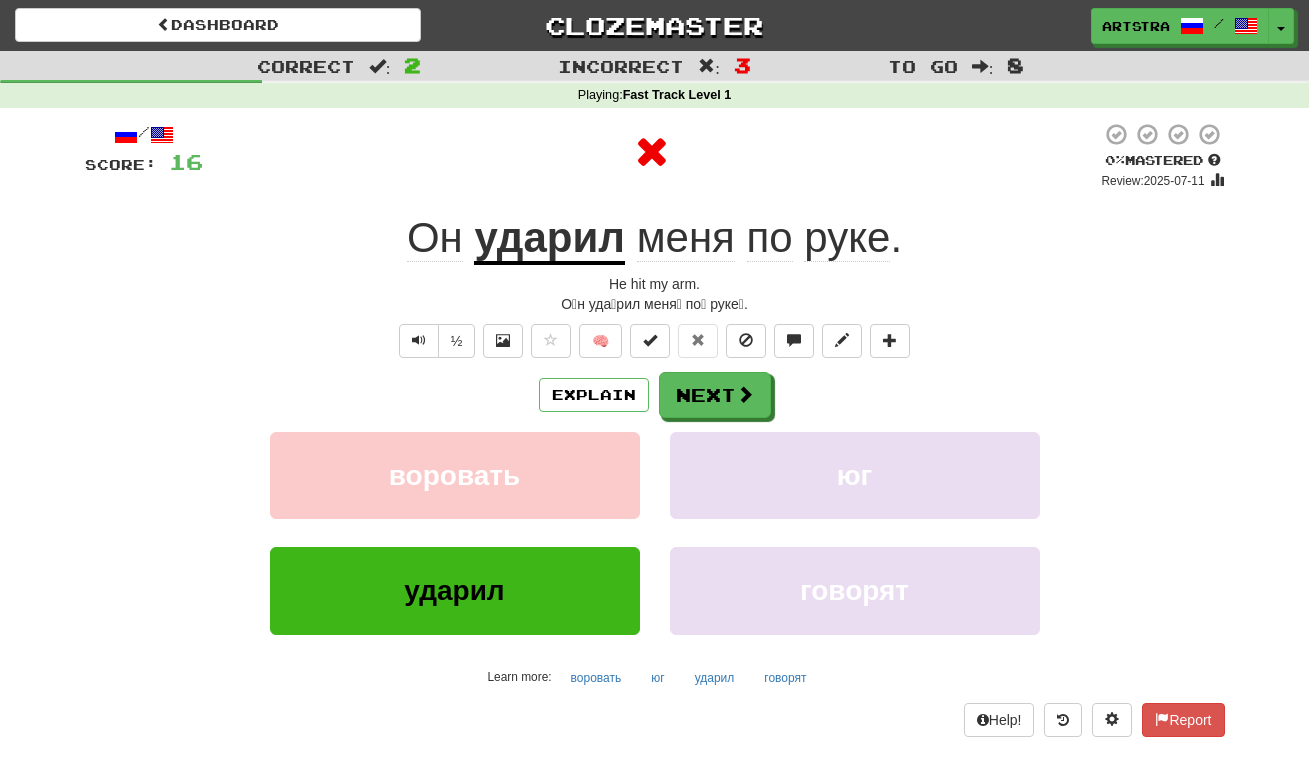 click on "ударил" at bounding box center (549, 239) 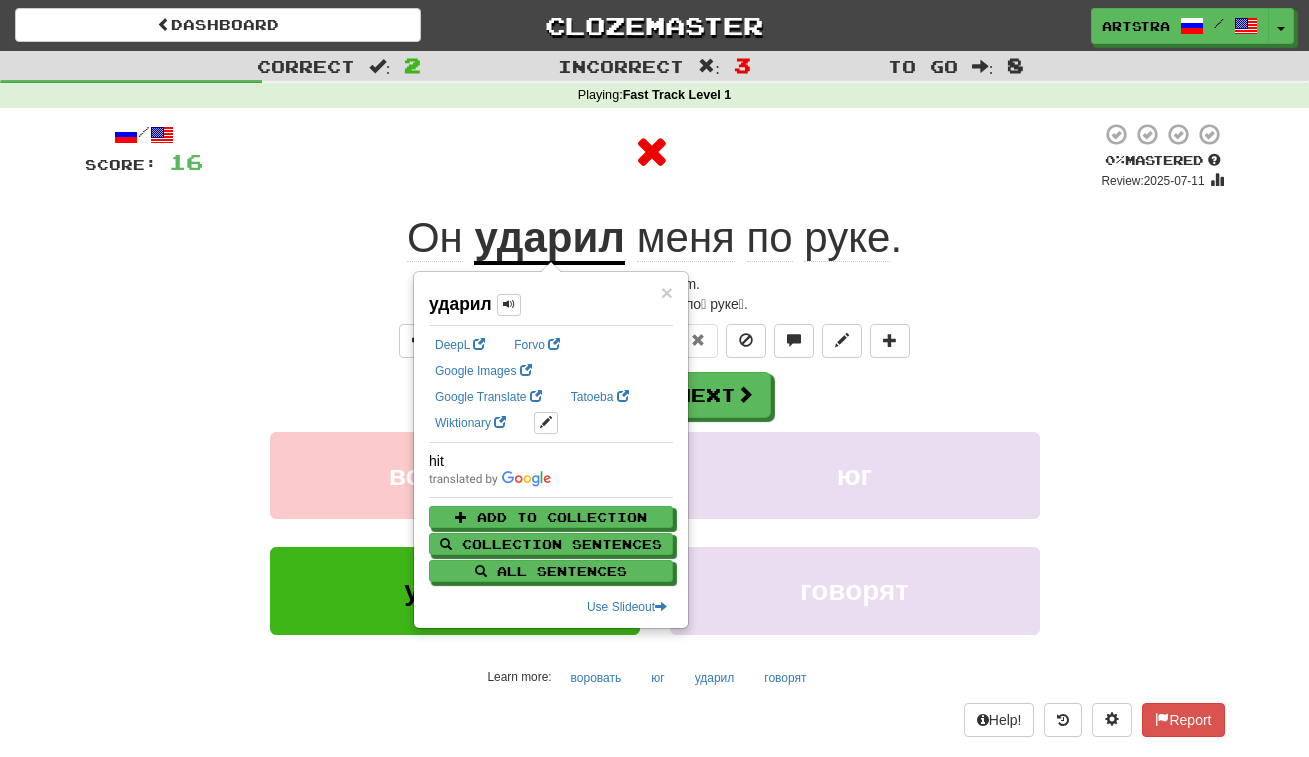 click at bounding box center [652, 152] 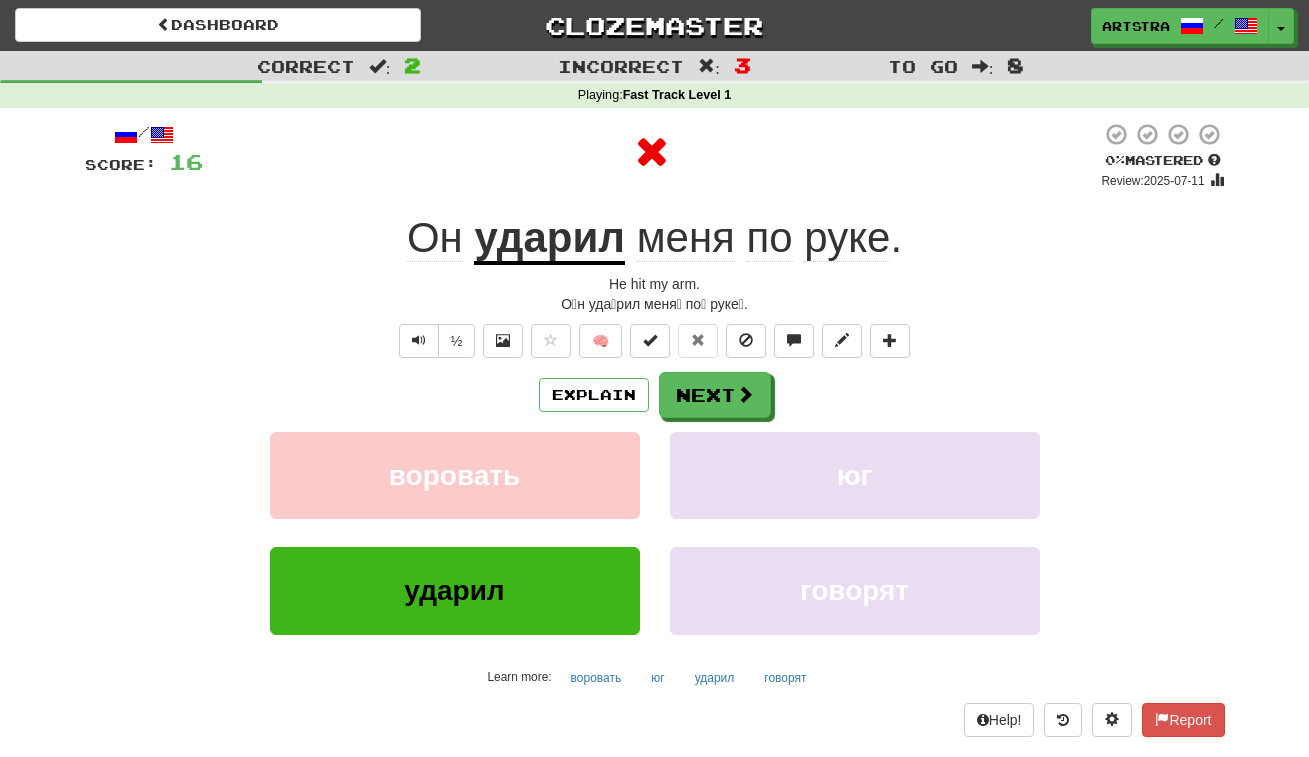 click on "по" at bounding box center [770, 238] 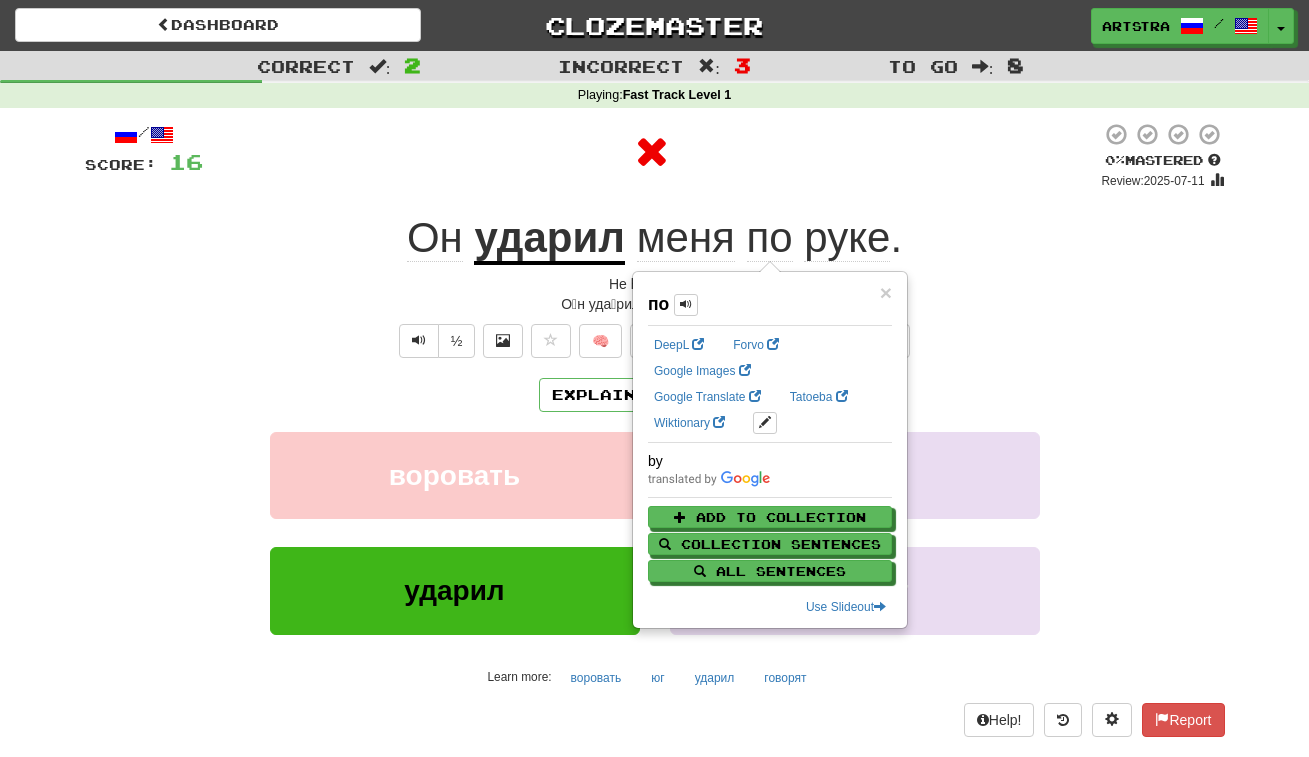 click on "руке" at bounding box center [847, 238] 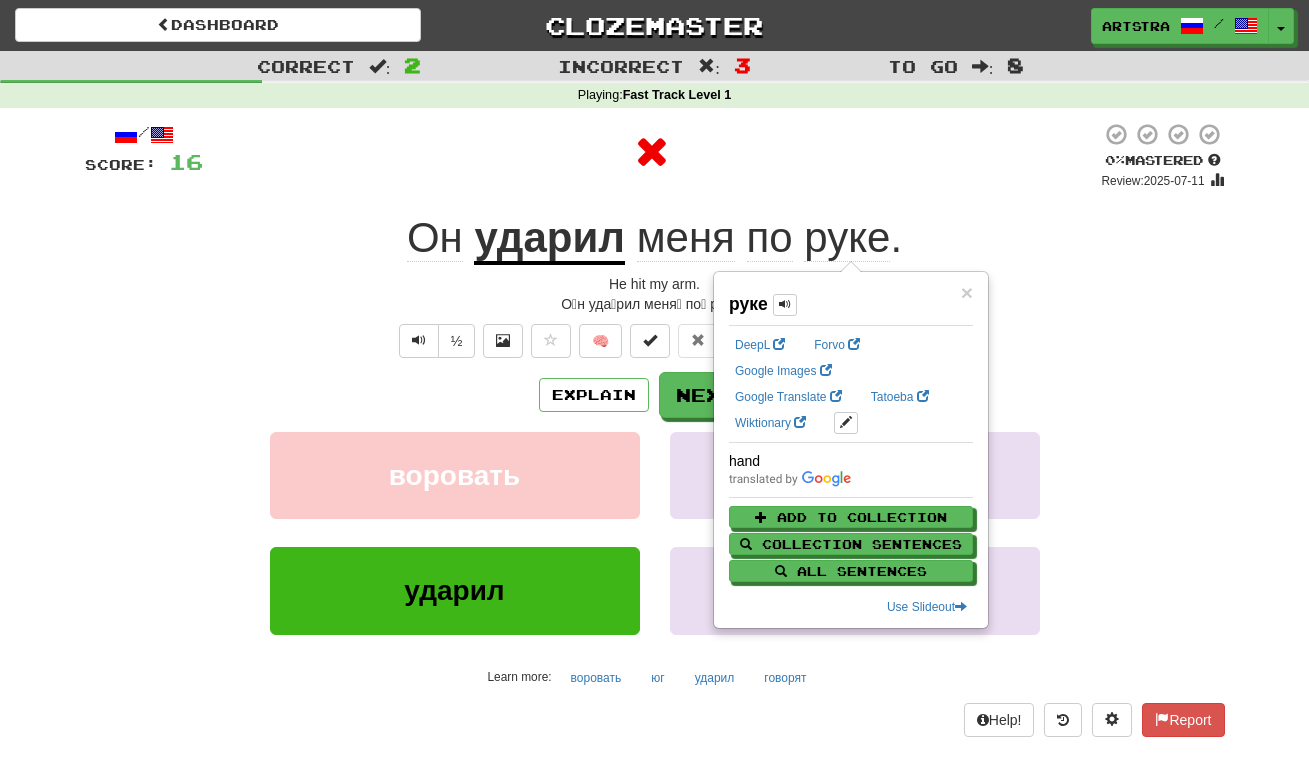 click at bounding box center [652, 152] 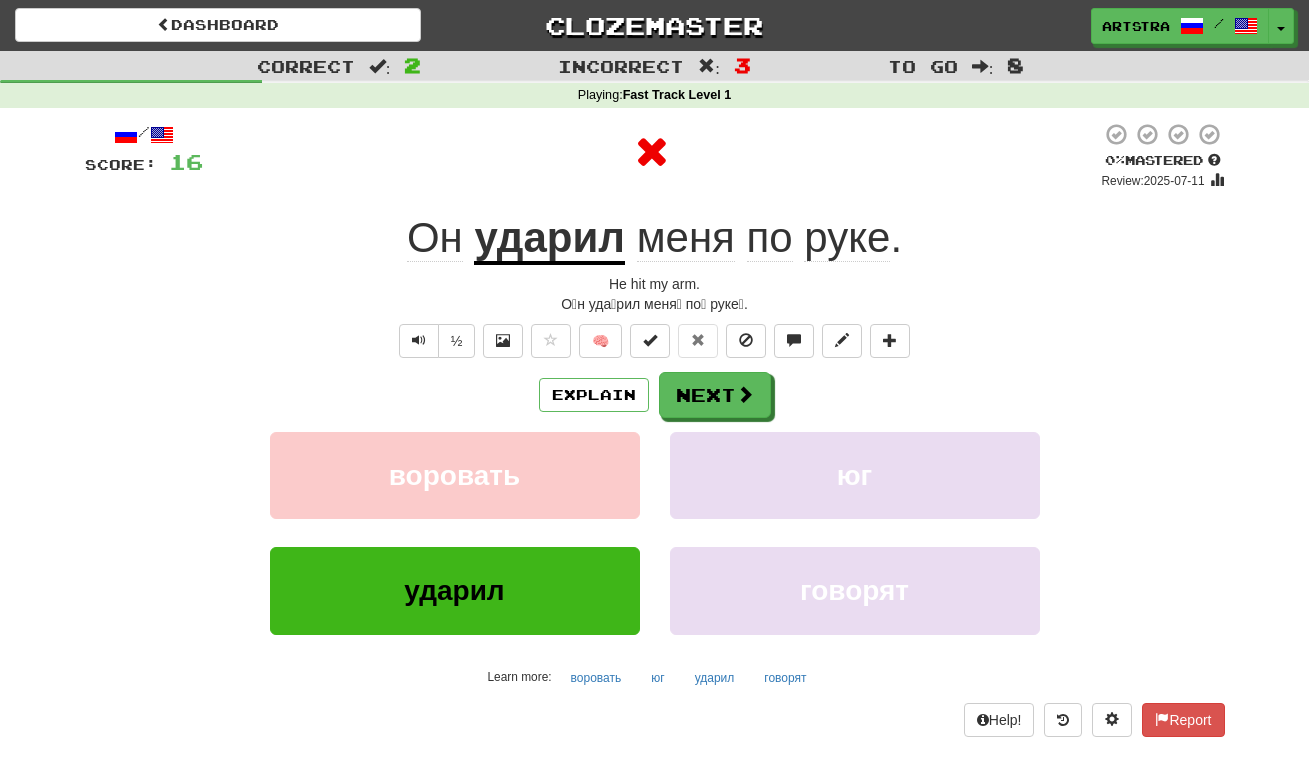 click on "/  Score:   16 0 %  Mastered Review:  2025-07-11 Он   ударил   меня   по   руке . He hit my arm. О́н уда́рил меня́ по́ руке́. ½ 🧠 Explain Next воровать юг ударил говорят Learn more: воровать юг ударил говорят  Help!  Report" at bounding box center (655, 429) 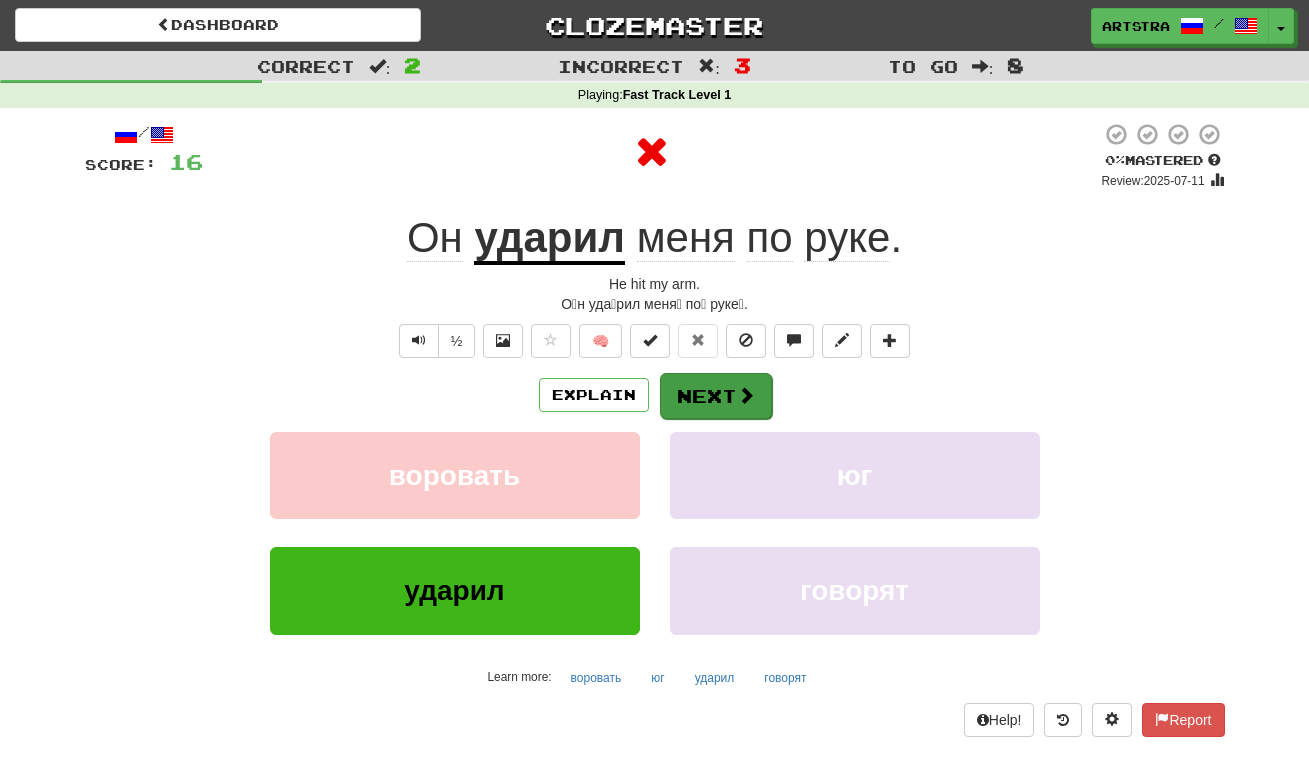 click on "Next" at bounding box center [716, 396] 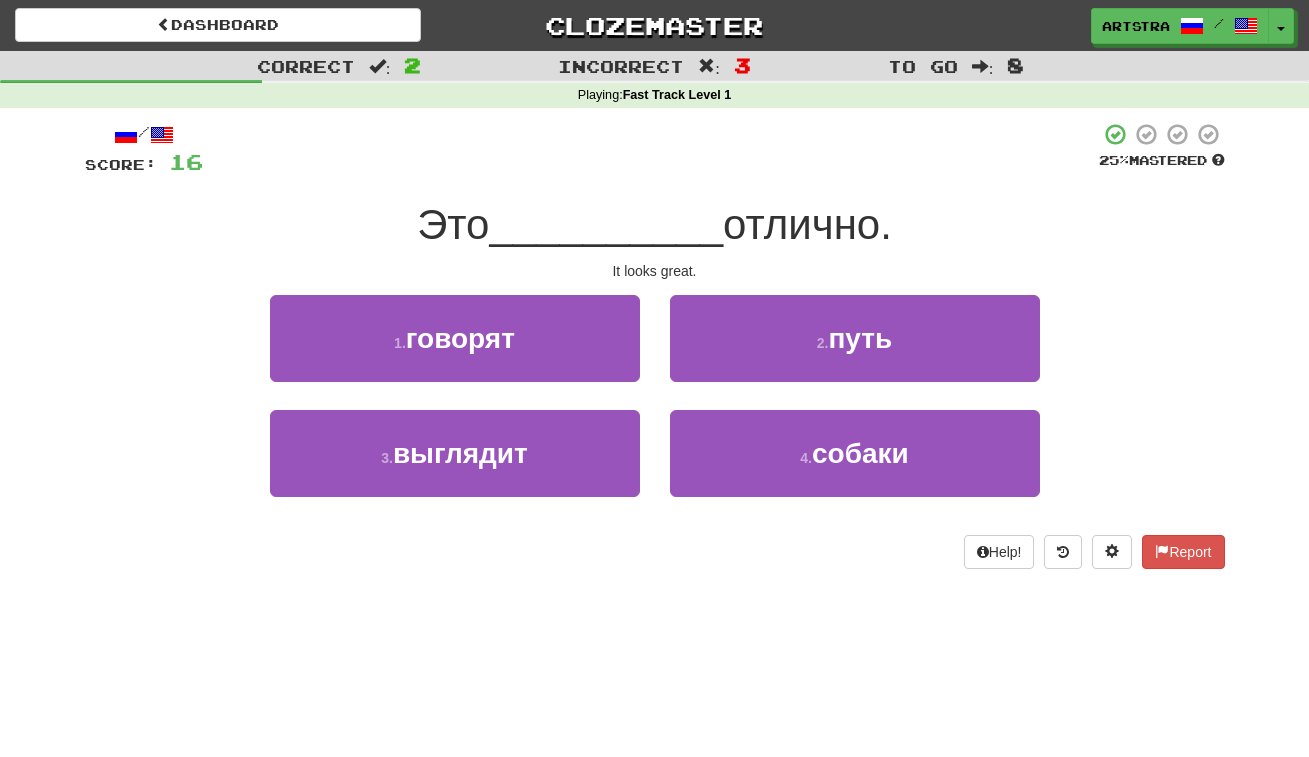 click on "__________" at bounding box center [606, 224] 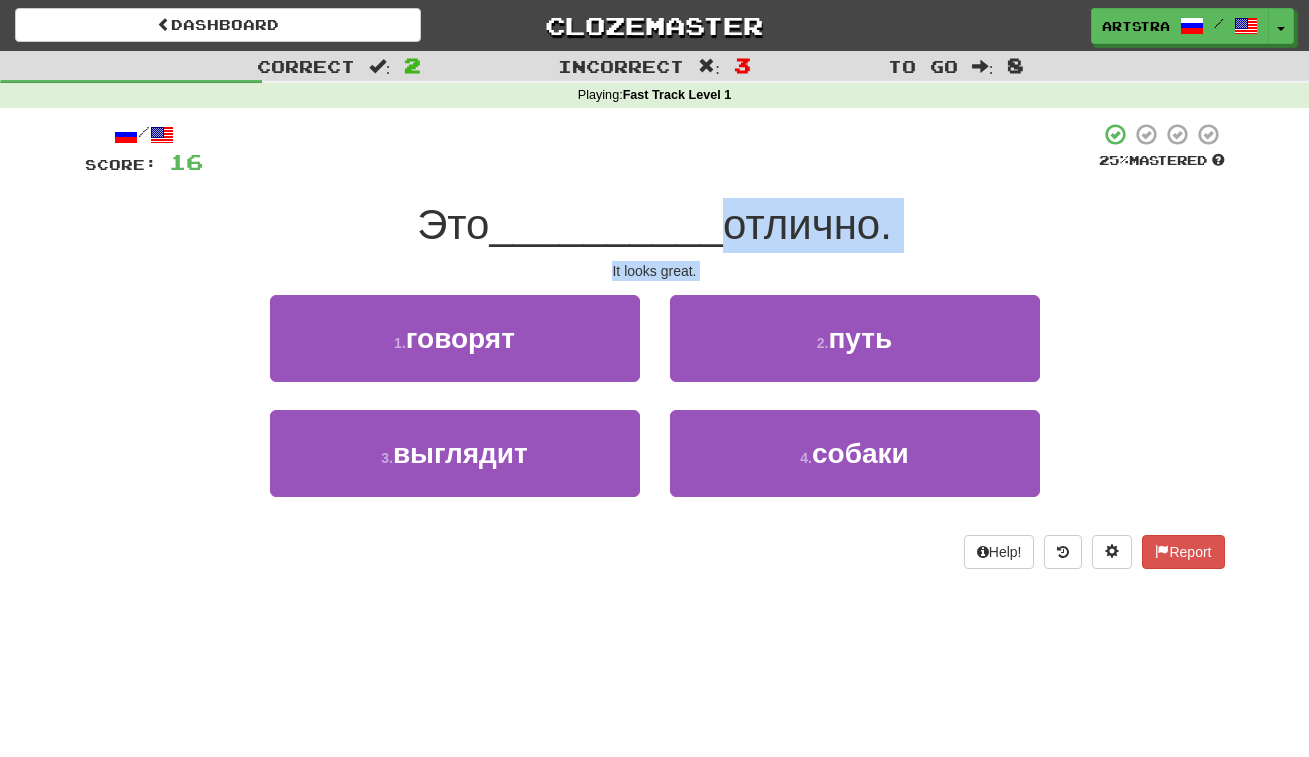 drag, startPoint x: 693, startPoint y: 232, endPoint x: 683, endPoint y: 278, distance: 47.07441 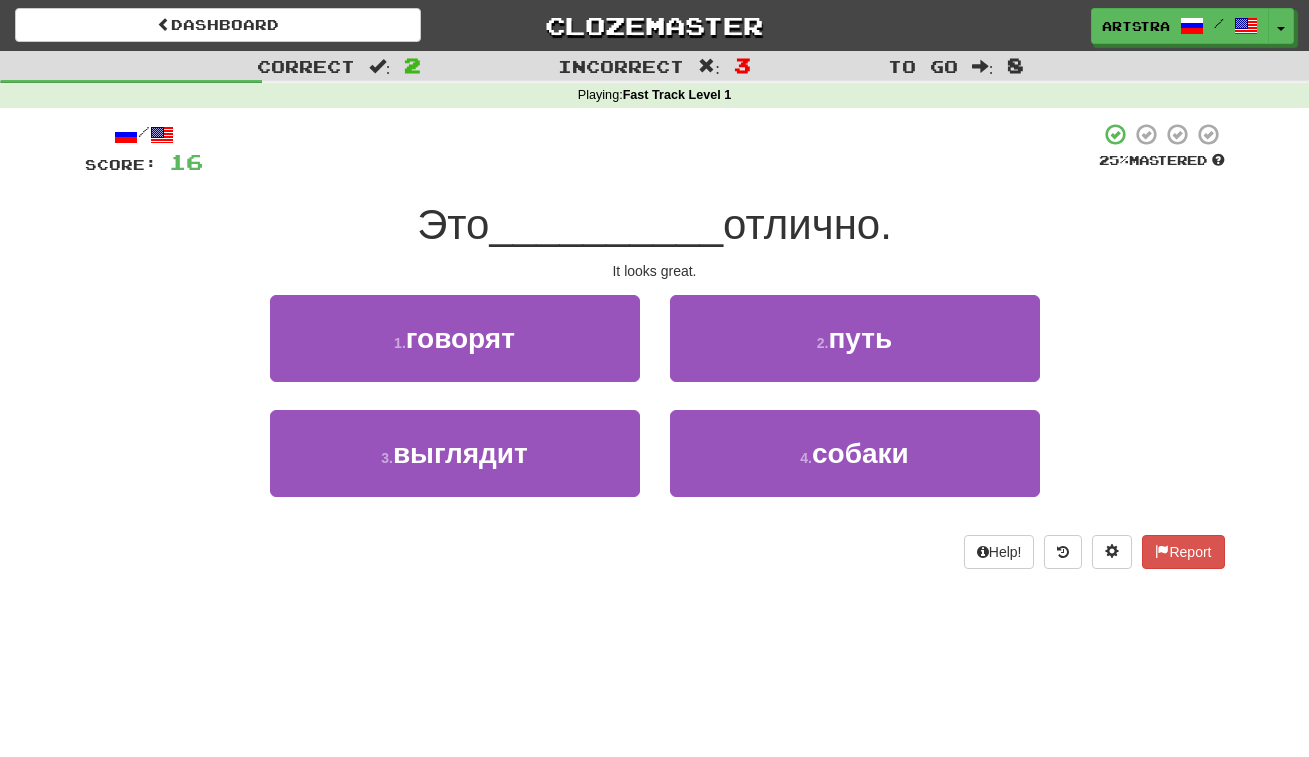 click on "/  Score:   16 25 %  Mastered Это  __________  отлично. It looks great. 1 .  говорят 2 .  путь 3 .  выглядит 4 .  собаки  Help!  Report" at bounding box center (655, 345) 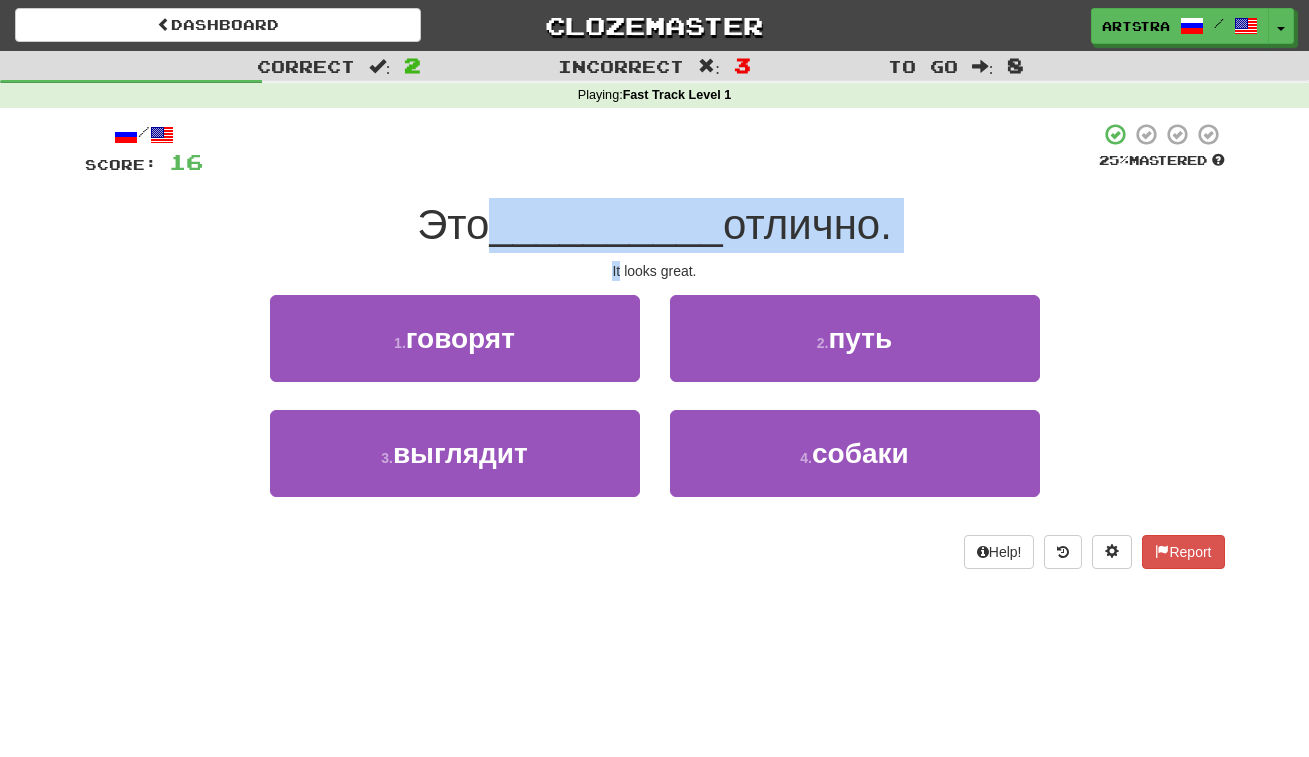 drag, startPoint x: 679, startPoint y: 257, endPoint x: 687, endPoint y: 211, distance: 46.69047 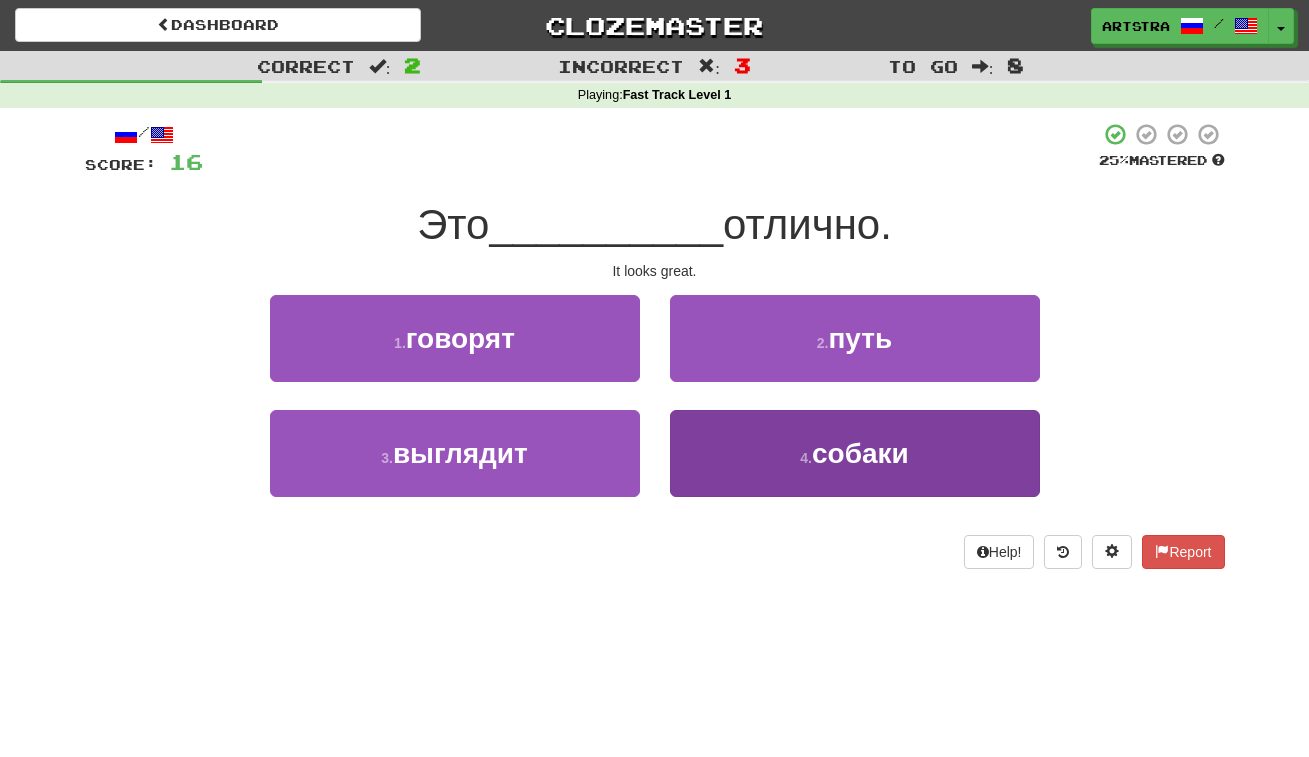 click on "собаки" at bounding box center [860, 453] 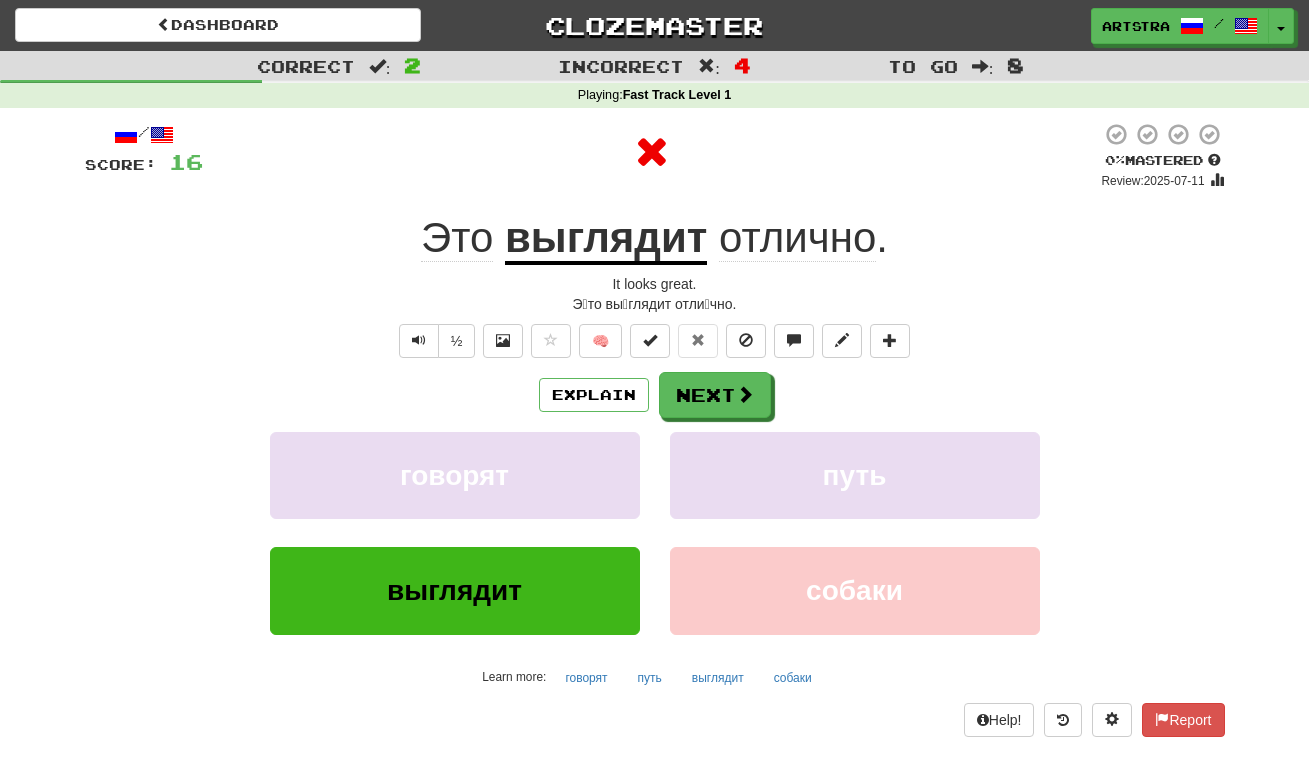 click on "выглядит" at bounding box center (606, 239) 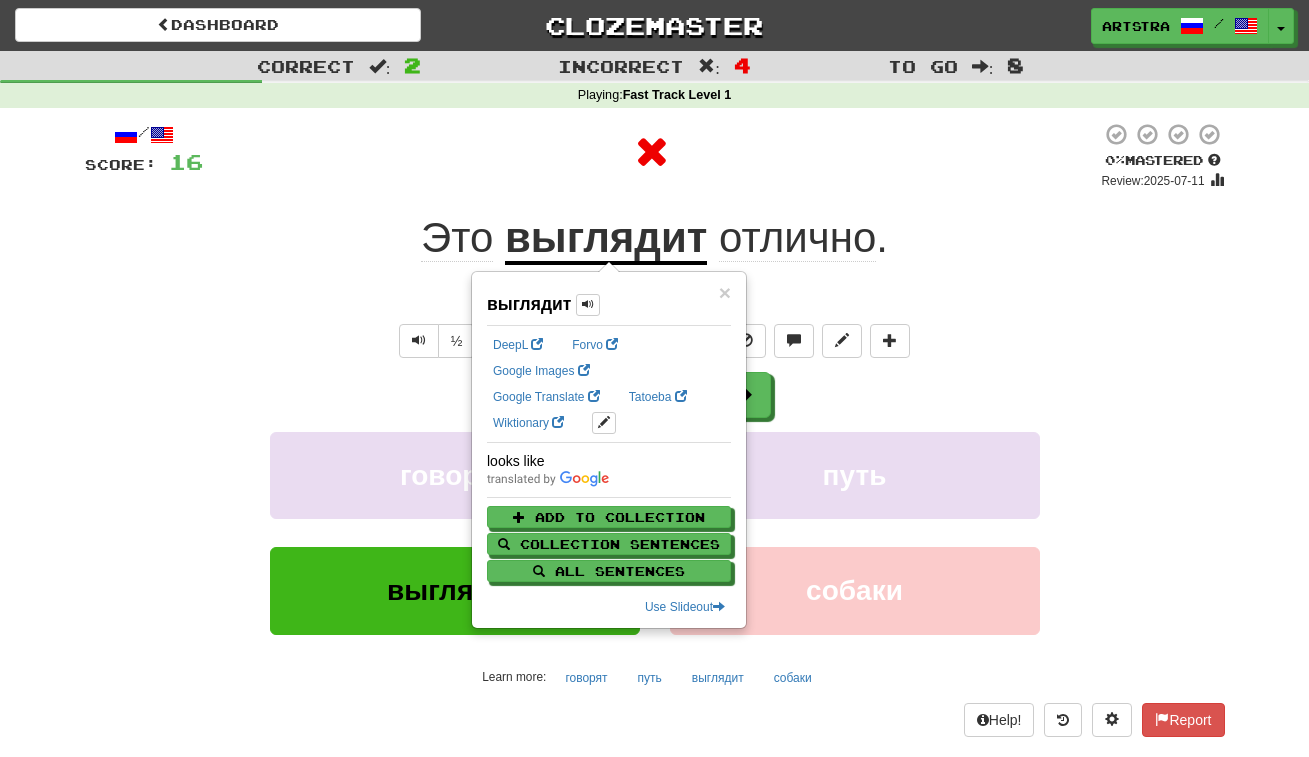 click on "/  Score:   16 0 %  Mastered Review:  2025-07-11 Это   выглядит   отлично . It looks great. Э́то вы́глядит отли́чно. ½ 🧠 Explain Next говорят путь выглядит собаки Learn more: говорят путь выглядит собаки  Help!  Report" at bounding box center (655, 429) 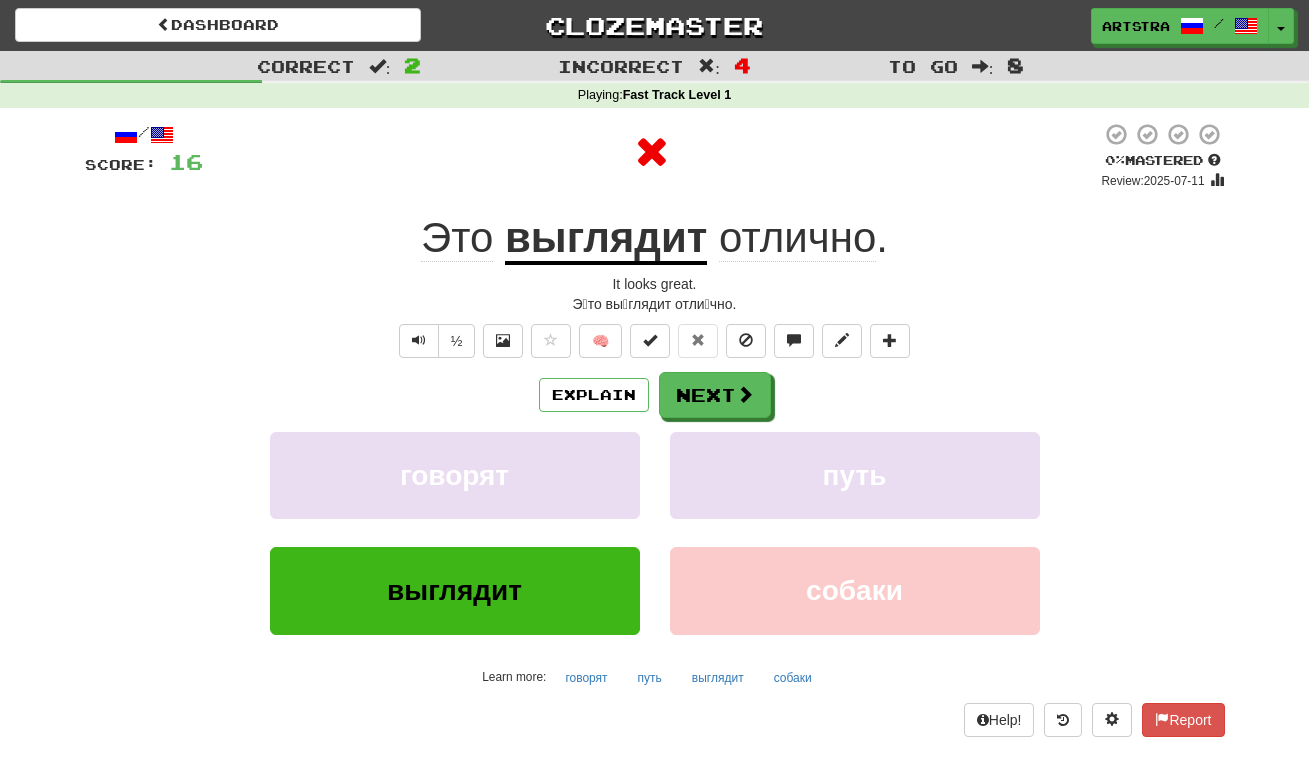 click on "отлично" at bounding box center [797, 238] 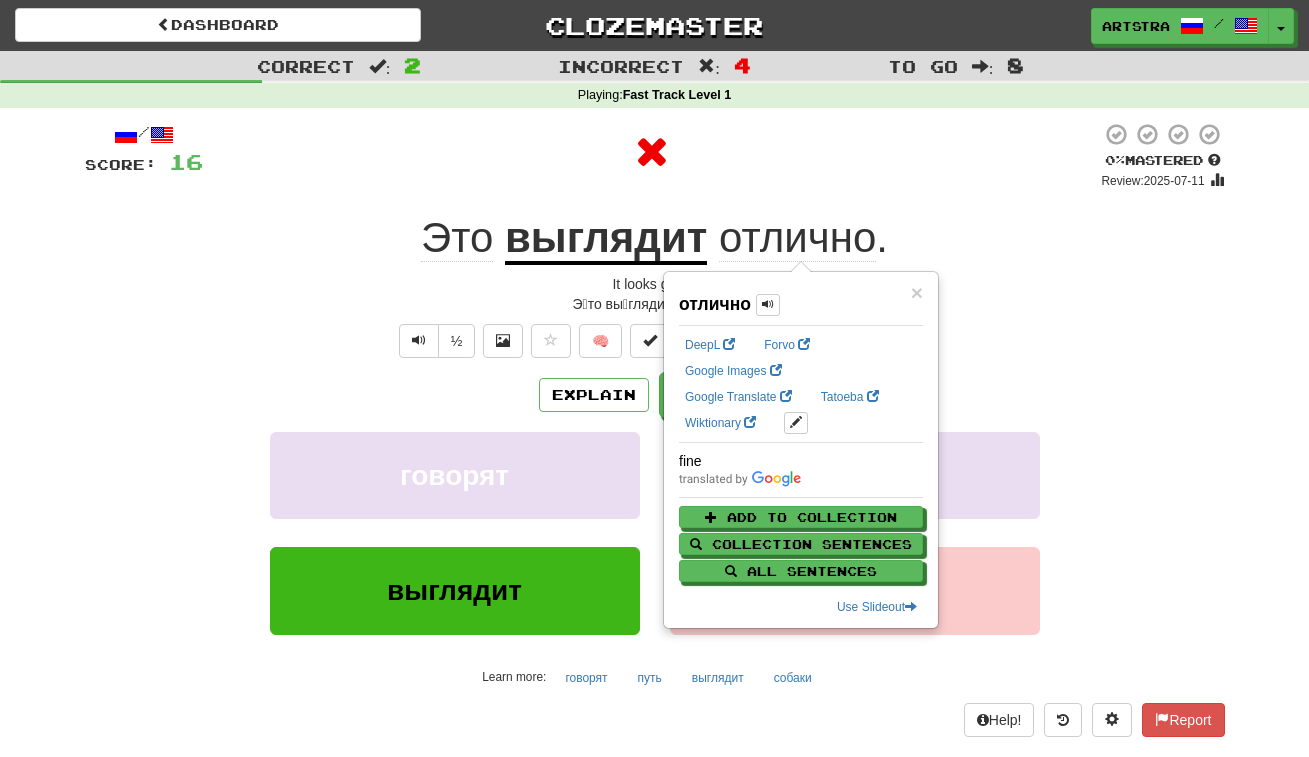 click at bounding box center (652, 152) 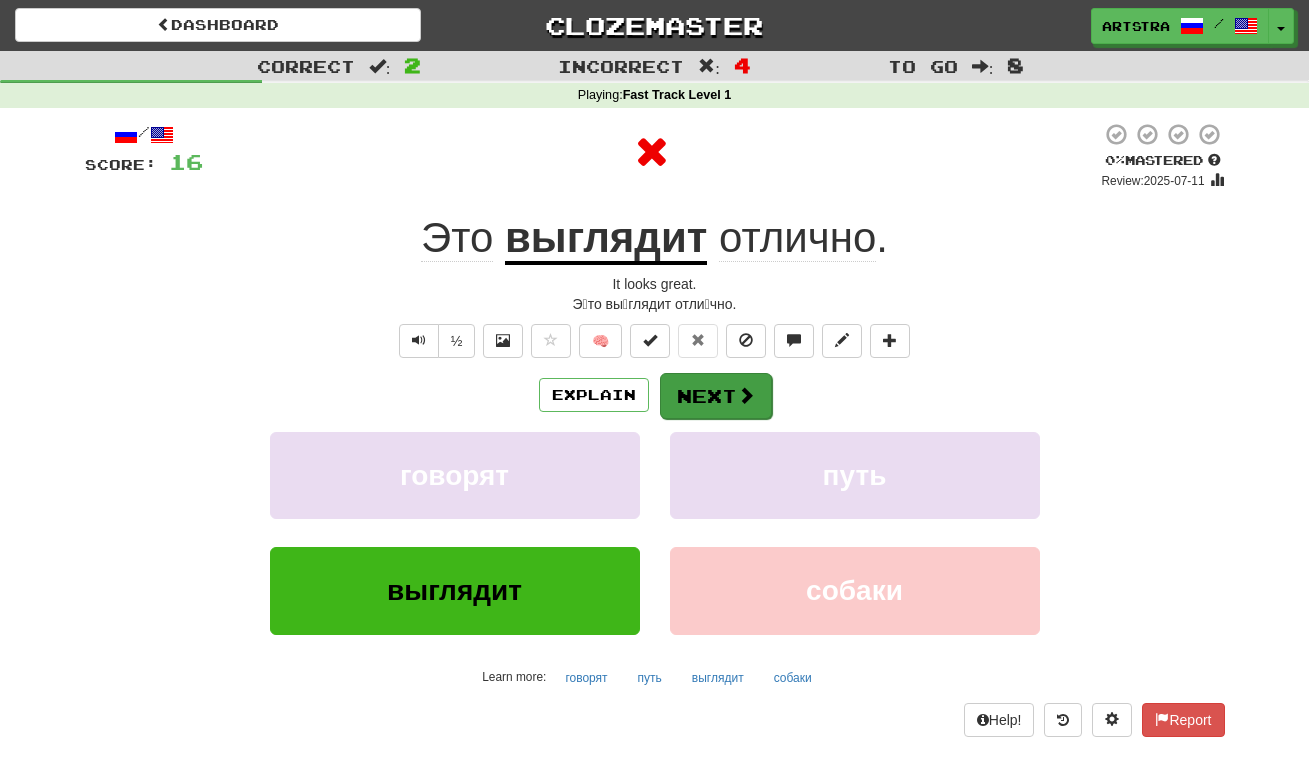 click on "Next" at bounding box center [716, 396] 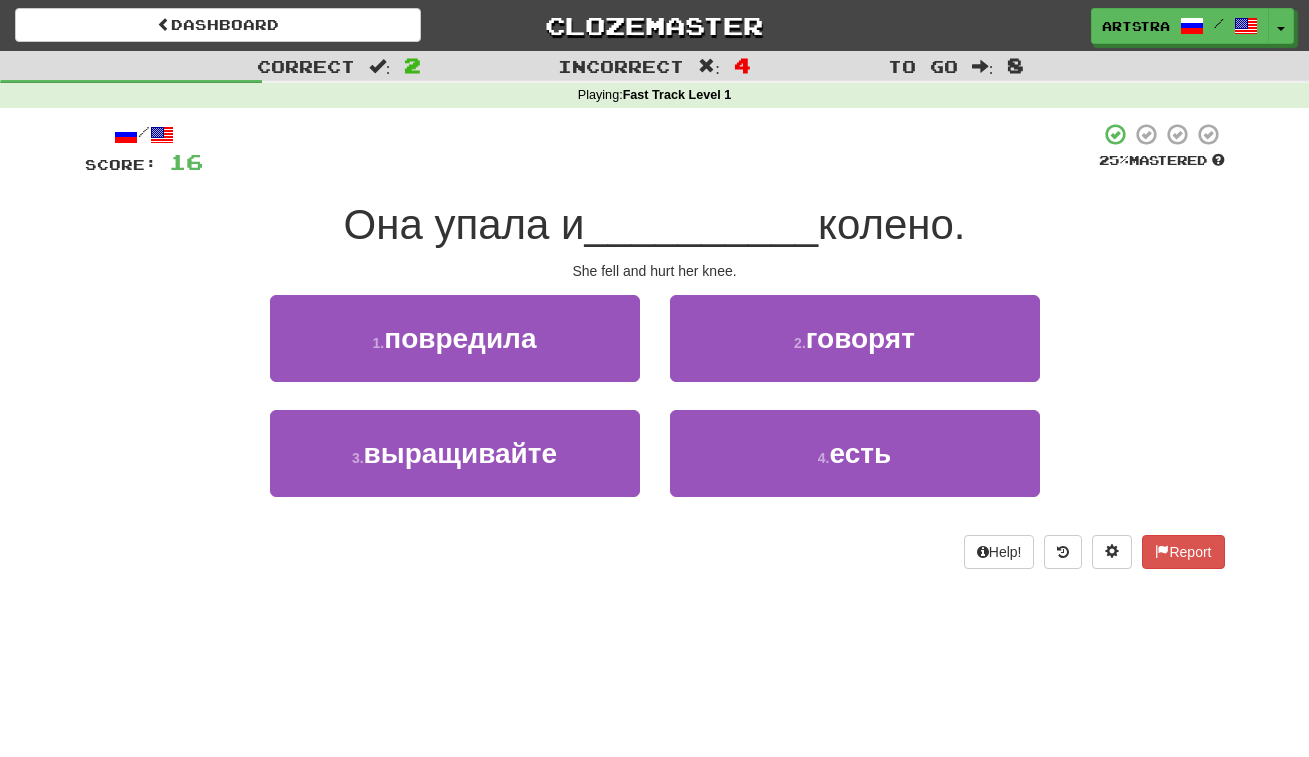 click on "__________" at bounding box center (702, 224) 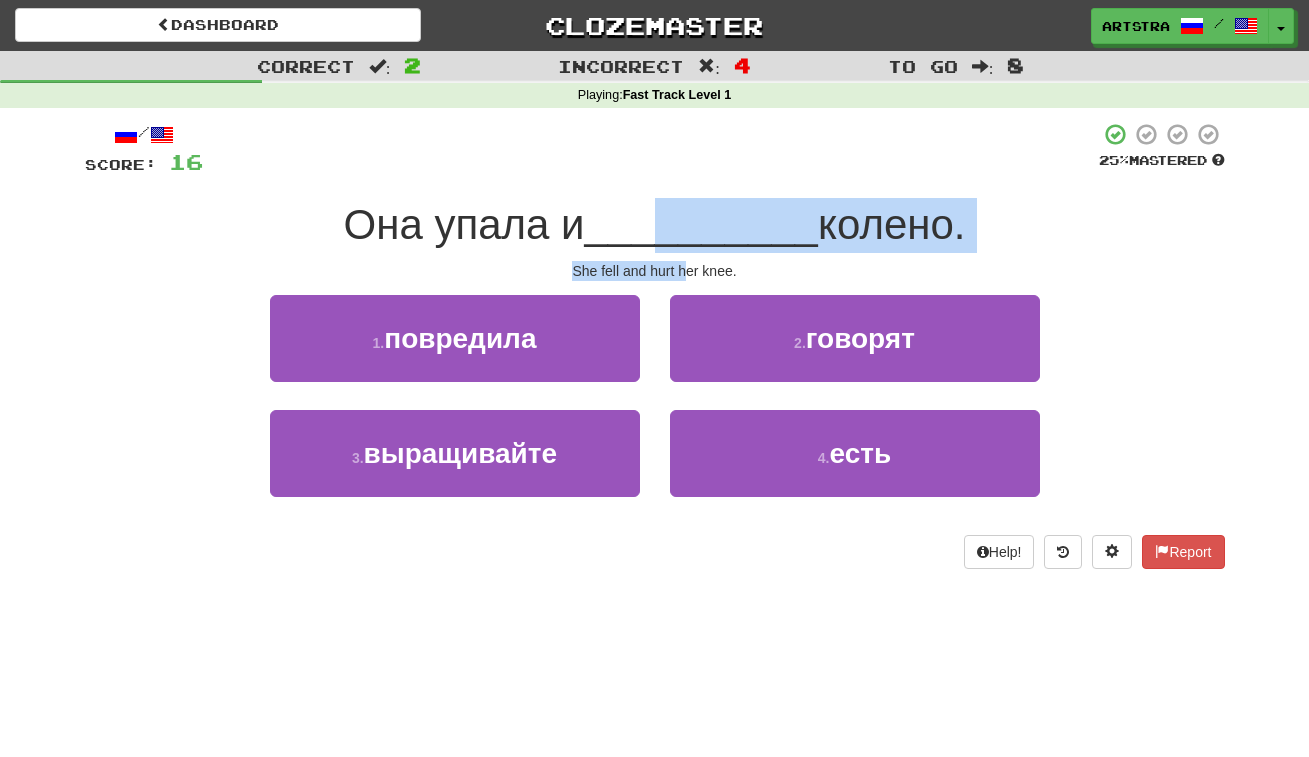 drag, startPoint x: 660, startPoint y: 256, endPoint x: 687, endPoint y: 266, distance: 28.79236 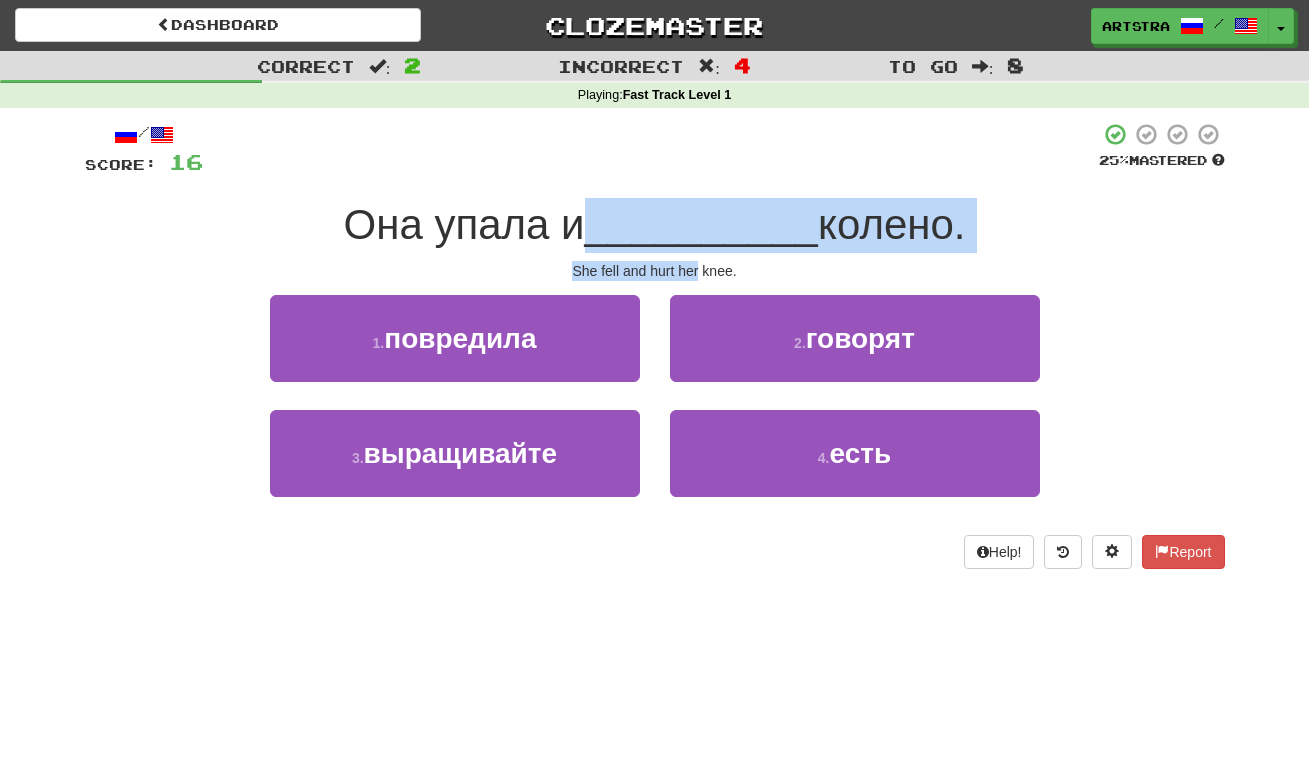 drag, startPoint x: 687, startPoint y: 266, endPoint x: 680, endPoint y: 227, distance: 39.623226 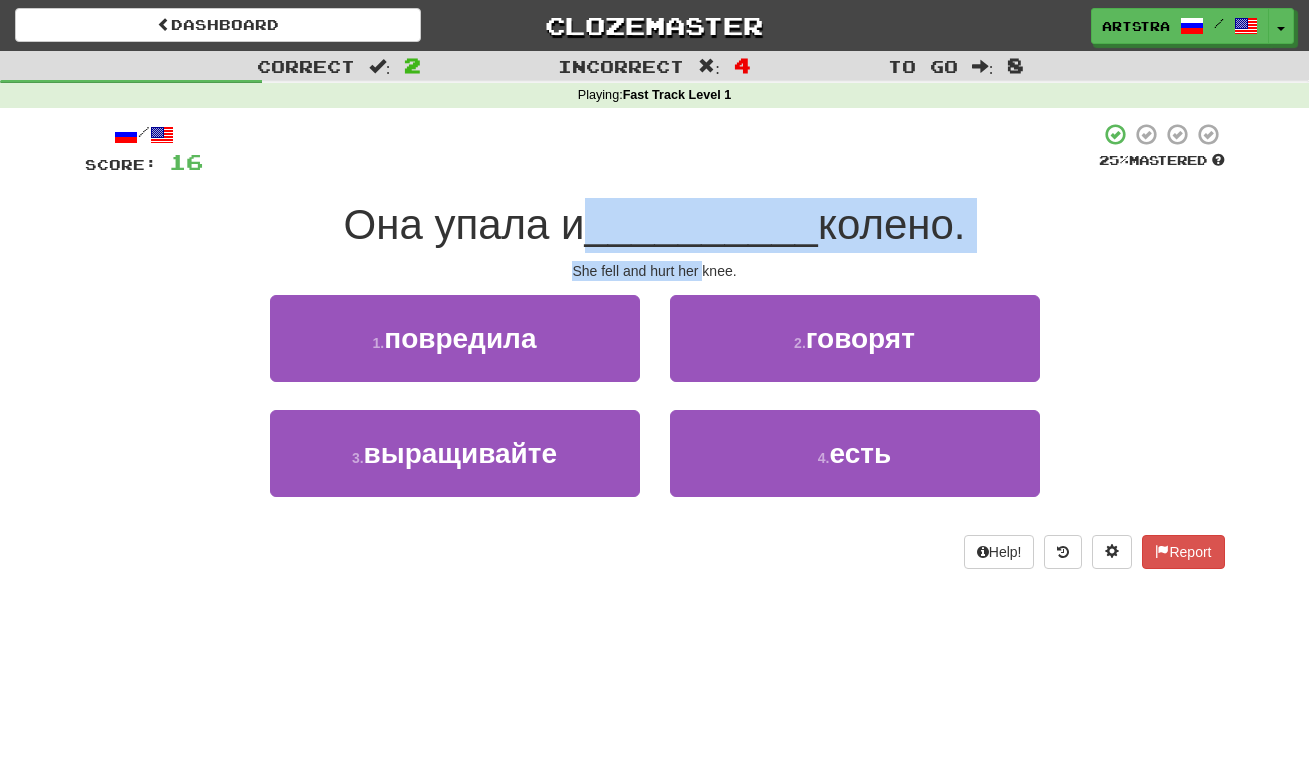 drag, startPoint x: 680, startPoint y: 227, endPoint x: 699, endPoint y: 264, distance: 41.59327 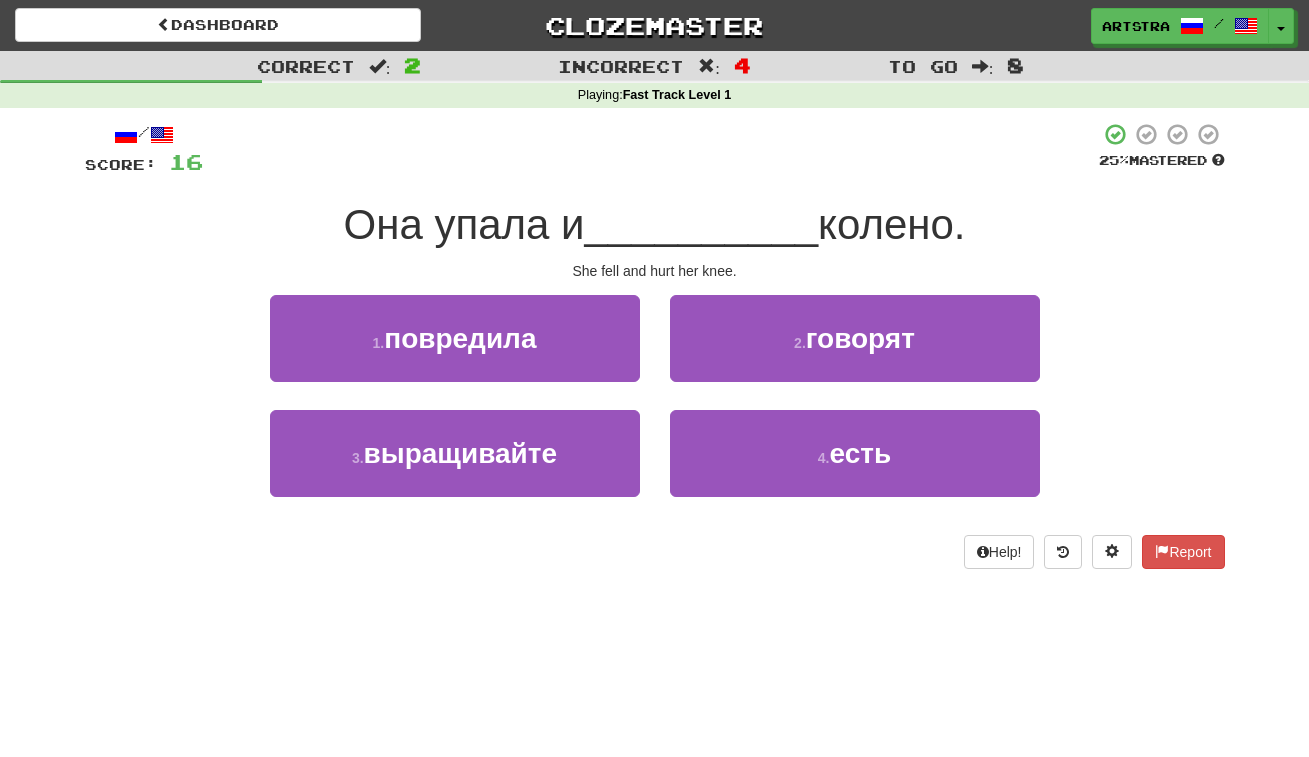 click on "3 .  выращивайте 4 .  есть" at bounding box center (655, 467) 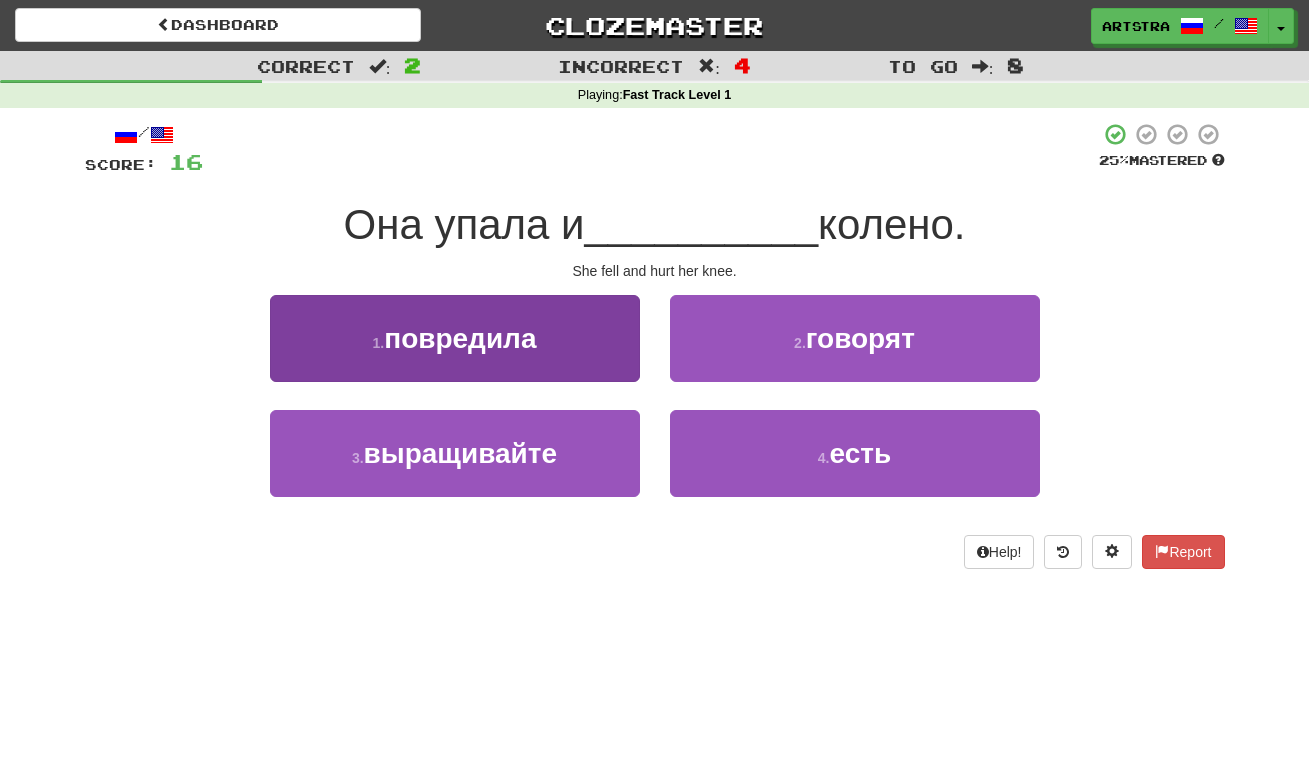 click on "повредила" at bounding box center [460, 338] 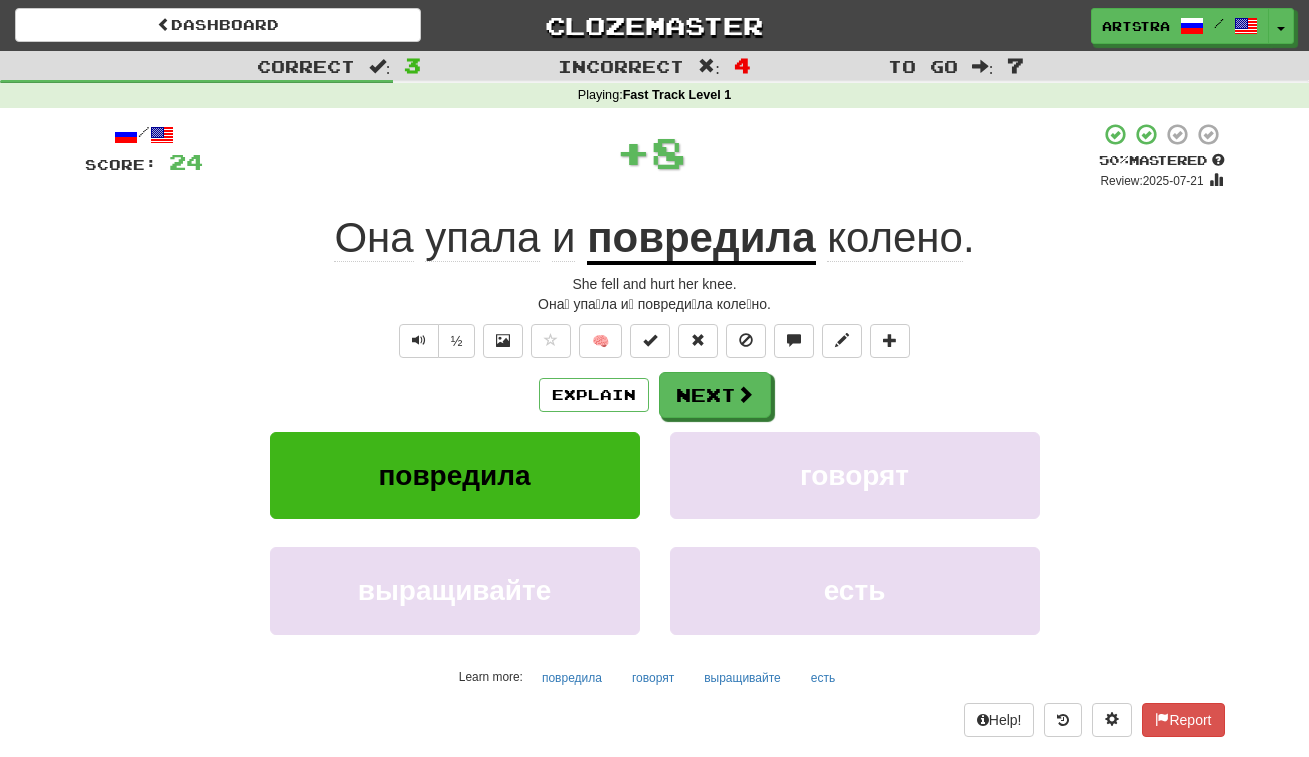 click on "повредила" at bounding box center [701, 239] 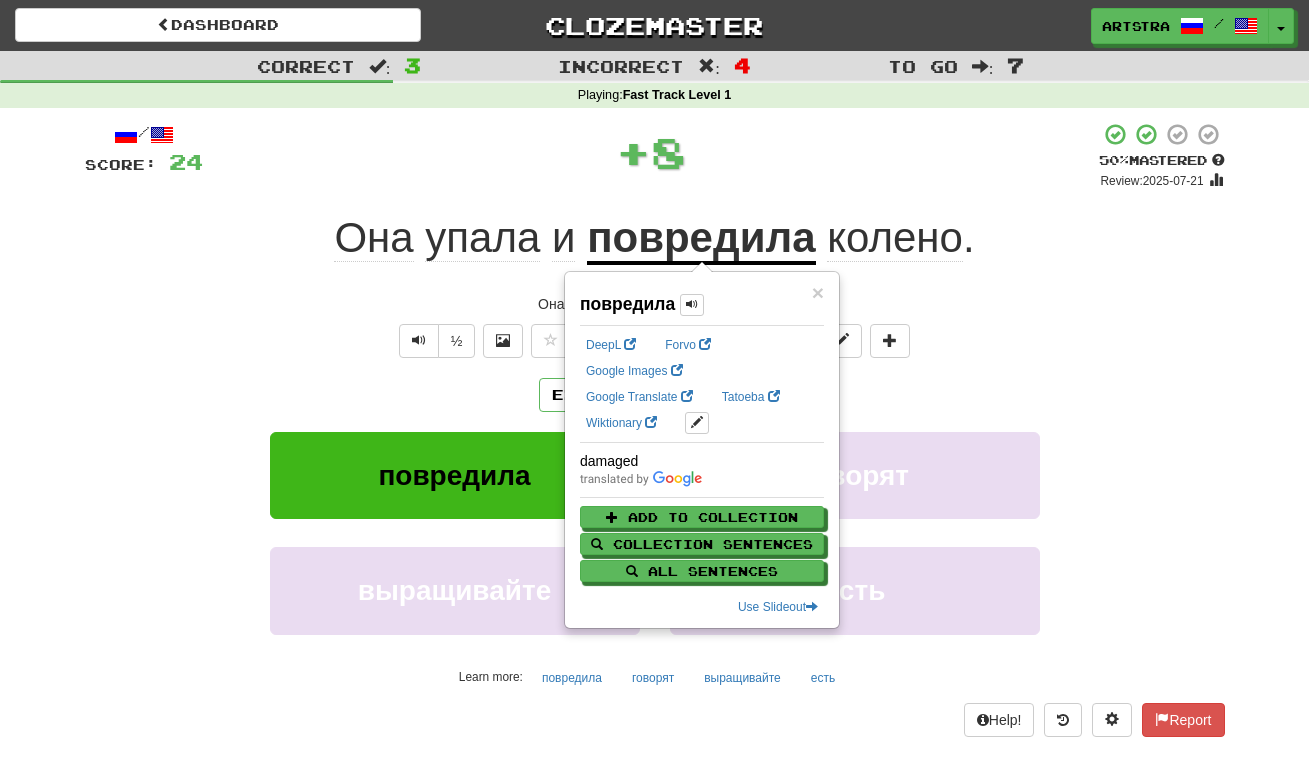 click on "колено" at bounding box center (895, 238) 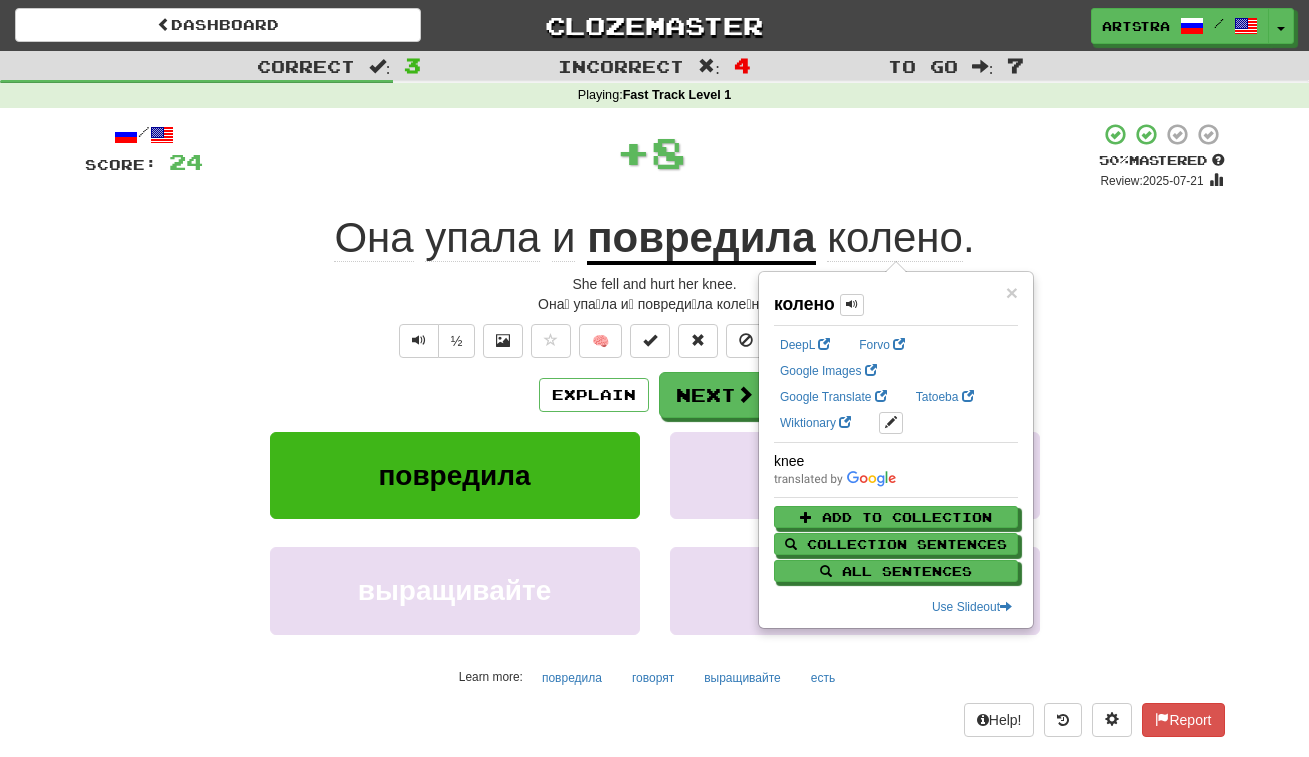 click on "Она   упала   и   повредила   колено ." at bounding box center (655, 238) 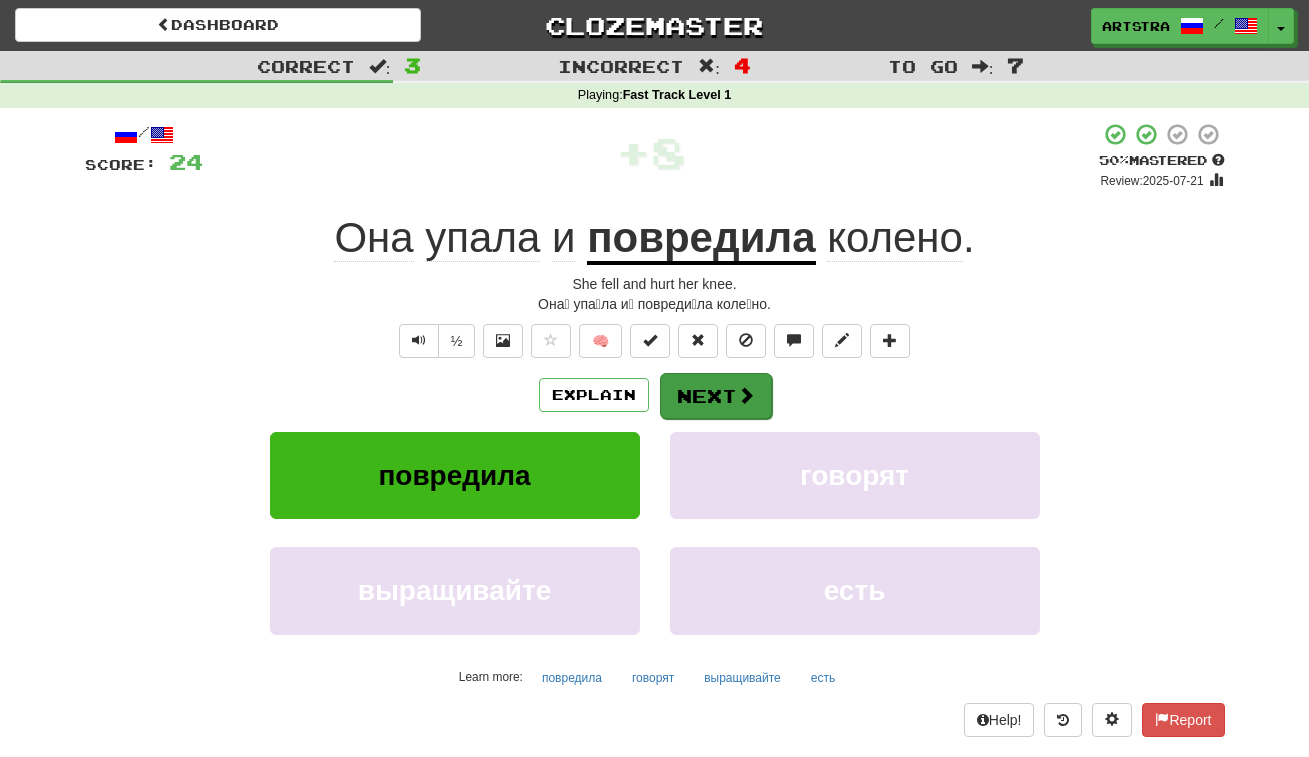 click on "Next" at bounding box center [716, 396] 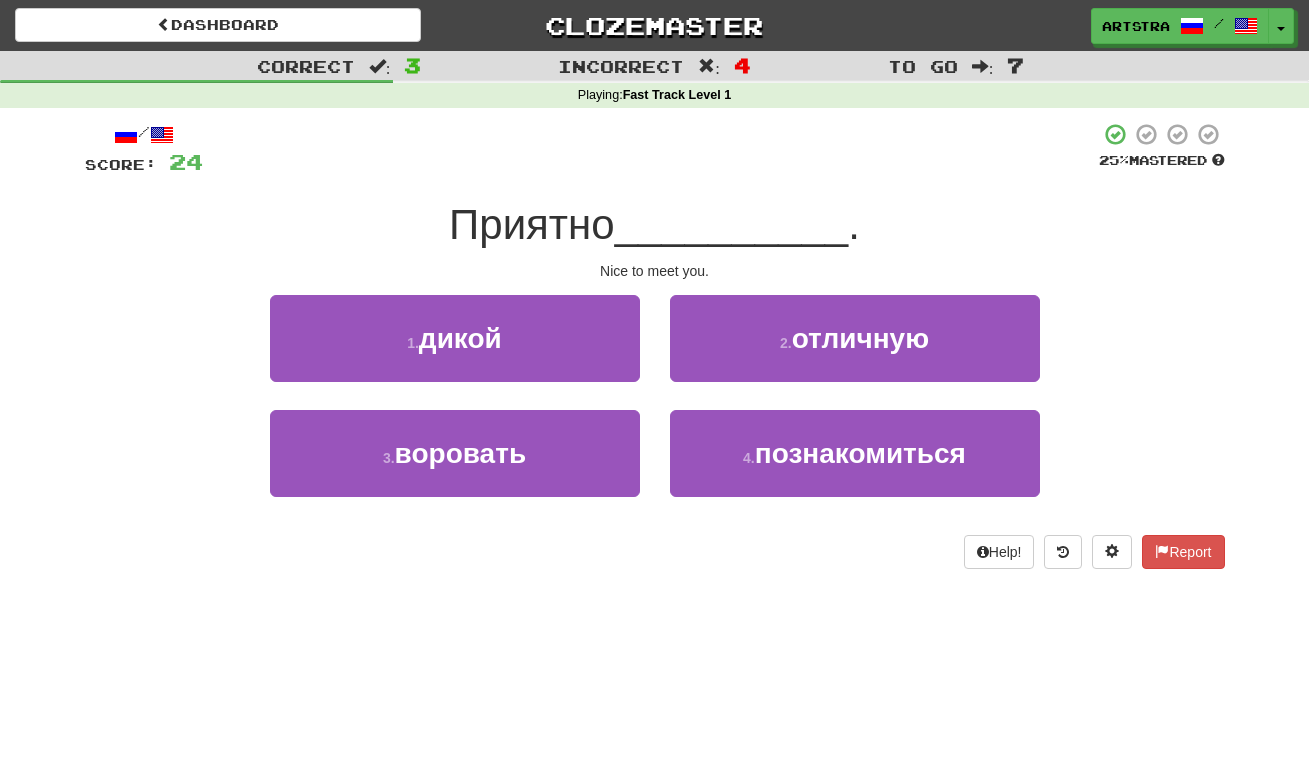 click on "__________" at bounding box center [732, 224] 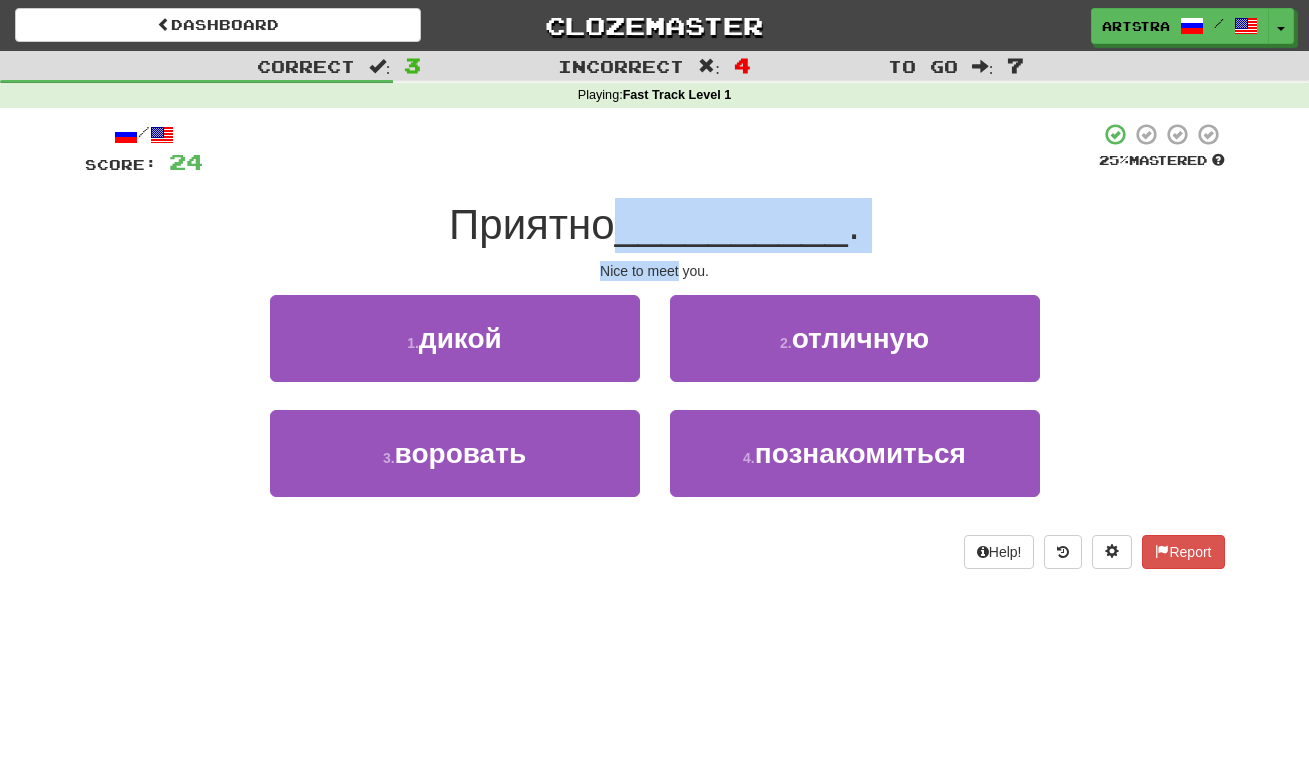 drag, startPoint x: 677, startPoint y: 211, endPoint x: 672, endPoint y: 270, distance: 59.211487 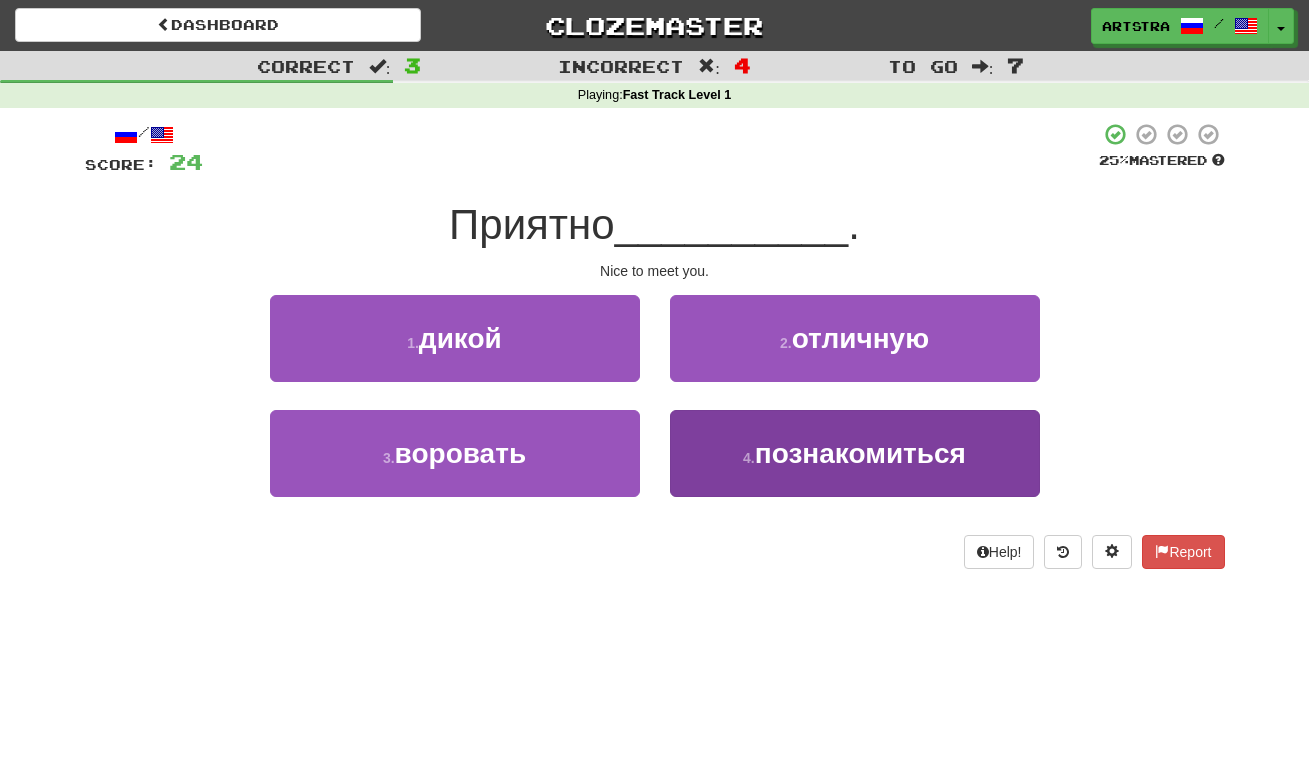 click on "познакомиться" at bounding box center [860, 453] 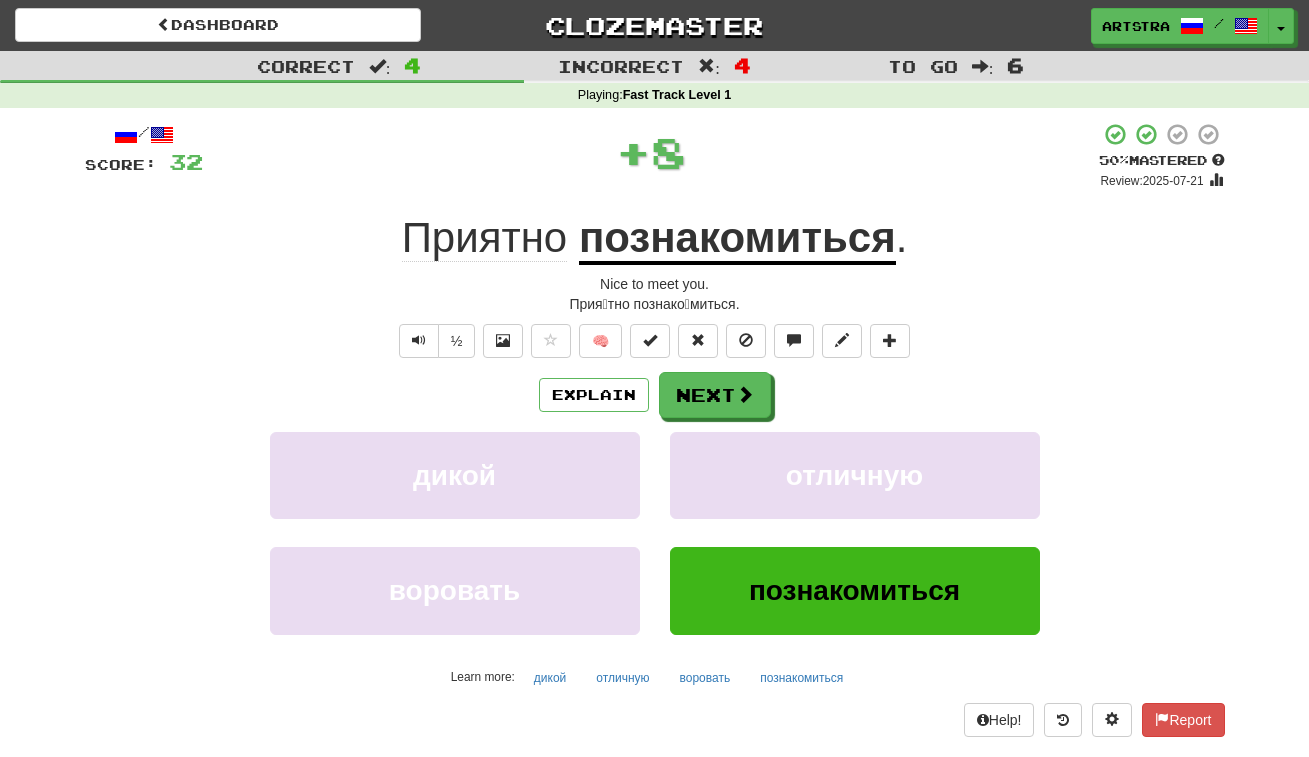 click on "познакомиться" at bounding box center [737, 239] 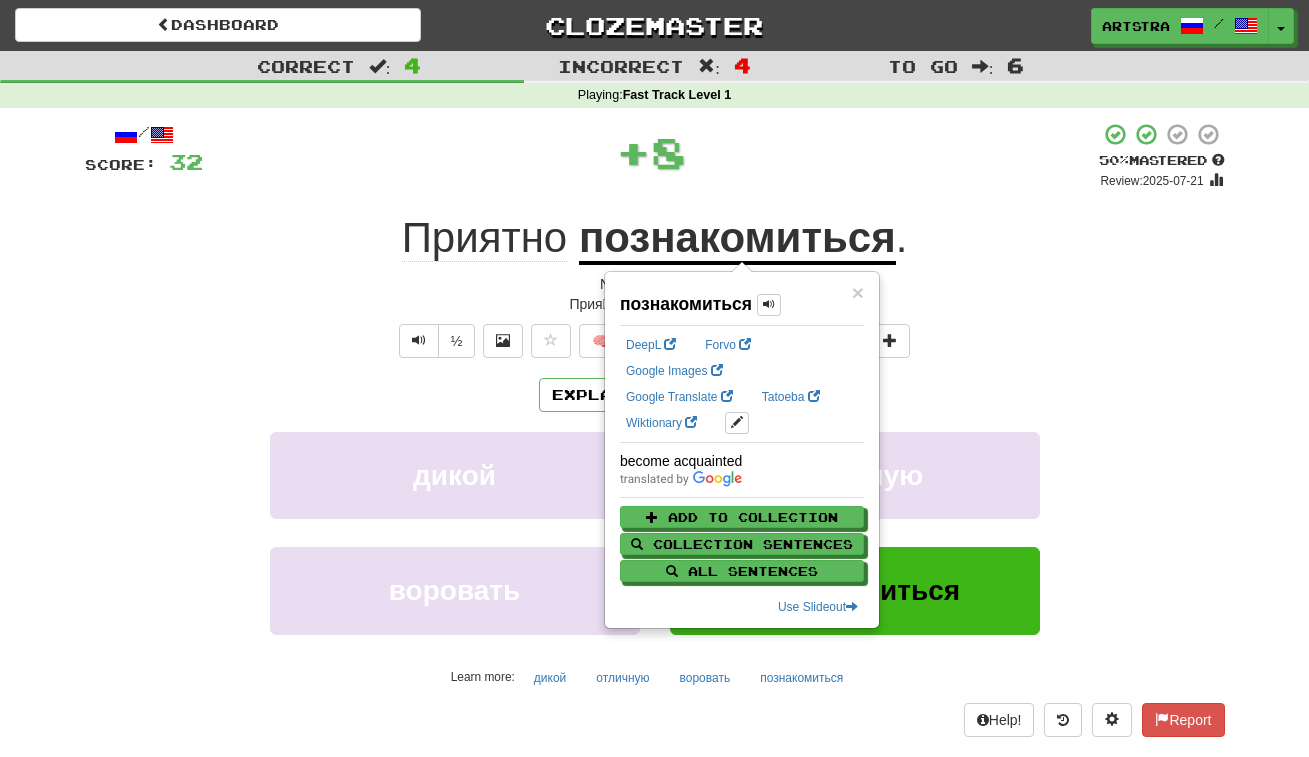 click on "Приятно" at bounding box center (485, 238) 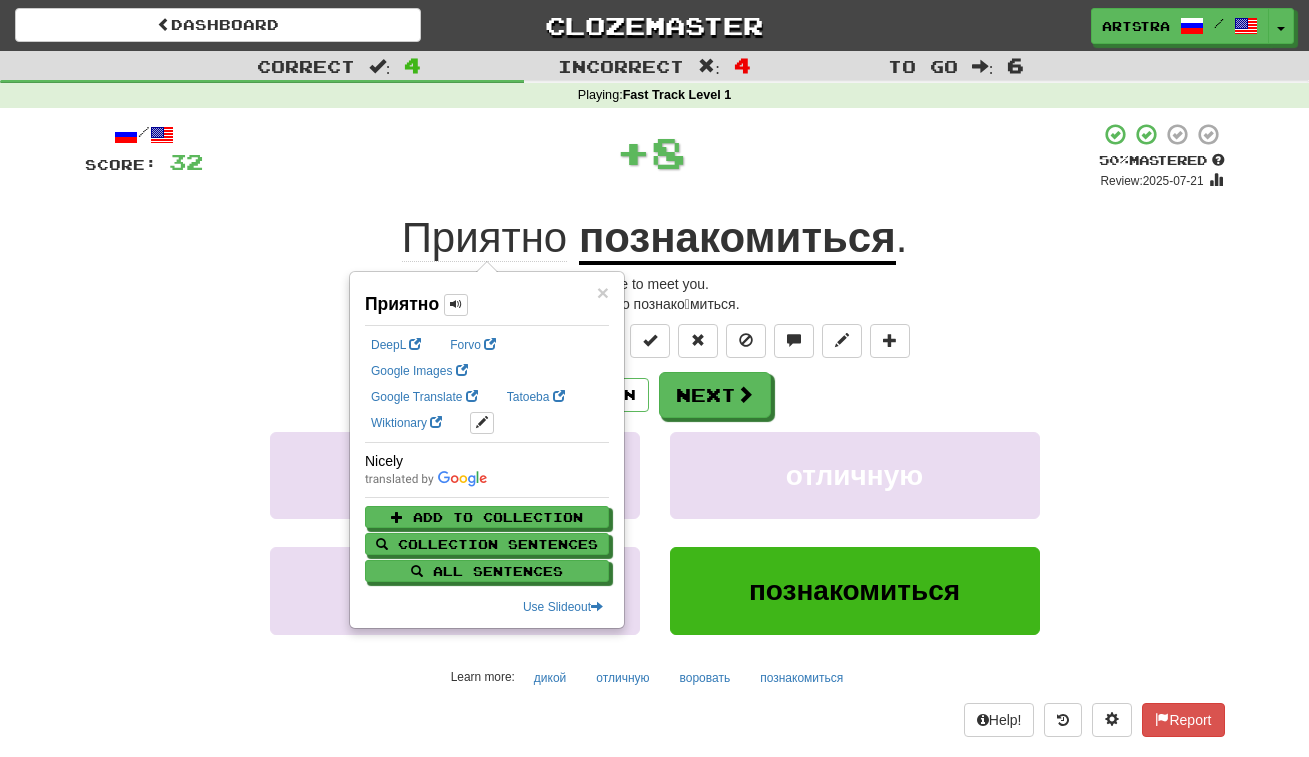 click on "+ 8" at bounding box center (651, 152) 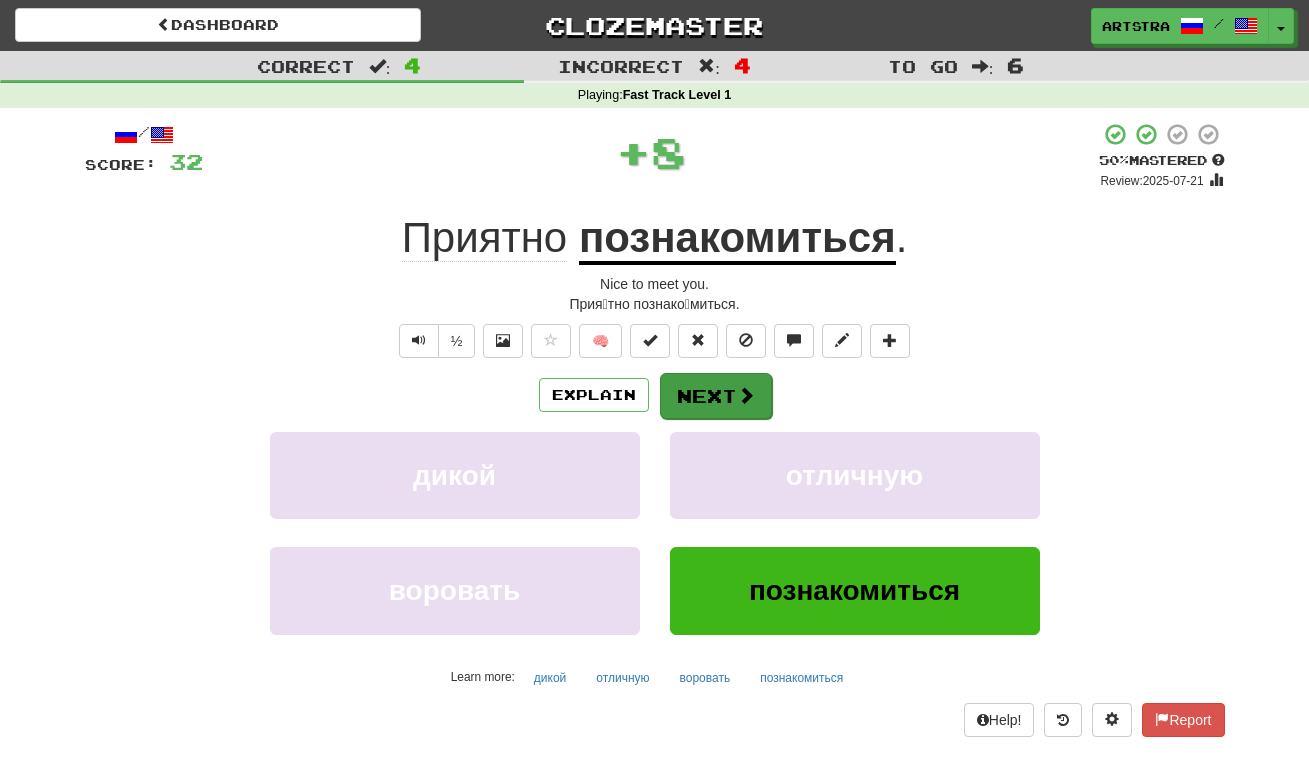 click on "Next" at bounding box center [716, 396] 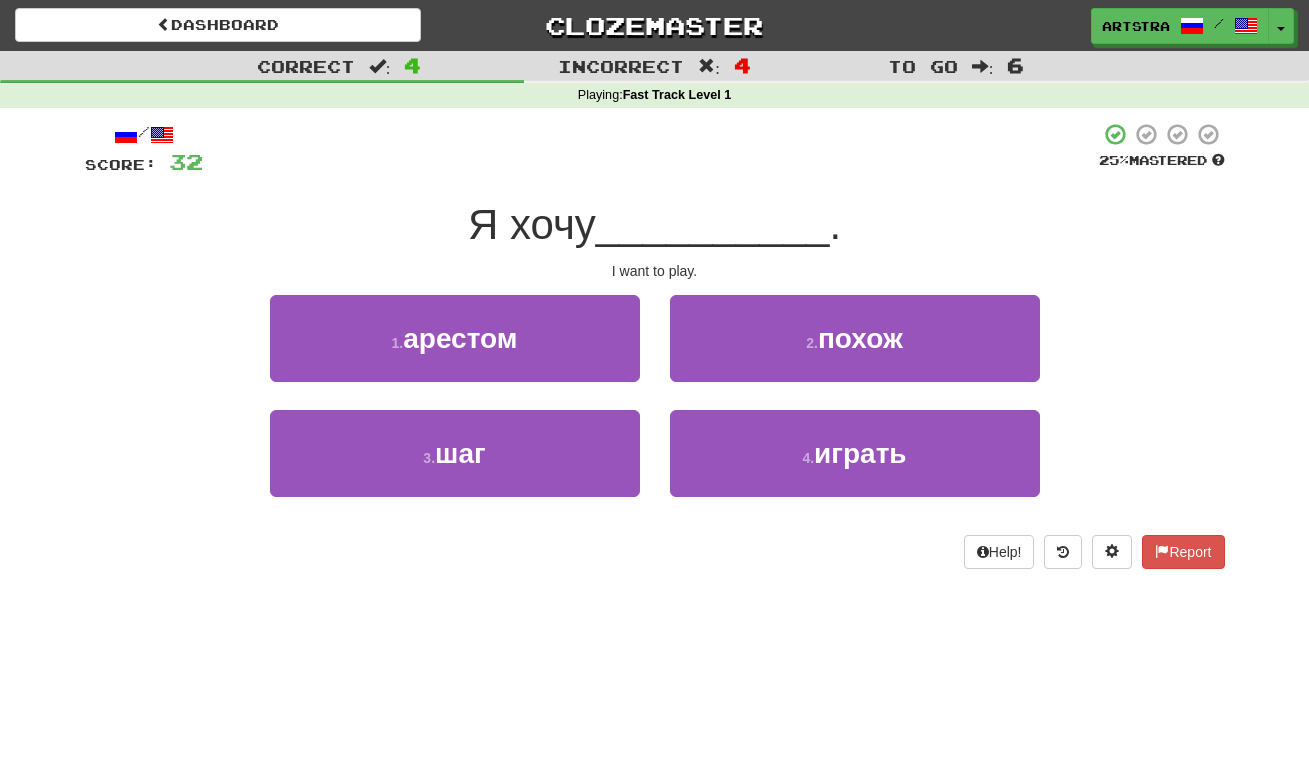 click on "__________" at bounding box center [713, 224] 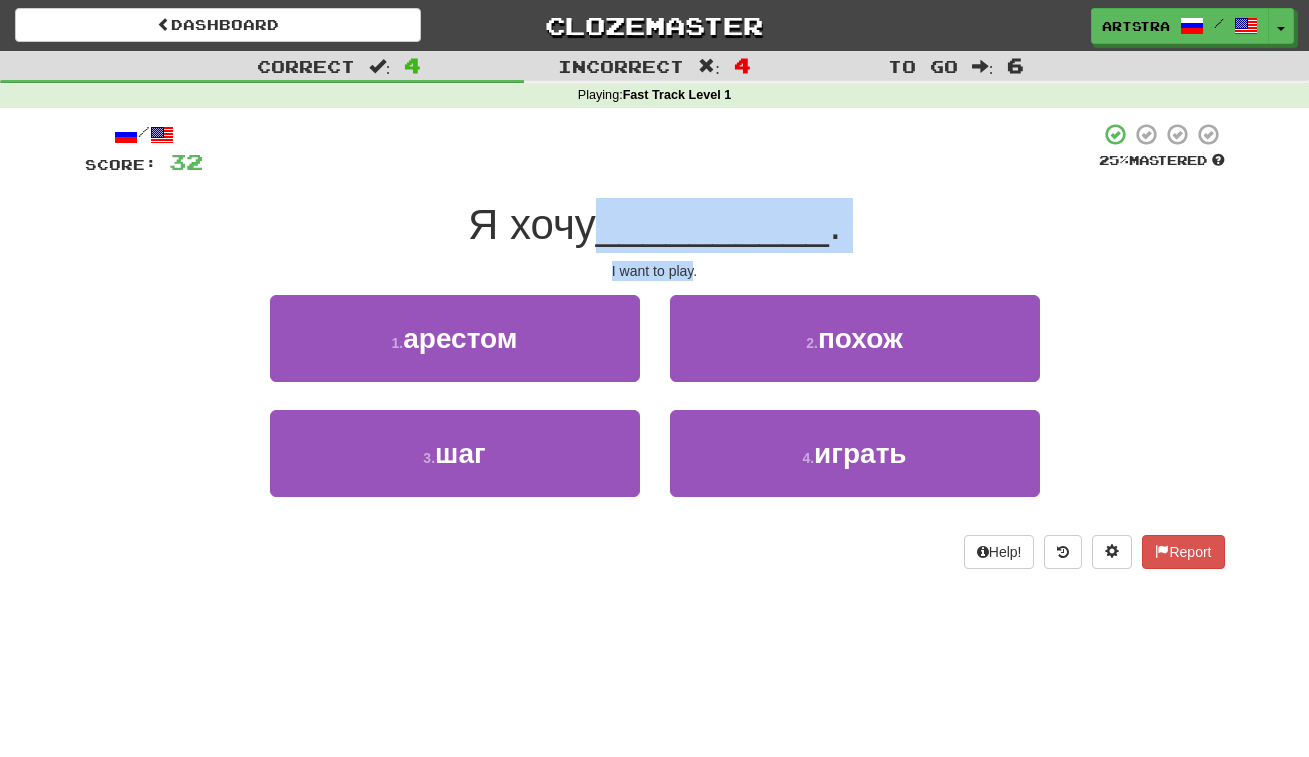 drag, startPoint x: 667, startPoint y: 222, endPoint x: 675, endPoint y: 262, distance: 40.792156 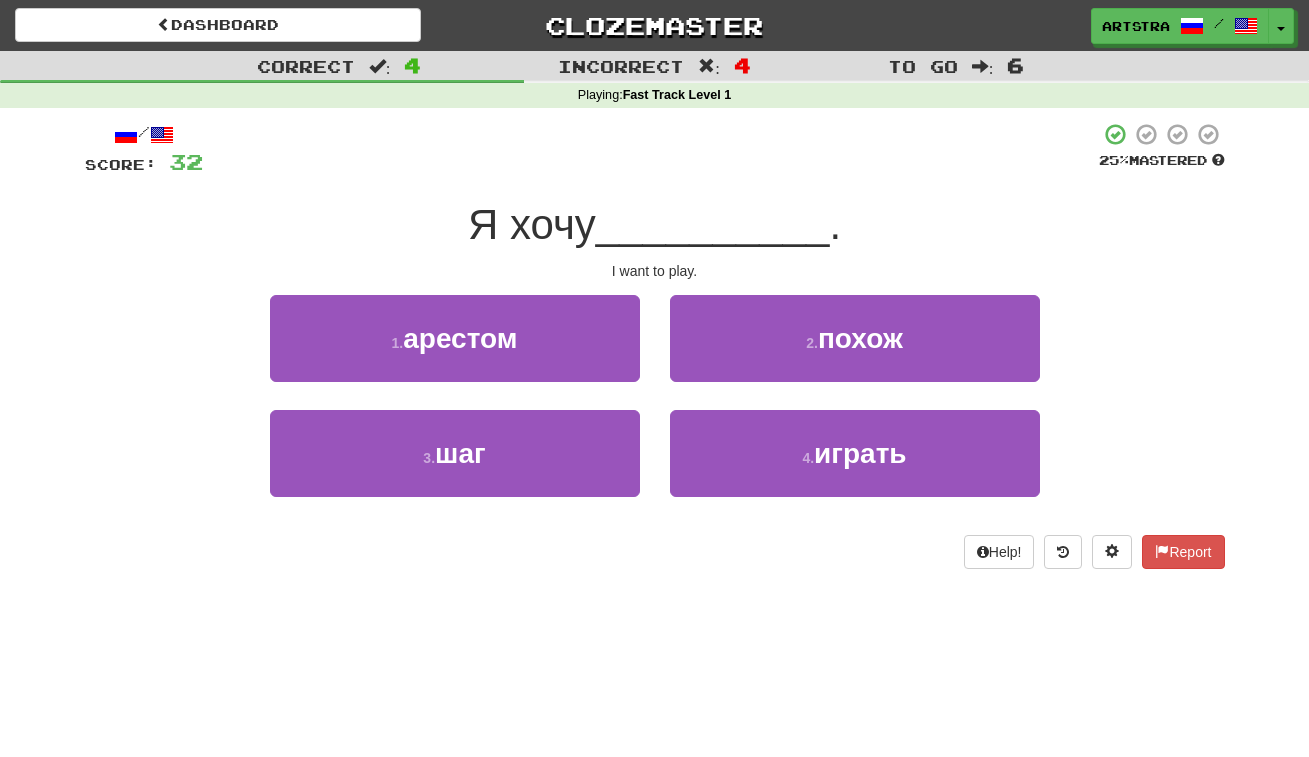 drag, startPoint x: 836, startPoint y: 458, endPoint x: 823, endPoint y: 429, distance: 31.780497 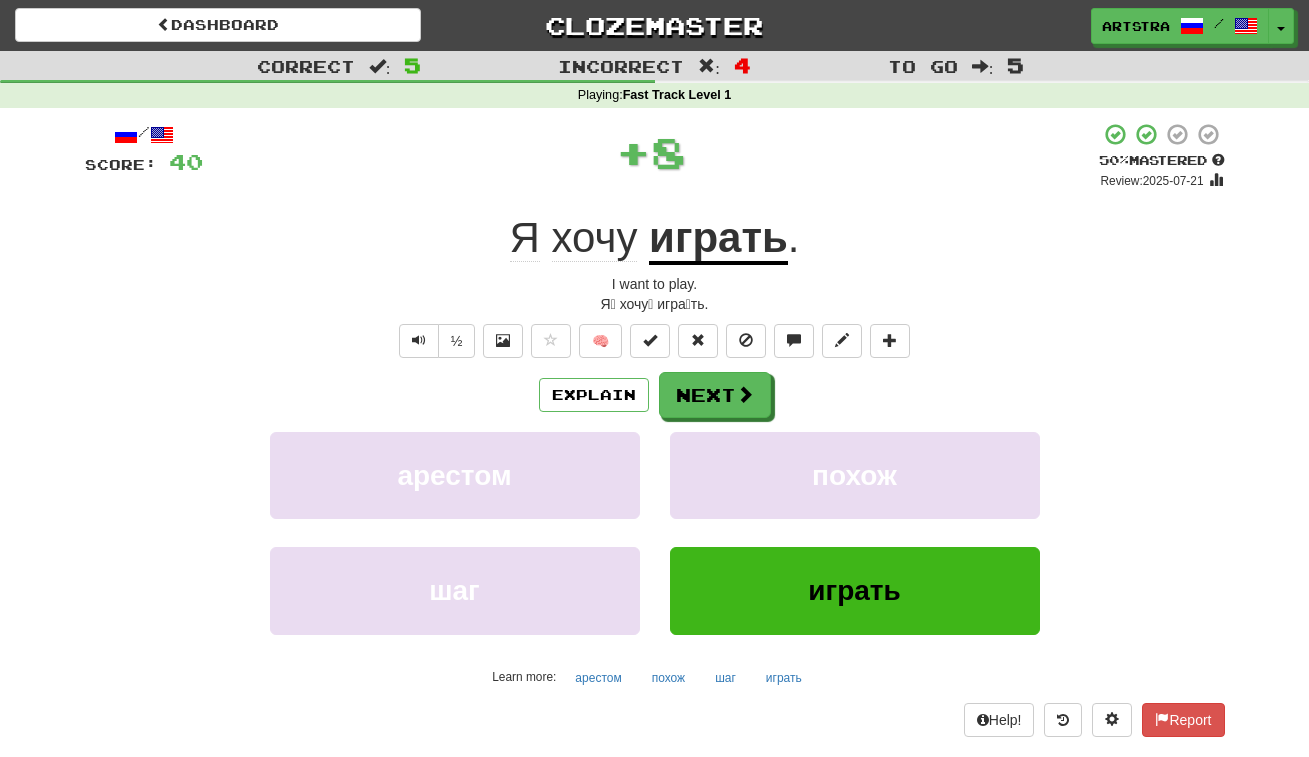 click on "играть" at bounding box center [718, 239] 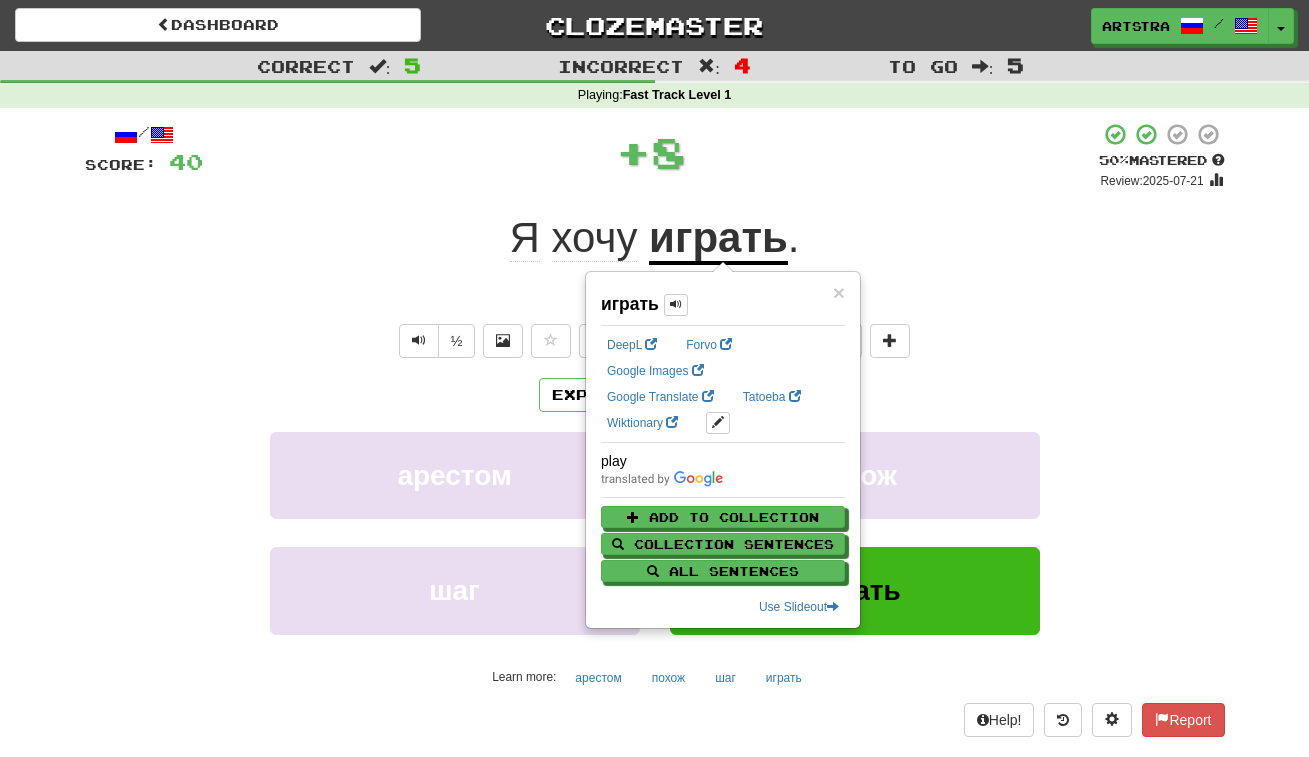 click on "Я   хочу   играть ." at bounding box center [655, 238] 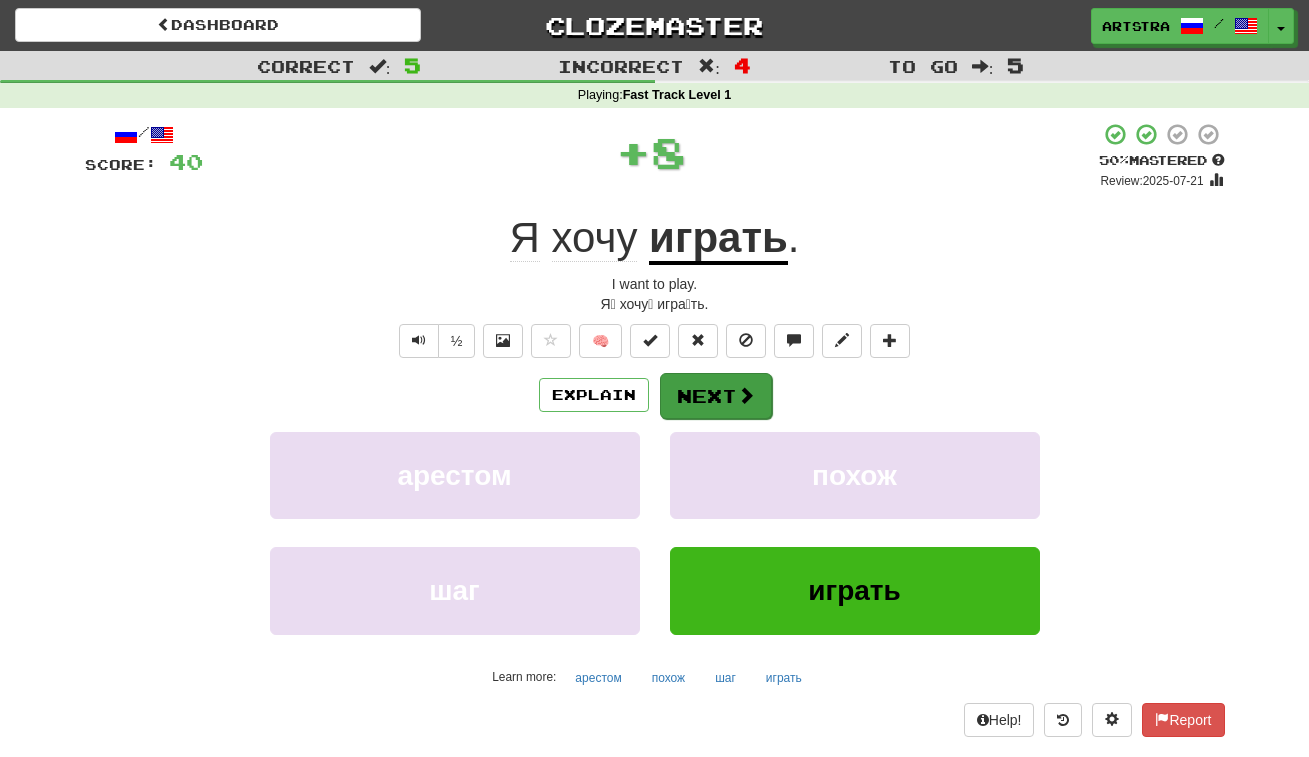 click on "Next" at bounding box center (716, 396) 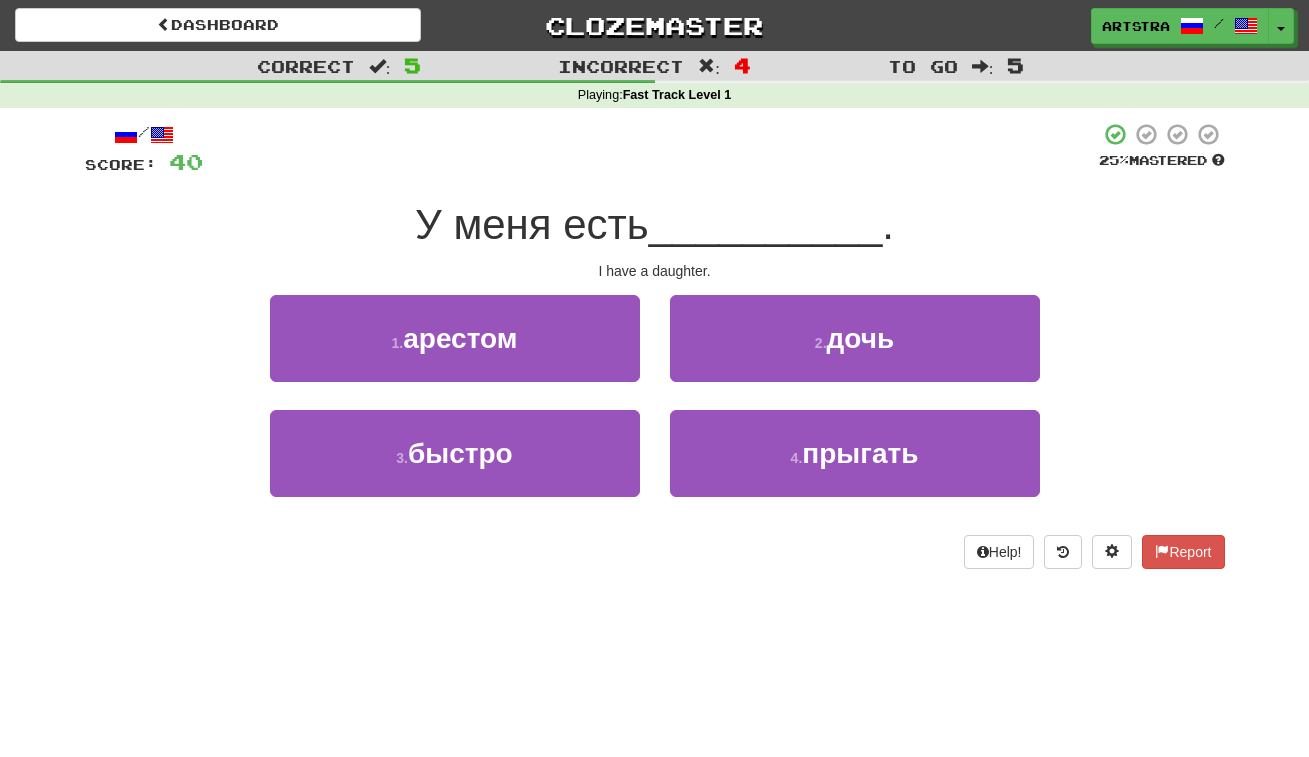click on "__________" at bounding box center (766, 224) 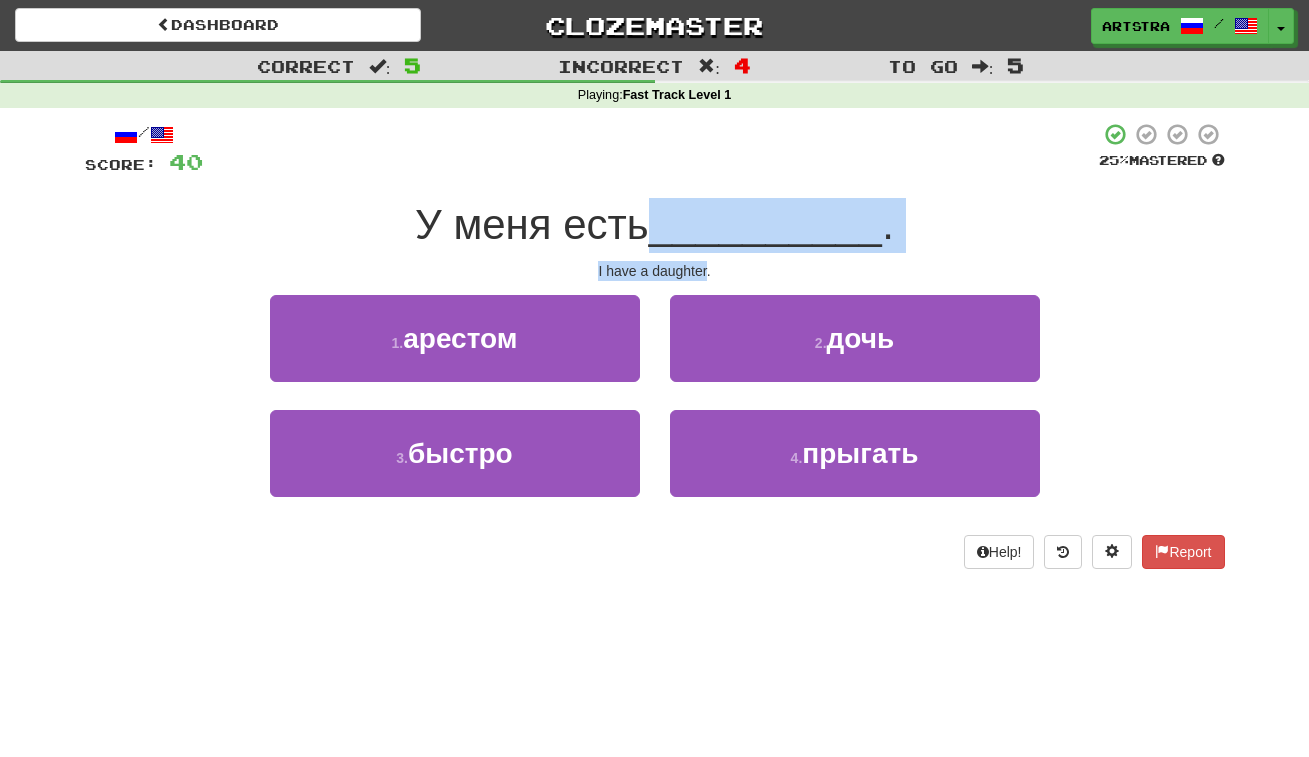 drag, startPoint x: 687, startPoint y: 264, endPoint x: 677, endPoint y: 206, distance: 58.855755 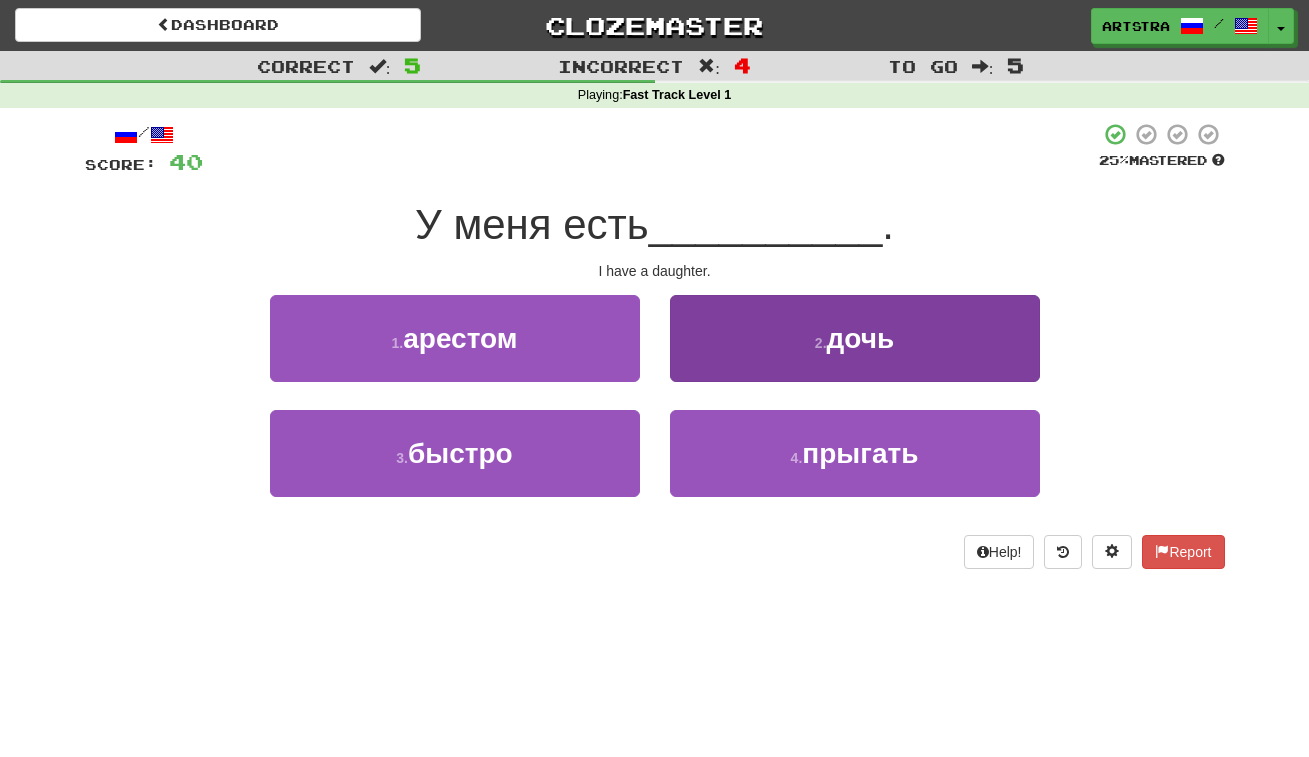 click on "2 .  дочь" at bounding box center (855, 338) 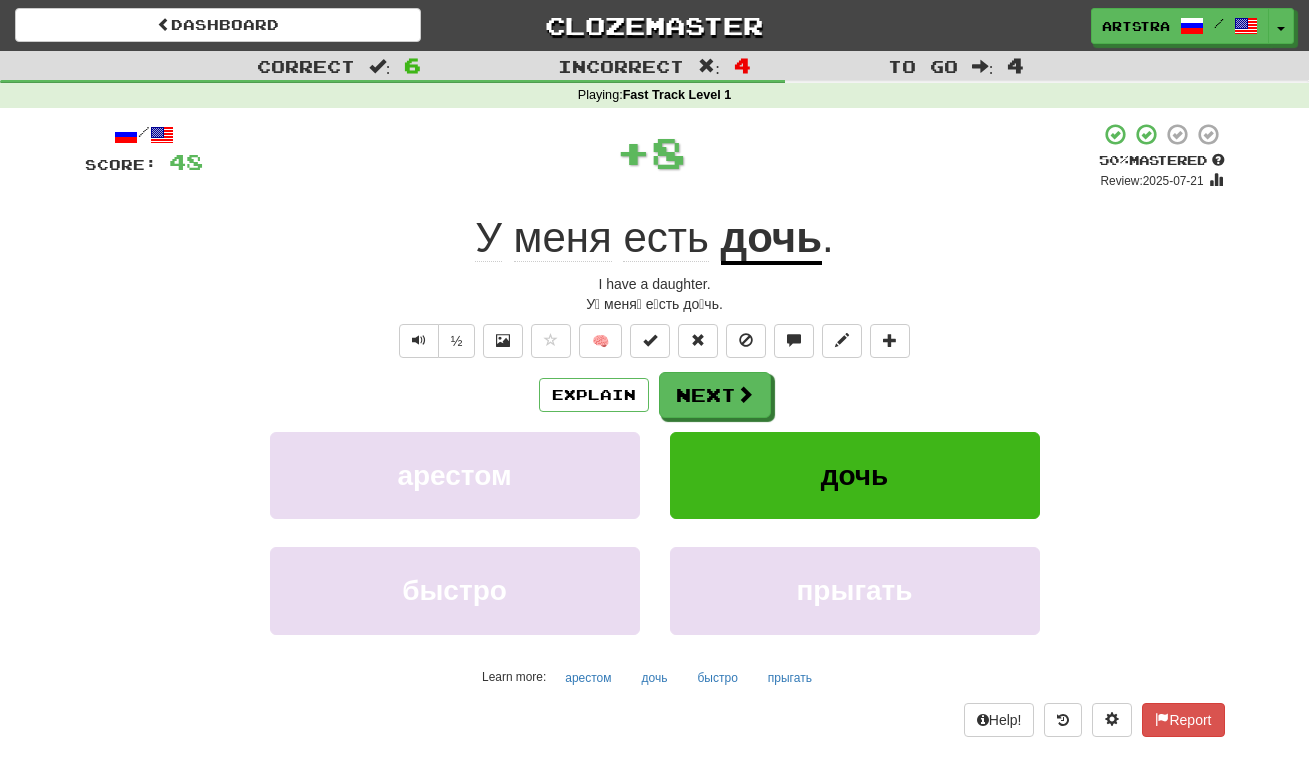 click on "У   меня   есть   дочь ." at bounding box center (655, 238) 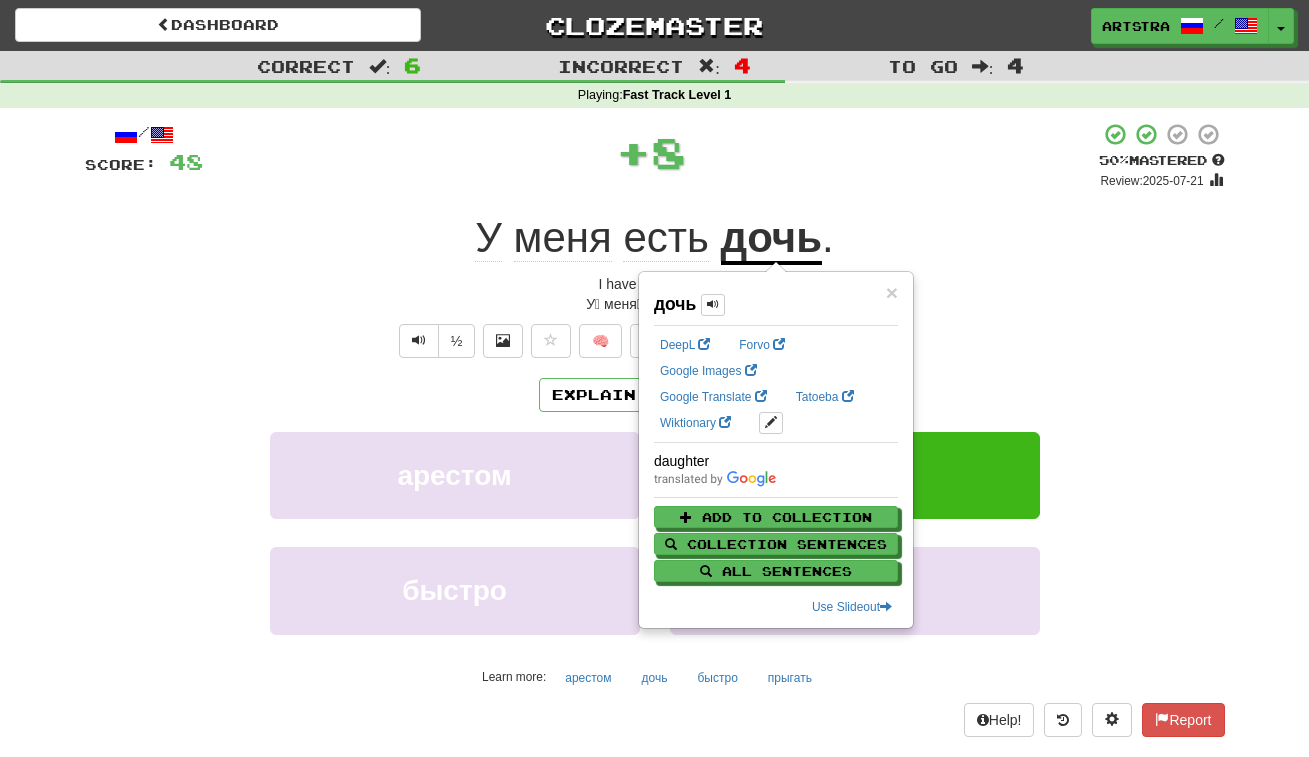 click on "Artstra
/
Toggle Dropdown
Dashboard
Leaderboard
Activity Feed
Notifications
Profile
Discussions
Français
/
English
Streak:
20
Review:
394
Daily Goal:  220 /10
Deutsch
/
English
Streak:
20
Review:
281
Points Today: 160
Русский
/
English
Streak:
19
Review:
669
Points Today: 0
Ελληνικά
/
English
Streak:
19
Review:
227
Points Today: 0
Español
/
English
Streak:
13
Review:
18
Daily Goal:  0 /10
Esperanto
/
English
Streak:
0
Review:
715
Points Today: 0
Italiano
/
English
Streak:
0
Review:
653
Points Today: 0
Português
/
English
Streak:
0" at bounding box center [1091, 26] 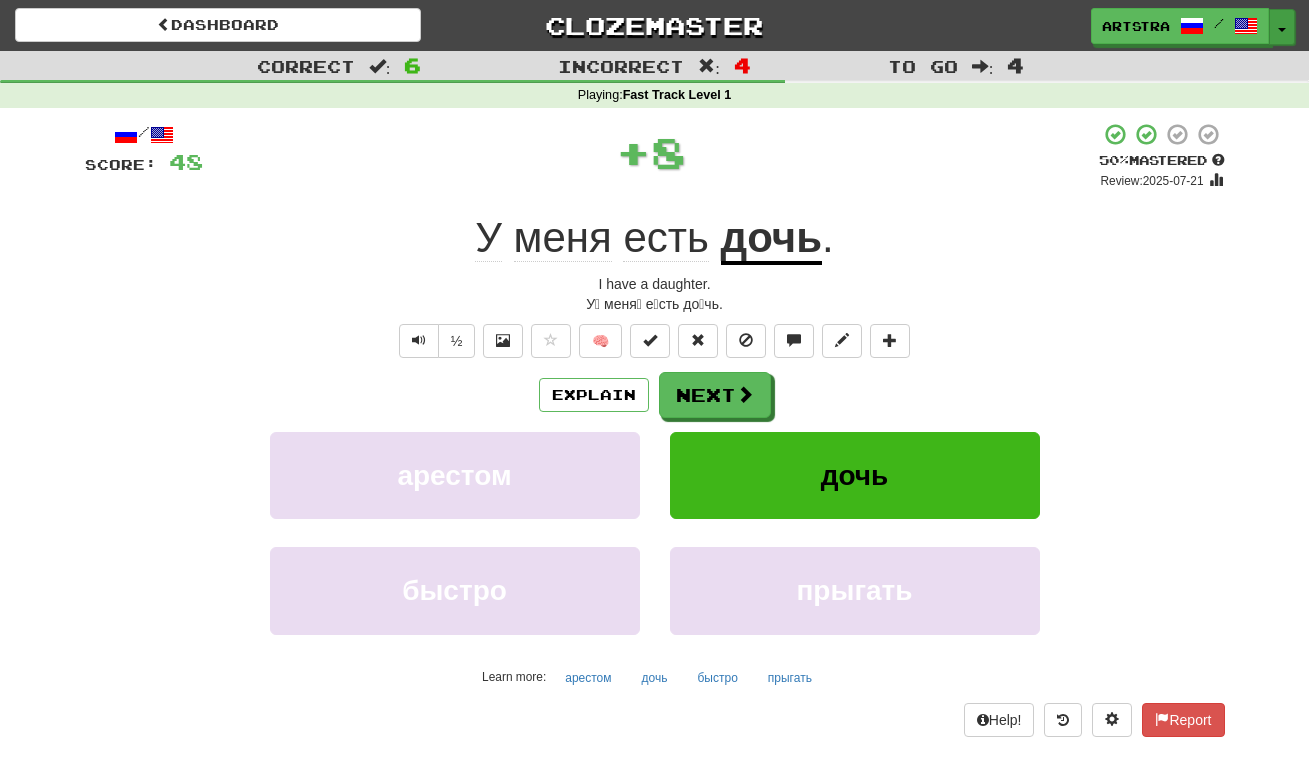 click at bounding box center (1282, 30) 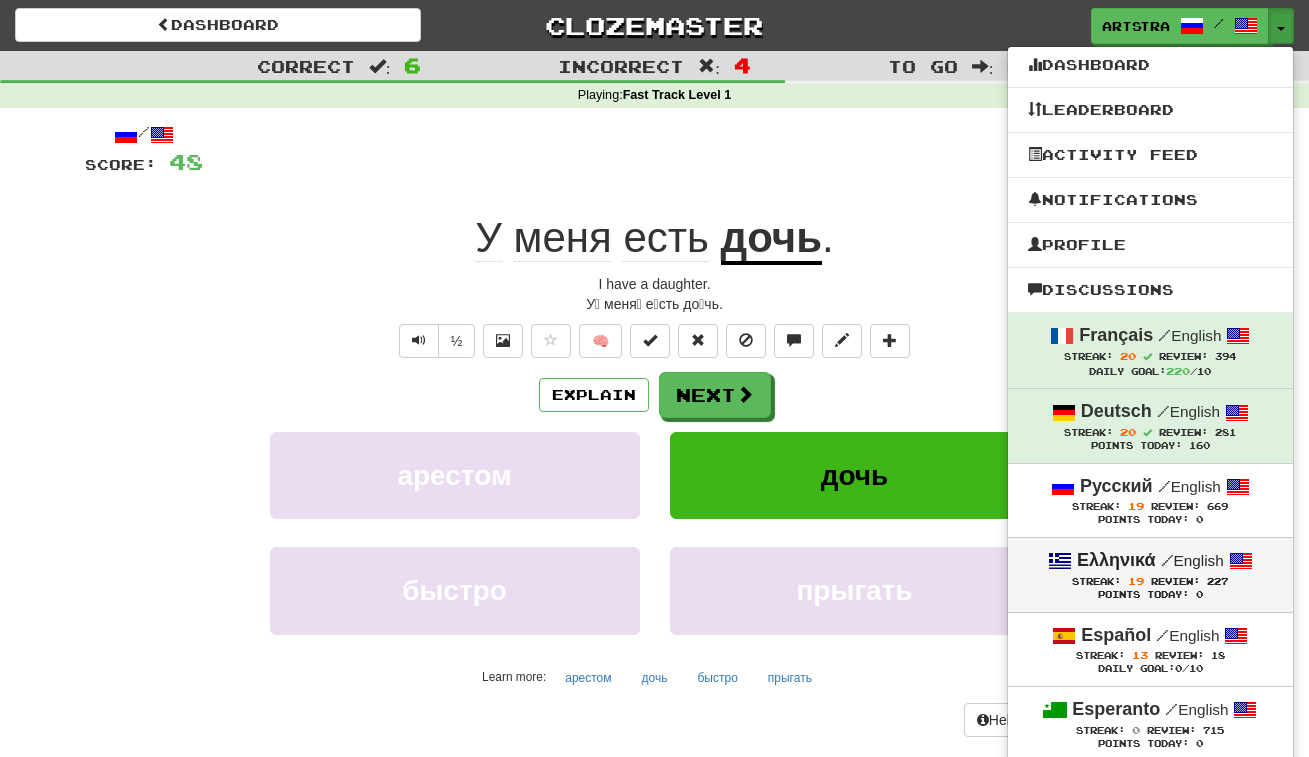 click on "/
English" at bounding box center [1192, 560] 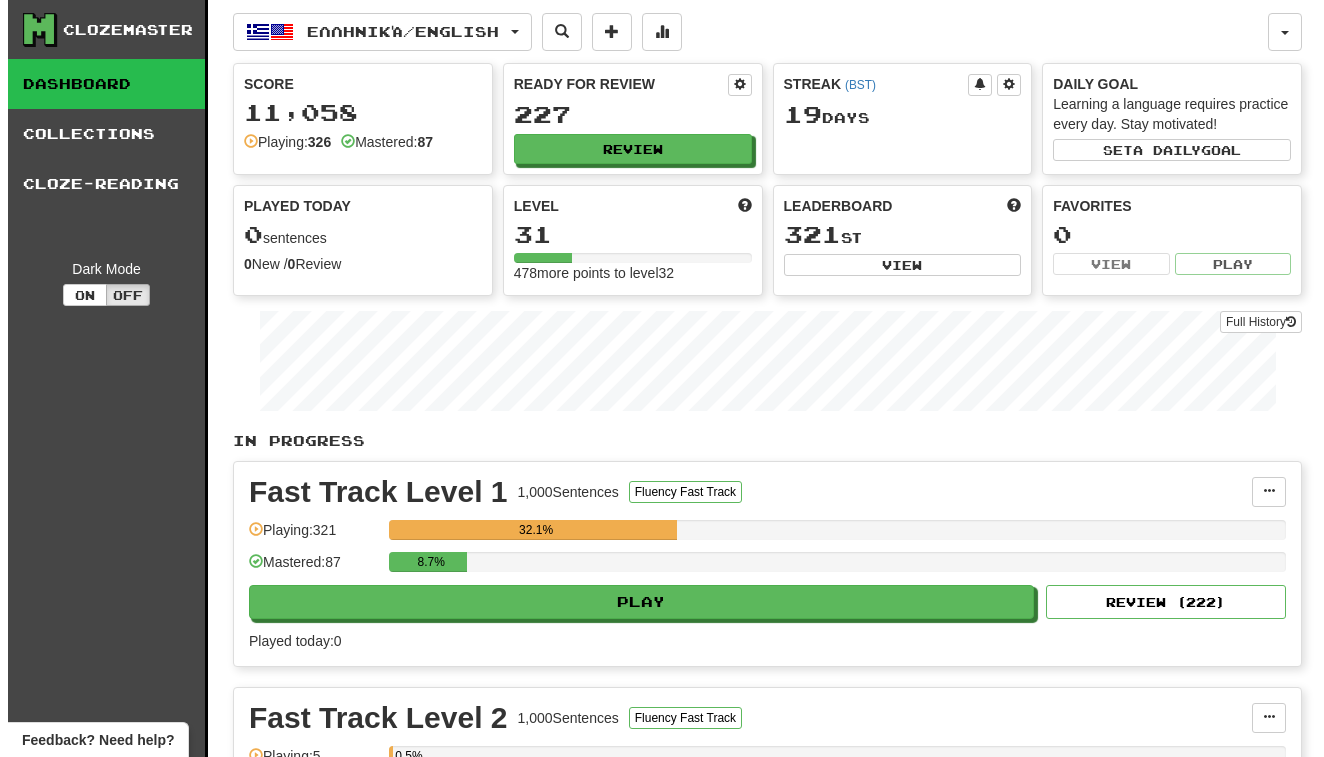 scroll, scrollTop: 0, scrollLeft: 0, axis: both 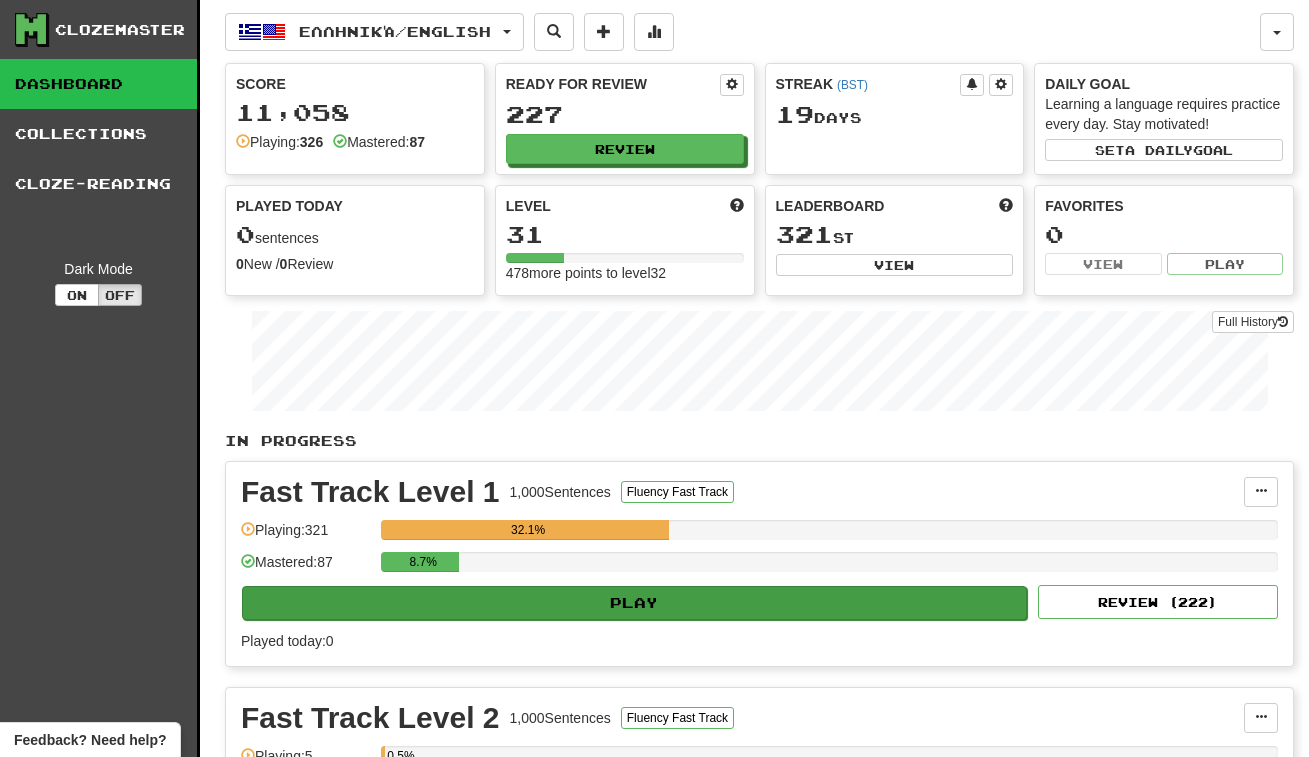 click on "Play" 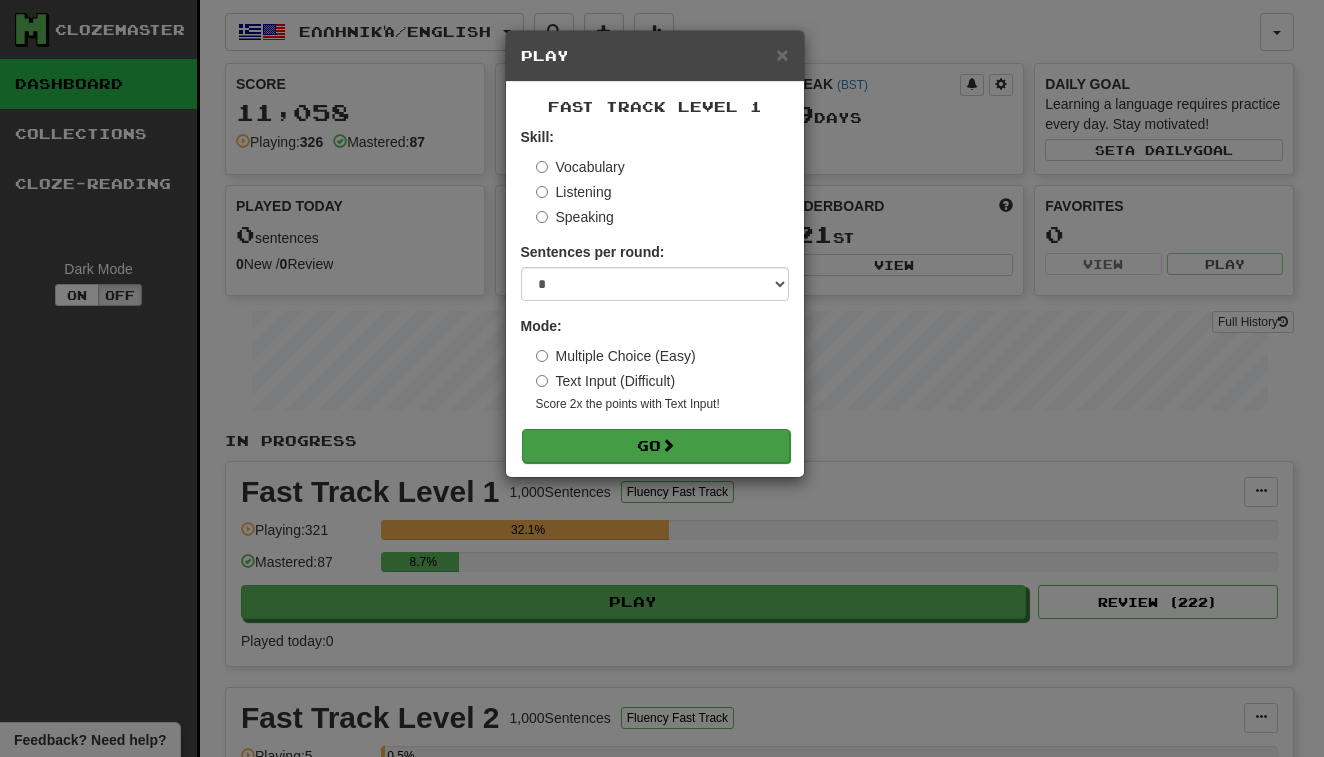click on "Go" at bounding box center [656, 446] 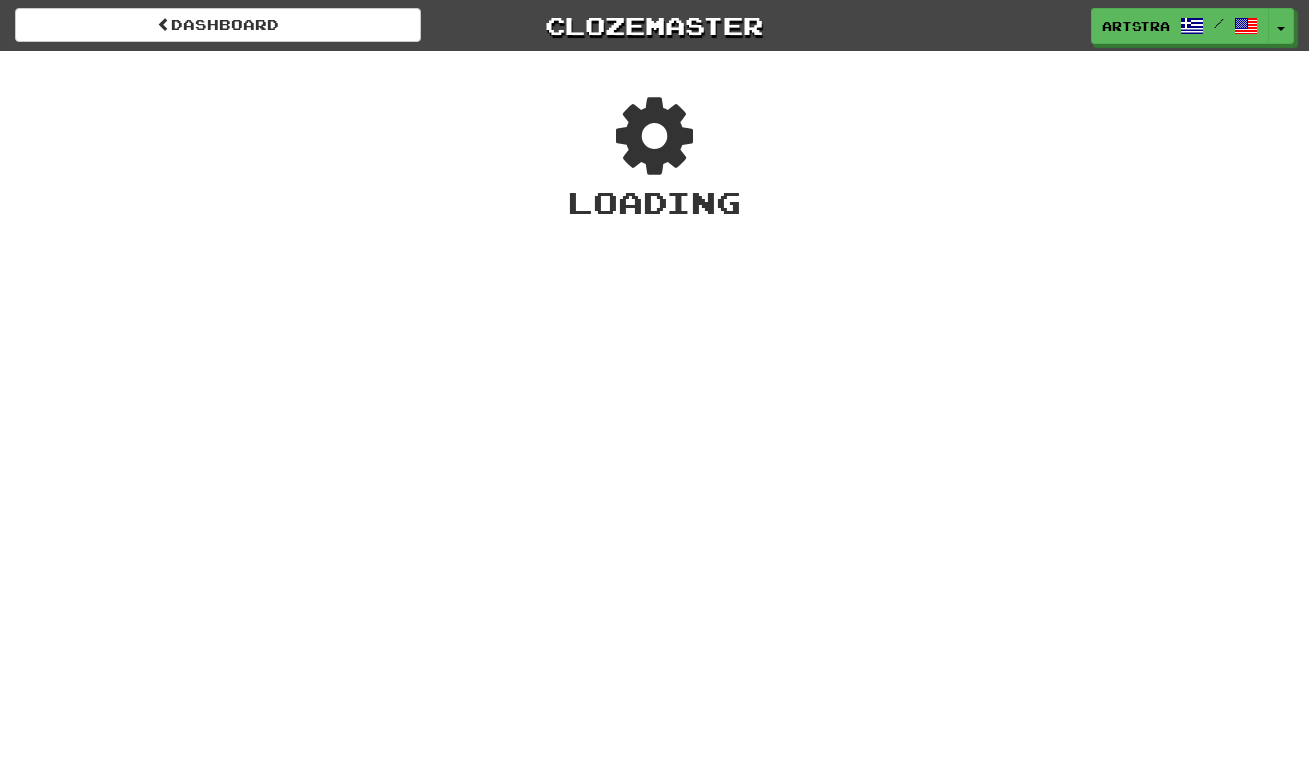 scroll, scrollTop: 0, scrollLeft: 0, axis: both 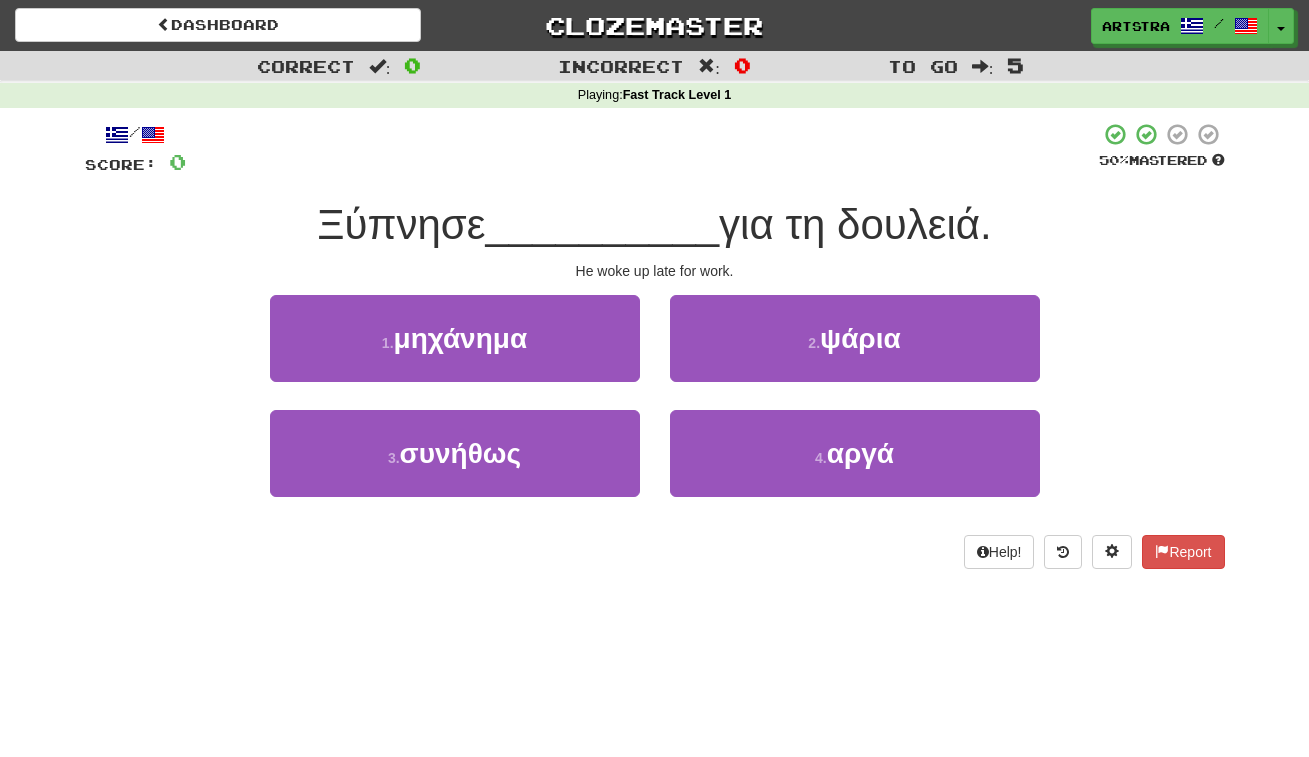 click on "__________" at bounding box center (603, 224) 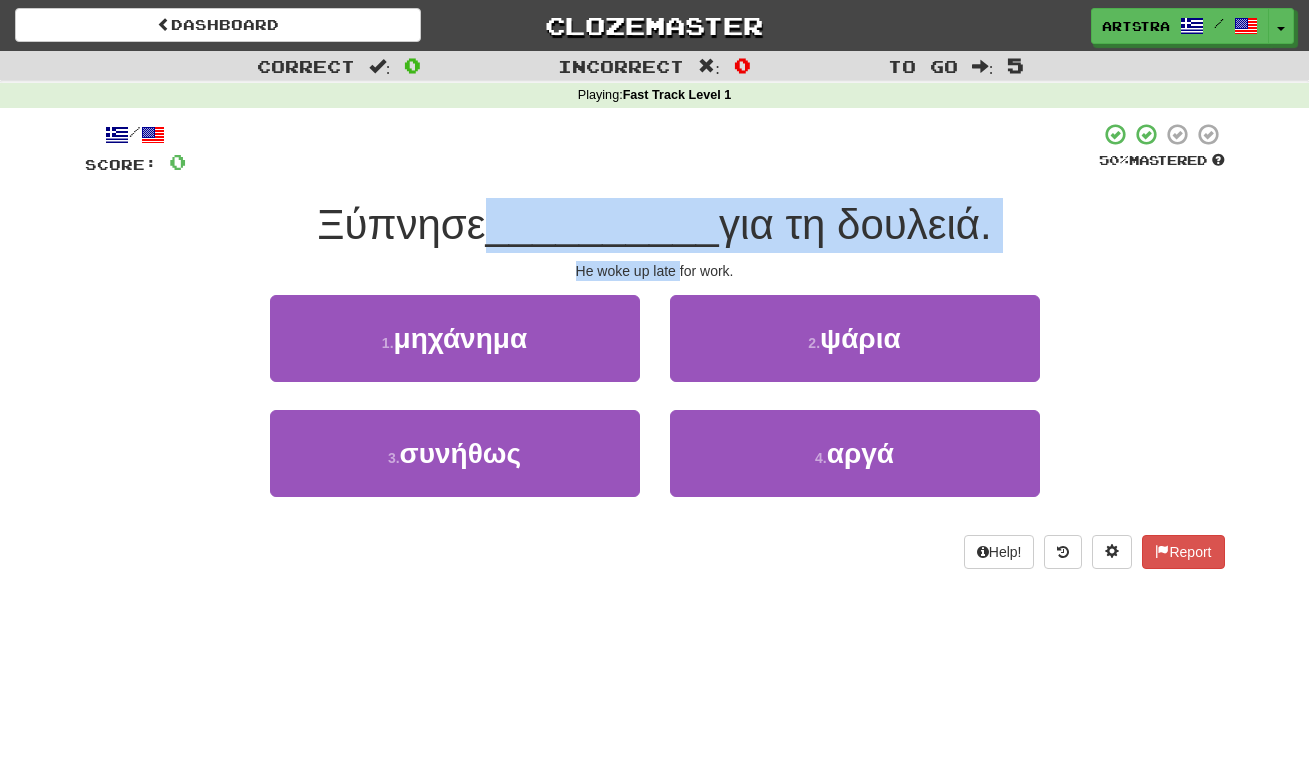 drag, startPoint x: 663, startPoint y: 232, endPoint x: 672, endPoint y: 267, distance: 36.138622 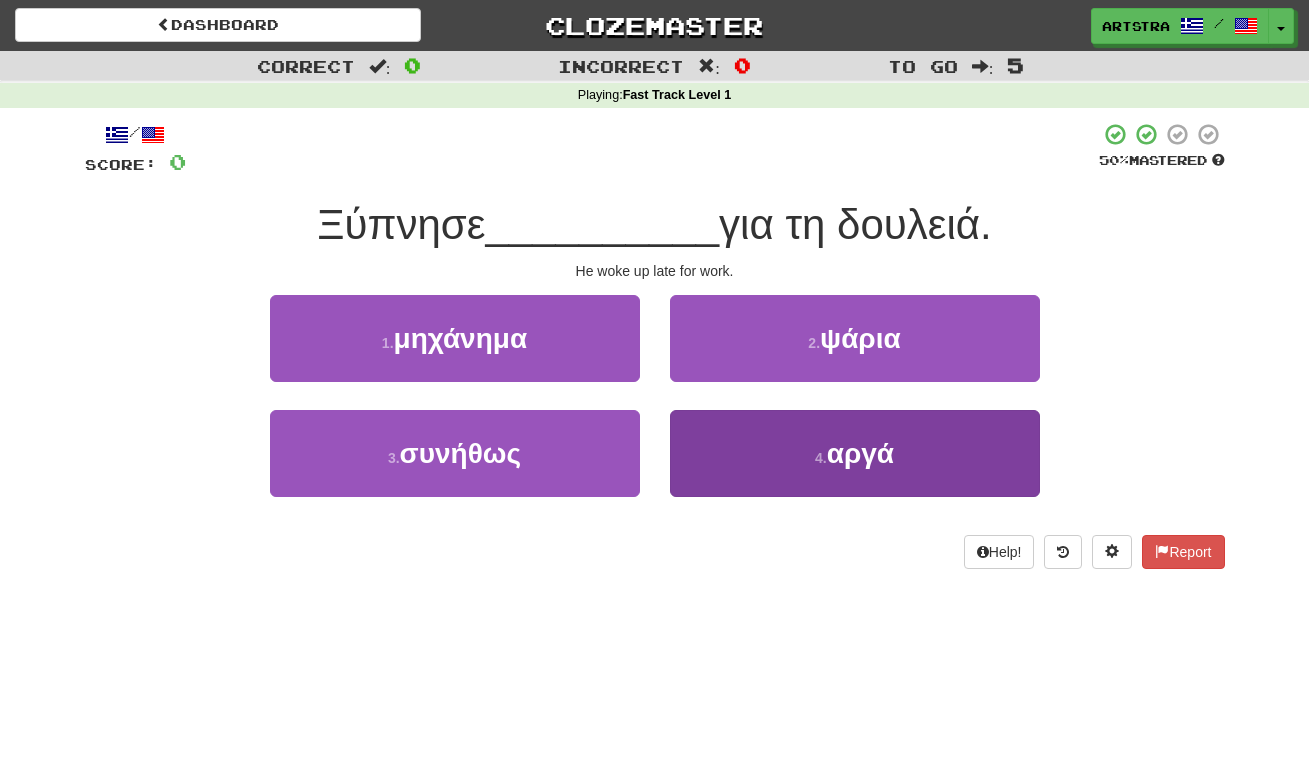 click on "αργά" at bounding box center [860, 453] 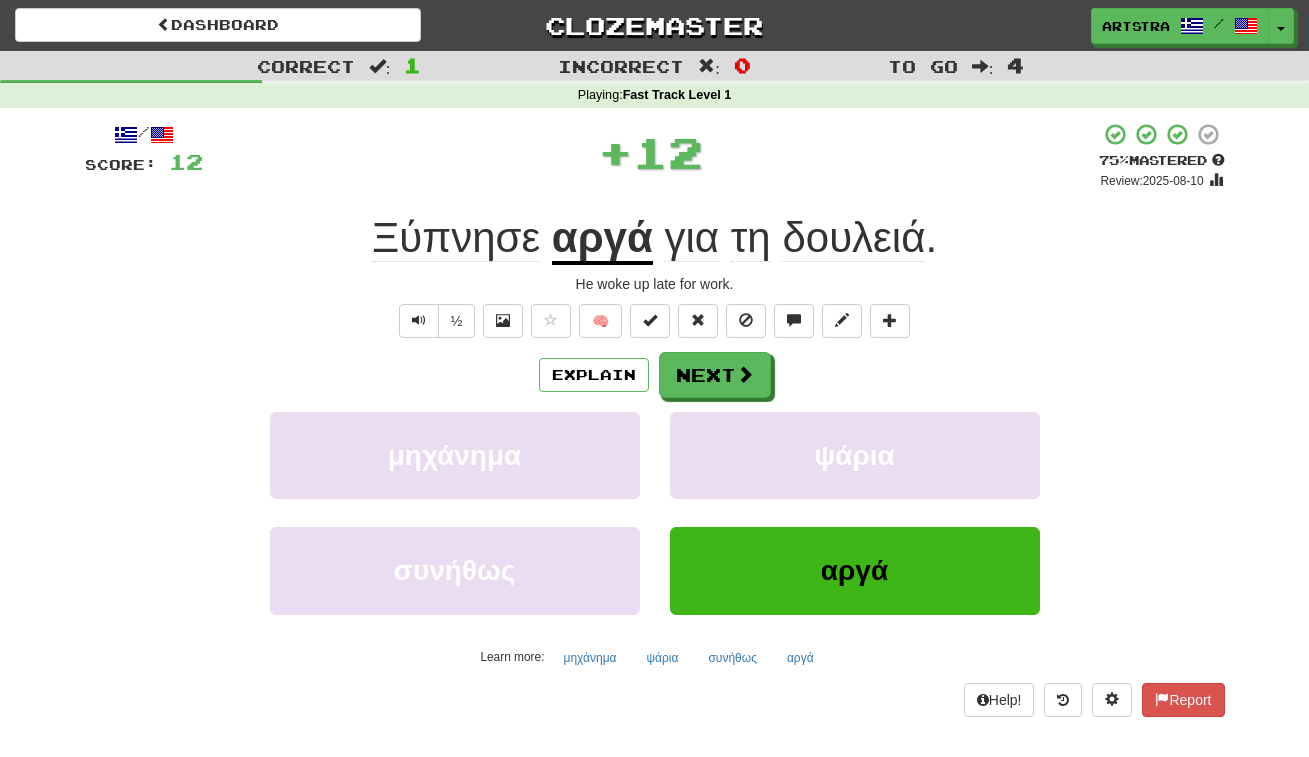 click on "Ξύπνησε" at bounding box center (456, 238) 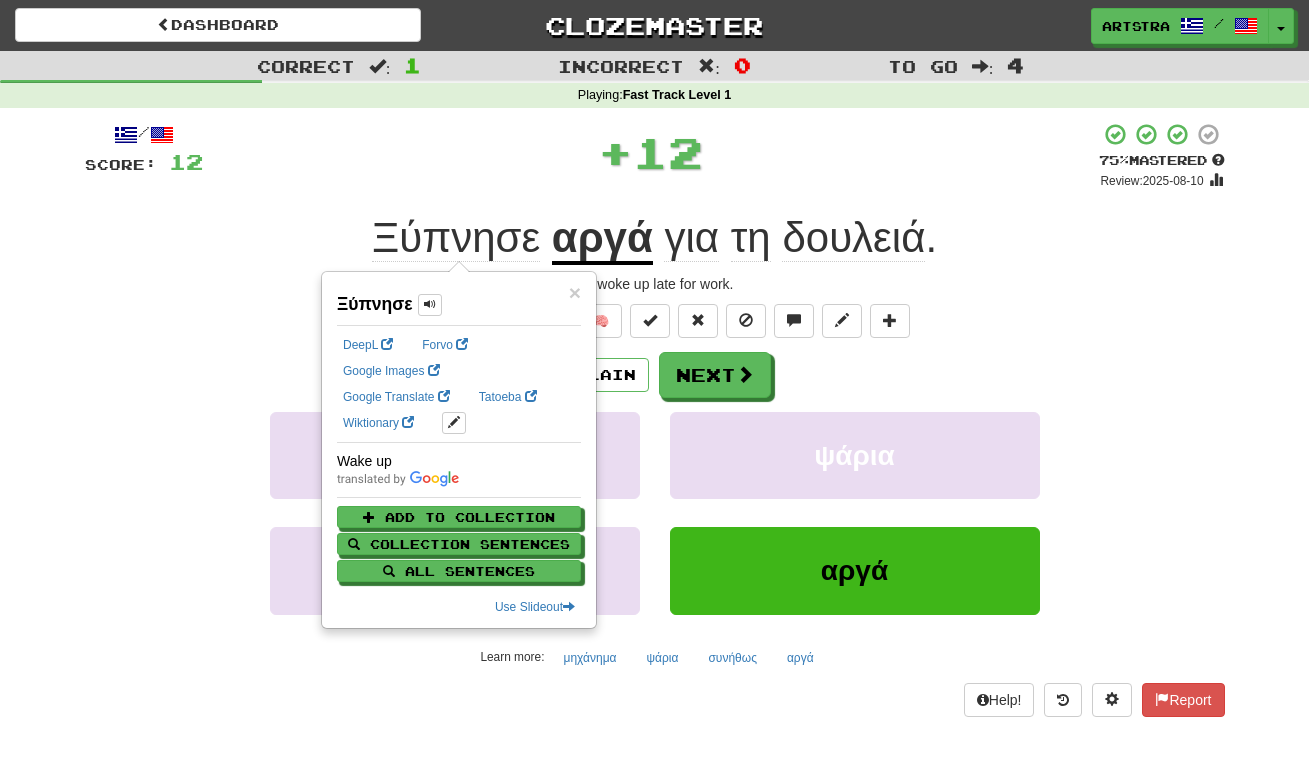 click on "αργά" at bounding box center [602, 239] 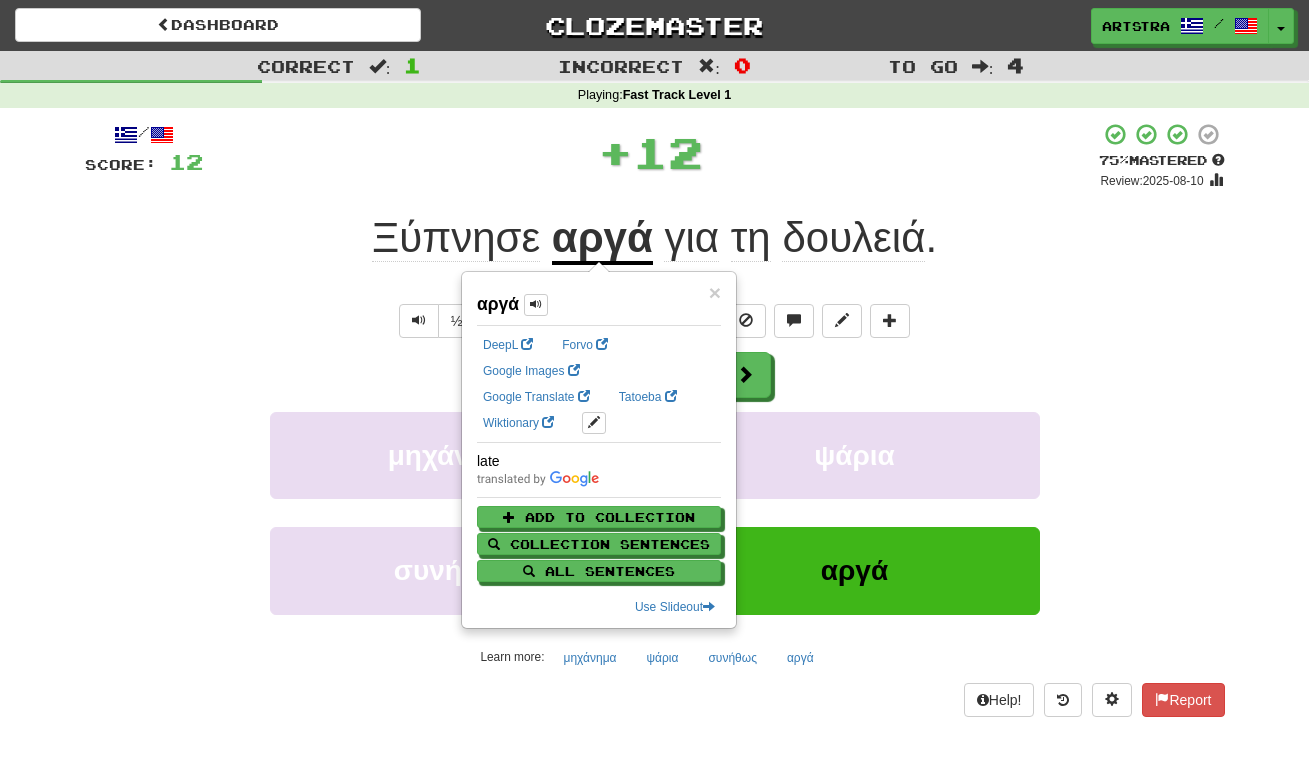 click on "δουλειά" at bounding box center [853, 238] 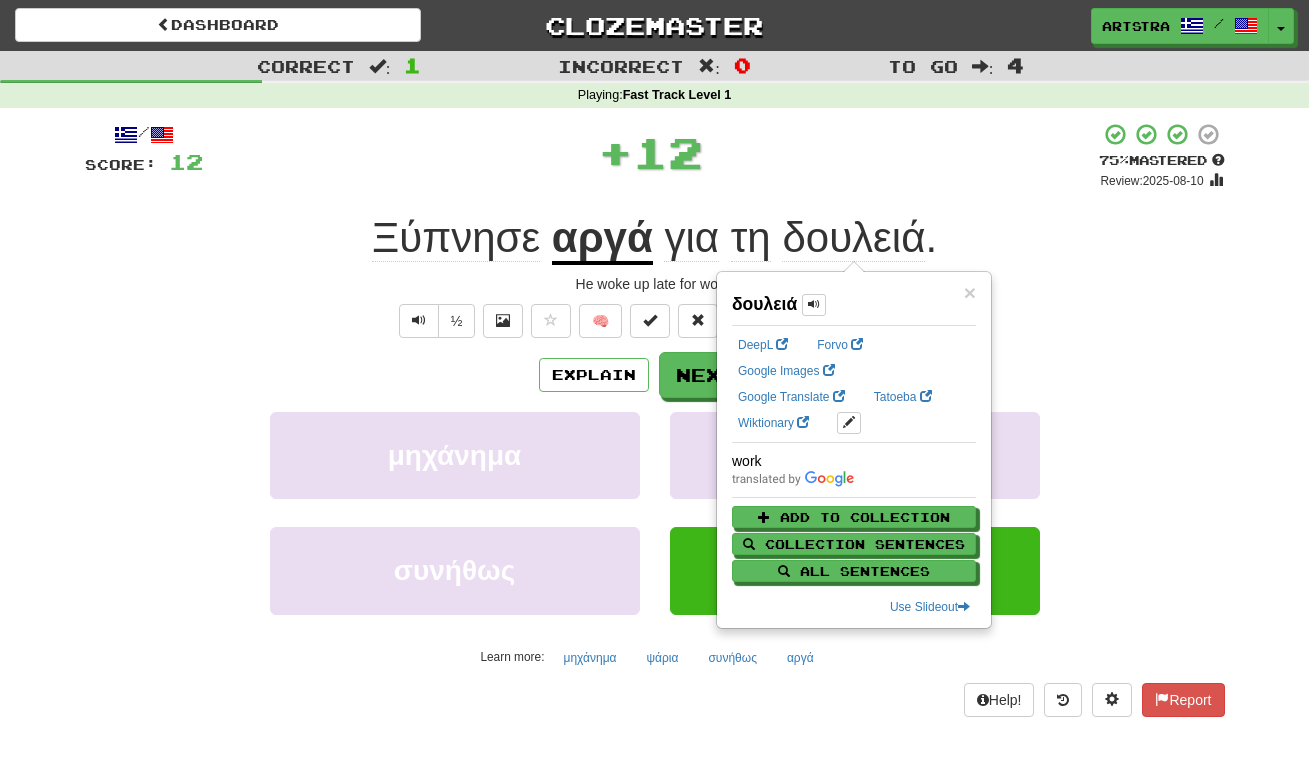 click on "+ 12" at bounding box center [651, 152] 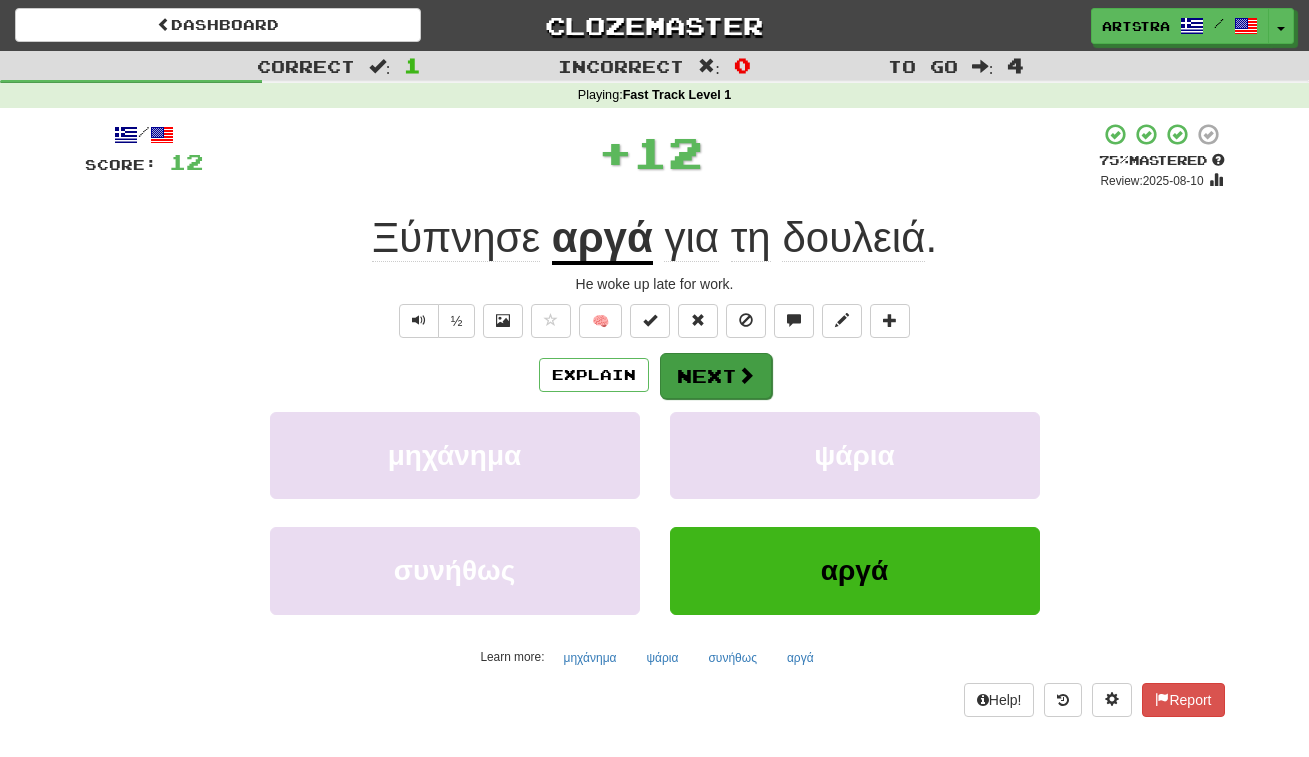 click on "Next" at bounding box center [716, 376] 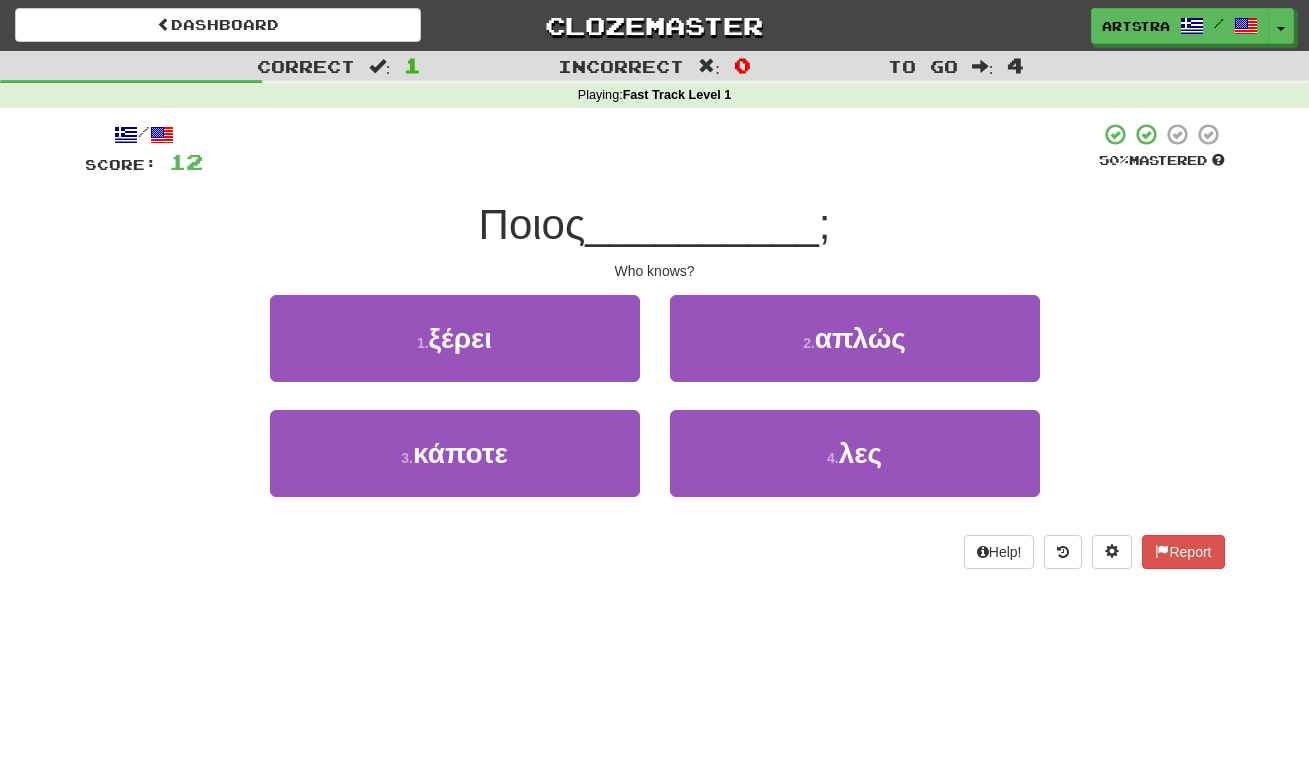 click on "__________" at bounding box center (702, 224) 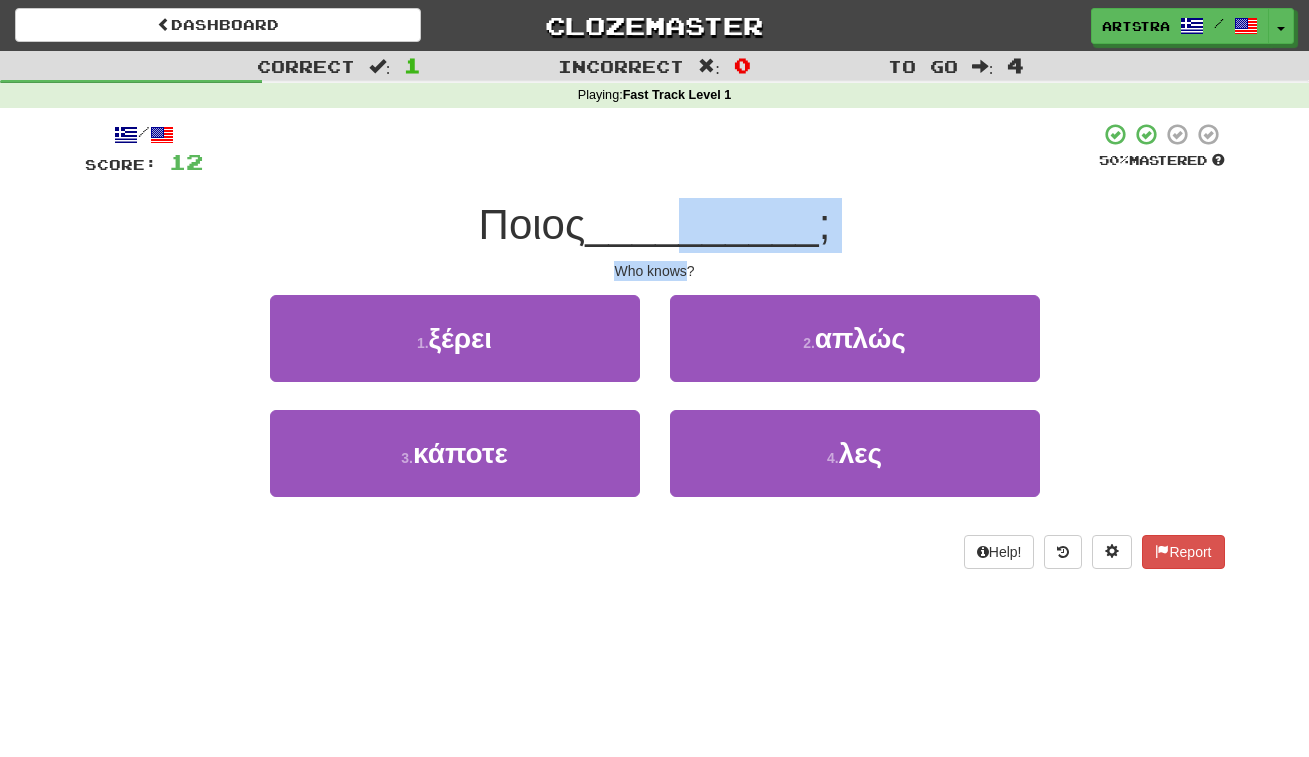 drag, startPoint x: 688, startPoint y: 217, endPoint x: 689, endPoint y: 266, distance: 49.010204 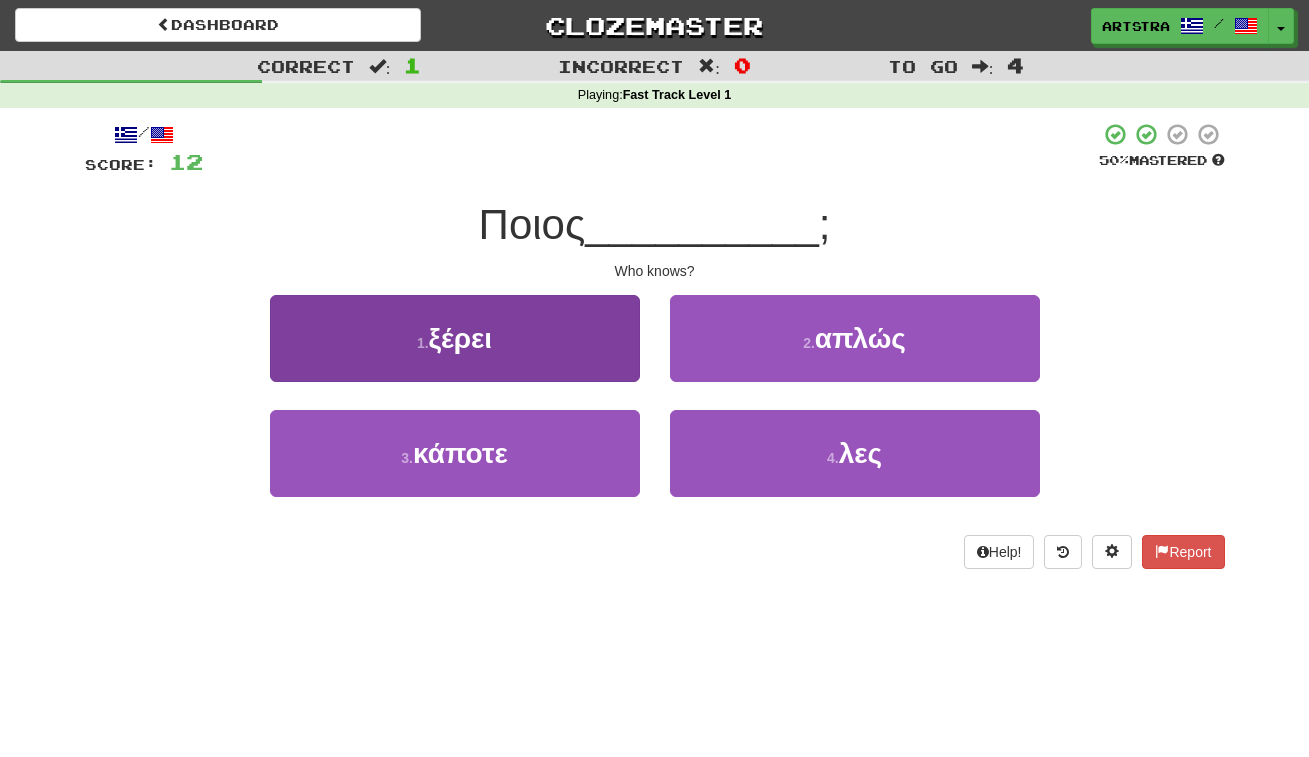 click on "1 .  ξέρει" at bounding box center (455, 338) 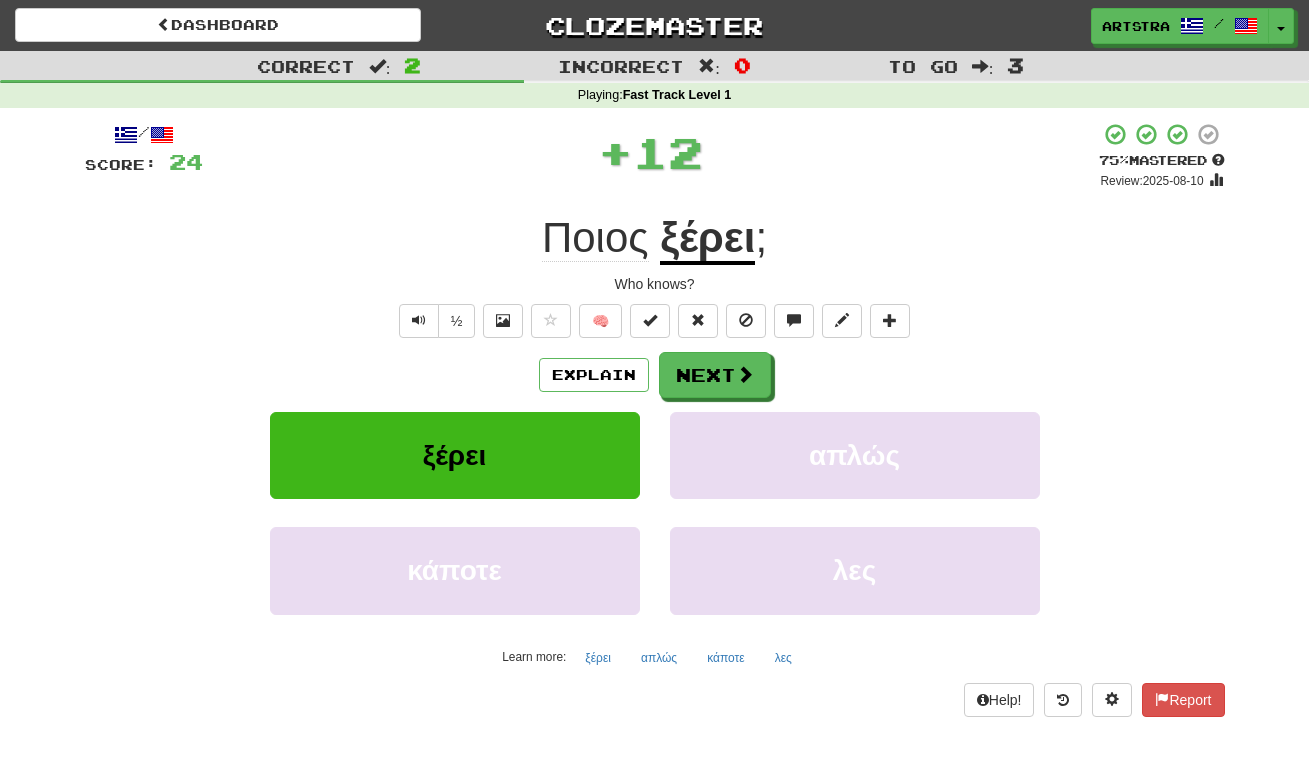 click on "ξέρει" at bounding box center (707, 239) 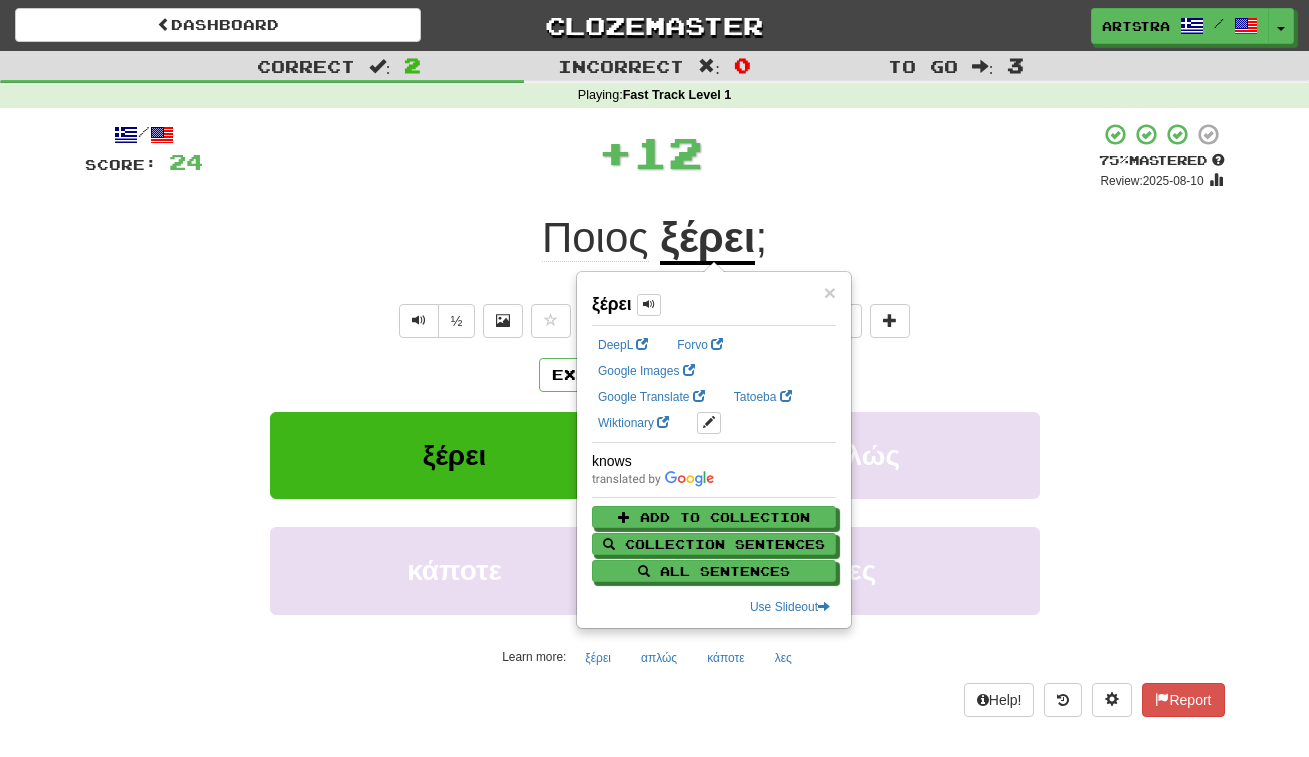 click on "Ποιος" at bounding box center [595, 238] 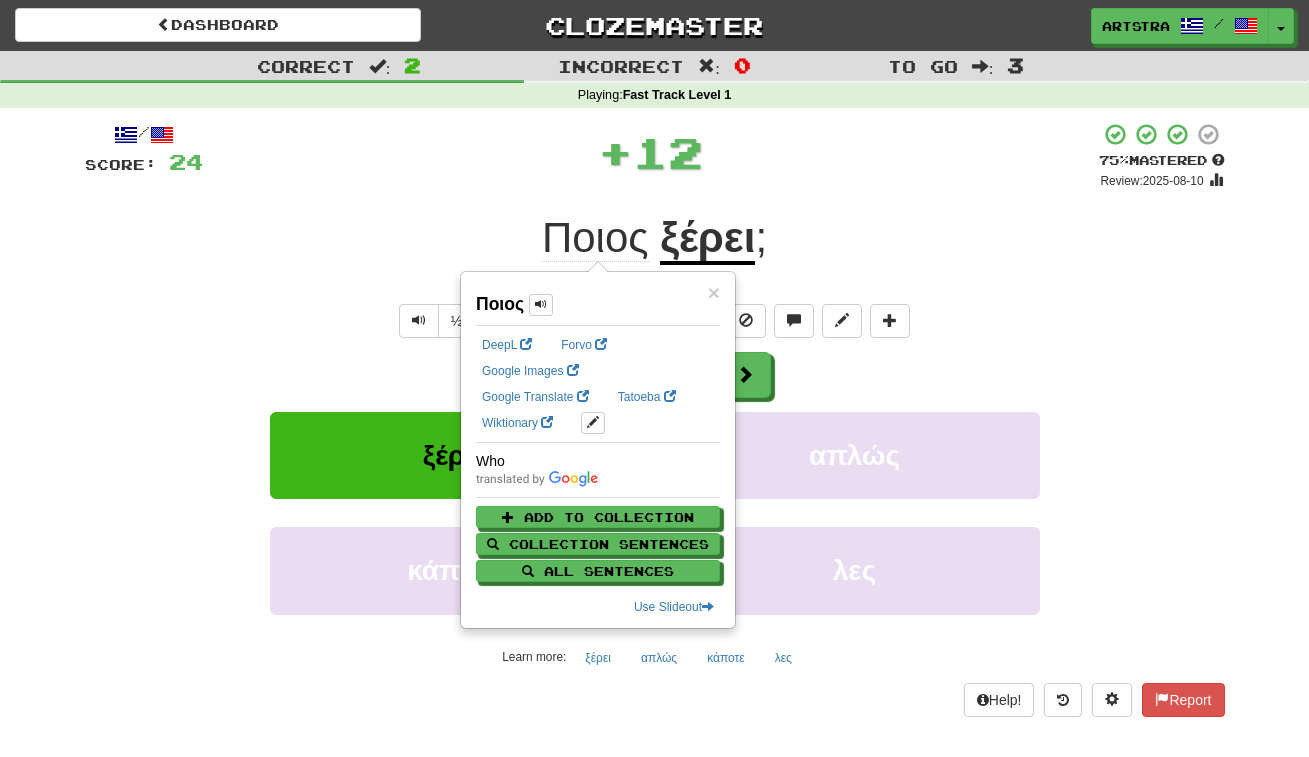 click on "+ 12" at bounding box center (651, 152) 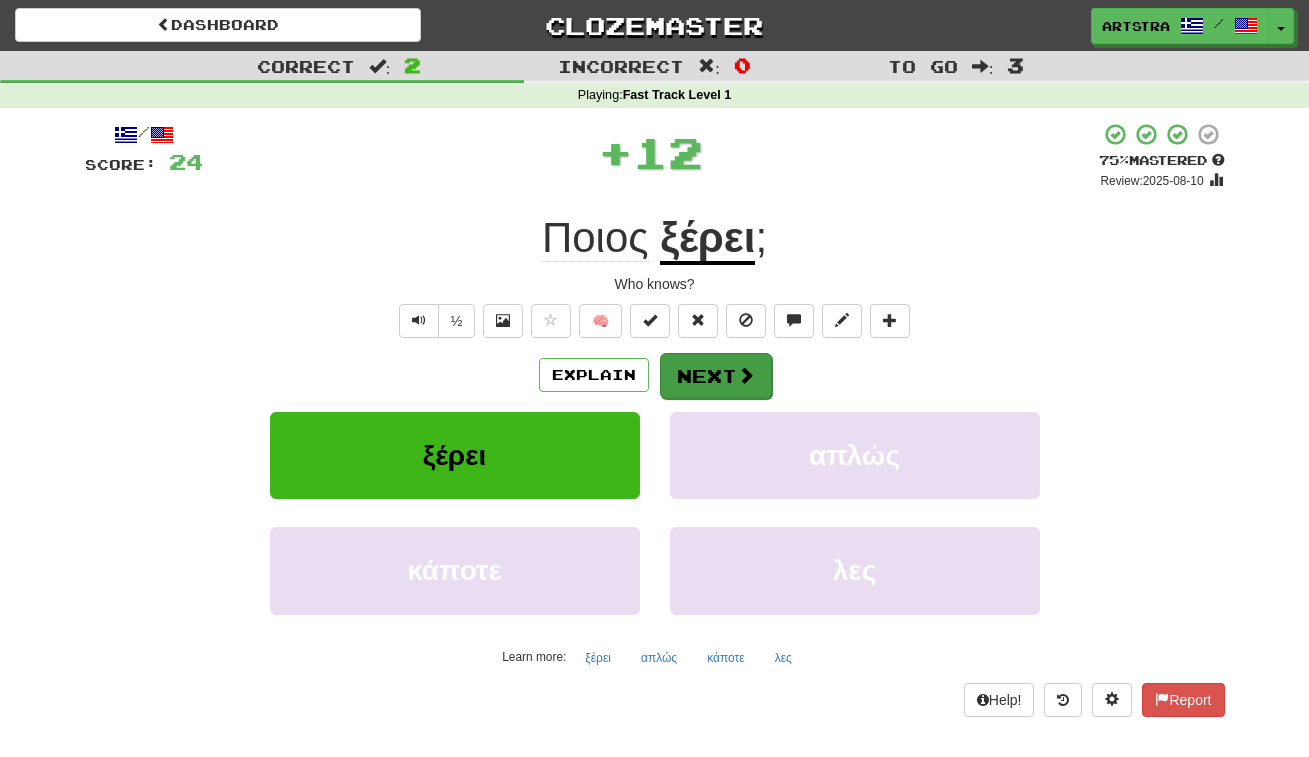 click on "Next" at bounding box center (716, 376) 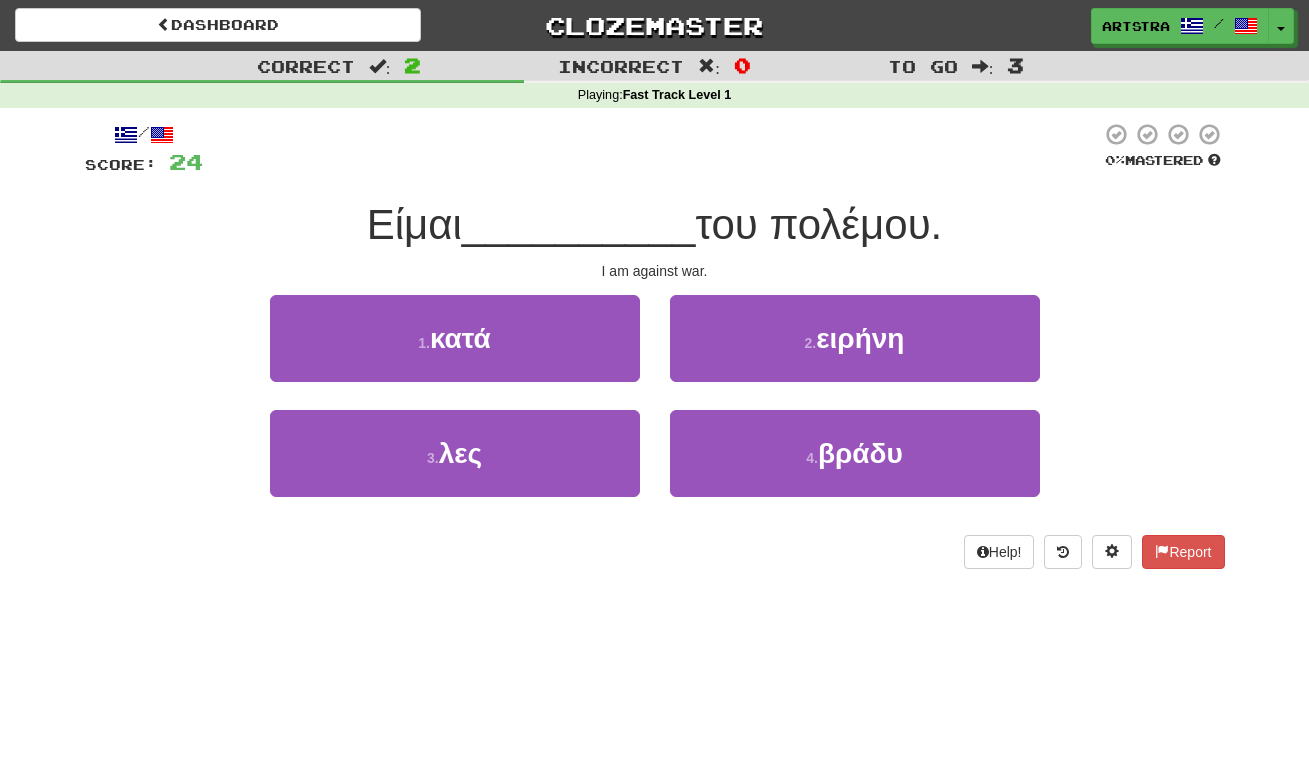 click on "__________" at bounding box center [579, 224] 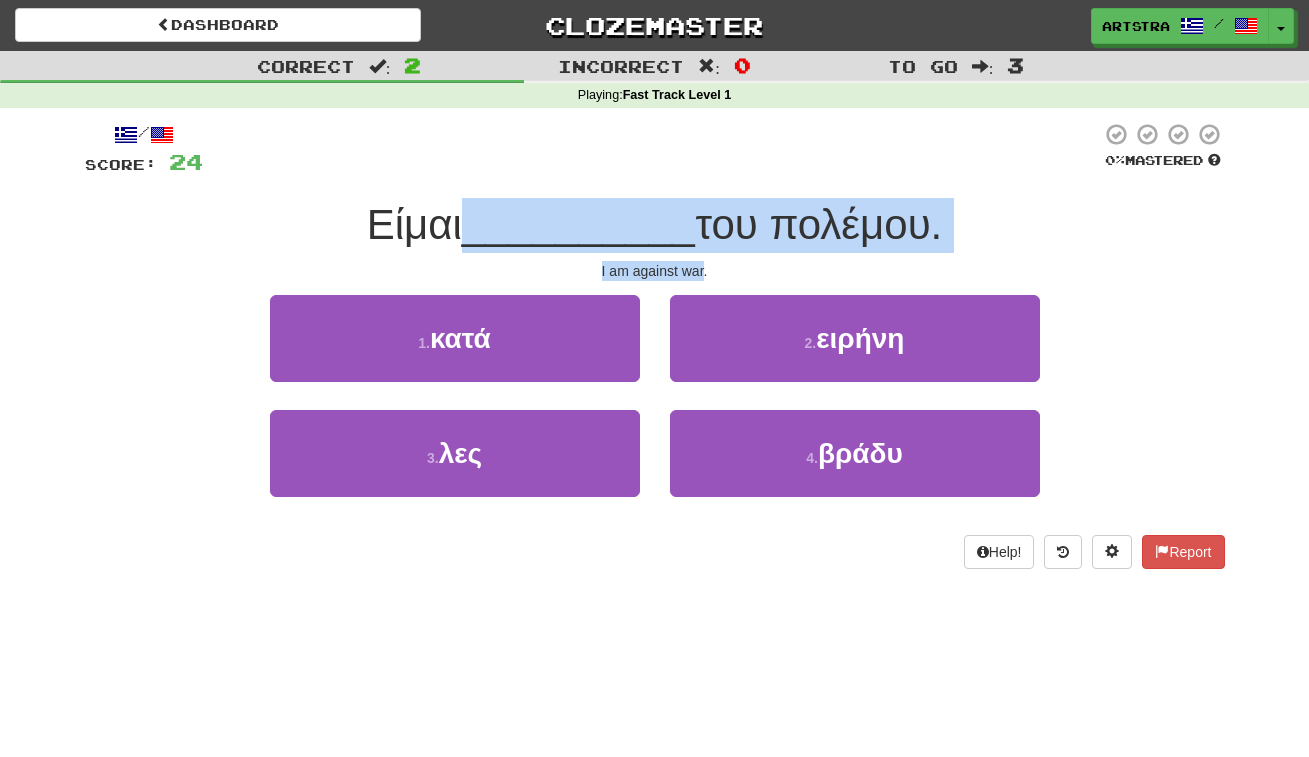 drag, startPoint x: 670, startPoint y: 217, endPoint x: 681, endPoint y: 258, distance: 42.44997 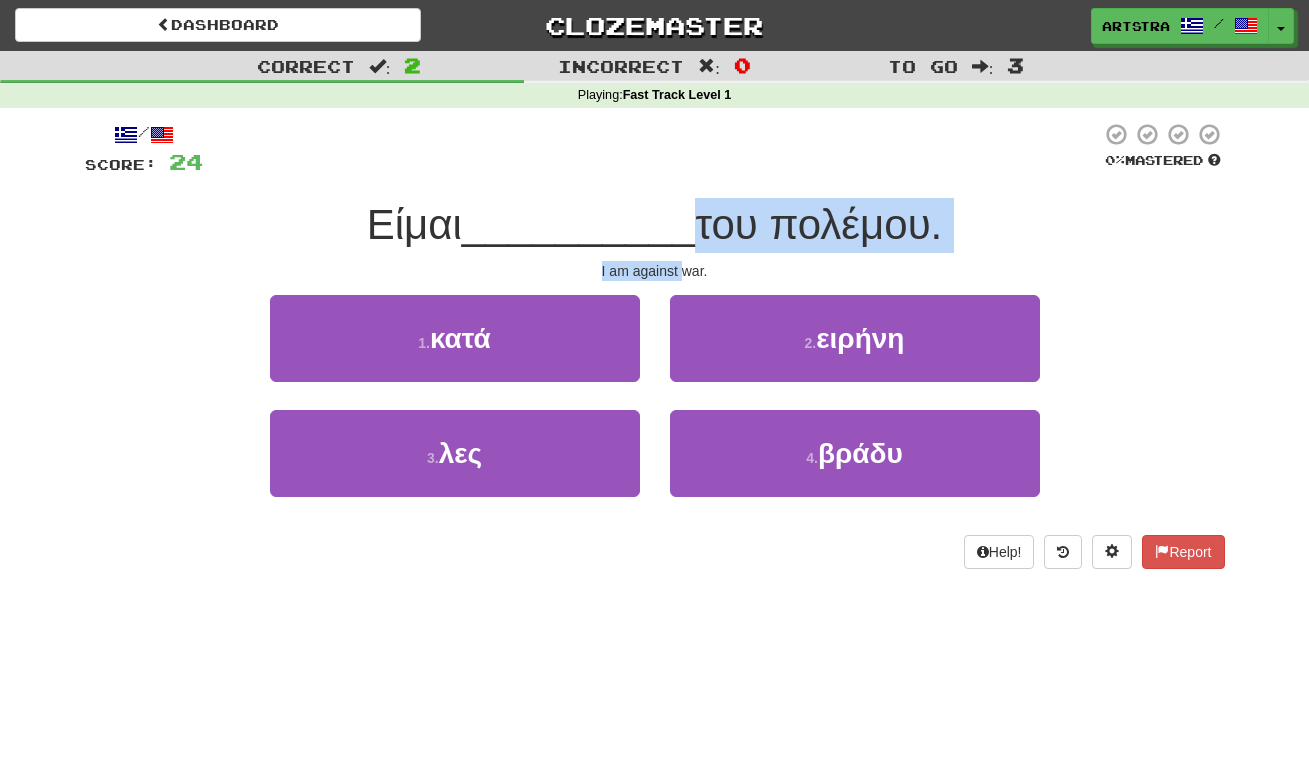 drag, startPoint x: 681, startPoint y: 258, endPoint x: 685, endPoint y: 208, distance: 50.159744 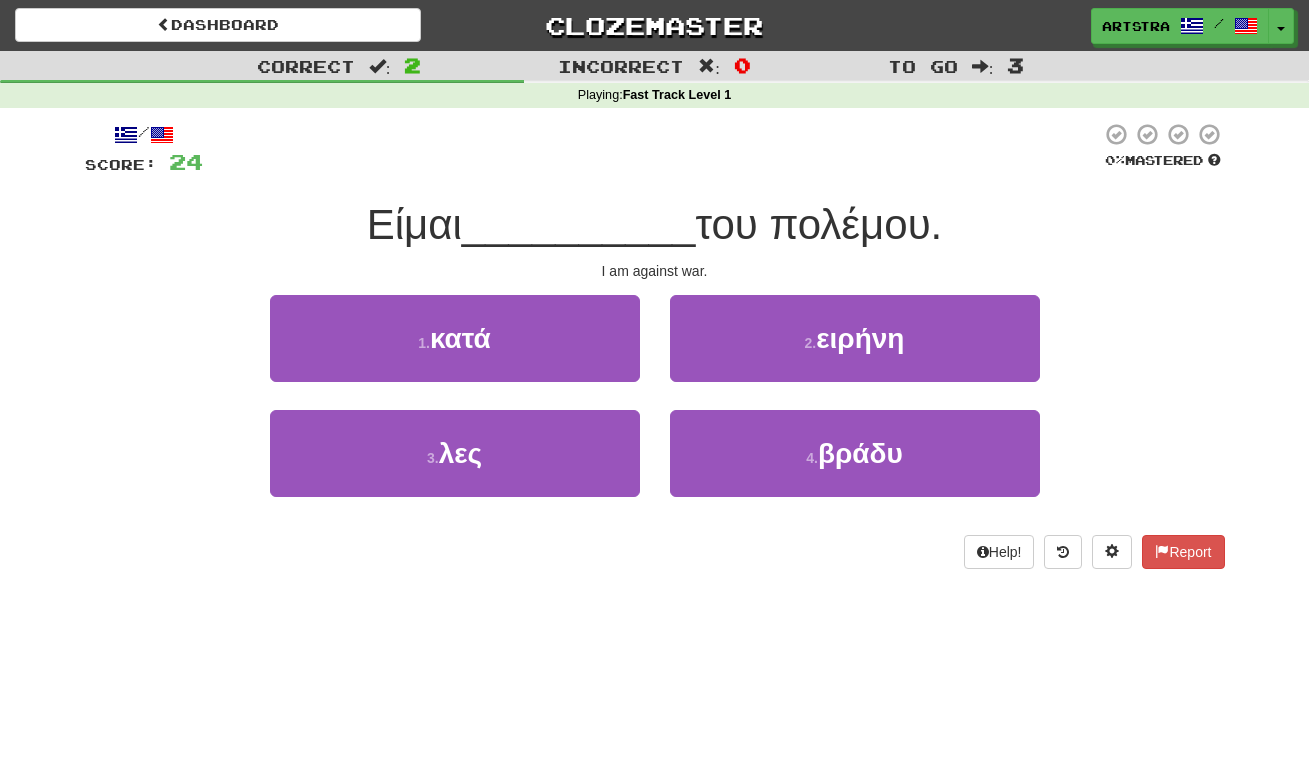 click on "του πολέμου." at bounding box center (818, 224) 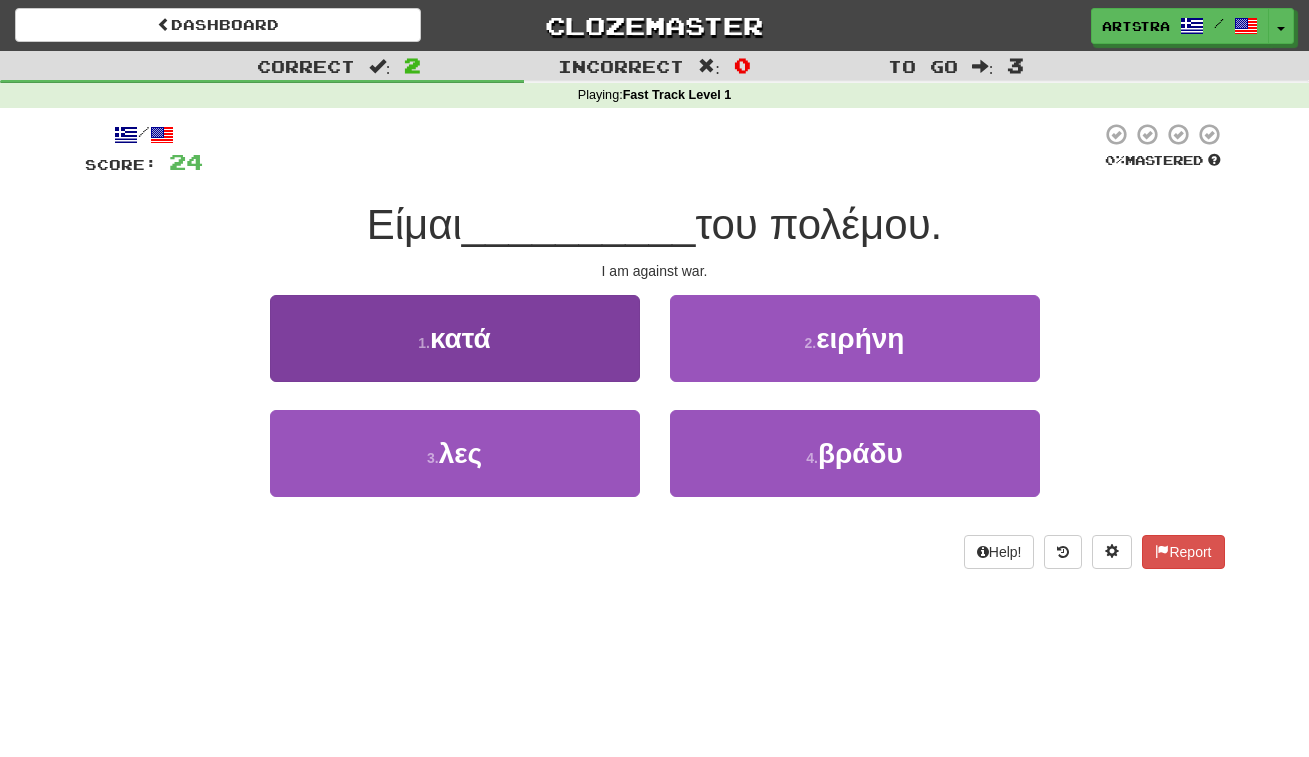 click on "κατά" at bounding box center (460, 338) 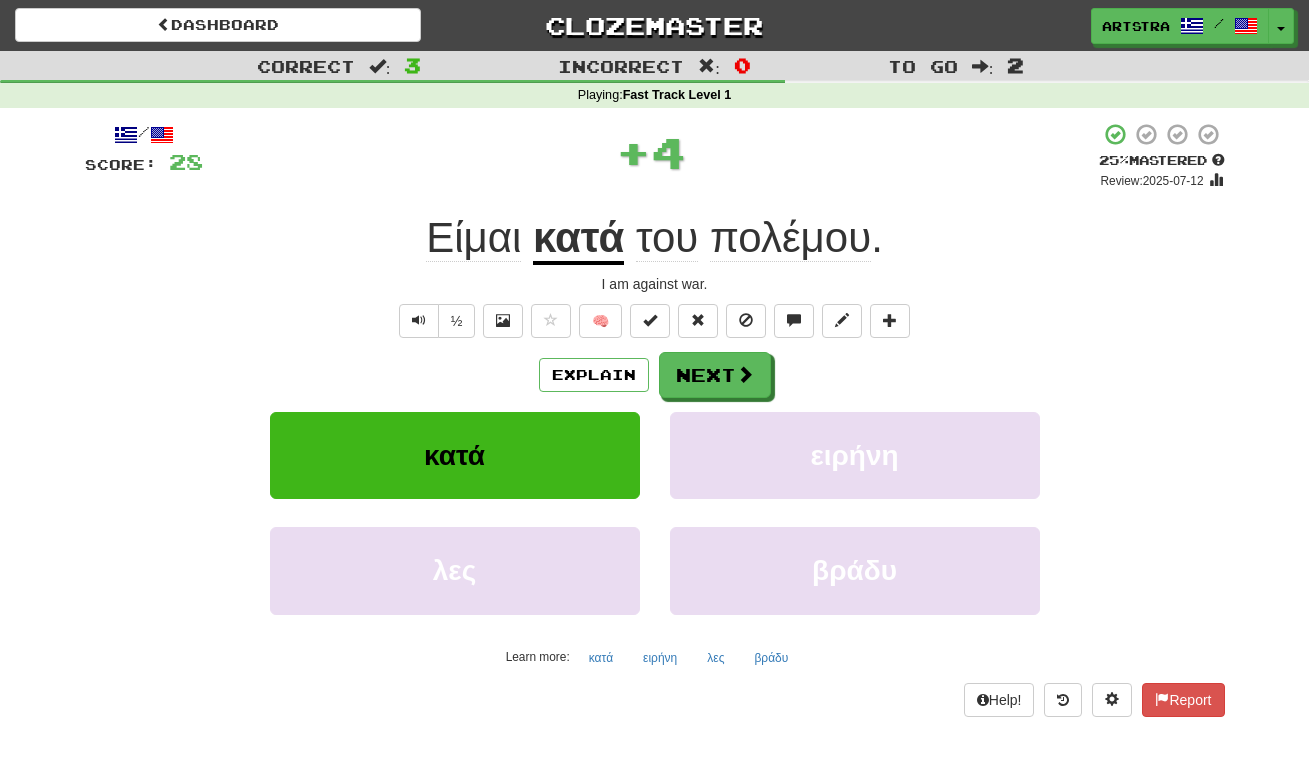 click on "κατά" at bounding box center [578, 239] 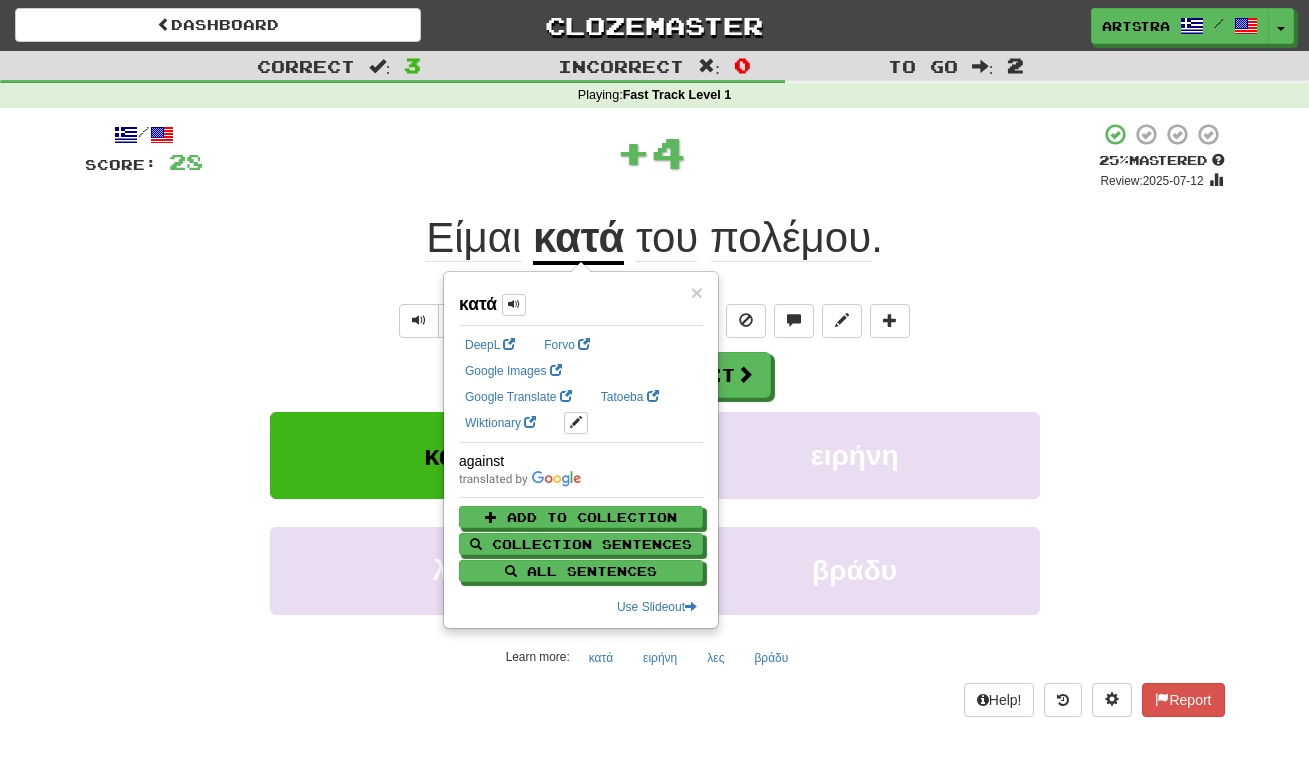 click on "/  Score:   28 + 4 25 %  Mastered Review:  2025-07-12 Είμαι   κατά   του   πολέμου . I am against war. ½ 🧠 Explain Next κατά ειρήνη λες βράδυ Learn more: κατά ειρήνη λες βράδυ  Help!  Report" at bounding box center [655, 419] 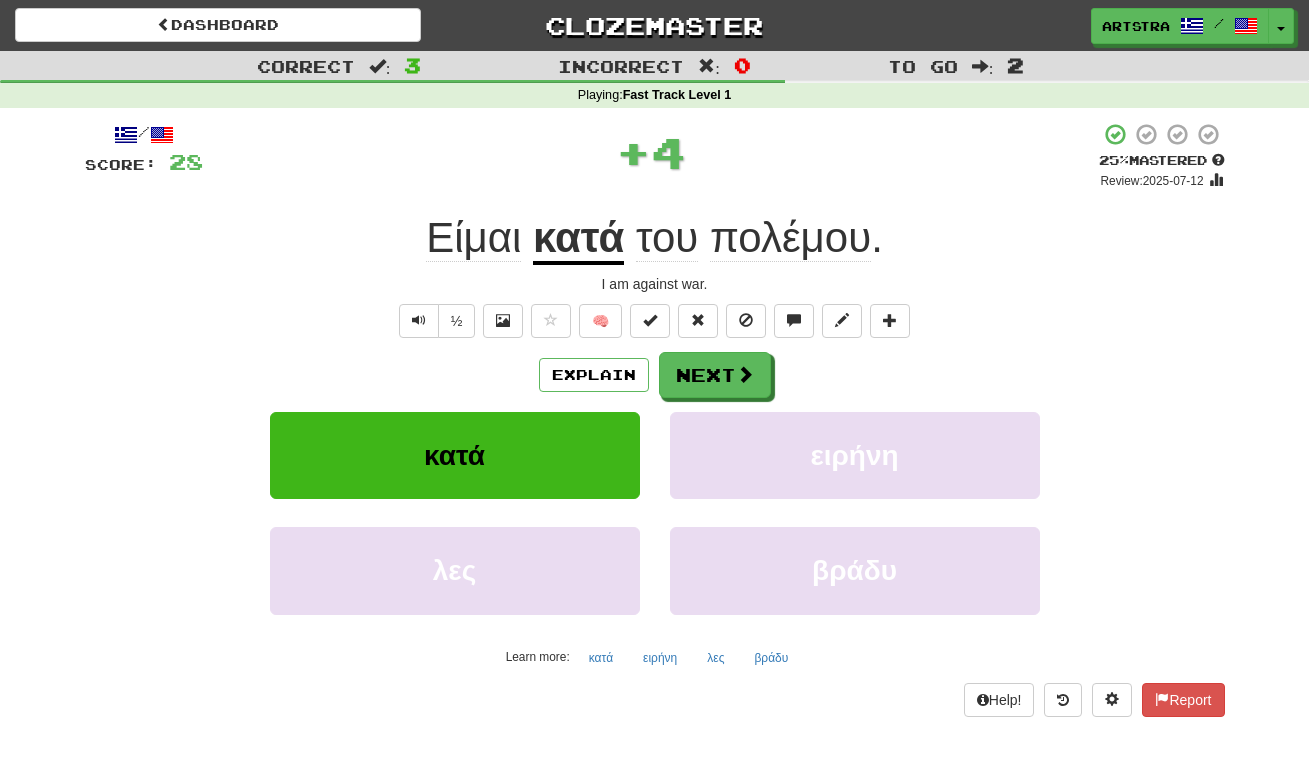 click on "πολέμου" at bounding box center [790, 238] 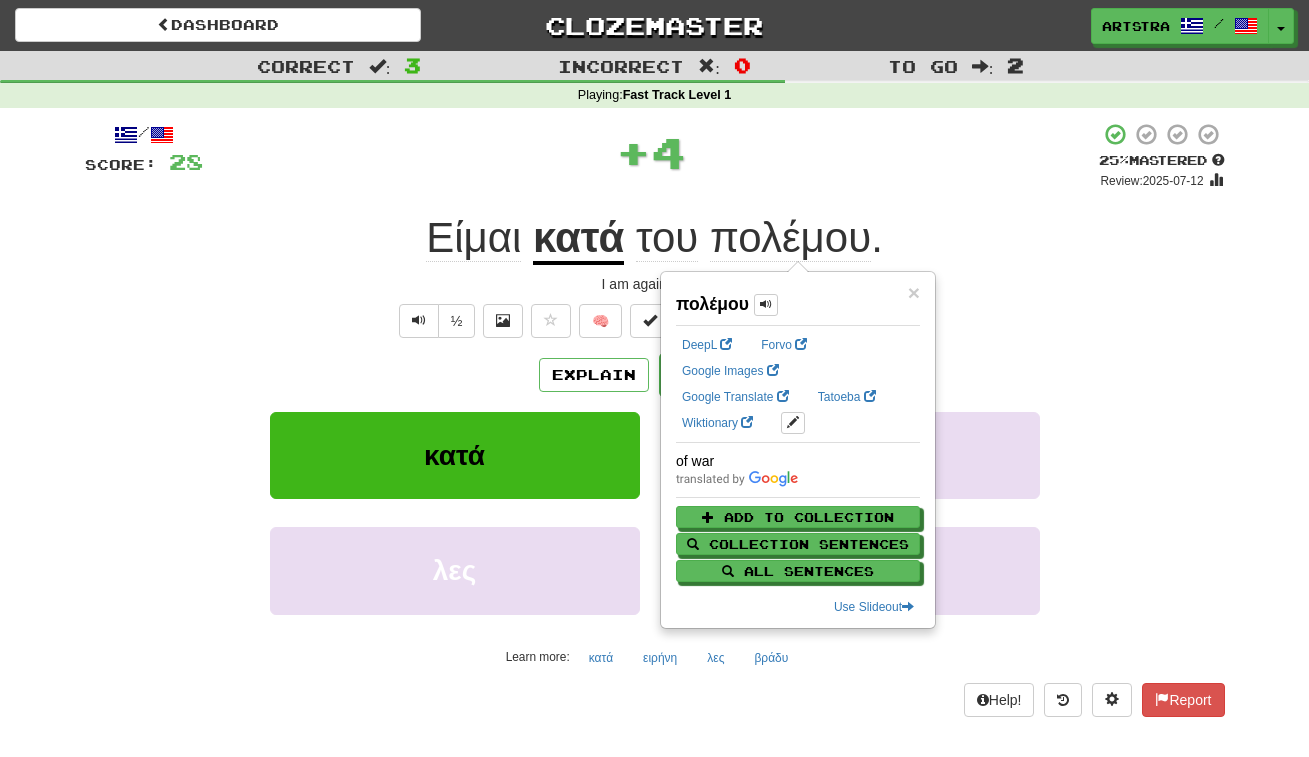 click on "+ 4" at bounding box center (651, 152) 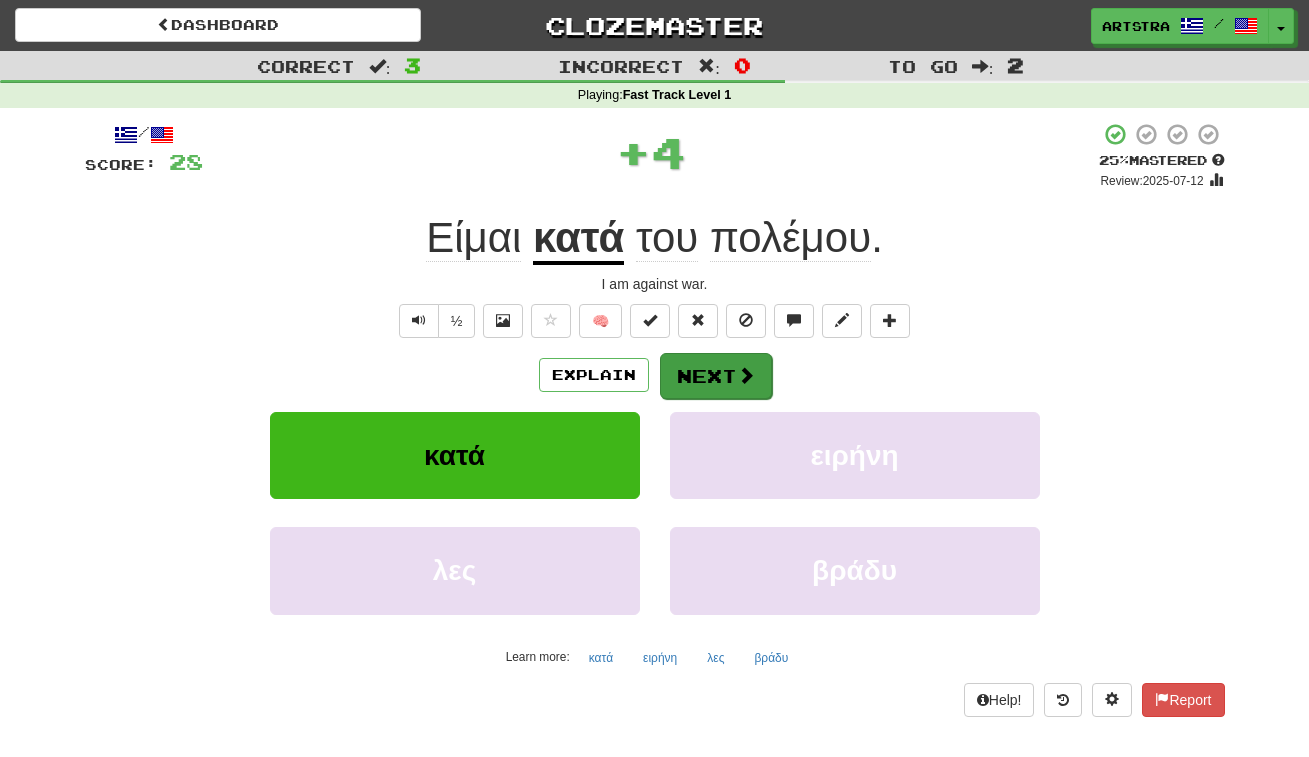 click on "Next" at bounding box center [716, 376] 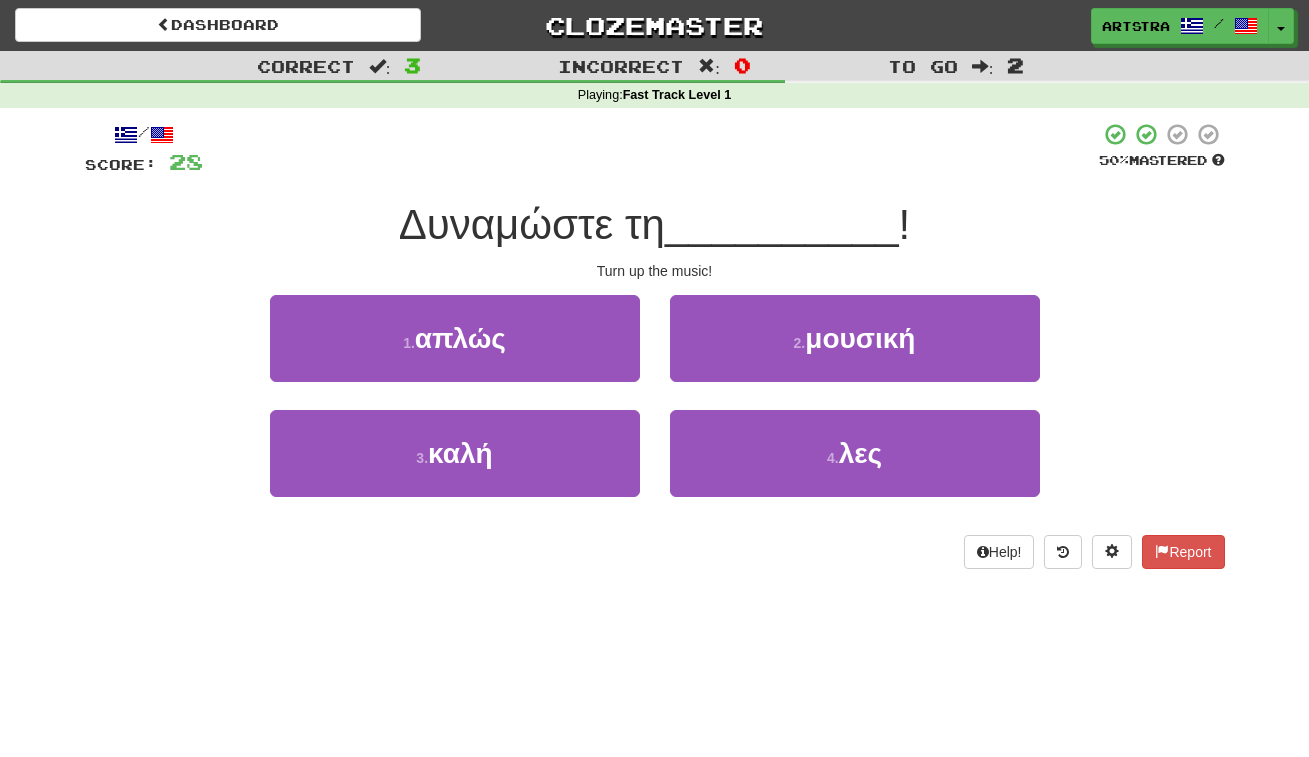 click on "__________" at bounding box center (782, 224) 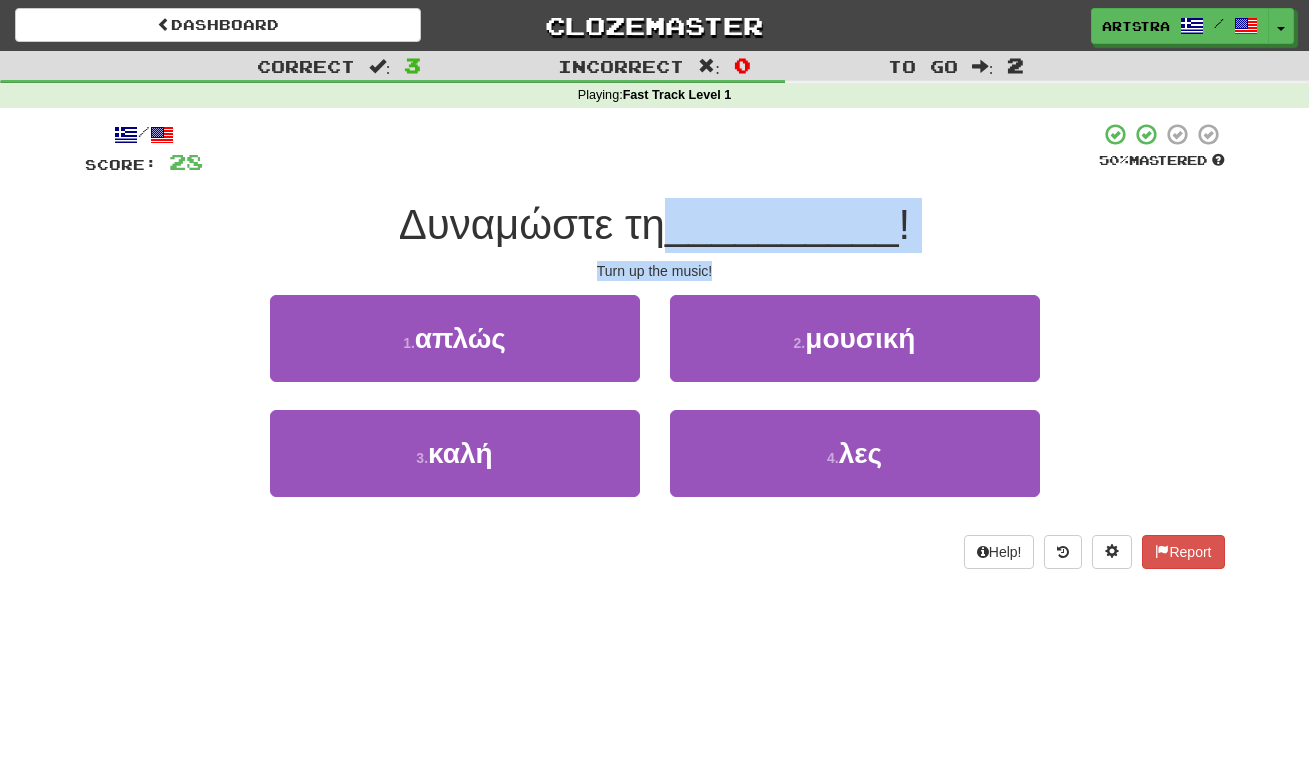 drag, startPoint x: 714, startPoint y: 218, endPoint x: 709, endPoint y: 260, distance: 42.296574 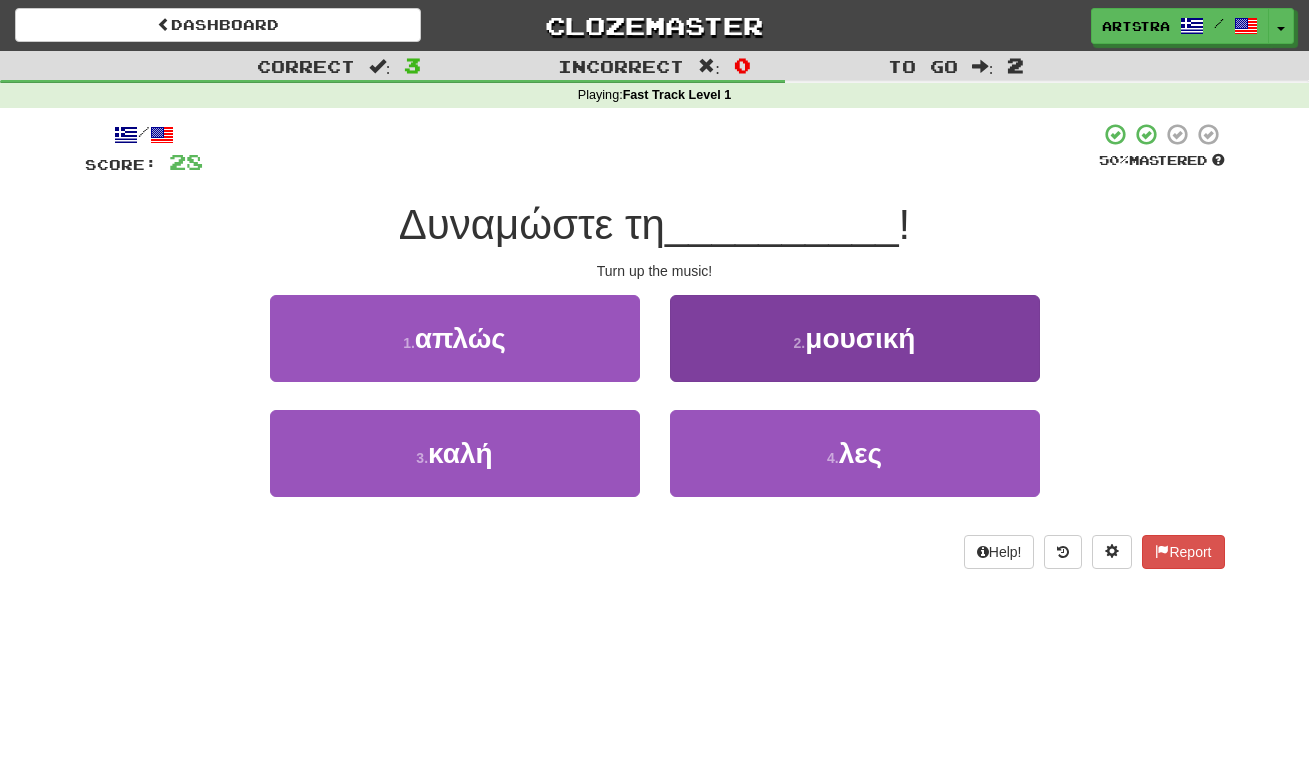 click on "2 ." at bounding box center (800, 343) 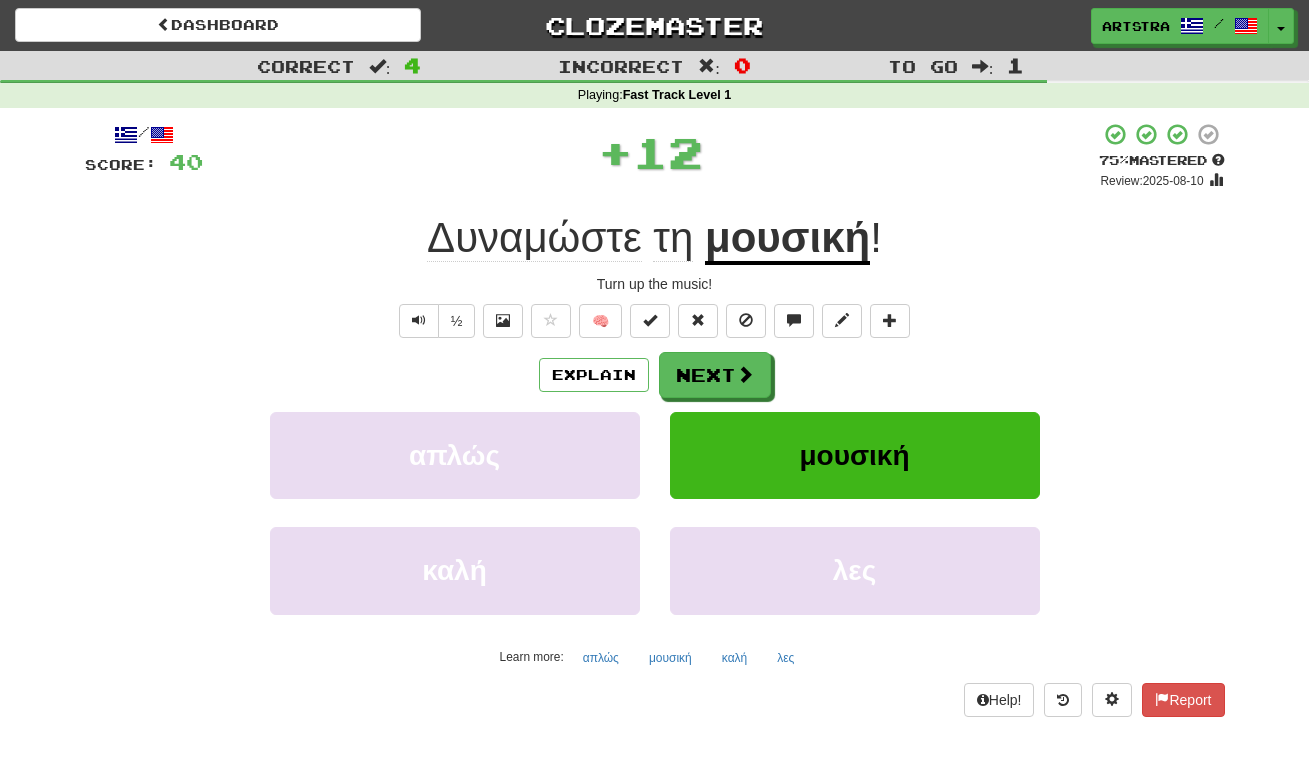 click on "Δυναμώστε" at bounding box center [534, 238] 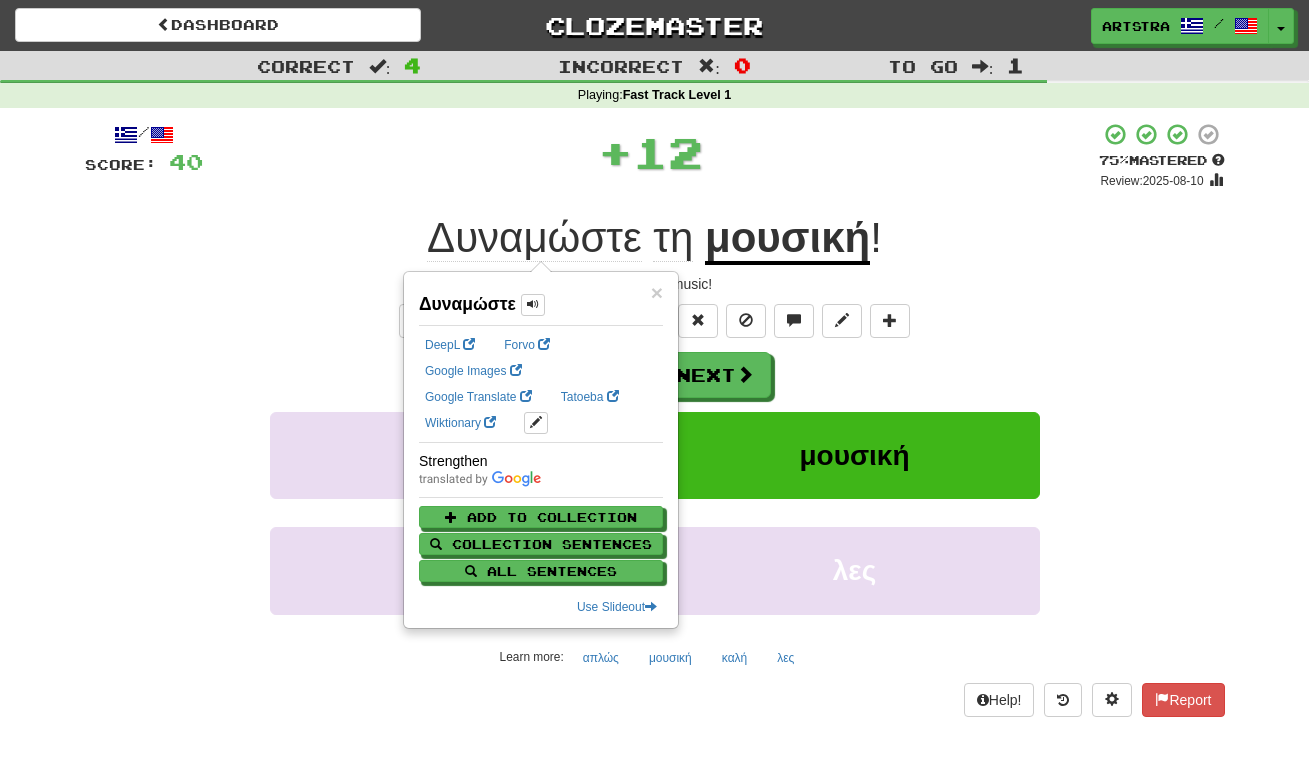 click on "+ 12" at bounding box center (651, 152) 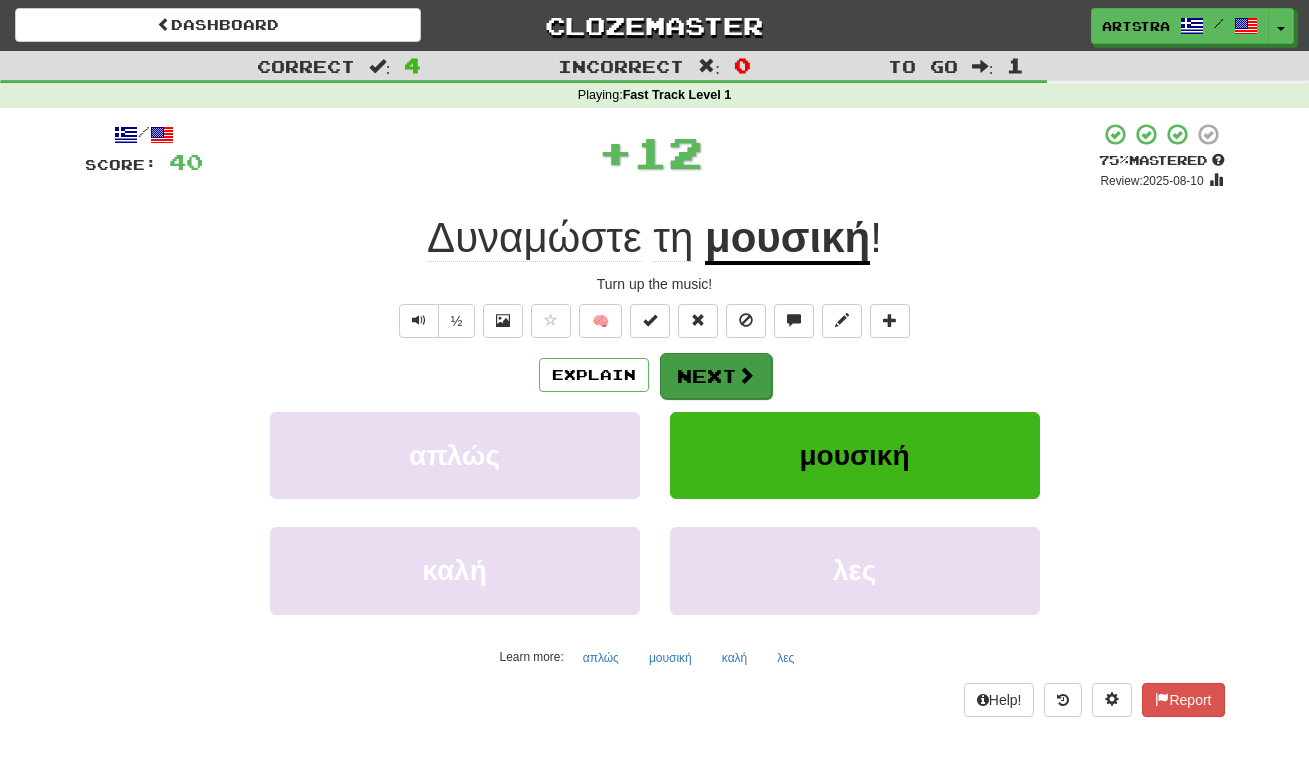 click at bounding box center (746, 375) 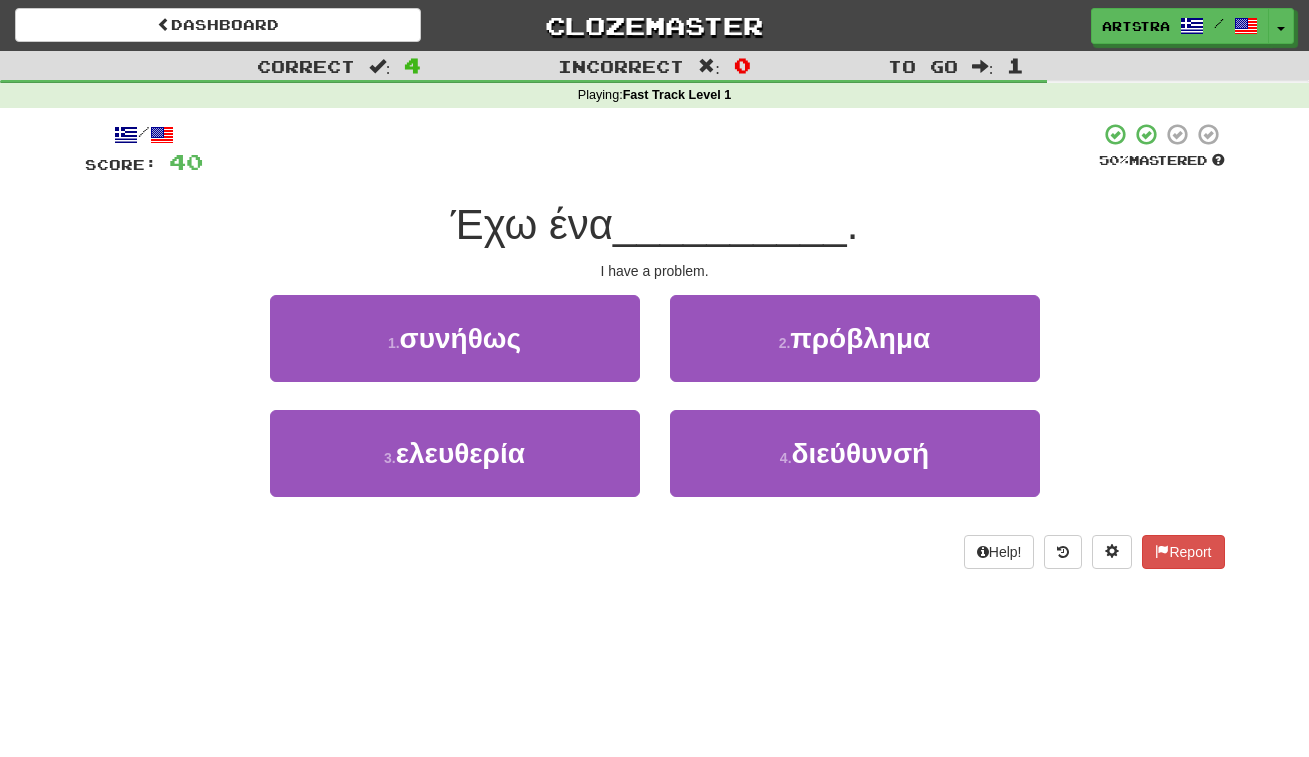 click on "__________" at bounding box center (730, 224) 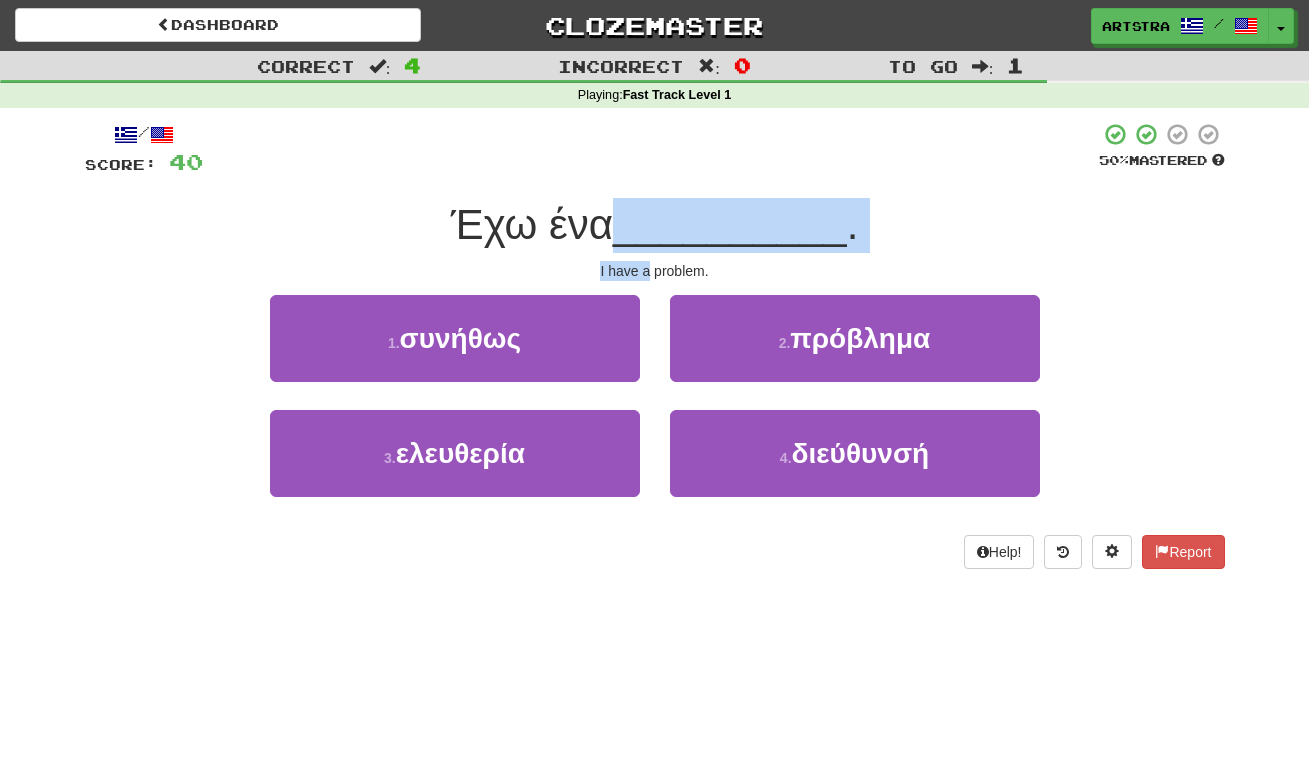 drag, startPoint x: 641, startPoint y: 260, endPoint x: 643, endPoint y: 207, distance: 53.037724 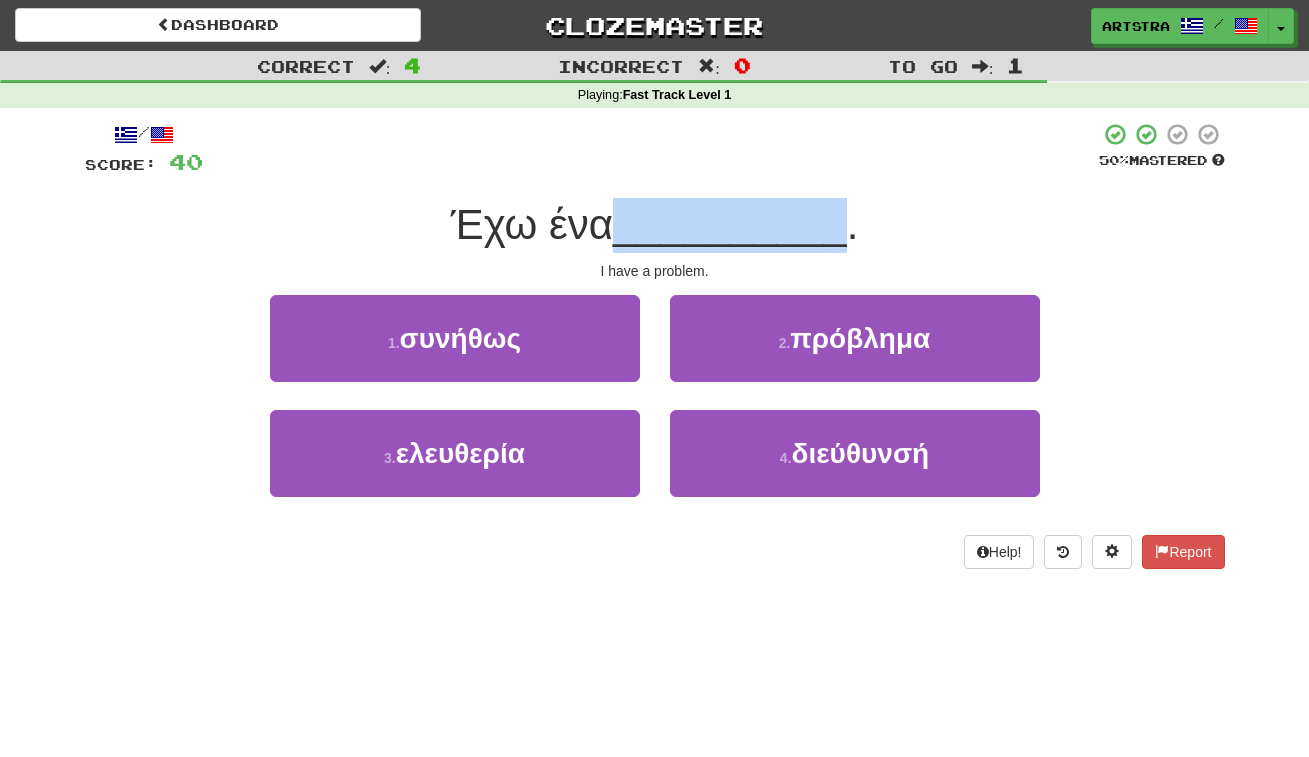 click on "__________" at bounding box center [730, 224] 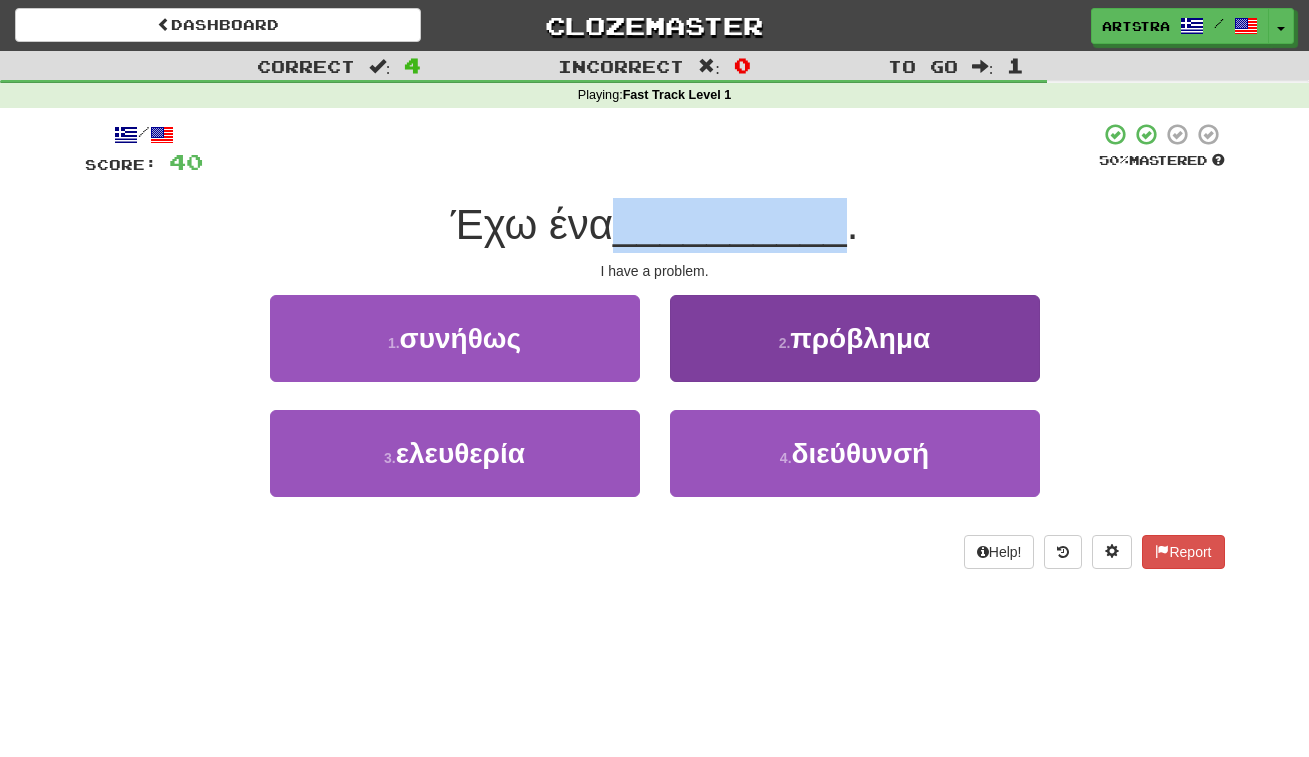 click on "2 .  πρόβλημα" at bounding box center (855, 338) 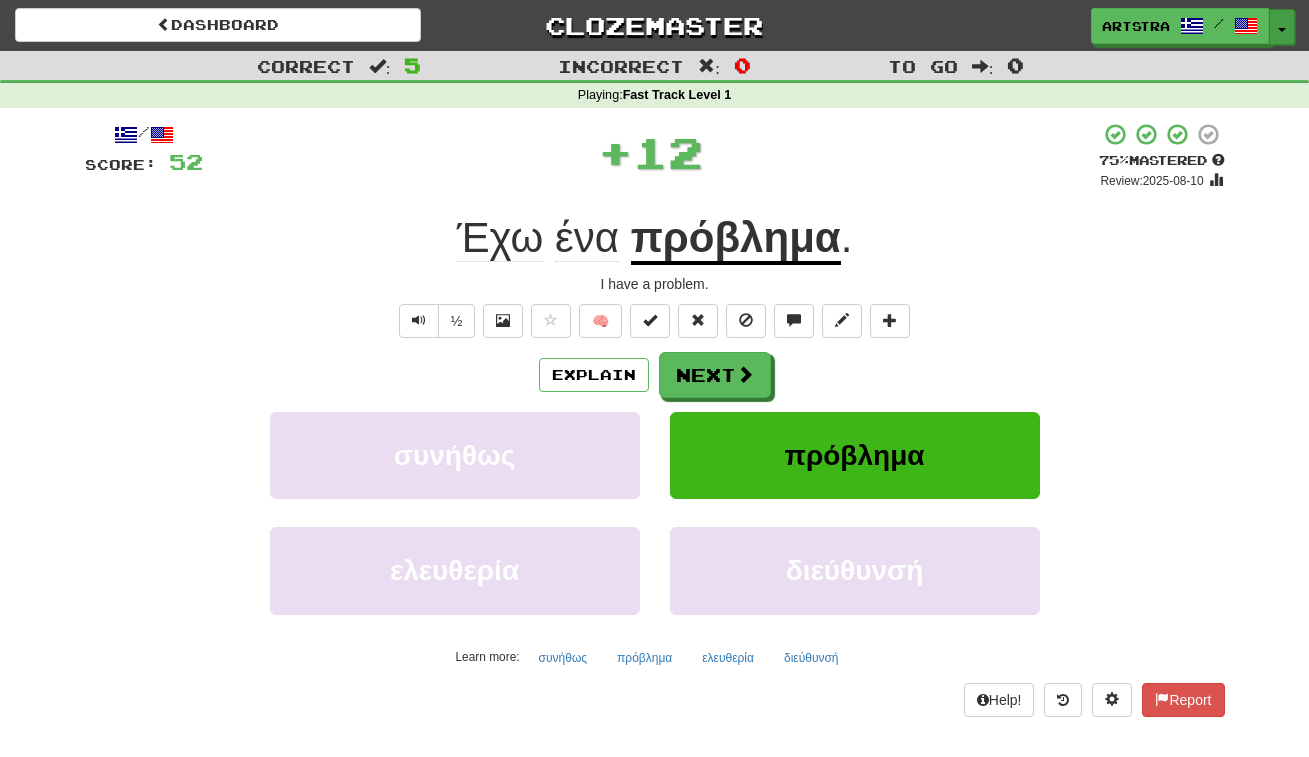 click on "Toggle Dropdown" at bounding box center (1282, 27) 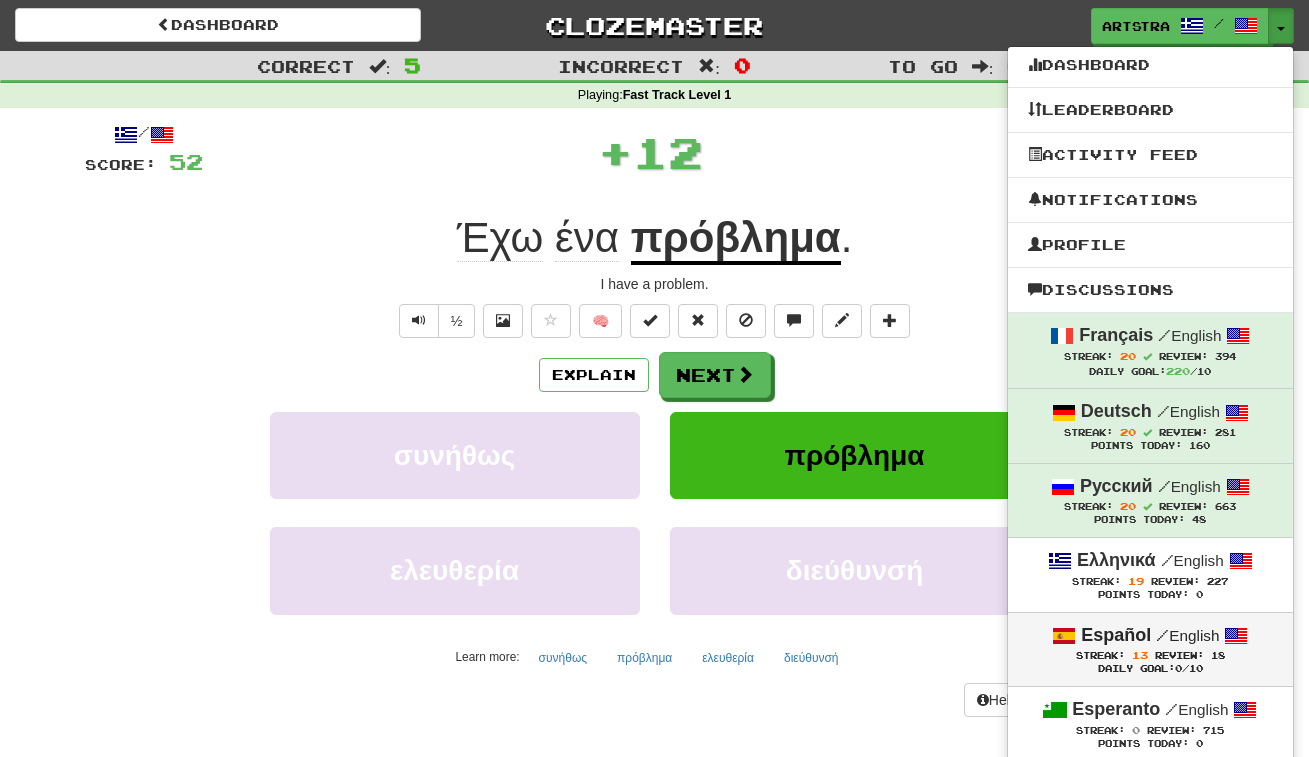 click on "/
English" at bounding box center (1187, 635) 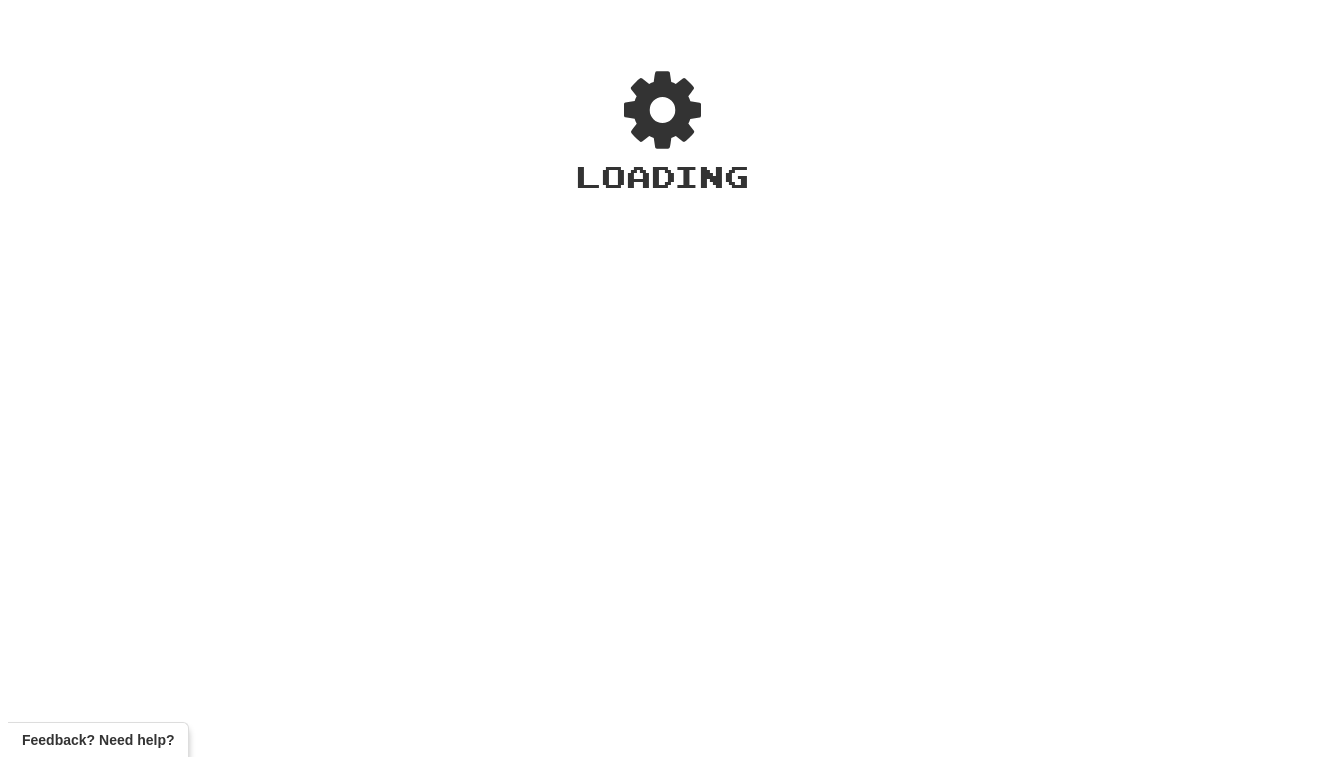 scroll, scrollTop: 0, scrollLeft: 0, axis: both 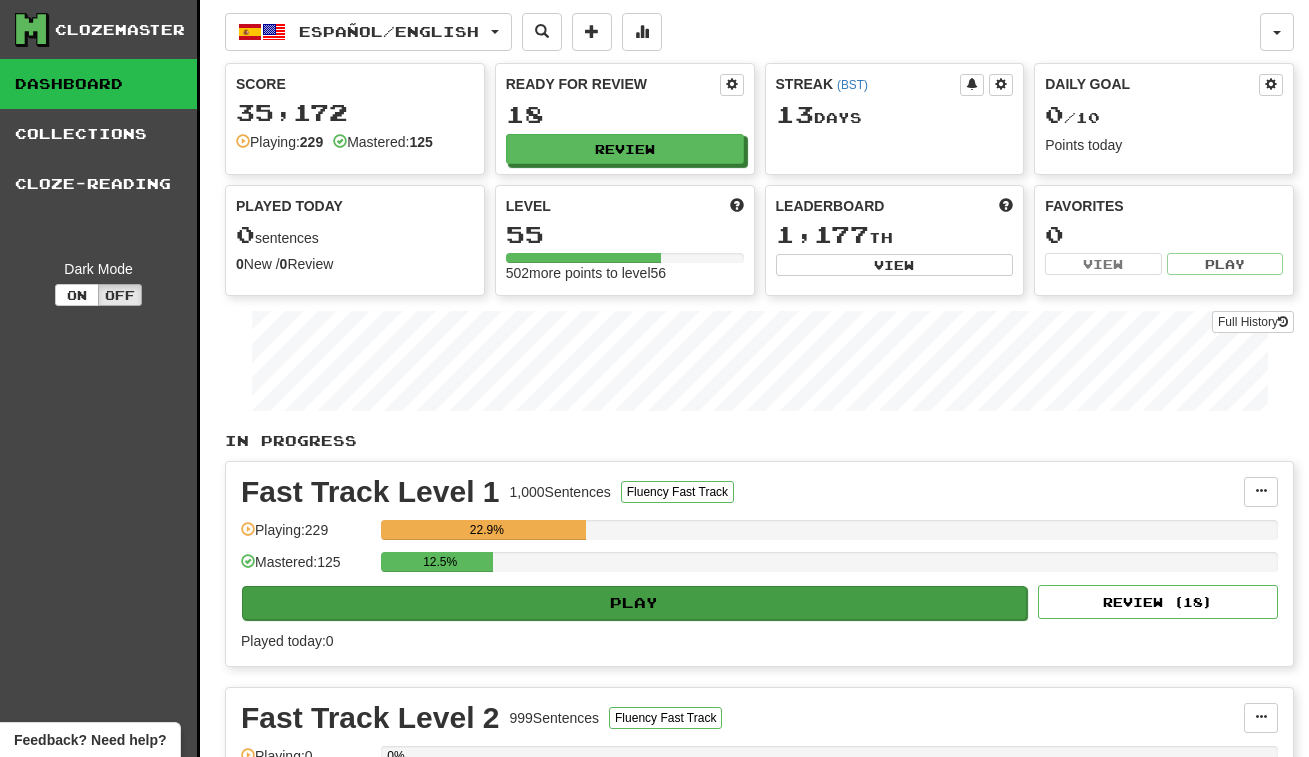 click on "Play" 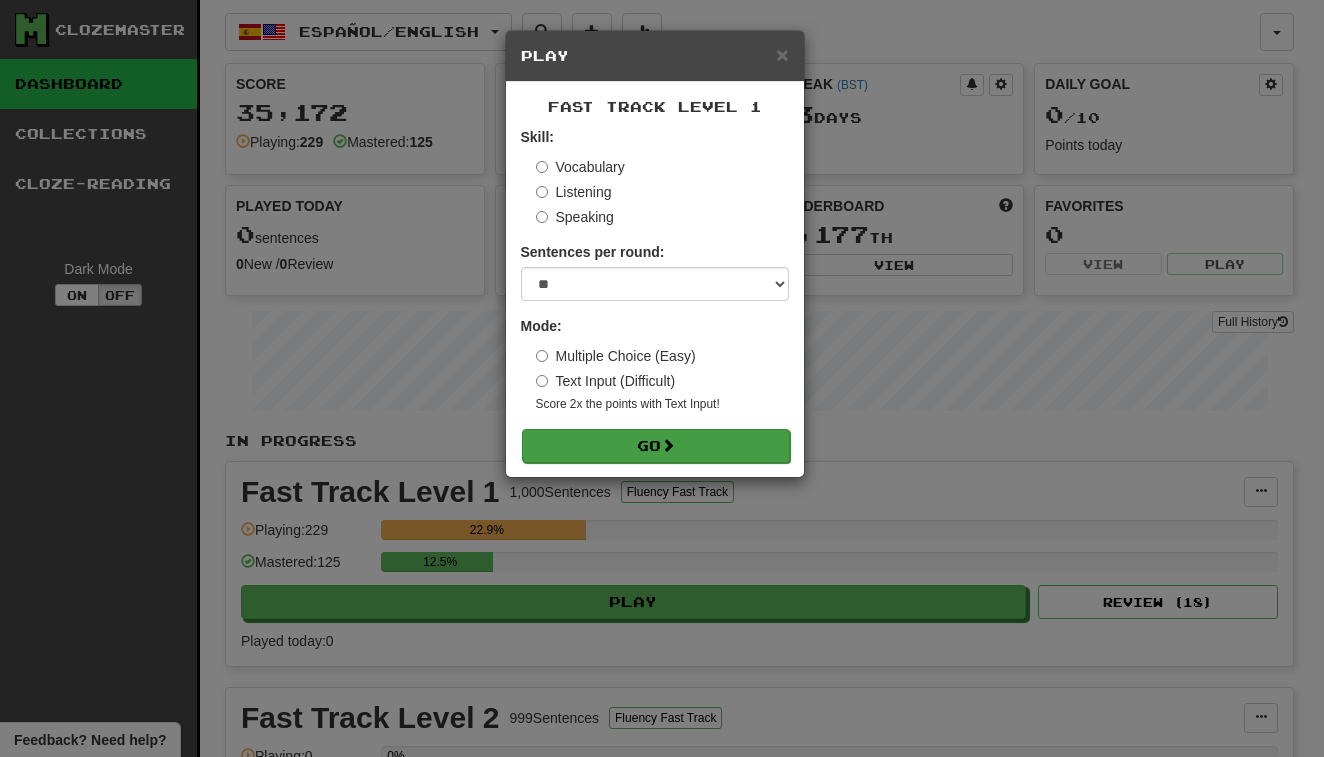click on "Go" at bounding box center [656, 446] 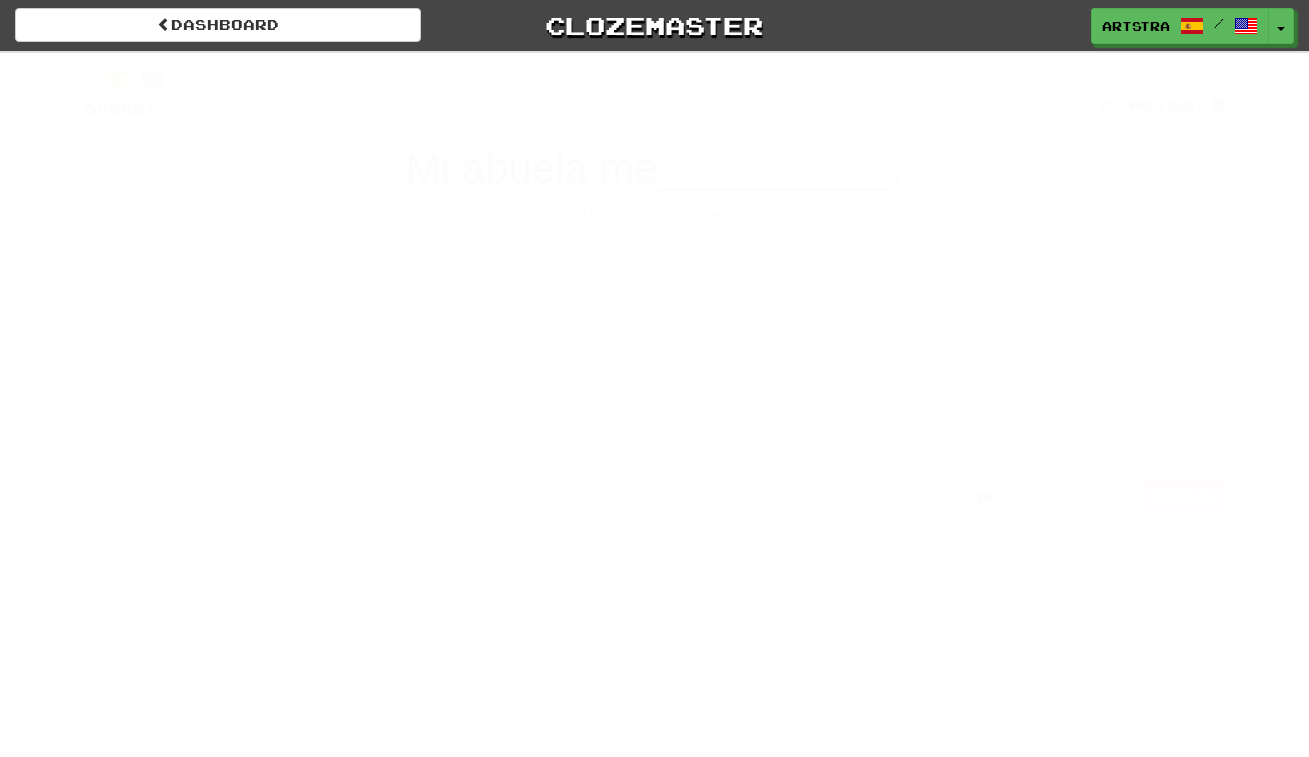 scroll, scrollTop: 0, scrollLeft: 0, axis: both 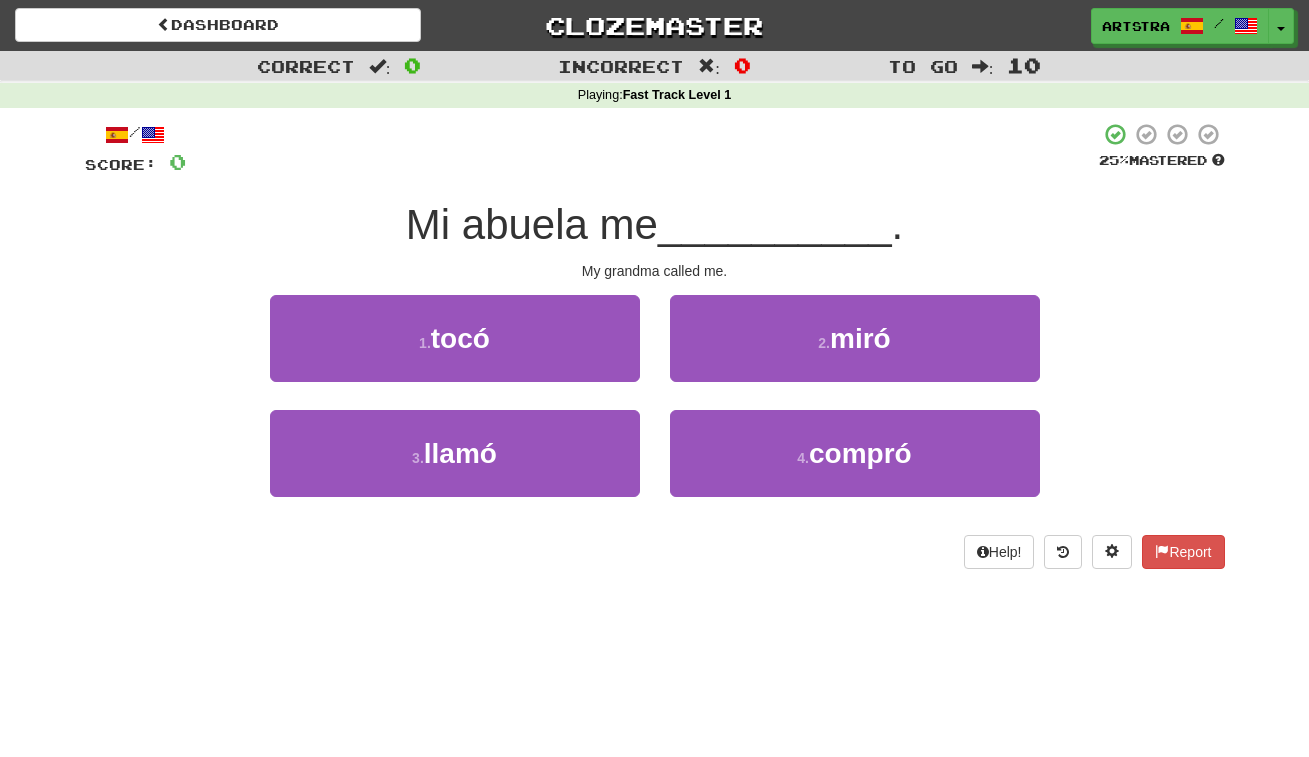 click on "__________" at bounding box center (775, 224) 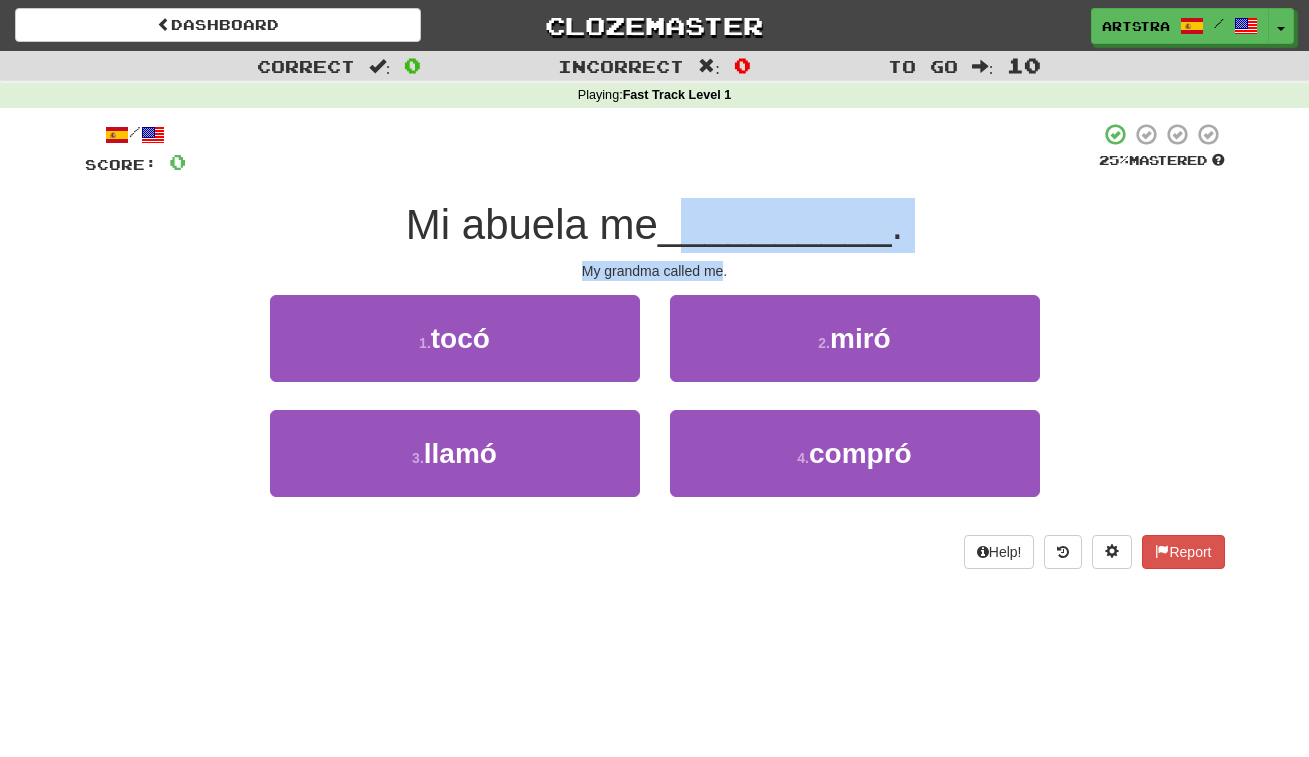 drag, startPoint x: 695, startPoint y: 247, endPoint x: 721, endPoint y: 267, distance: 32.80244 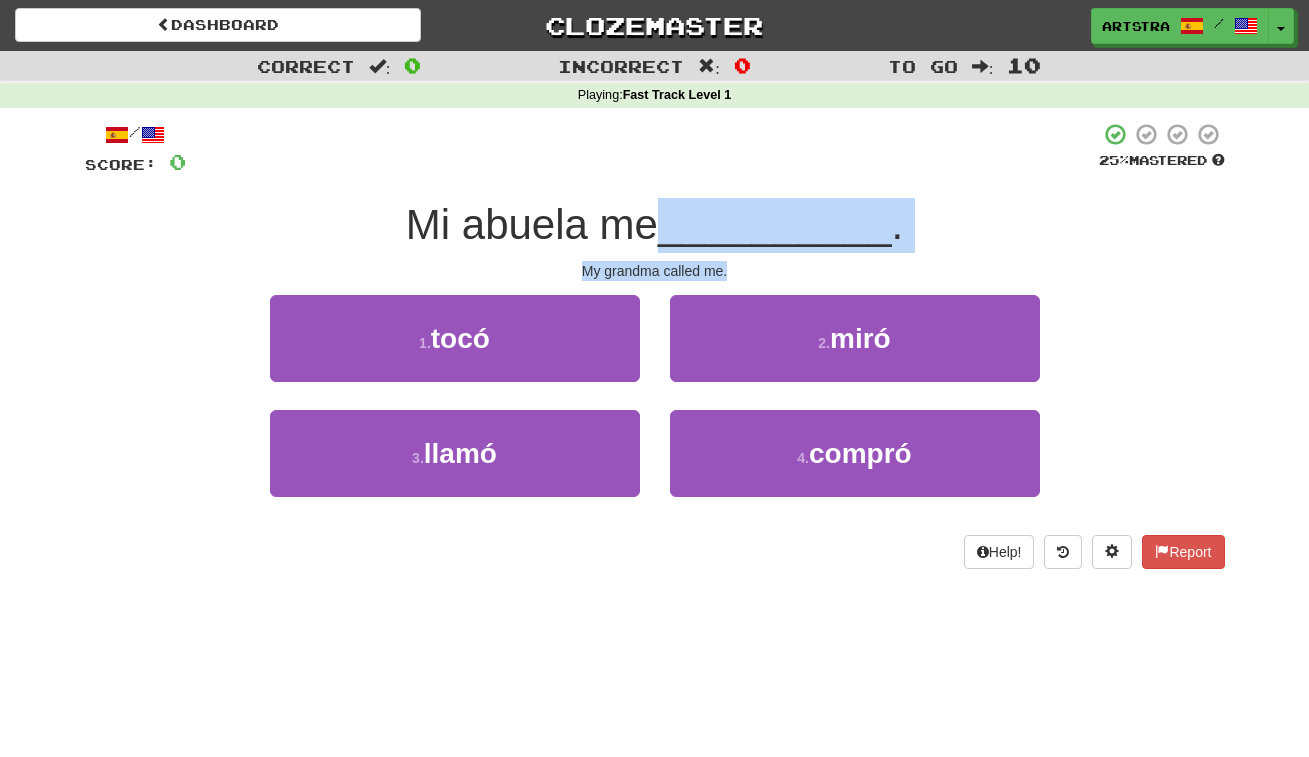 drag, startPoint x: 721, startPoint y: 267, endPoint x: 721, endPoint y: 218, distance: 49 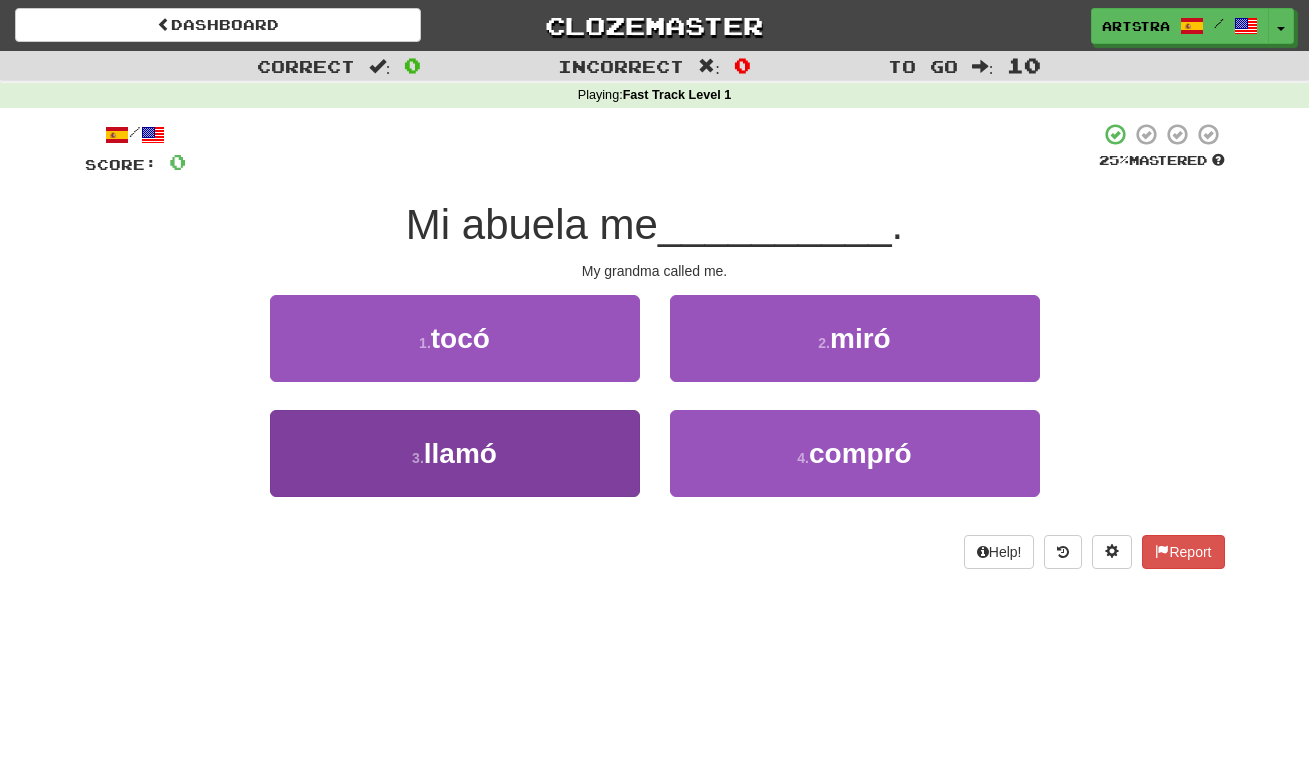 click on "3 .  llamó" at bounding box center (455, 453) 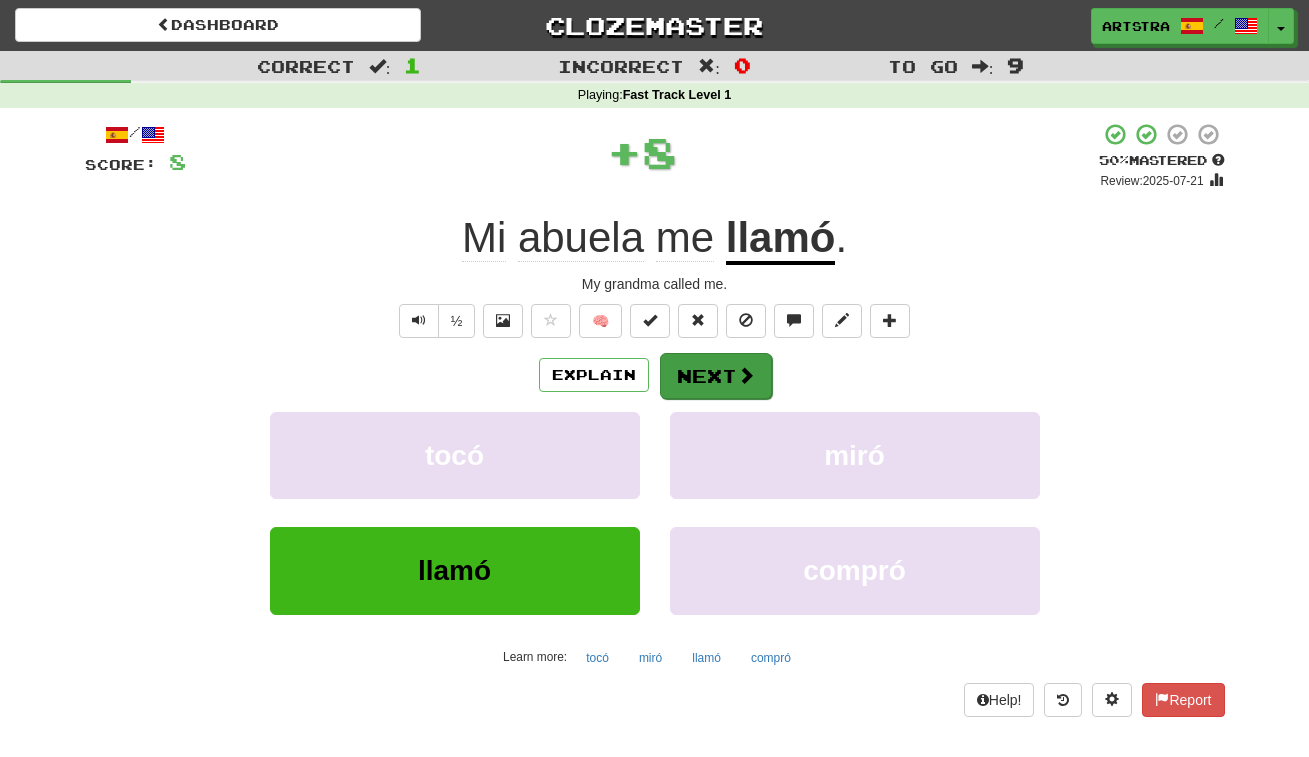 click on "Next" at bounding box center [716, 376] 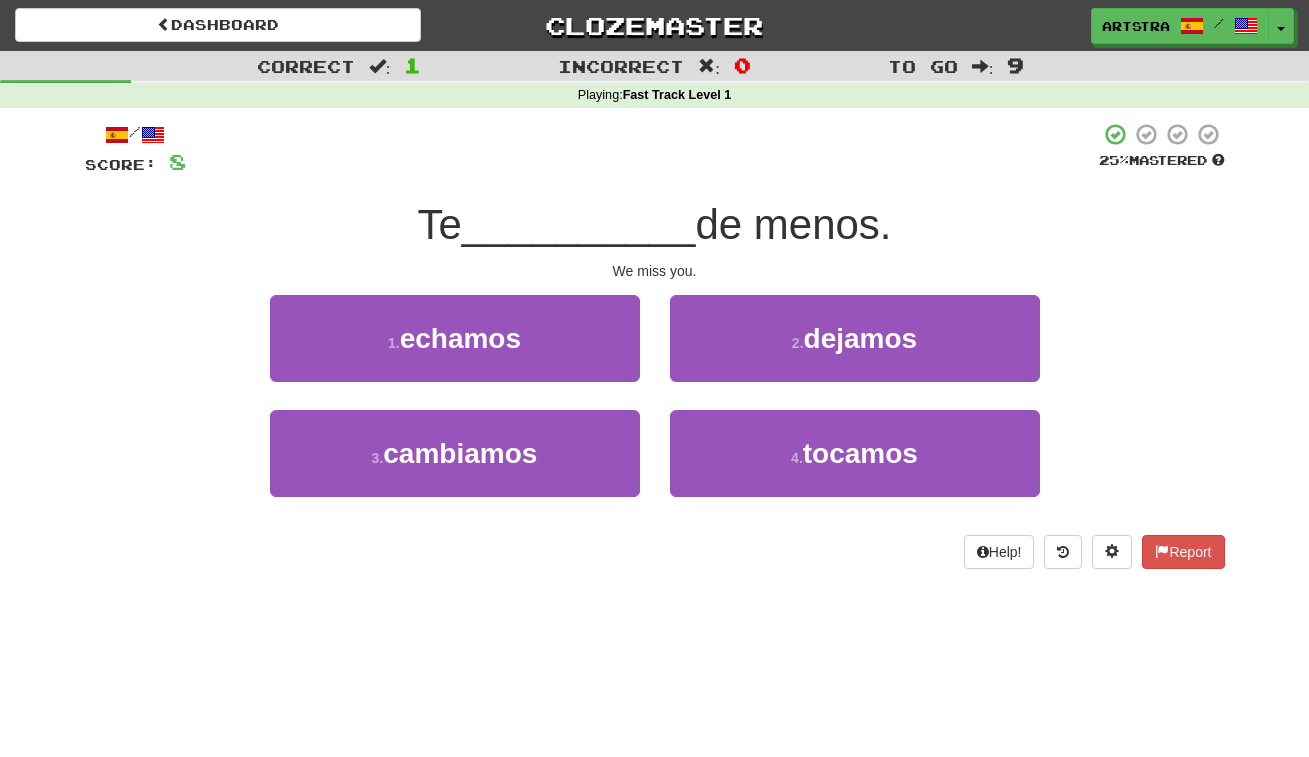click on "__________" at bounding box center (579, 224) 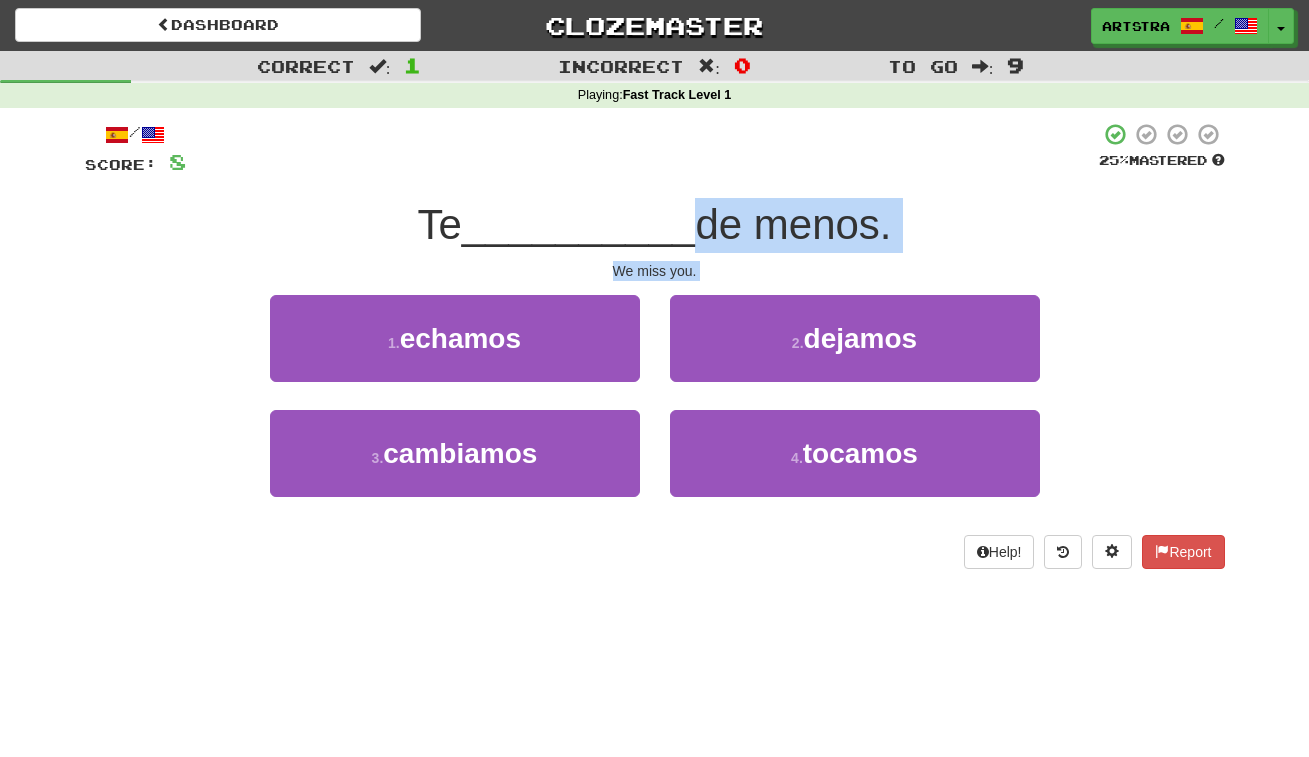 drag, startPoint x: 680, startPoint y: 212, endPoint x: 696, endPoint y: 258, distance: 48.703182 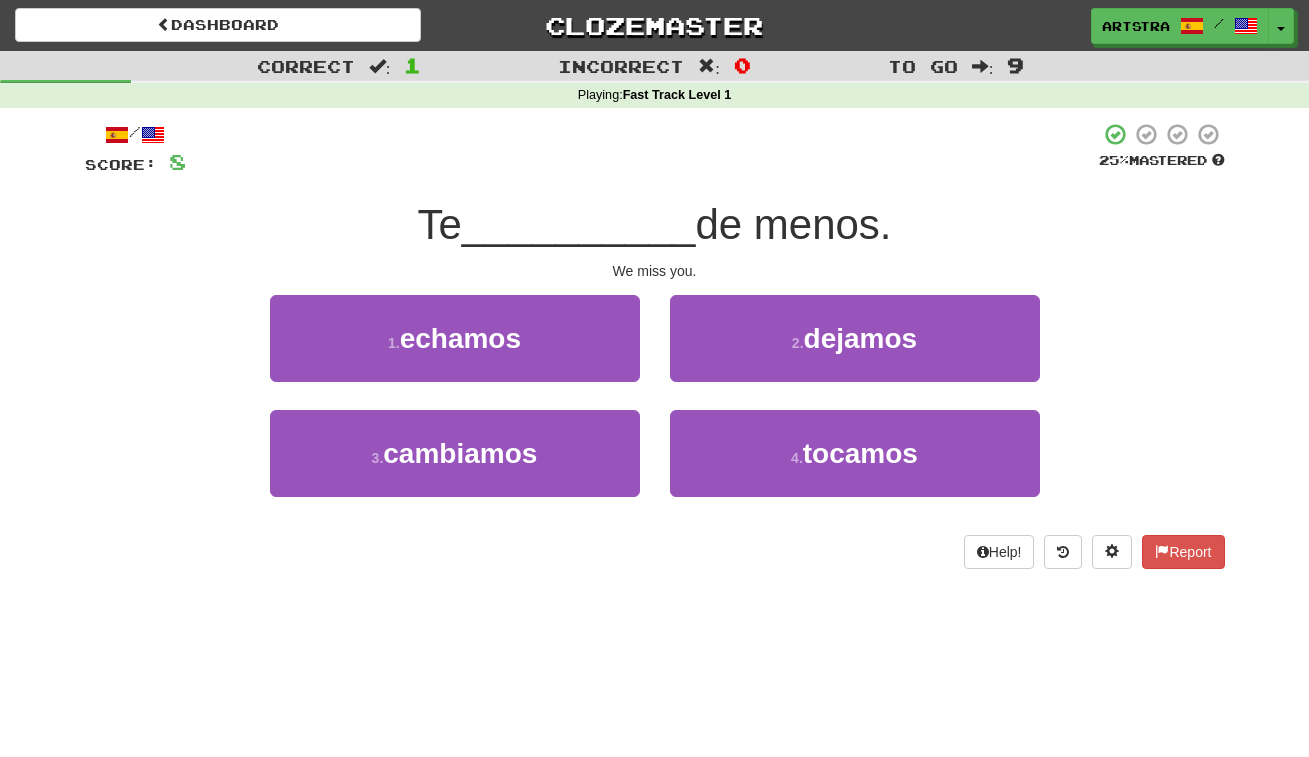 click on "/  Score:   8 25 %  Mastered Te  __________  de menos. We miss you. 1 .  echamos 2 .  dejamos 3 .  cambiamos 4 .  tocamos  Help!  Report" at bounding box center [655, 345] 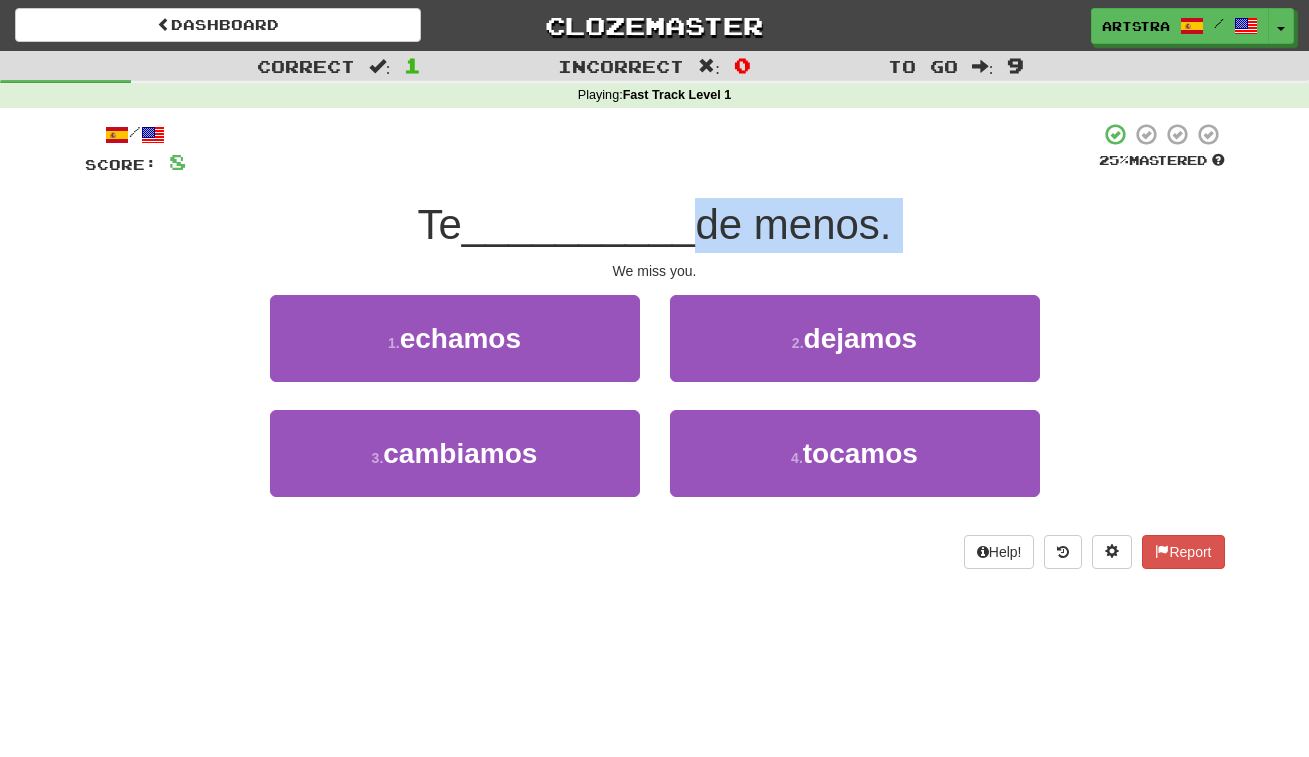 drag, startPoint x: 679, startPoint y: 252, endPoint x: 686, endPoint y: 215, distance: 37.65634 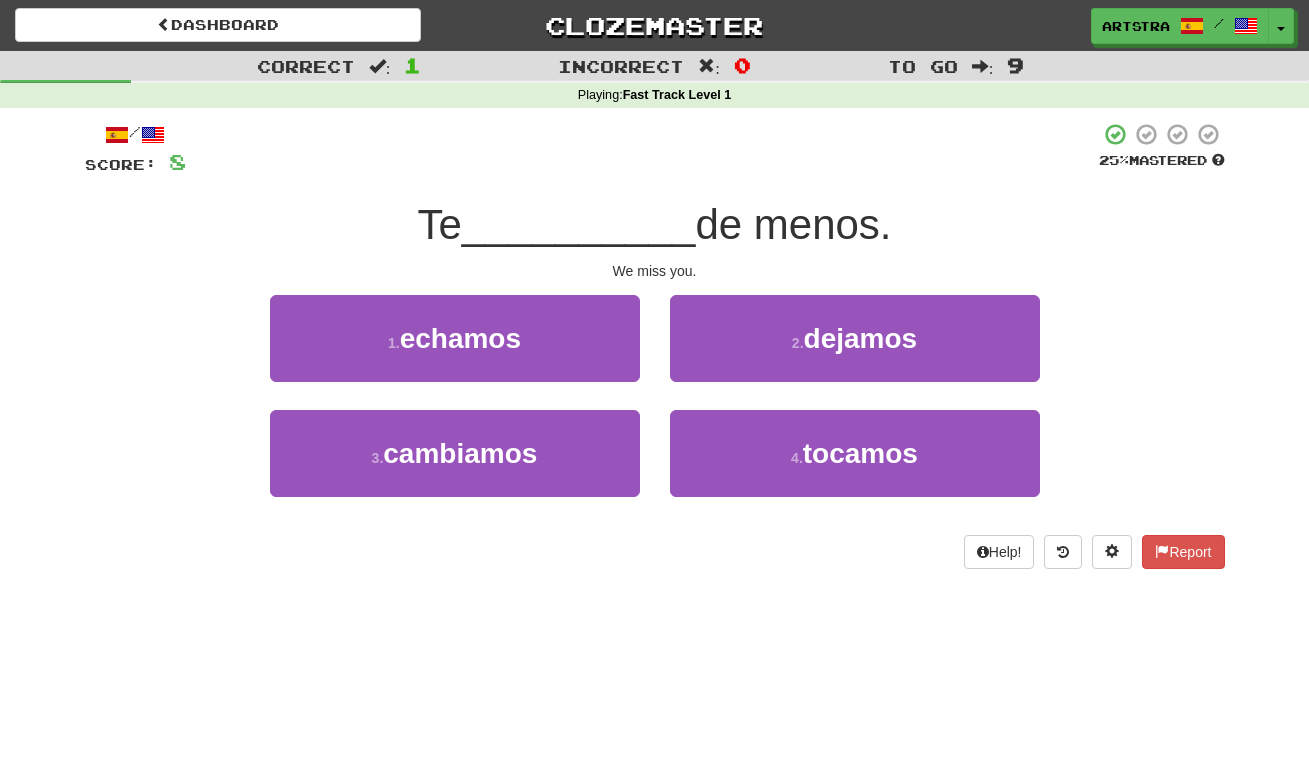 click on "de menos." at bounding box center [793, 224] 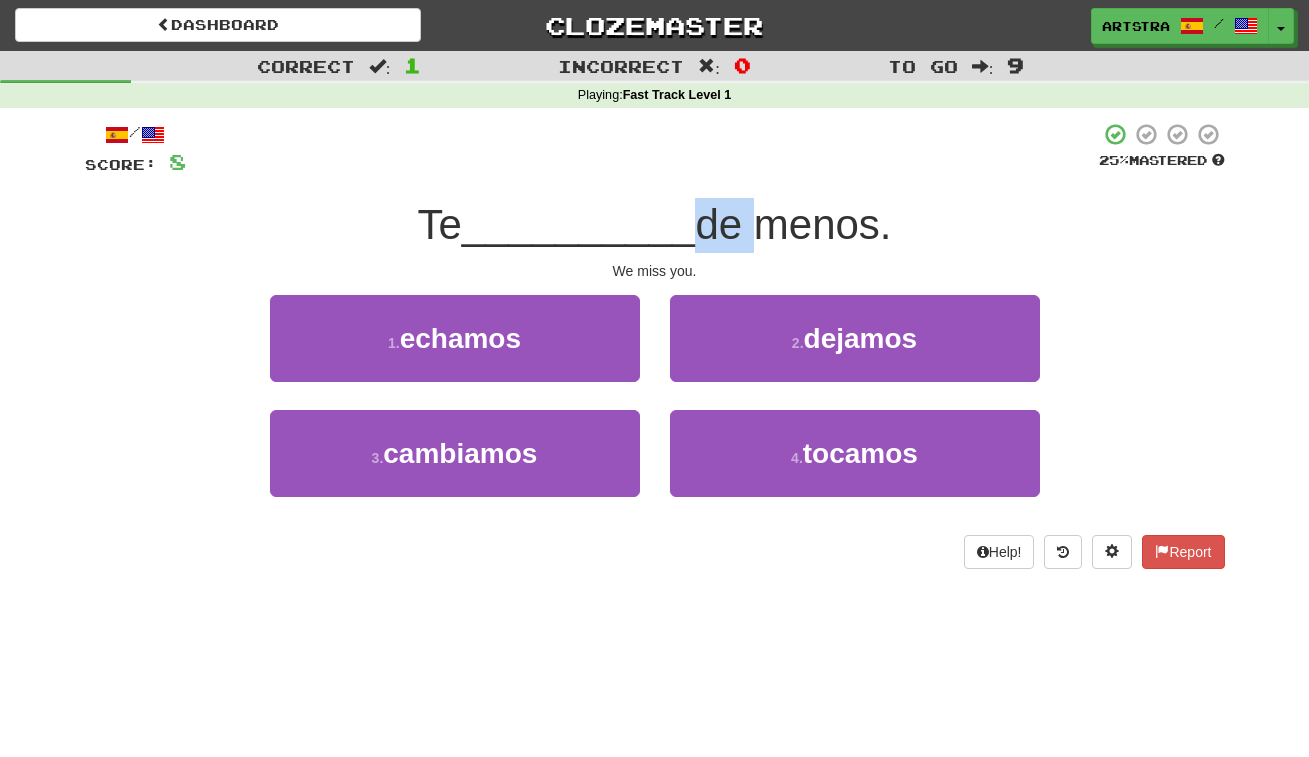 drag, startPoint x: 686, startPoint y: 215, endPoint x: 689, endPoint y: 244, distance: 29.15476 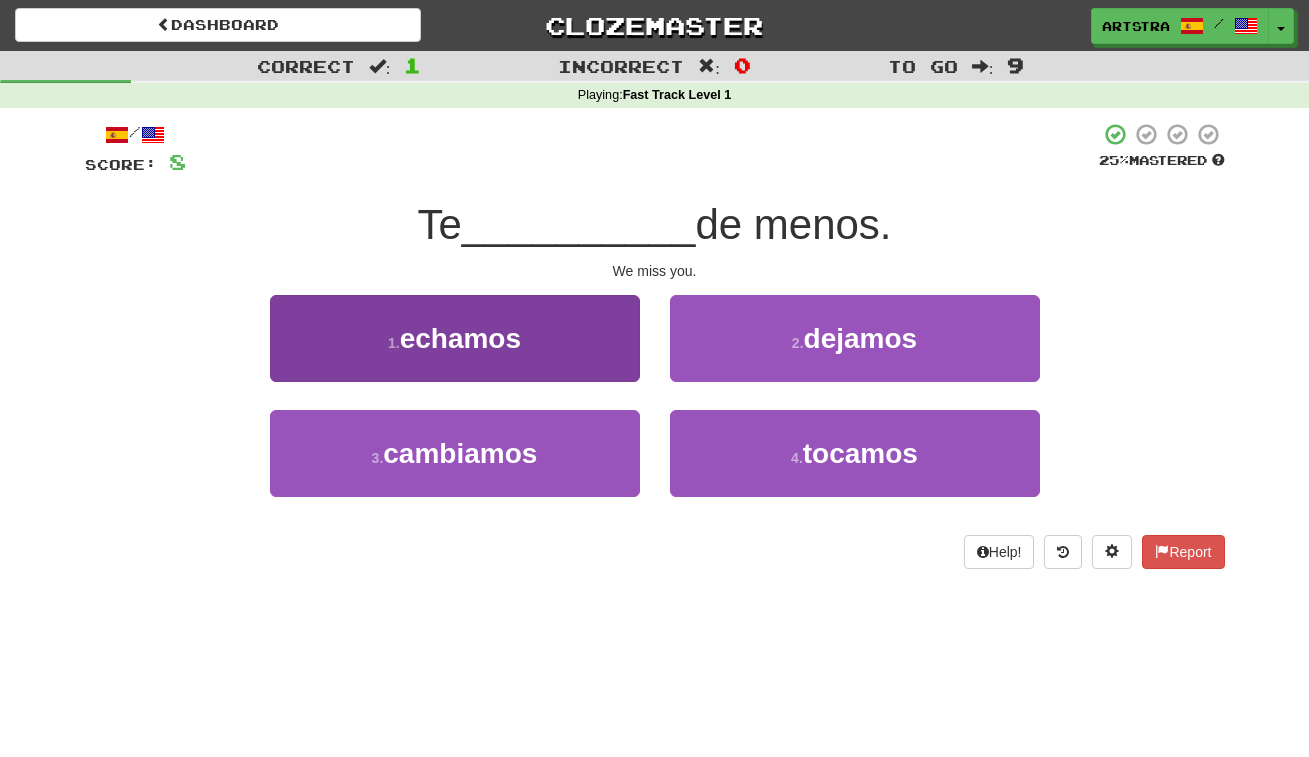 click on "1 .  echamos" at bounding box center (455, 338) 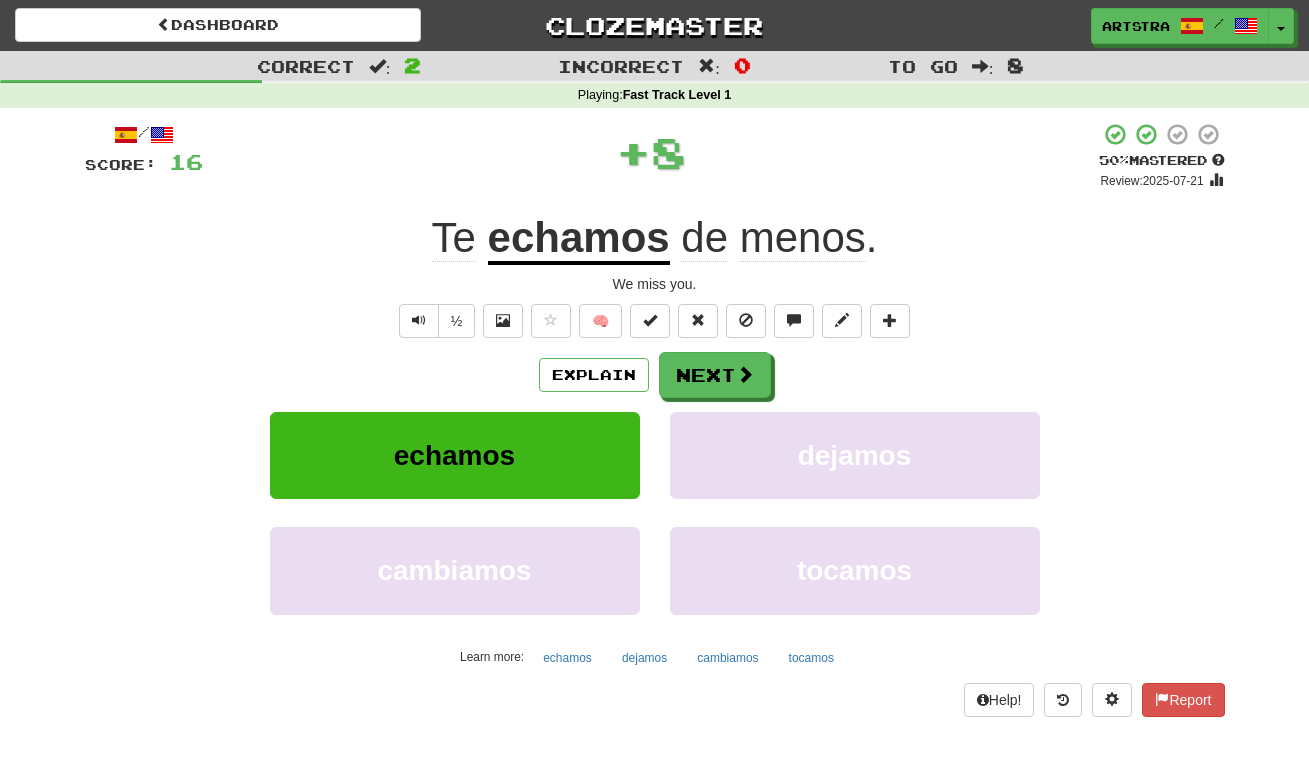 click on "echamos" at bounding box center [579, 239] 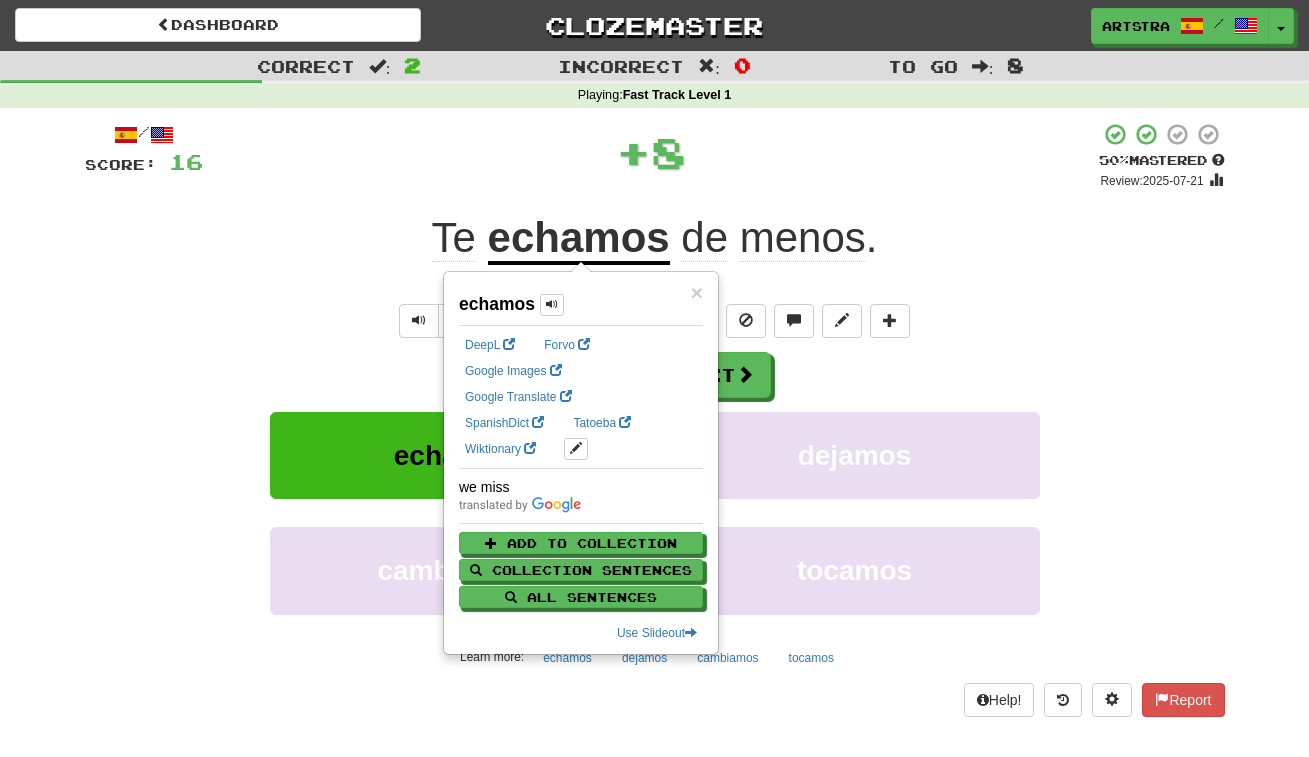 click on "+ 8" at bounding box center (651, 152) 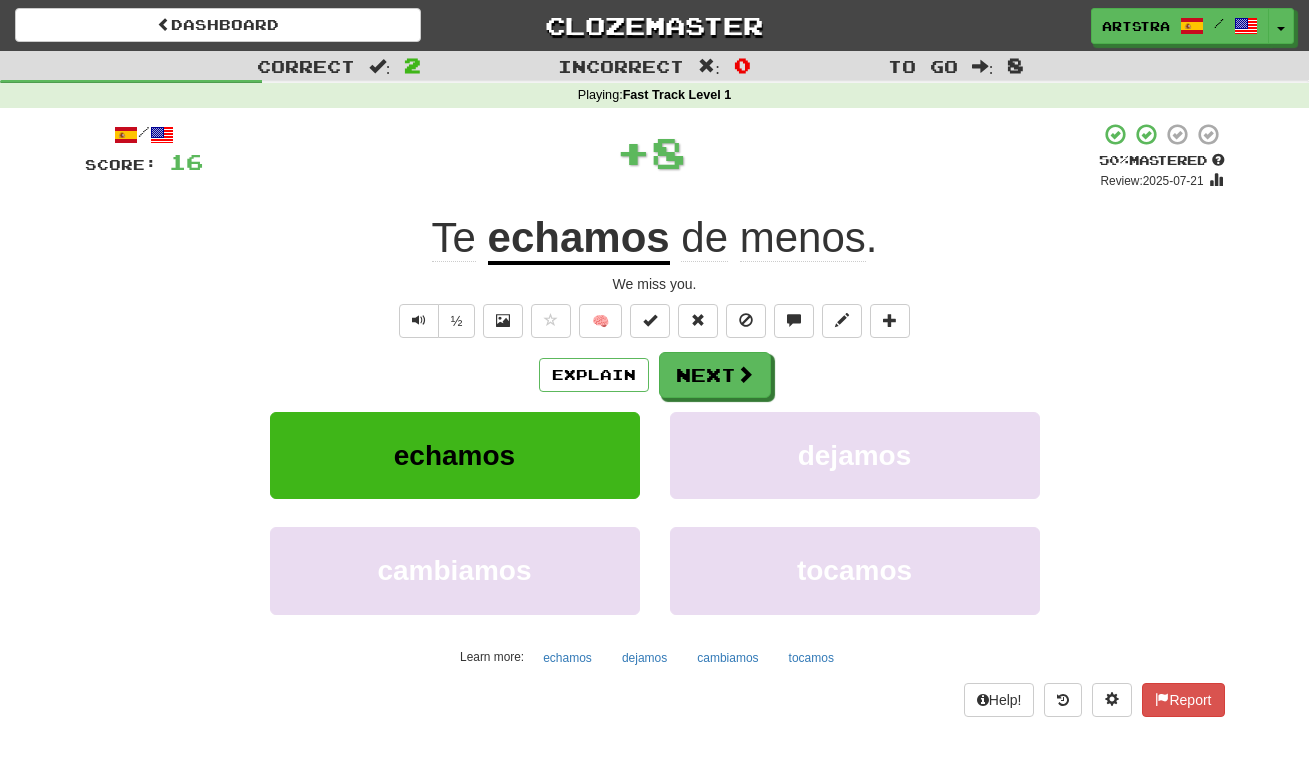 click on "menos" at bounding box center [803, 238] 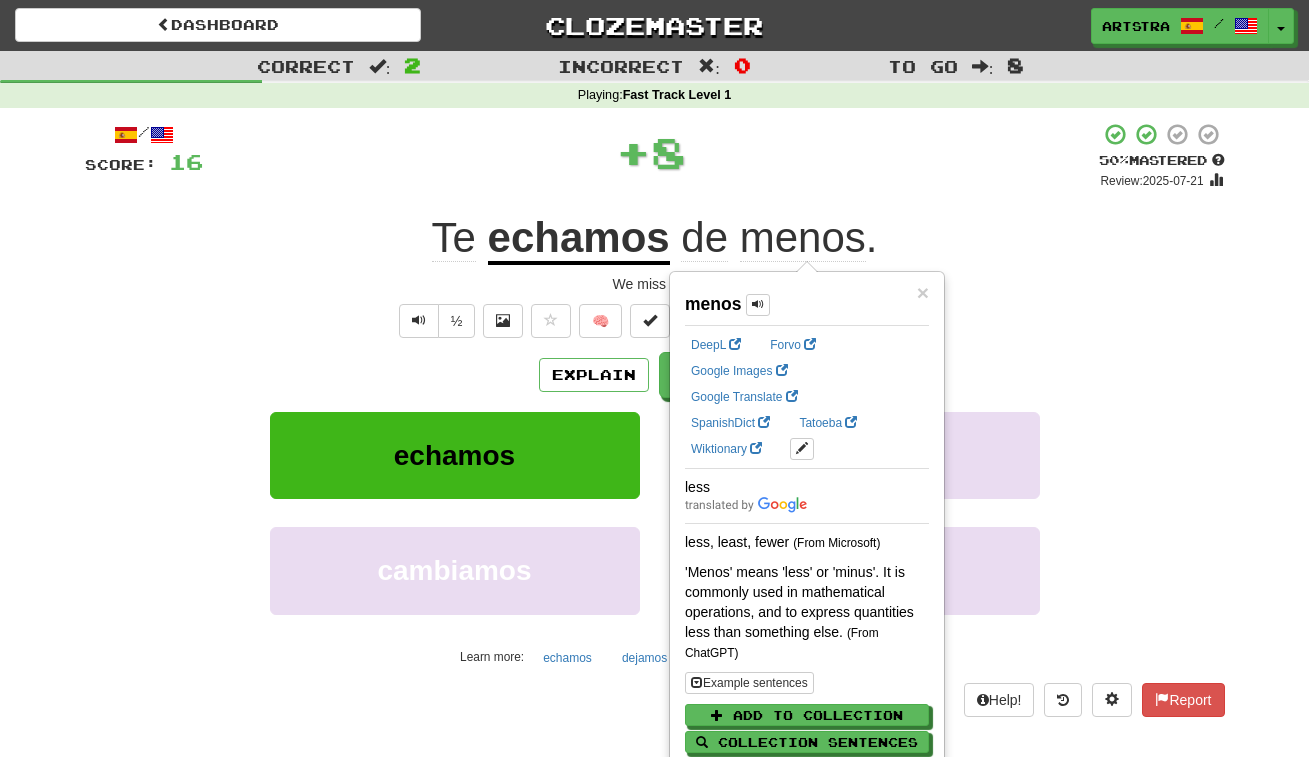click on "/  Score:   16 + 8 50 %  Mastered Review:  2025-07-21 Te   echamos   de   menos . We miss you. ½ 🧠 Explain Next echamos dejamos cambiamos tocamos Learn more: echamos dejamos cambiamos tocamos  Help!  Report" at bounding box center (655, 419) 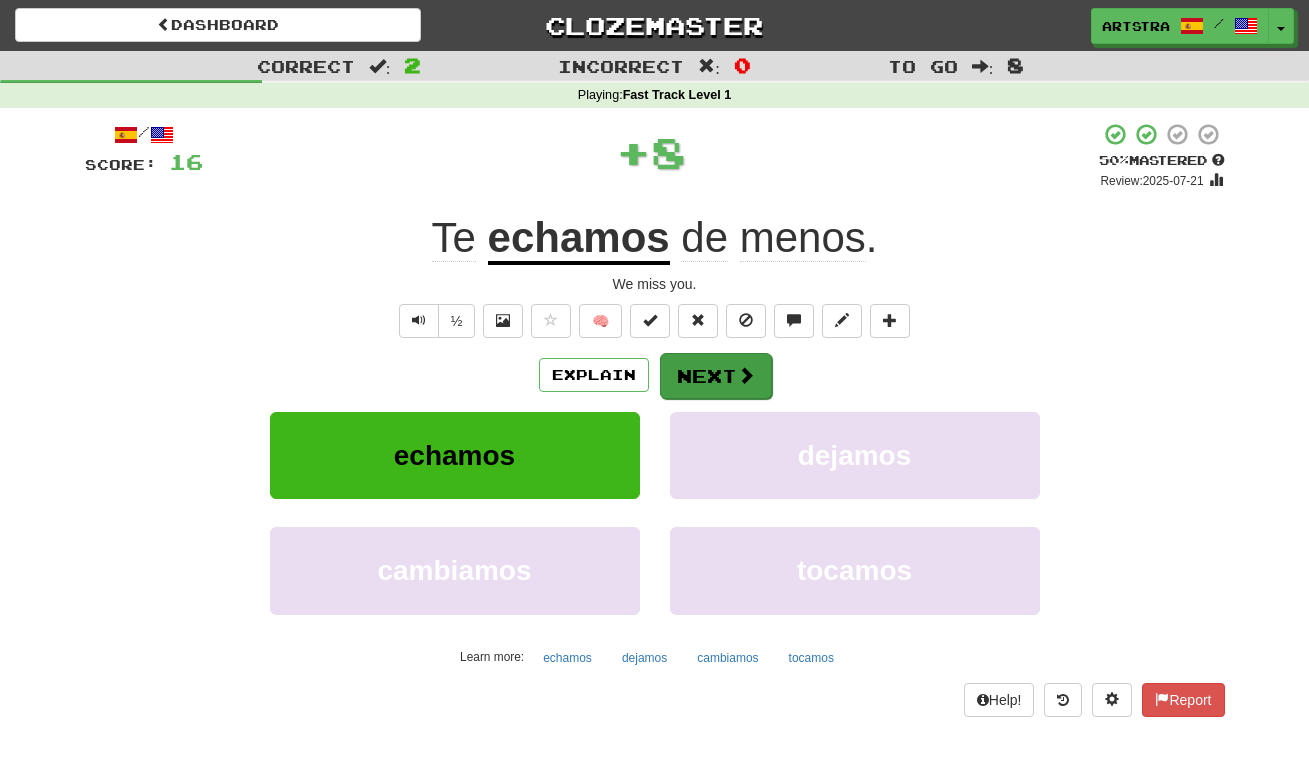 click on "Next" at bounding box center (716, 376) 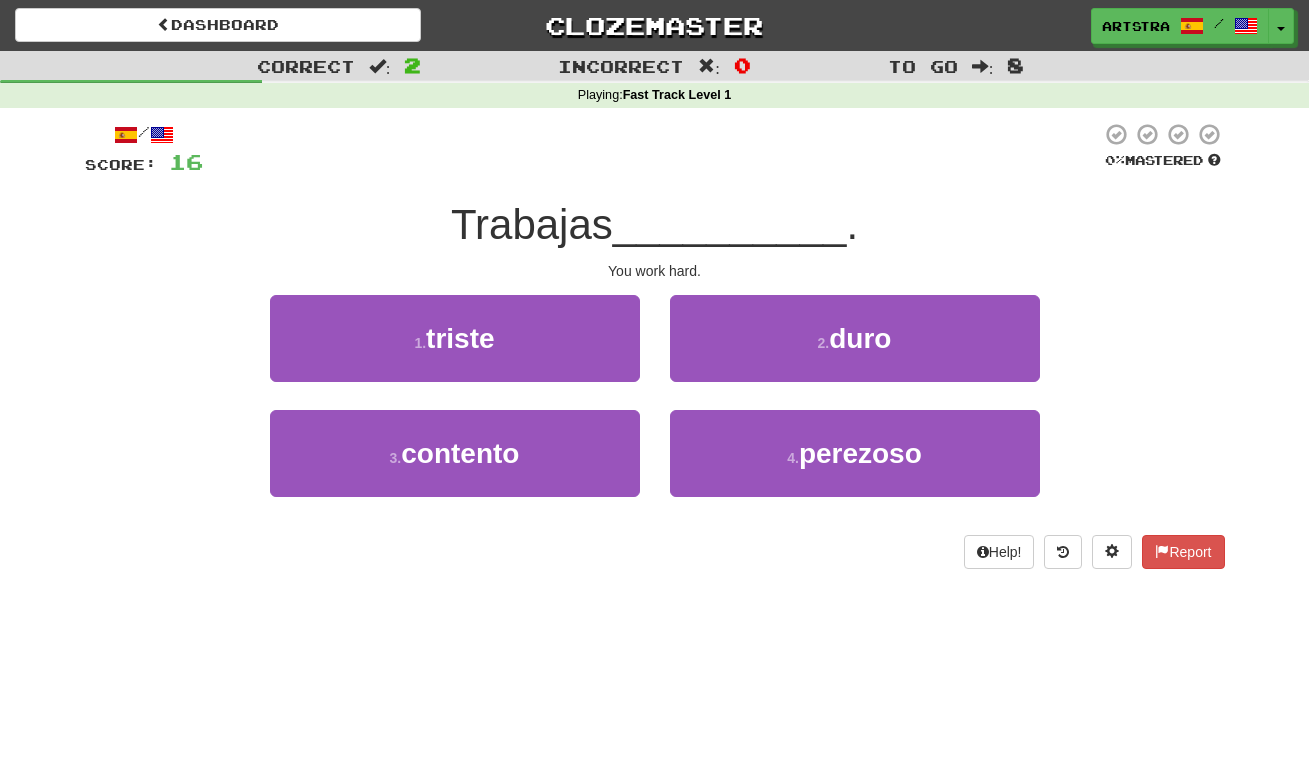 click on "__________" at bounding box center [730, 224] 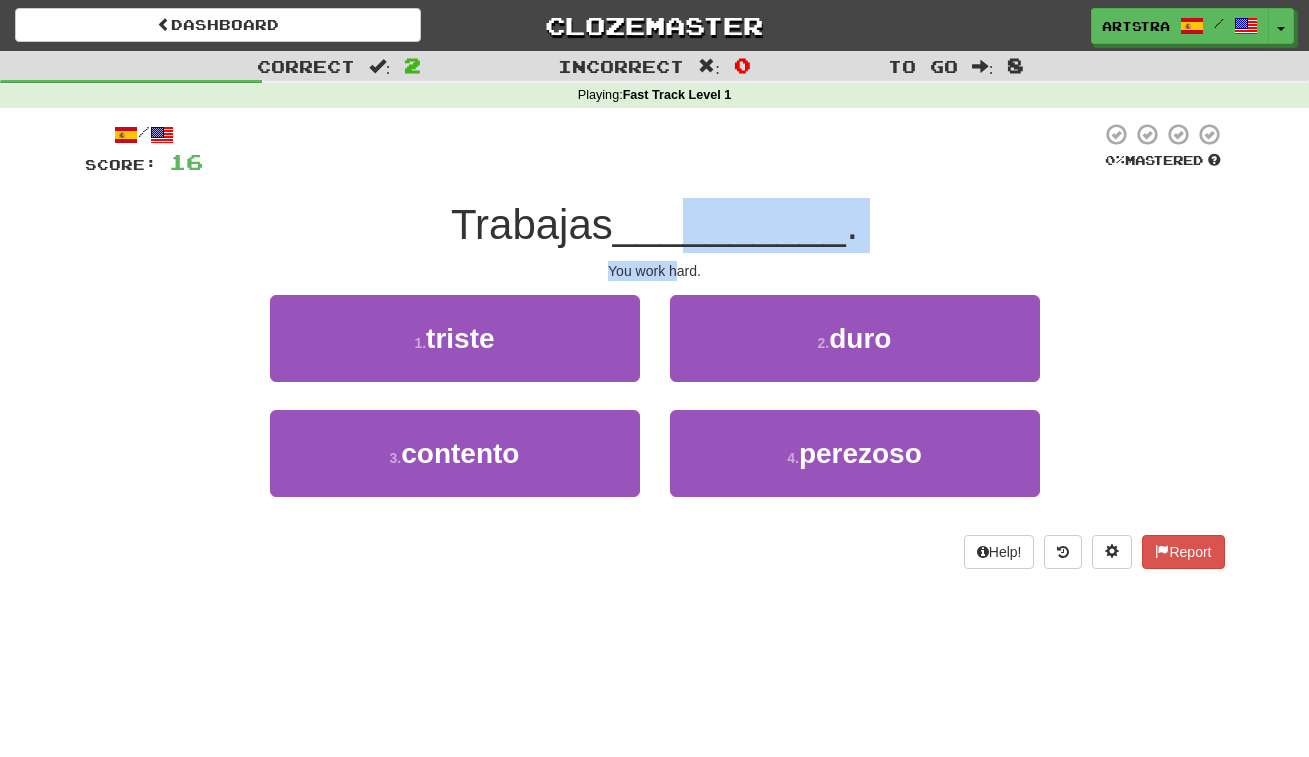 drag, startPoint x: 682, startPoint y: 242, endPoint x: 679, endPoint y: 268, distance: 26.172504 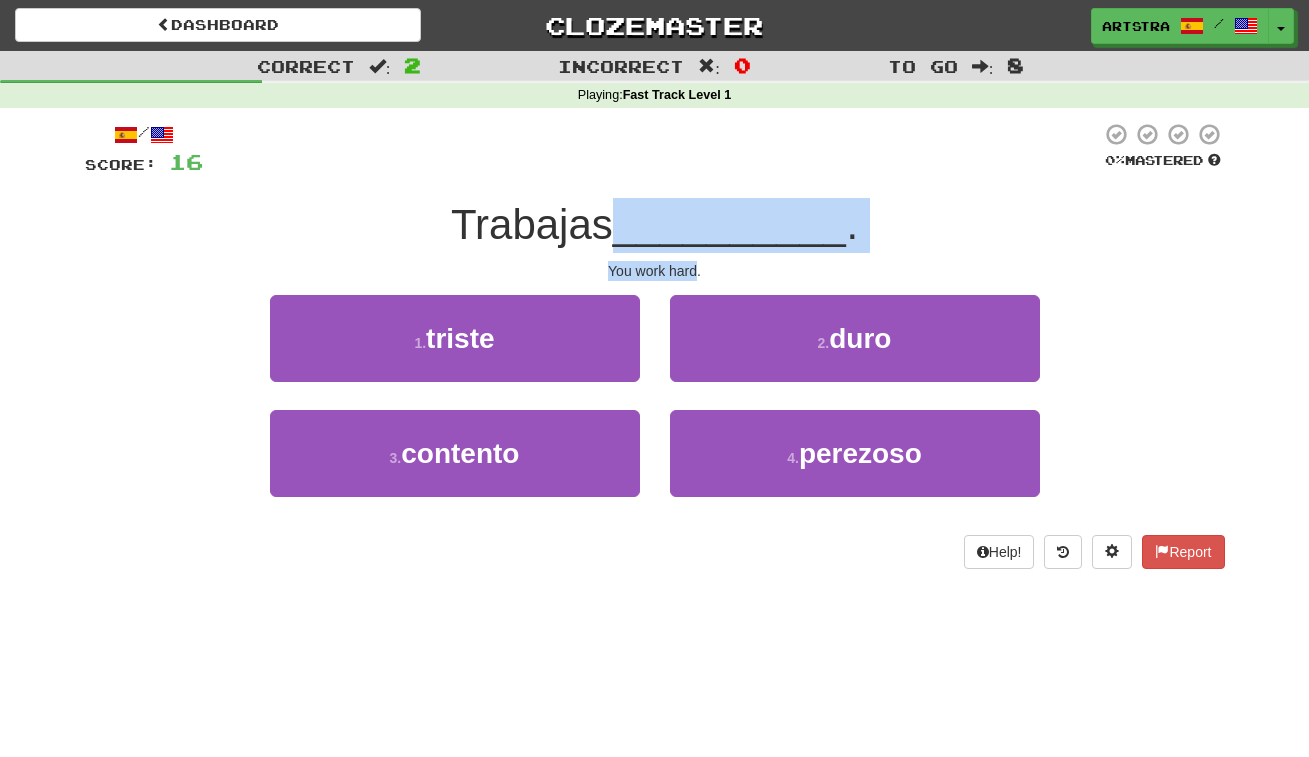 drag, startPoint x: 679, startPoint y: 268, endPoint x: 669, endPoint y: 209, distance: 59.841457 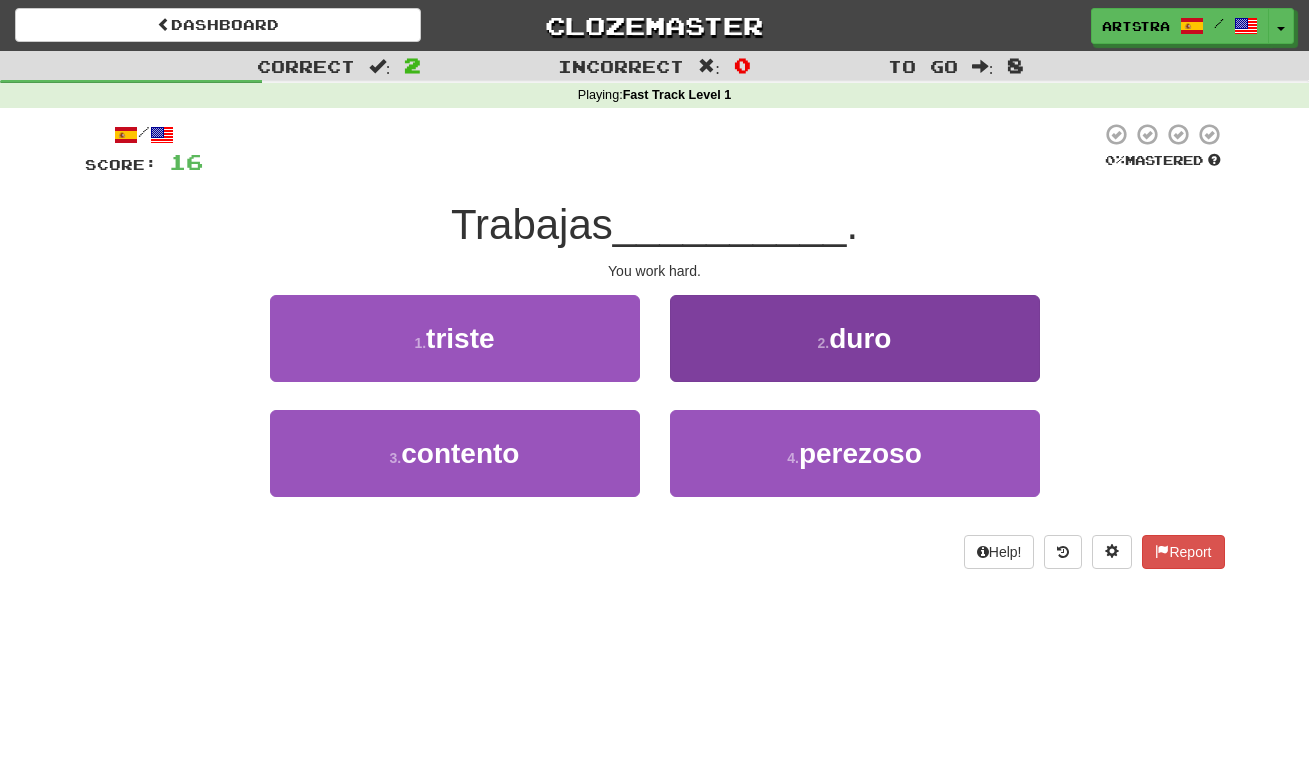 click on "2 .  duro" at bounding box center [855, 338] 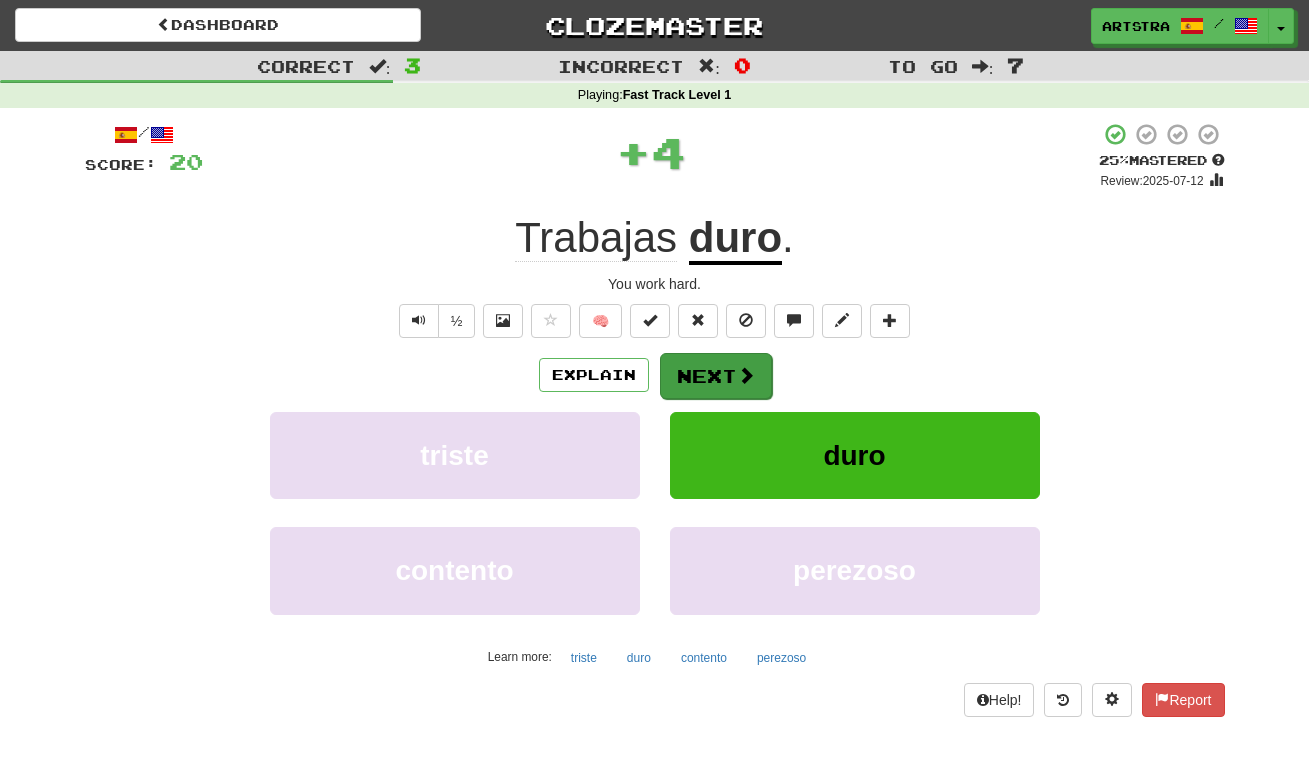 click on "Next" at bounding box center [716, 376] 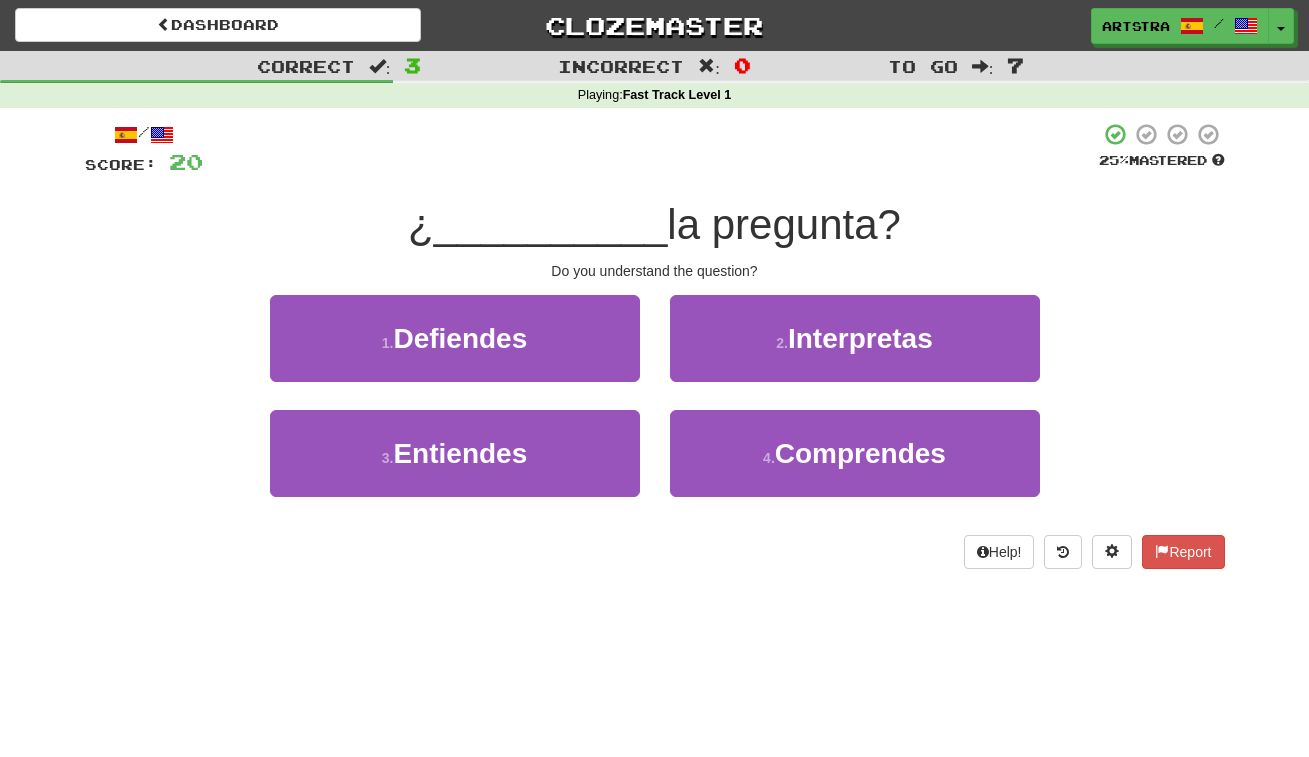 click on "la pregunta?" at bounding box center [784, 224] 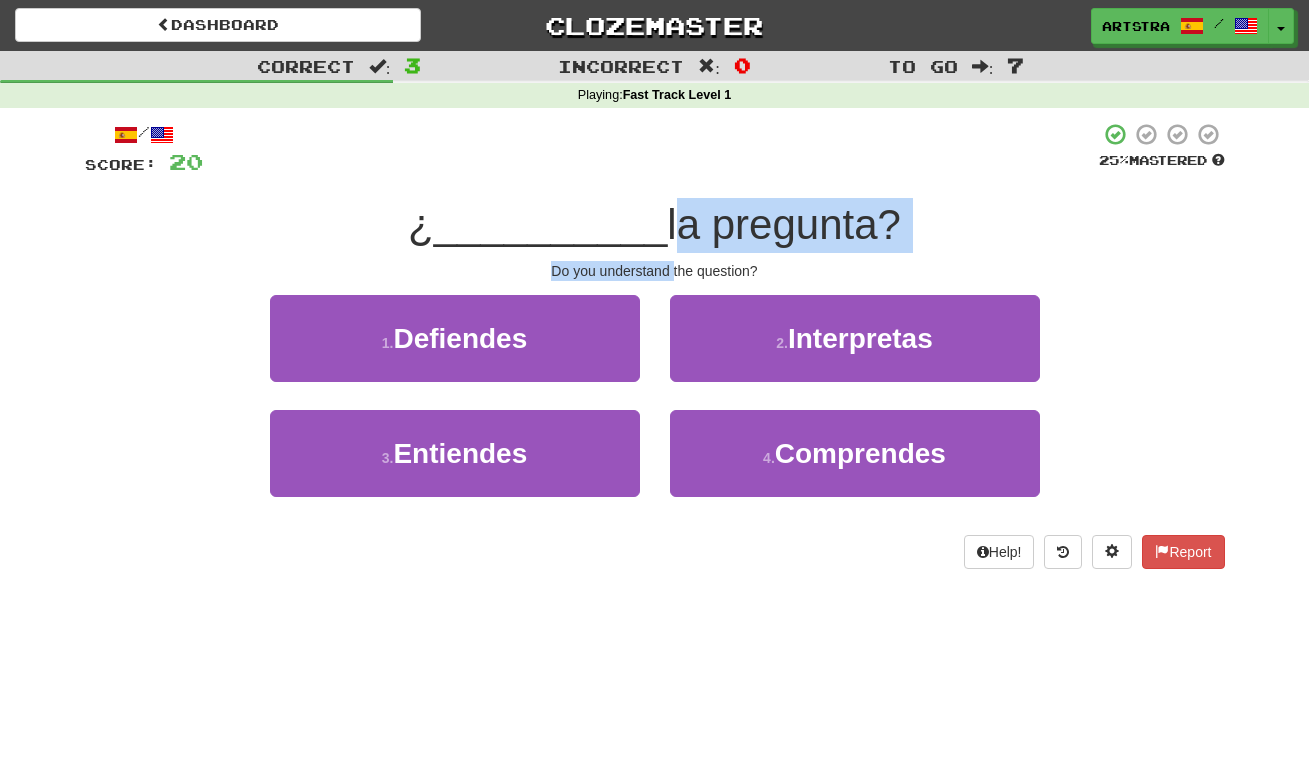 drag, startPoint x: 664, startPoint y: 214, endPoint x: 669, endPoint y: 264, distance: 50.24938 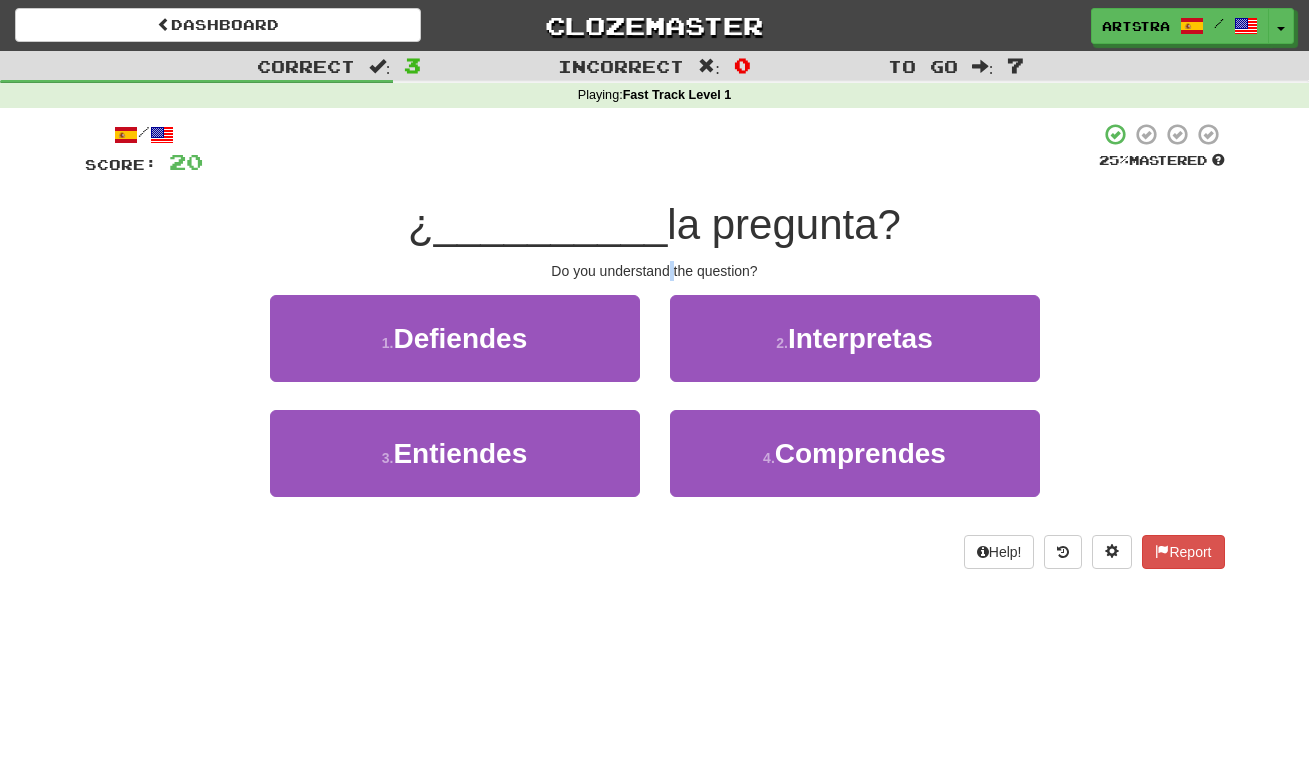 click on "Do you understand the question?" at bounding box center [655, 271] 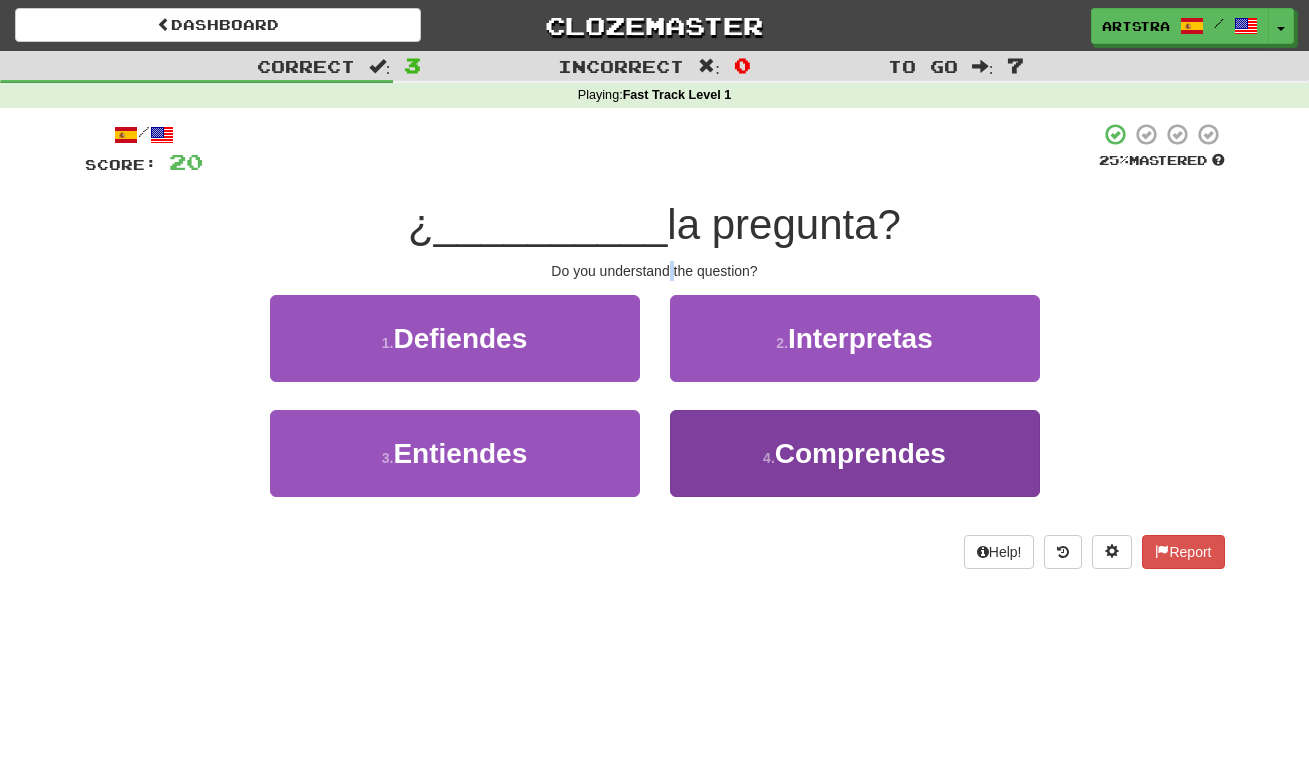 click on "Comprendes" at bounding box center [860, 453] 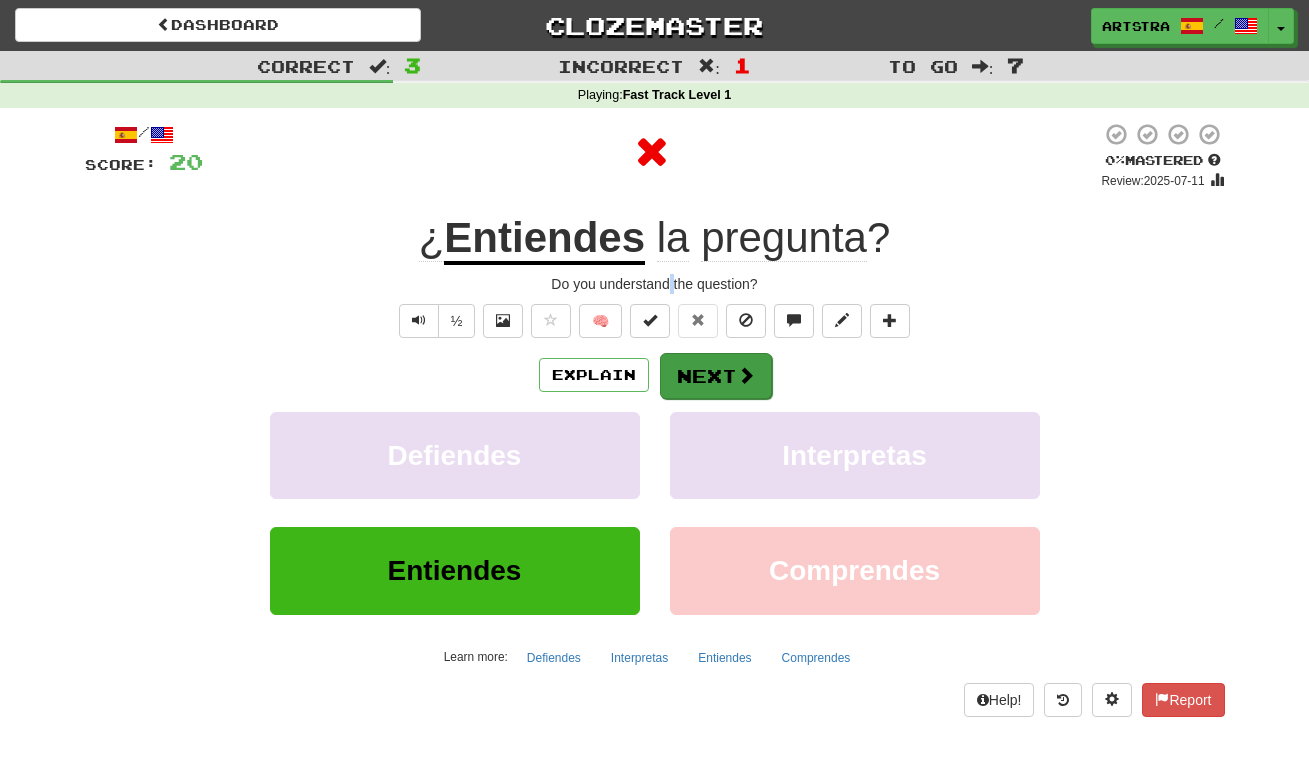 click on "Next" at bounding box center (716, 376) 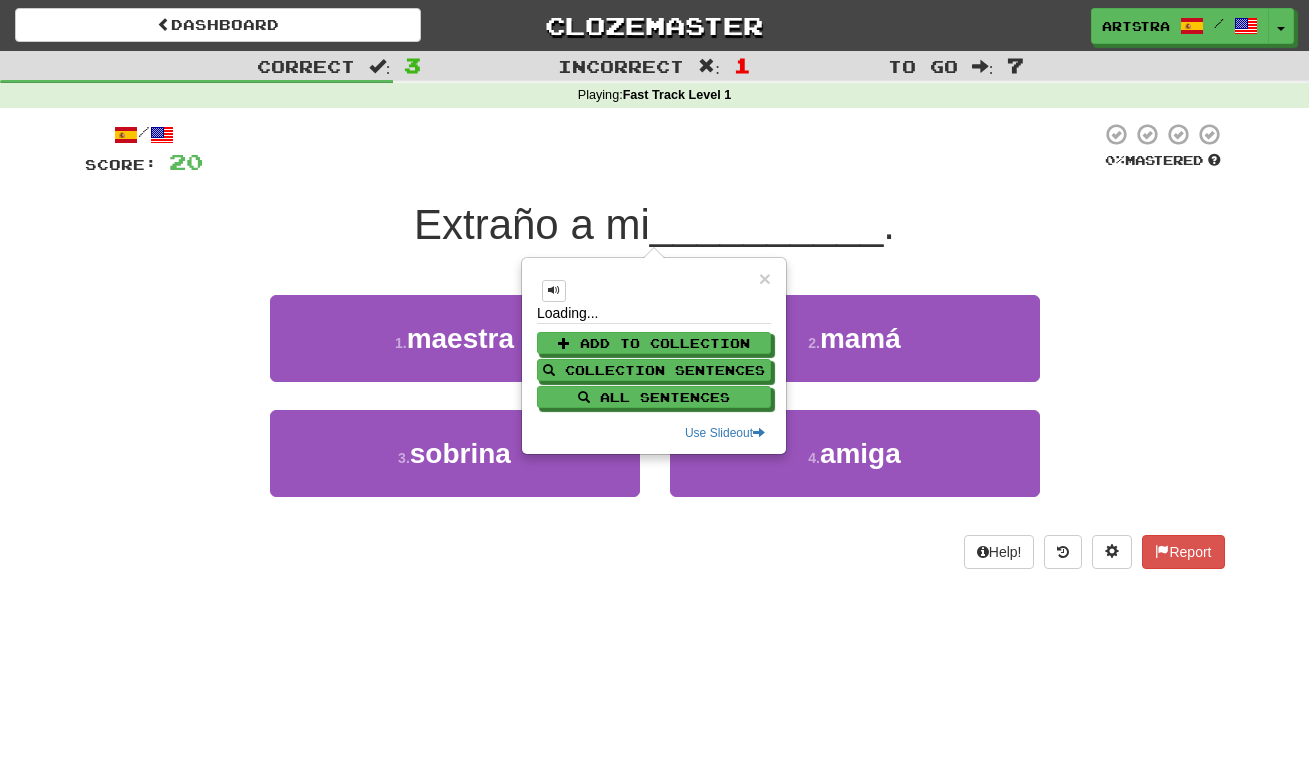 click on "Extraño a mi" at bounding box center [532, 224] 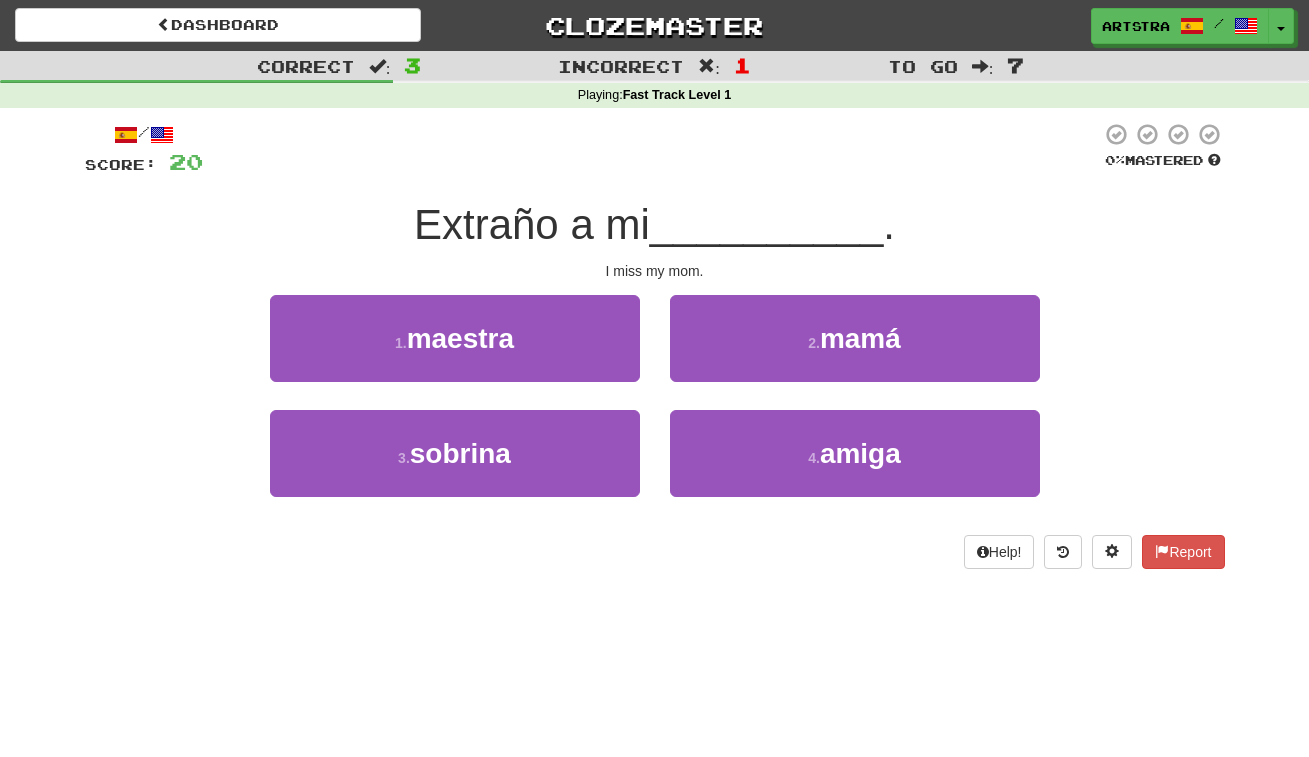 click on "Extraño a mi" at bounding box center (532, 224) 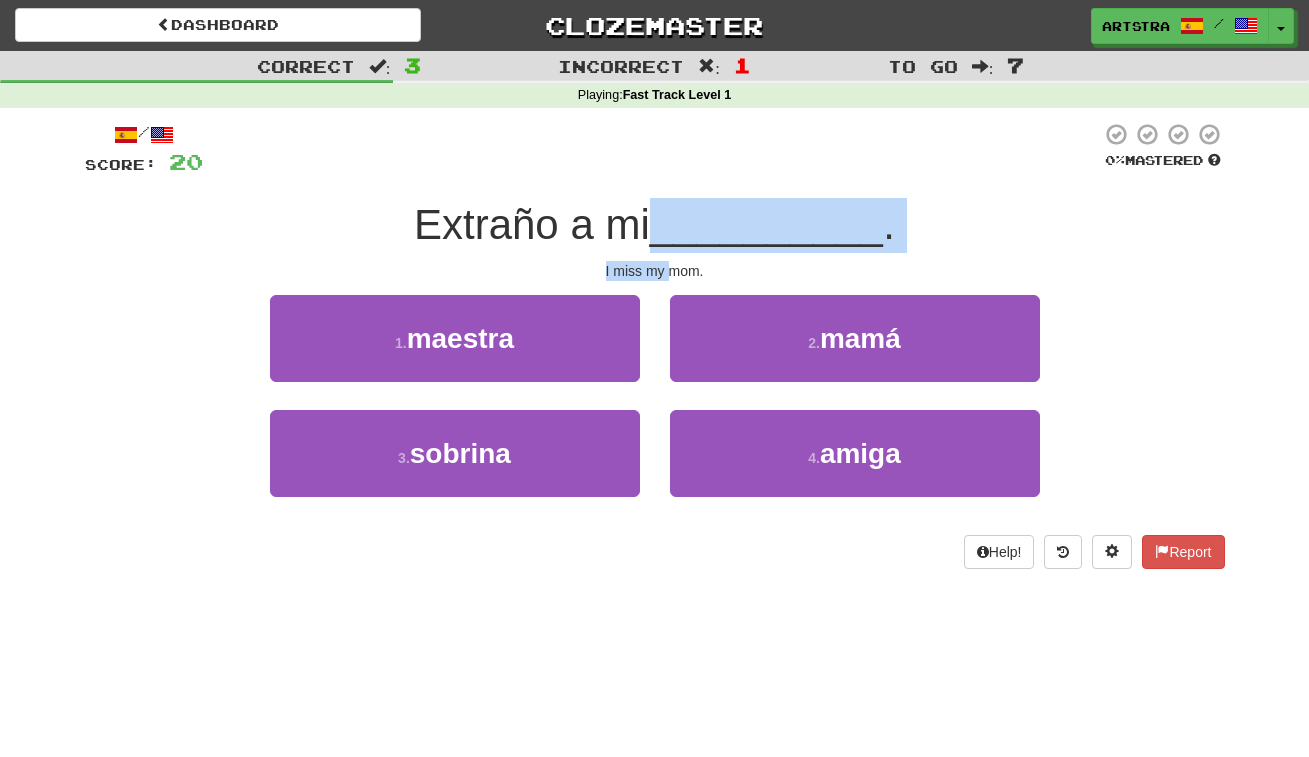 drag, startPoint x: 677, startPoint y: 265, endPoint x: 676, endPoint y: 215, distance: 50.01 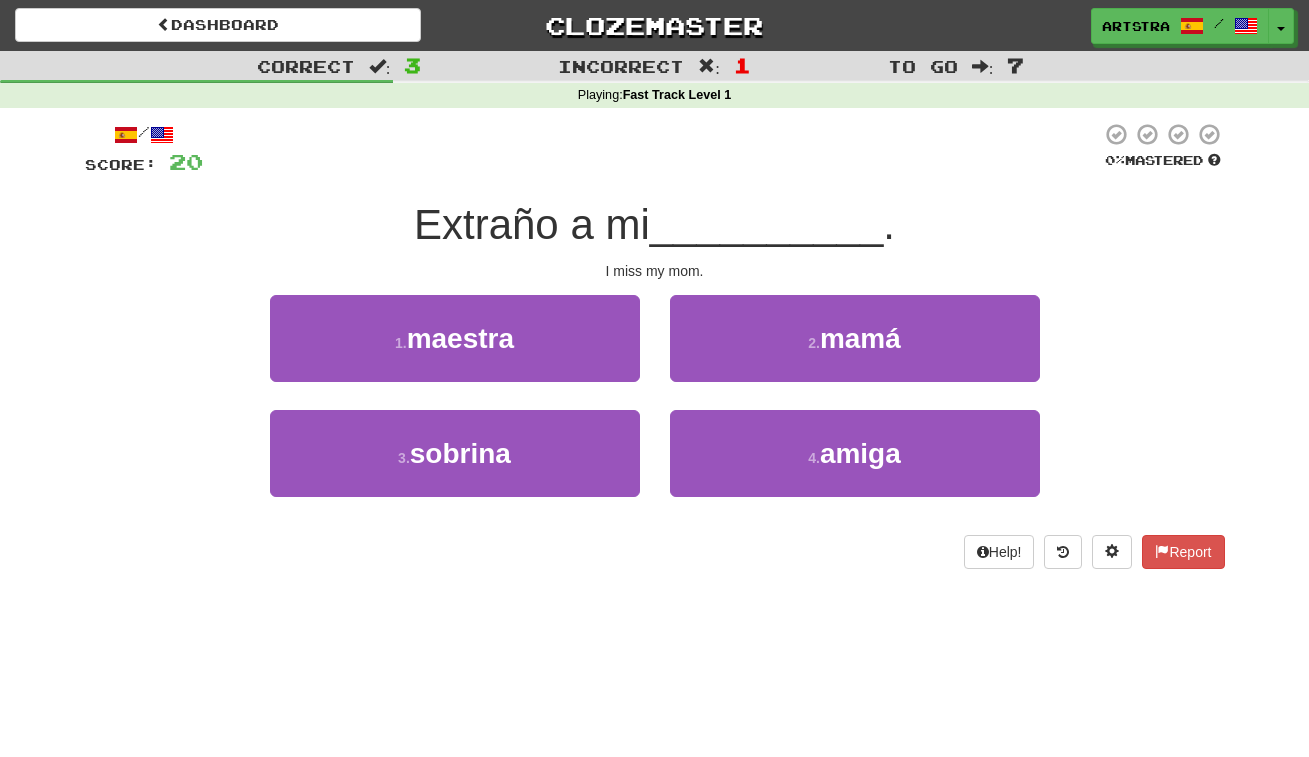 click on "__________" at bounding box center (767, 224) 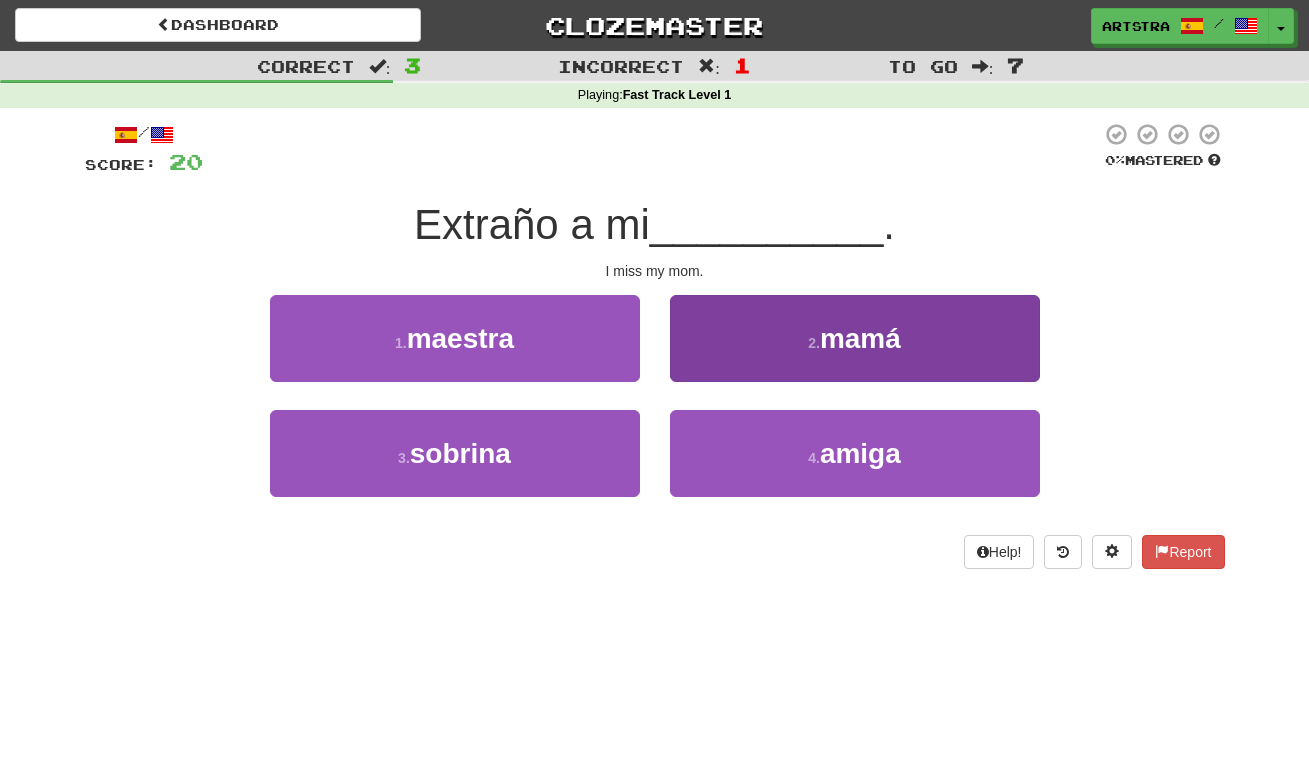 click on "2 .  mamá" at bounding box center (855, 338) 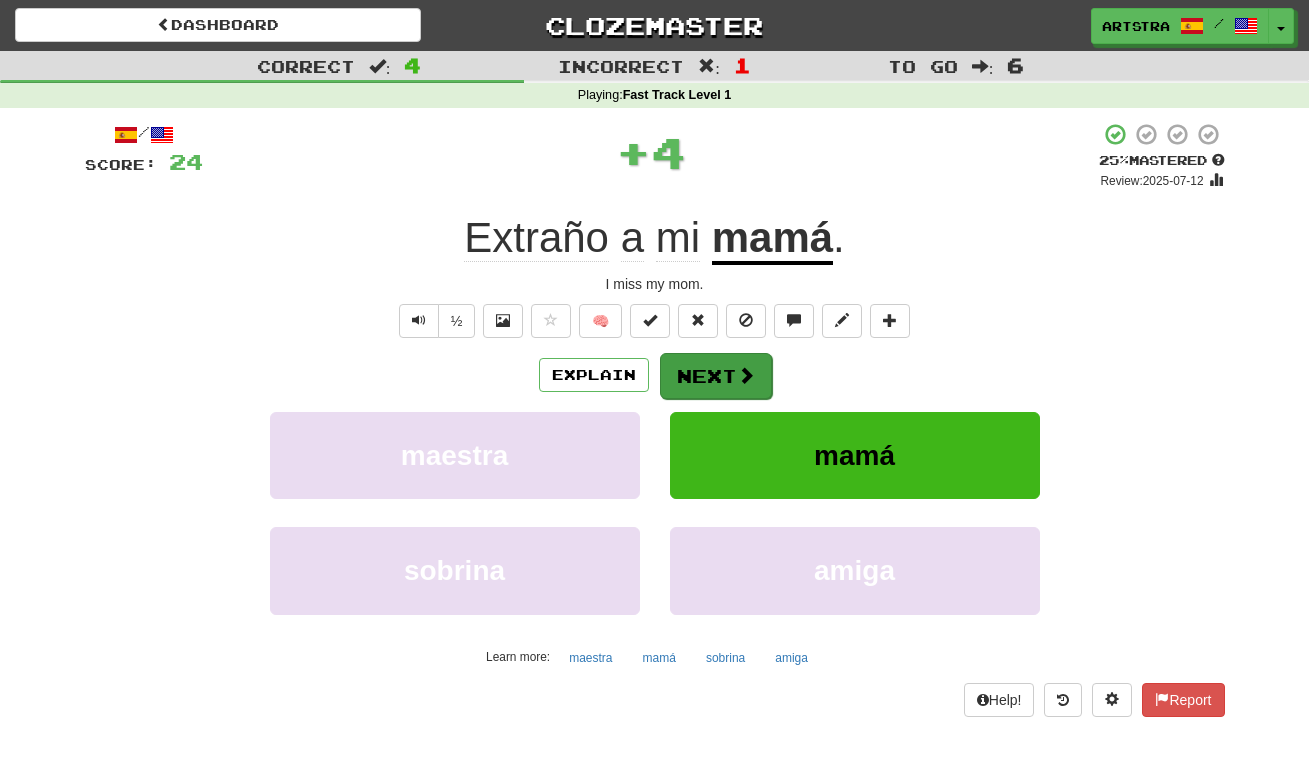 click on "Next" at bounding box center [716, 376] 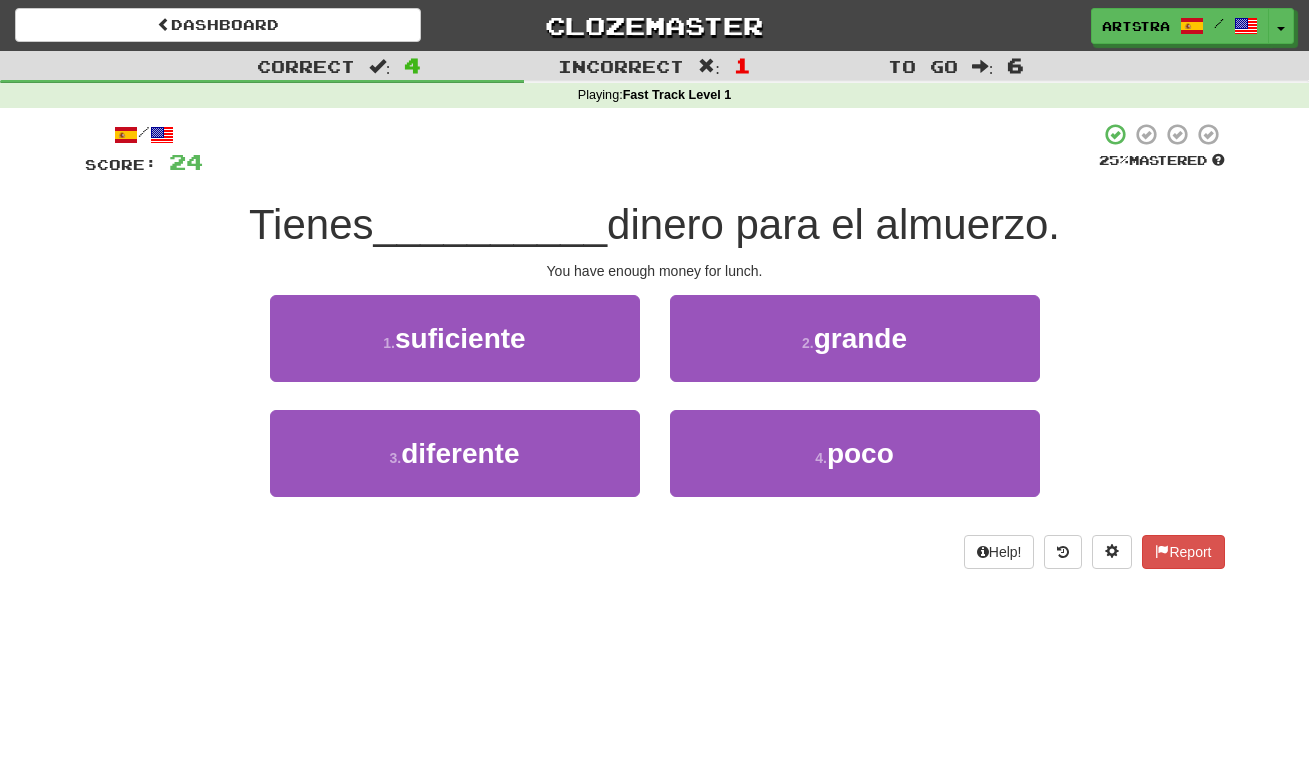 click on "dinero para el almuerzo." at bounding box center (833, 224) 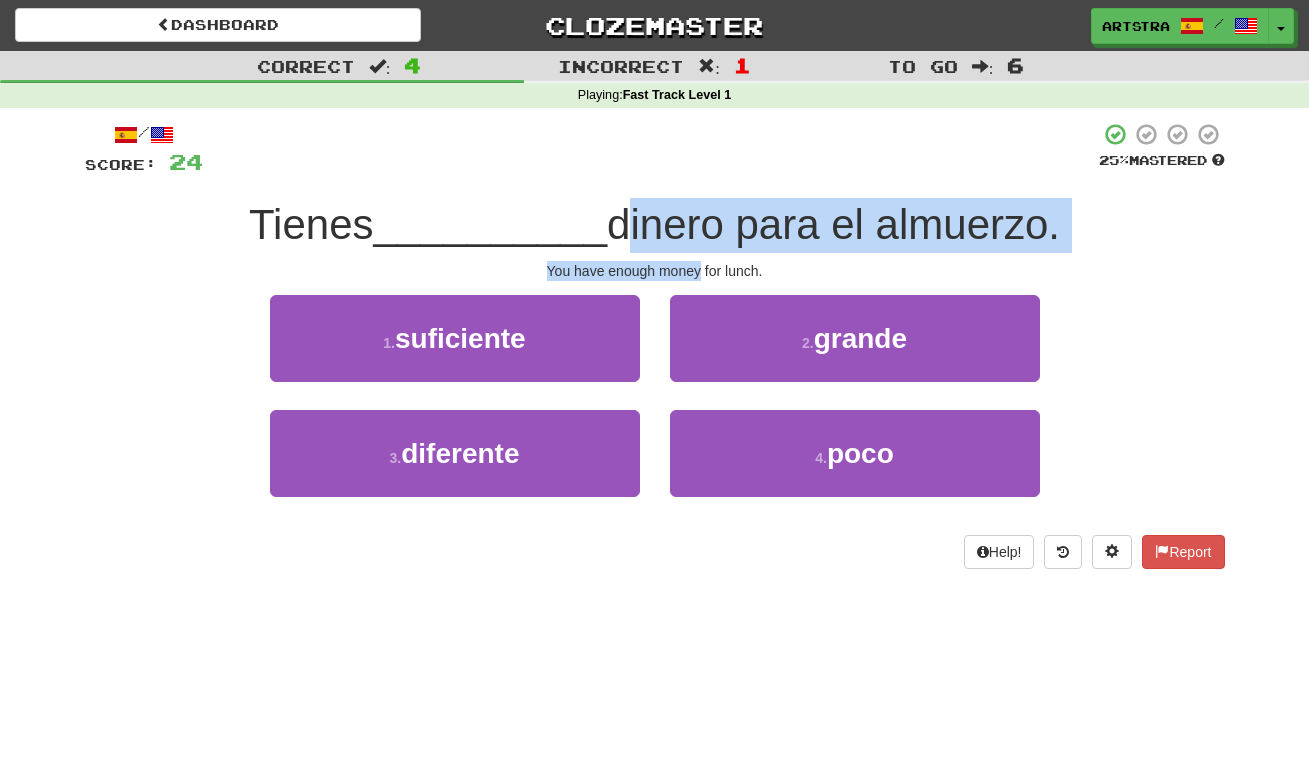 drag, startPoint x: 673, startPoint y: 232, endPoint x: 689, endPoint y: 265, distance: 36.67424 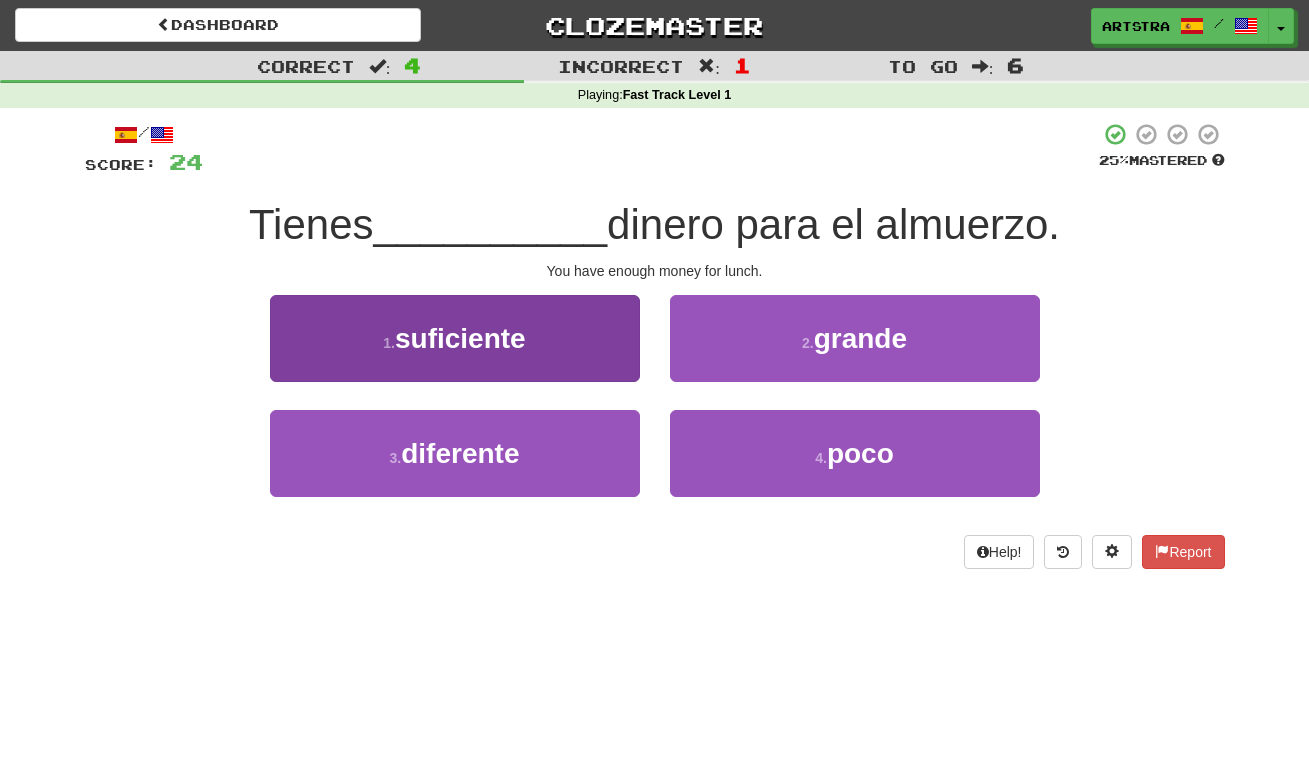 click on "1 .  suficiente" at bounding box center (455, 338) 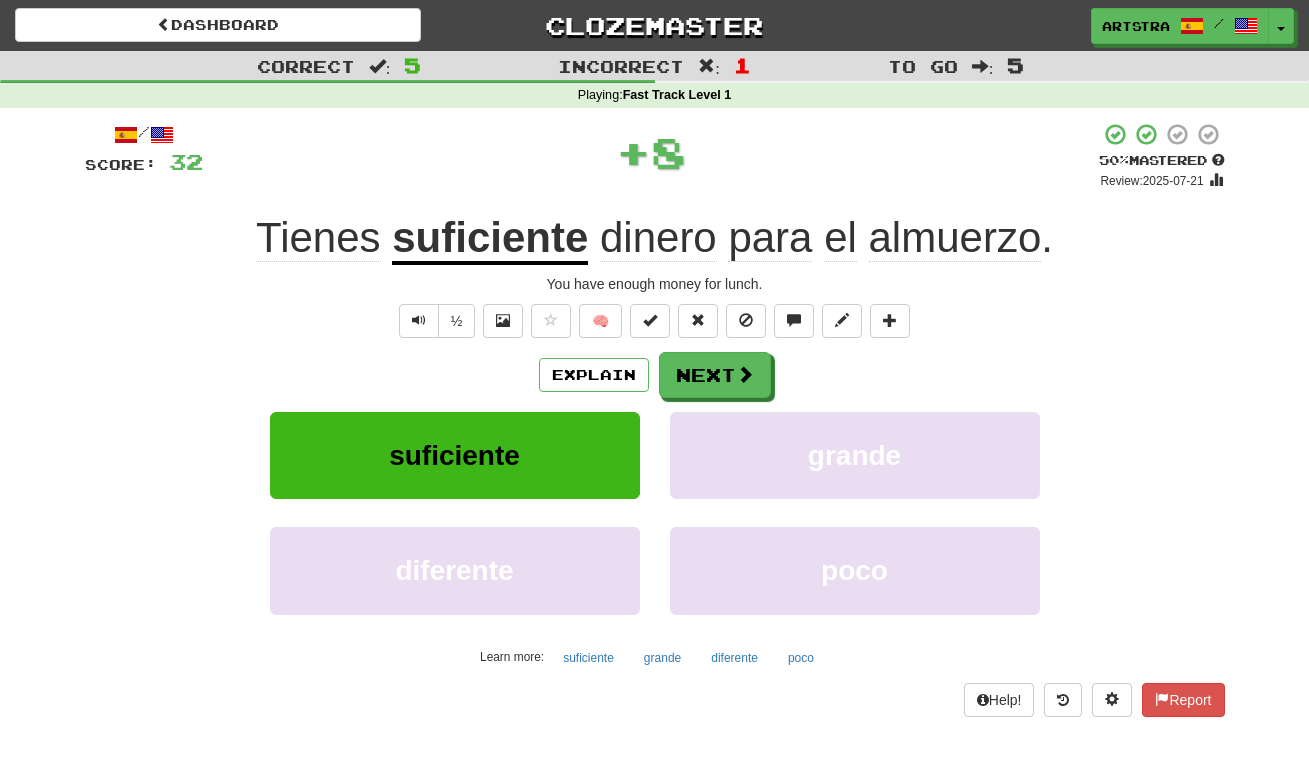 click on "almuerzo" at bounding box center [955, 238] 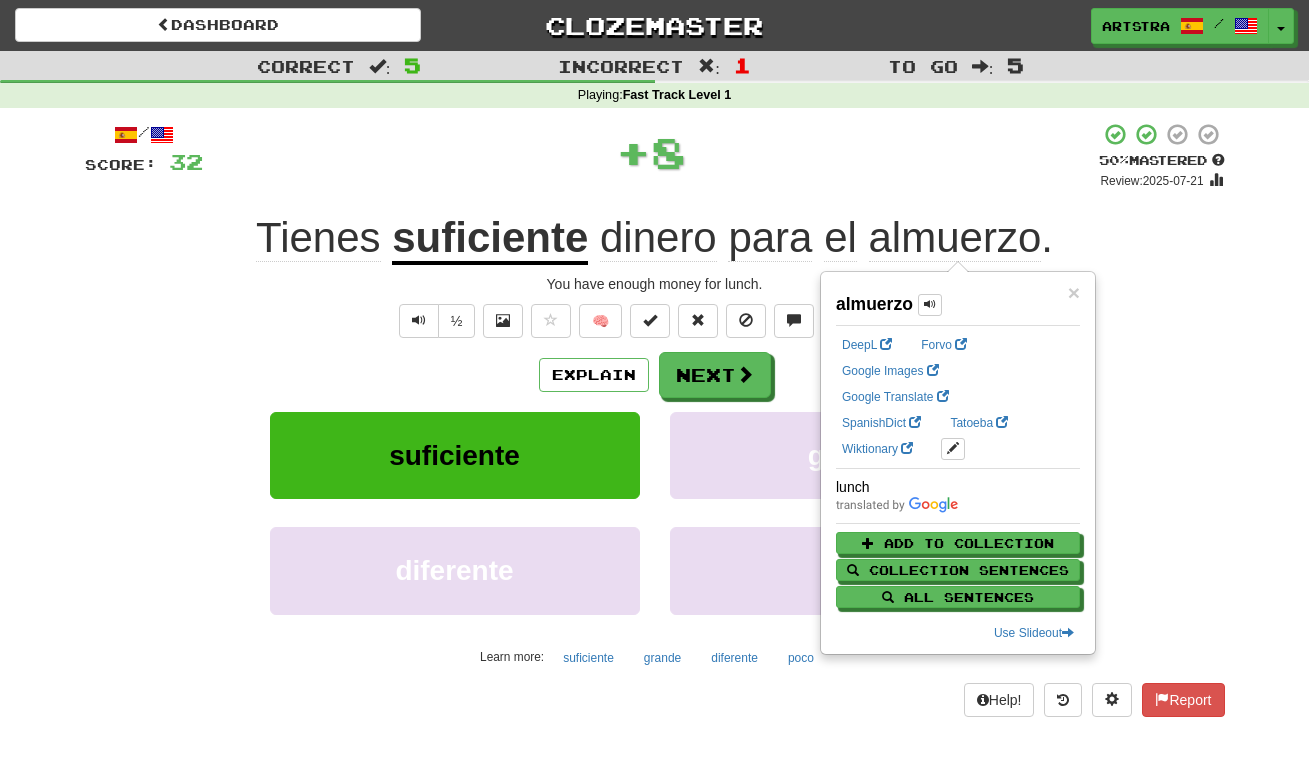 click on "+ 8" at bounding box center (651, 152) 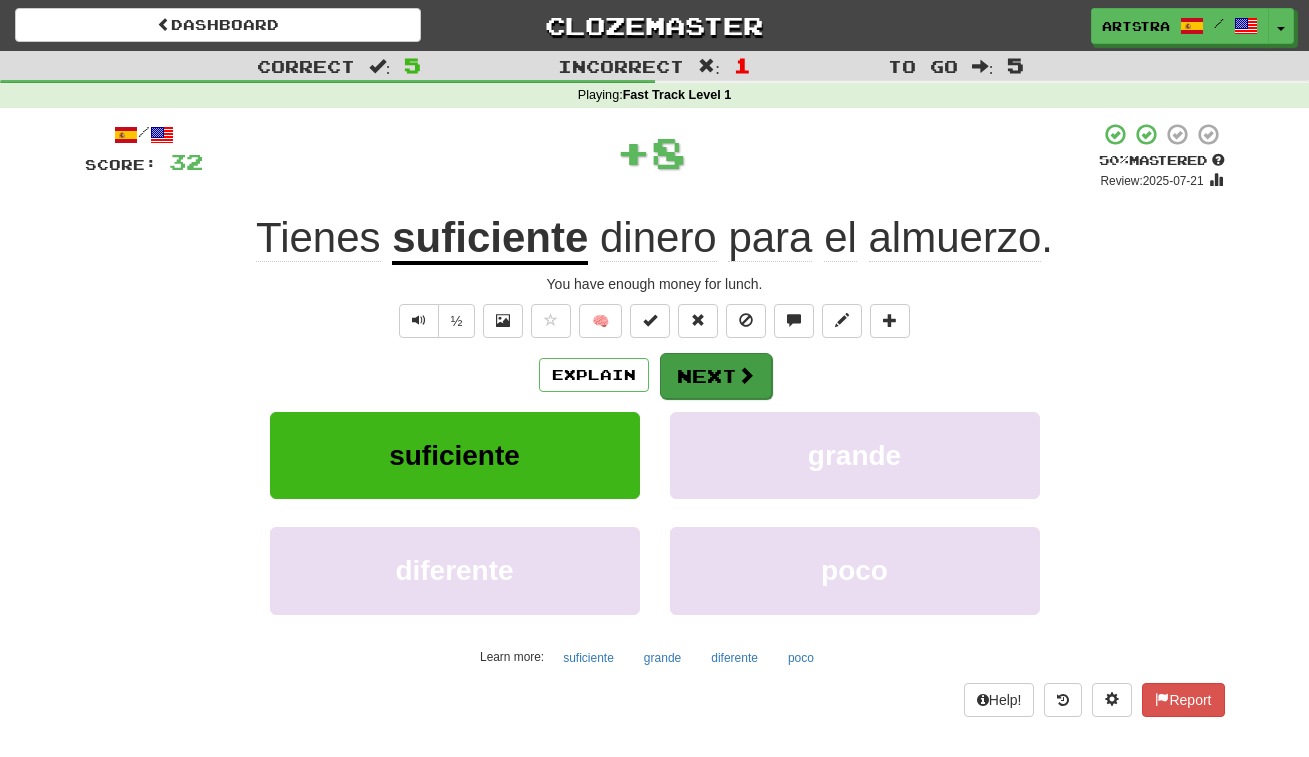 click at bounding box center (746, 375) 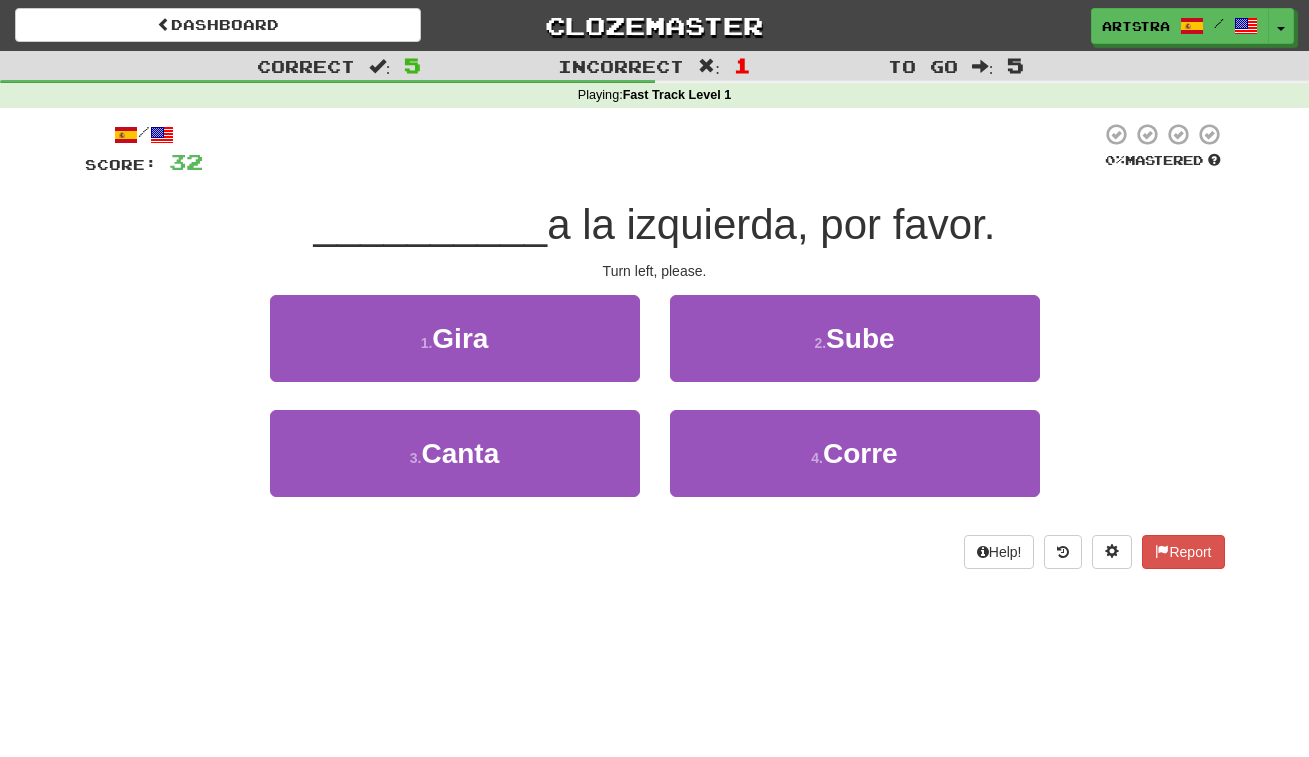 click on "a la izquierda, por favor." at bounding box center (771, 224) 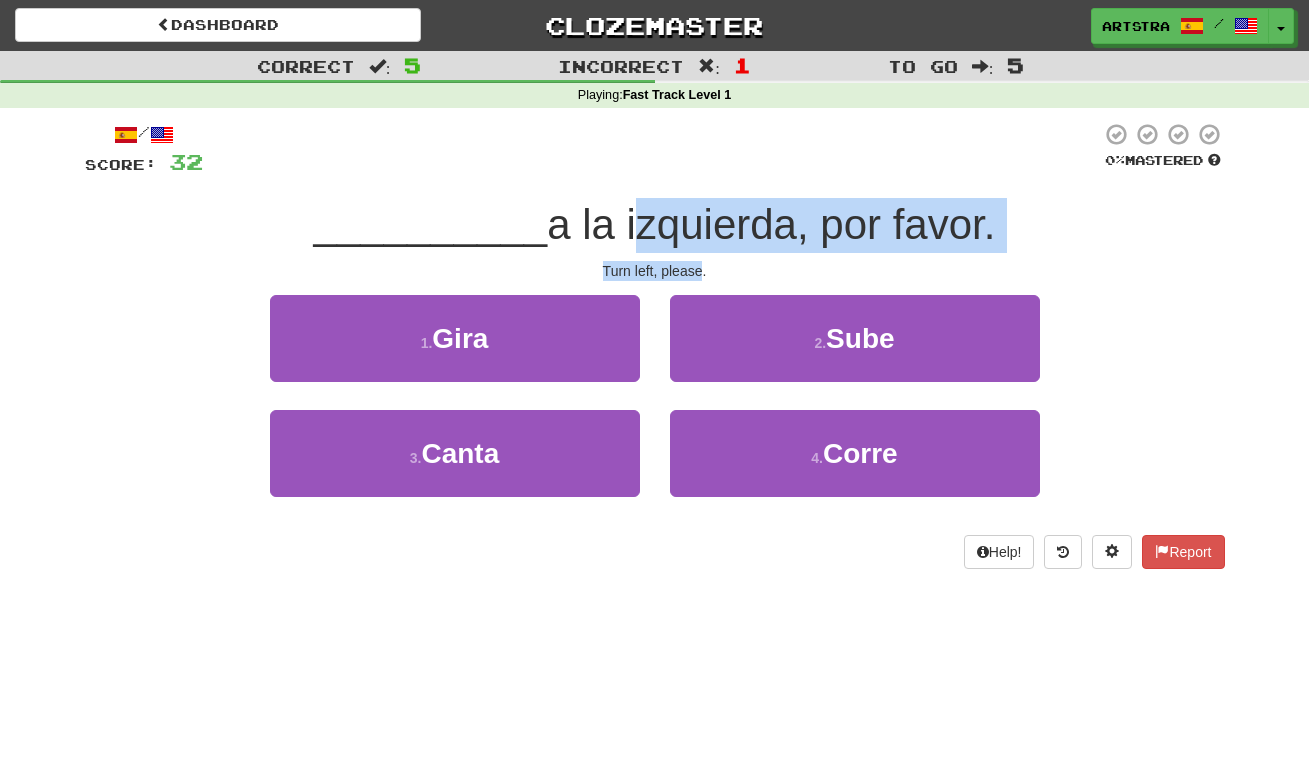 drag, startPoint x: 679, startPoint y: 227, endPoint x: 682, endPoint y: 263, distance: 36.124783 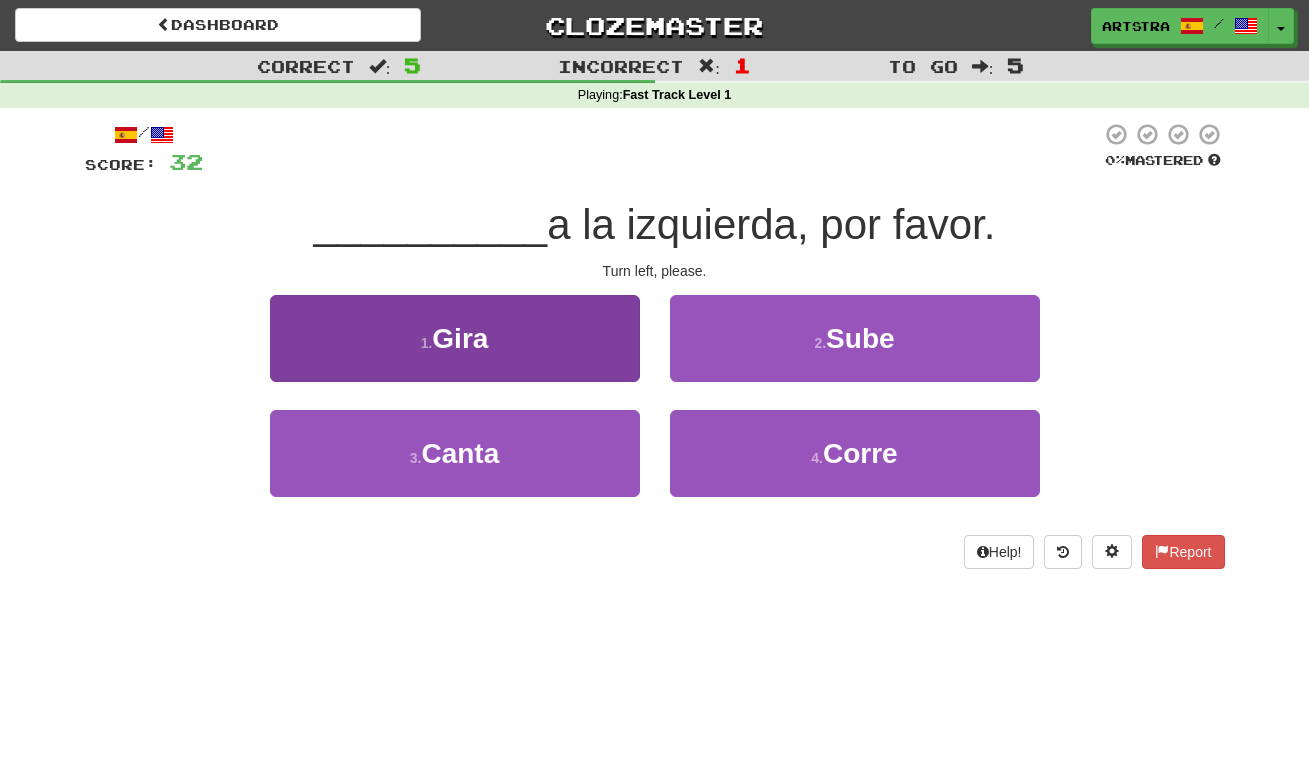 click on "1 .  Gira" at bounding box center [455, 338] 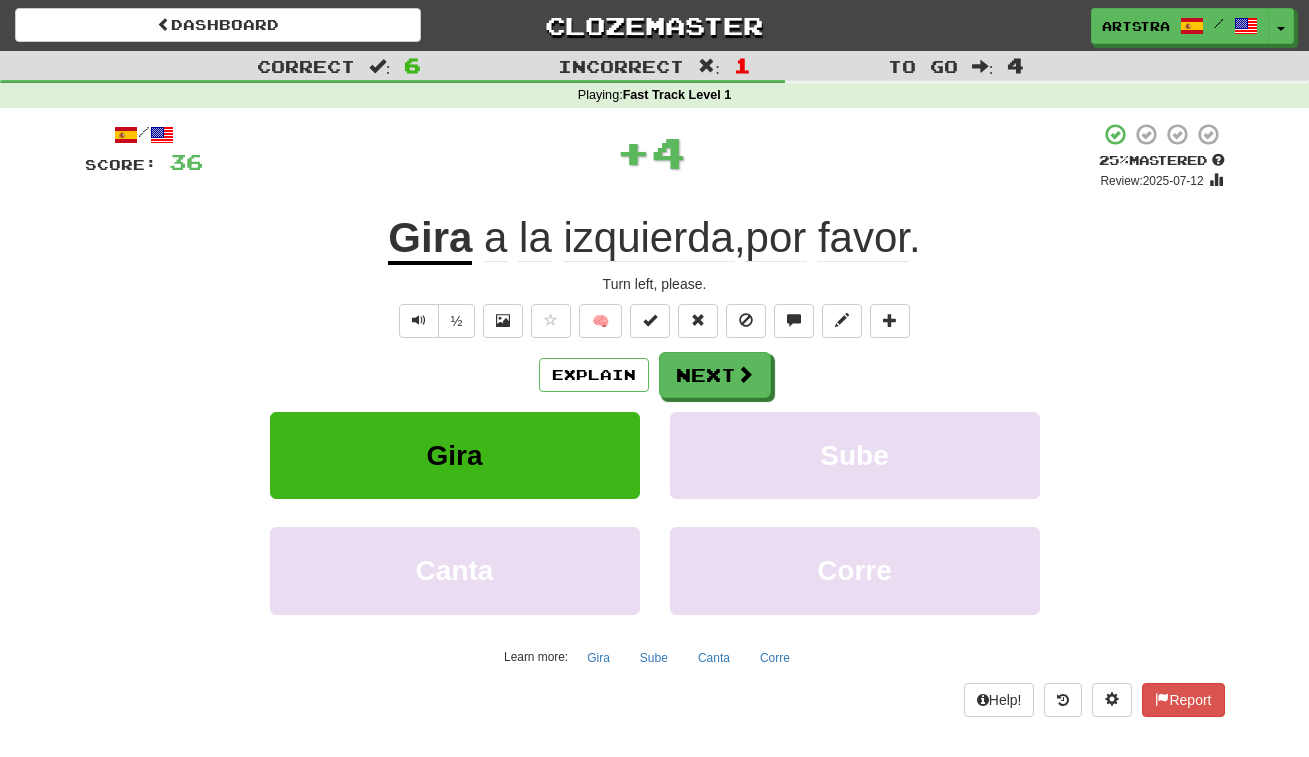 click on "Gira" at bounding box center (430, 239) 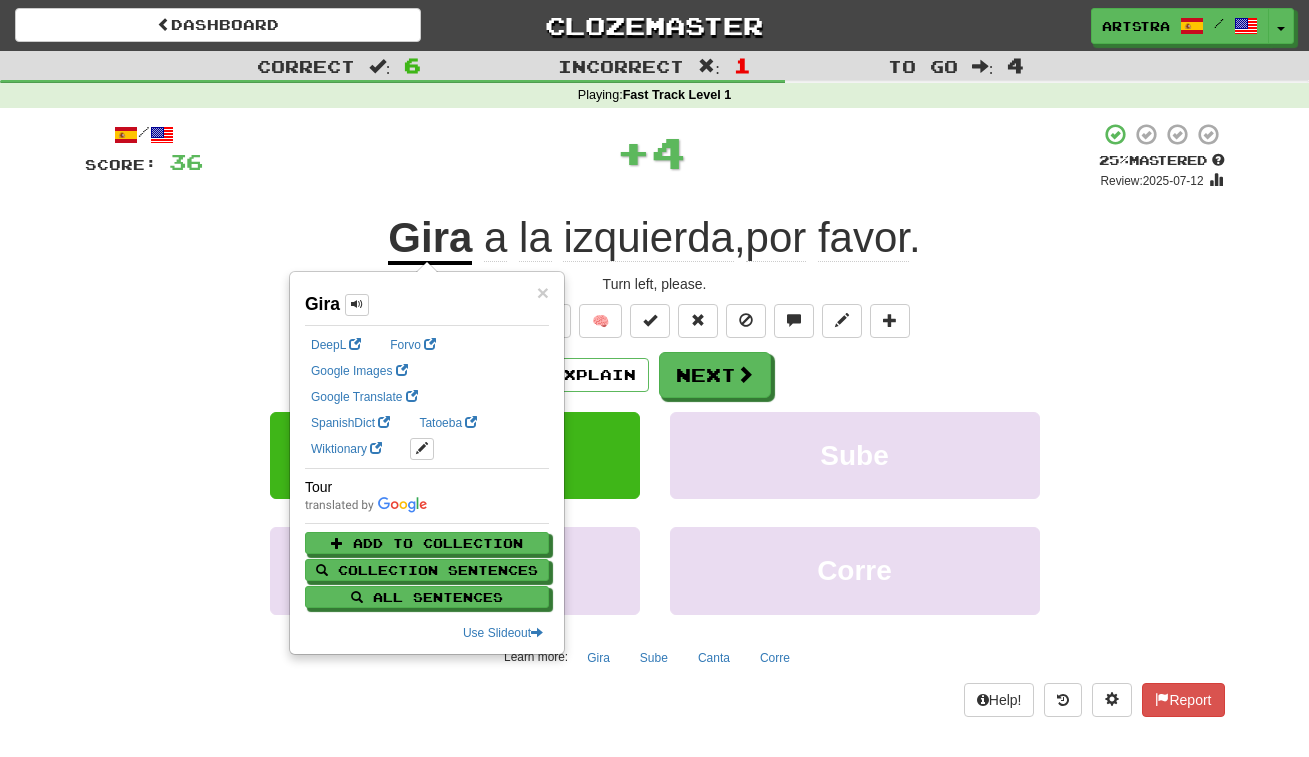 click on "izquierda" at bounding box center (648, 238) 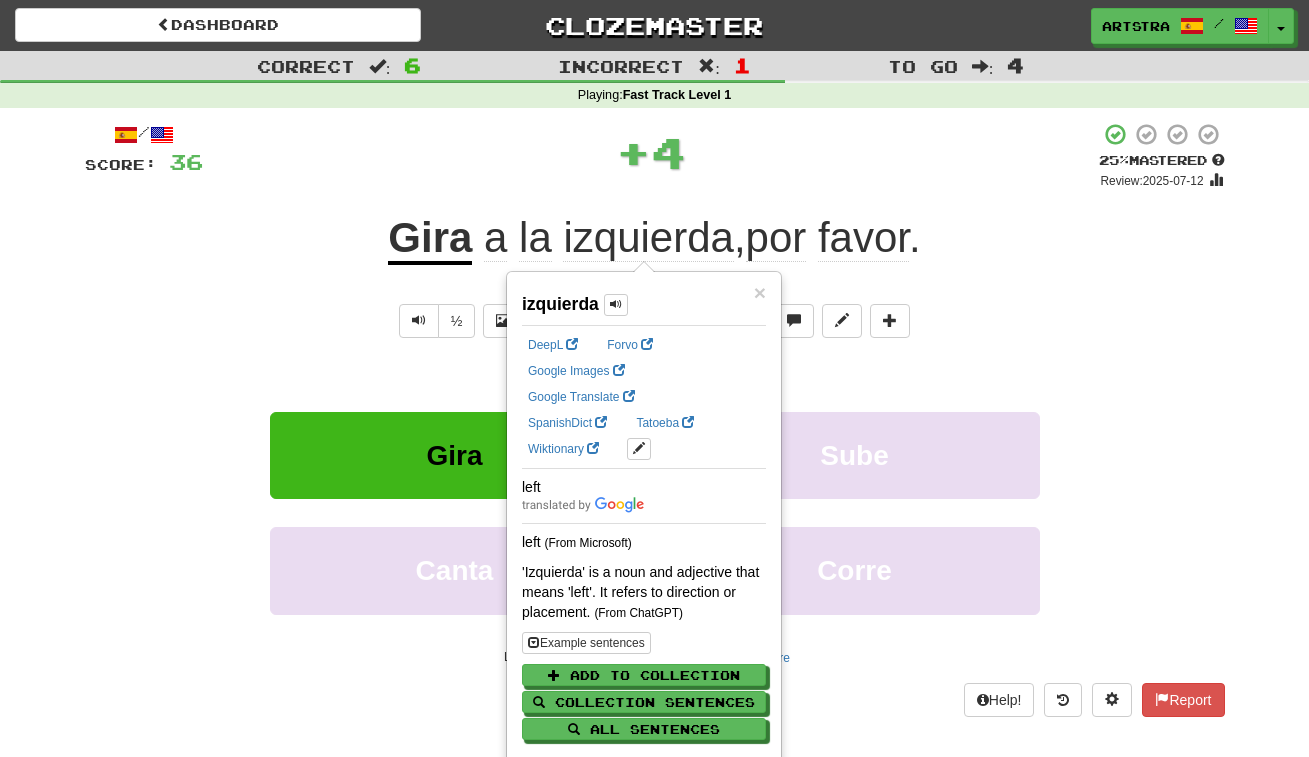click on "favor" at bounding box center [863, 238] 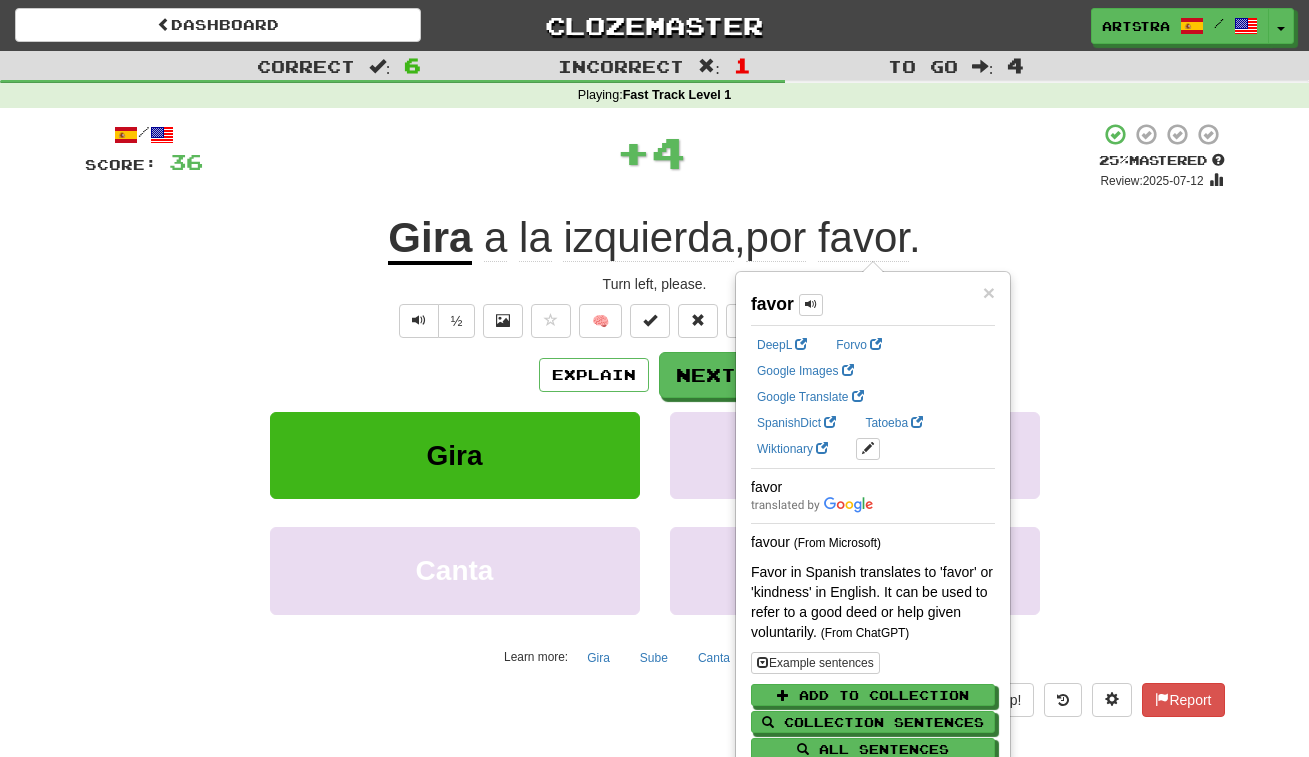 click on "+ 4" at bounding box center (651, 152) 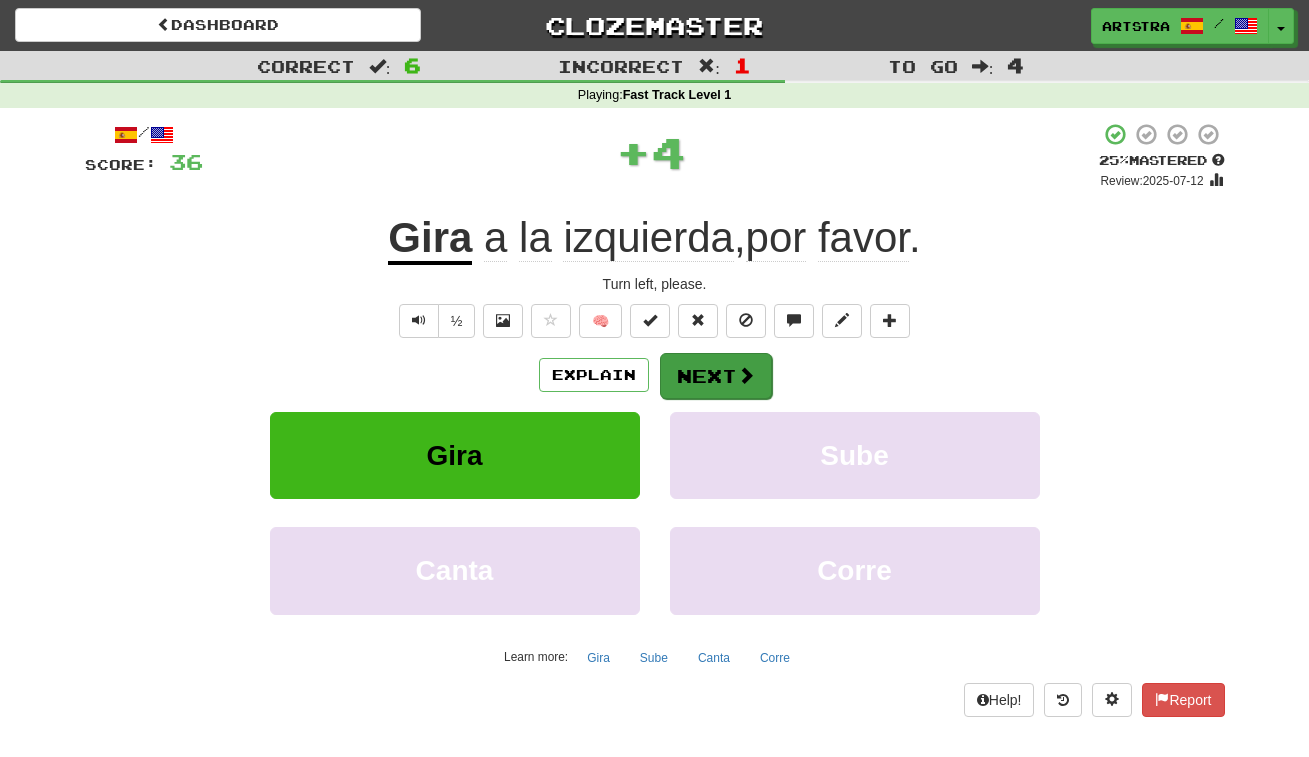 click on "Next" at bounding box center [716, 376] 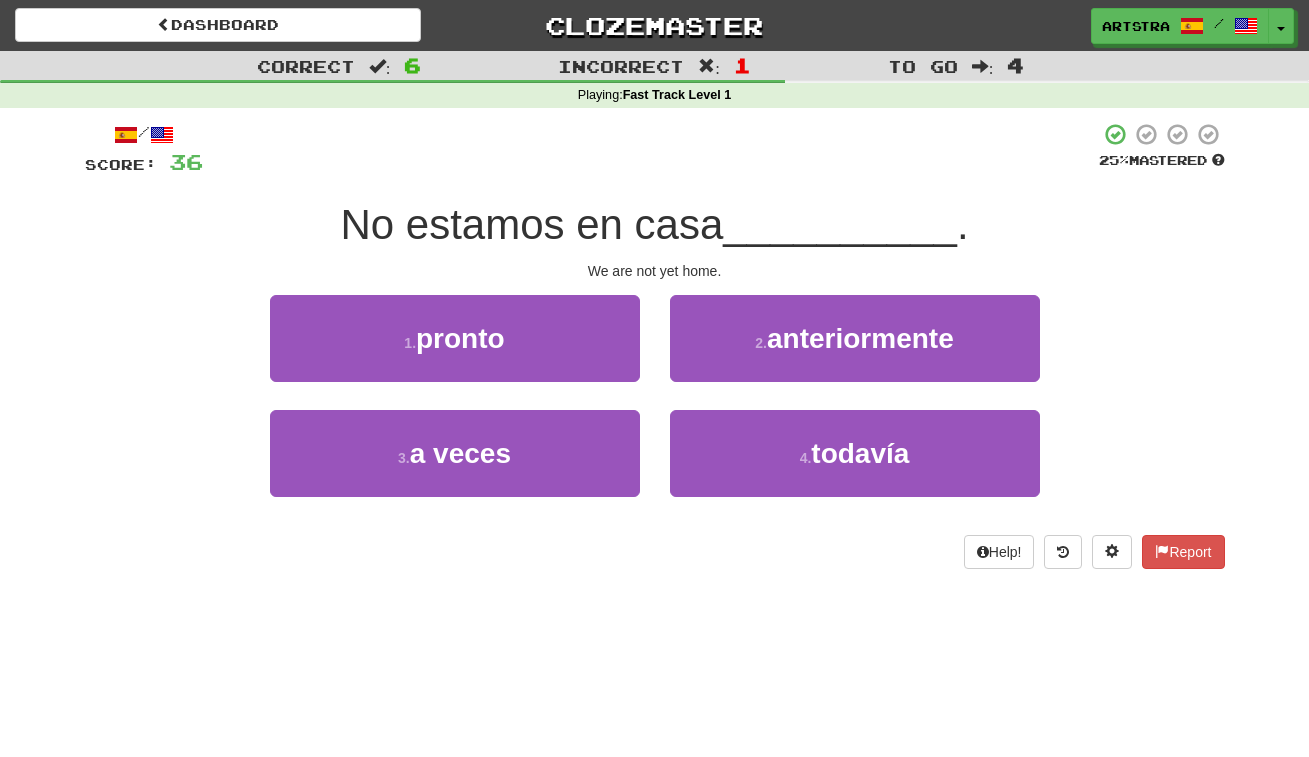 click on "No estamos en casa" at bounding box center [531, 224] 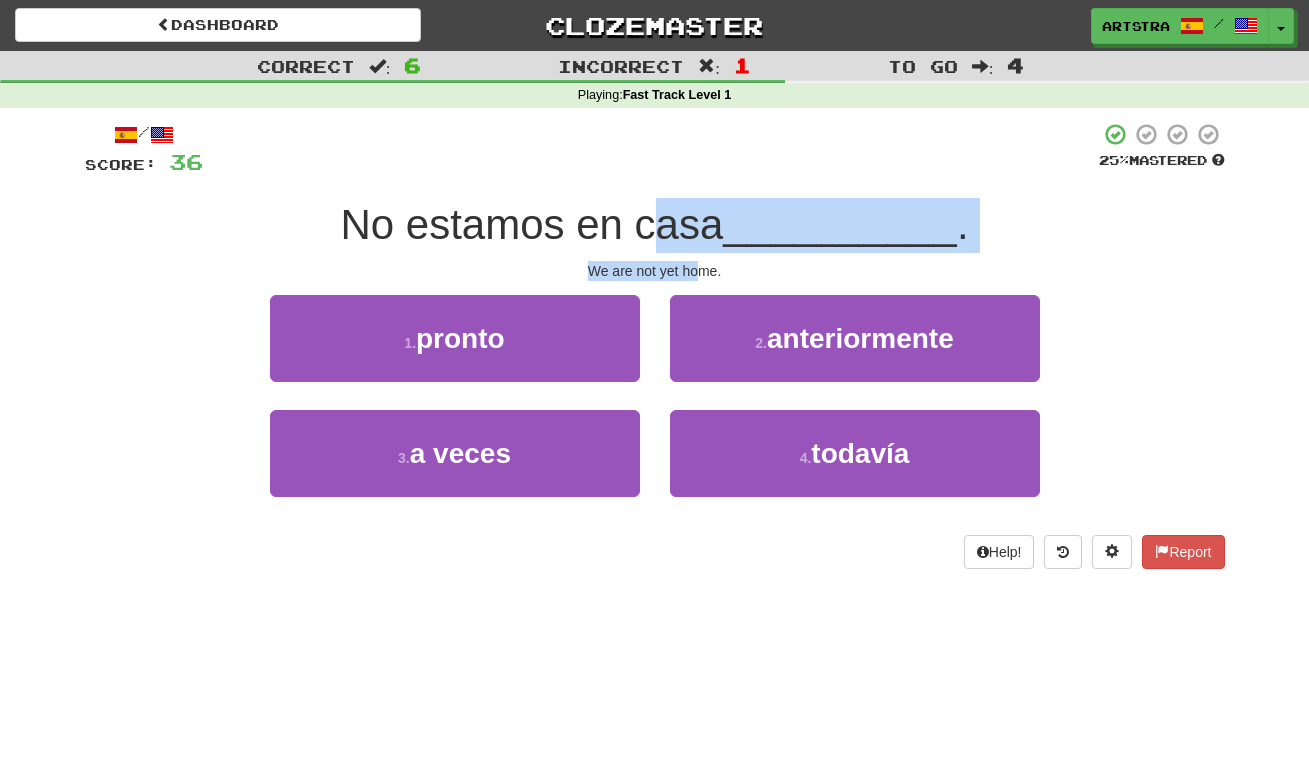 drag, startPoint x: 676, startPoint y: 254, endPoint x: 697, endPoint y: 269, distance: 25.806976 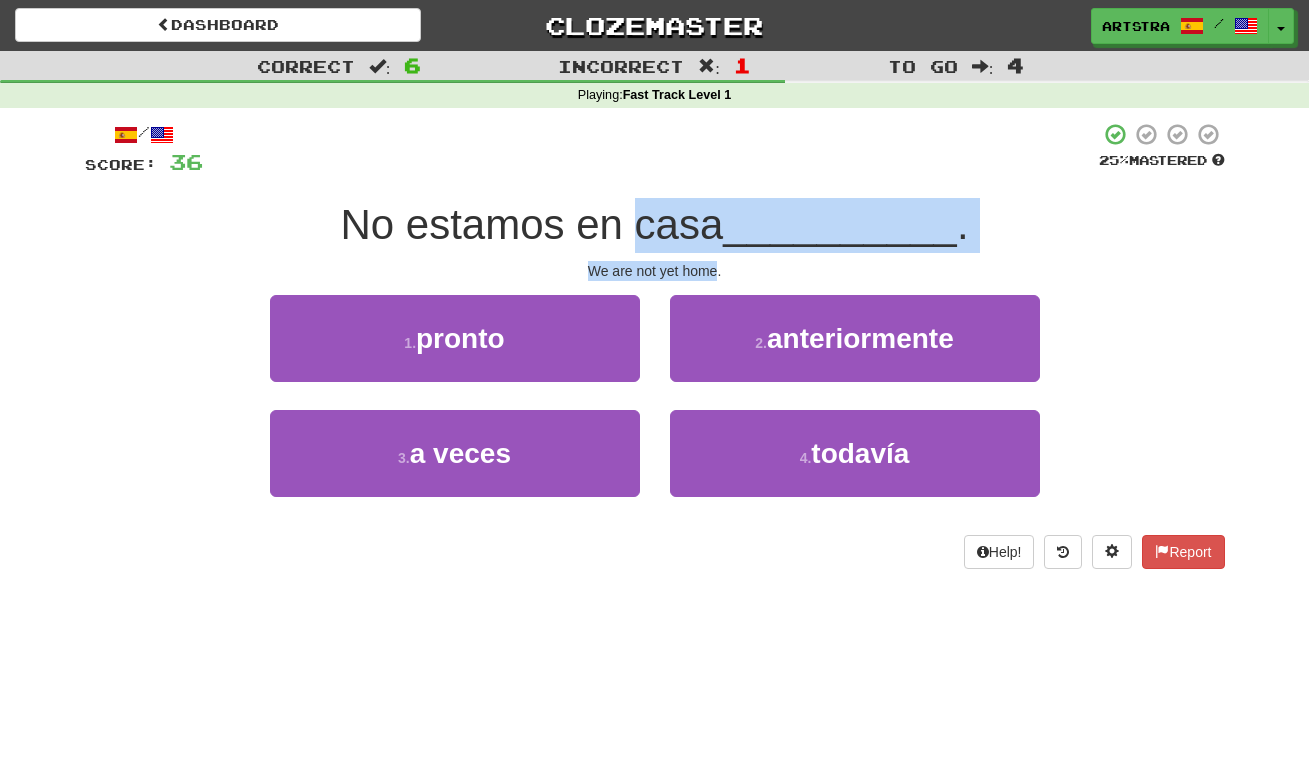 drag, startPoint x: 697, startPoint y: 269, endPoint x: 695, endPoint y: 211, distance: 58.034473 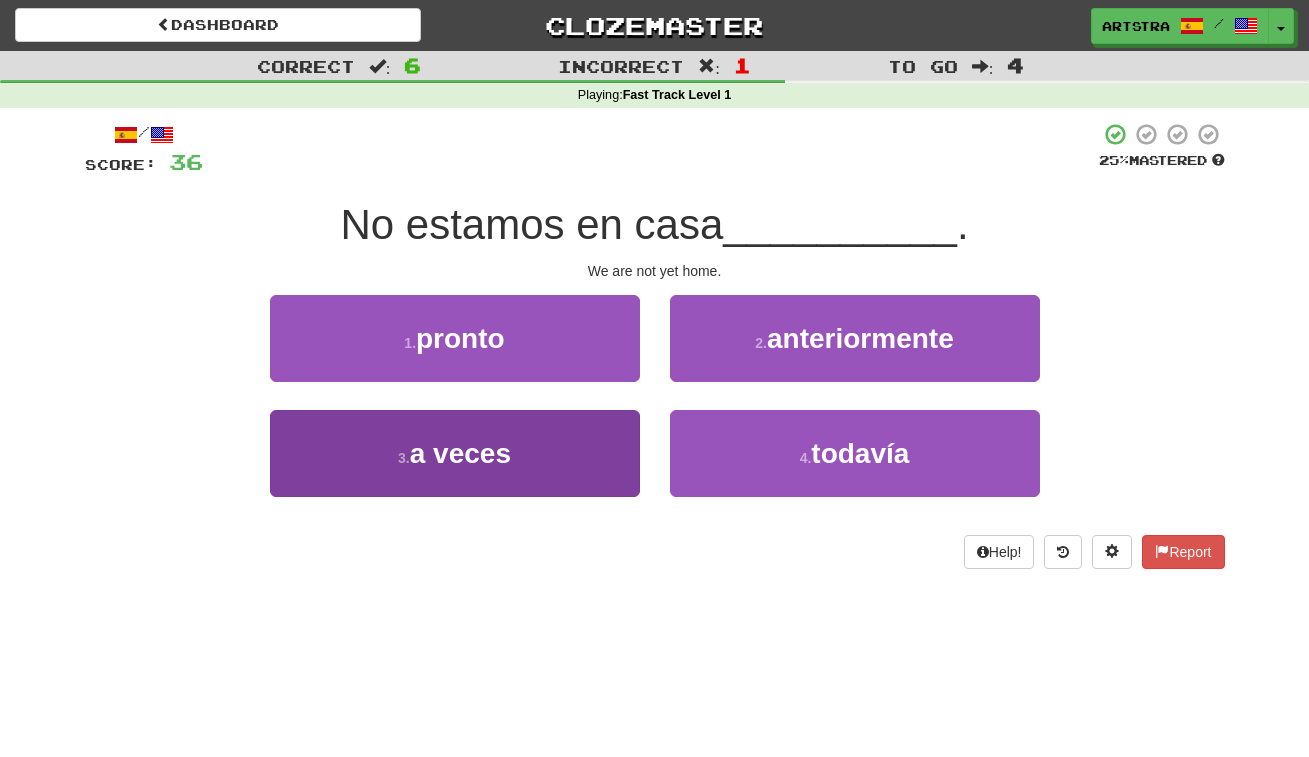 click on "3 .  a veces" at bounding box center [455, 453] 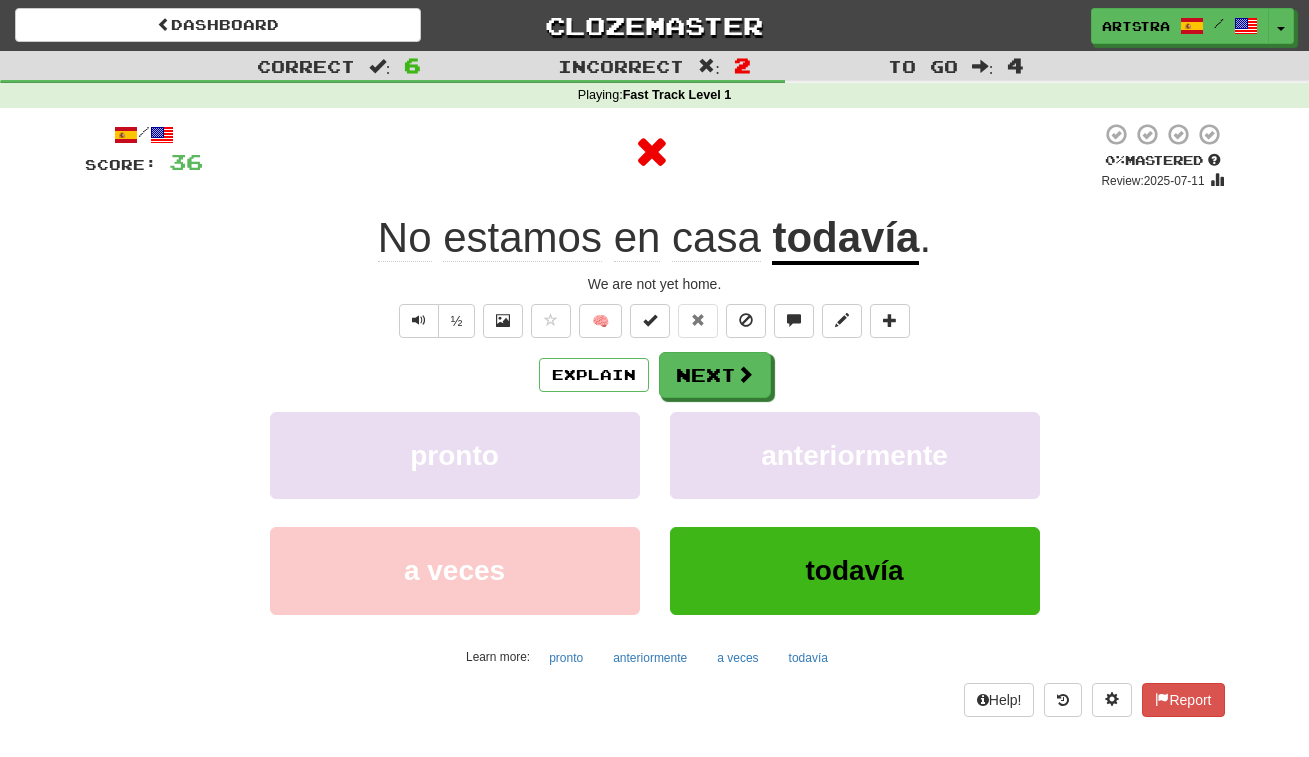 click on "todavía" at bounding box center [845, 239] 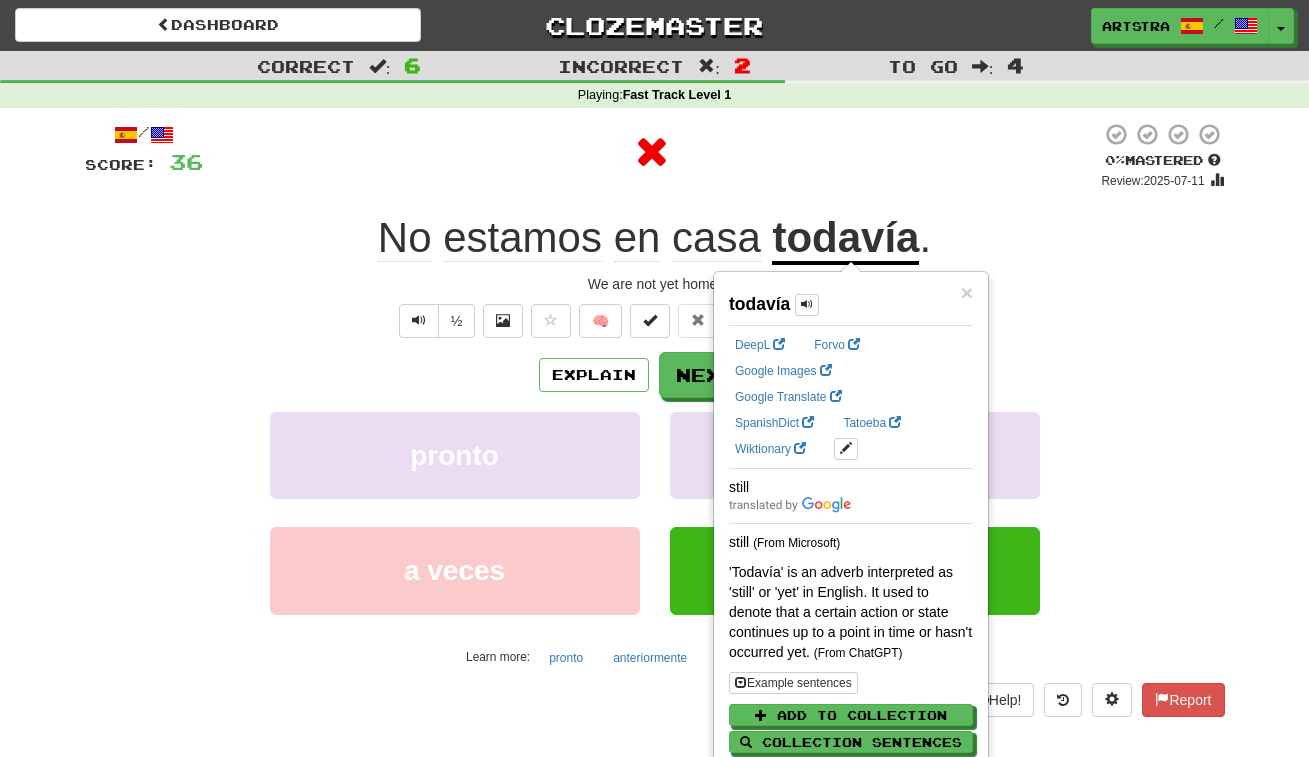 click at bounding box center [652, 152] 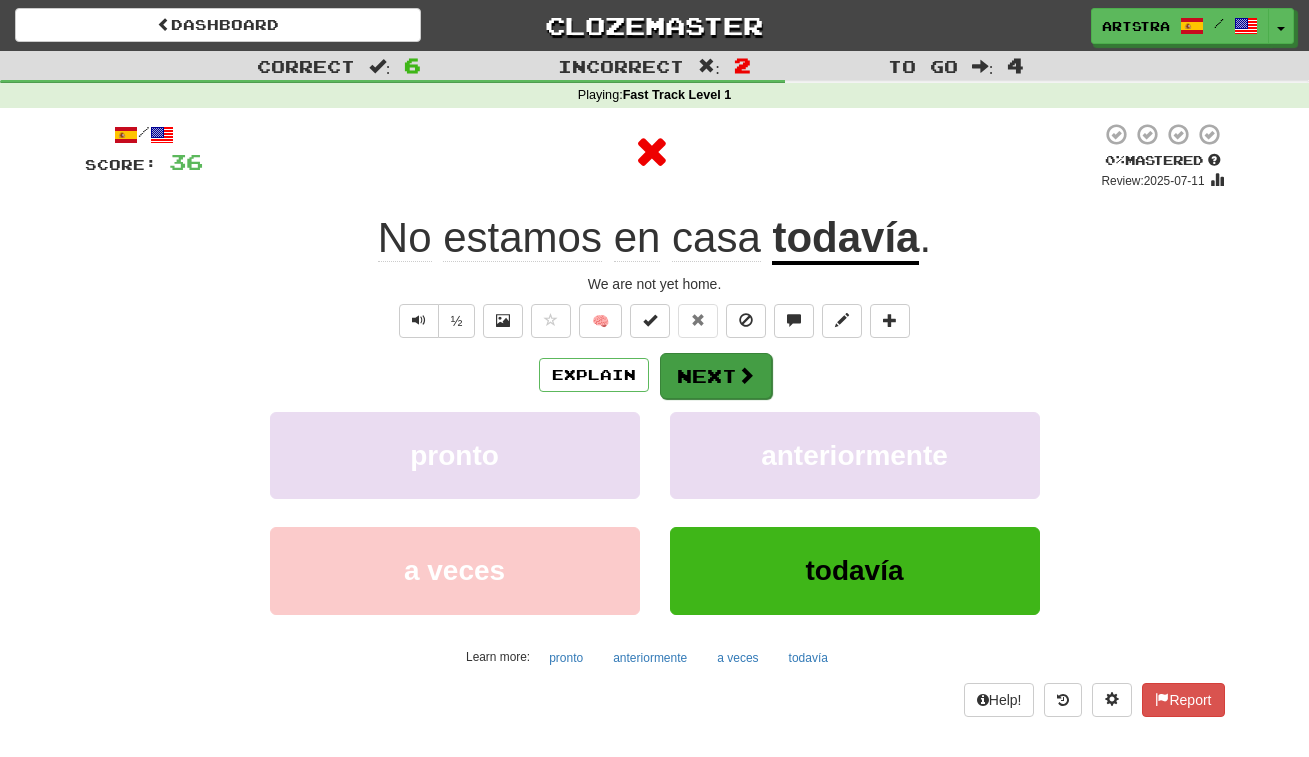 click on "Next" at bounding box center [716, 376] 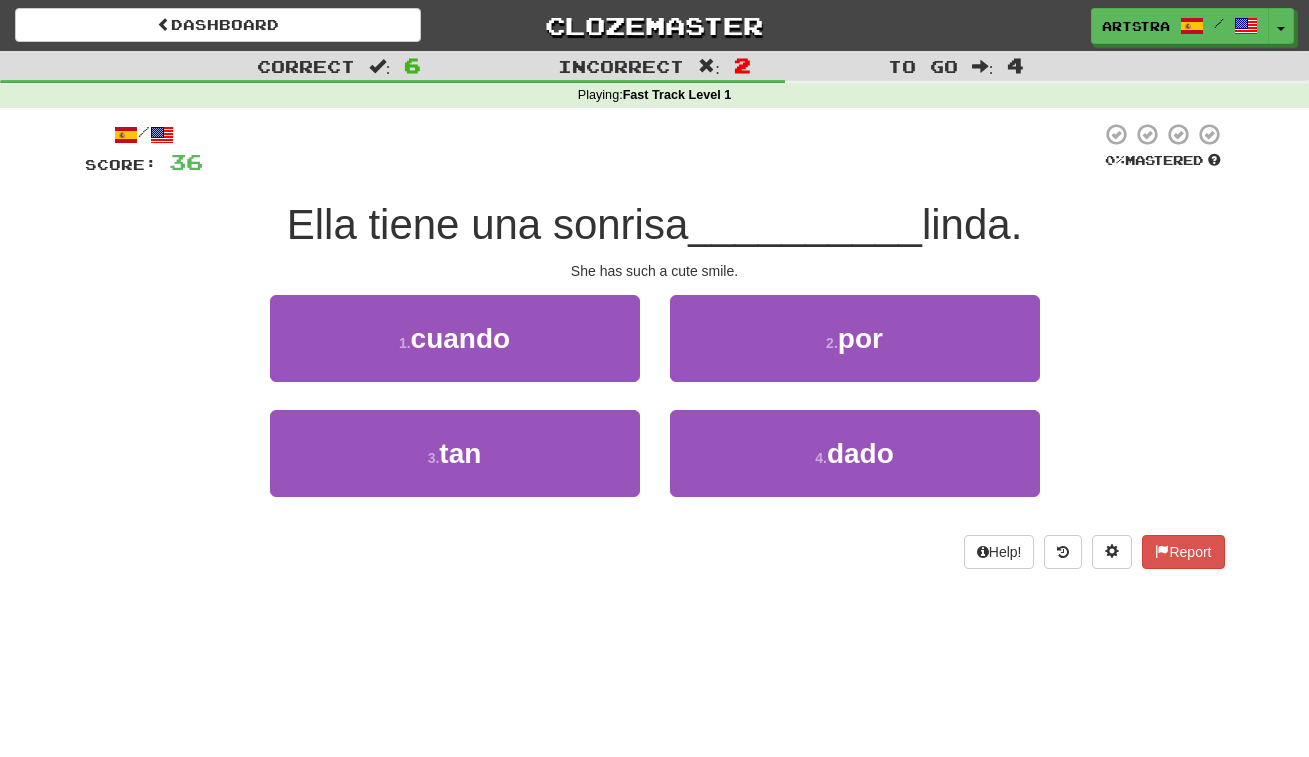 click on "Ella tiene una sonrisa" at bounding box center [488, 224] 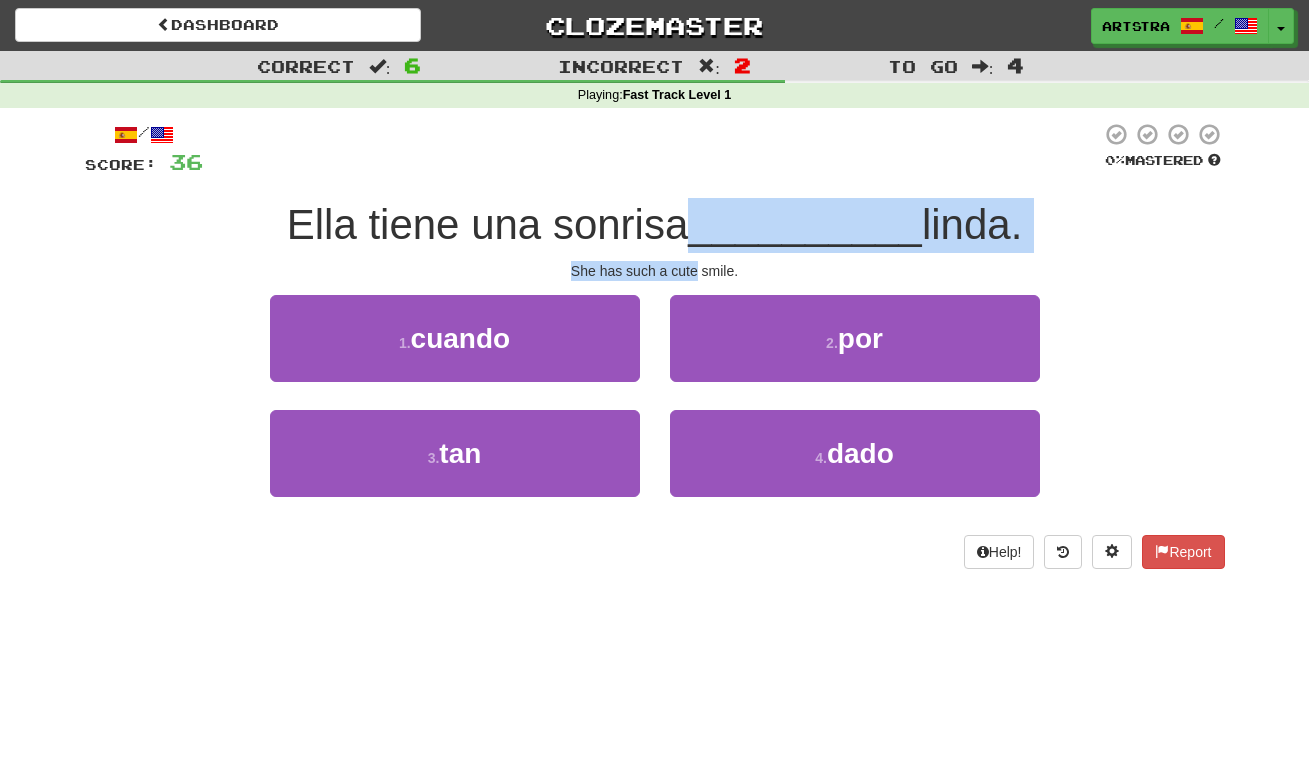 drag, startPoint x: 683, startPoint y: 251, endPoint x: 696, endPoint y: 261, distance: 16.40122 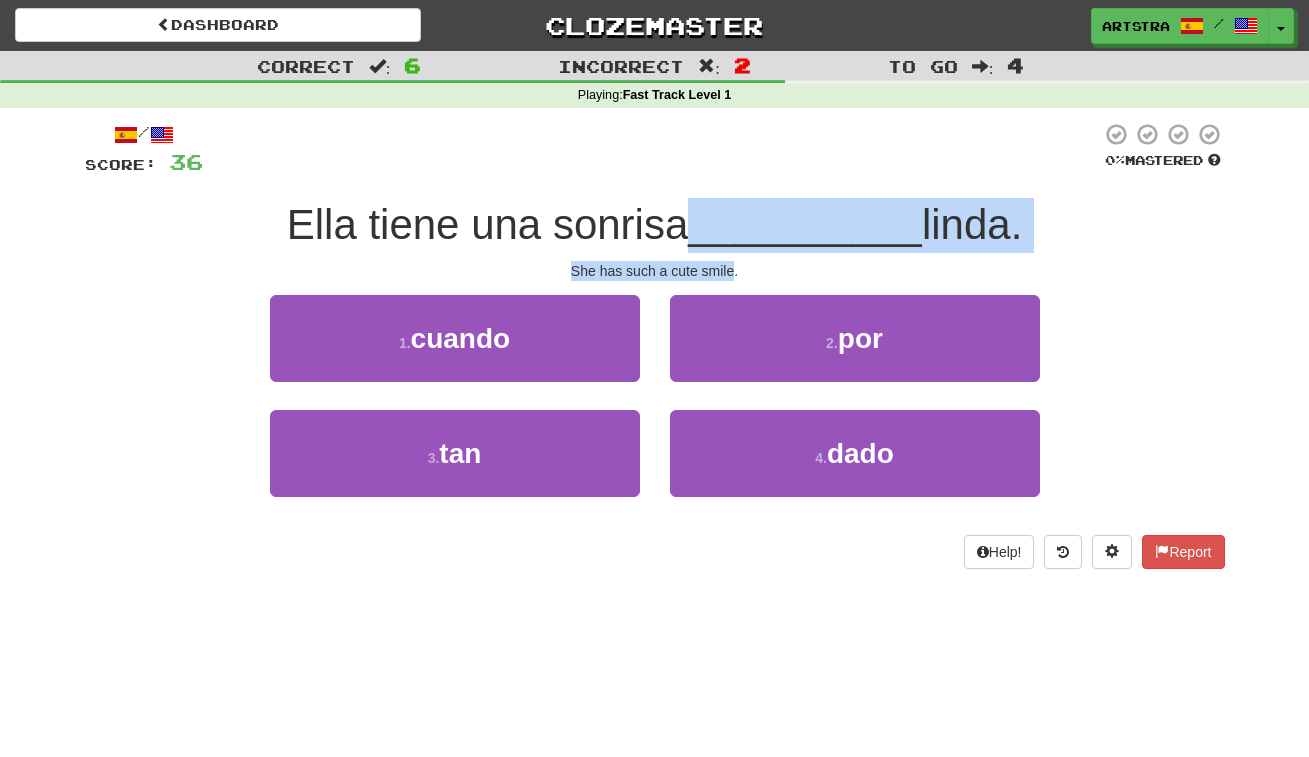 drag, startPoint x: 687, startPoint y: 210, endPoint x: 719, endPoint y: 258, distance: 57.68882 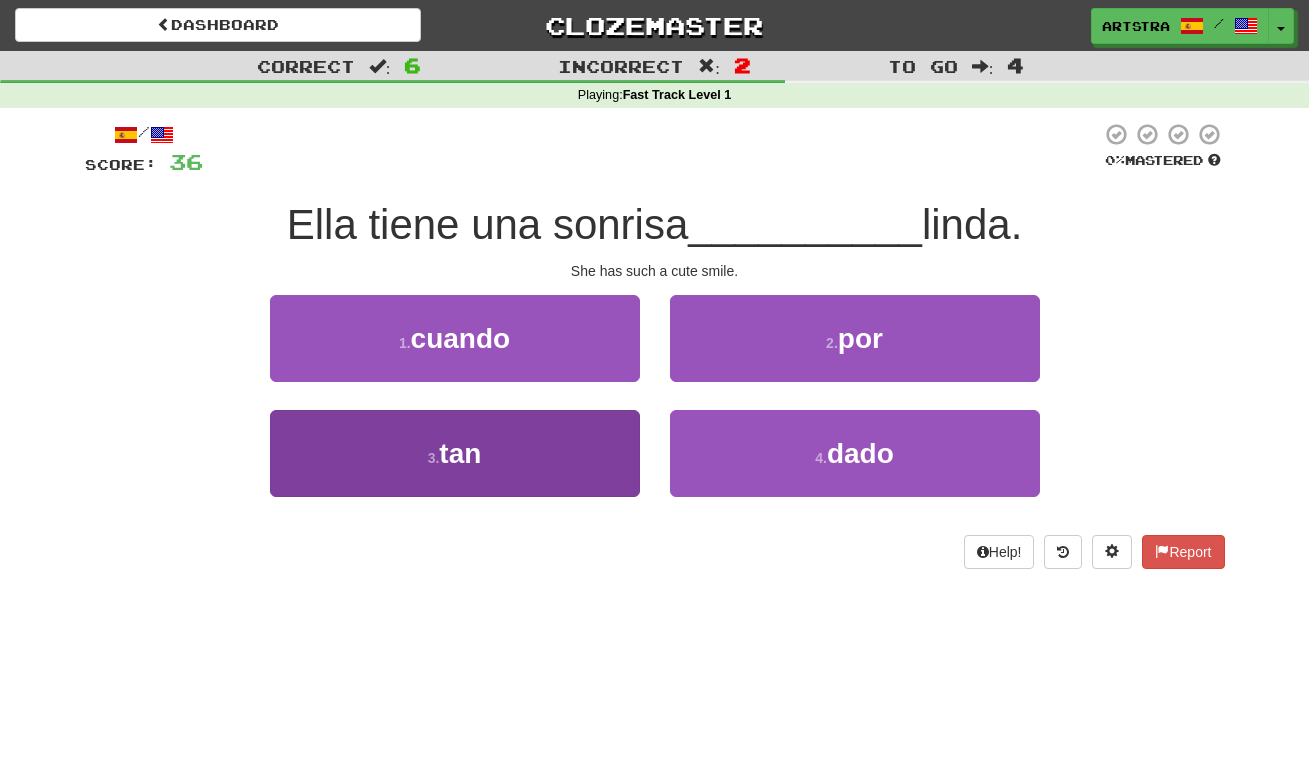 click on "3 .  tan" at bounding box center [455, 453] 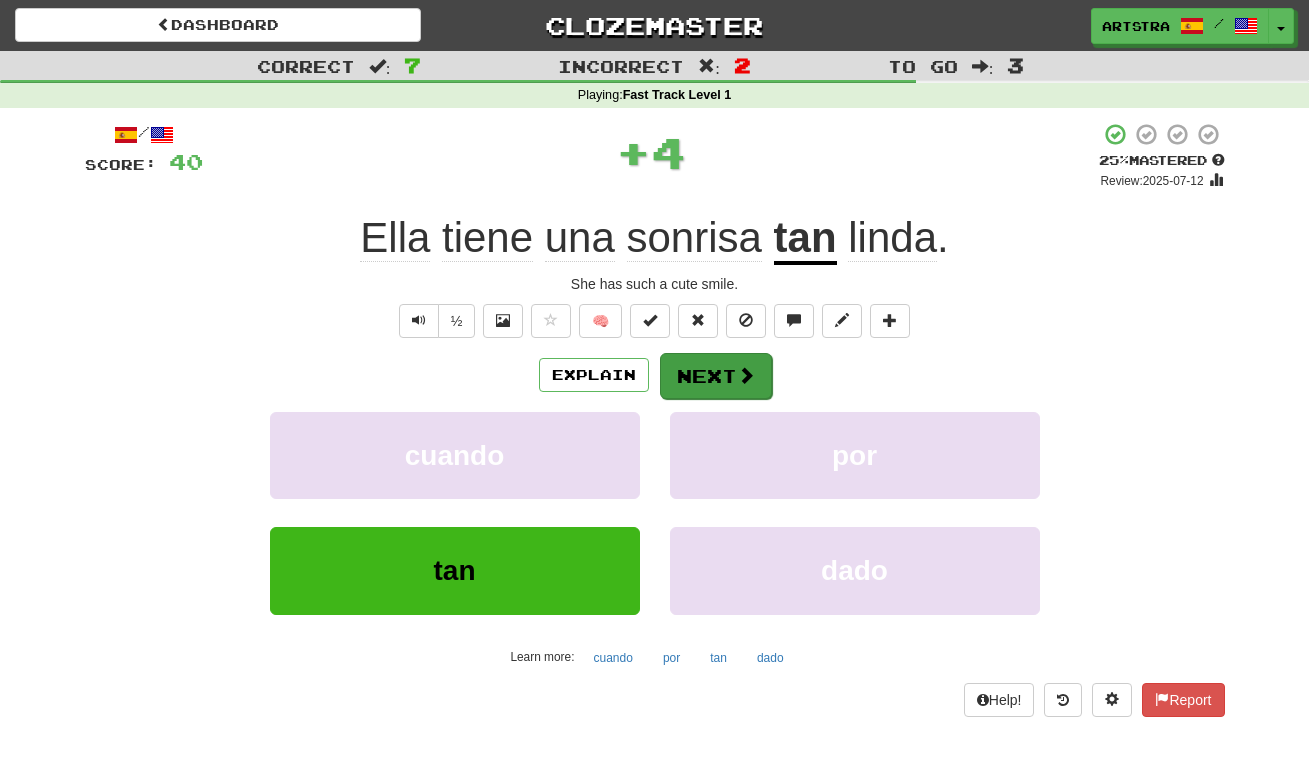 click at bounding box center [746, 375] 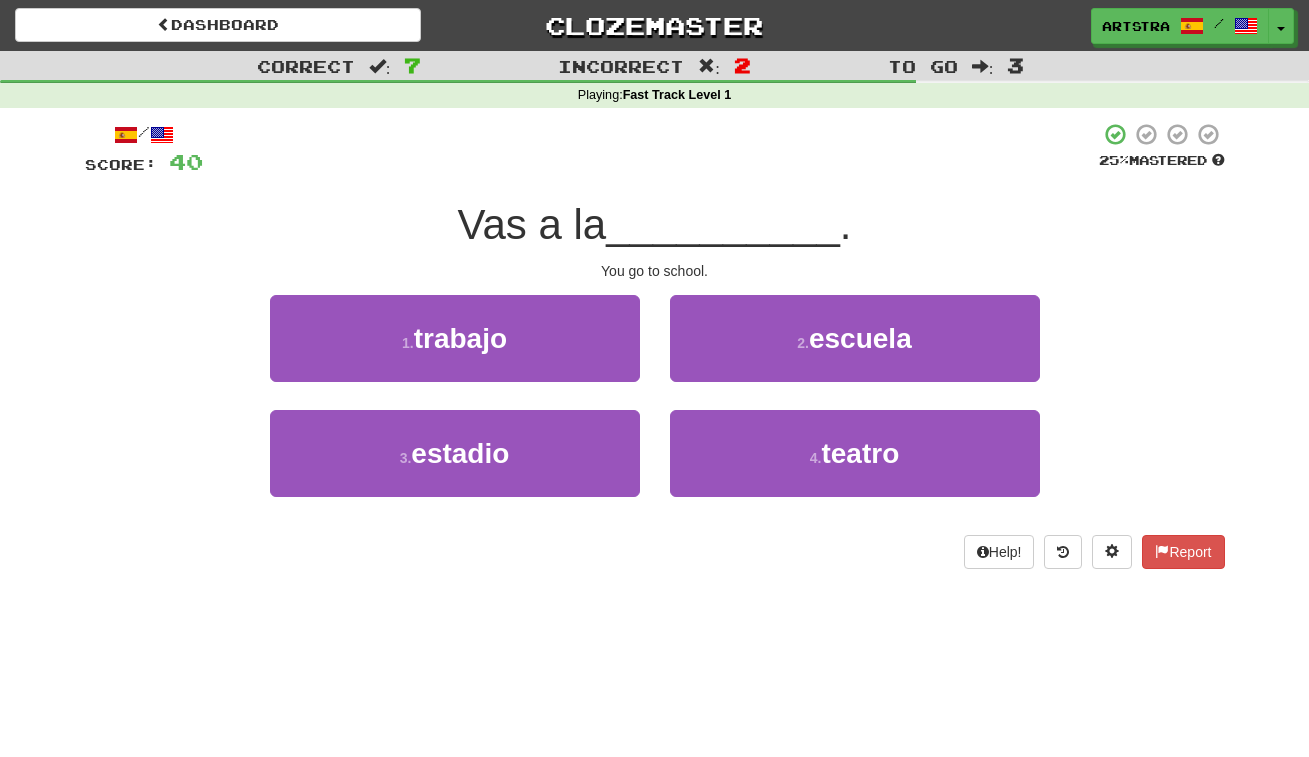click on "__________" at bounding box center [723, 224] 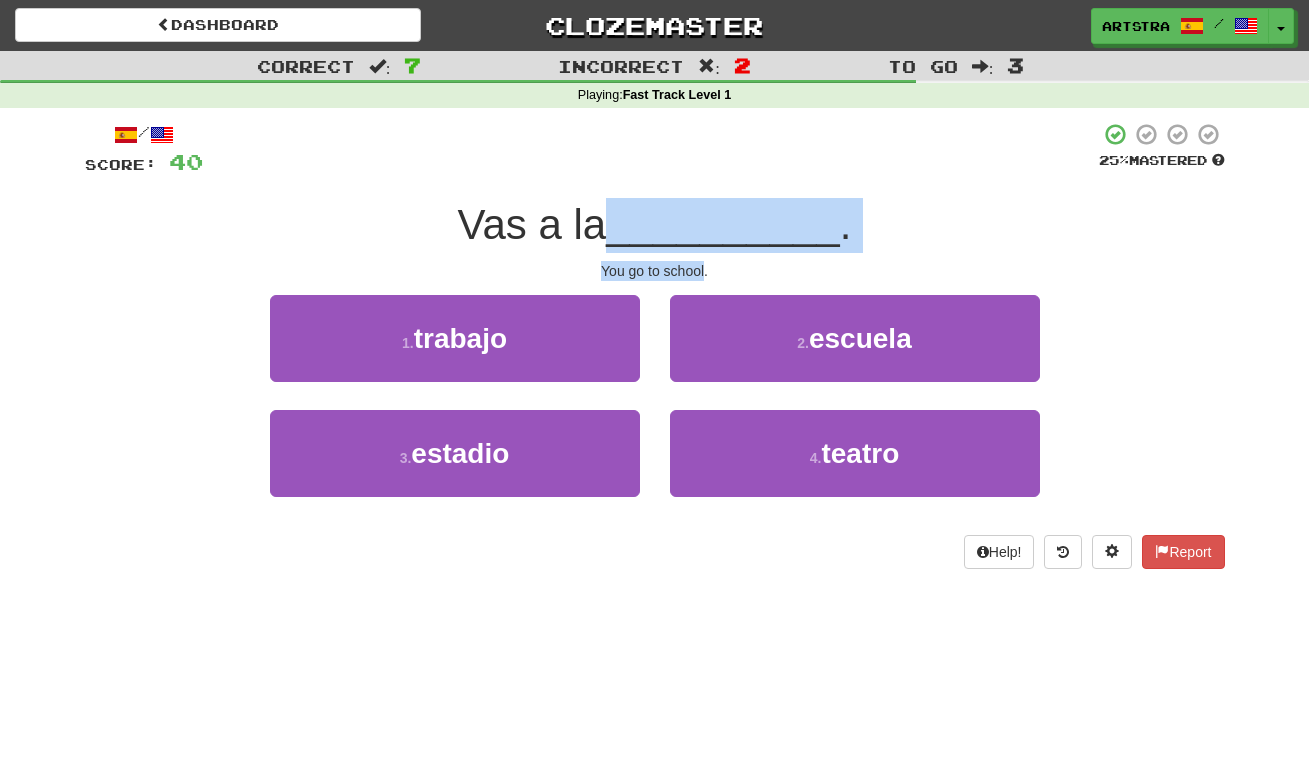 drag, startPoint x: 688, startPoint y: 231, endPoint x: 692, endPoint y: 273, distance: 42.190044 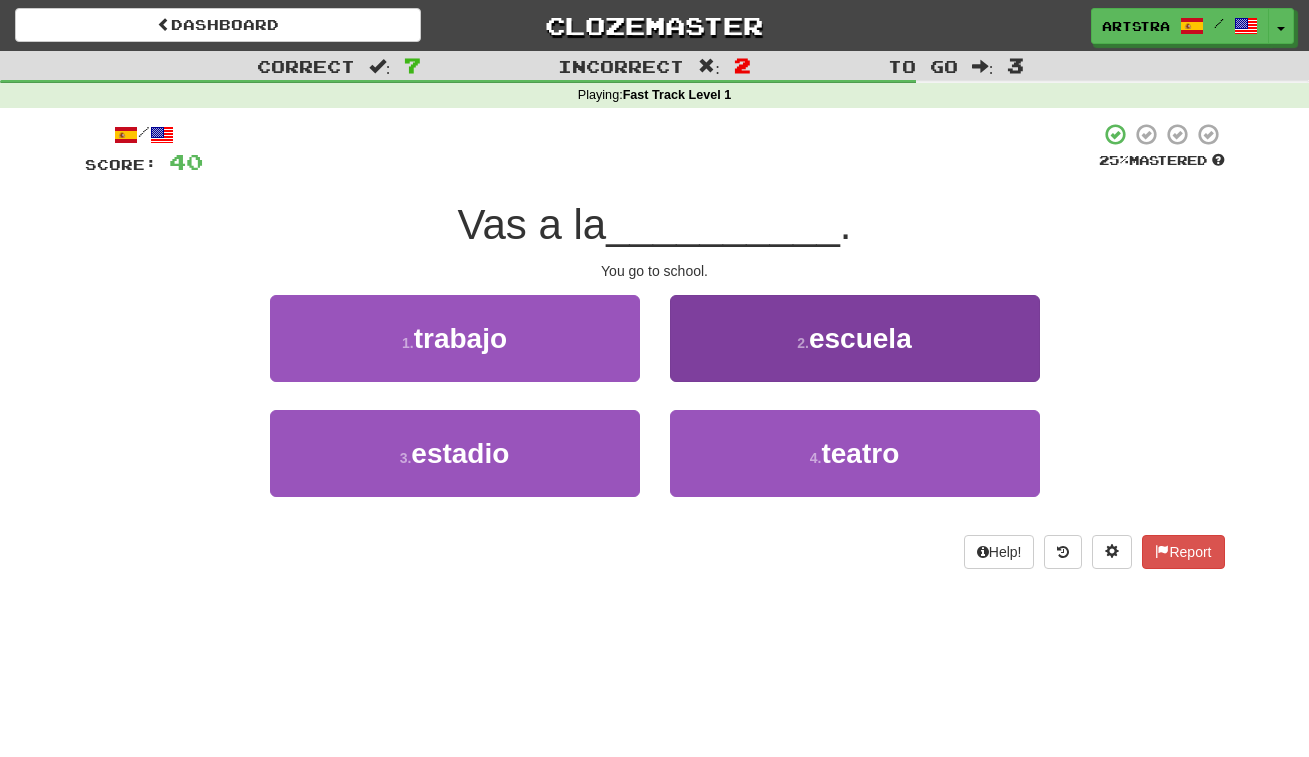 click on "2 .  escuela" at bounding box center [855, 338] 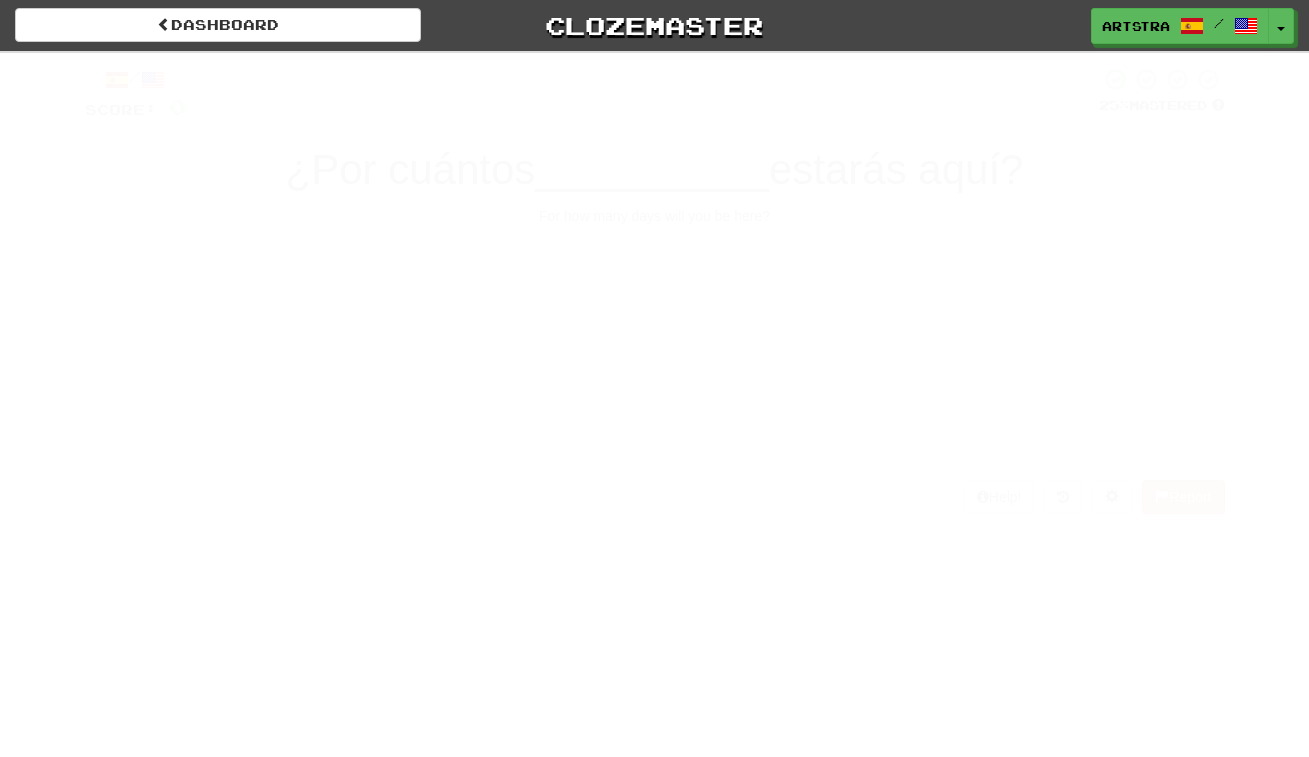 scroll, scrollTop: 0, scrollLeft: 0, axis: both 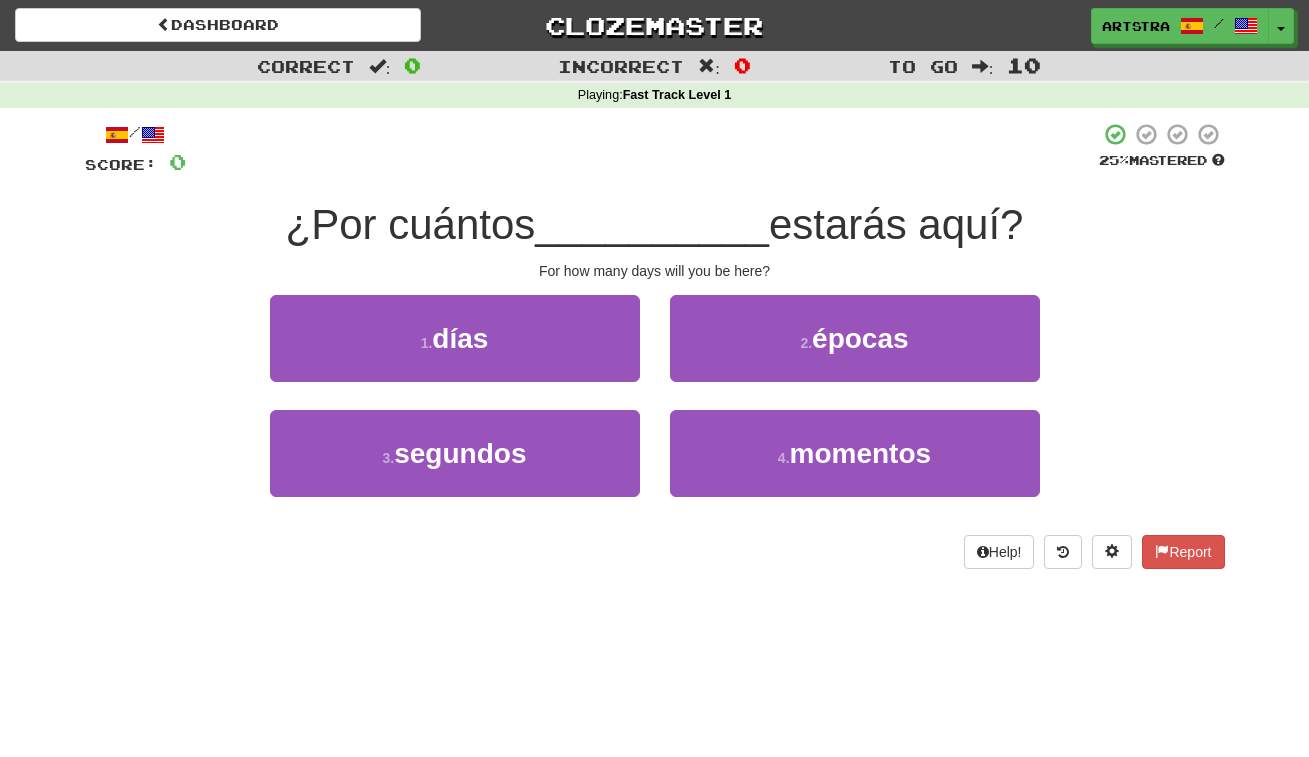 click on "__________" at bounding box center (652, 224) 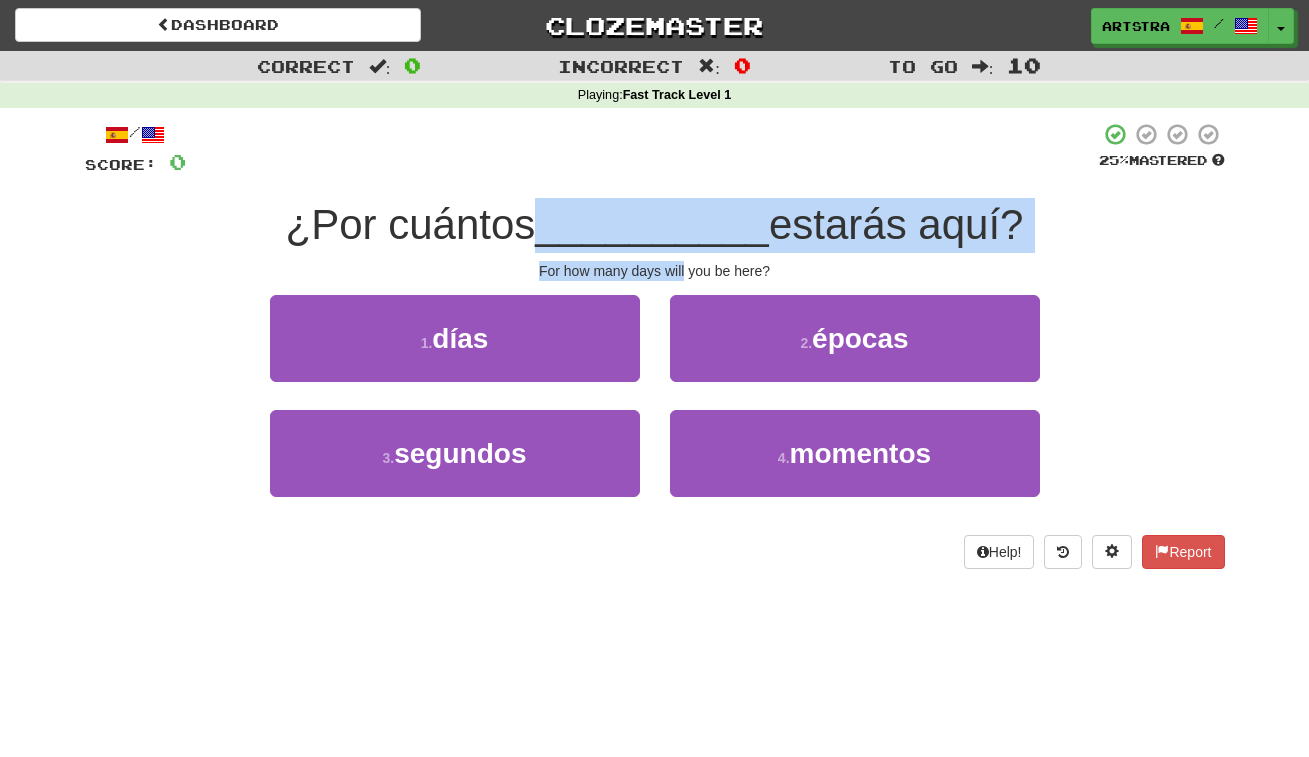 drag, startPoint x: 652, startPoint y: 222, endPoint x: 676, endPoint y: 273, distance: 56.364883 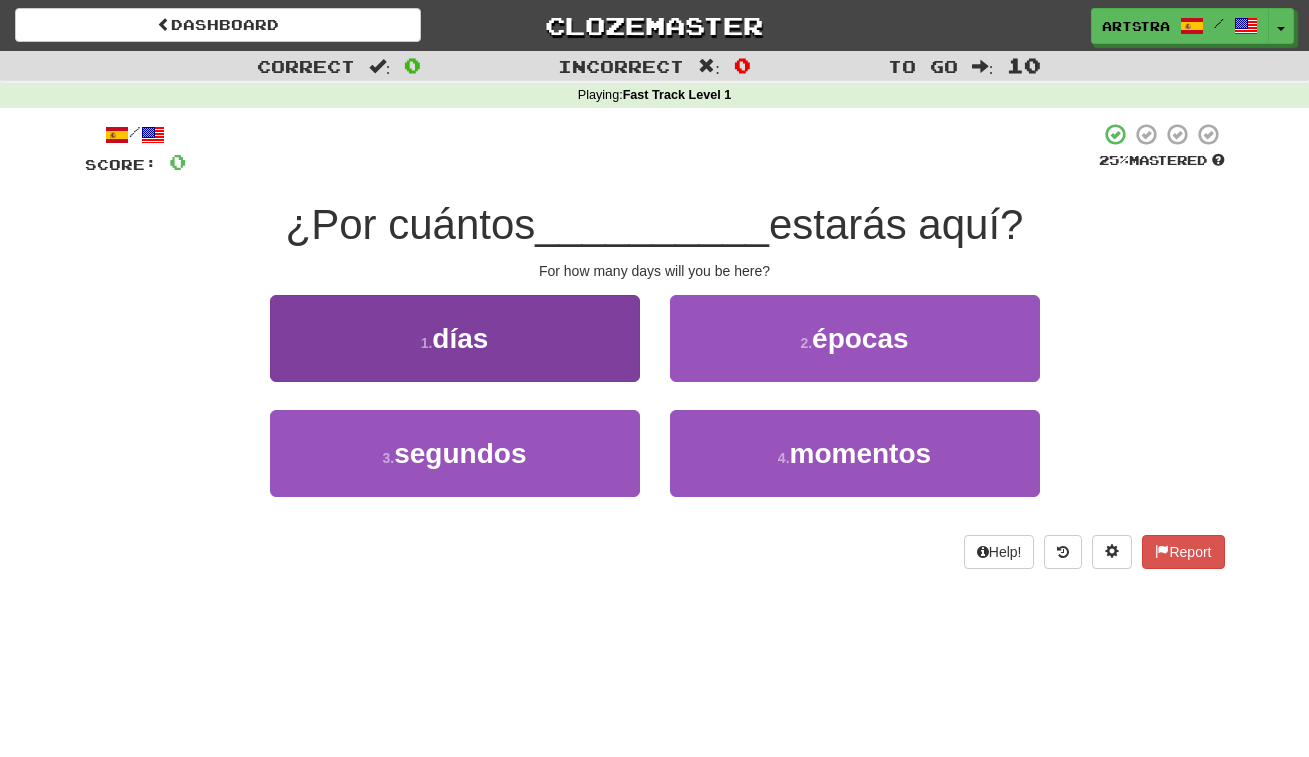 click on "1 .  días" at bounding box center (455, 338) 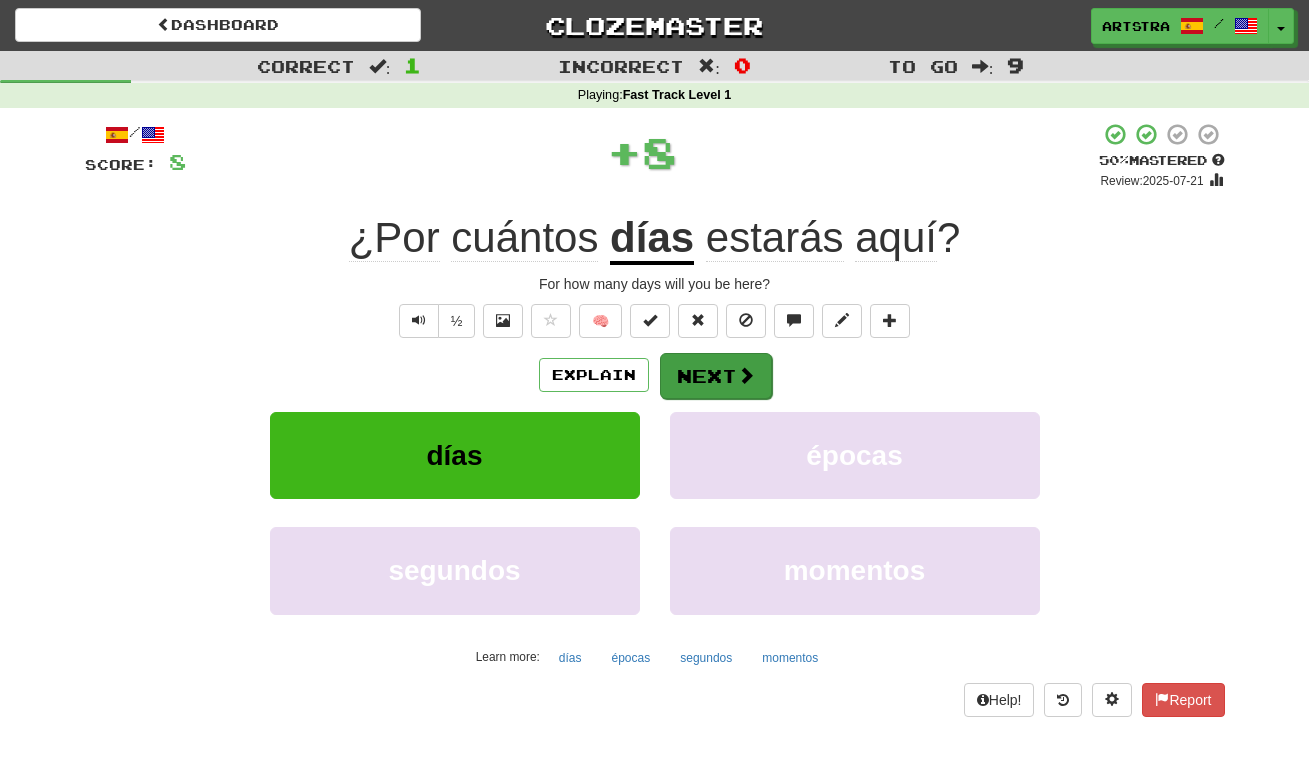 click on "Next" at bounding box center (716, 376) 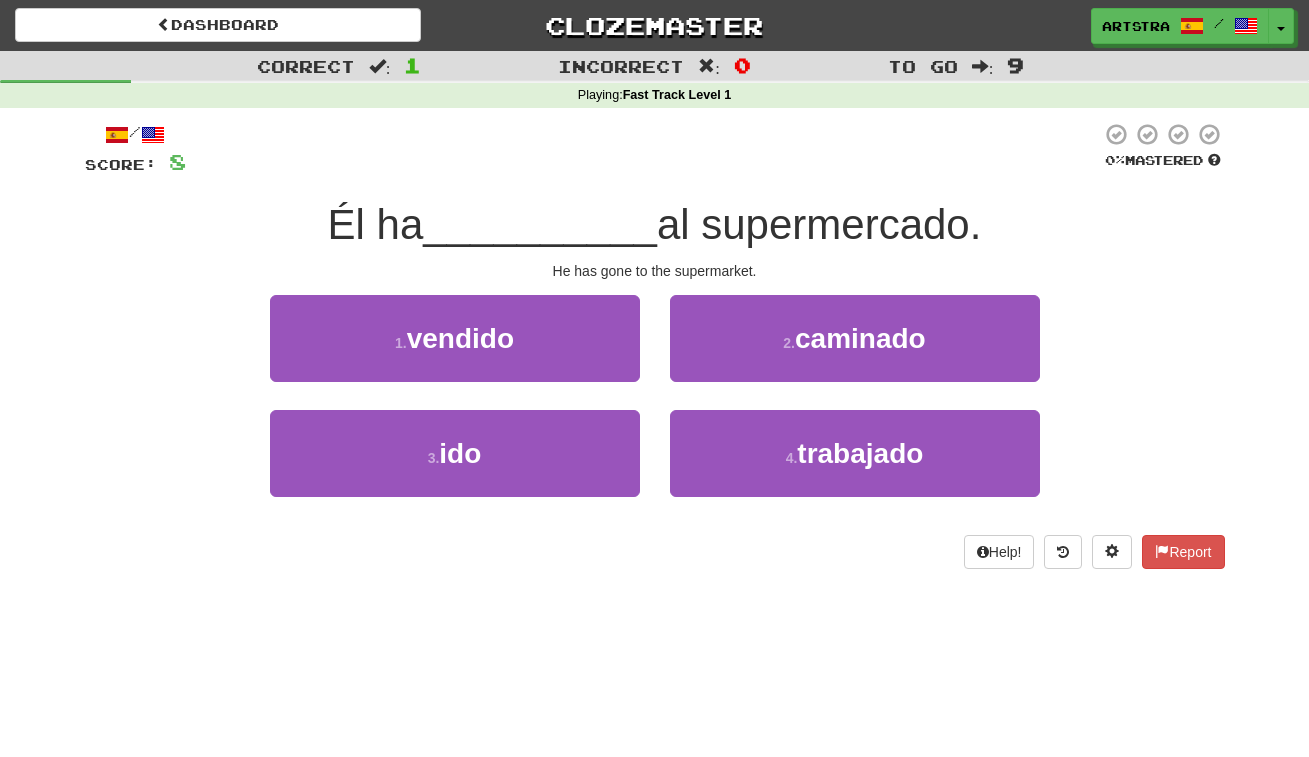 click on "al supermercado." at bounding box center [819, 224] 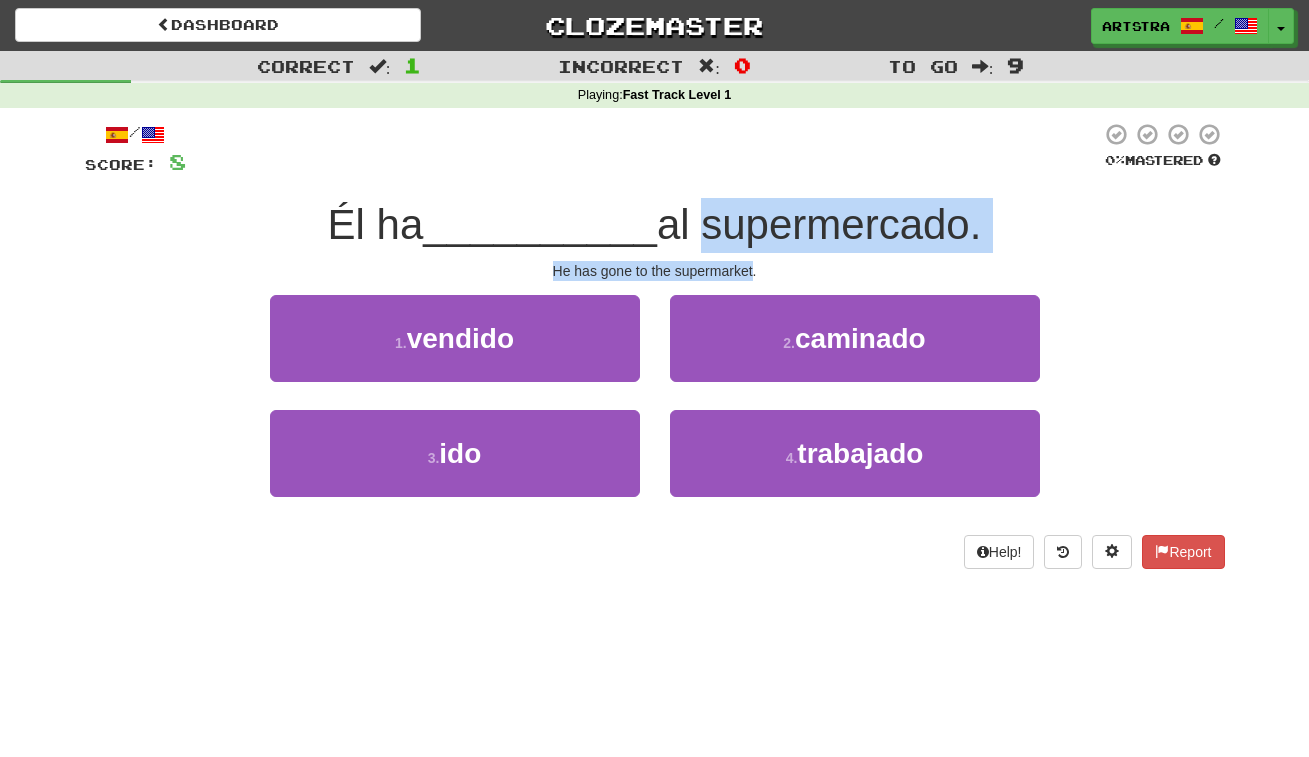 drag, startPoint x: 690, startPoint y: 247, endPoint x: 717, endPoint y: 274, distance: 38.183765 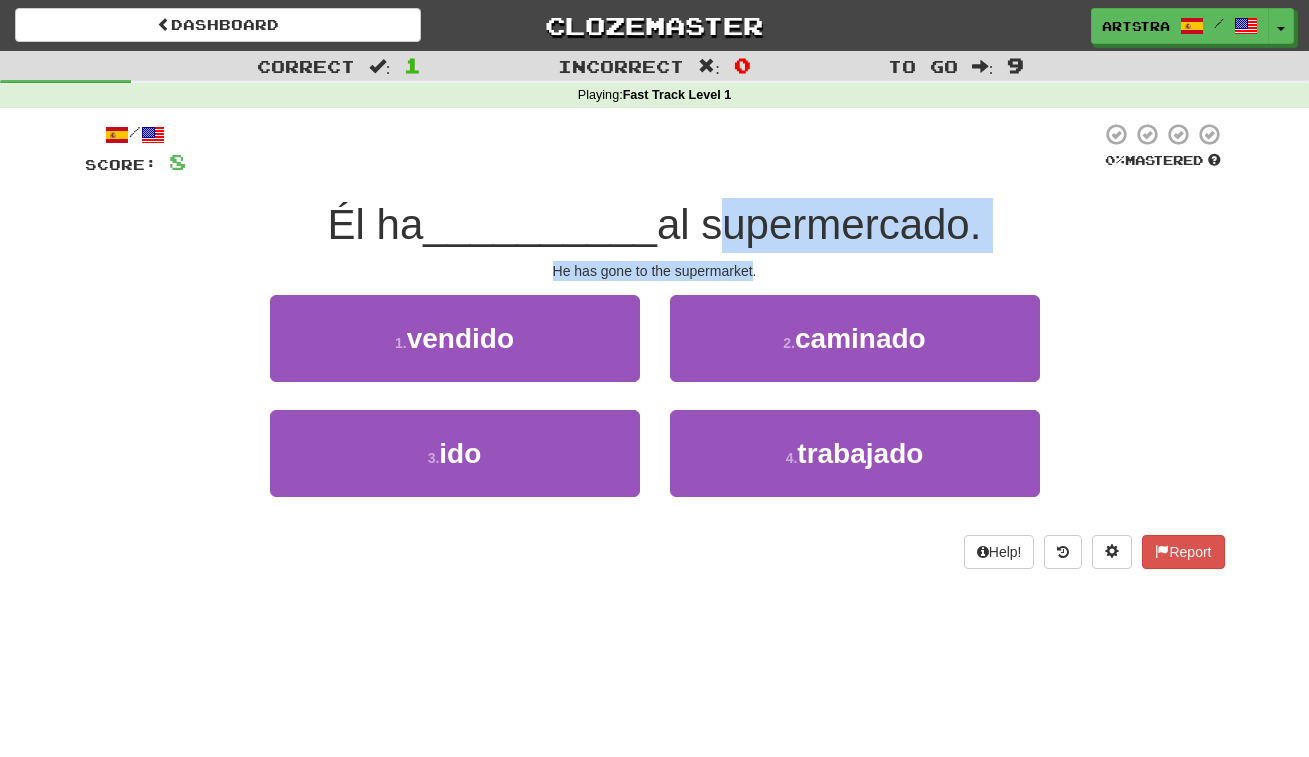 drag, startPoint x: 717, startPoint y: 274, endPoint x: 721, endPoint y: 207, distance: 67.11929 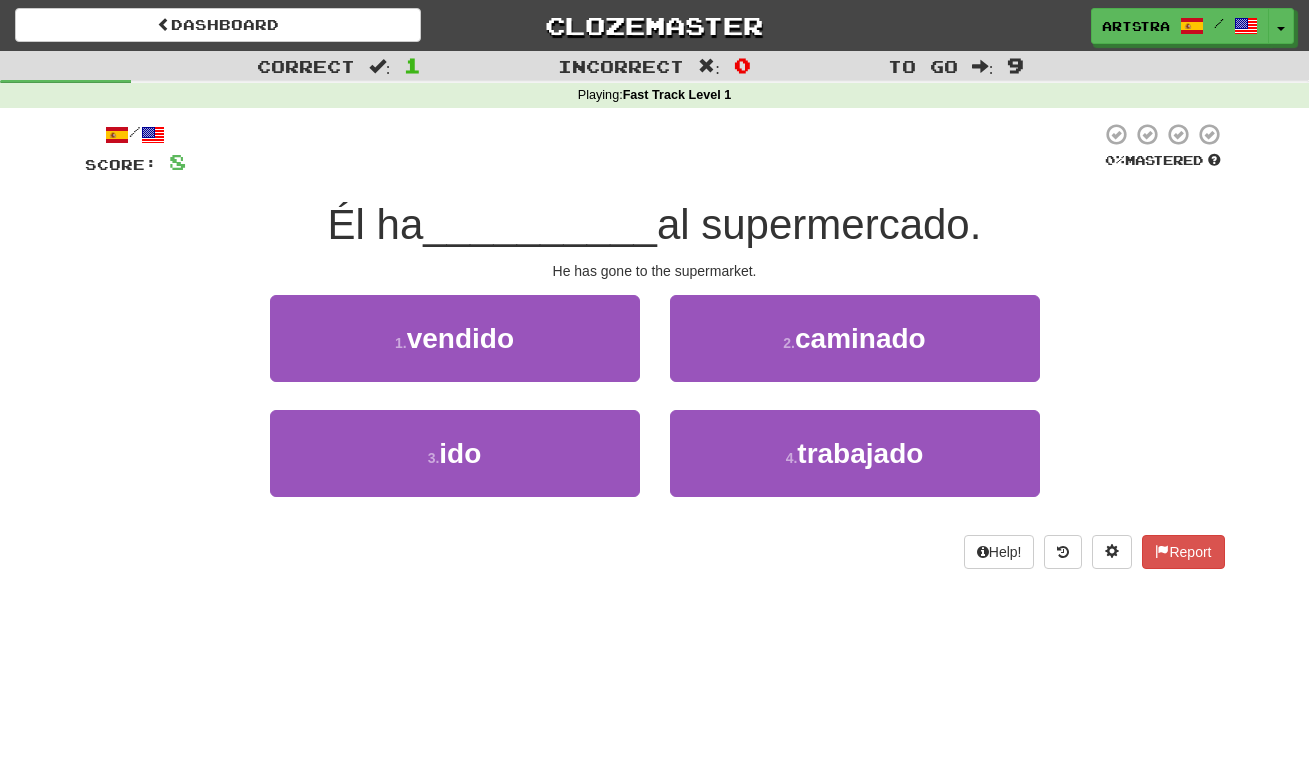 drag, startPoint x: 582, startPoint y: 313, endPoint x: 571, endPoint y: 281, distance: 33.83785 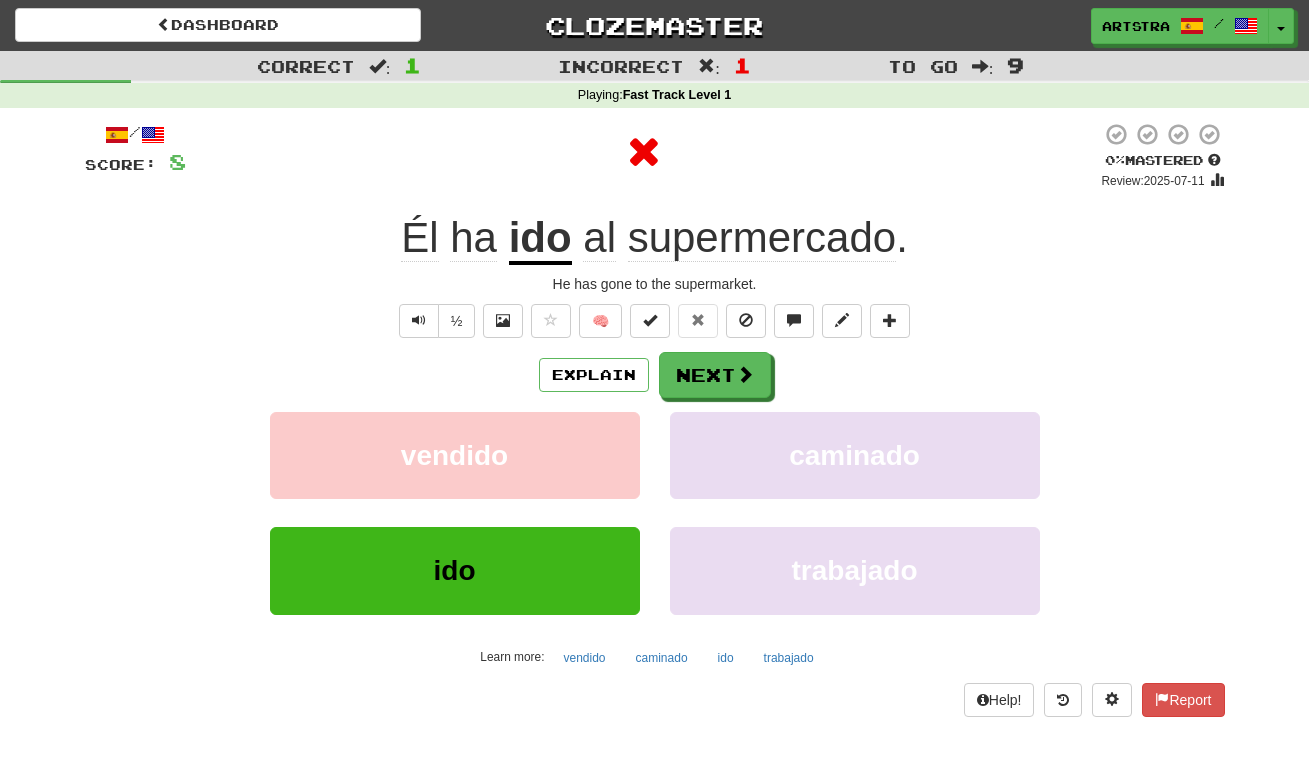 click on "ido" at bounding box center [540, 239] 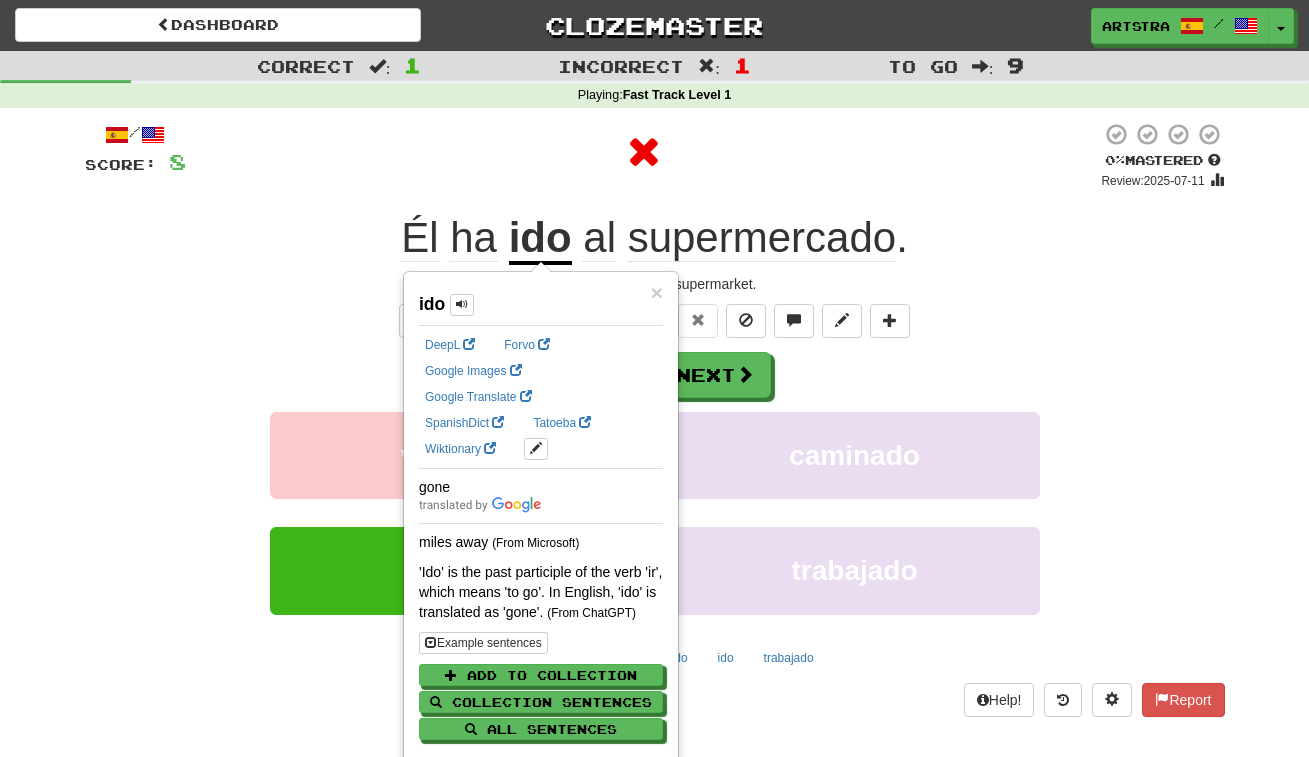 drag, startPoint x: 798, startPoint y: 169, endPoint x: 801, endPoint y: 192, distance: 23.194826 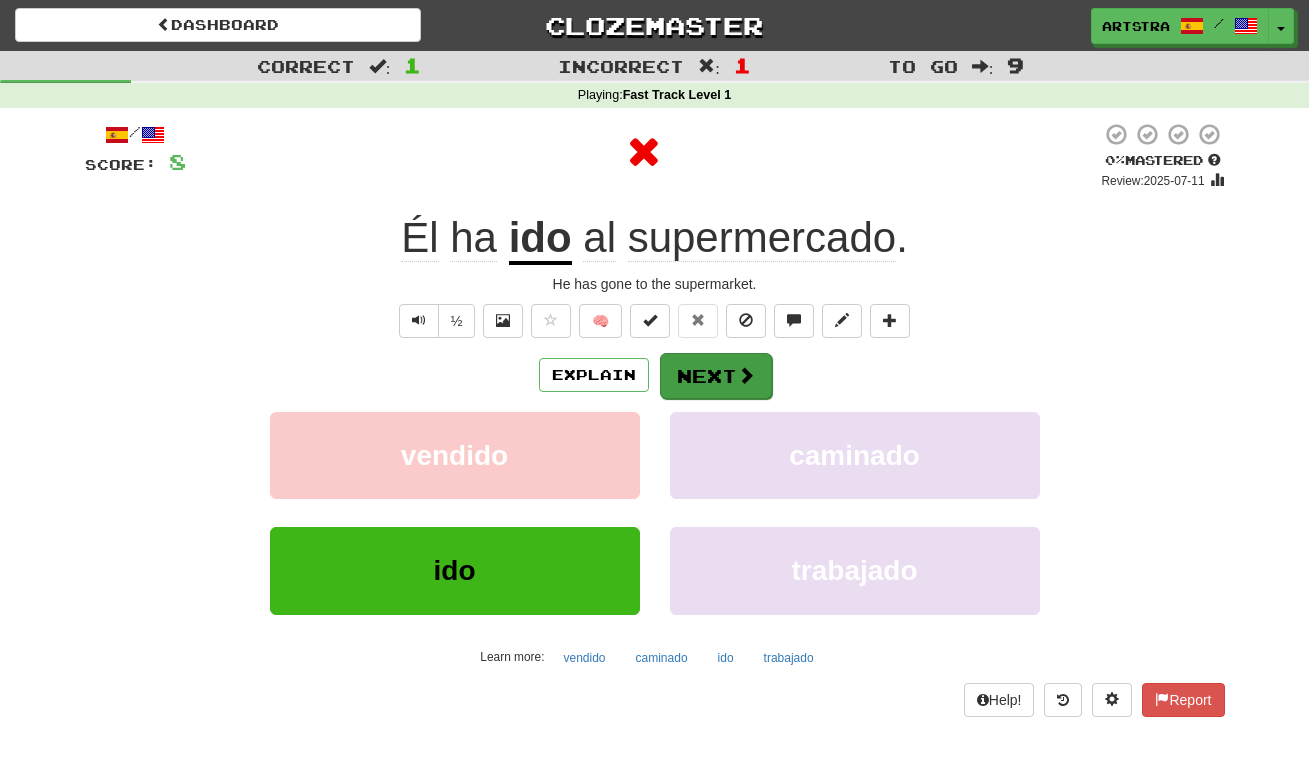 click on "Next" at bounding box center [716, 376] 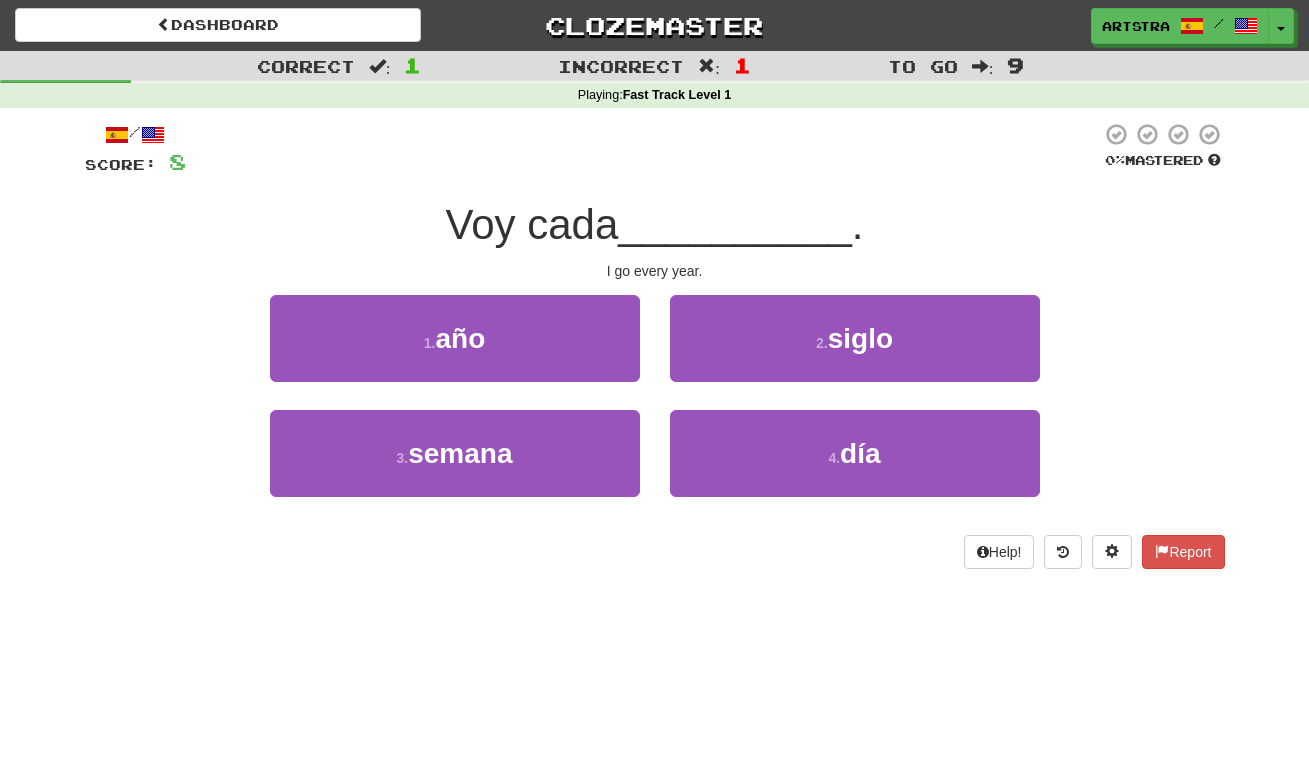 click on "__________" at bounding box center [735, 224] 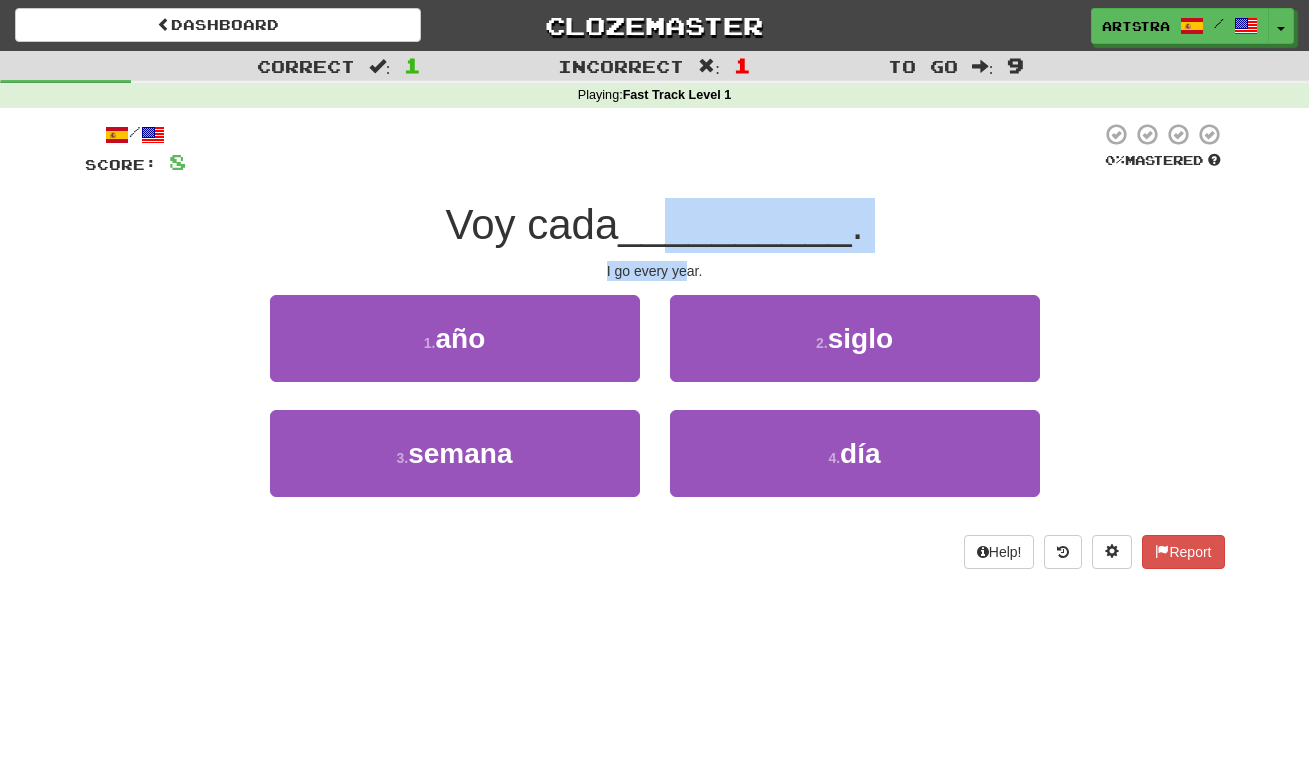 drag, startPoint x: 681, startPoint y: 249, endPoint x: 684, endPoint y: 270, distance: 21.213203 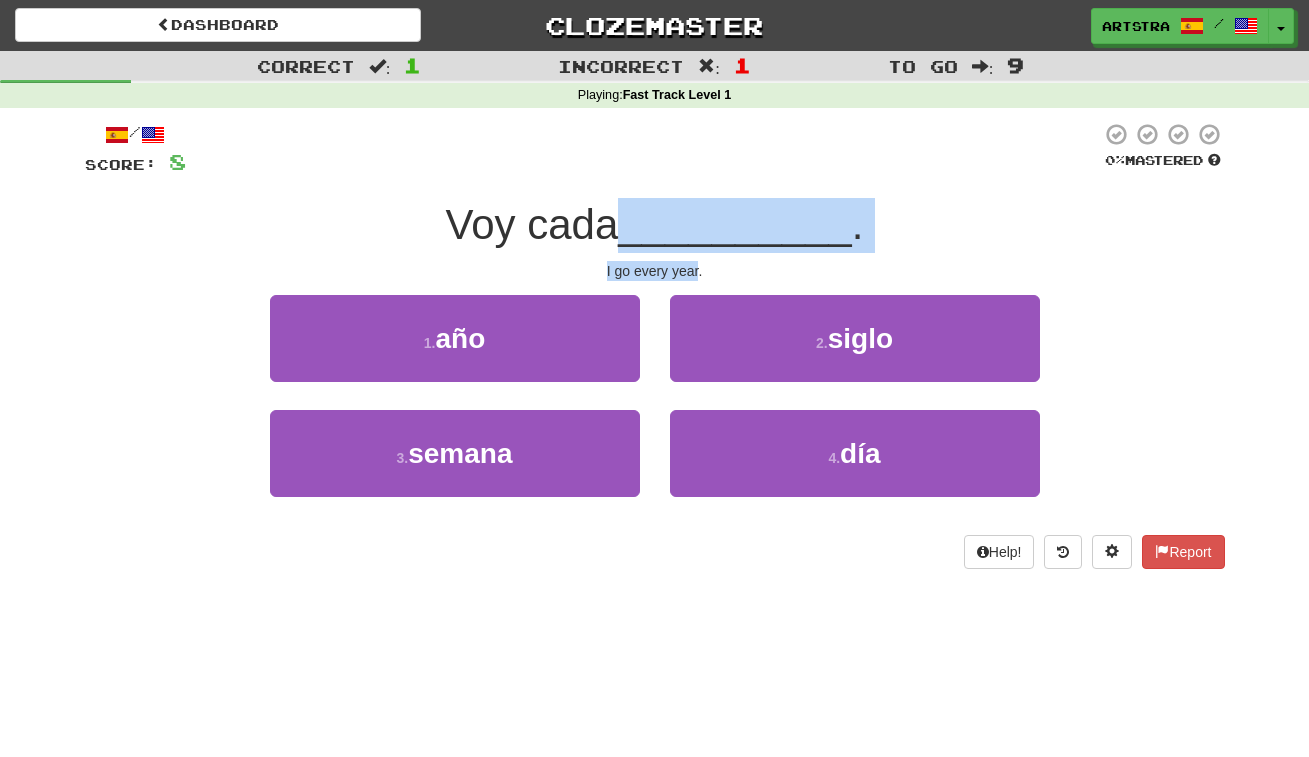 drag, startPoint x: 684, startPoint y: 270, endPoint x: 679, endPoint y: 234, distance: 36.345562 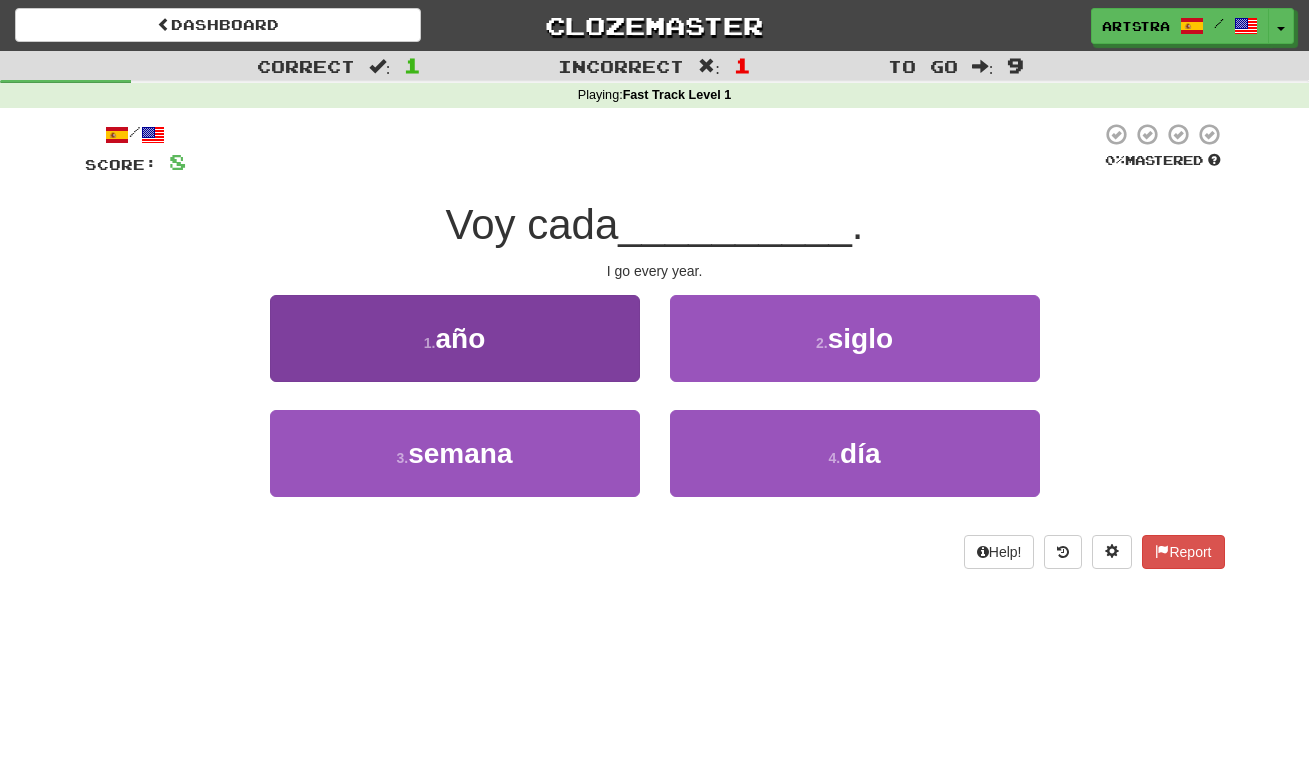 click on "1 .  año" at bounding box center [455, 338] 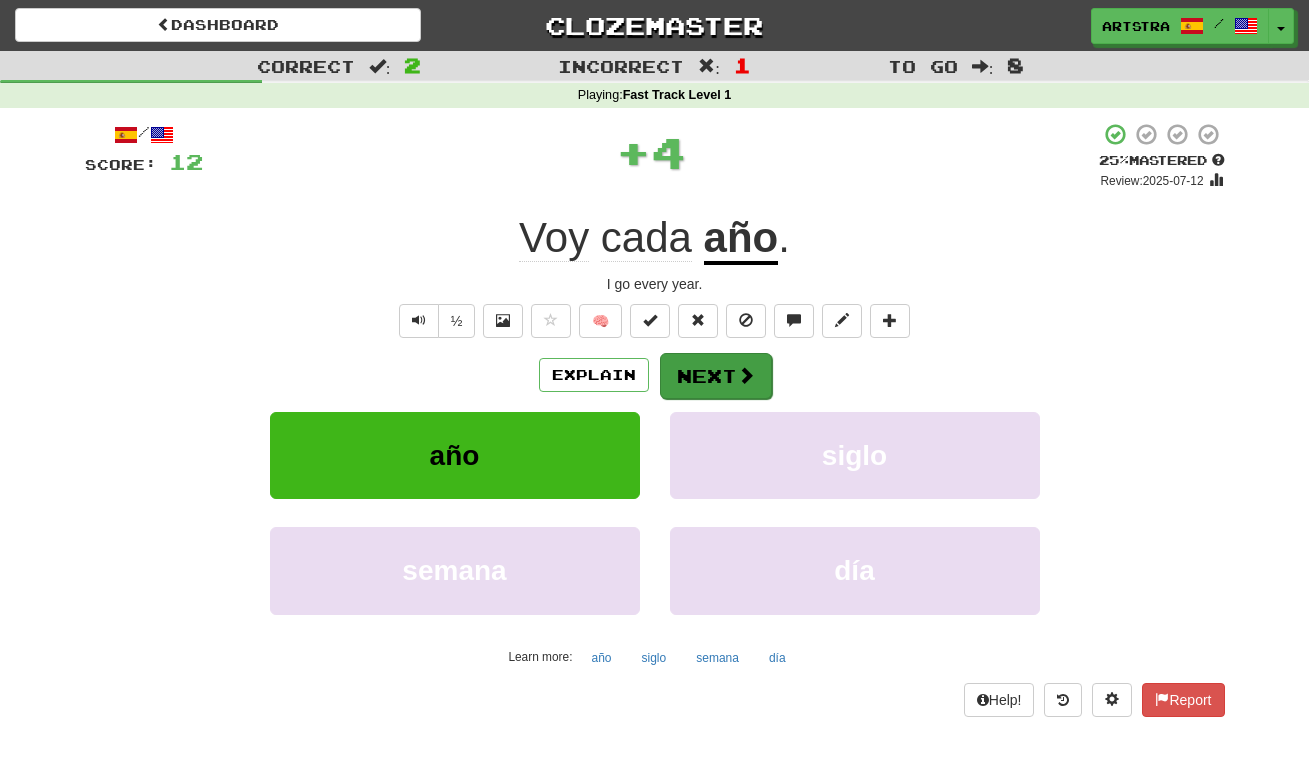 click on "Next" at bounding box center [716, 376] 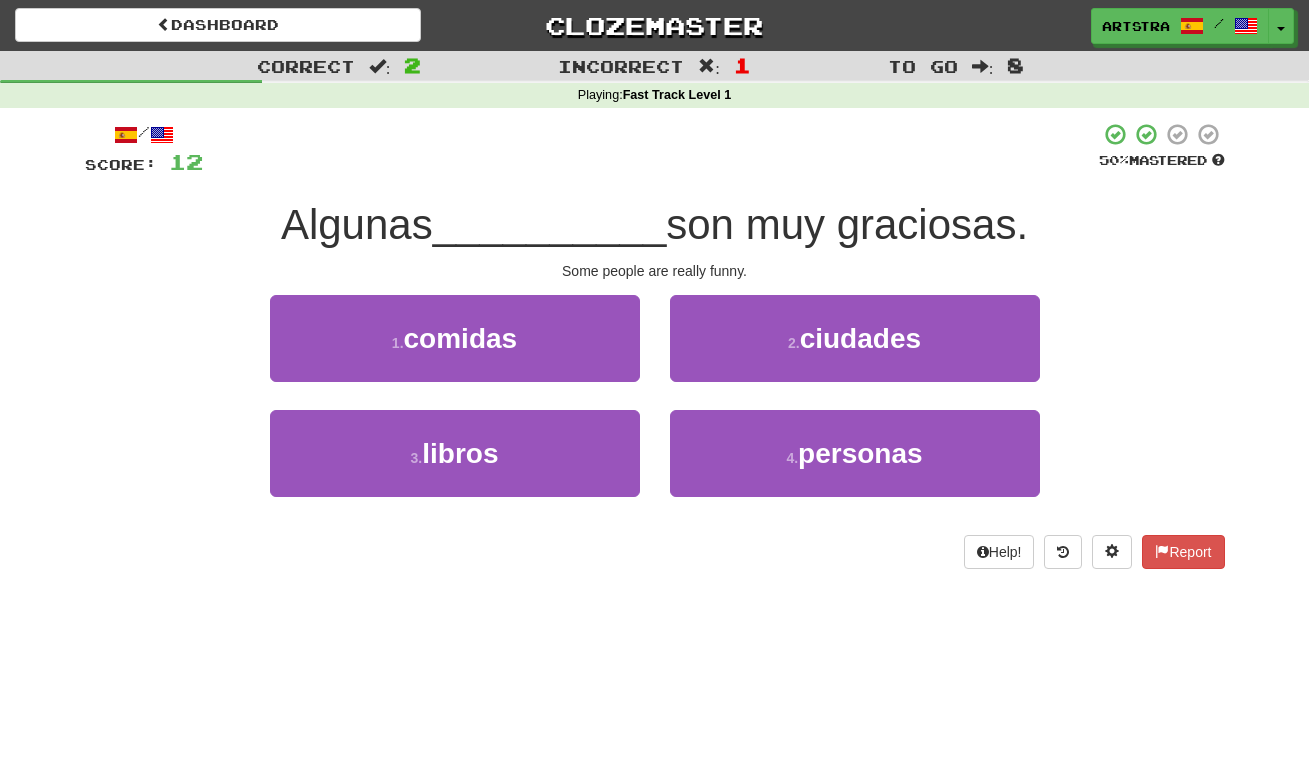 click on "son muy graciosas." at bounding box center [847, 224] 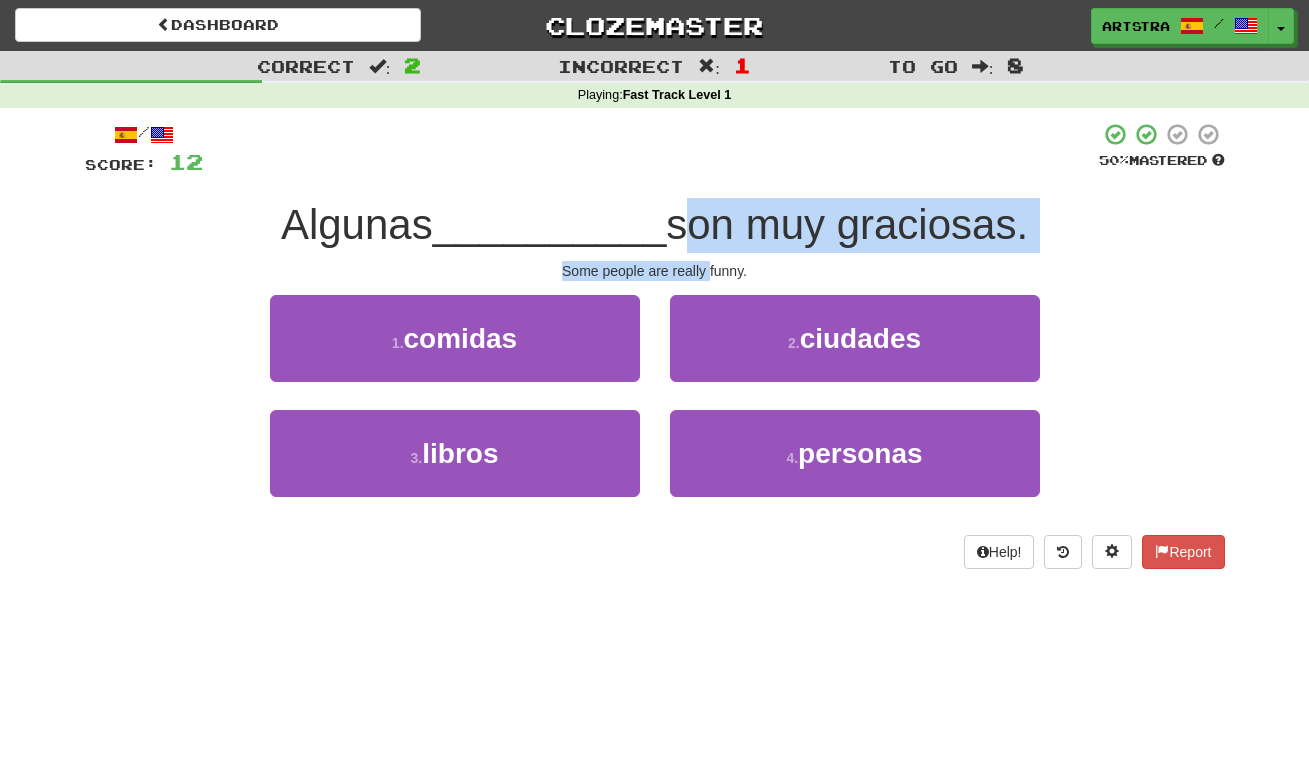 drag, startPoint x: 670, startPoint y: 232, endPoint x: 707, endPoint y: 273, distance: 55.226807 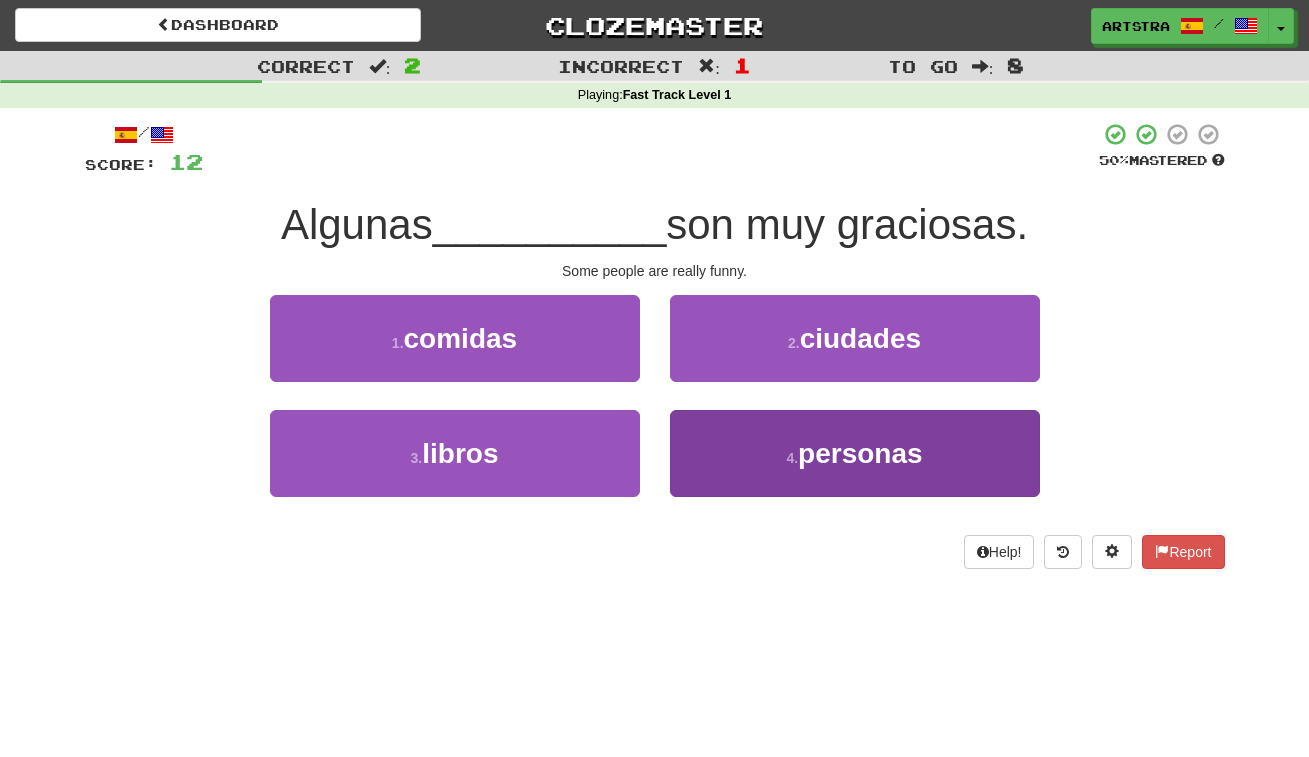 click on "4 .  personas" at bounding box center [855, 453] 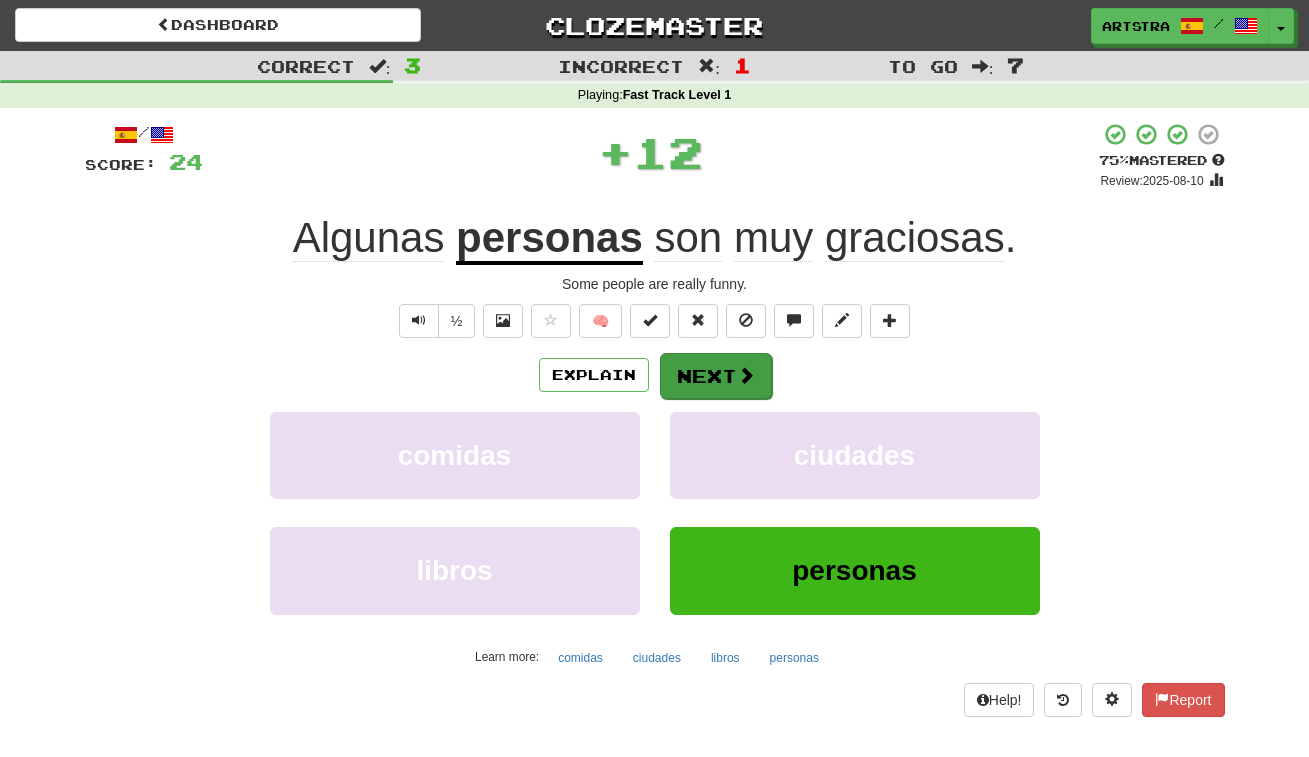 click on "Next" at bounding box center (716, 376) 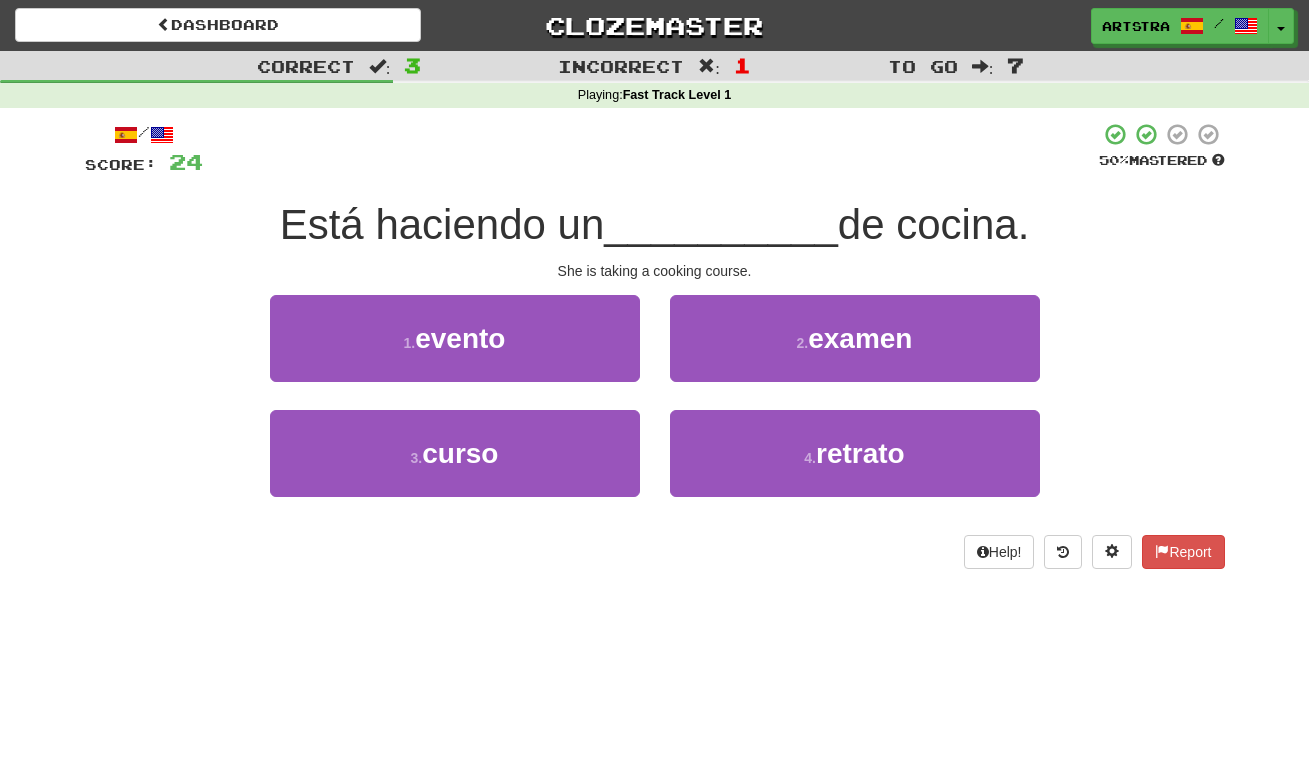 click on "__________" at bounding box center [721, 224] 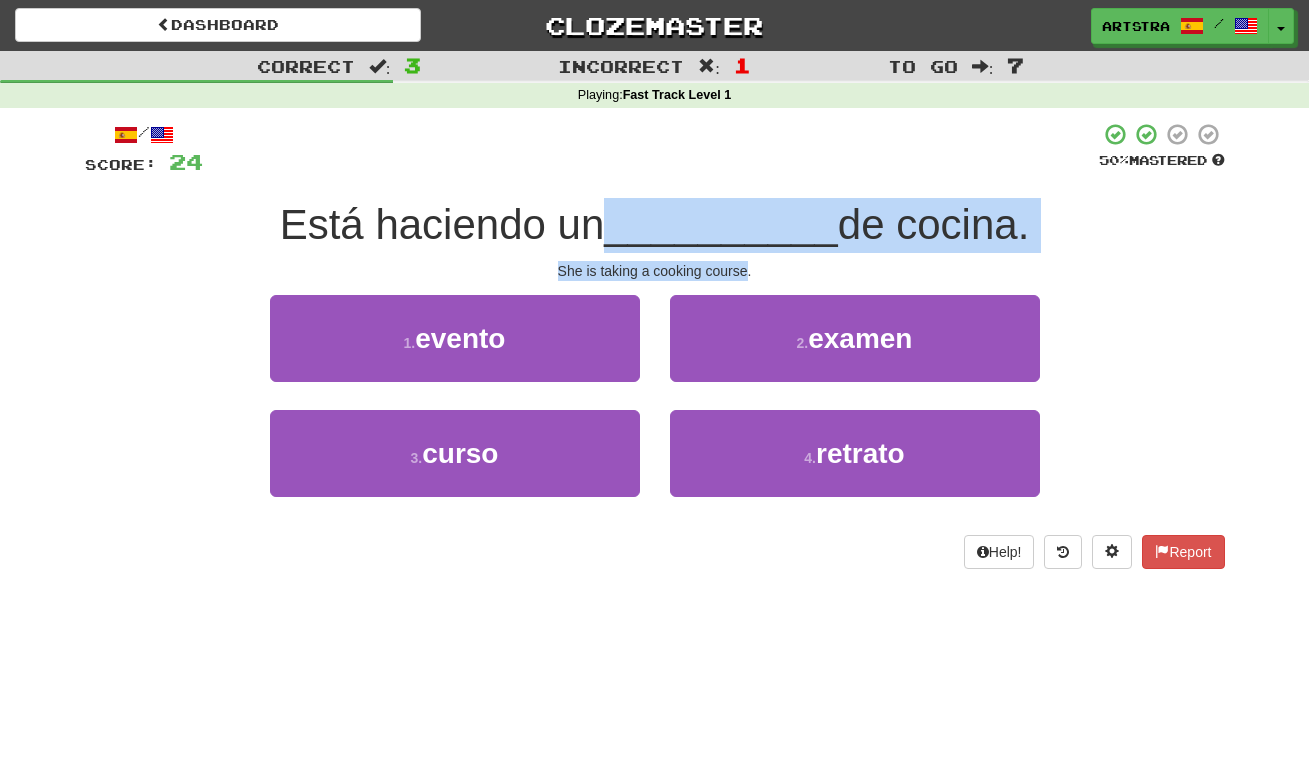 drag, startPoint x: 675, startPoint y: 220, endPoint x: 707, endPoint y: 265, distance: 55.21775 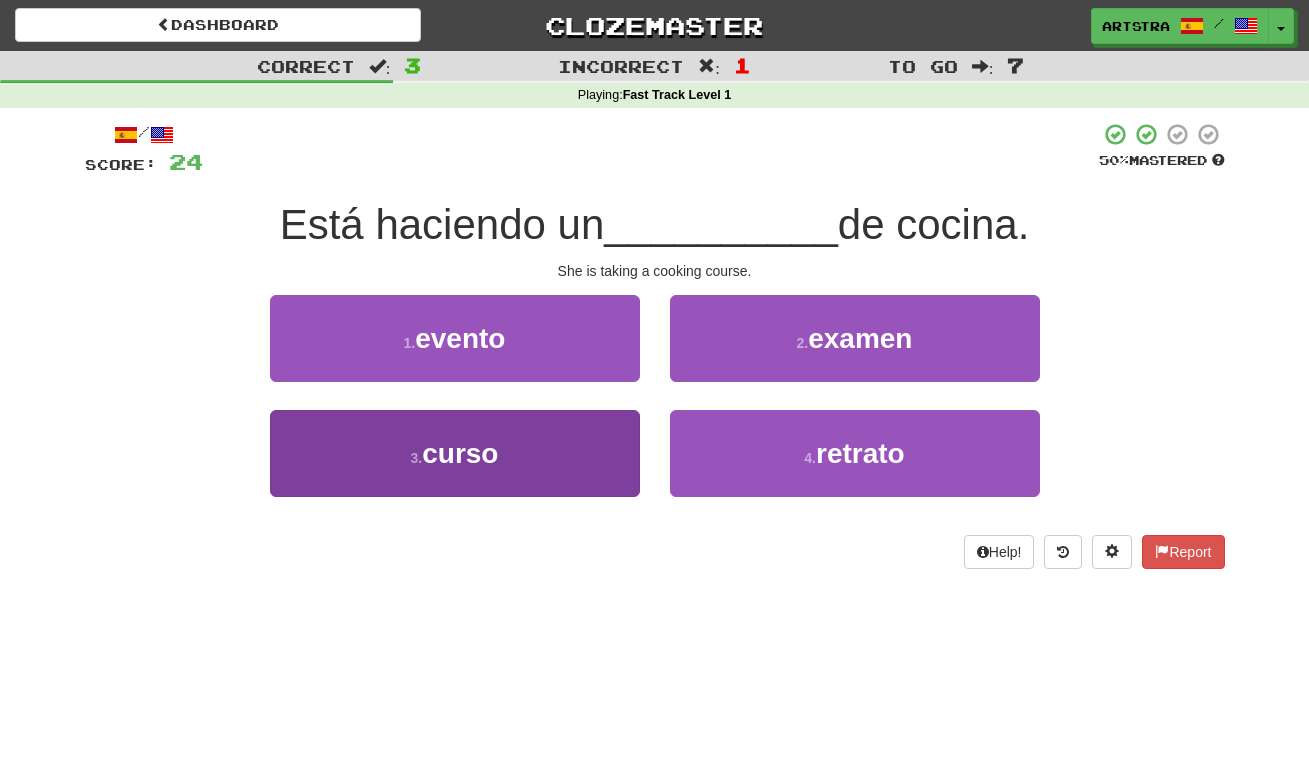 click on "3 .  curso" at bounding box center (455, 453) 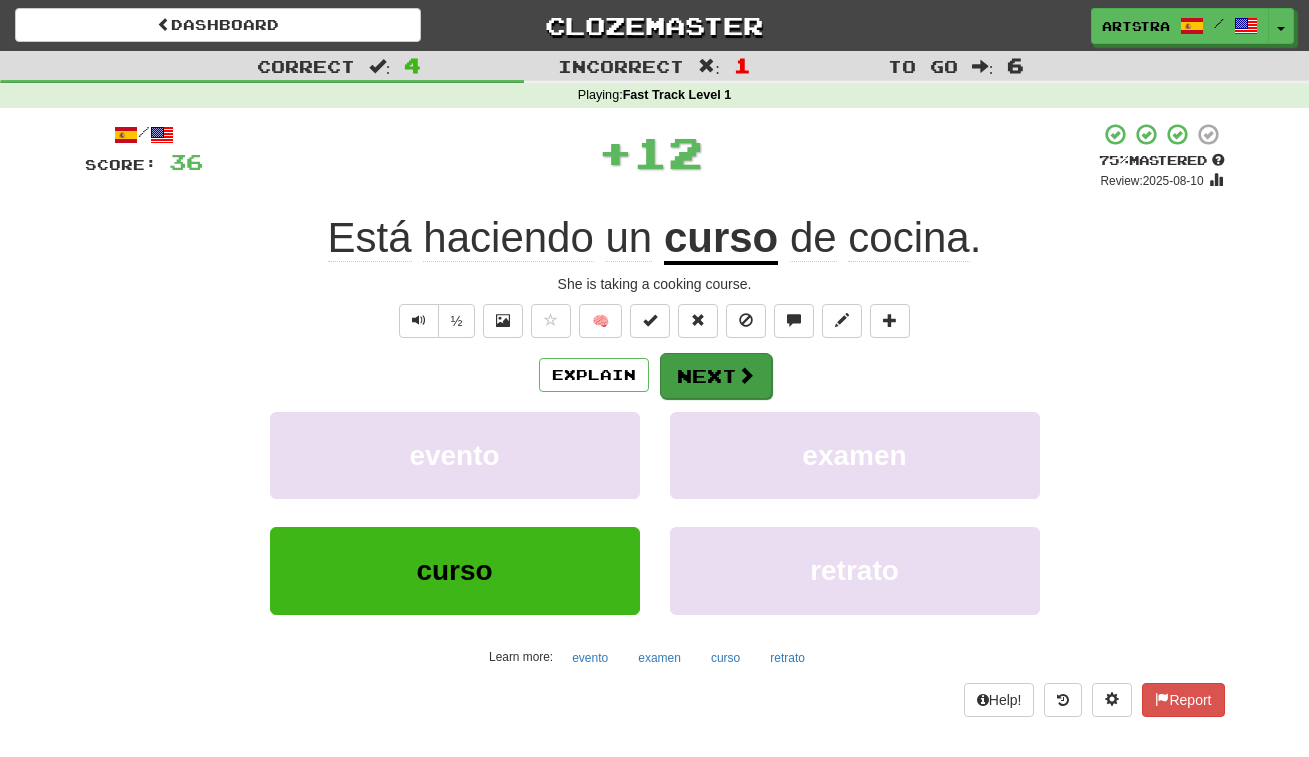 click on "Next" at bounding box center [716, 376] 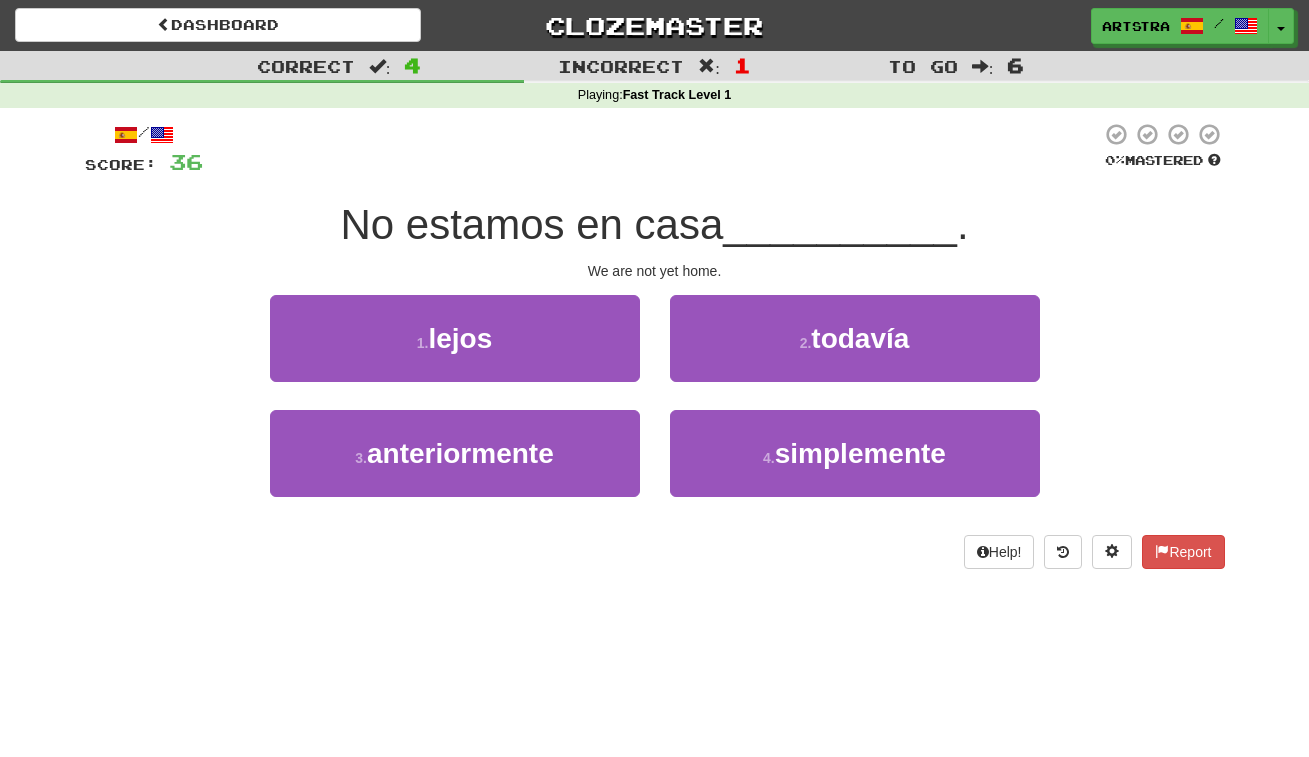 click on "No estamos en casa" at bounding box center (531, 224) 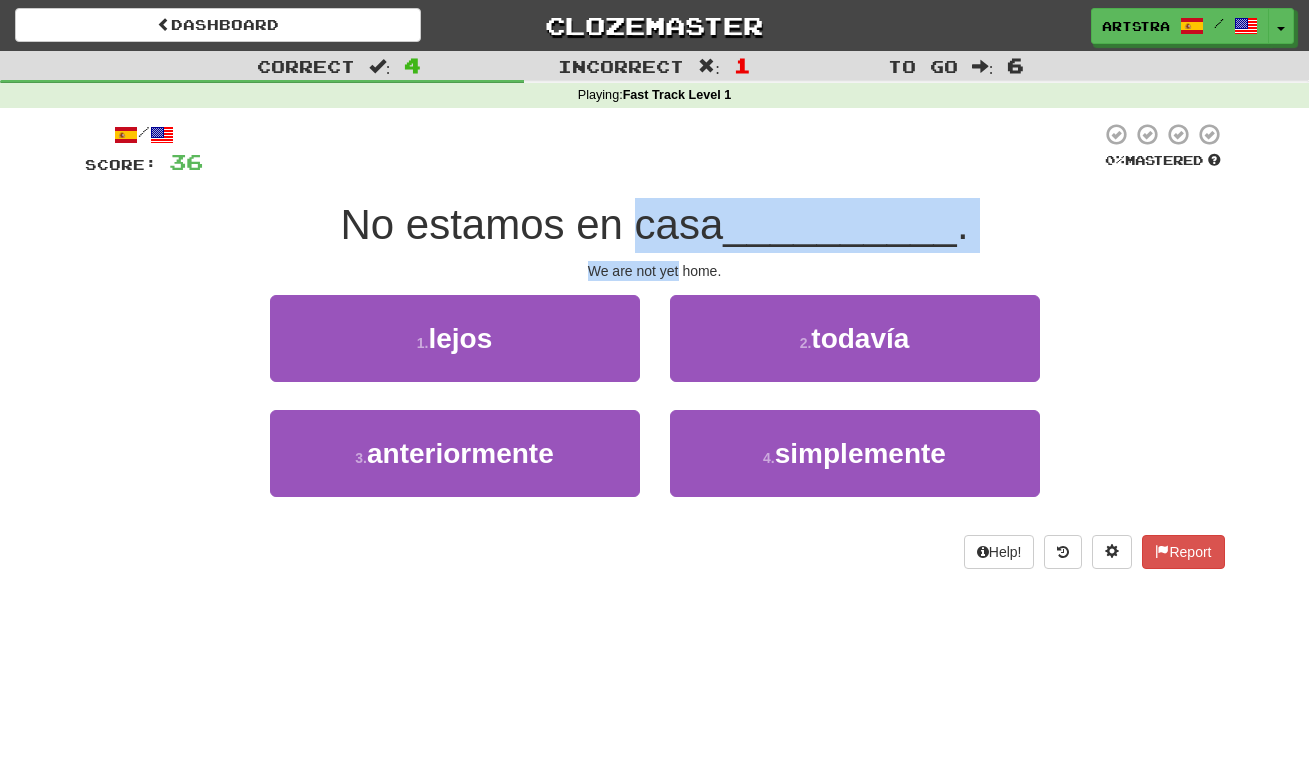 drag, startPoint x: 653, startPoint y: 240, endPoint x: 674, endPoint y: 274, distance: 39.962482 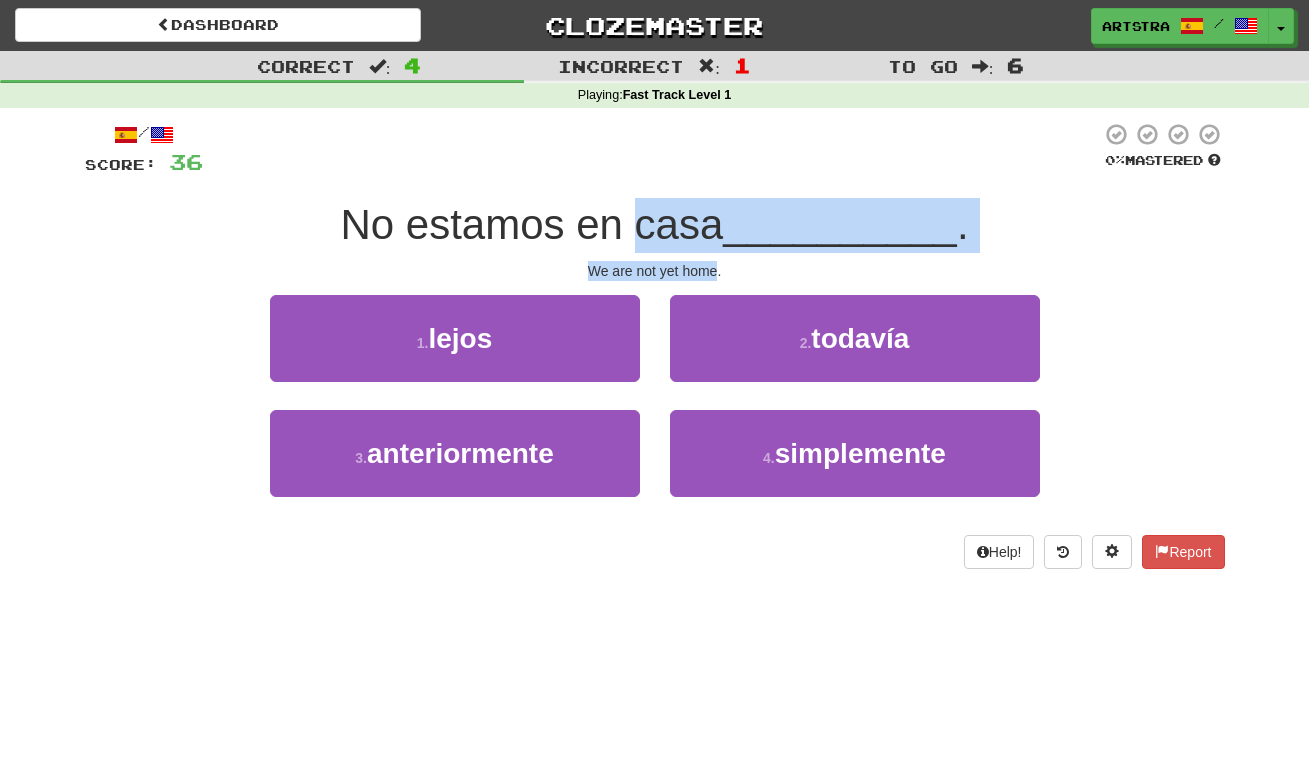 drag, startPoint x: 675, startPoint y: 226, endPoint x: 693, endPoint y: 259, distance: 37.589893 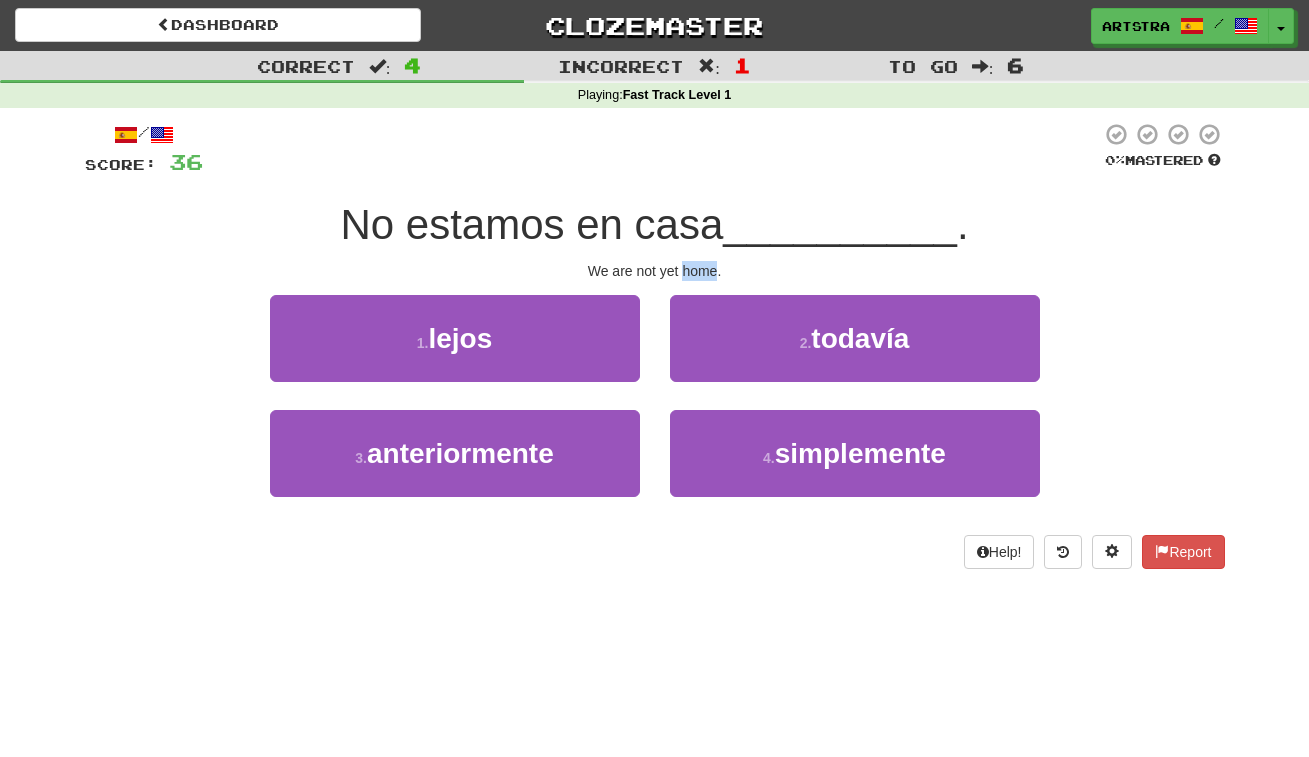 click on "We are not yet home." at bounding box center [655, 271] 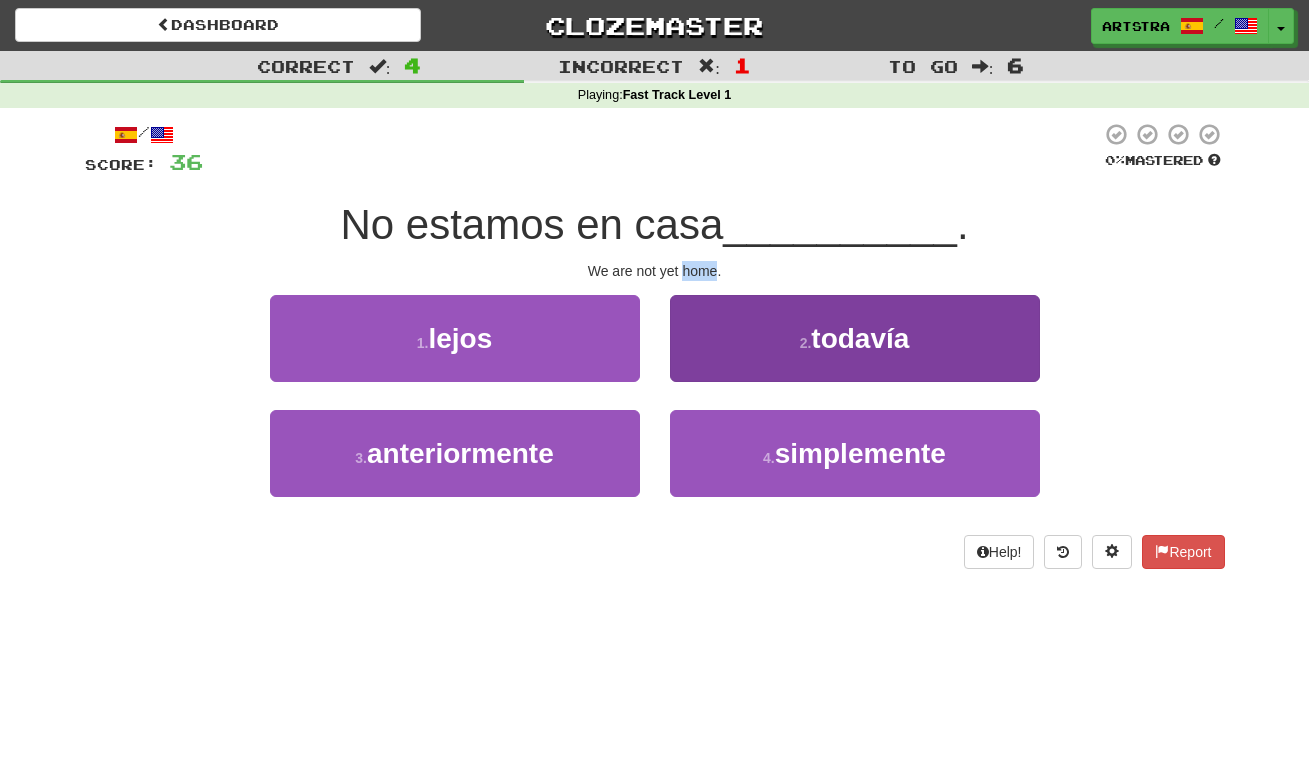 click on "2 .  todavía" at bounding box center [855, 338] 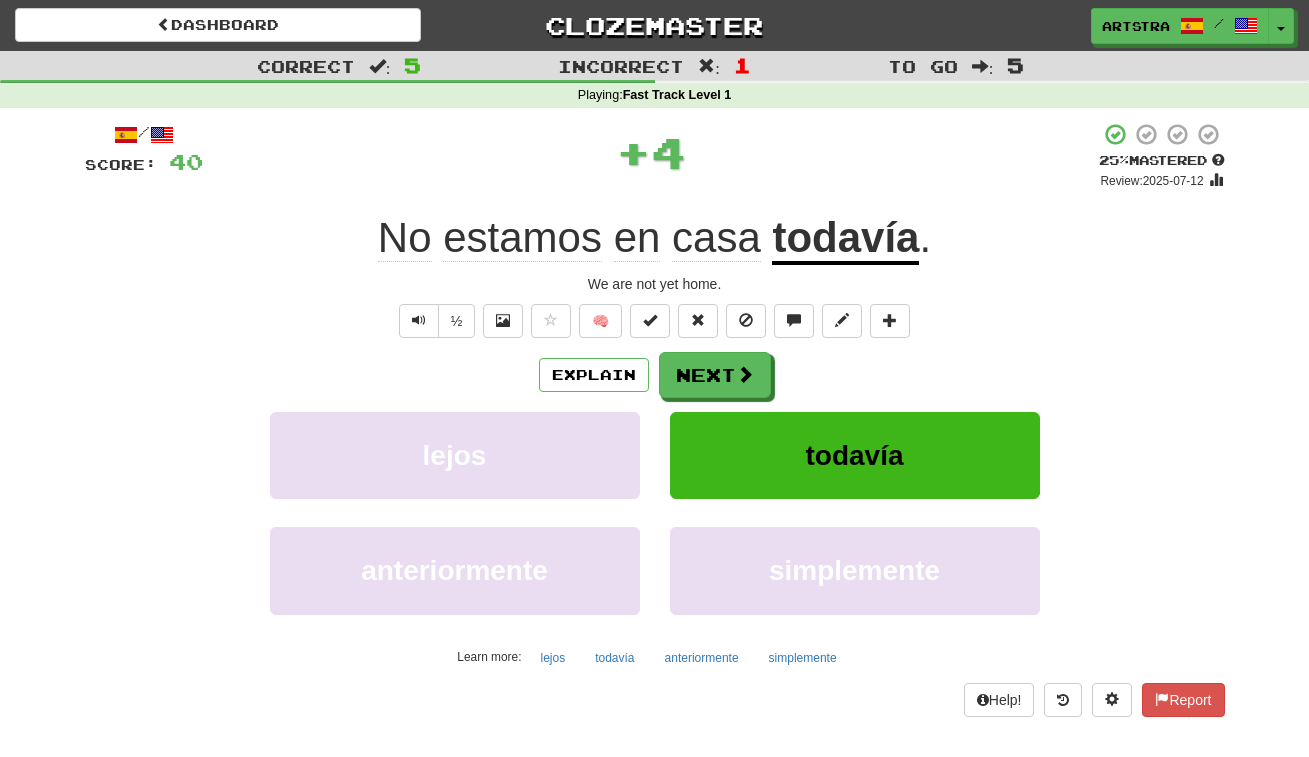 click on "todavía" at bounding box center (845, 239) 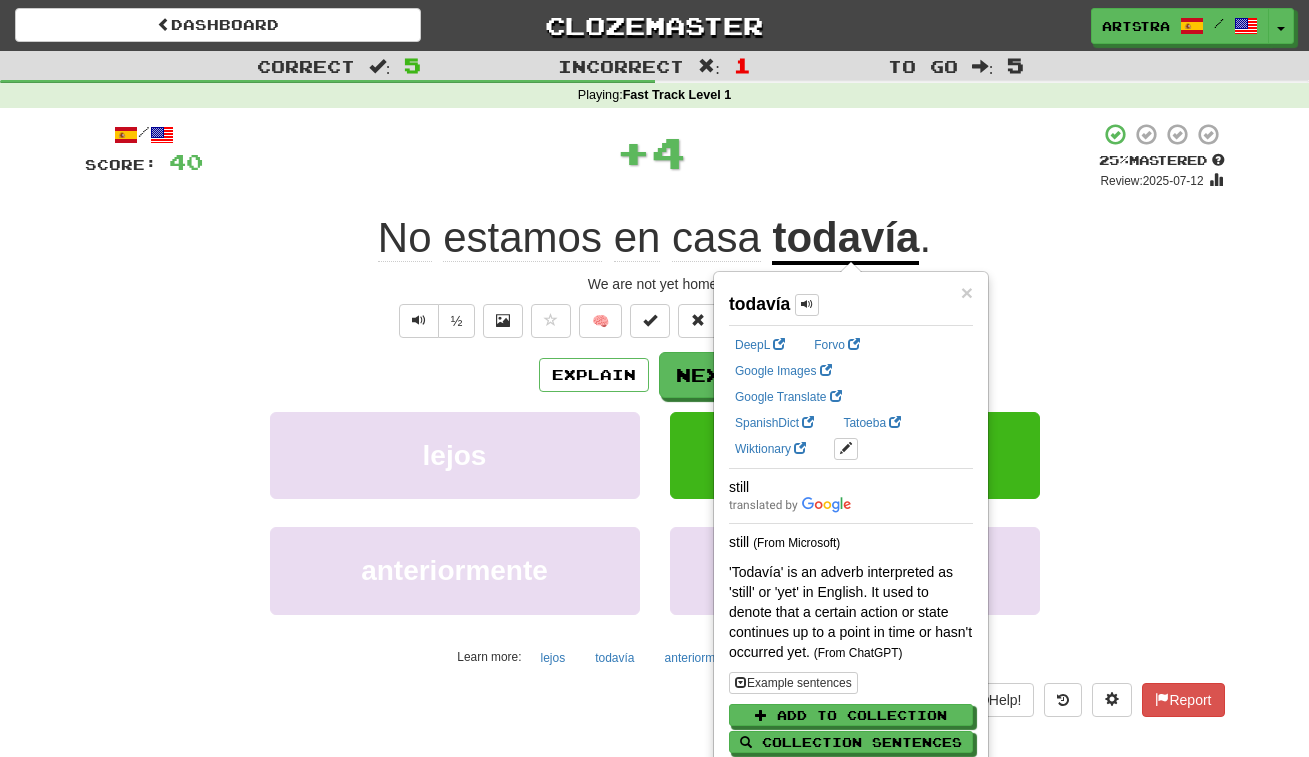 click on "estamos" at bounding box center (522, 238) 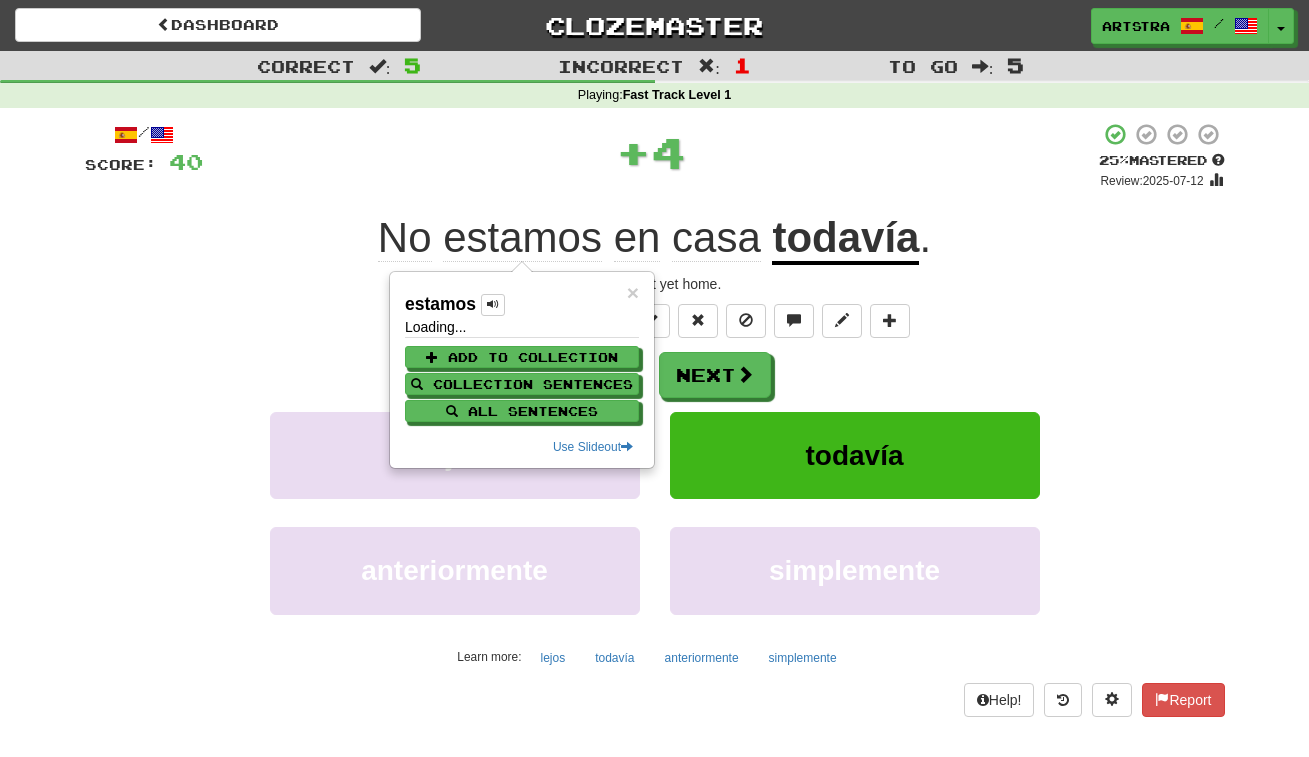 click on "+ 4" at bounding box center [651, 152] 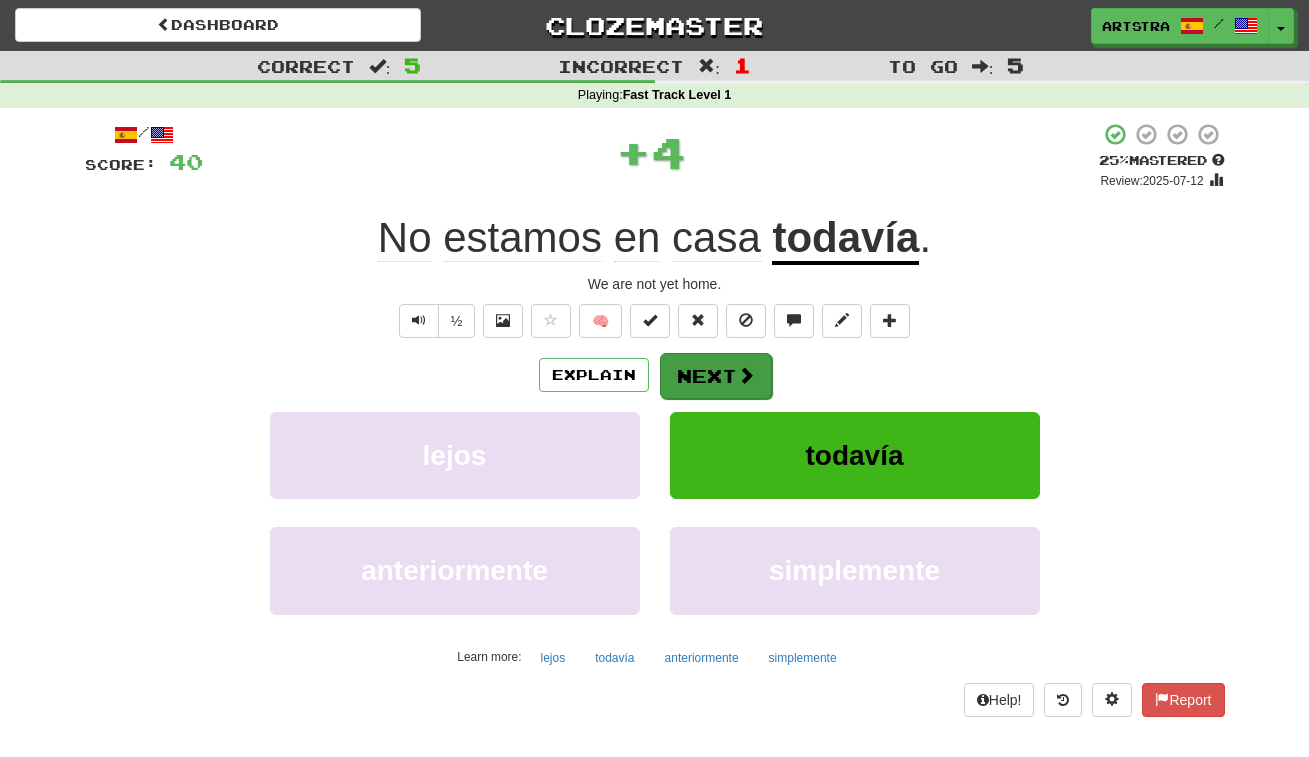 click at bounding box center (746, 375) 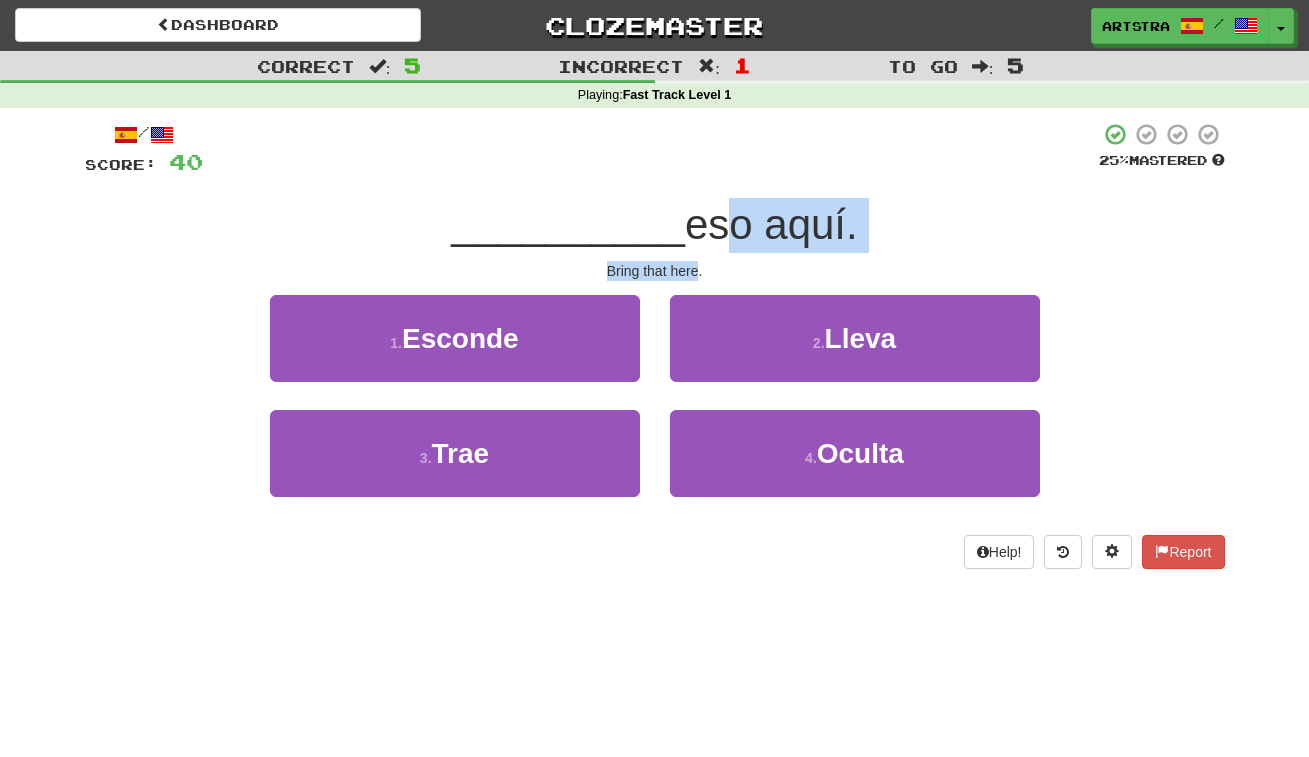 drag, startPoint x: 697, startPoint y: 221, endPoint x: 696, endPoint y: 266, distance: 45.01111 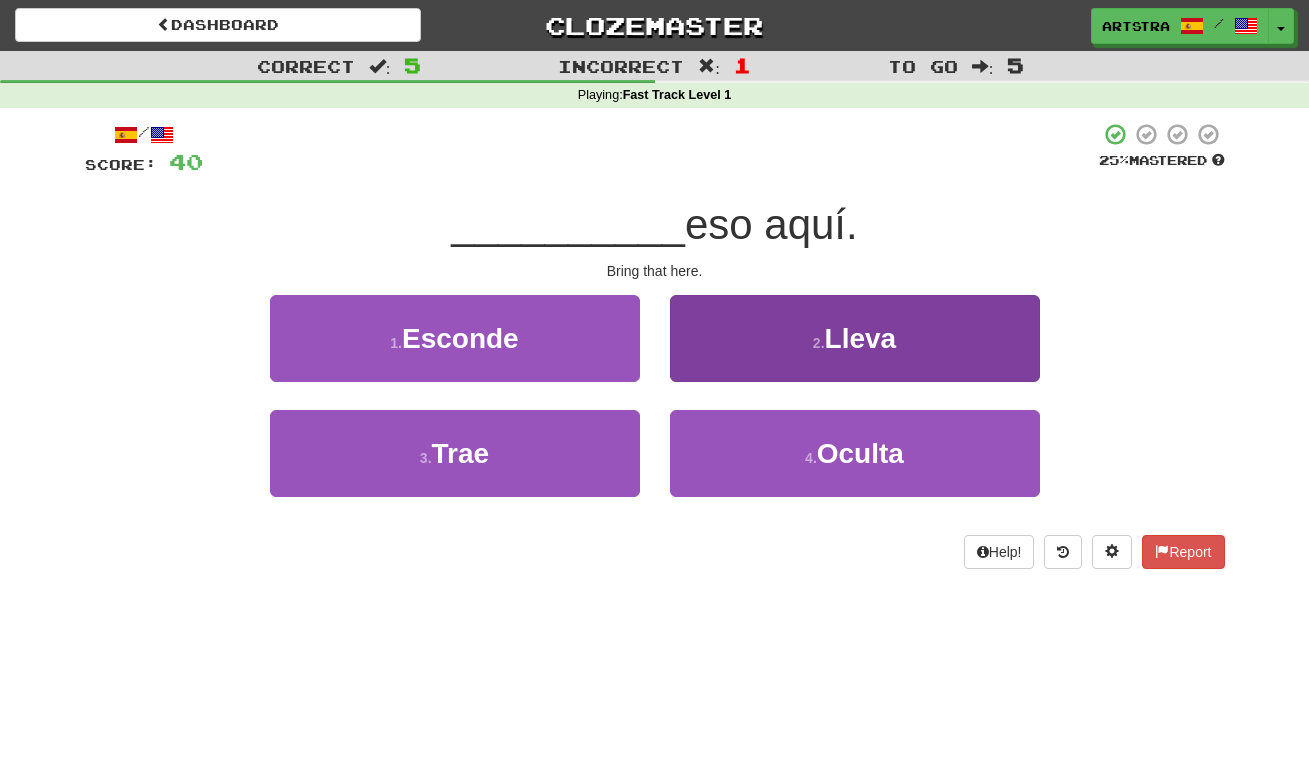 click on "Lleva" at bounding box center [861, 338] 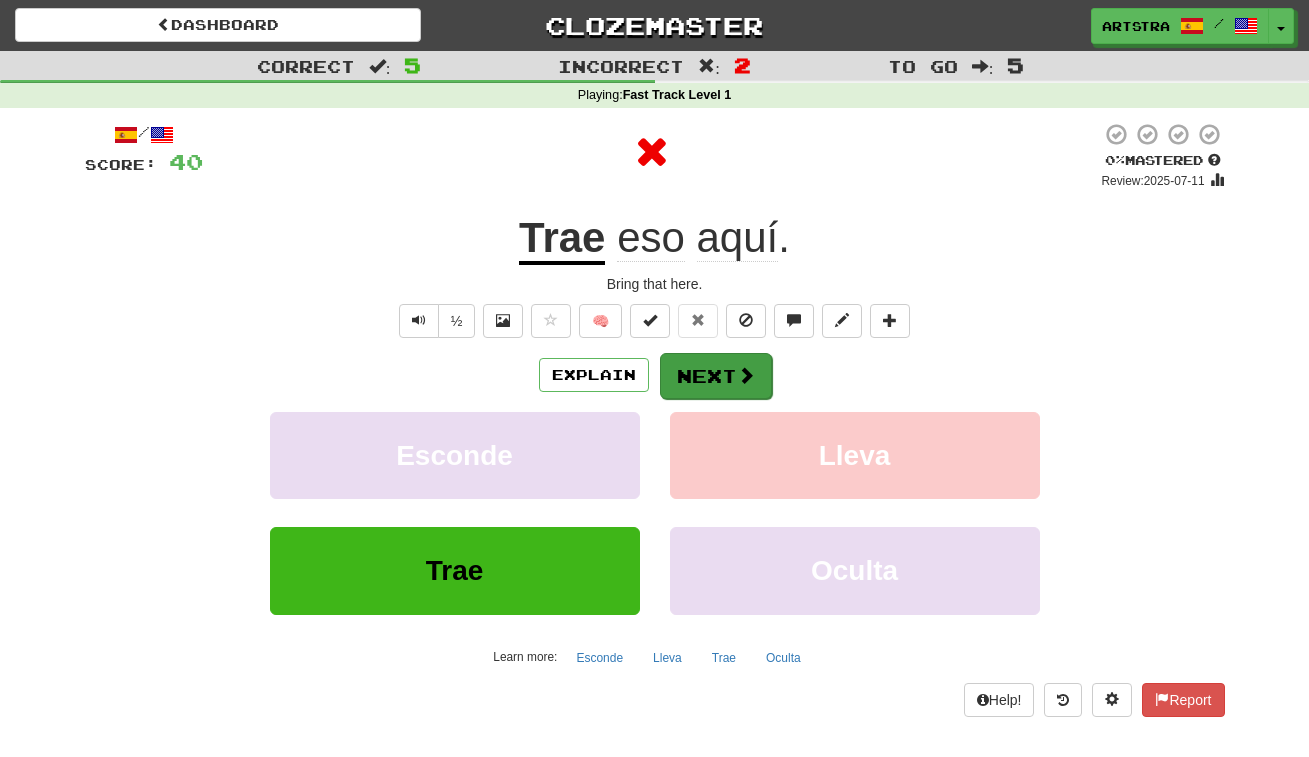 click on "Next" at bounding box center (716, 376) 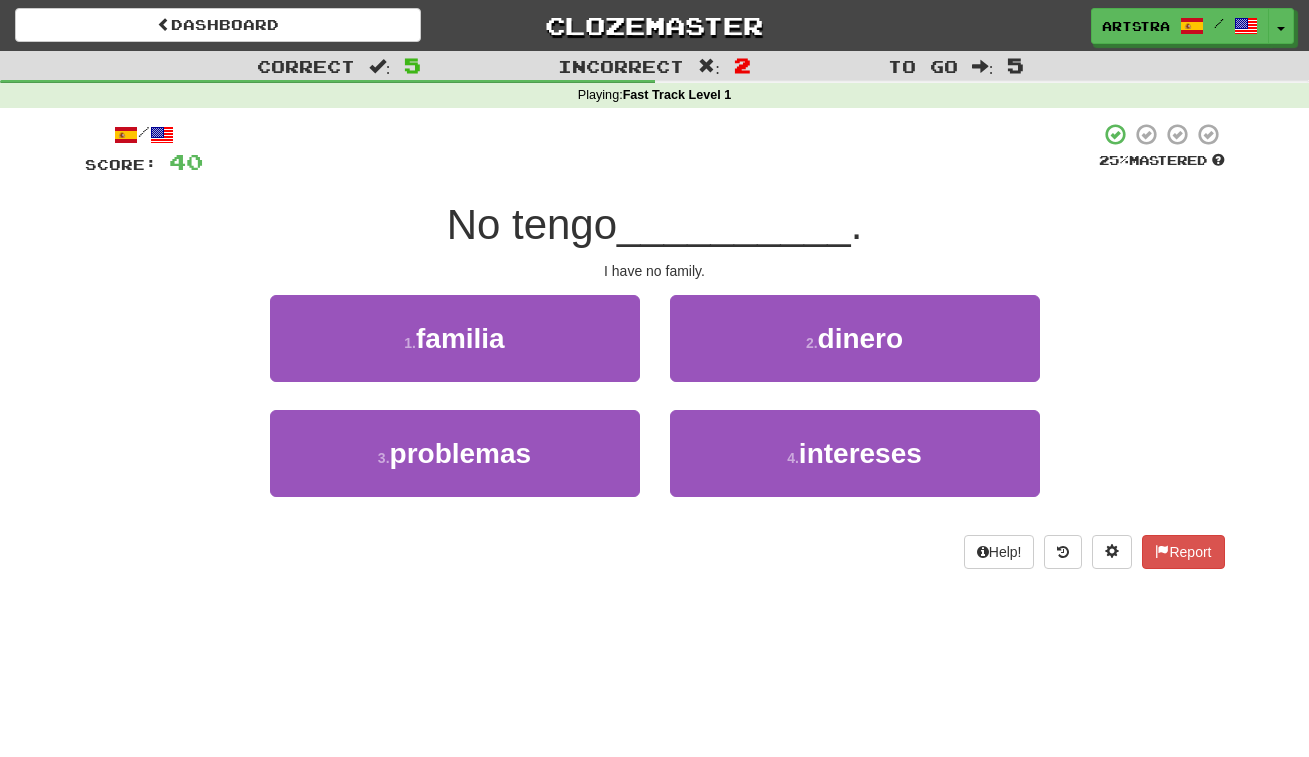 click on "__________" at bounding box center (734, 224) 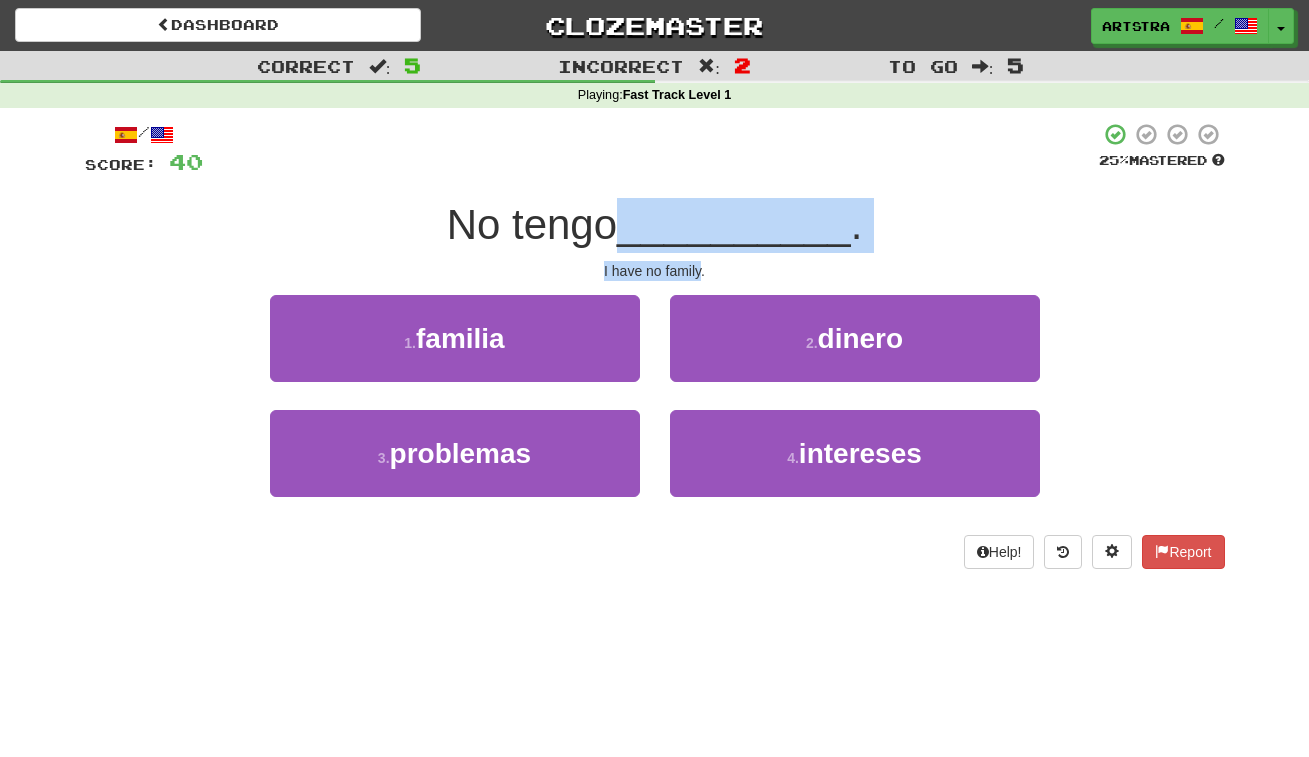 drag, startPoint x: 674, startPoint y: 242, endPoint x: 685, endPoint y: 271, distance: 31.016125 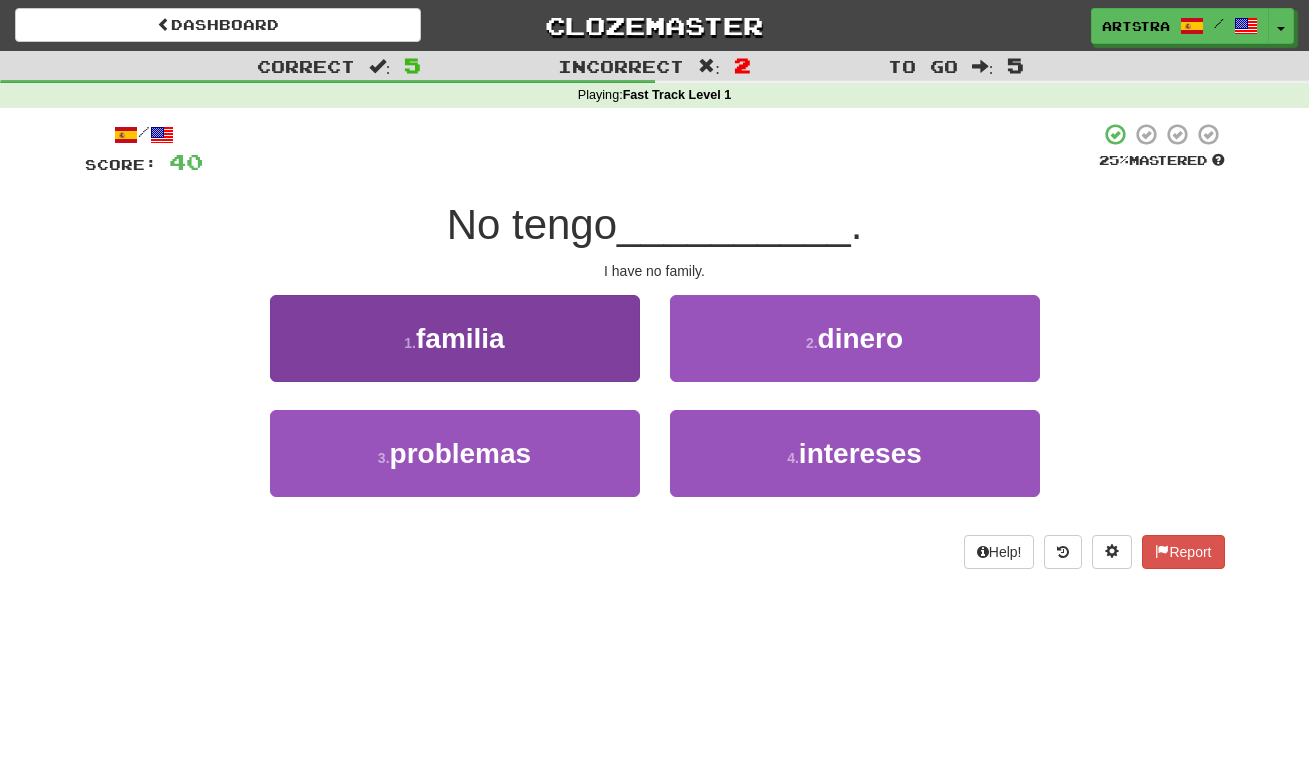 click on "1 .  familia" at bounding box center [455, 338] 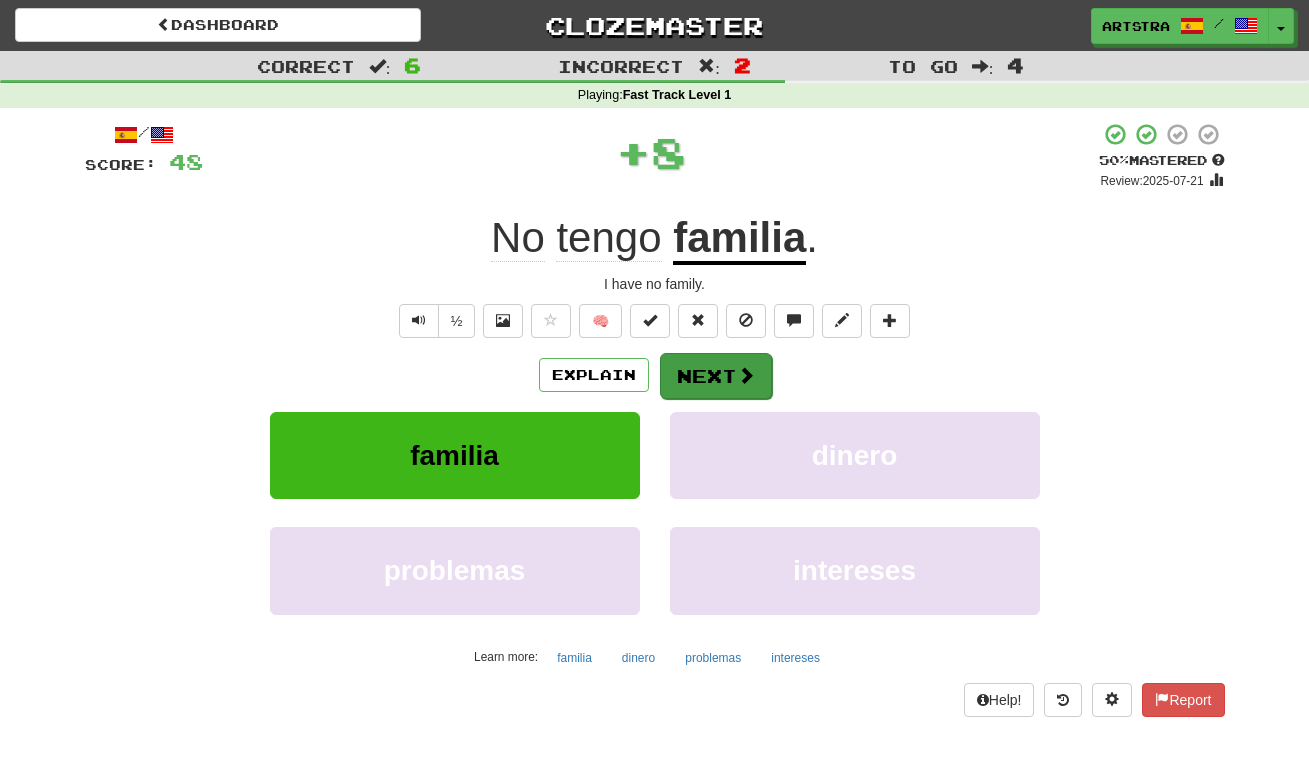 click at bounding box center [746, 375] 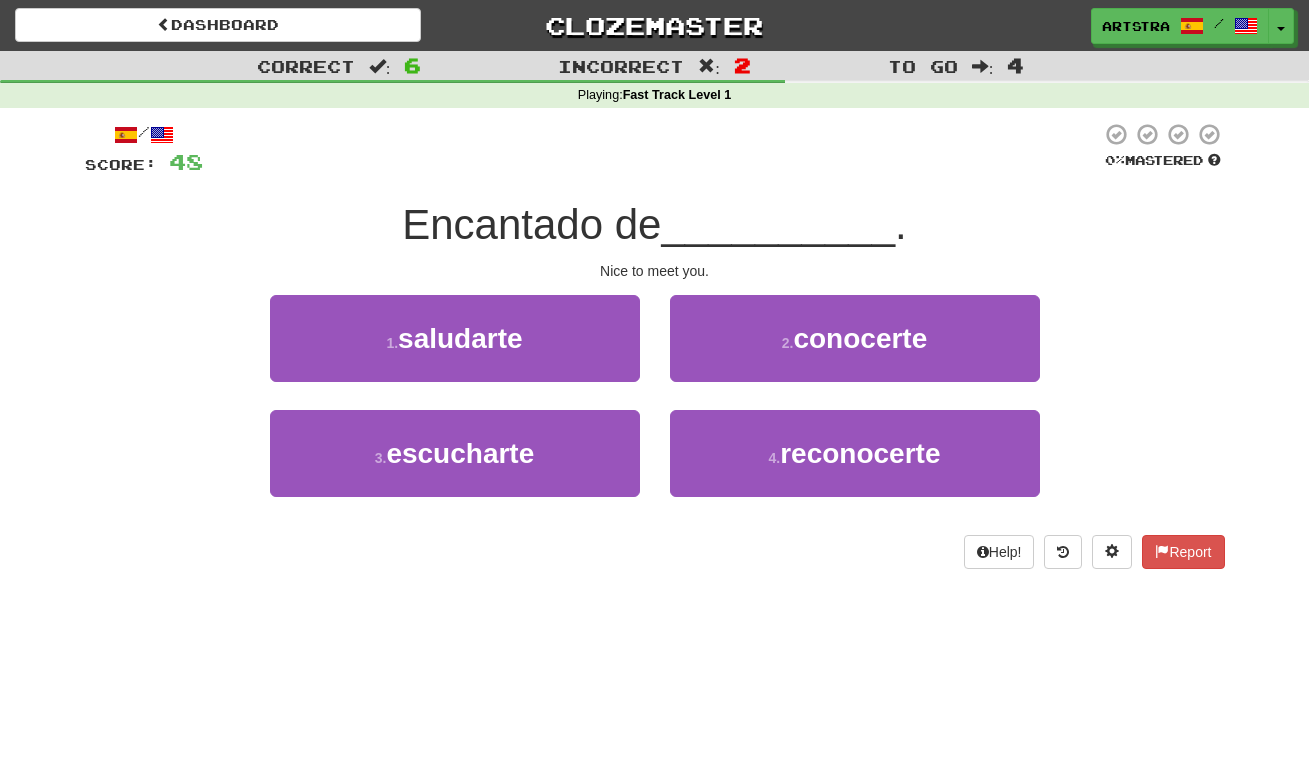 click on "Encantado de" at bounding box center (531, 224) 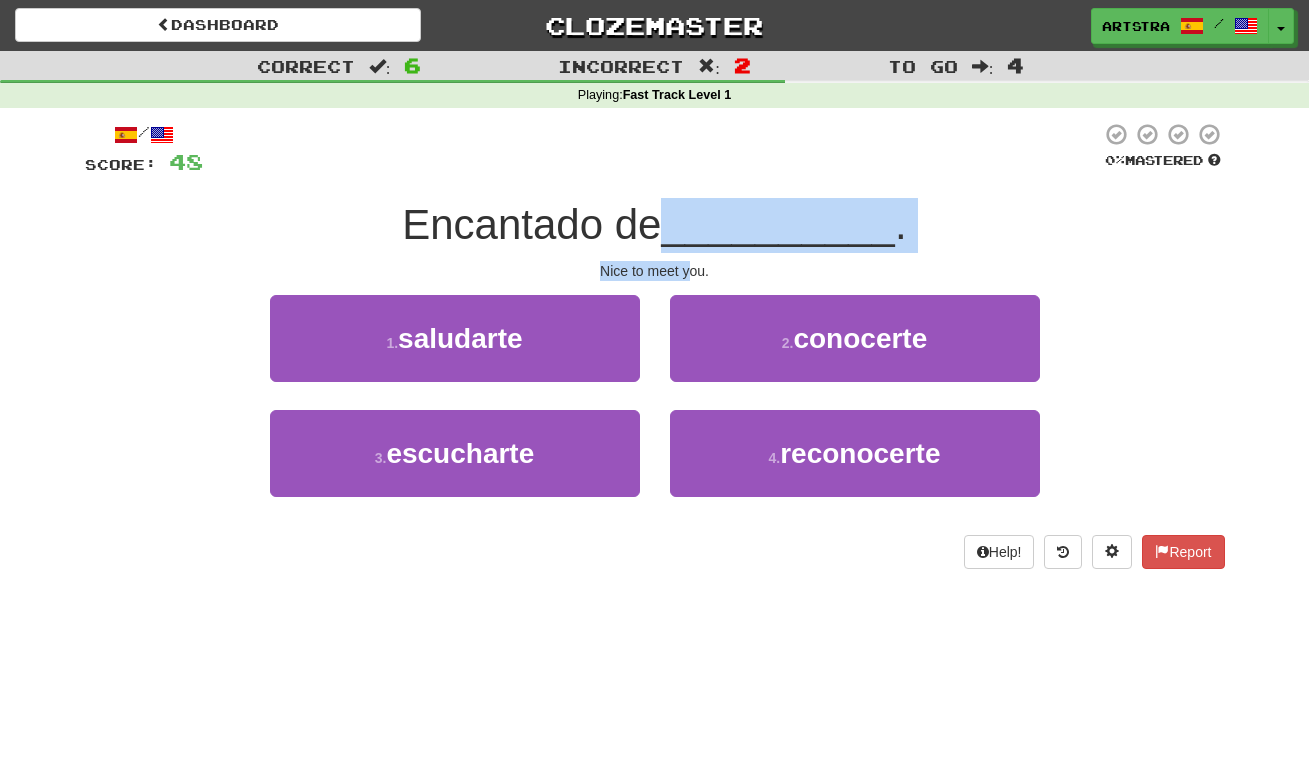 drag, startPoint x: 677, startPoint y: 254, endPoint x: 692, endPoint y: 266, distance: 19.209373 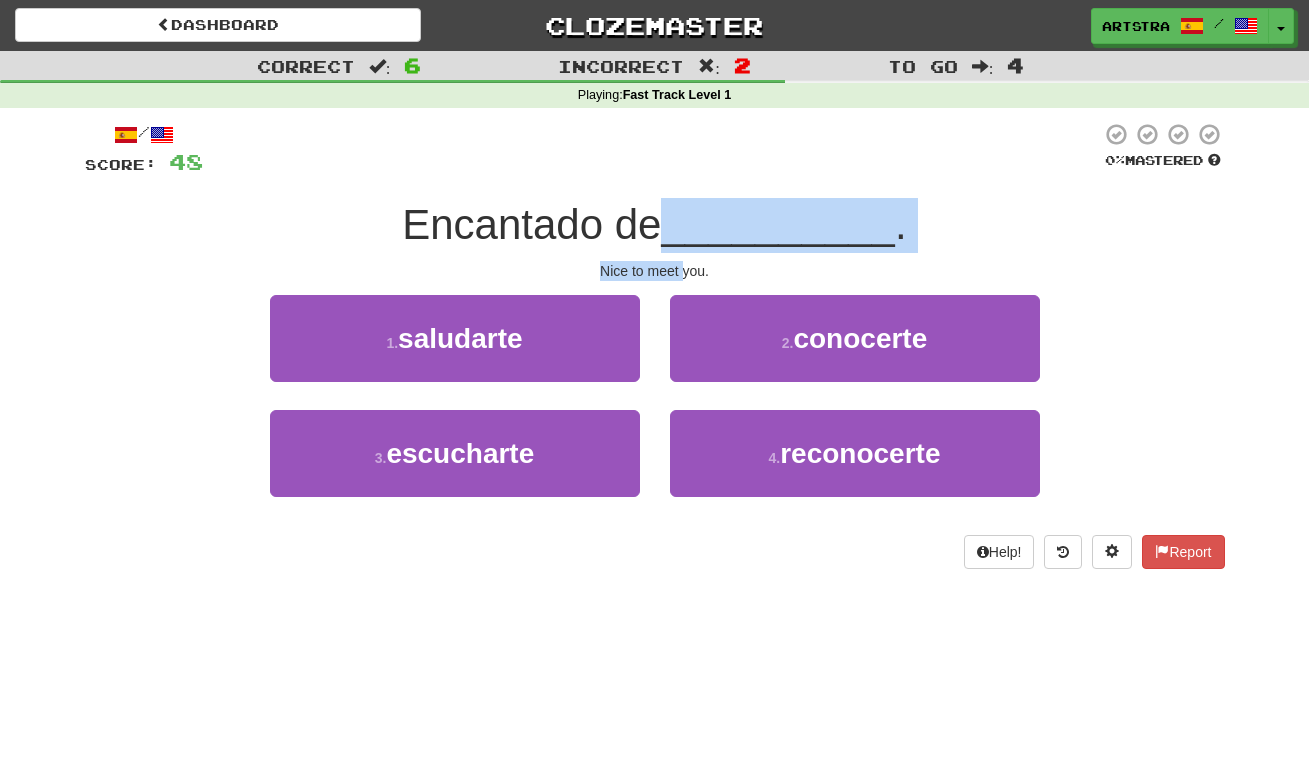 drag, startPoint x: 692, startPoint y: 266, endPoint x: 689, endPoint y: 227, distance: 39.115215 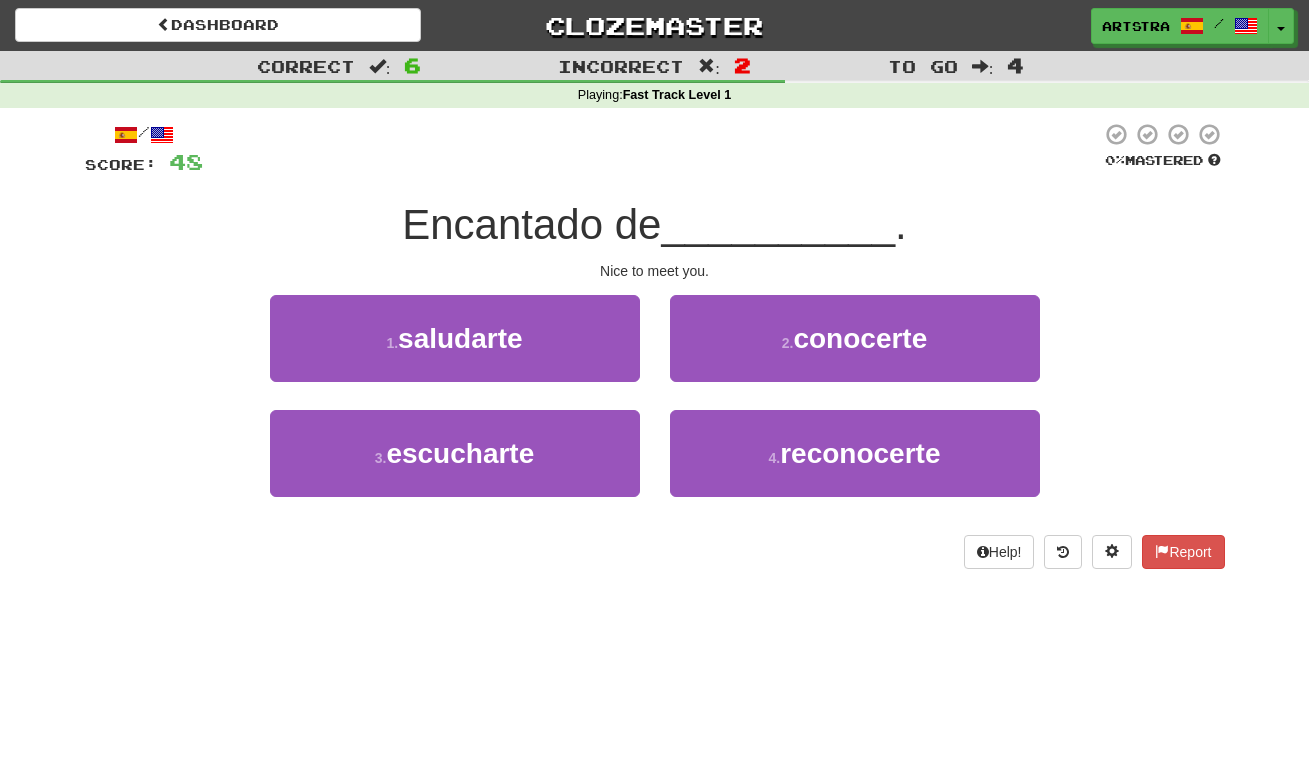 click on "__________" at bounding box center (778, 224) 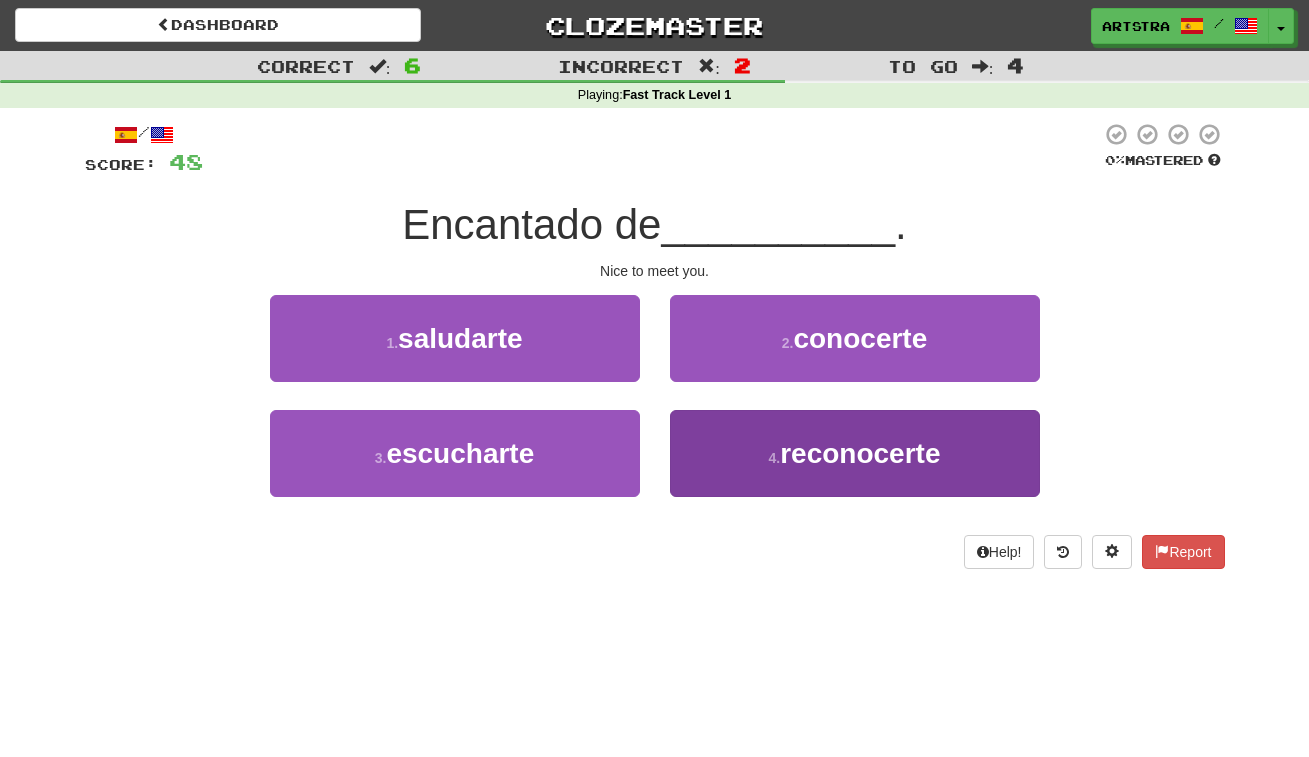 click on "4 .  reconocerte" at bounding box center [855, 453] 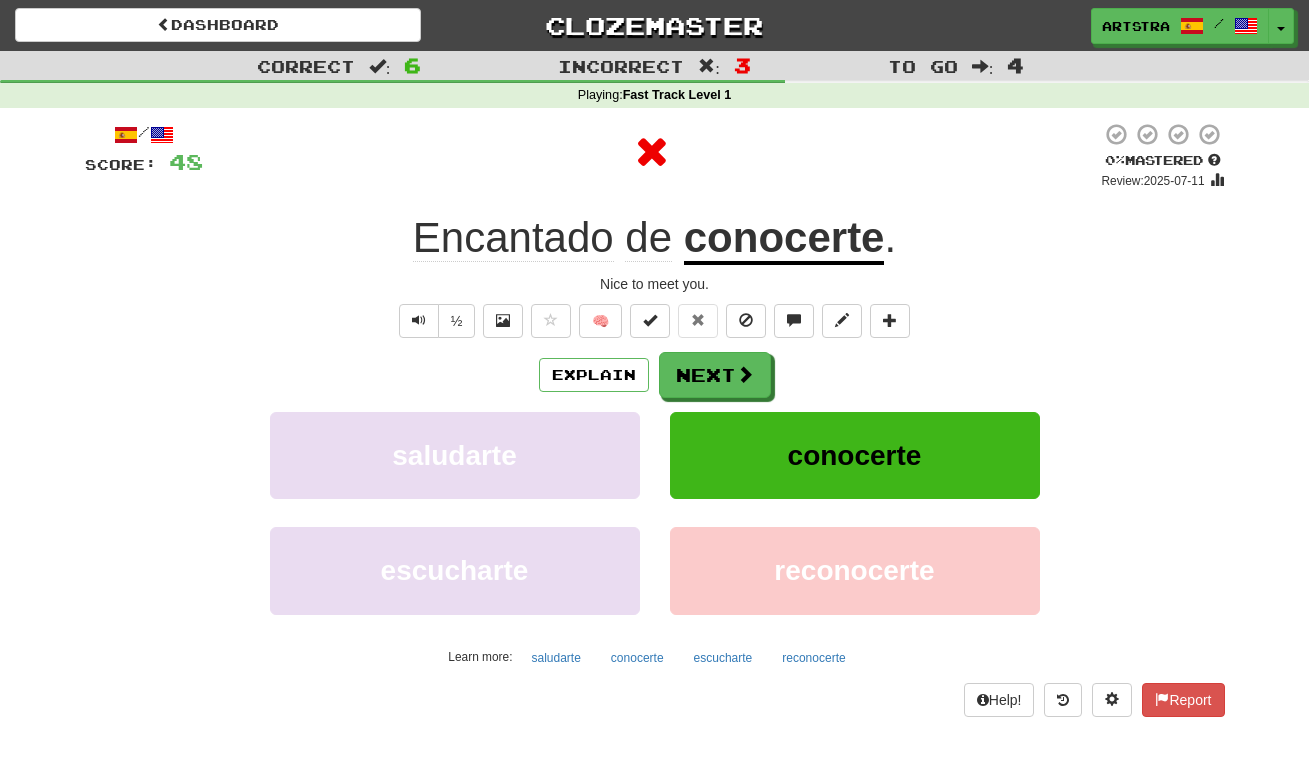 click on "conocerte" at bounding box center [784, 239] 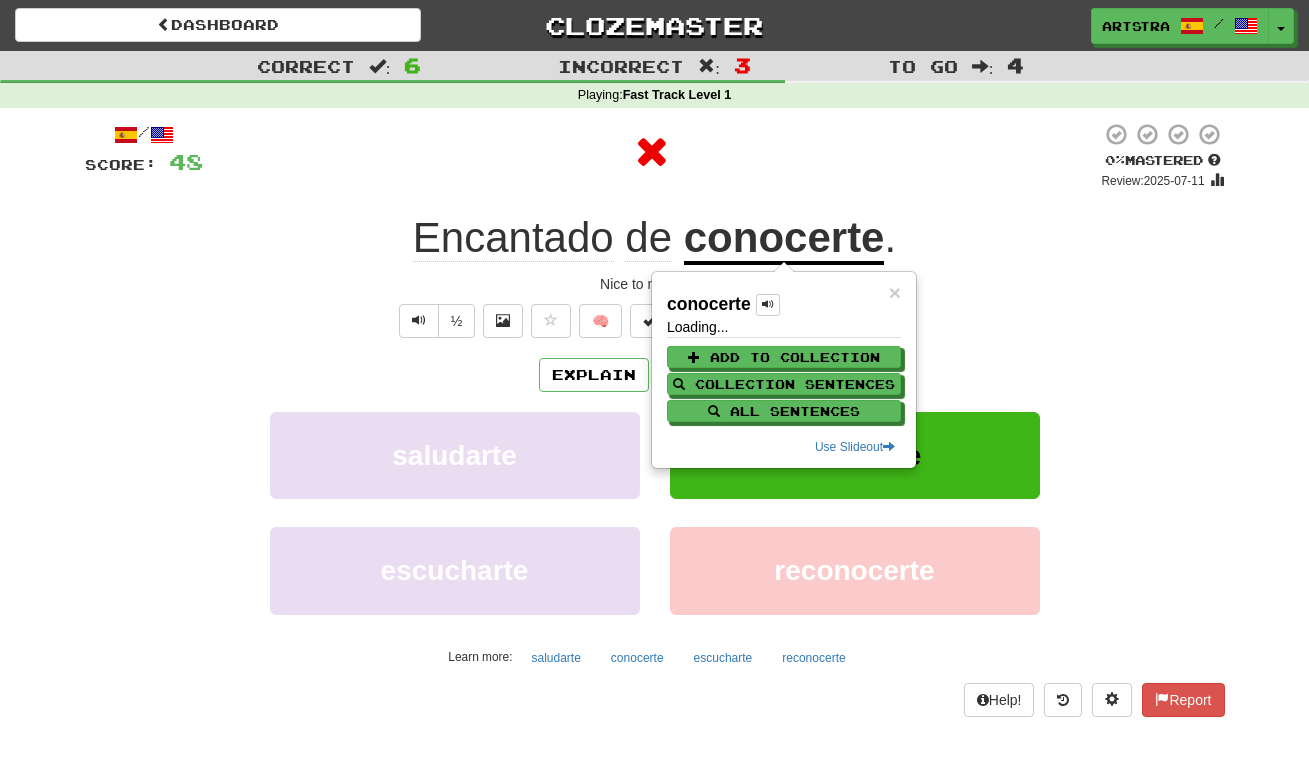 click at bounding box center (652, 152) 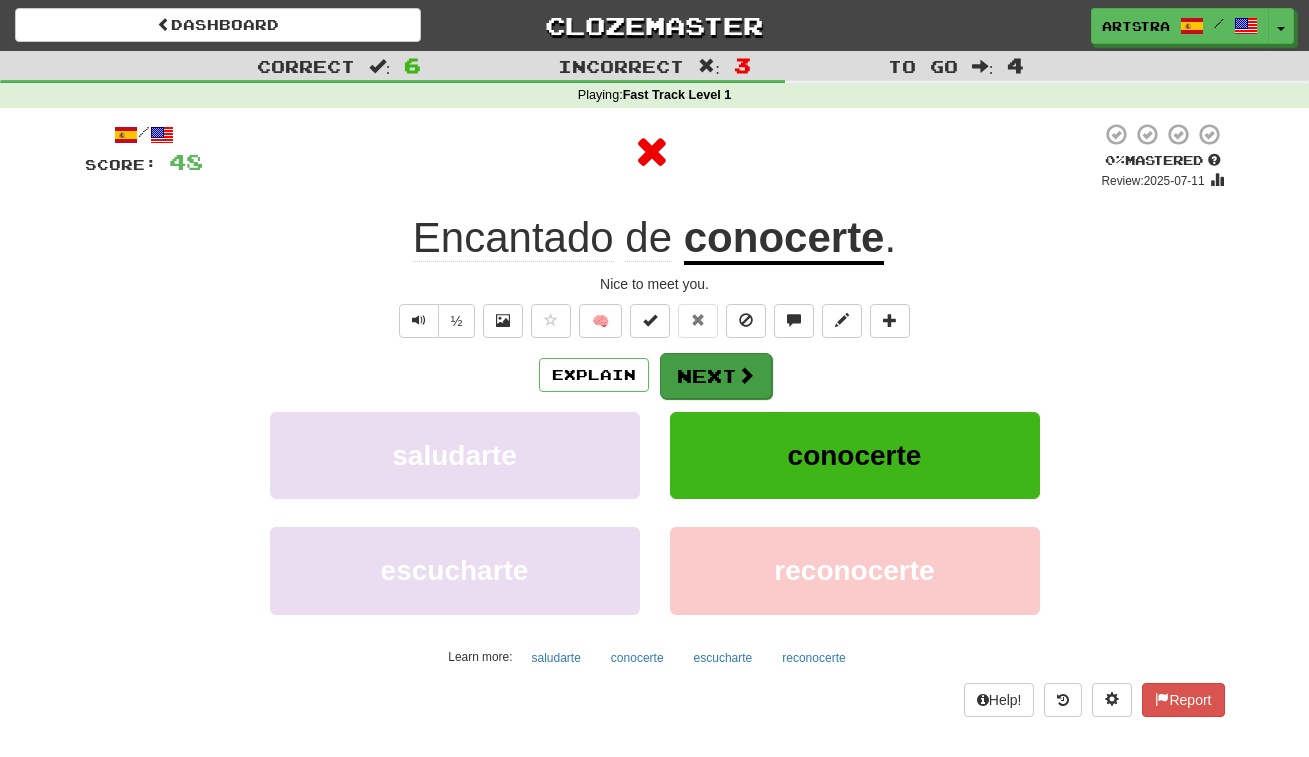 click on "Next" at bounding box center (716, 376) 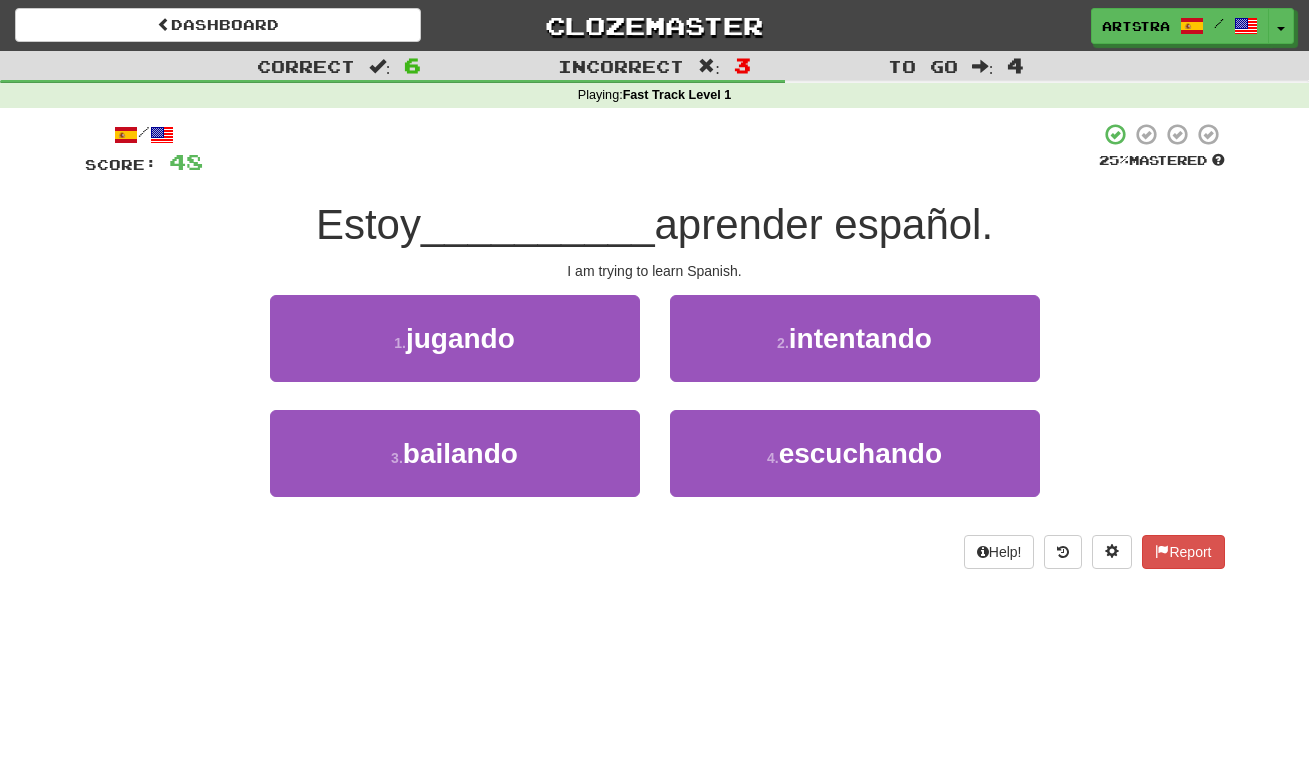 click on "/  Score:   48 25 %  Mastered Estoy  __________  aprender español. I am trying to learn Spanish. 1 .  jugando 2 .  intentando 3 .  bailando 4 .  escuchando  Help!  Report" at bounding box center [655, 345] 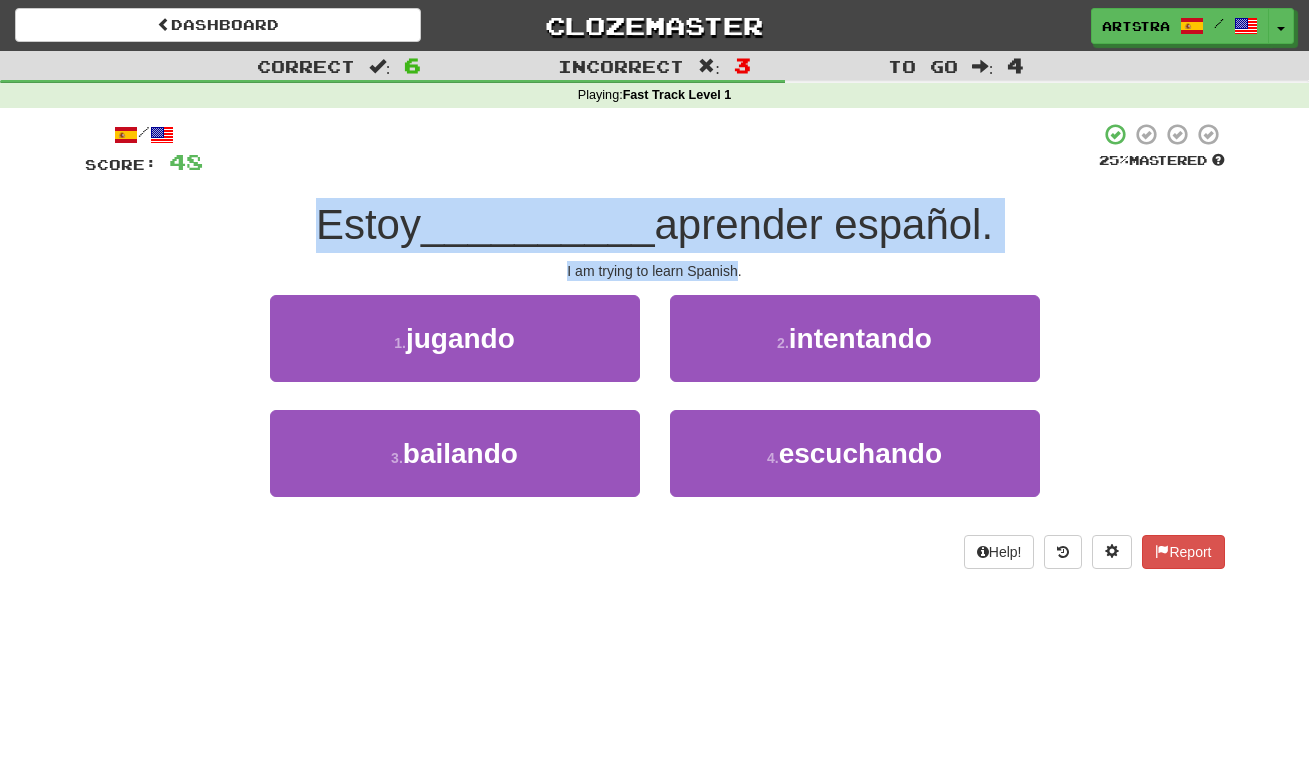 drag, startPoint x: 693, startPoint y: 193, endPoint x: 711, endPoint y: 261, distance: 70.34202 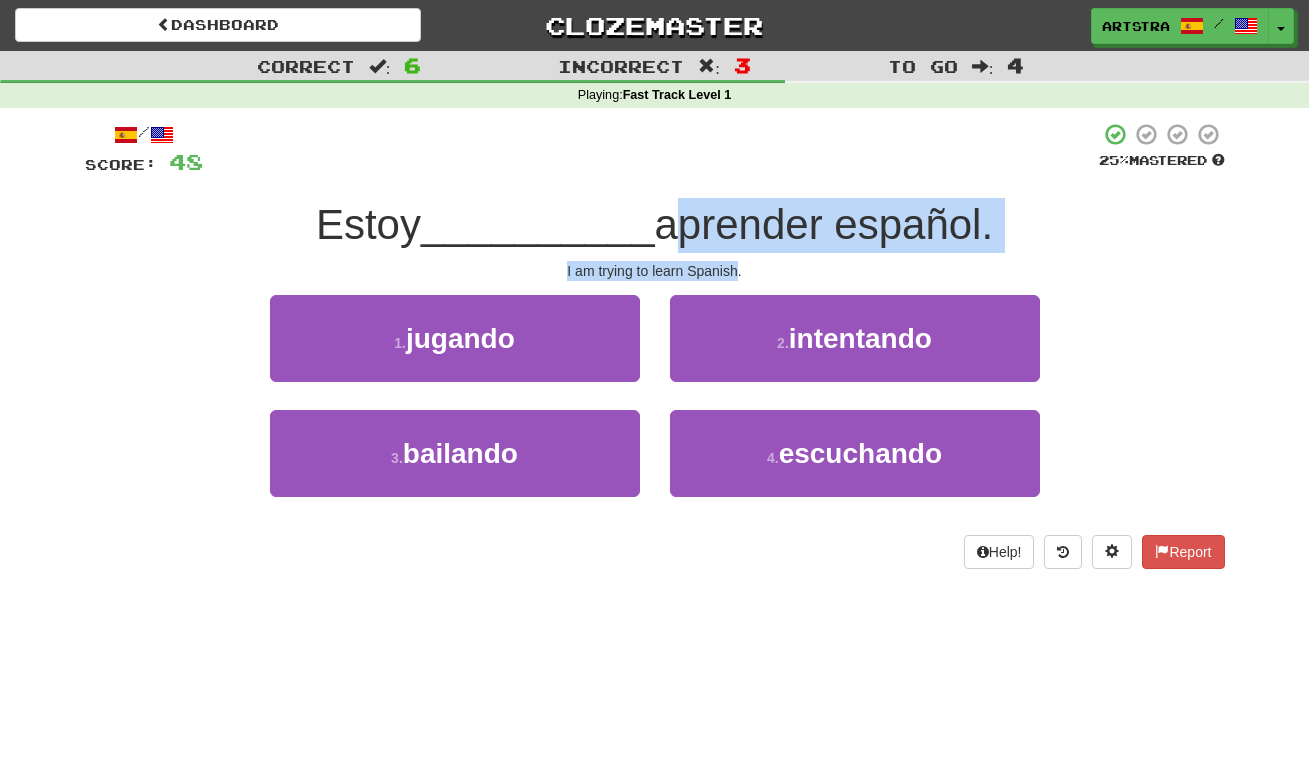 drag, startPoint x: 711, startPoint y: 261, endPoint x: 718, endPoint y: 213, distance: 48.507732 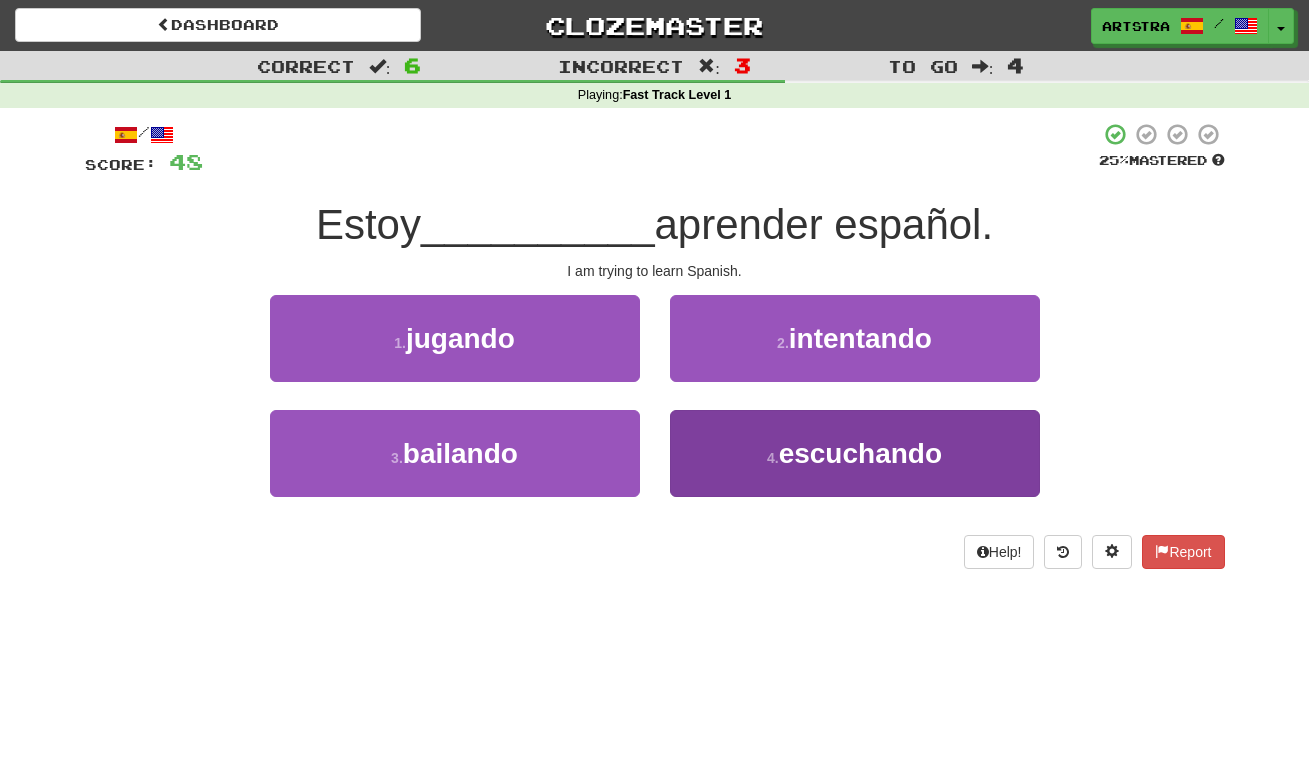 click on "4 .  escuchando" at bounding box center (855, 453) 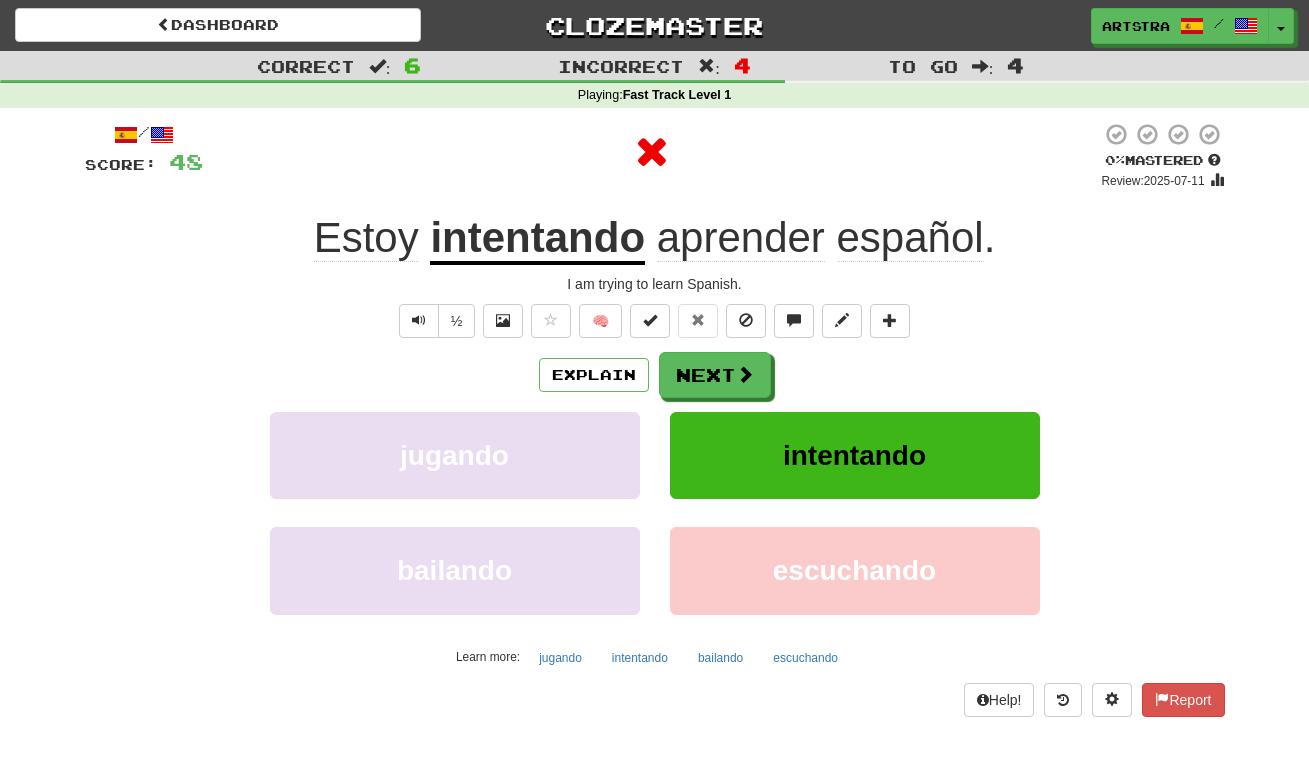 click on "intentando" at bounding box center (537, 239) 